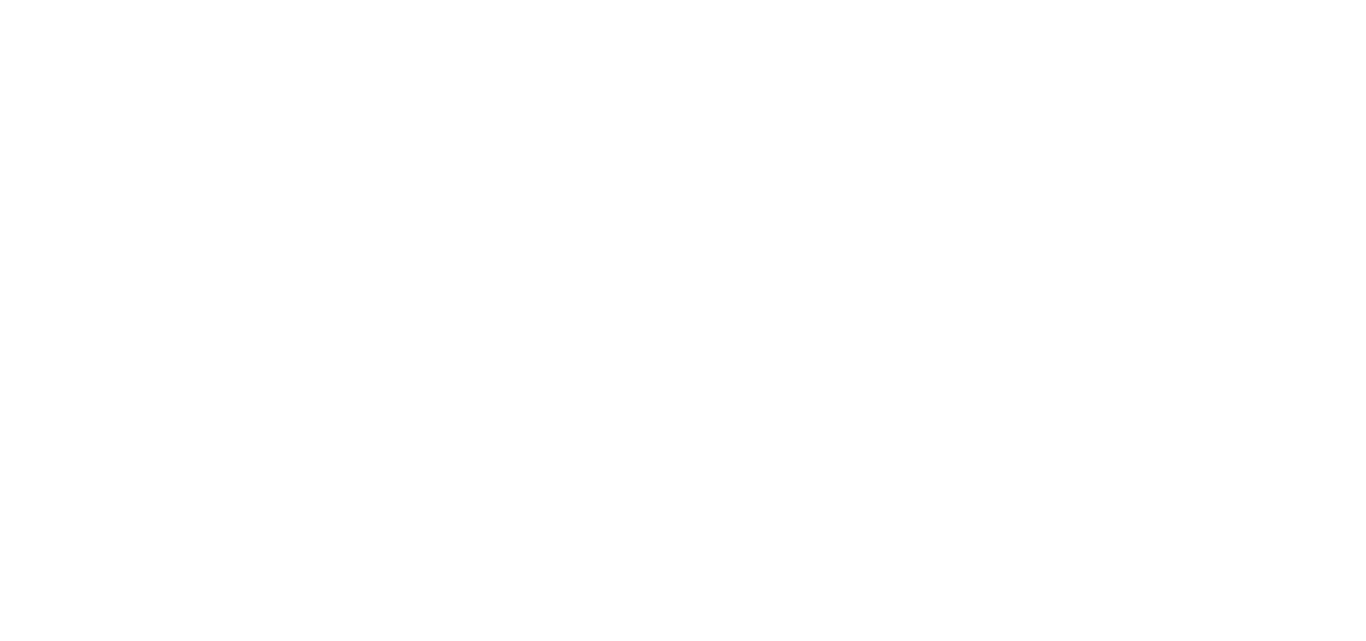 scroll, scrollTop: 0, scrollLeft: 0, axis: both 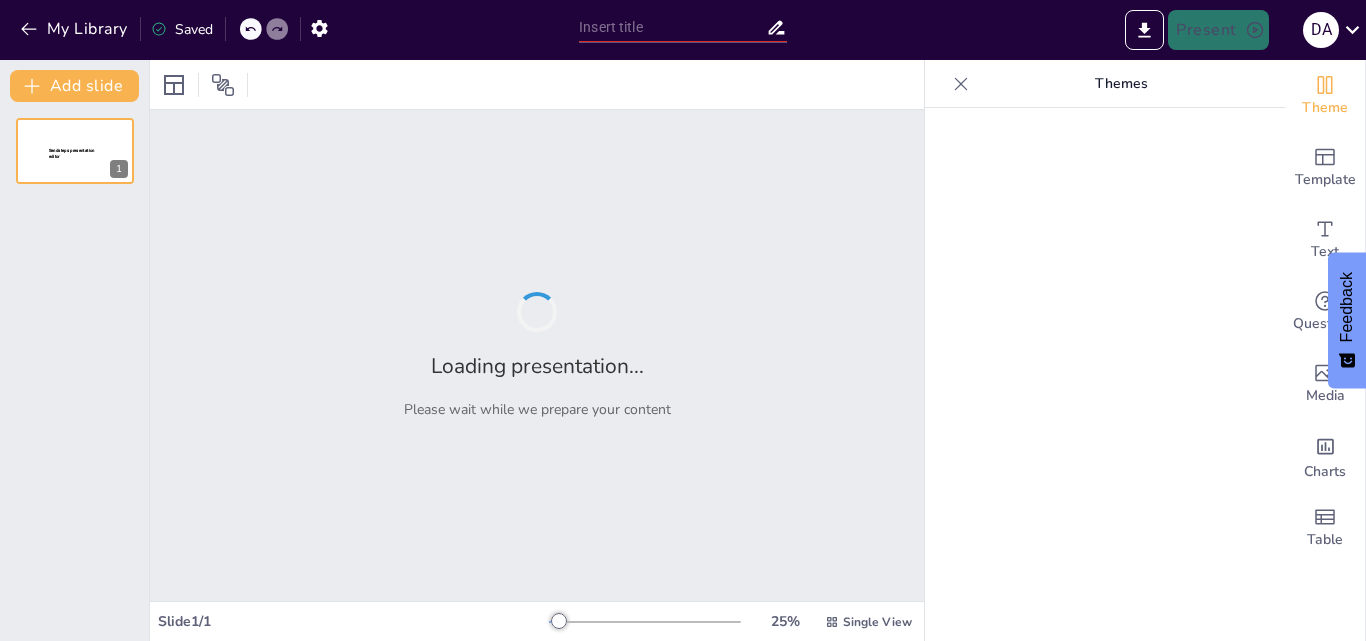 type on "Optimización de Procesos de Titulación: Implementación de BPM en Instituciones Educativas" 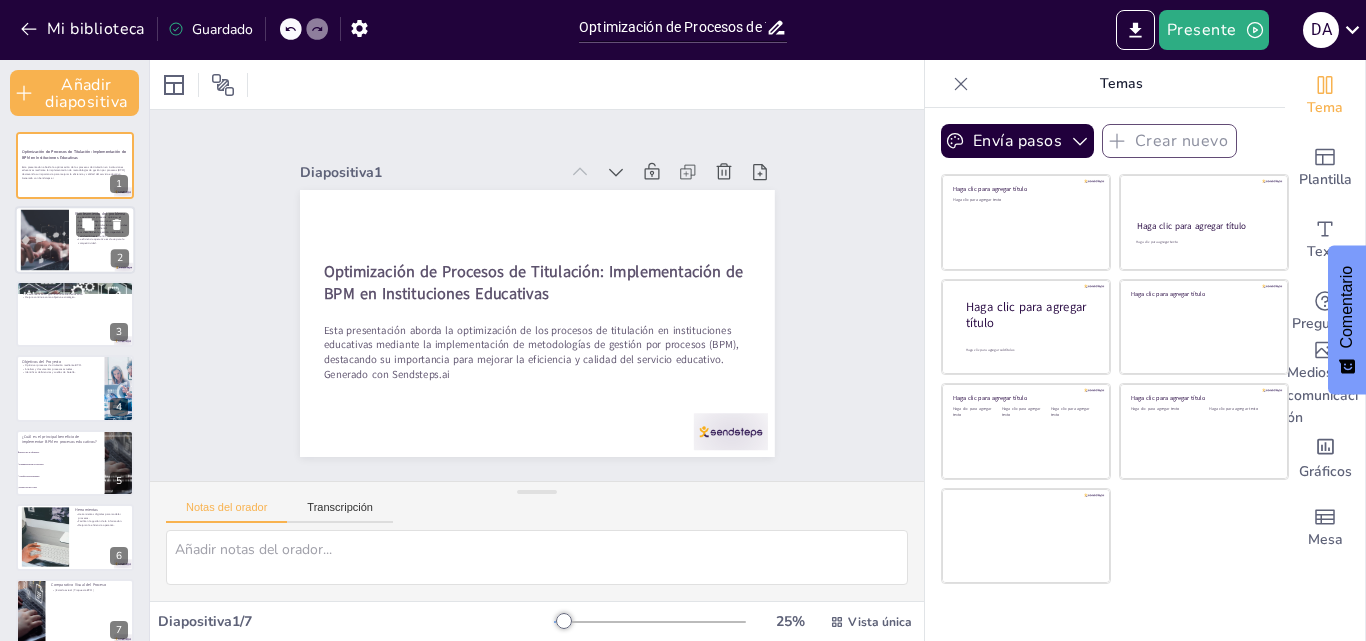 checkbox on "true" 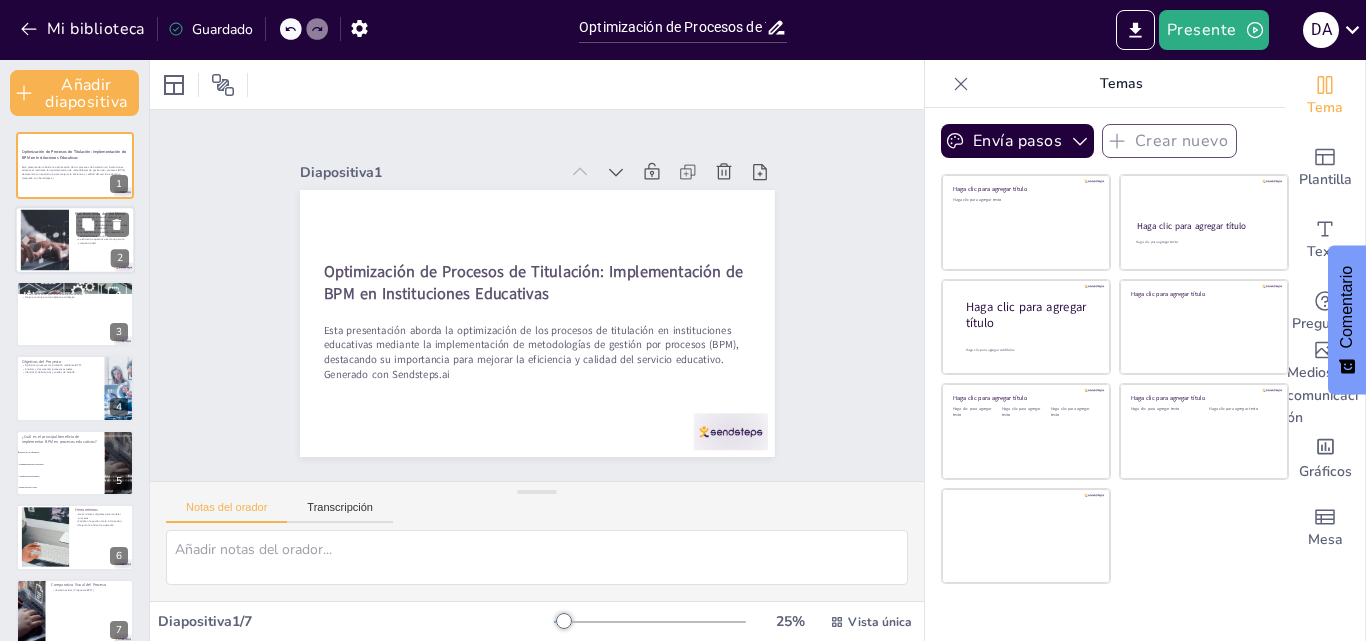click on "La eficiencia operativa es clave para la competitividad." at bounding box center (102, 241) 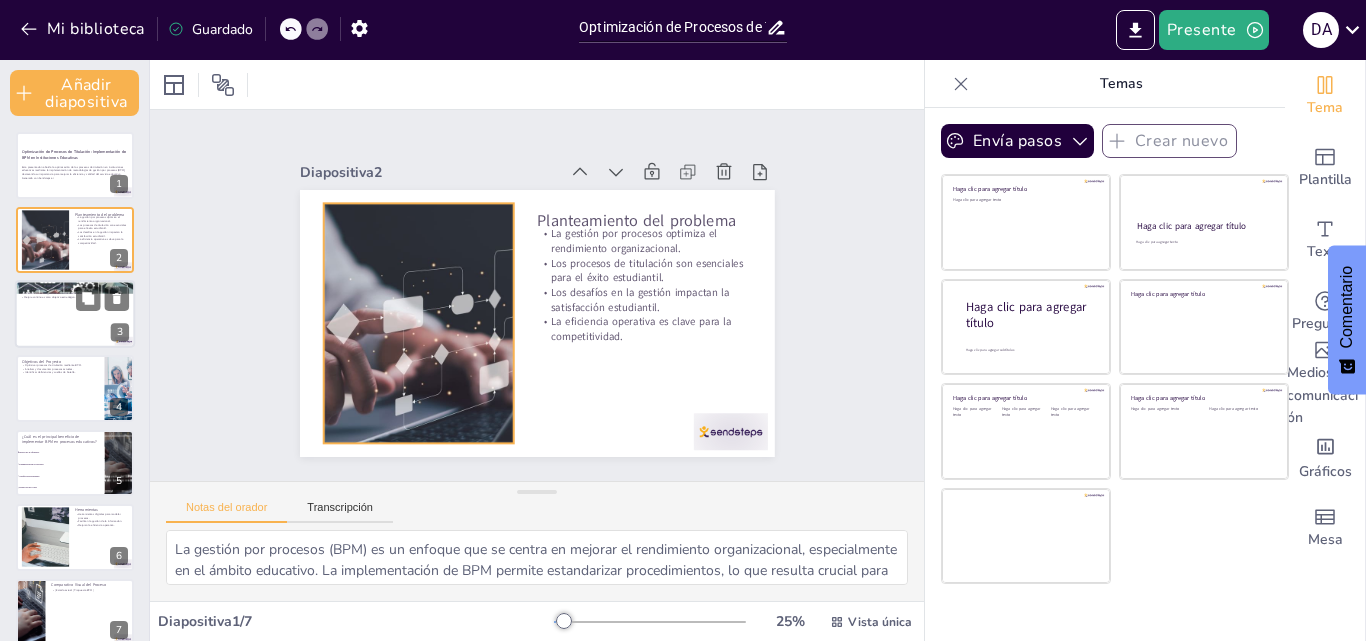 checkbox on "true" 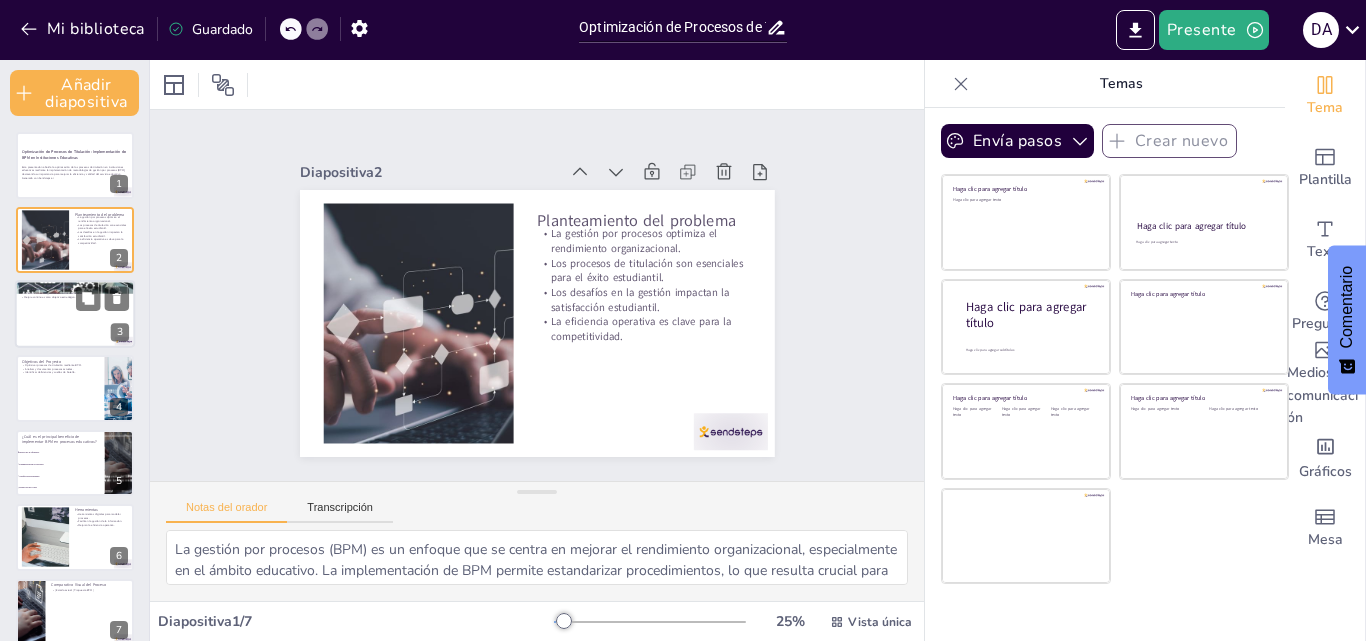 click at bounding box center (75, 314) 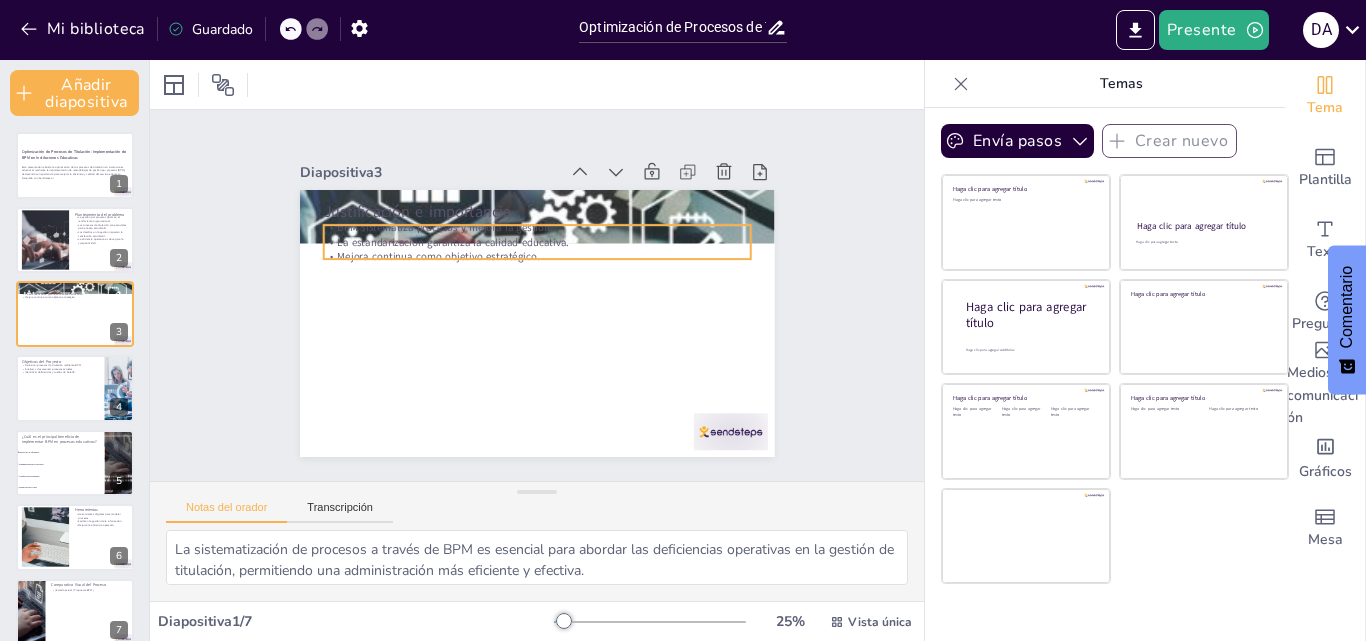 click on "La estandarización garantiza la calidad educativa." at bounding box center [561, 199] 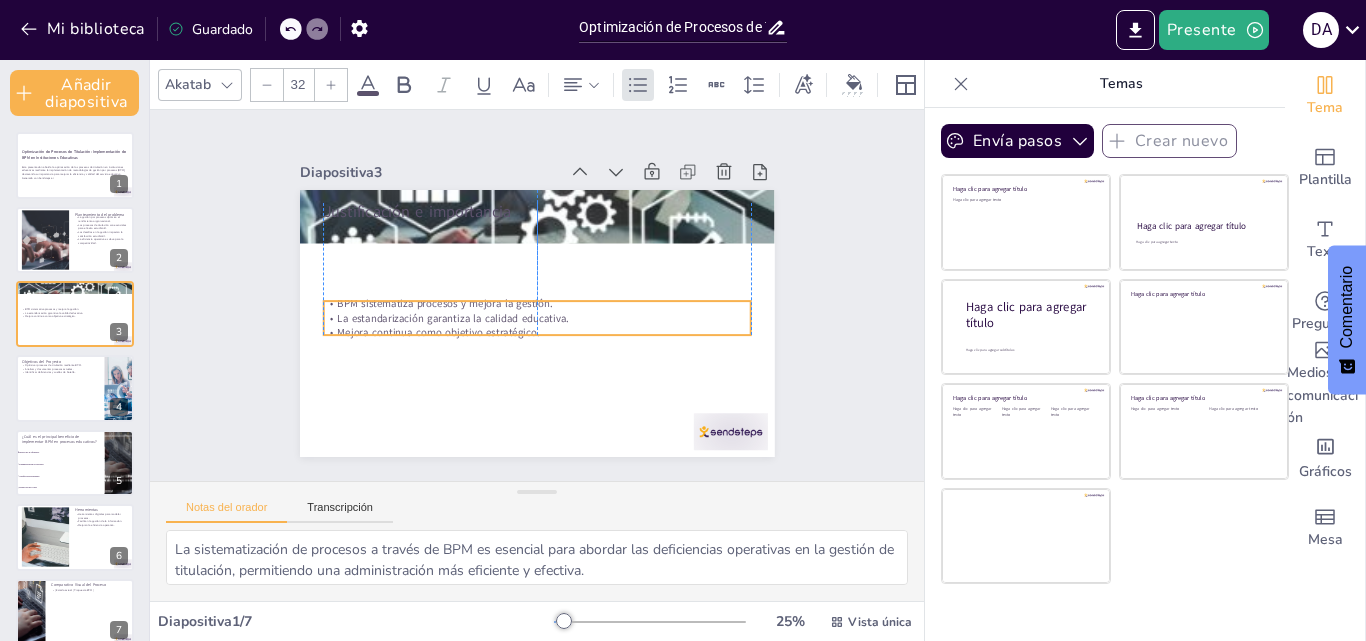 checkbox on "true" 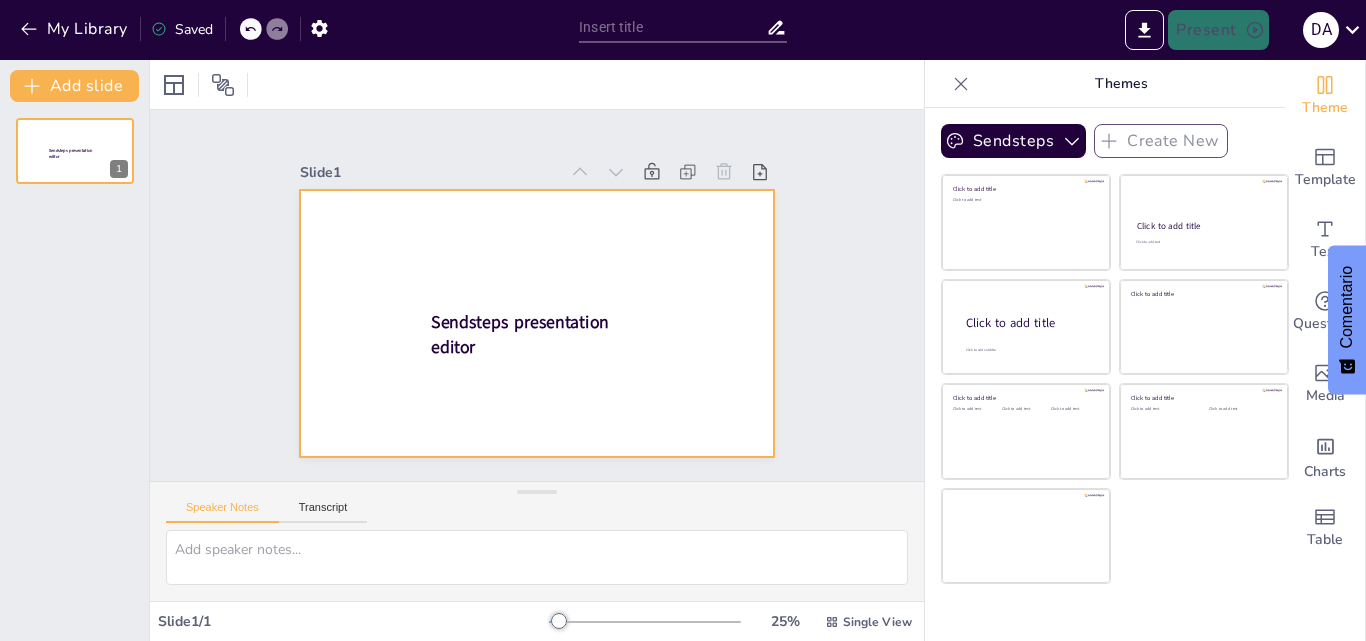 scroll, scrollTop: 0, scrollLeft: 0, axis: both 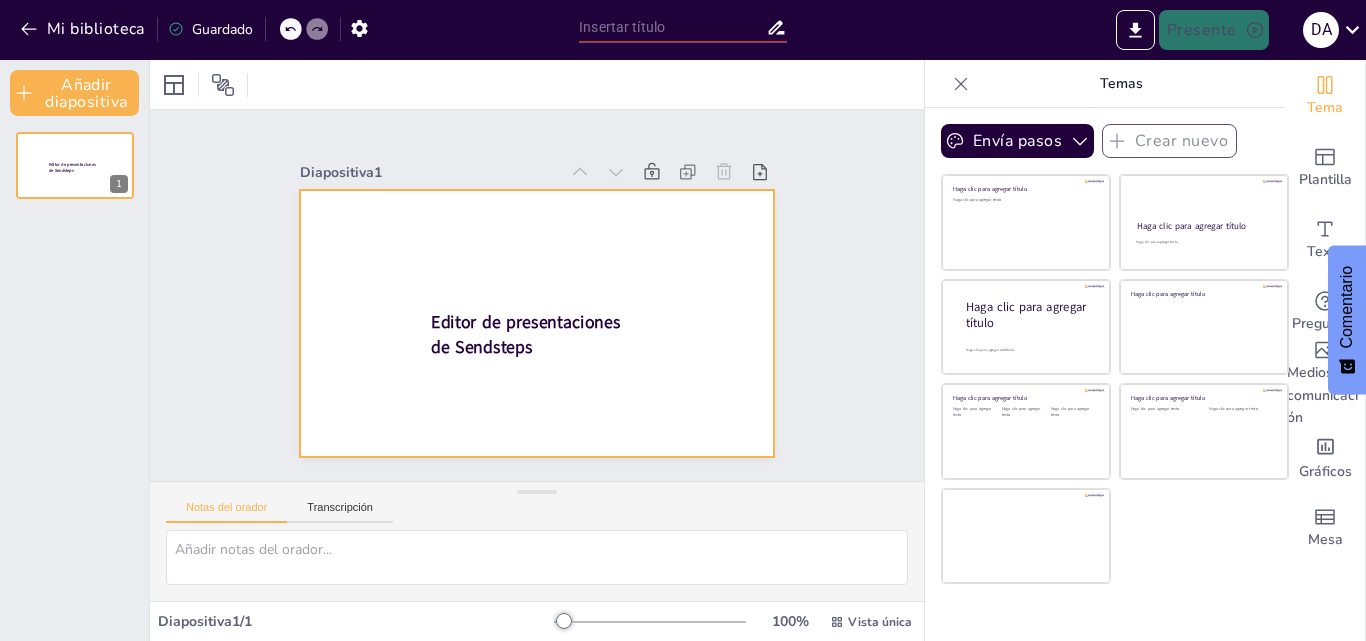drag, startPoint x: 434, startPoint y: 239, endPoint x: 423, endPoint y: 327, distance: 88.68484 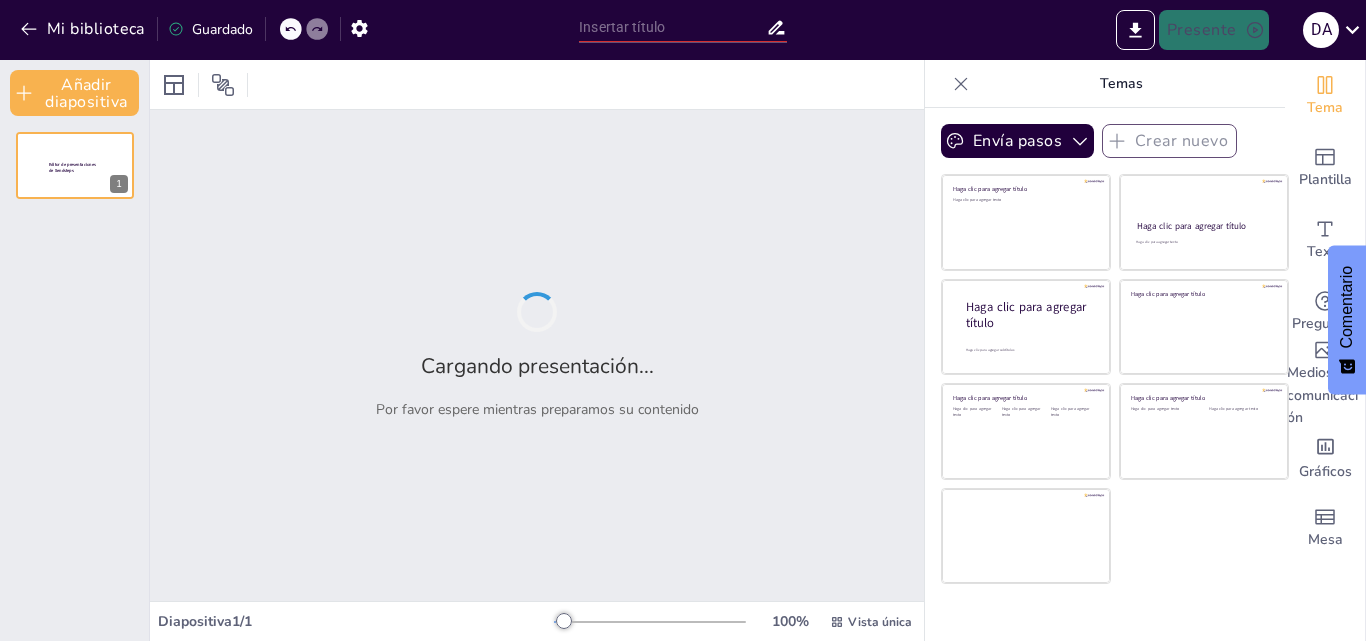 type on "Optimización de Procesos de Titulación: Implementación de BPM en Instituciones Educativas" 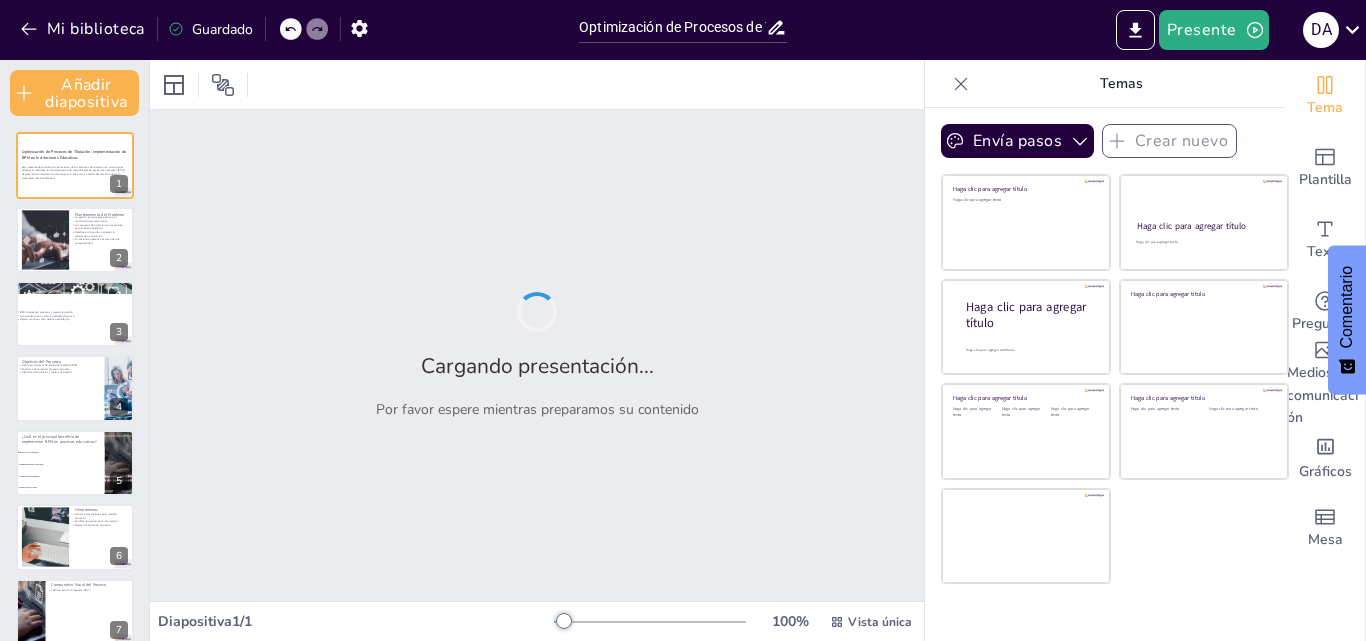checkbox on "true" 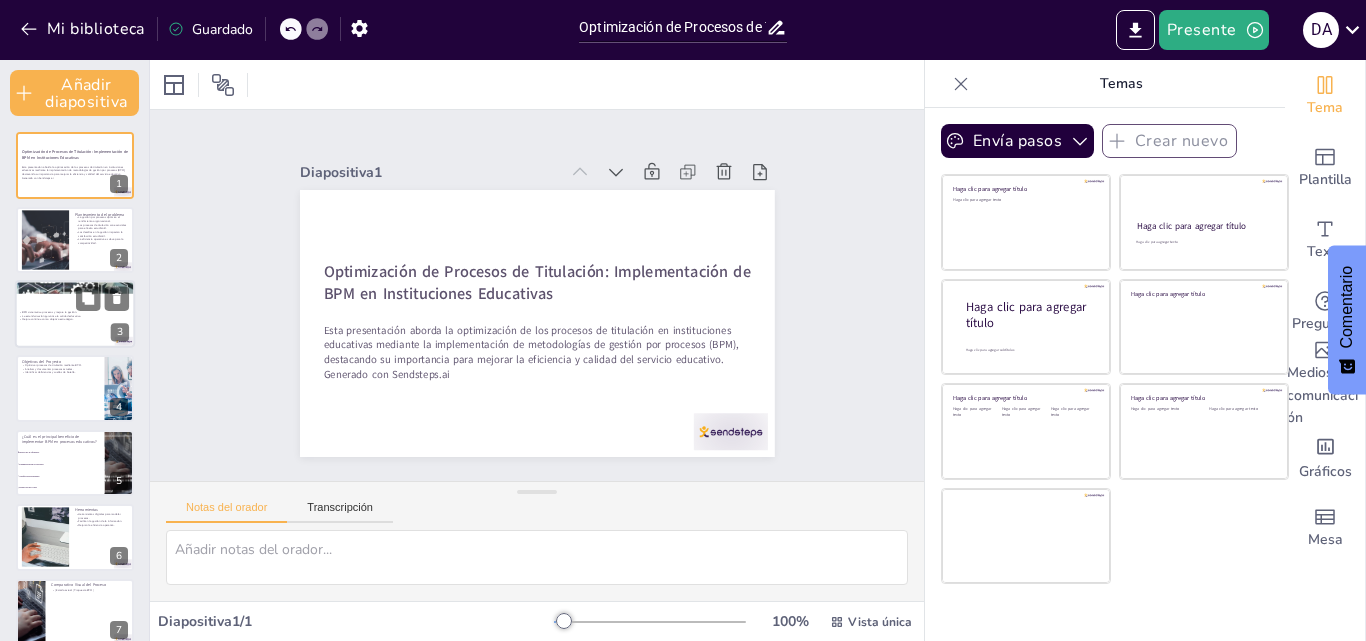 checkbox on "true" 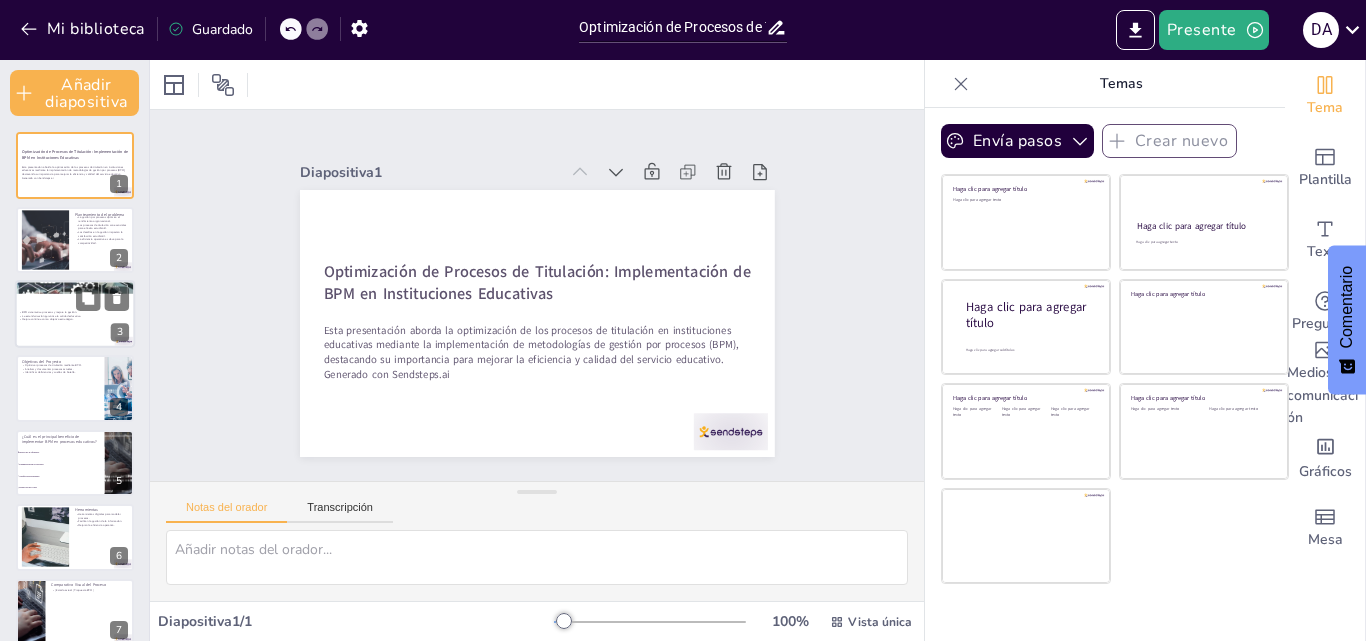 click at bounding box center [75, 314] 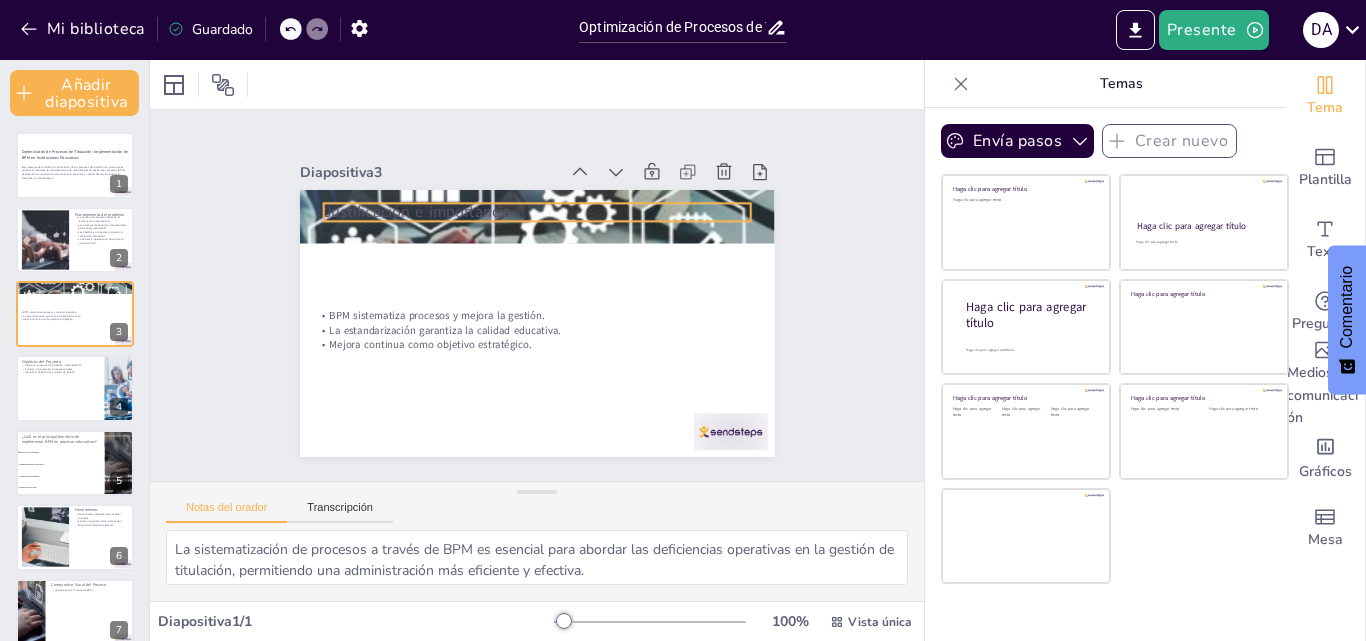 click on "Justificación e importancia" at bounding box center [474, 163] 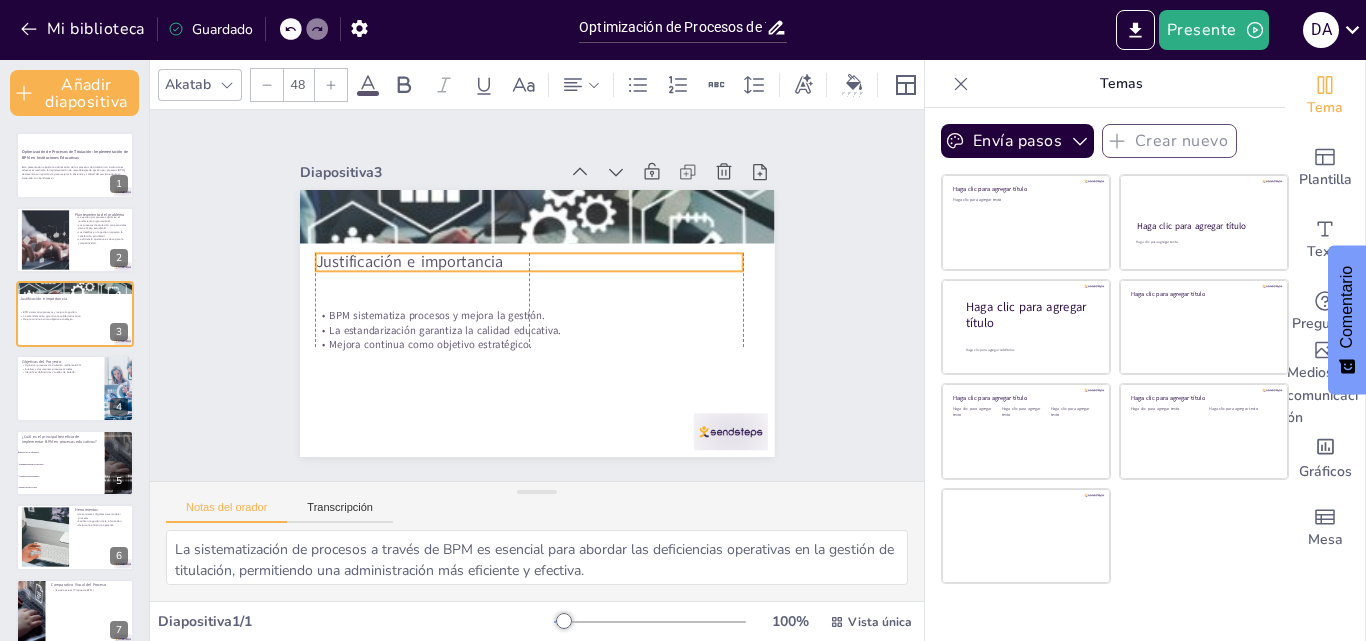 checkbox on "true" 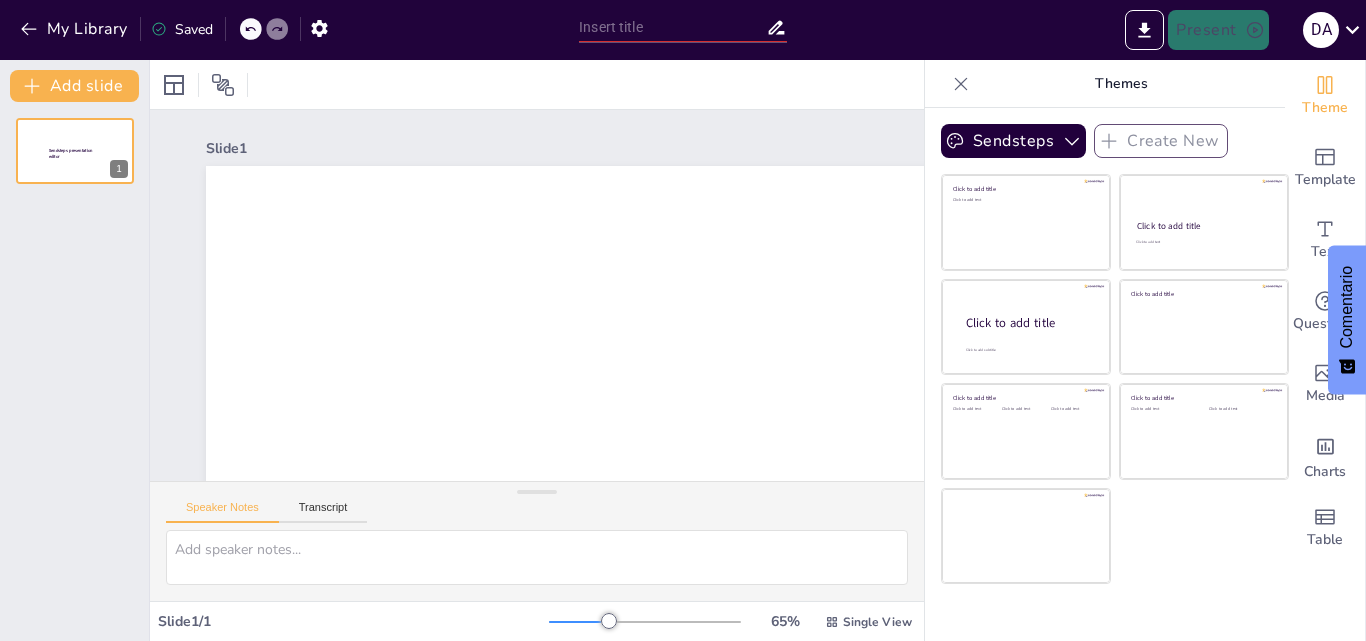 drag, startPoint x: 440, startPoint y: 208, endPoint x: 431, endPoint y: 257, distance: 49.819675 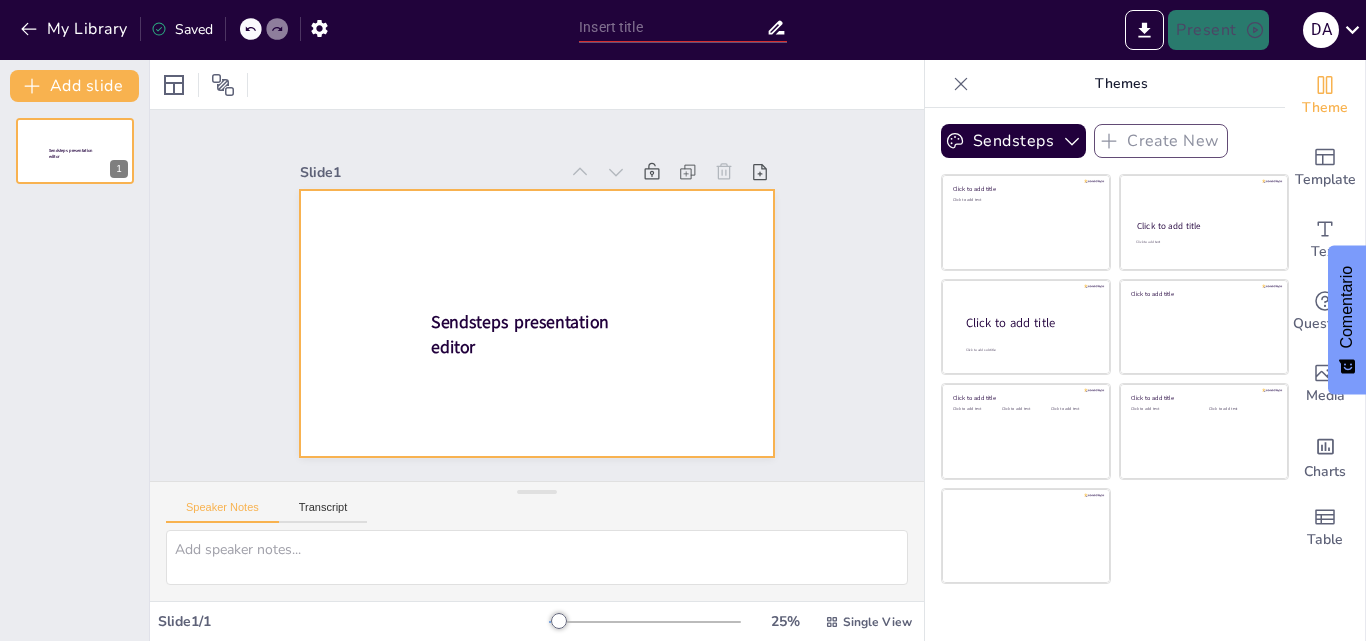 scroll, scrollTop: 0, scrollLeft: 0, axis: both 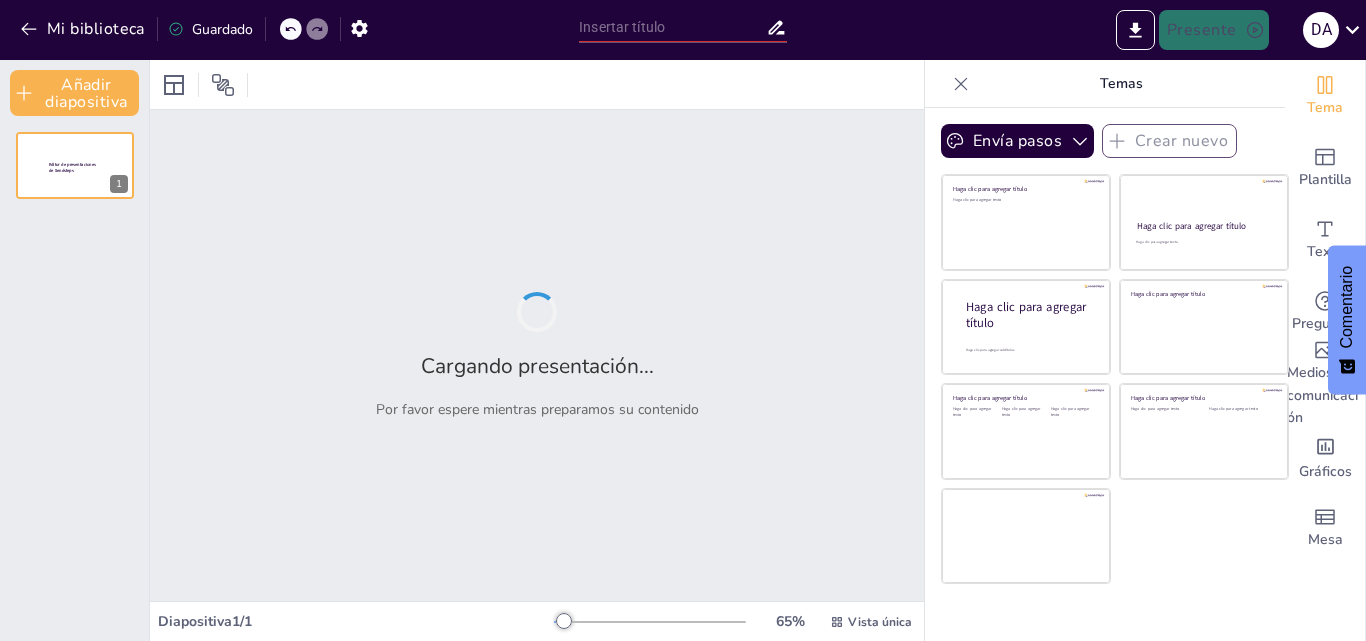 type on "Optimización de Procesos de Titulación: Implementación de BPM en Instituciones Educativas" 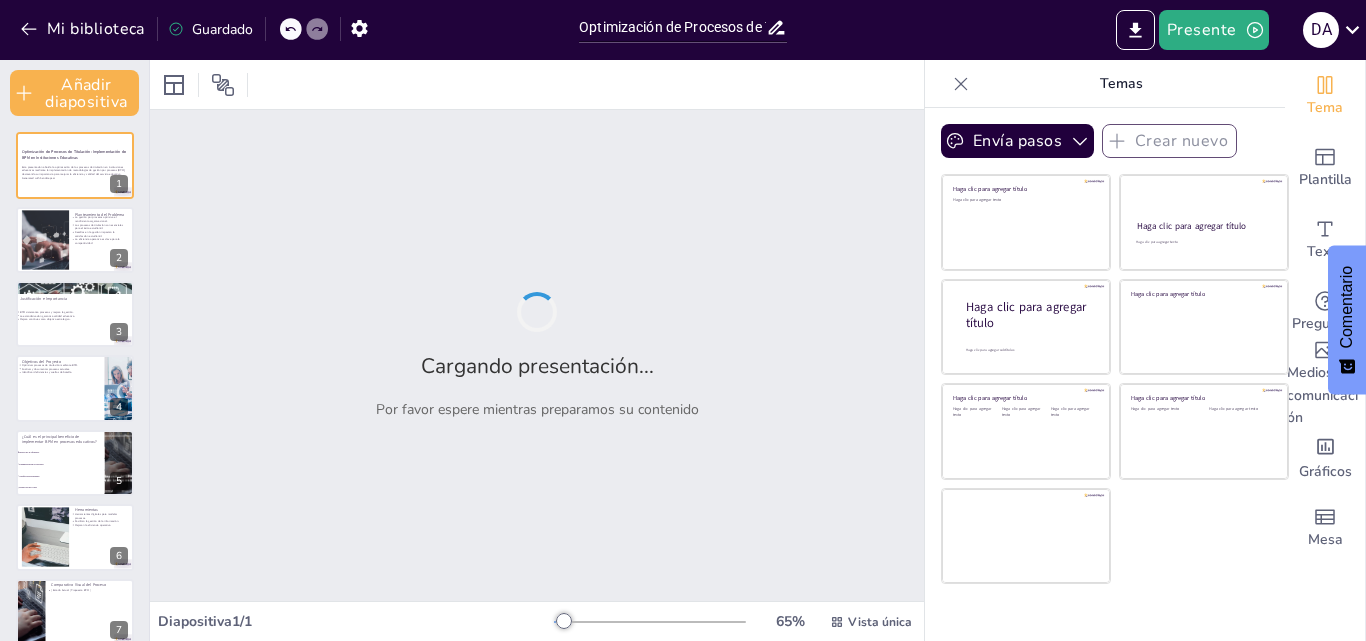checkbox on "true" 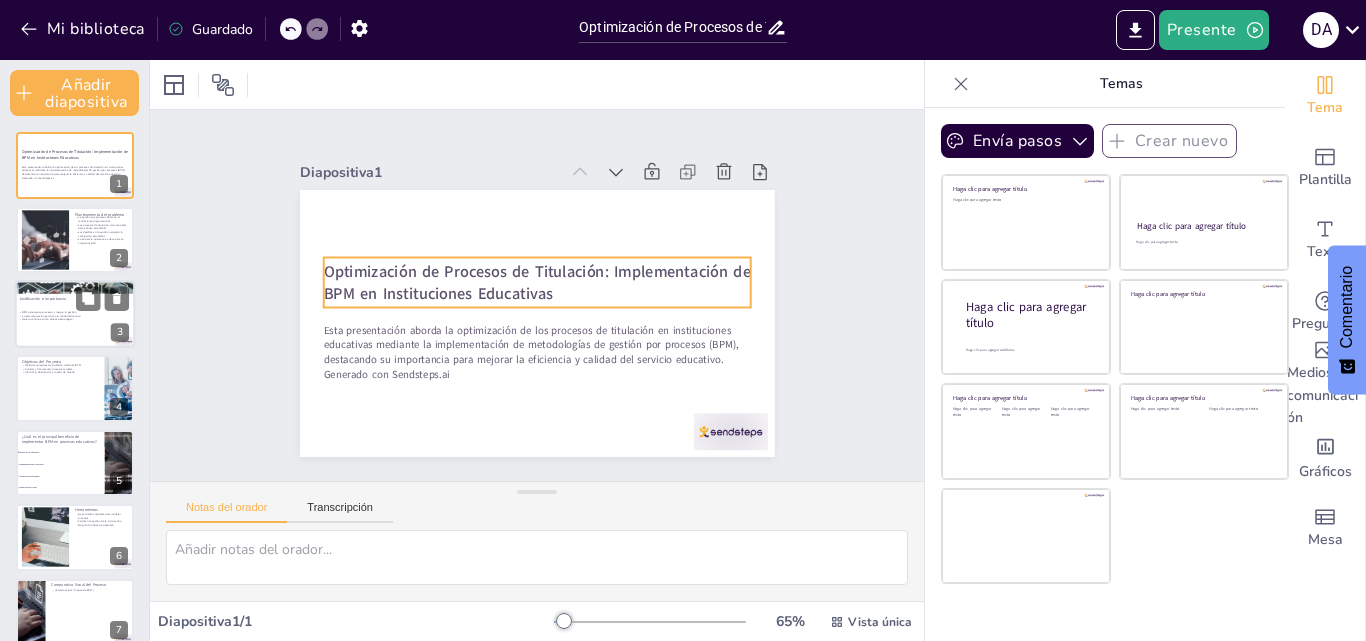 checkbox on "true" 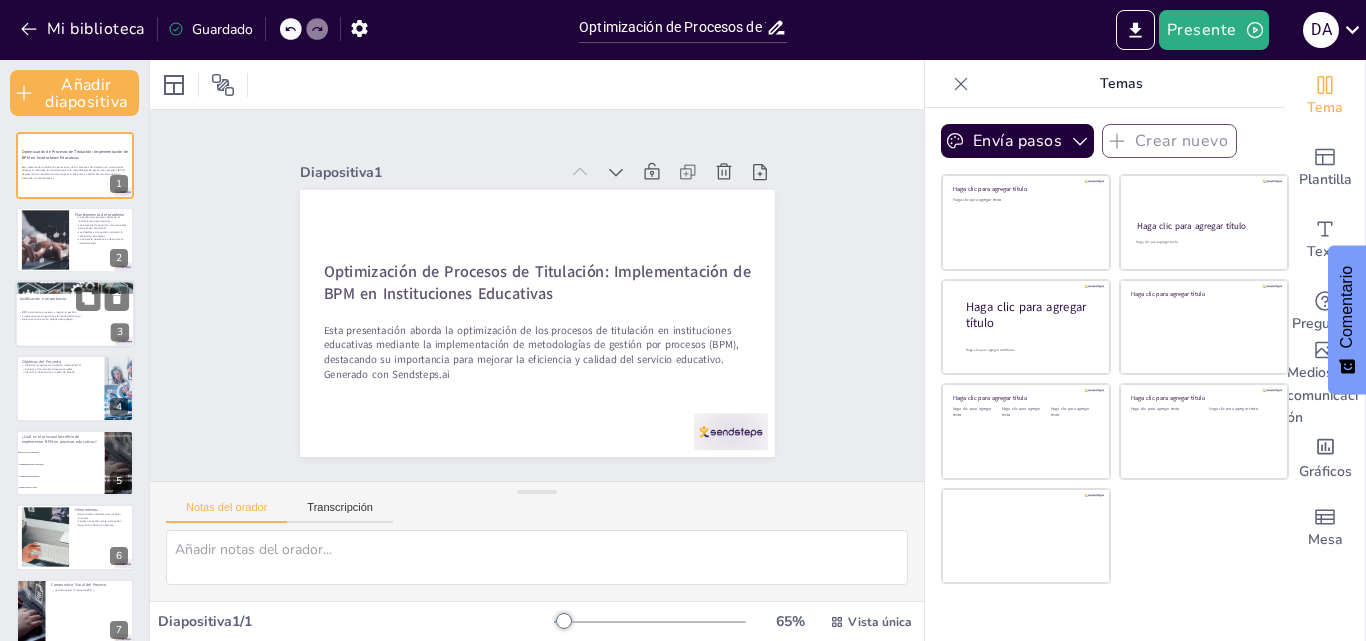 click at bounding box center (75, 314) 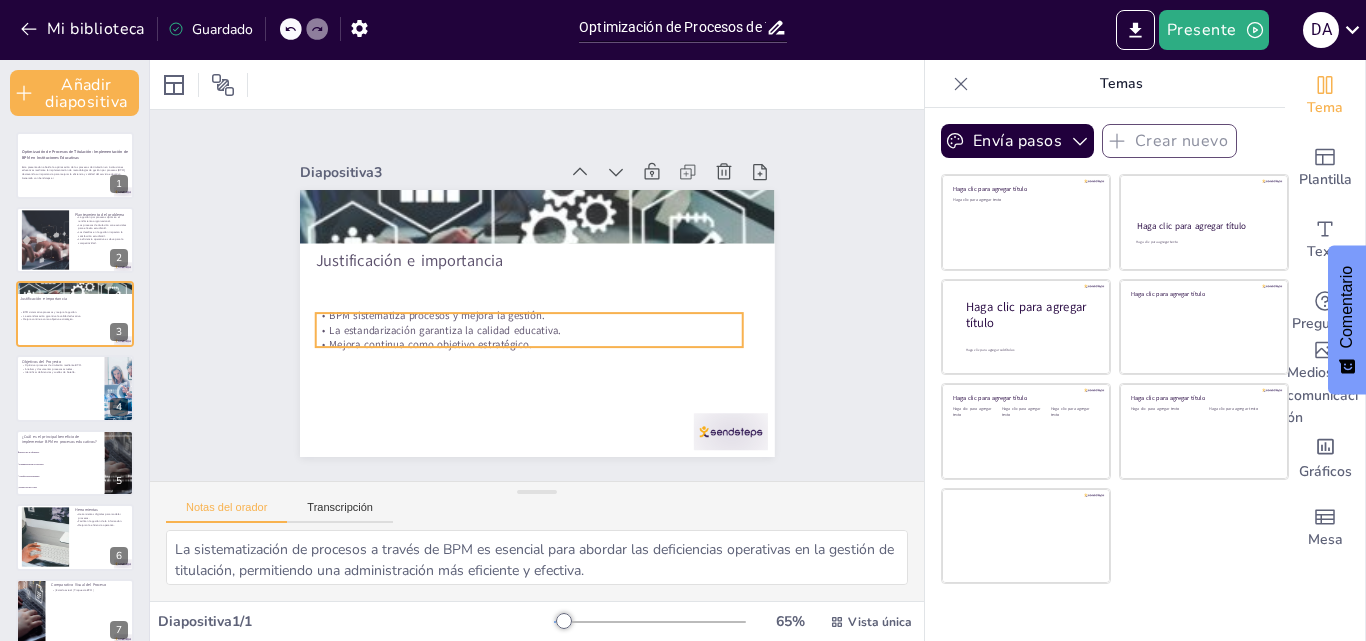 checkbox on "true" 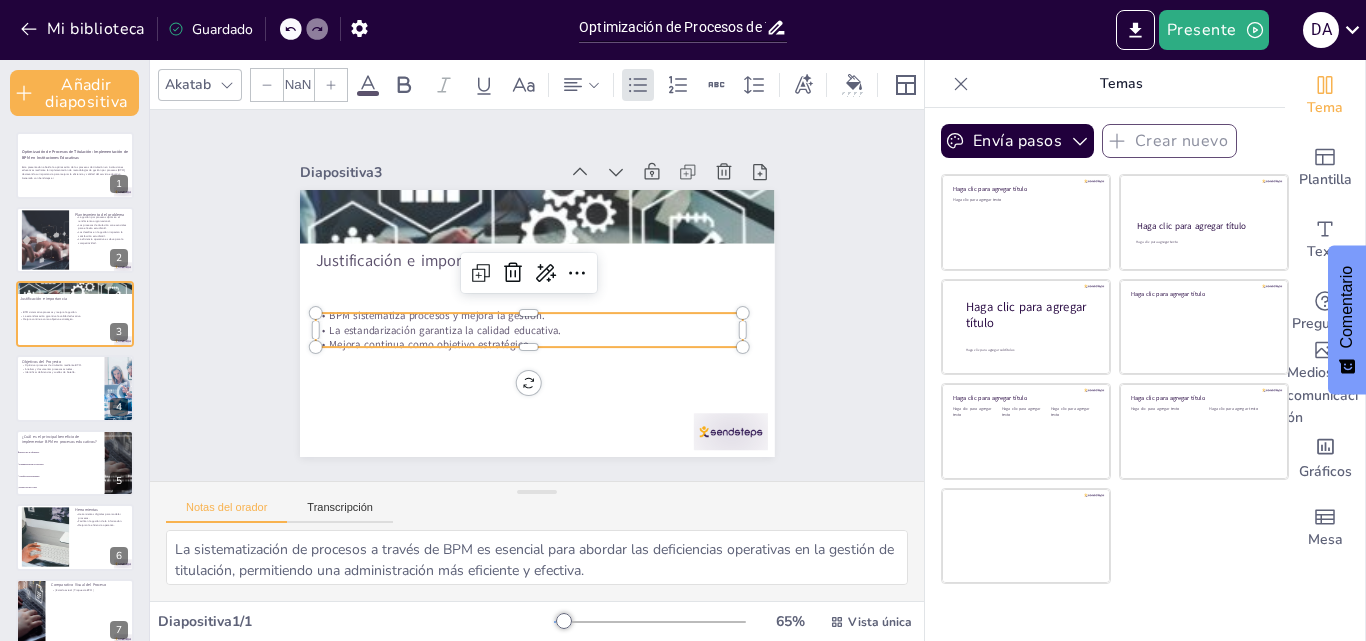 type on "32" 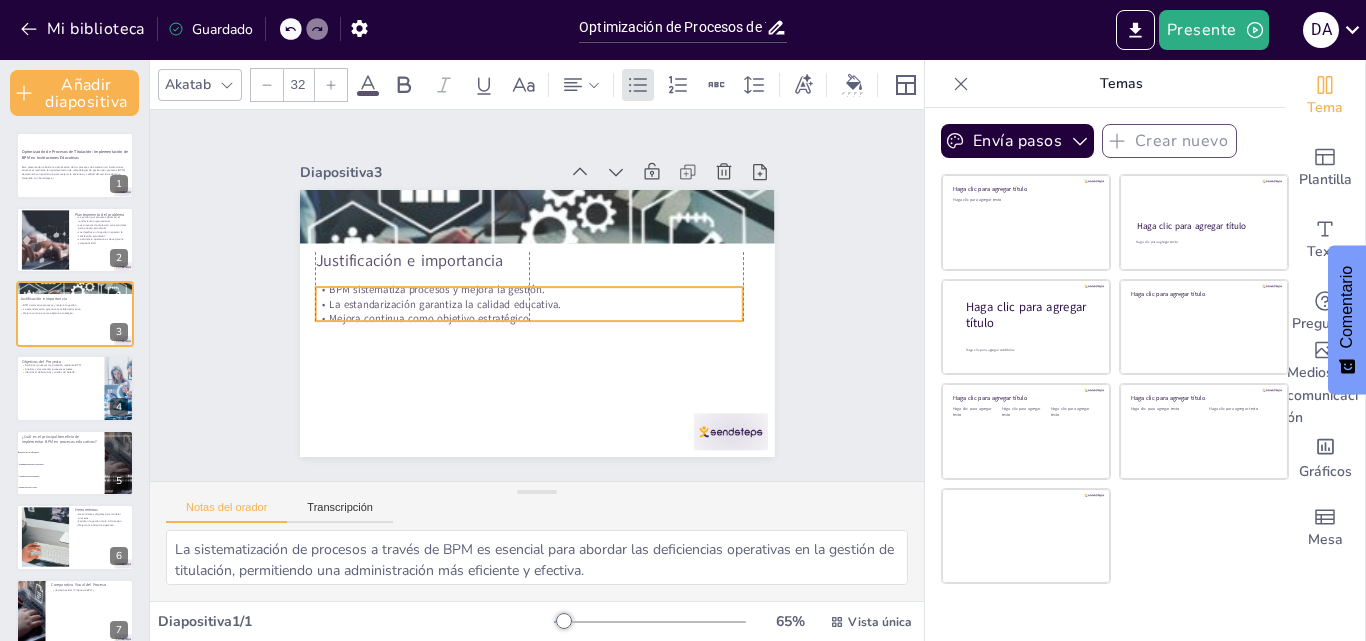 drag, startPoint x: 425, startPoint y: 314, endPoint x: 422, endPoint y: 288, distance: 26.172504 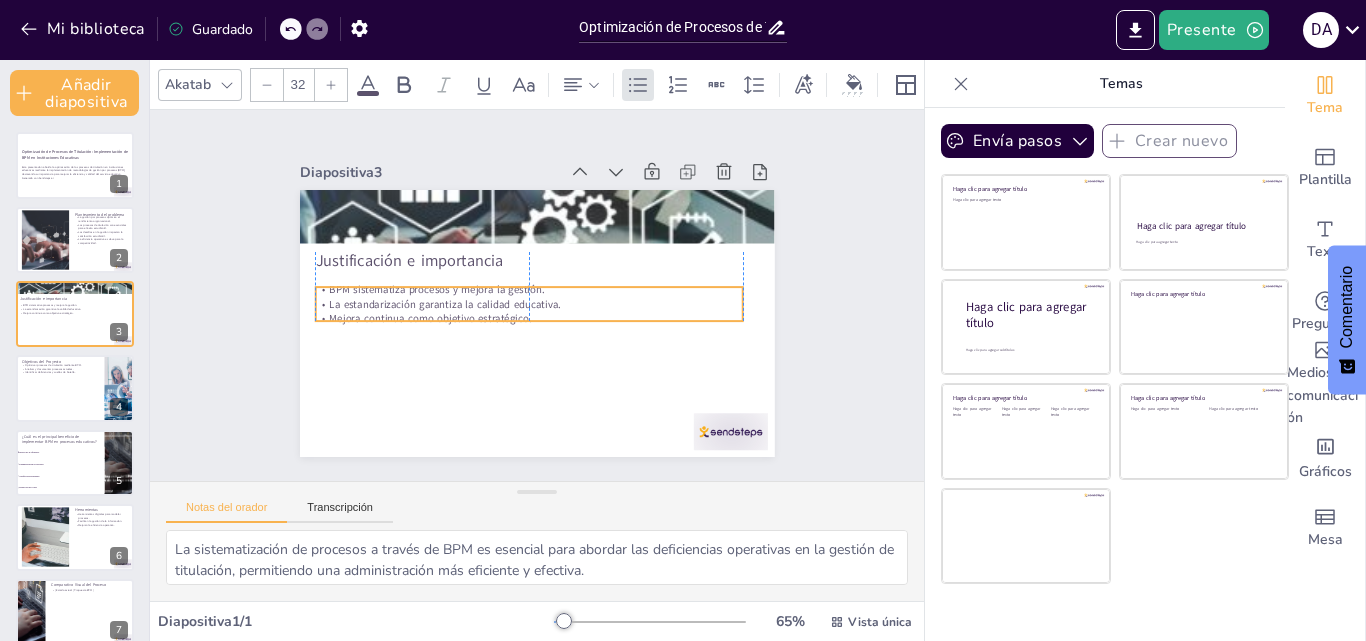 click on "BPM sistematiza procesos y mejora la gestión." at bounding box center (438, 278) 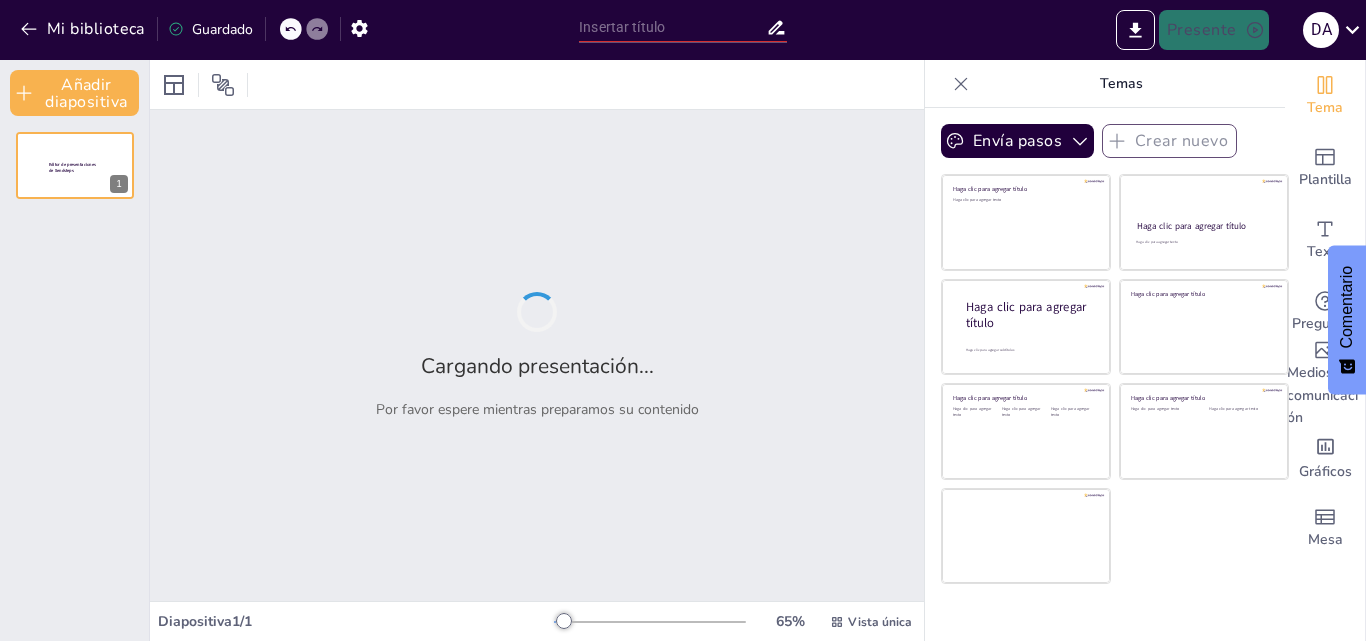 type on "Optimización de Procesos de Titulación: Implementación de BPM en Instituciones Educativas" 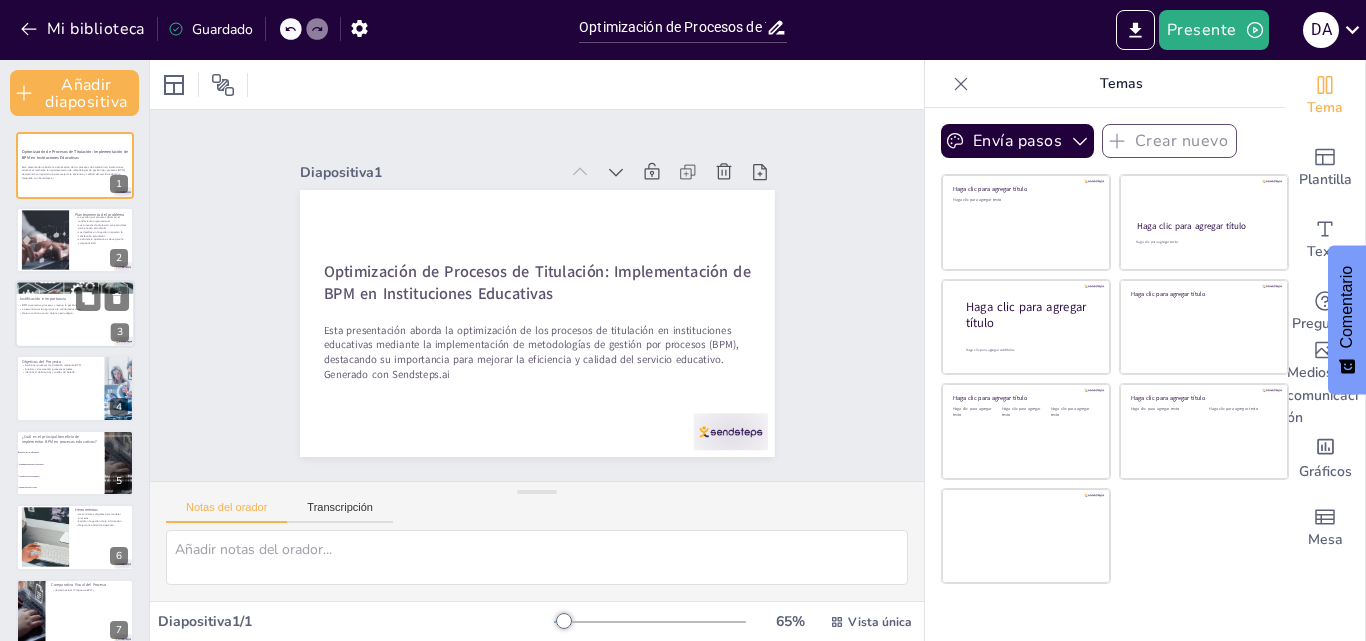checkbox on "true" 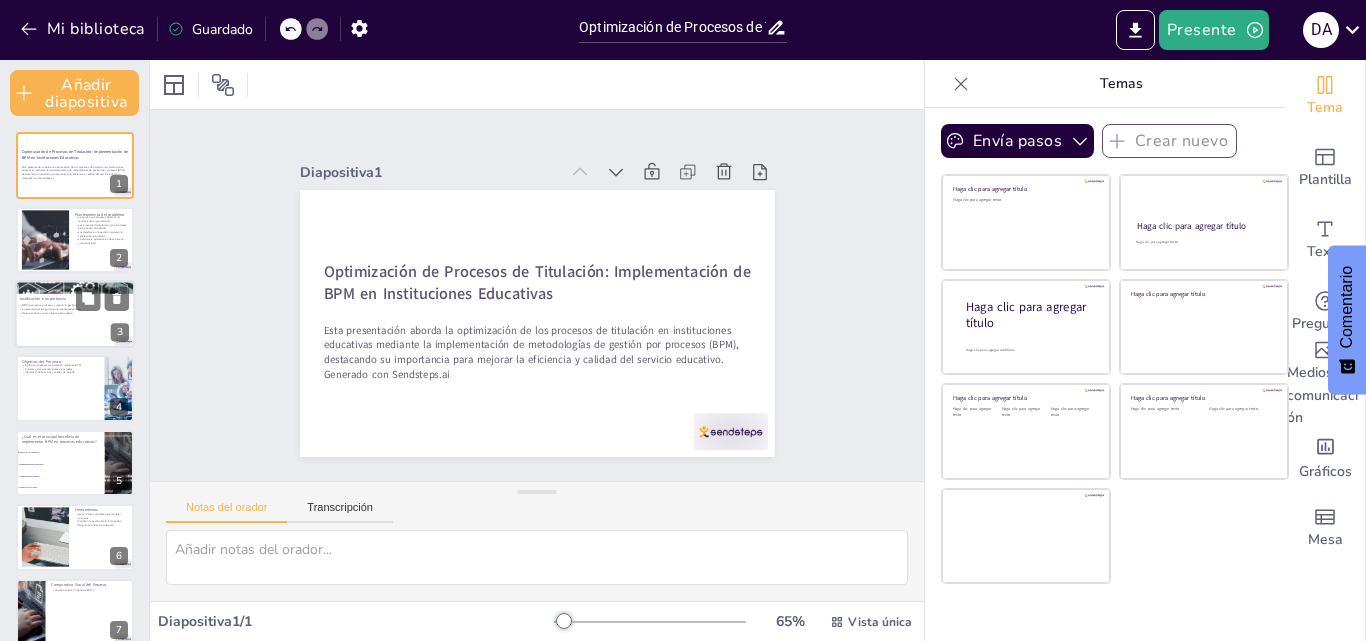 click at bounding box center [75, 314] 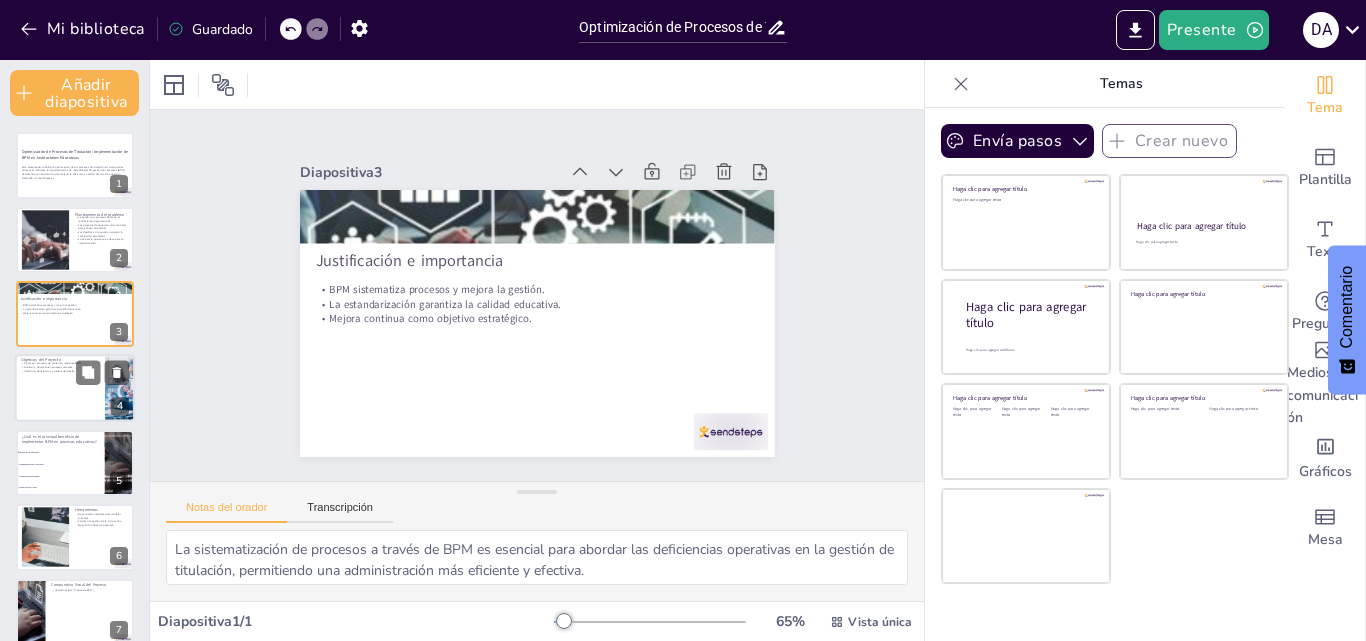 checkbox on "true" 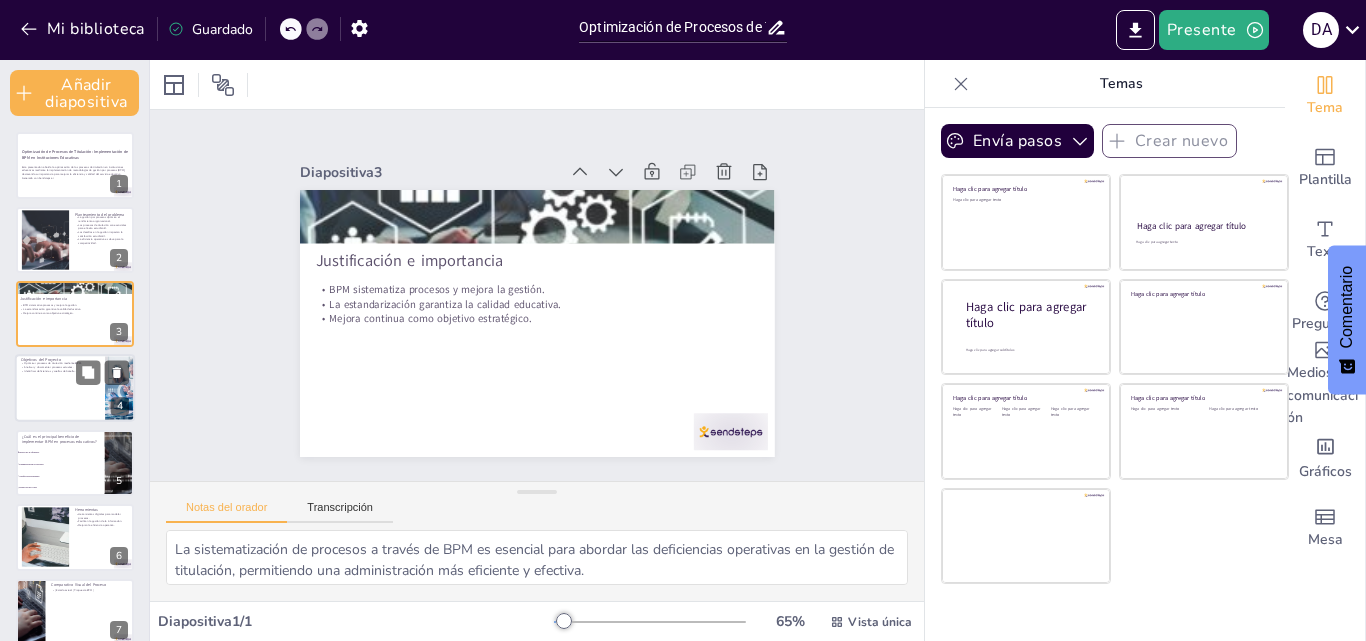 click at bounding box center (75, 389) 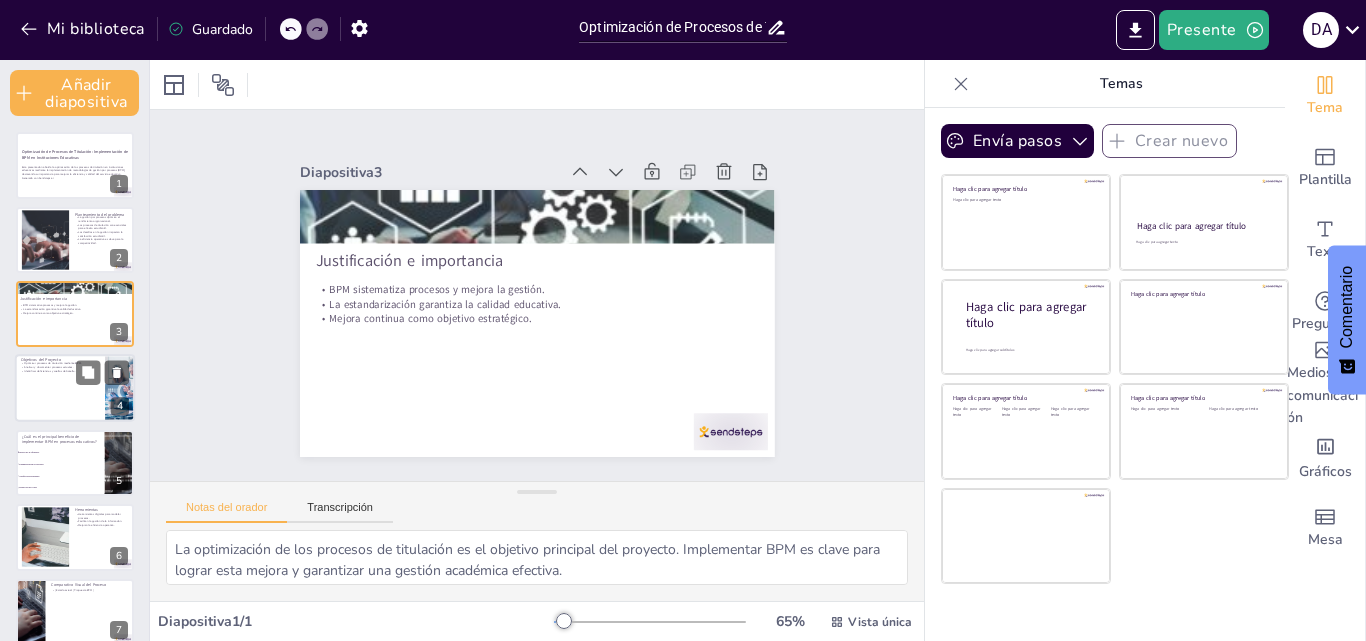 scroll, scrollTop: 10, scrollLeft: 0, axis: vertical 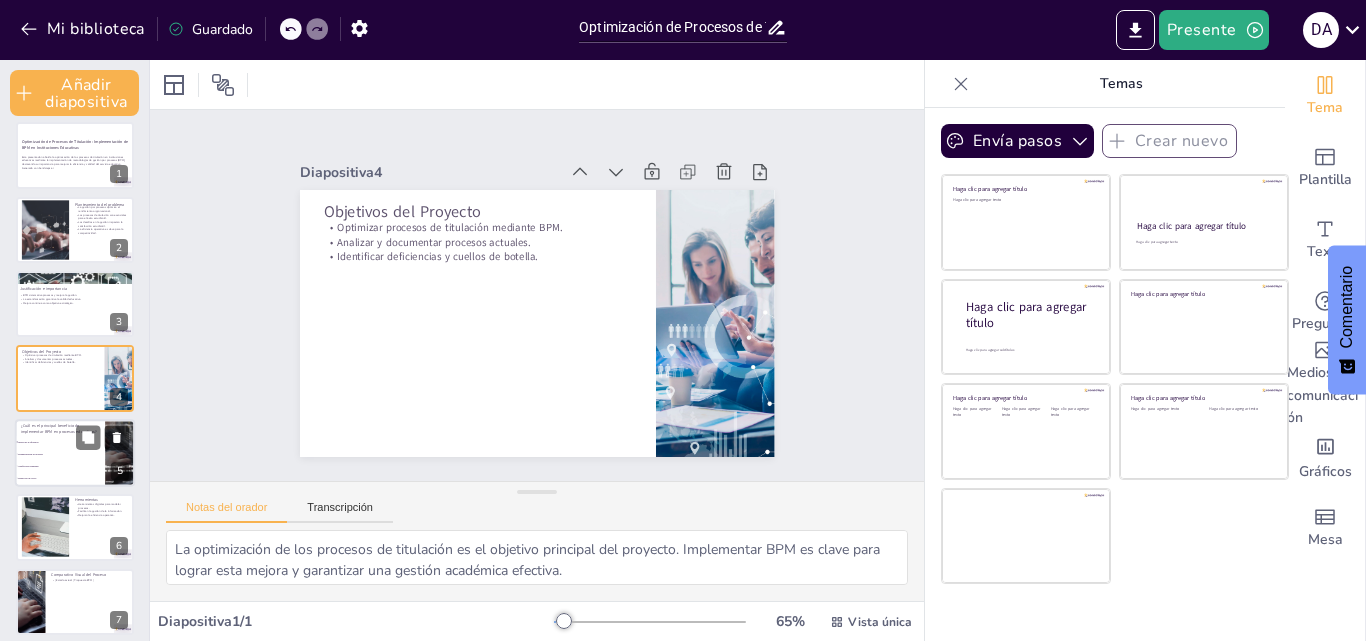 checkbox on "true" 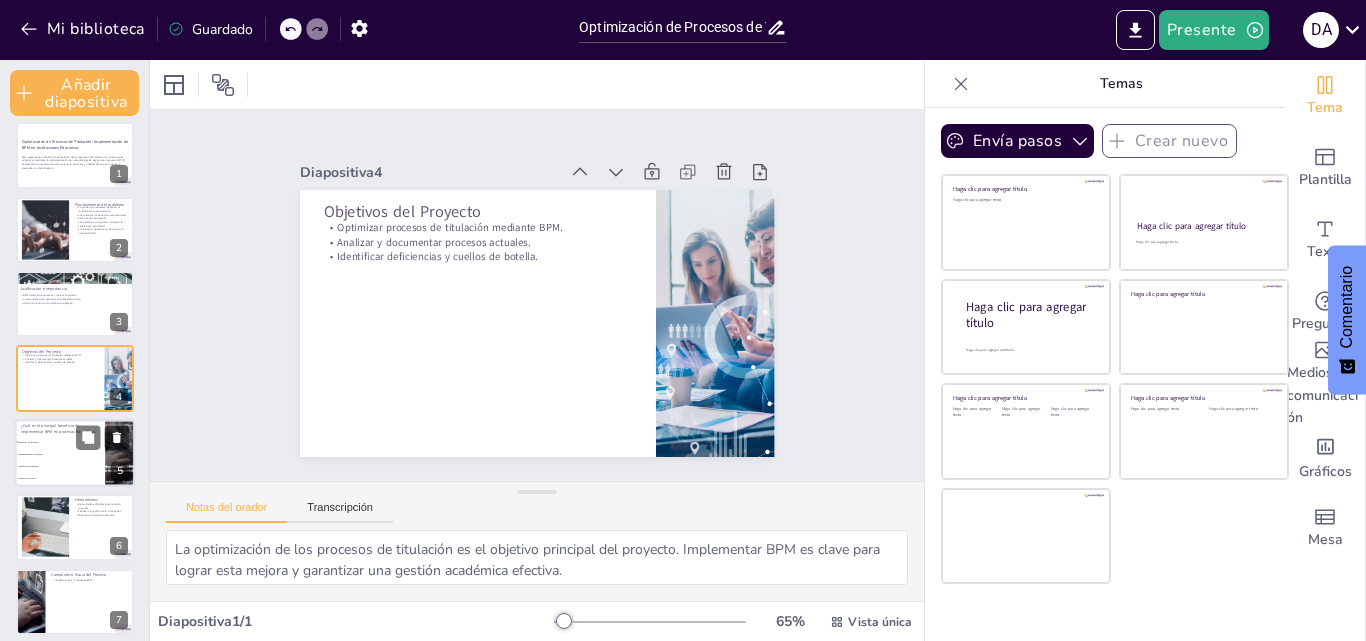 checkbox on "true" 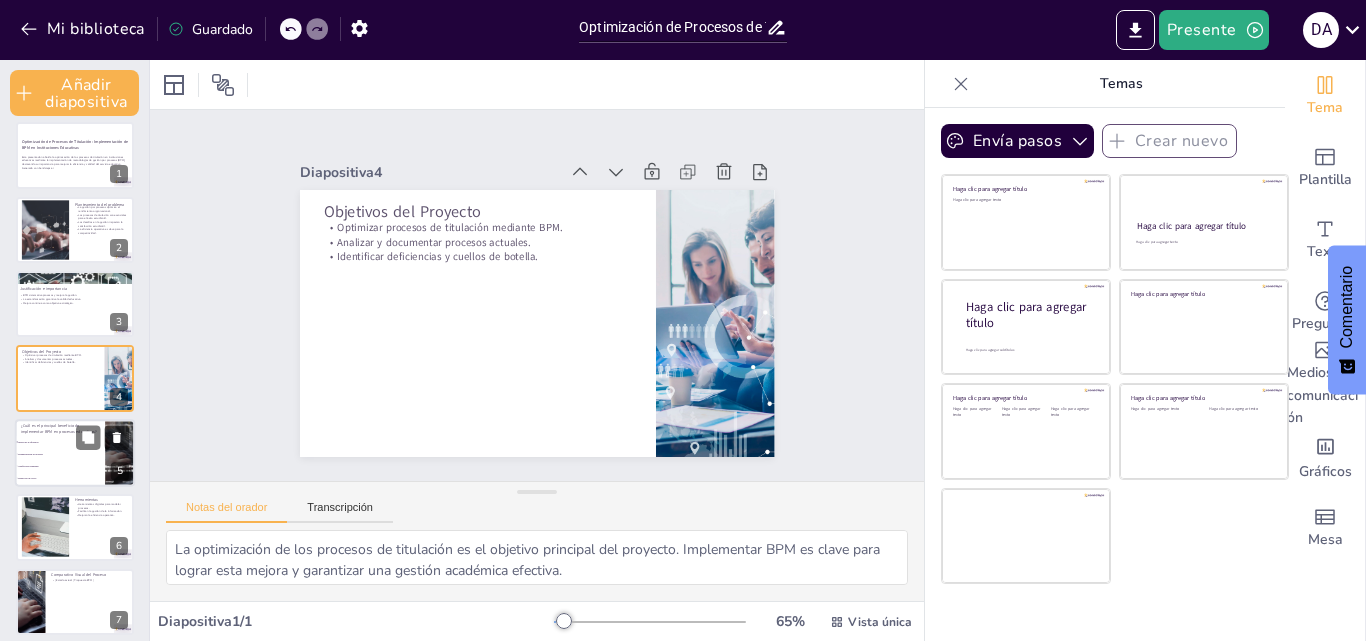 checkbox on "true" 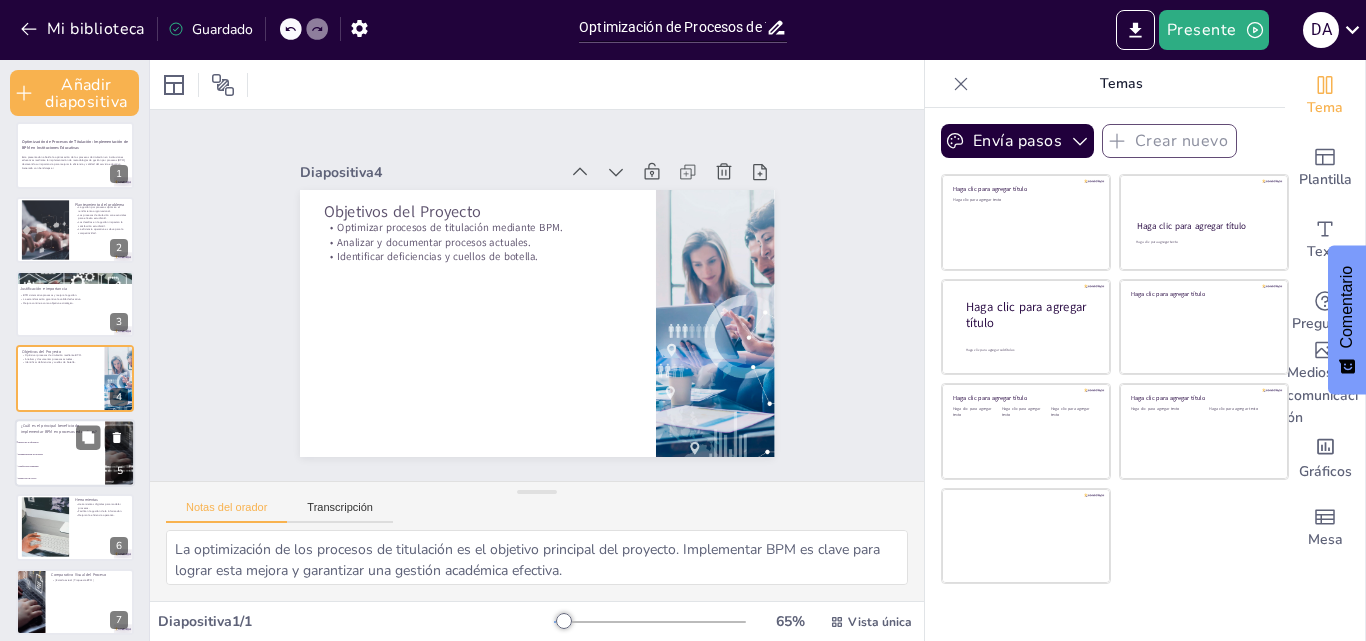 checkbox on "true" 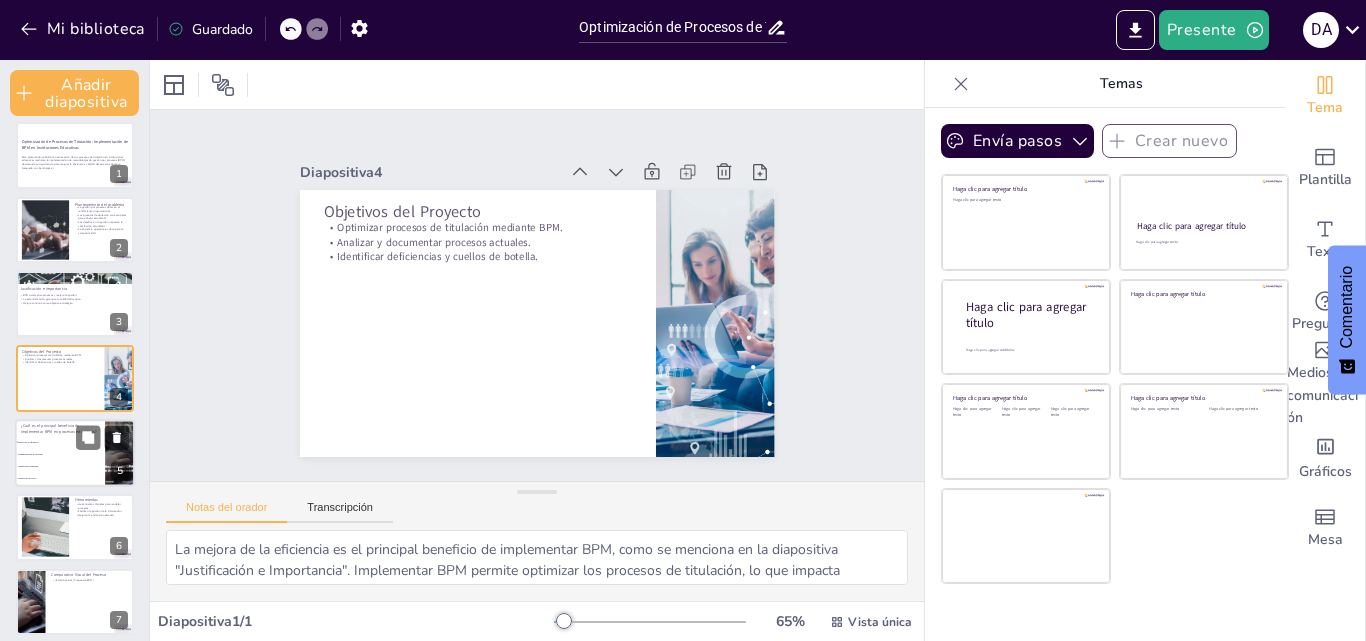 scroll, scrollTop: 20, scrollLeft: 0, axis: vertical 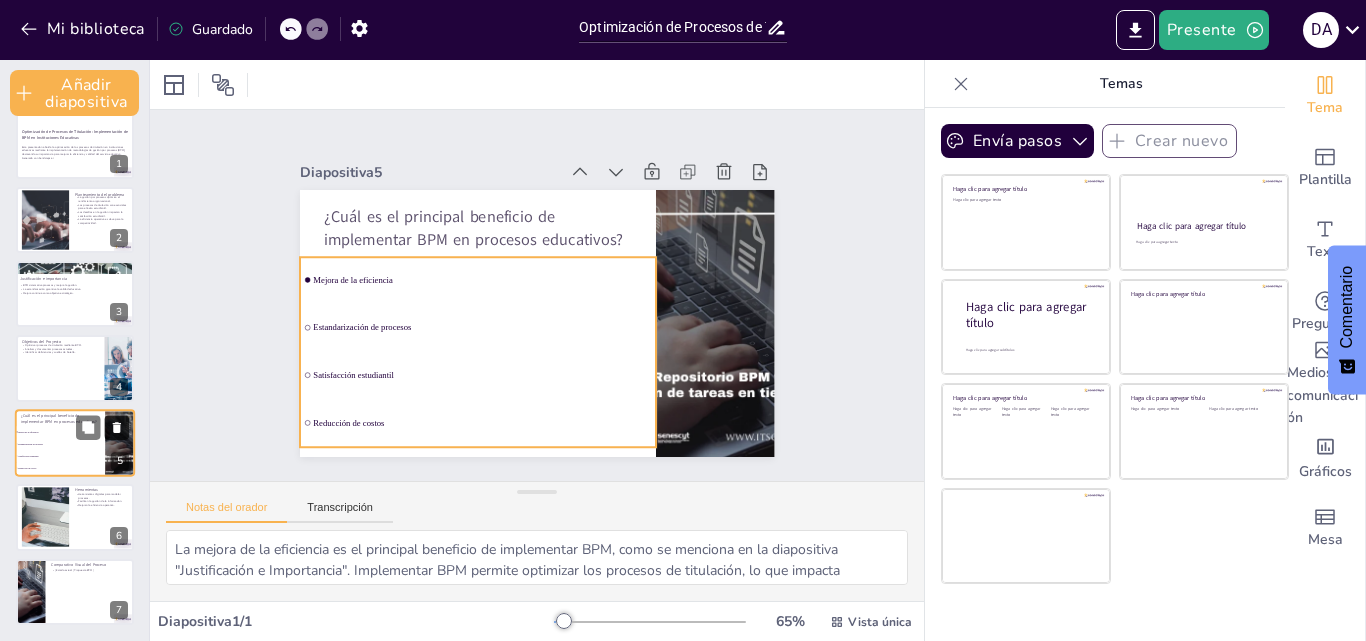 checkbox on "true" 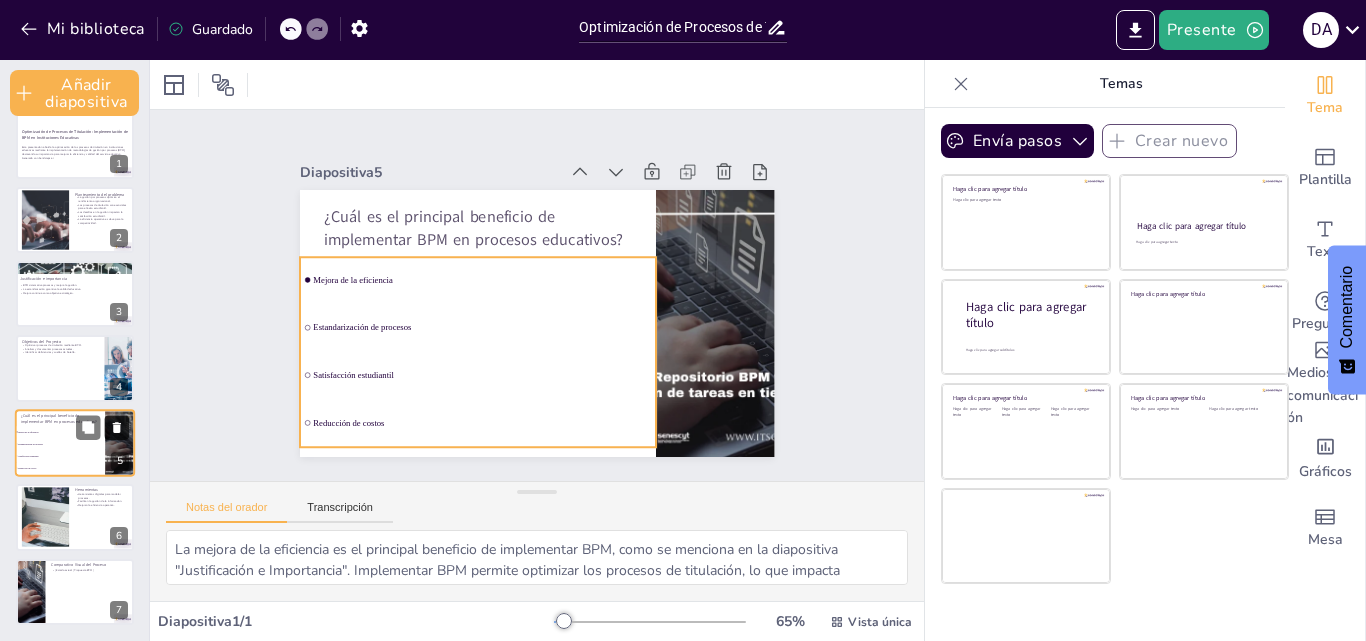 checkbox on "true" 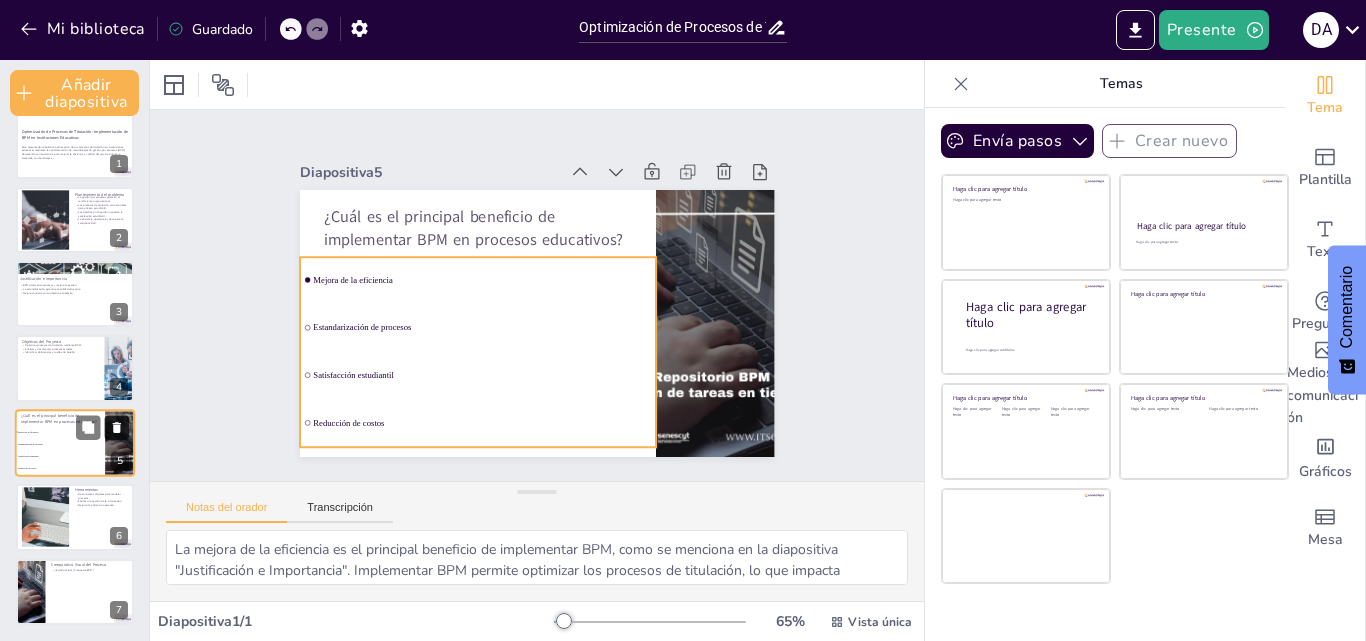 checkbox on "true" 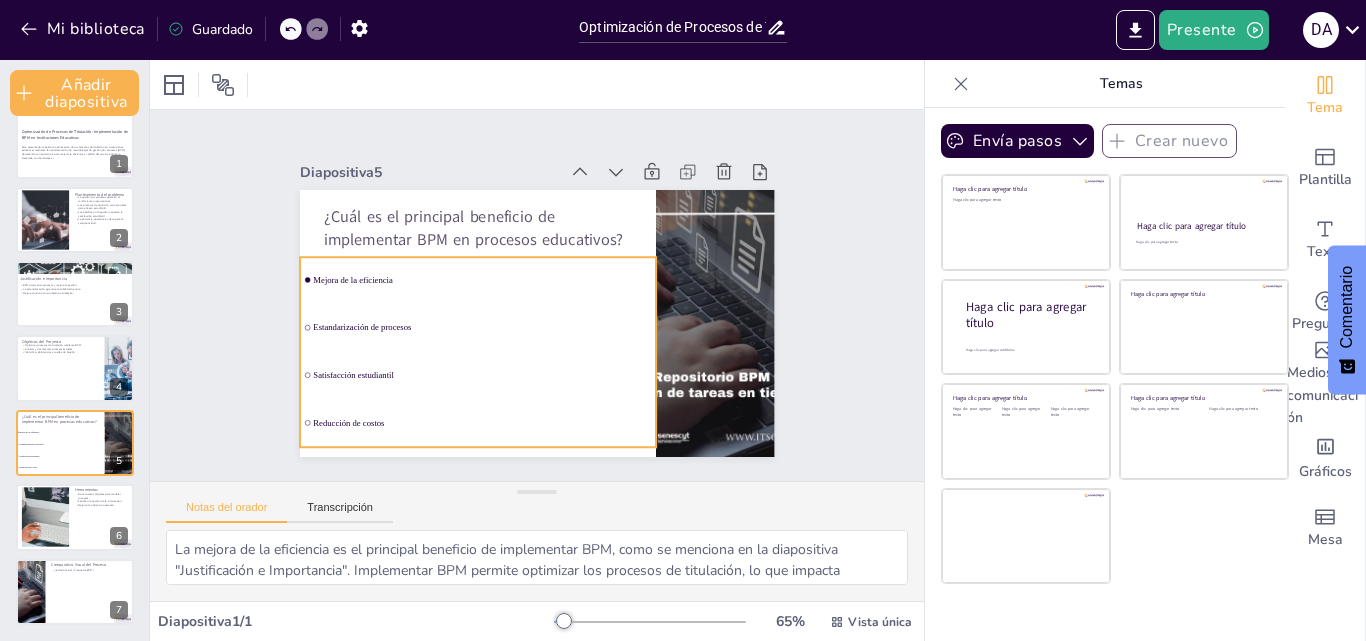 checkbox on "true" 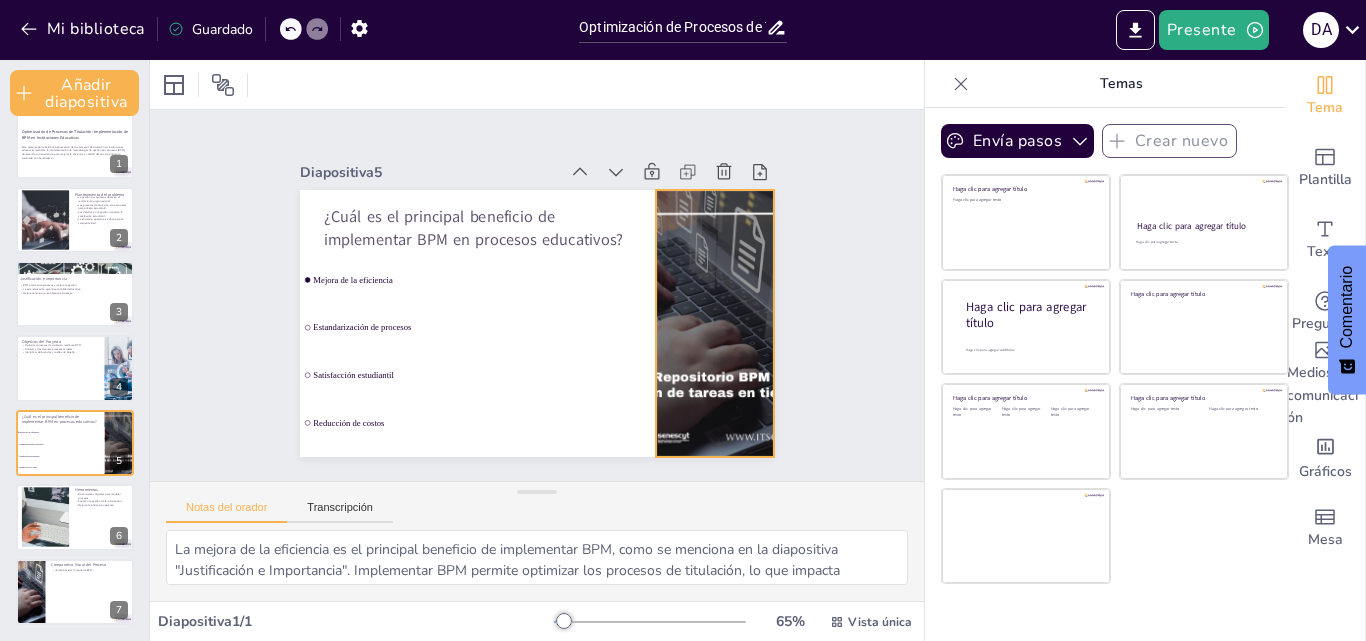 checkbox on "true" 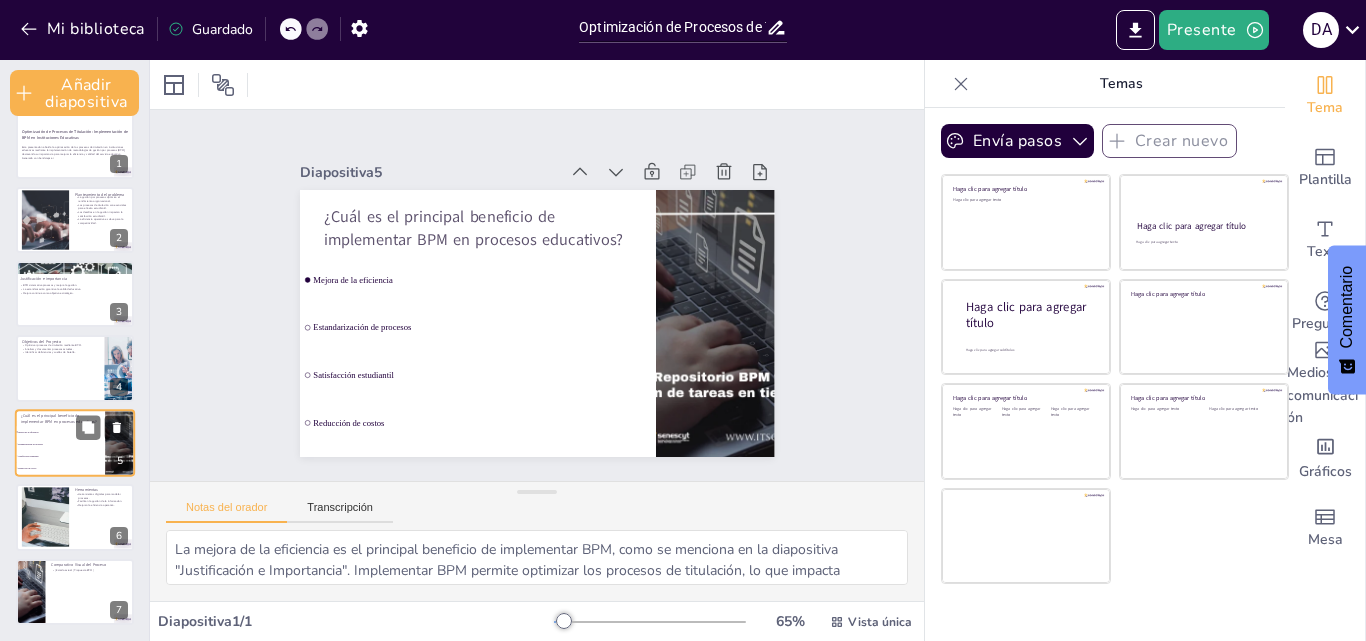 checkbox on "true" 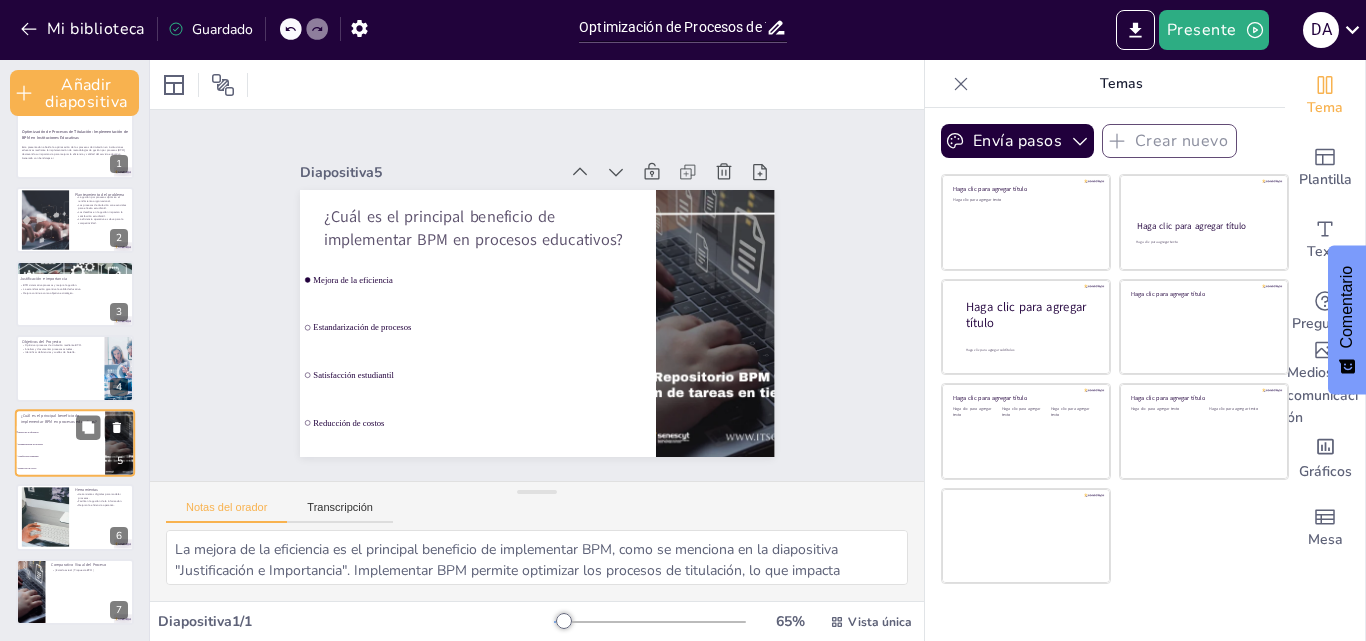 checkbox on "true" 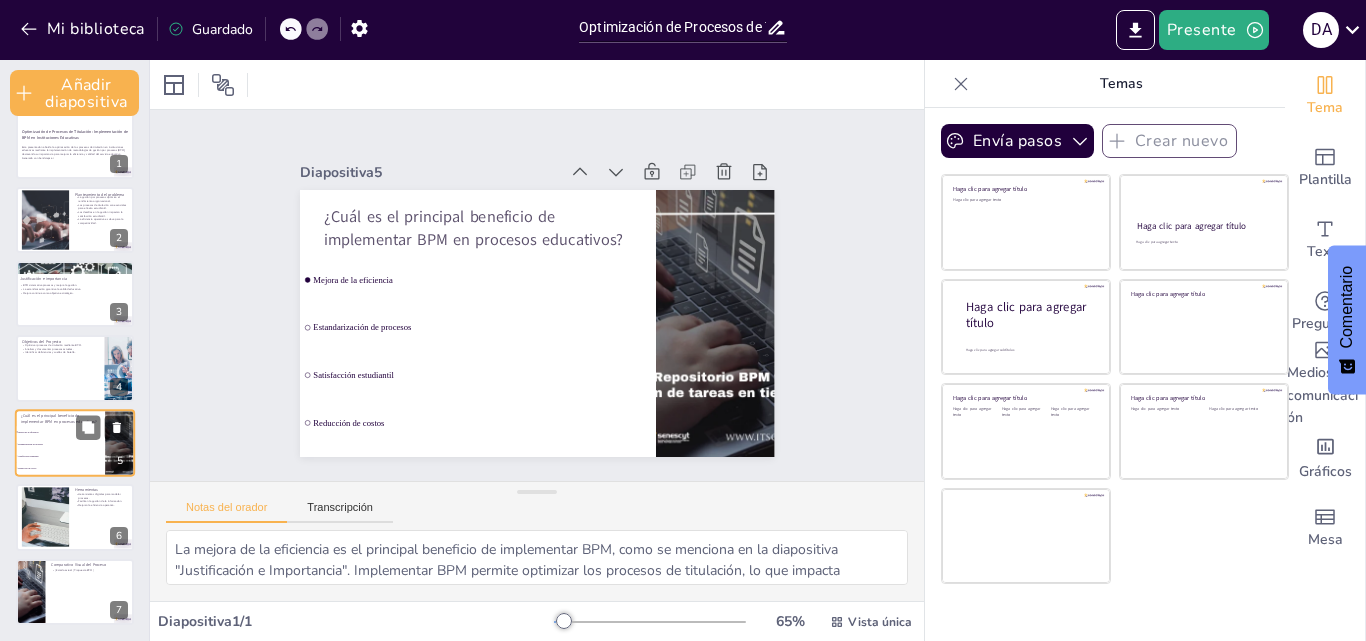 checkbox on "true" 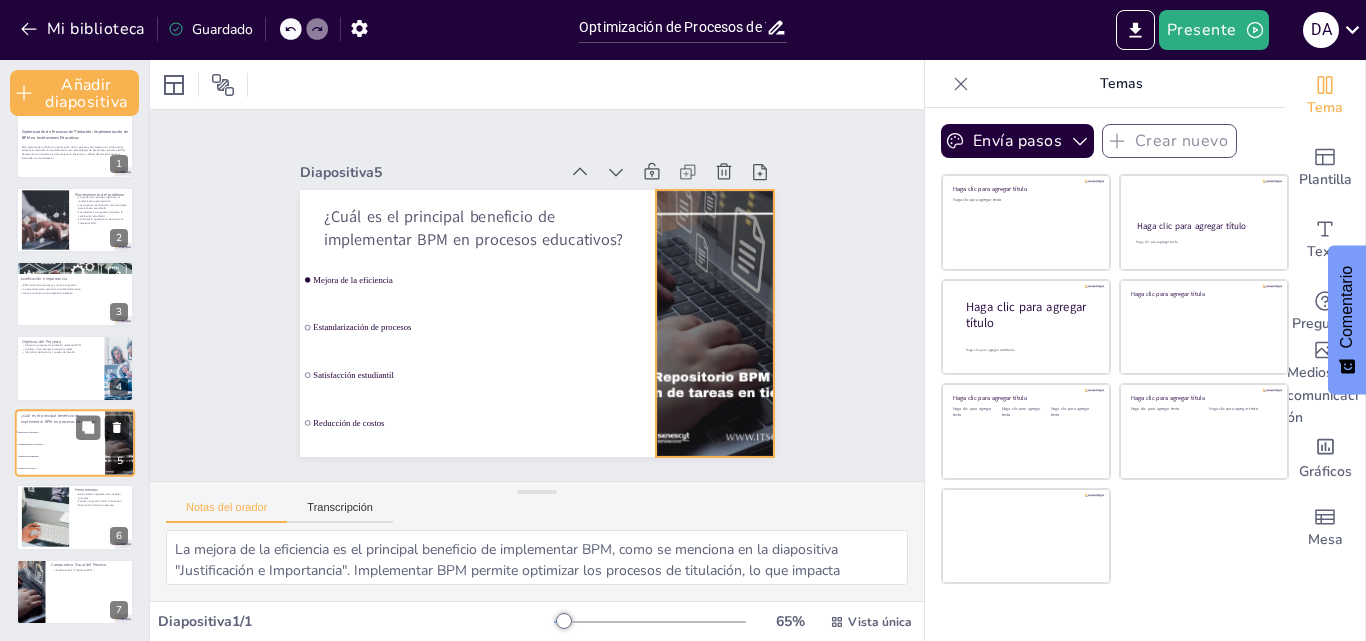 checkbox on "true" 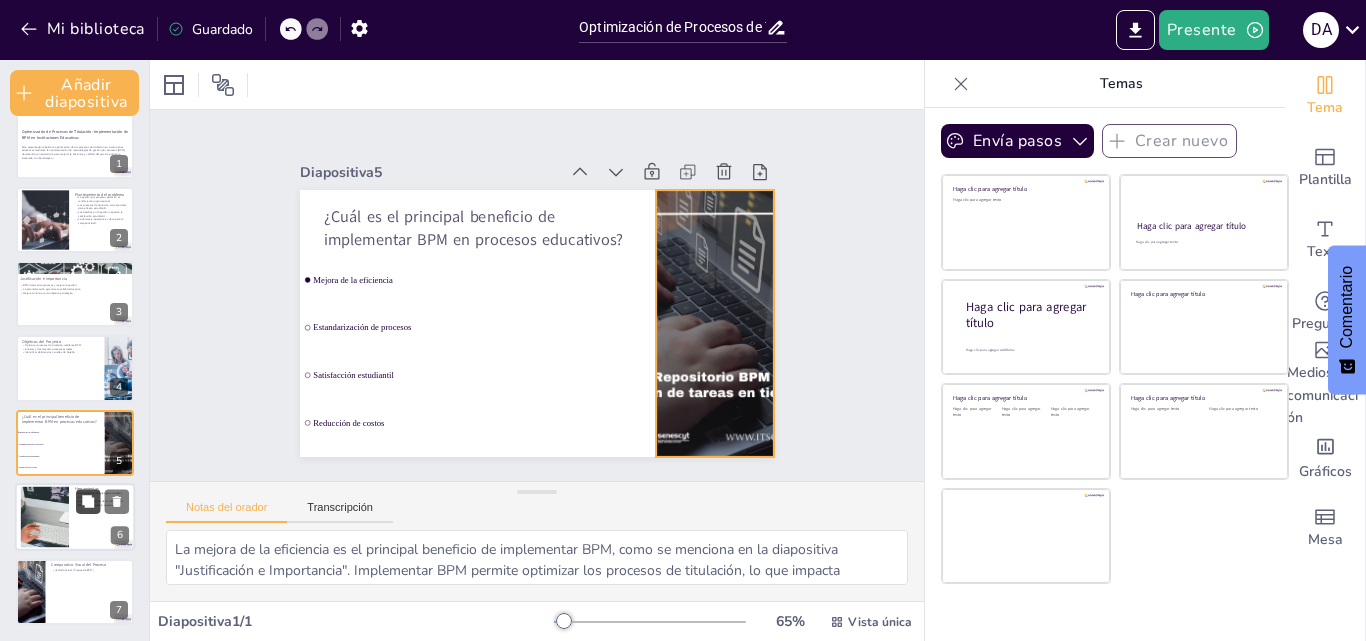 checkbox on "true" 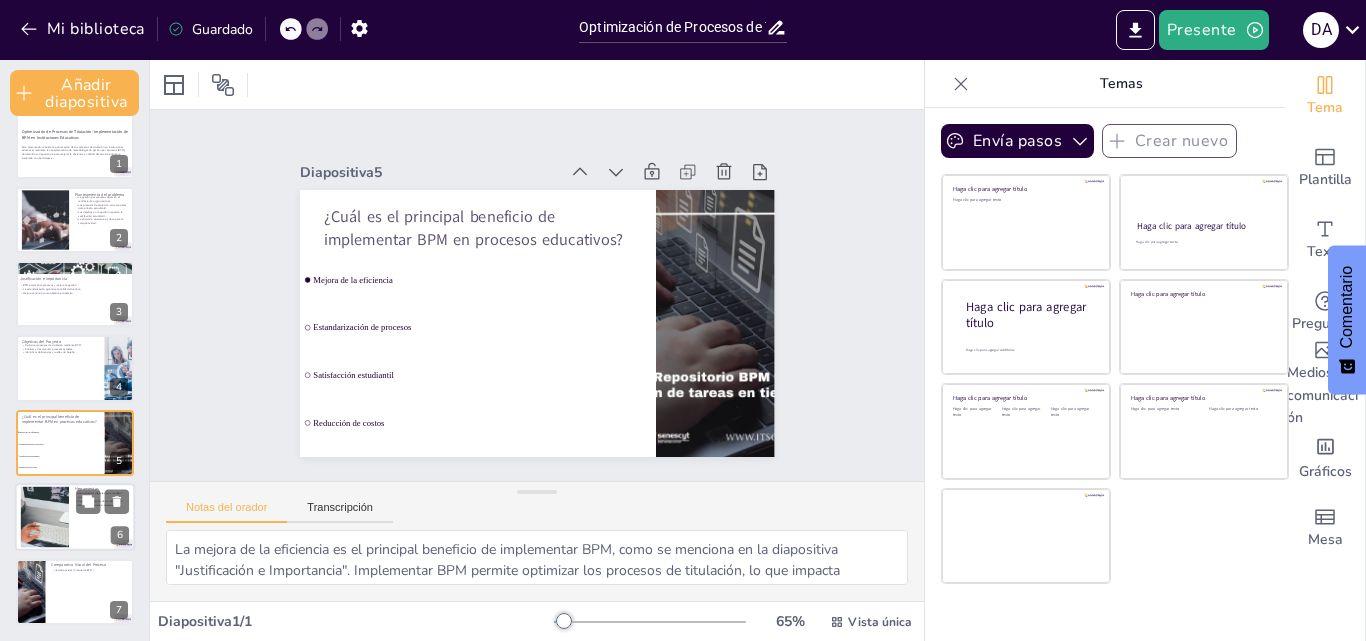 checkbox on "true" 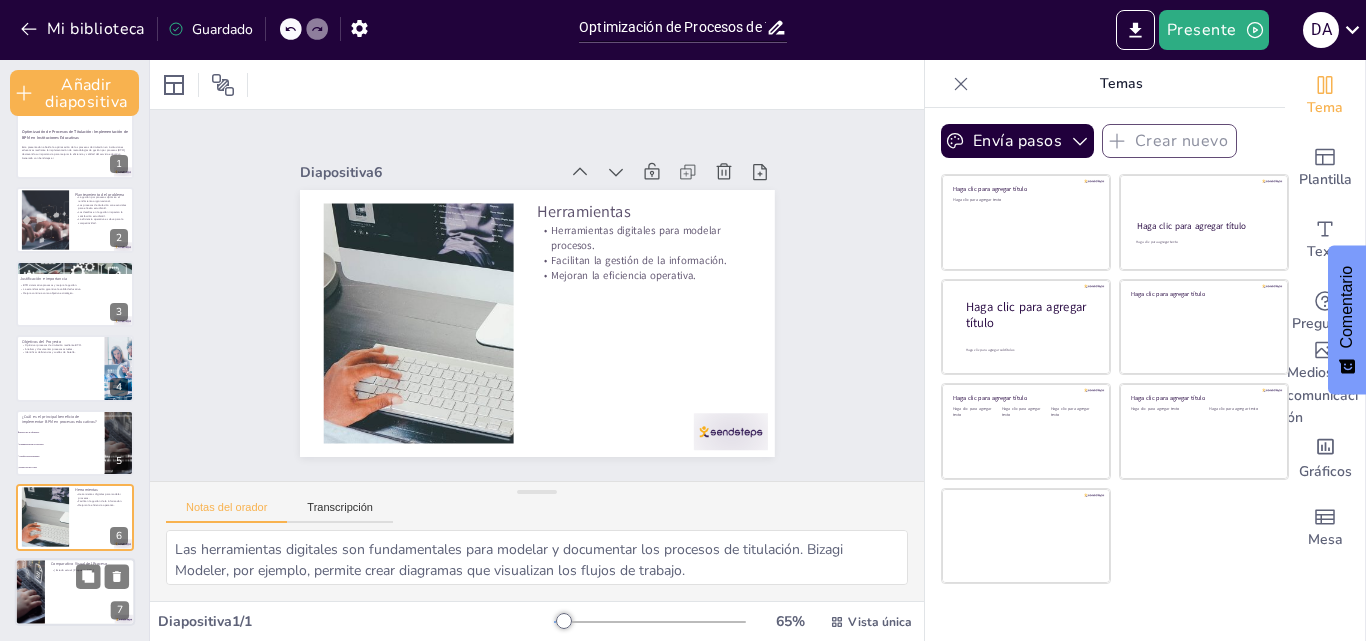 checkbox on "true" 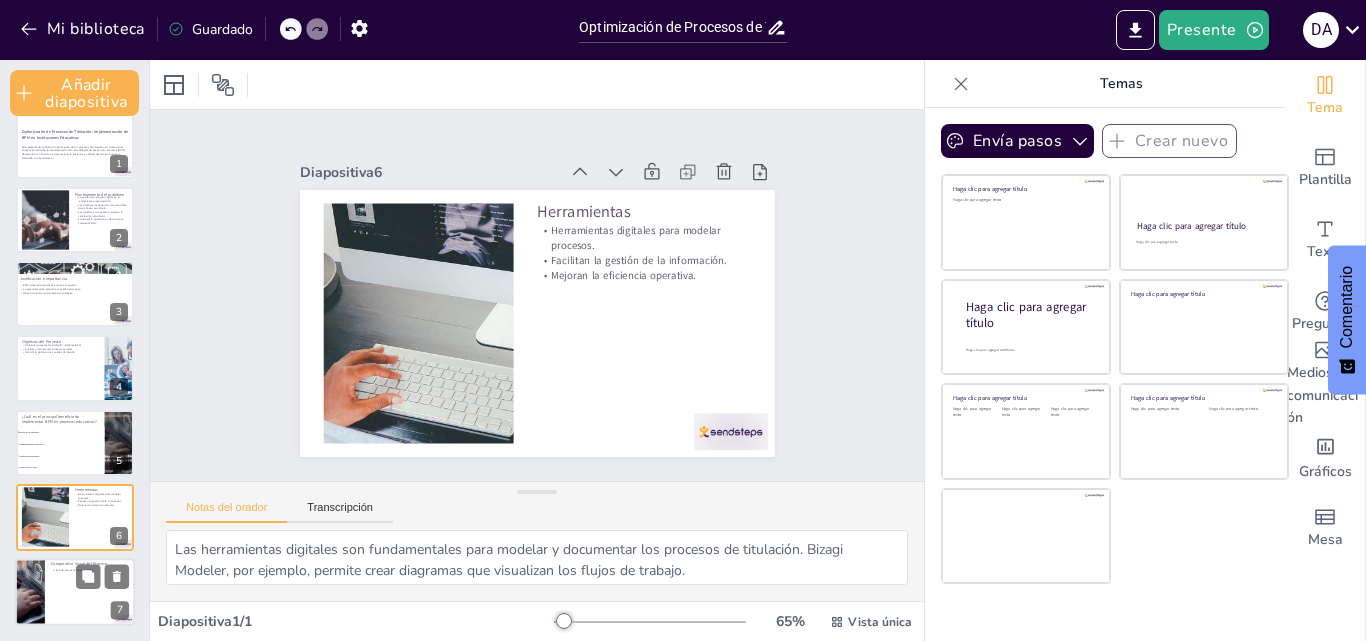 click at bounding box center (75, 592) 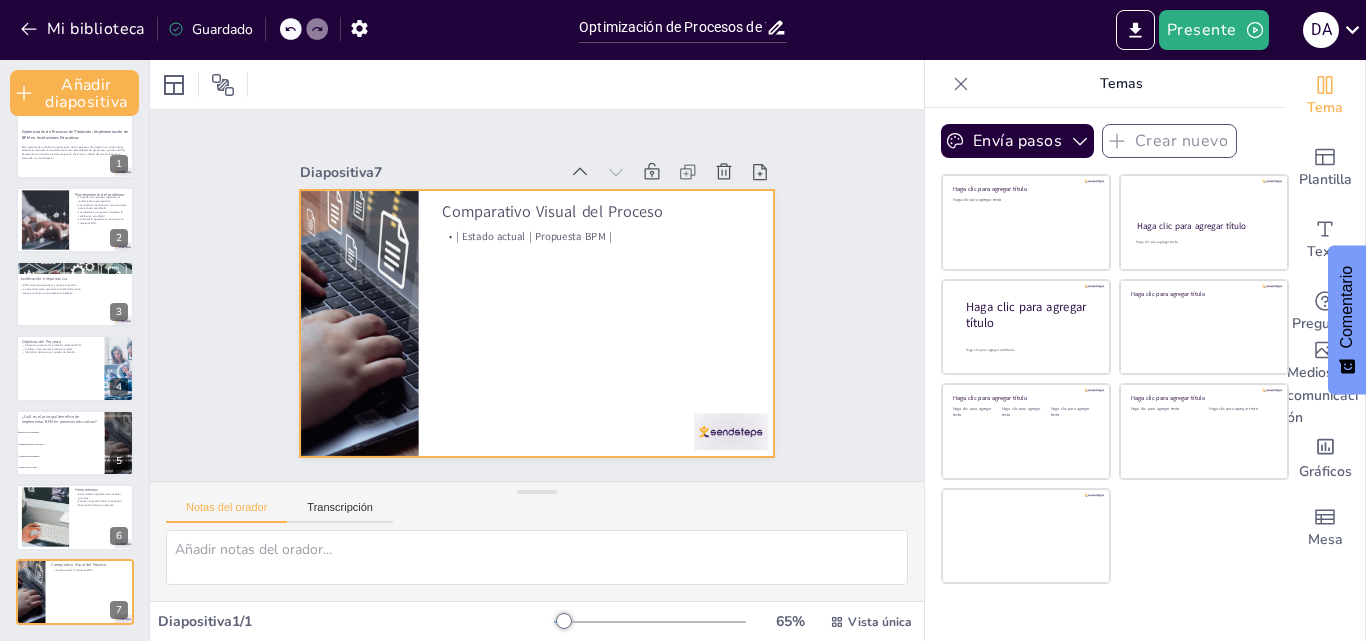 checkbox on "true" 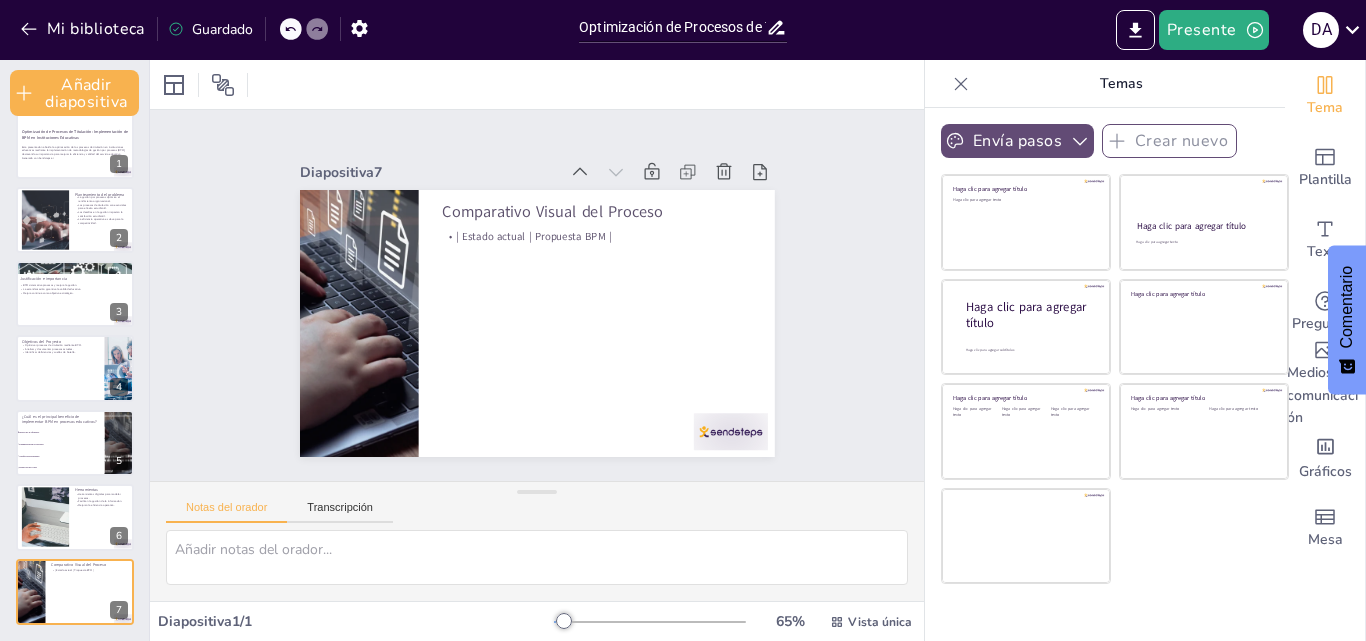 click 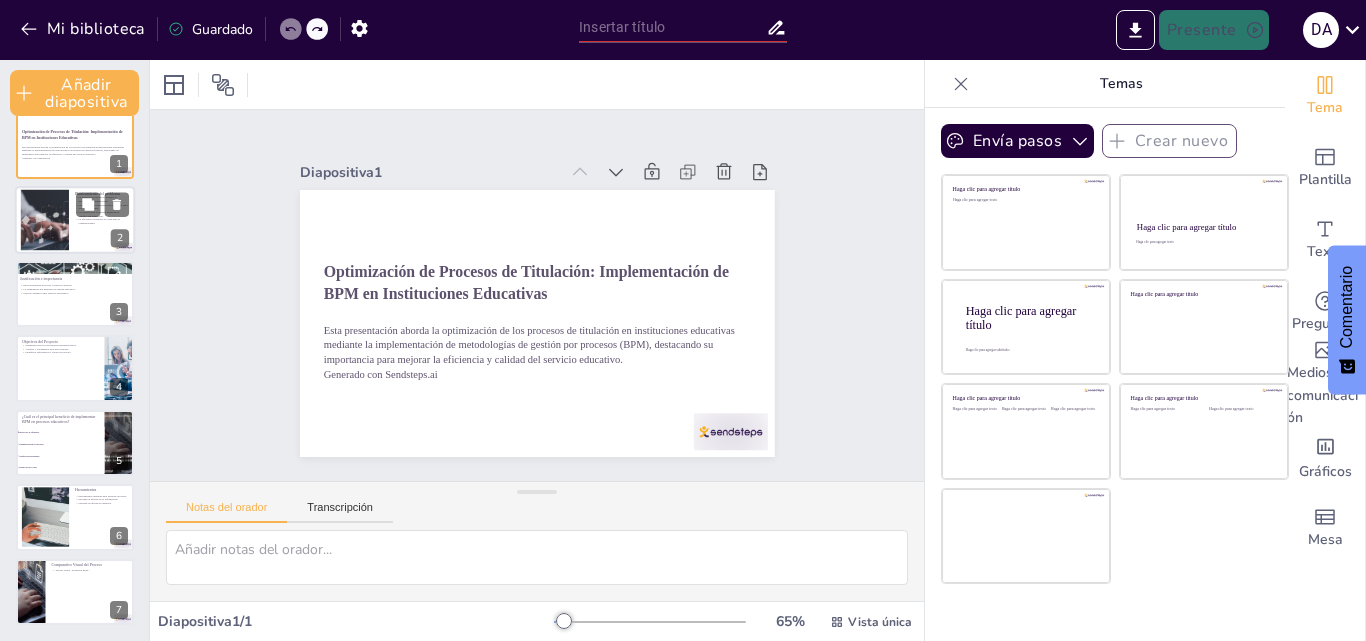 checkbox on "true" 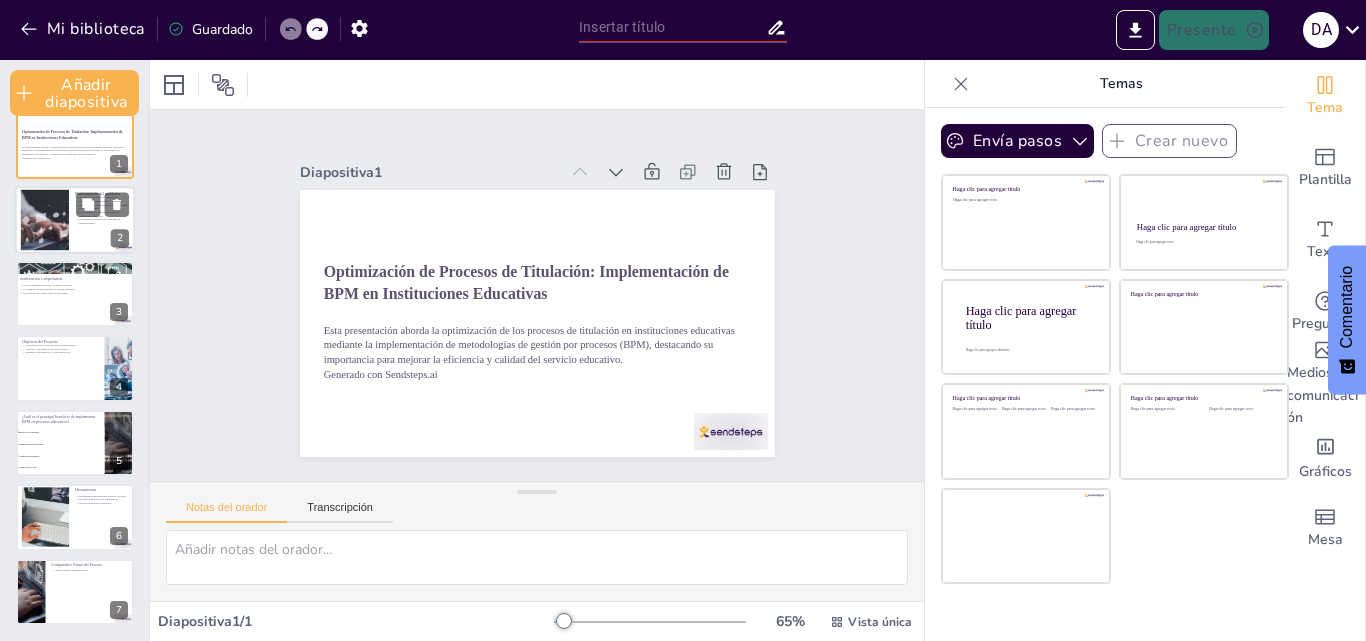 click at bounding box center (45, 219) 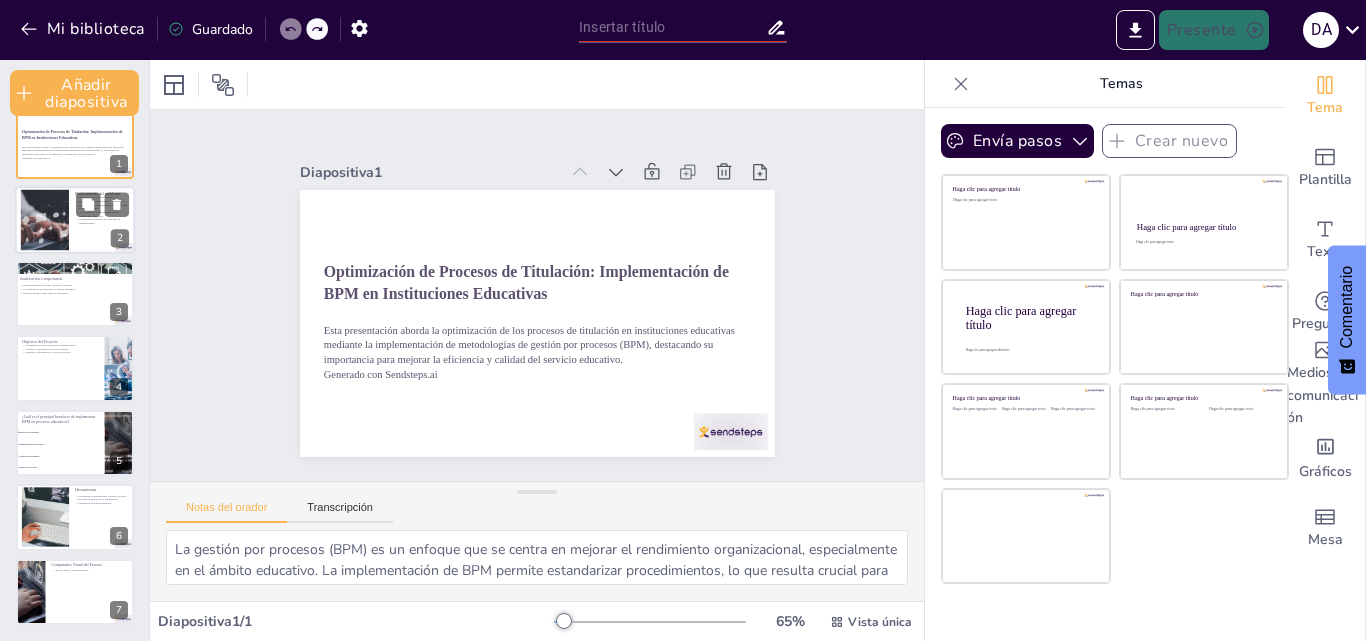scroll, scrollTop: 0, scrollLeft: 0, axis: both 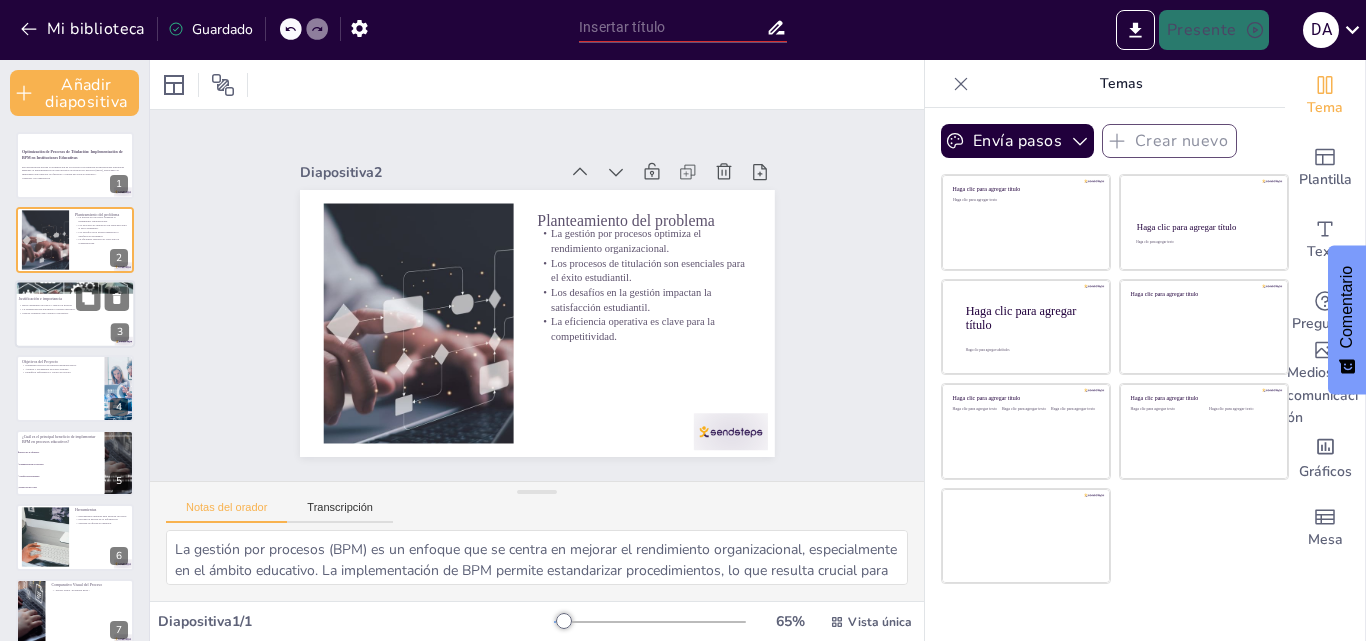 checkbox on "true" 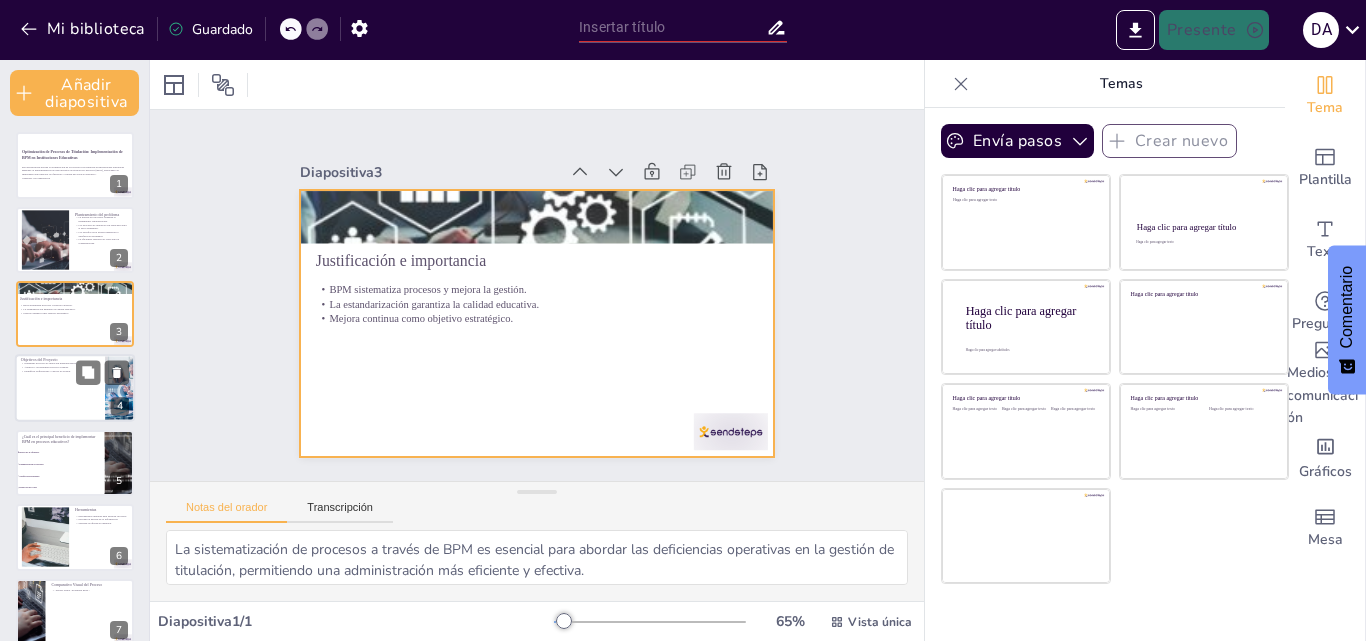 checkbox on "true" 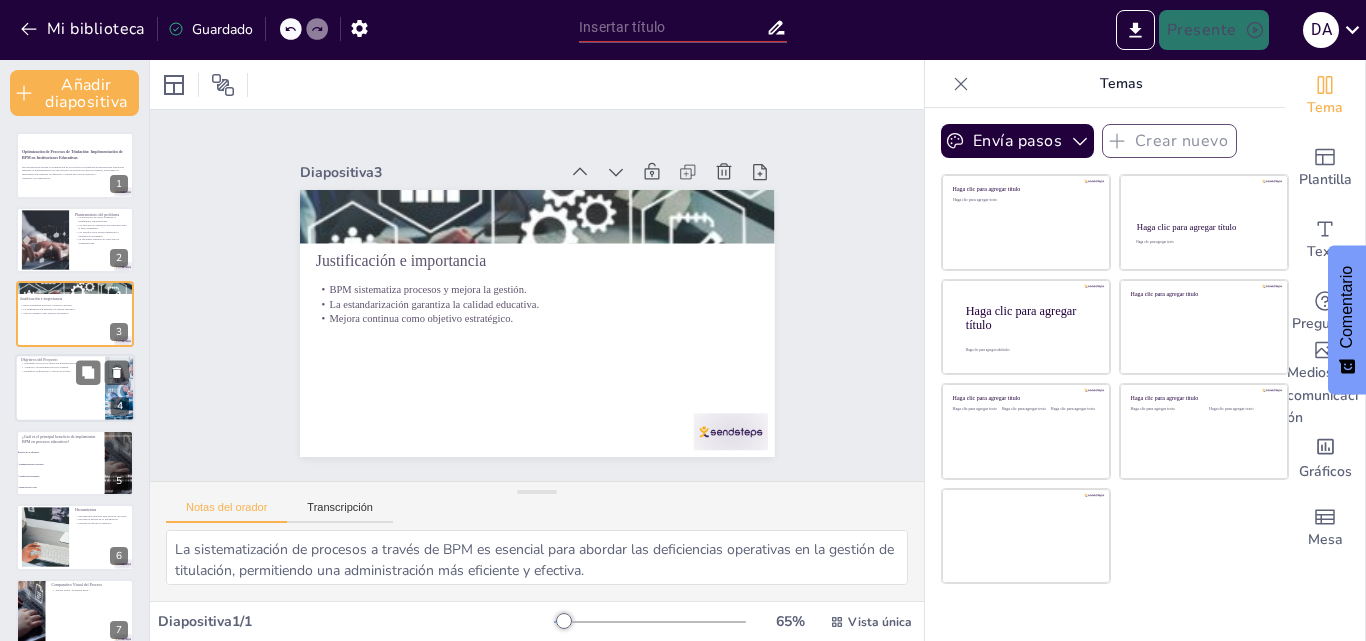 click at bounding box center [75, 389] 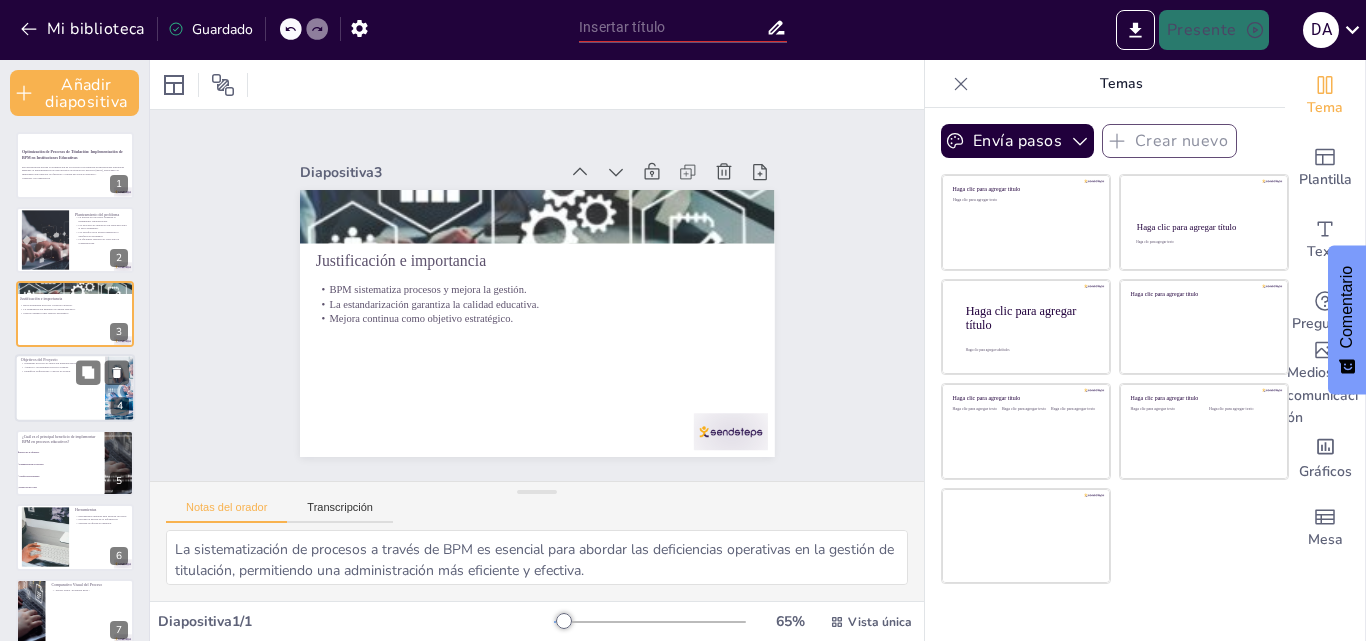 type on "La optimización de los procesos de titulación es el objetivo principal del proyecto. Implementar BPM es clave para lograr esta mejora y garantizar una gestión académica efectiva.
El análisis de los procesos actuales es fundamental para identificar áreas de mejora. Documentar estos procesos permitirá establecer una base sólida para la optimización.
Identificar las deficiencias y cuellos de botella en los procesos de titulación es crucial para implementar soluciones efectivas que mejoren la eficiencia operativa." 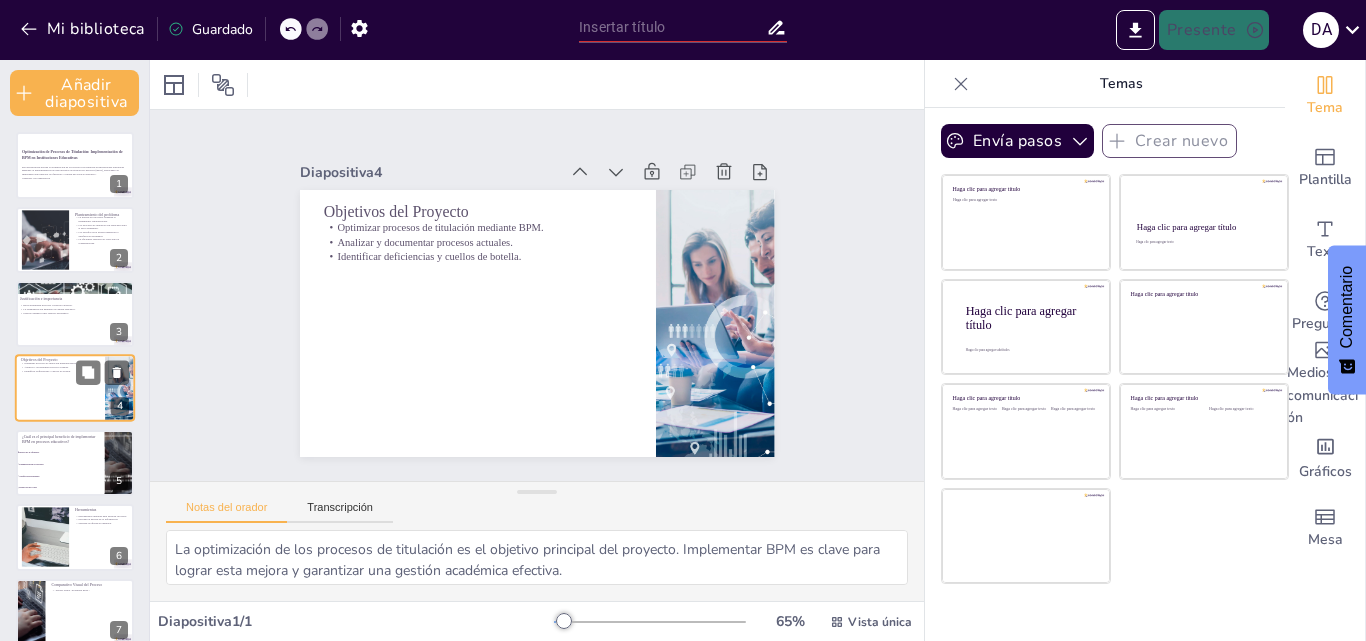 scroll, scrollTop: 10, scrollLeft: 0, axis: vertical 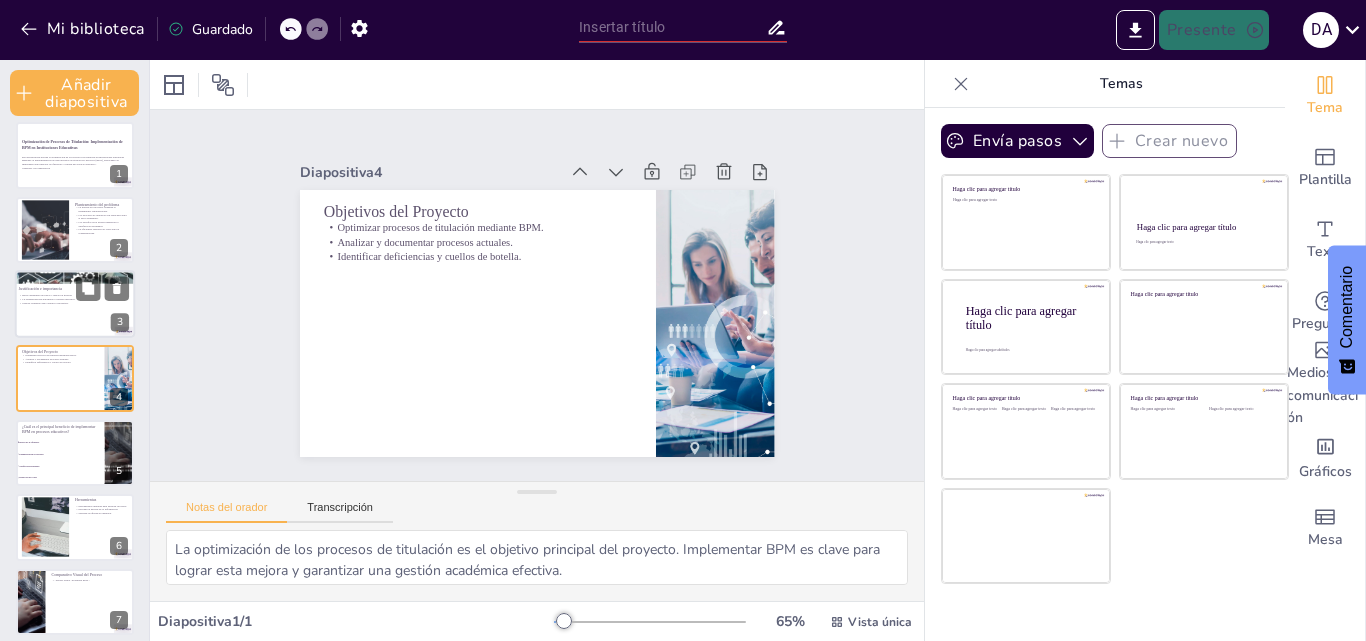 checkbox on "true" 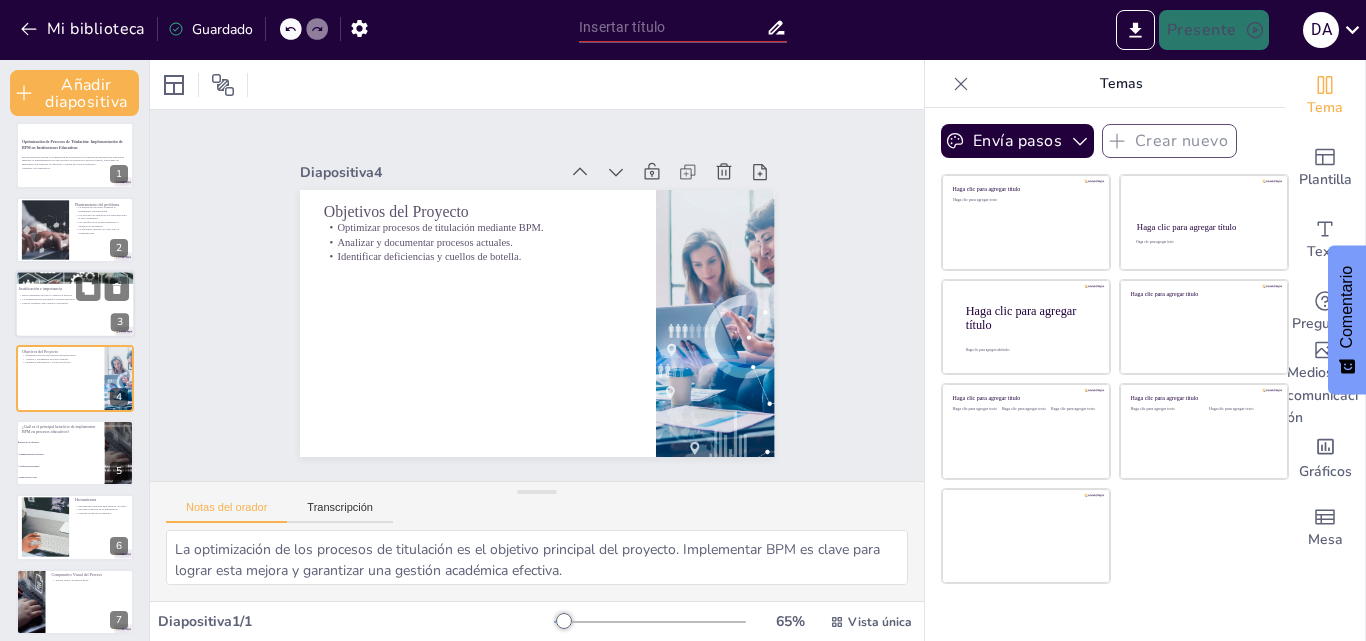 click at bounding box center (75, 304) 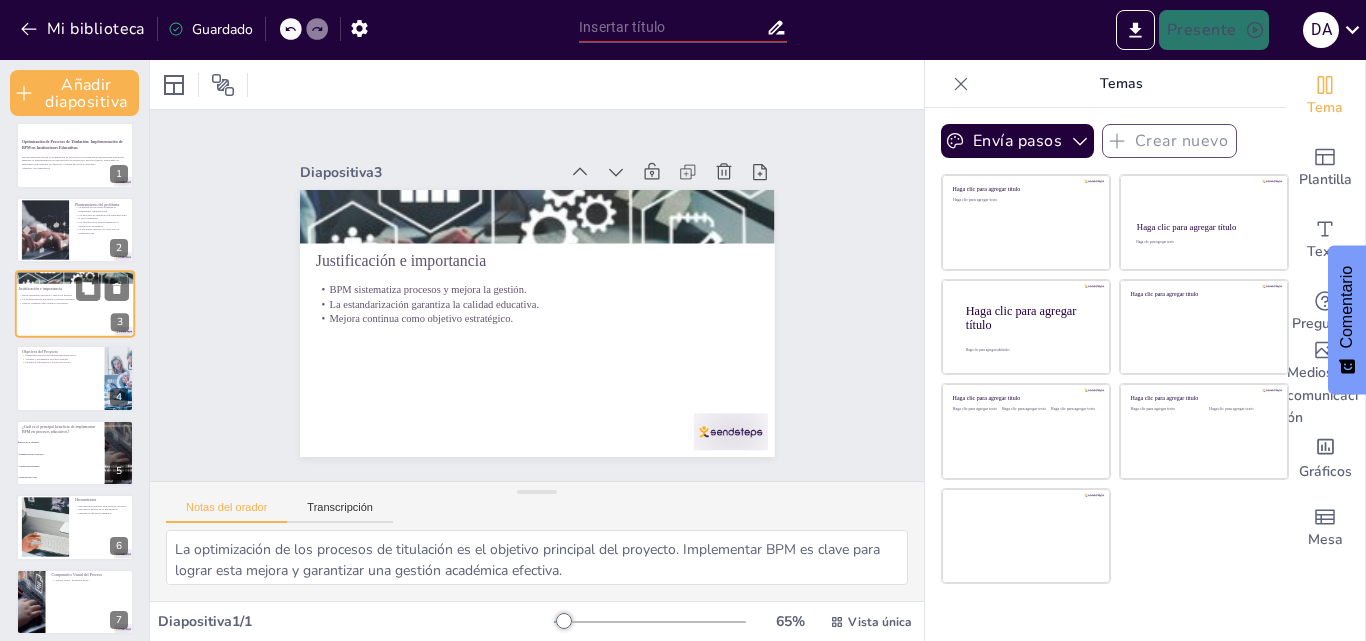 type on "La sistematización de procesos a través de BPM es esencial para abordar las deficiencias operativas en la gestión de titulación, permitiendo una administración más eficiente y efectiva.
La estandarización de procesos educativos es crucial para asegurar la calidad del servicio. Esto permite a las instituciones adaptarse a los cambios y mantener altos estándares en la educación.
La mejora continua se convierte en un objetivo estratégico en la educación. La implementación de BPM facilita este proceso, permitiendo a las instituciones adaptarse a las exigencias del entorno educativo." 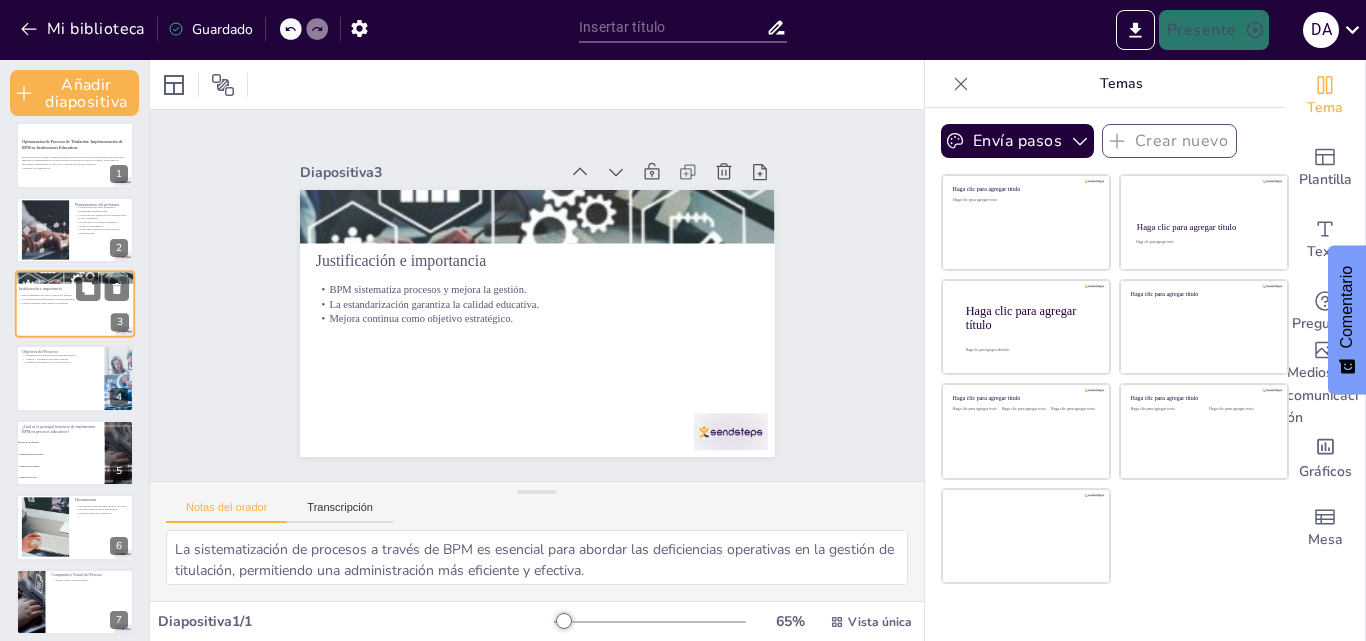 scroll, scrollTop: 0, scrollLeft: 0, axis: both 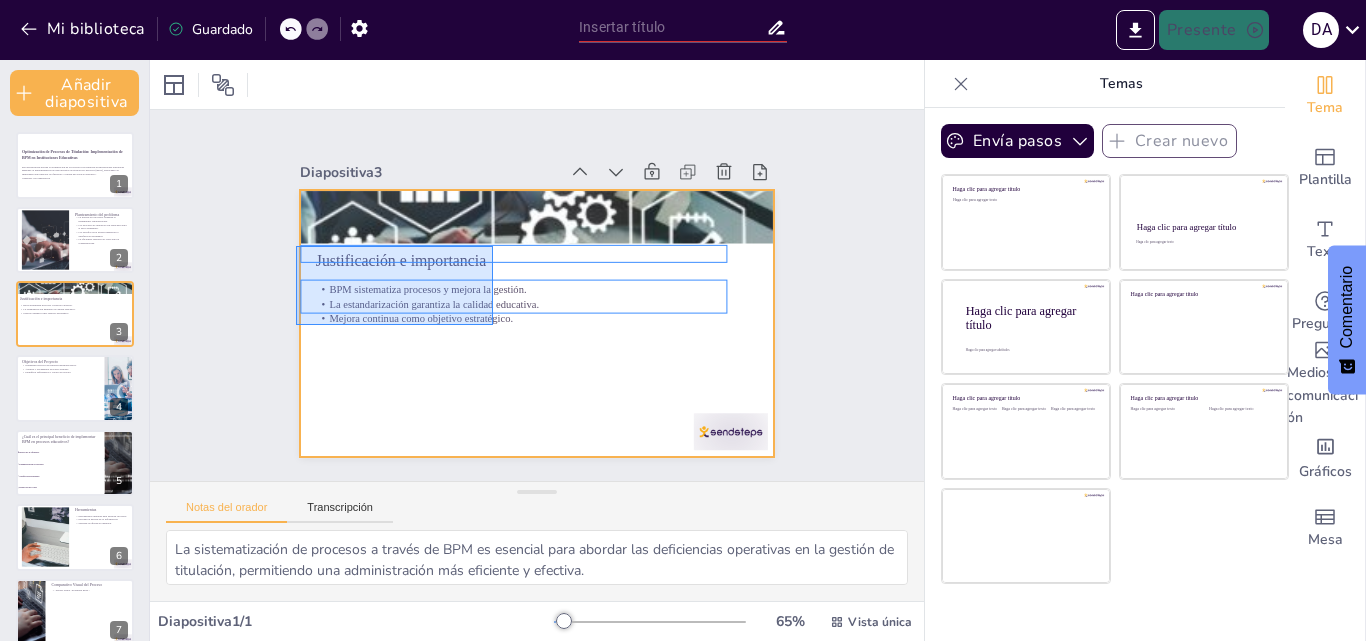 drag, startPoint x: 296, startPoint y: 246, endPoint x: 493, endPoint y: 325, distance: 212.24985 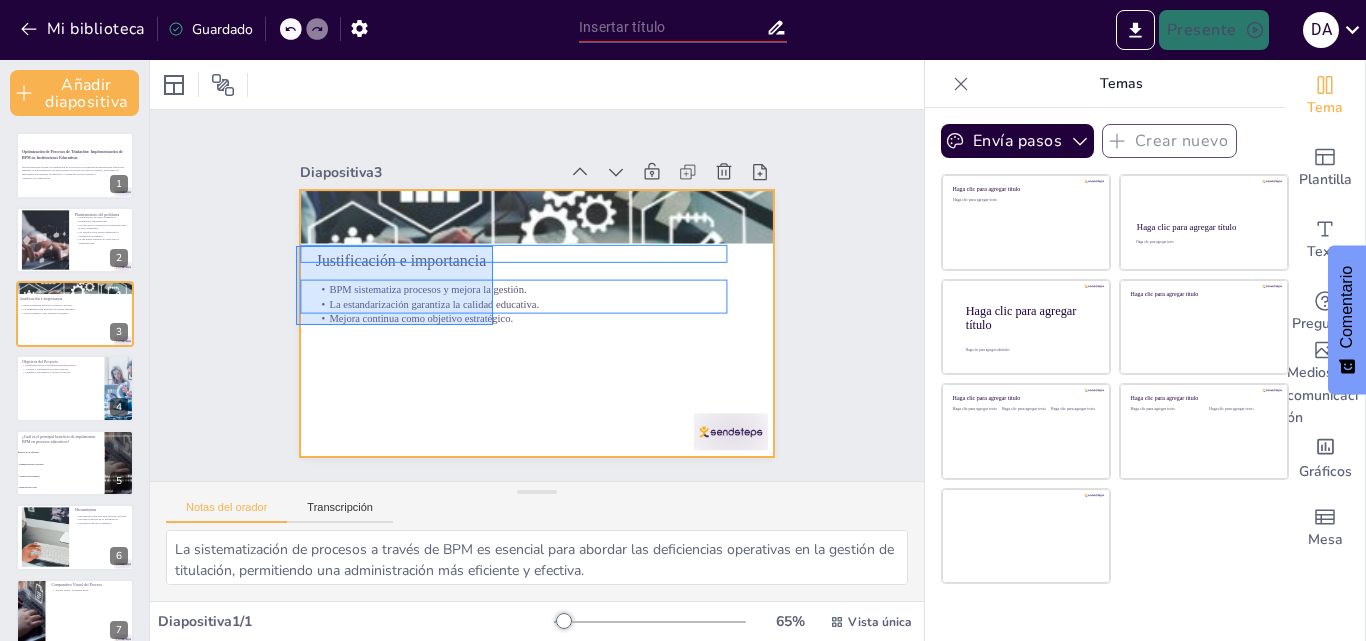 click at bounding box center [534, 323] 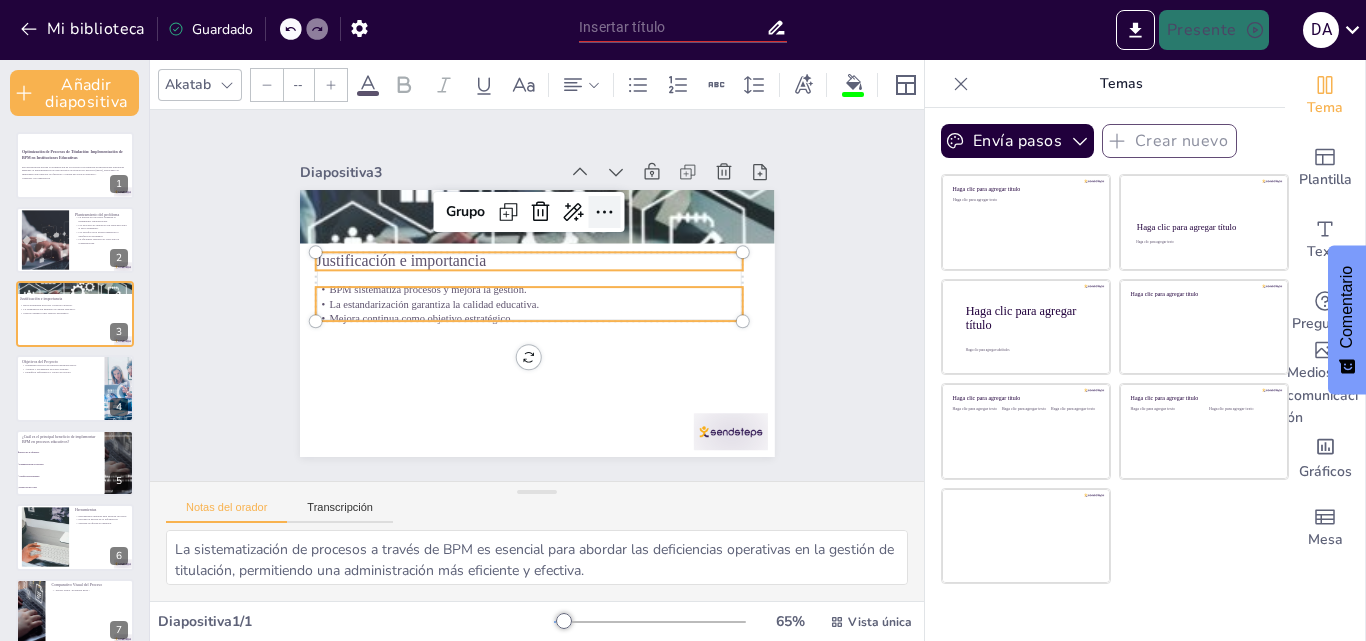 click 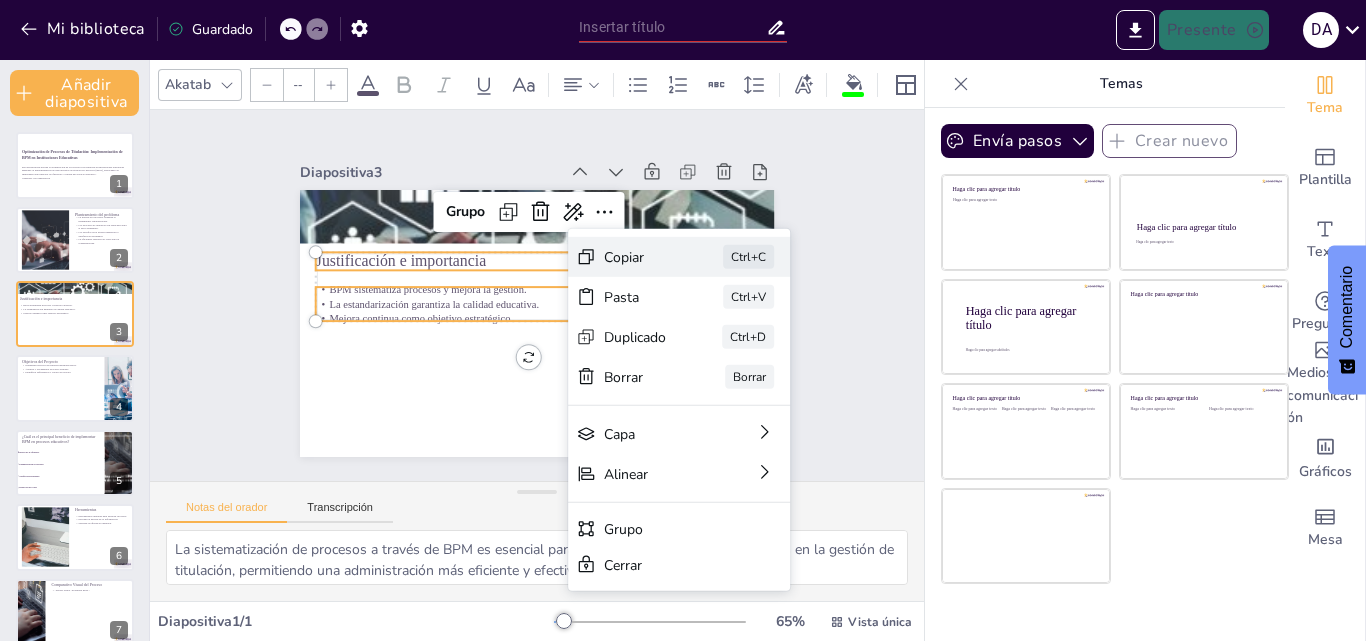 click on "Copiar" at bounding box center (766, 391) 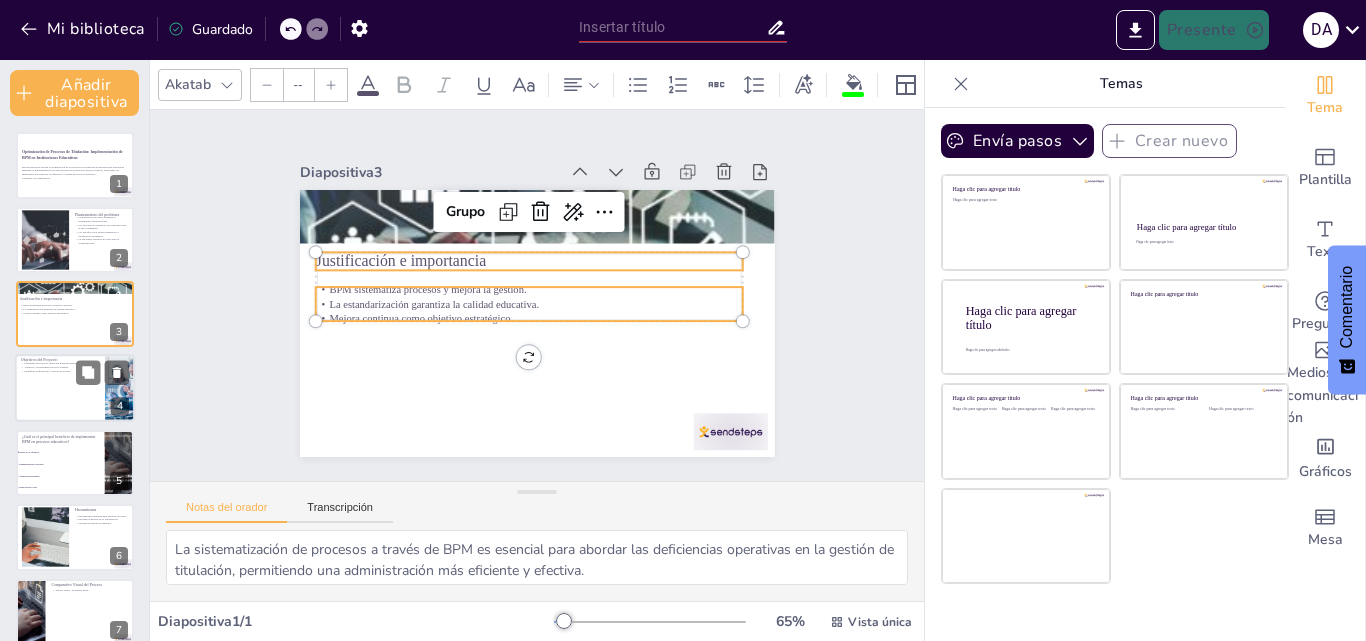 checkbox on "true" 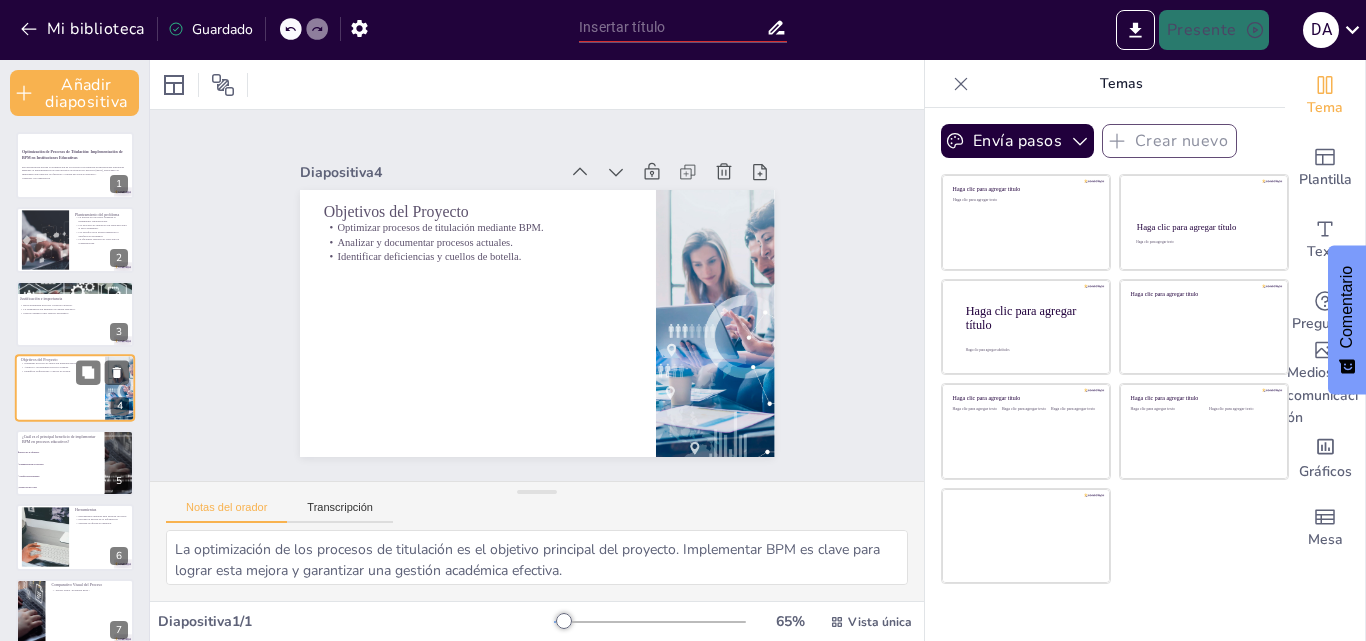 scroll, scrollTop: 10, scrollLeft: 0, axis: vertical 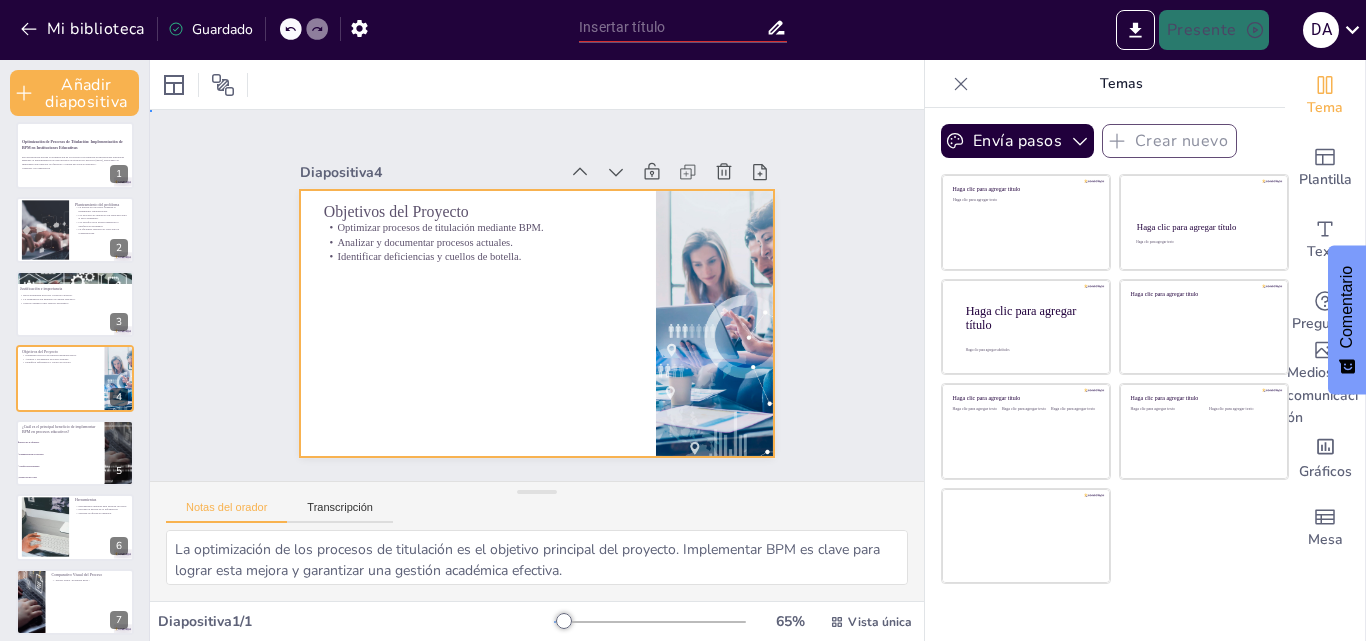 click at bounding box center (528, 322) 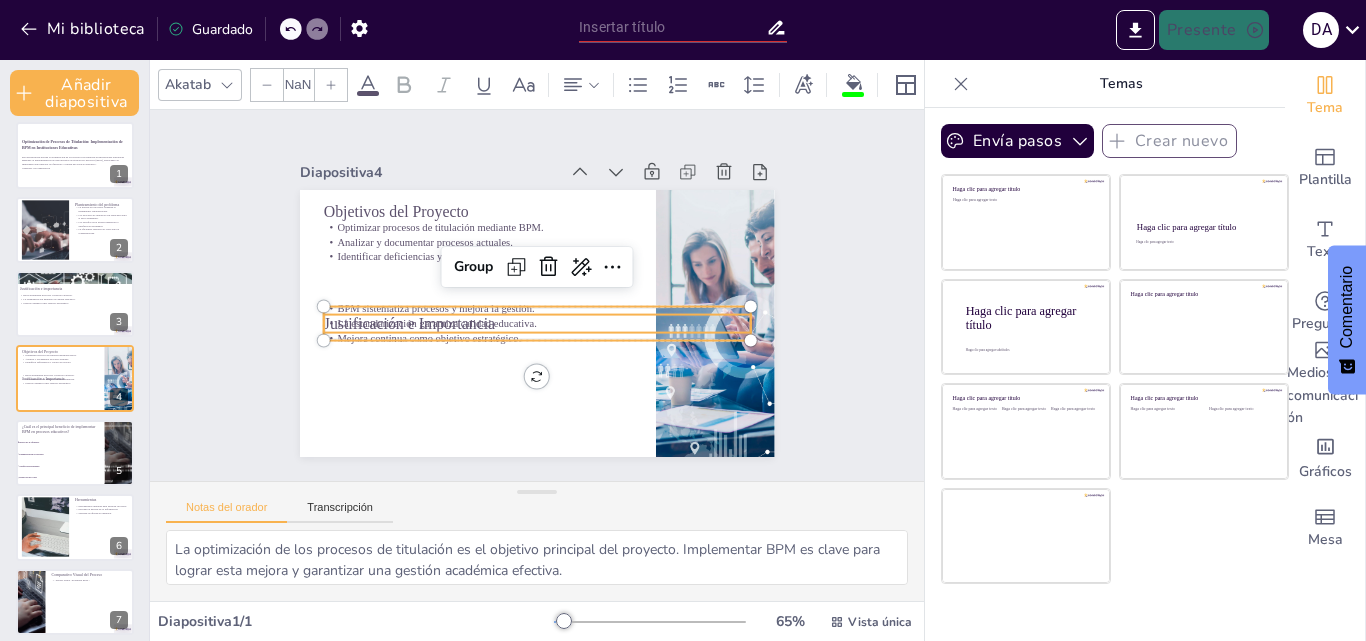 checkbox on "true" 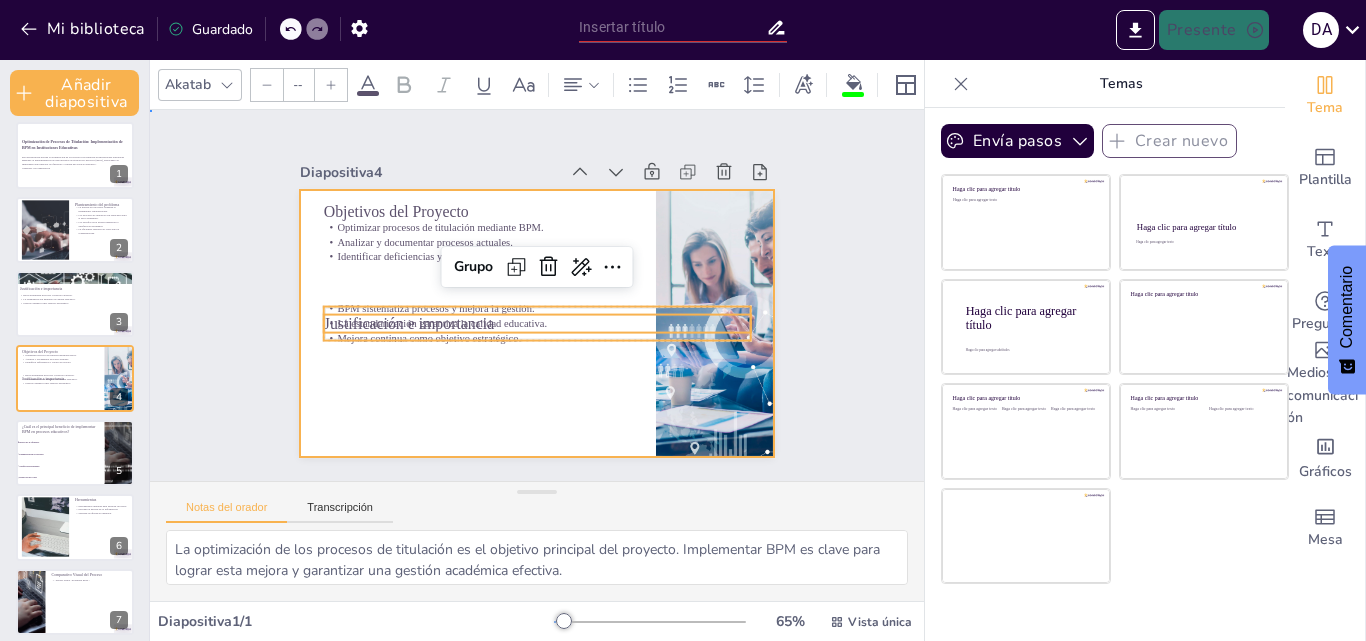 click at bounding box center [534, 323] 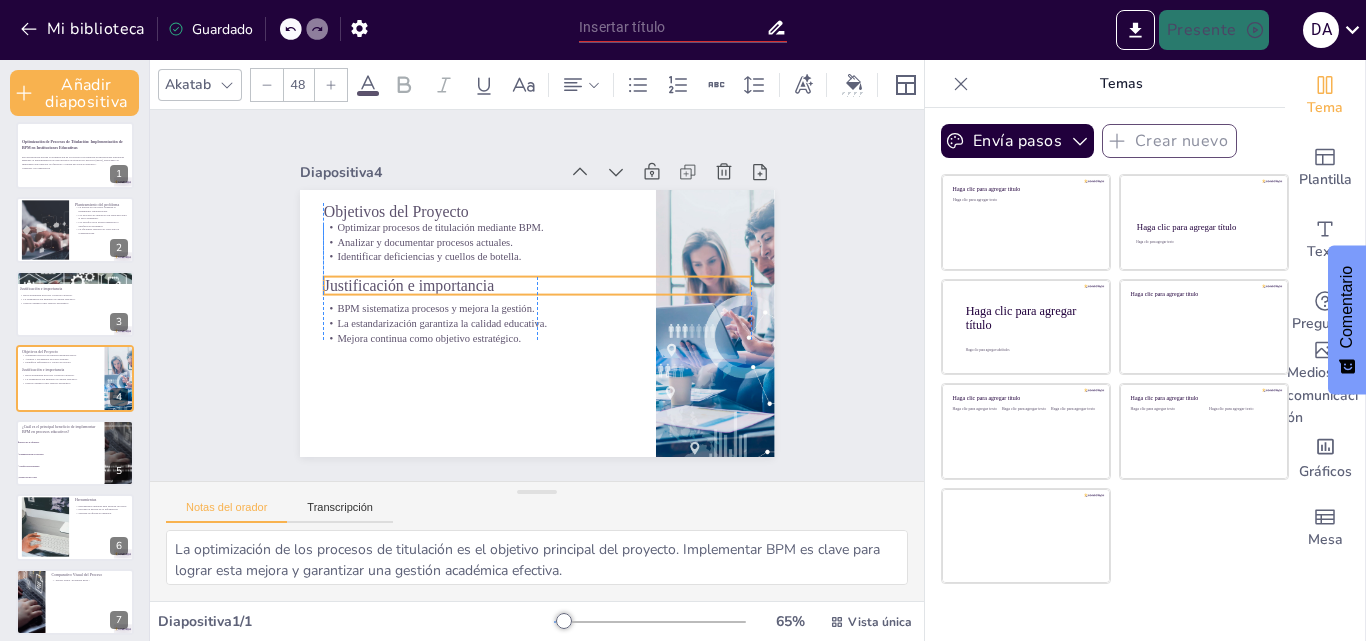 drag, startPoint x: 418, startPoint y: 314, endPoint x: 415, endPoint y: 276, distance: 38.118237 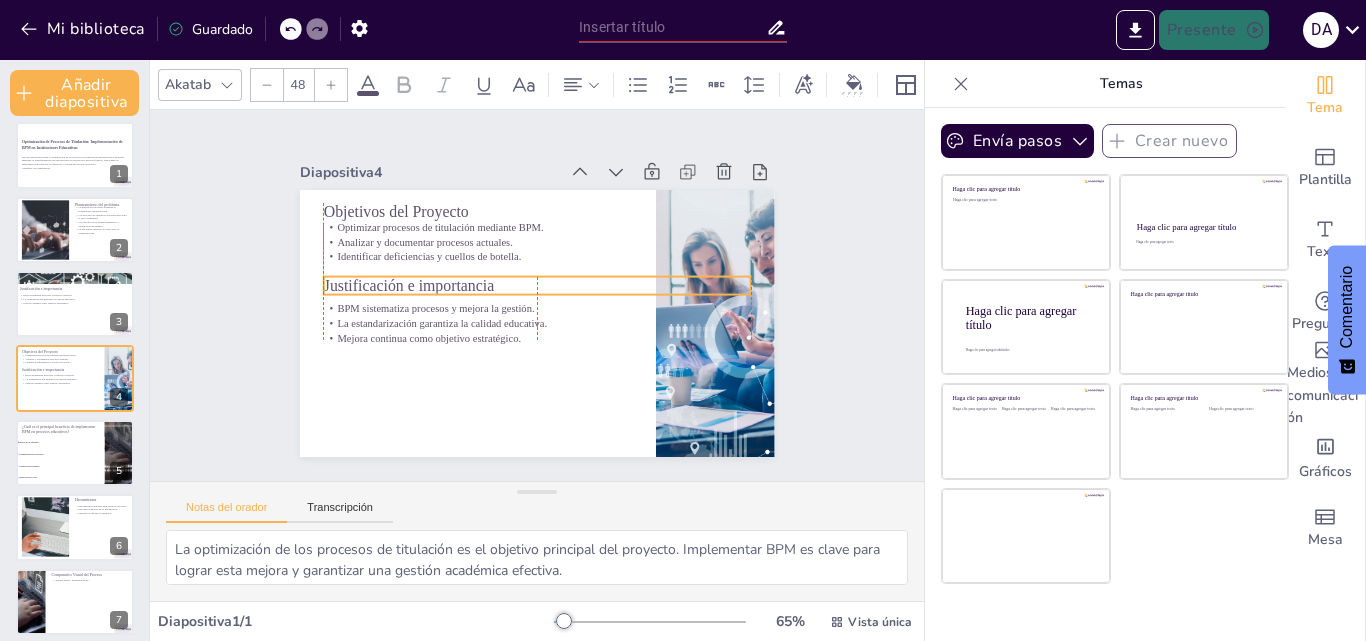 click on "Justificación e importancia" at bounding box center [413, 259] 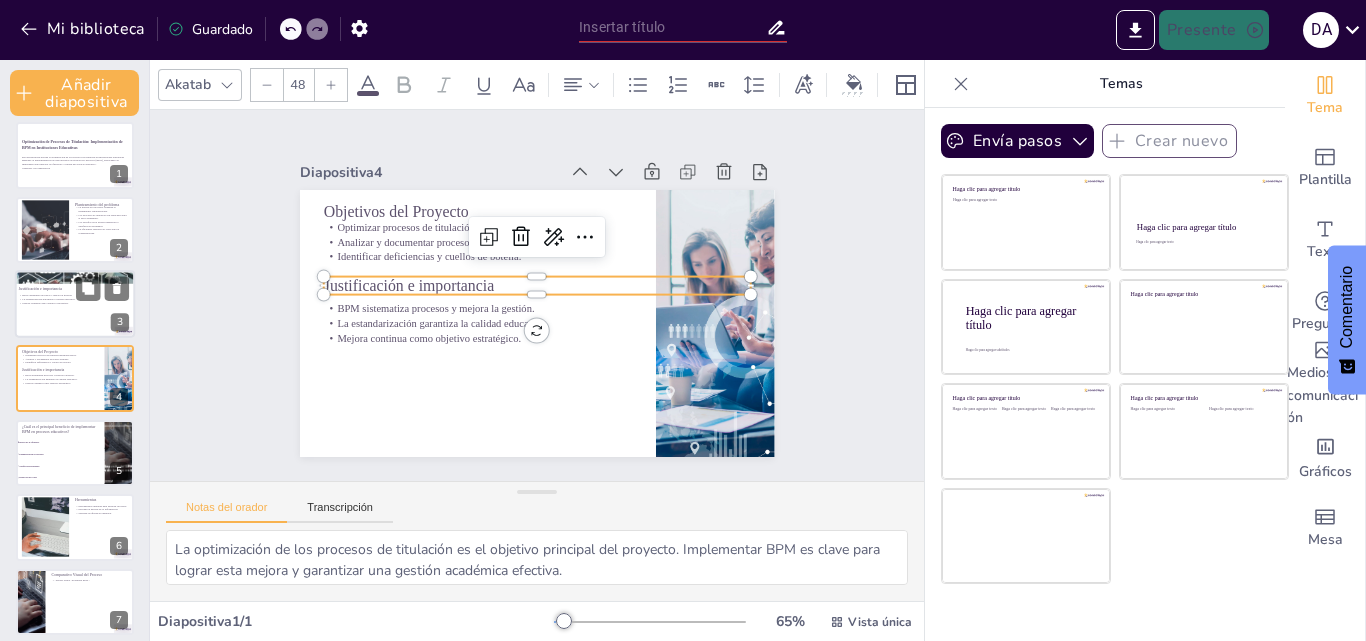 checkbox on "true" 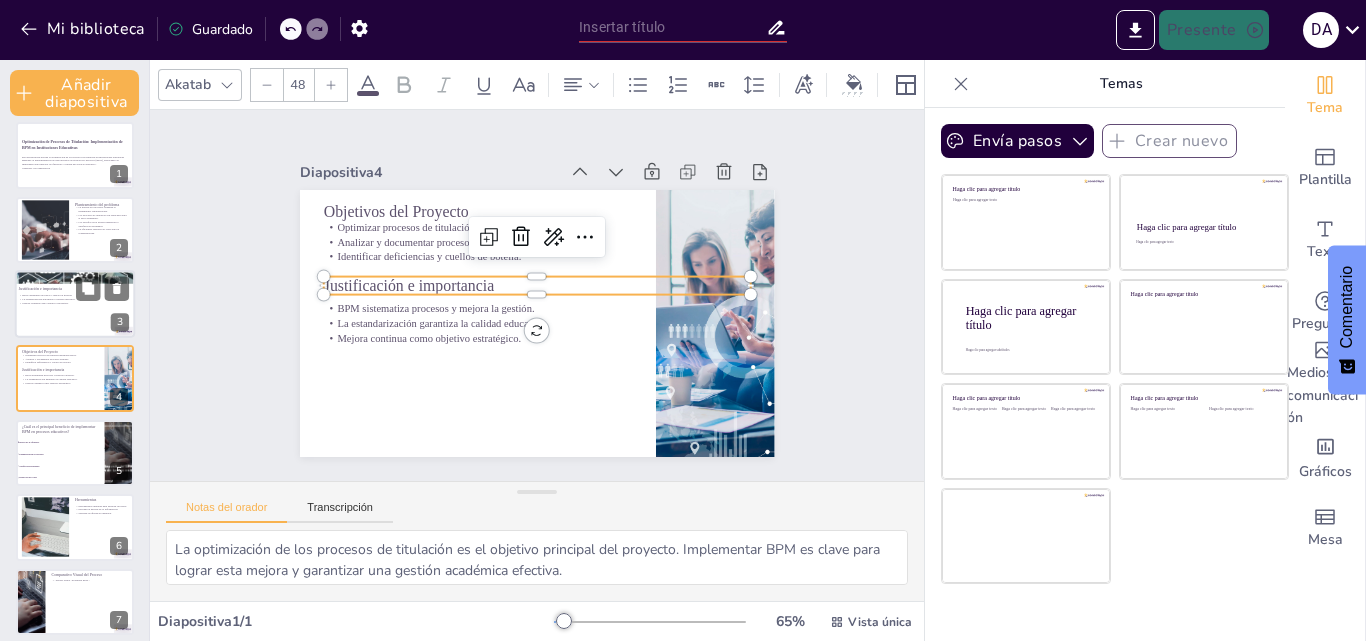 click at bounding box center [75, 304] 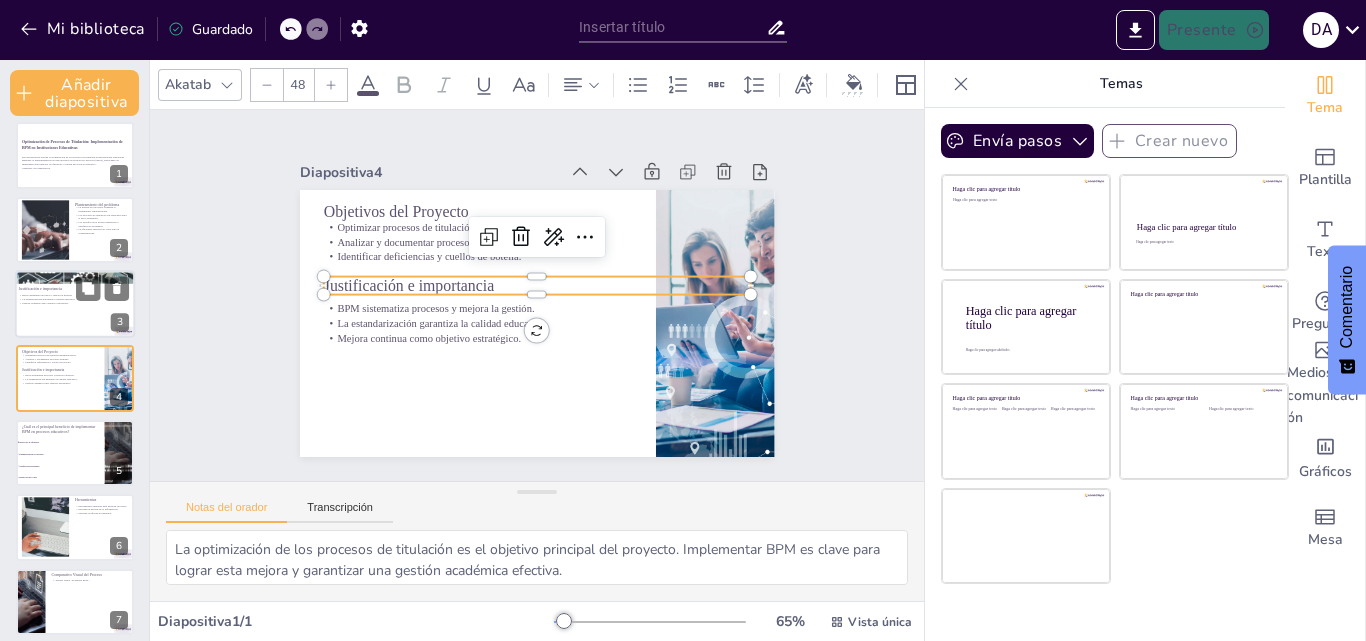 type on "La sistematización de procesos a través de BPM es esencial para abordar las deficiencias operativas en la gestión de titulación, permitiendo una administración más eficiente y efectiva.
La estandarización de procesos educativos es crucial para asegurar la calidad del servicio. Esto permite a las instituciones adaptarse a los cambios y mantener altos estándares en la educación.
La mejora continua se convierte en un objetivo estratégico en la educación. La implementación de BPM facilita este proceso, permitiendo a las instituciones adaptarse a las exigencias del entorno educativo." 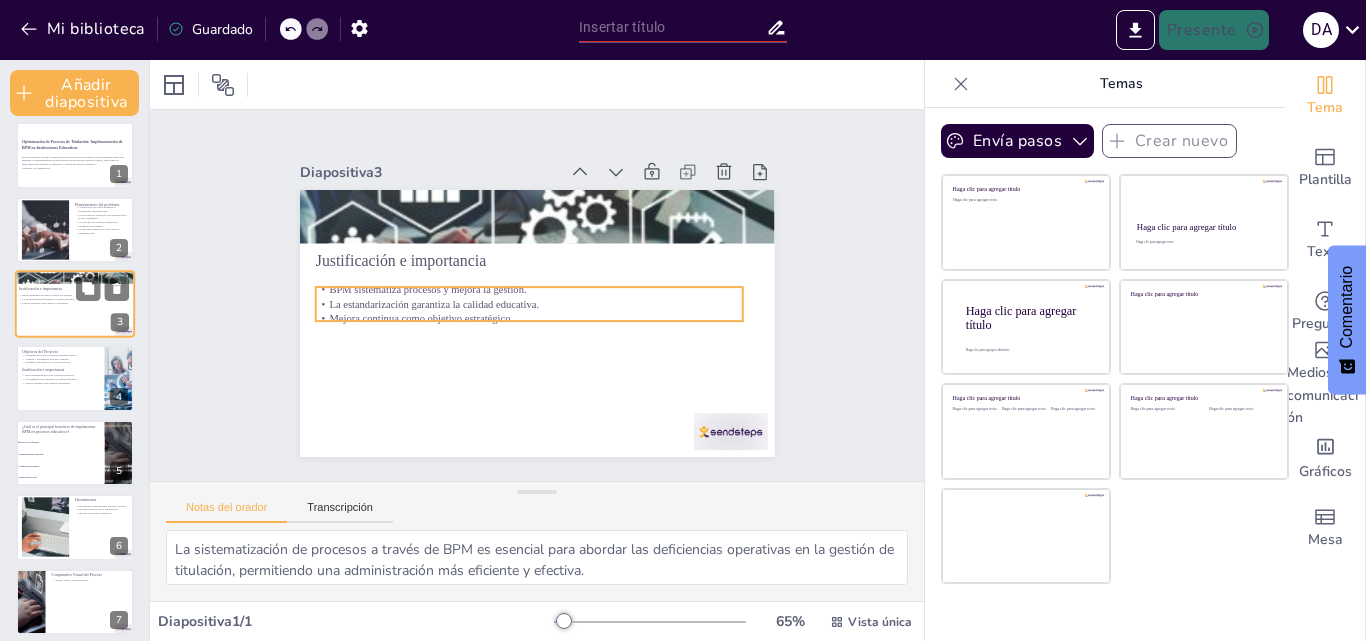 scroll, scrollTop: 0, scrollLeft: 0, axis: both 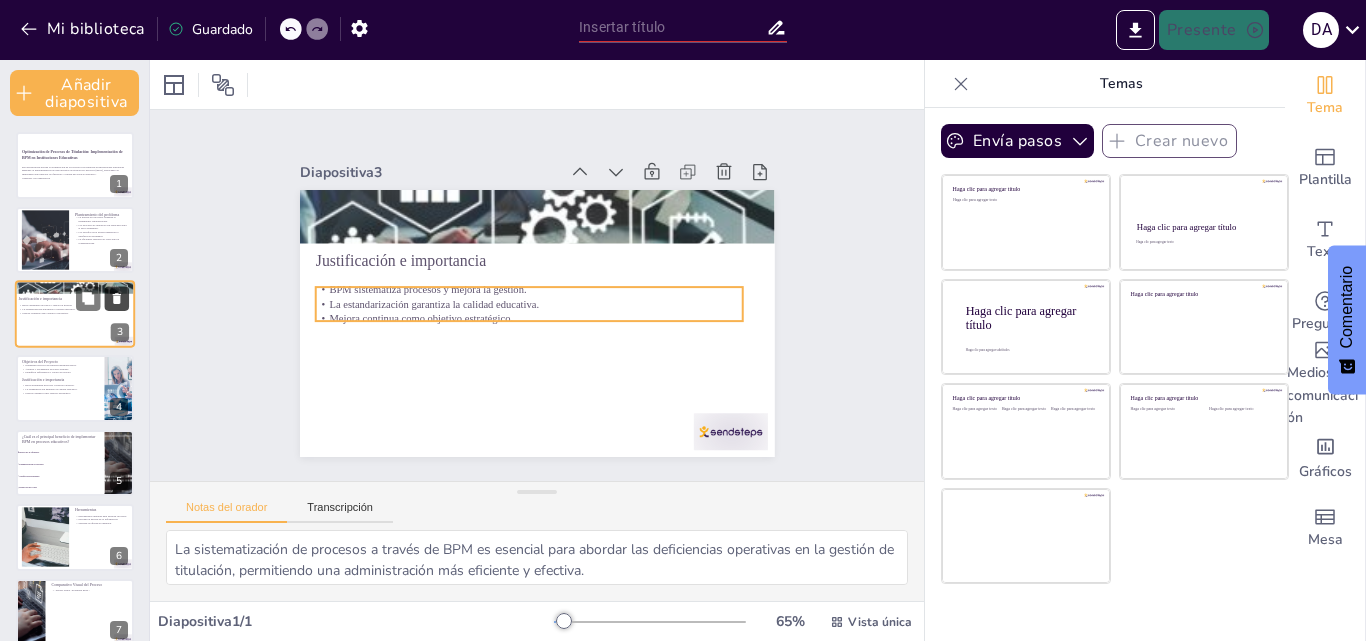 checkbox on "true" 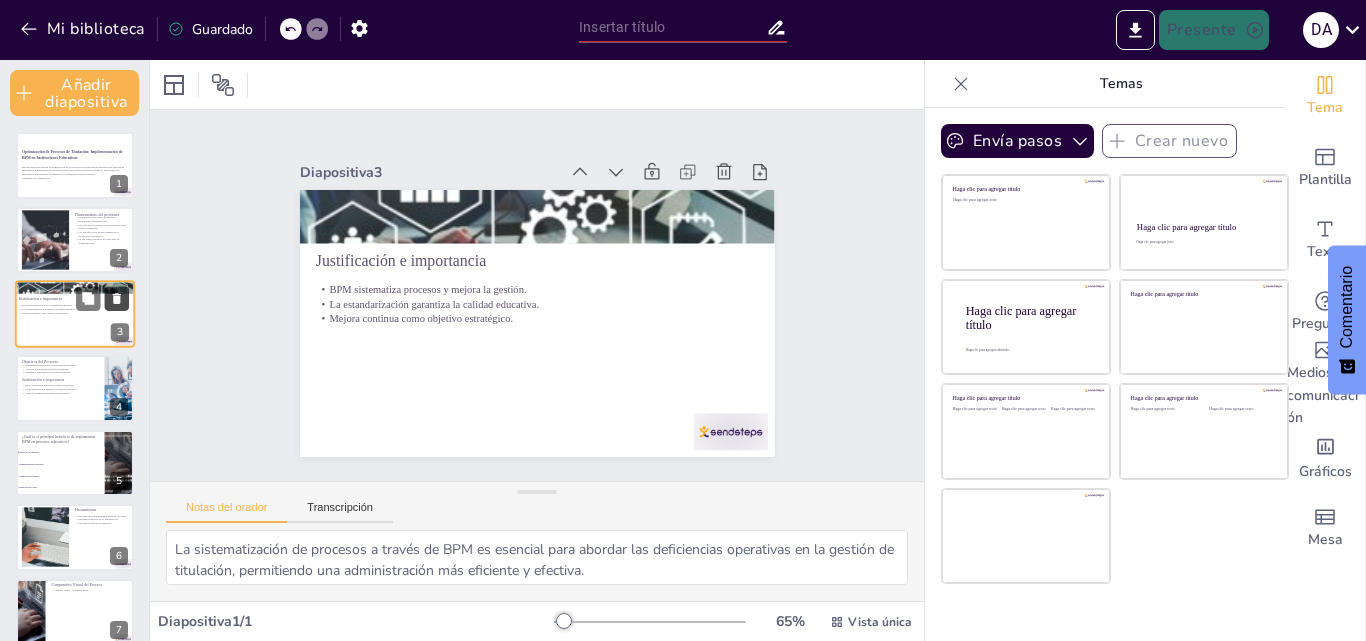 click 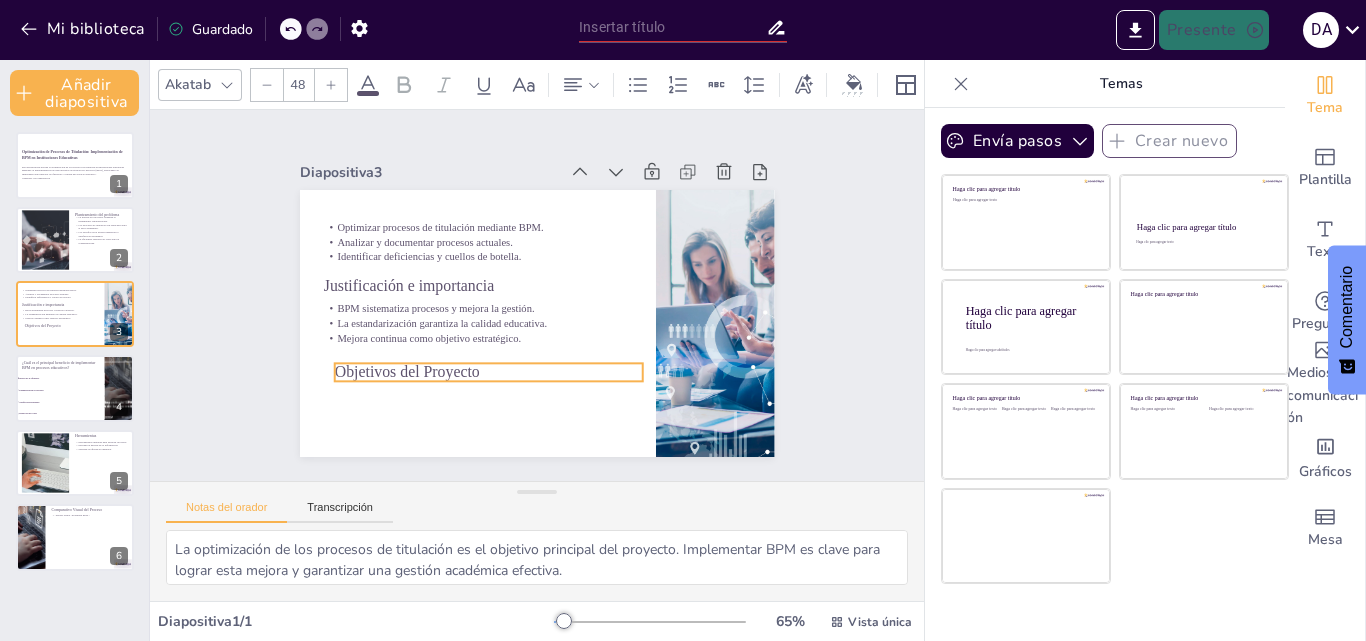 drag, startPoint x: 318, startPoint y: 200, endPoint x: 319, endPoint y: 357, distance: 157.00319 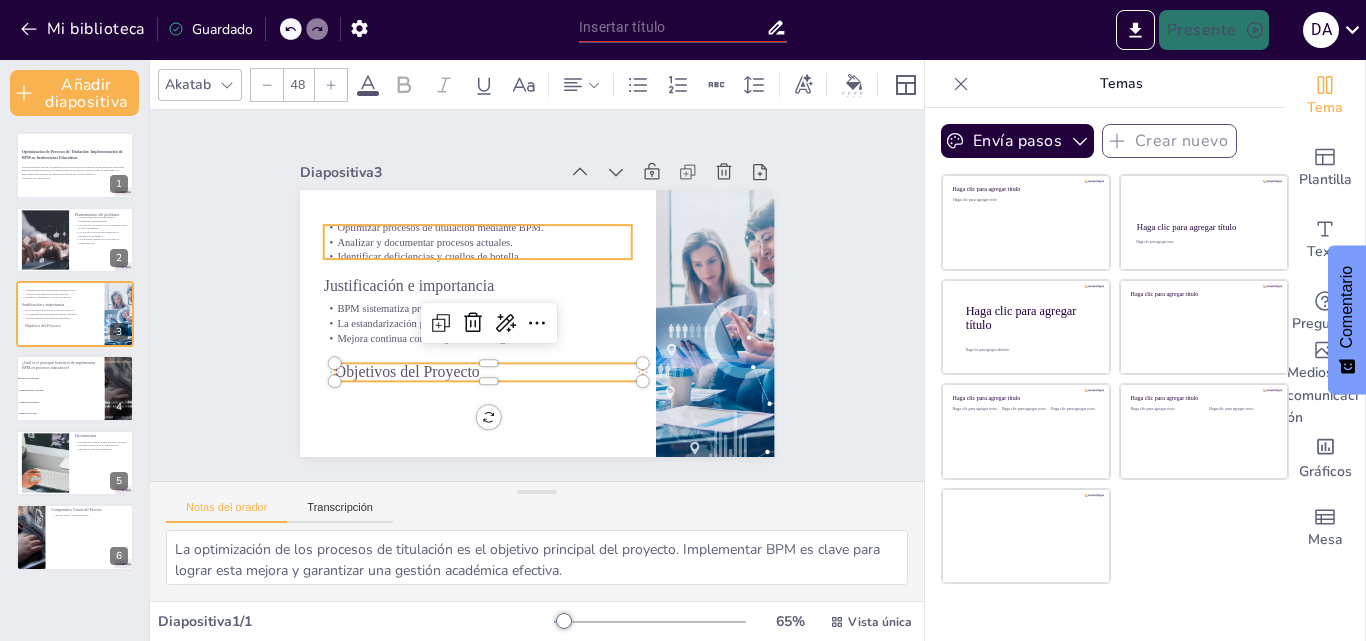 checkbox on "true" 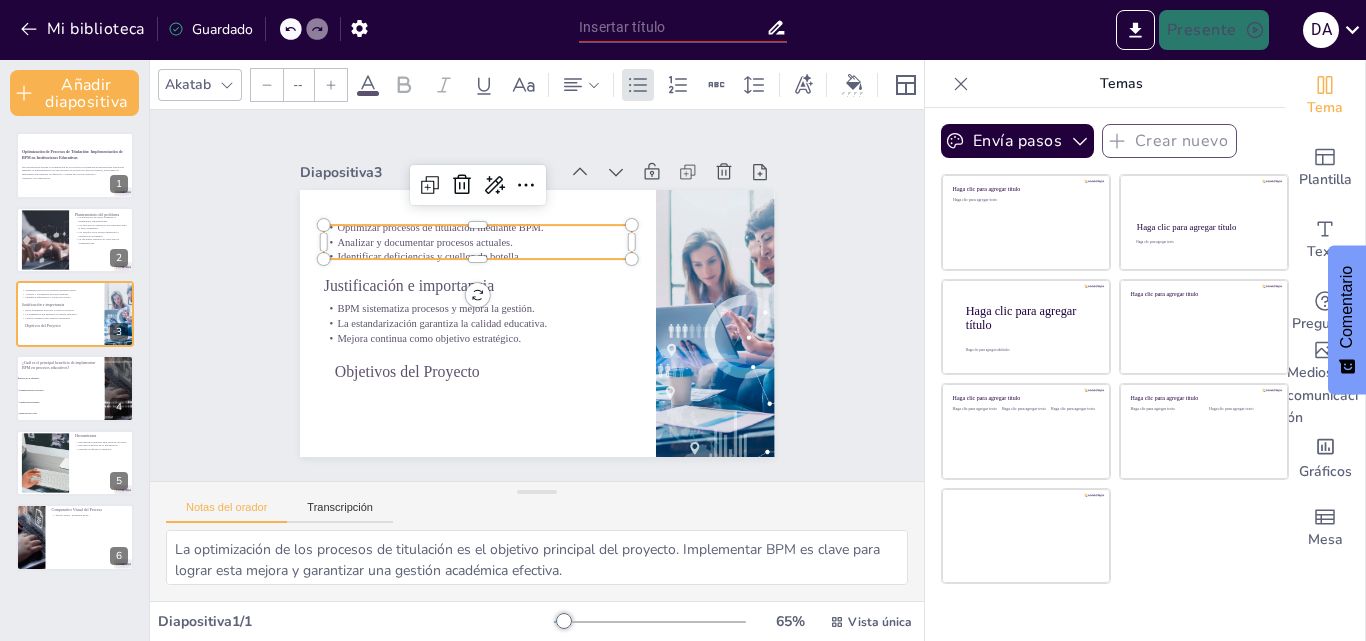type on "32" 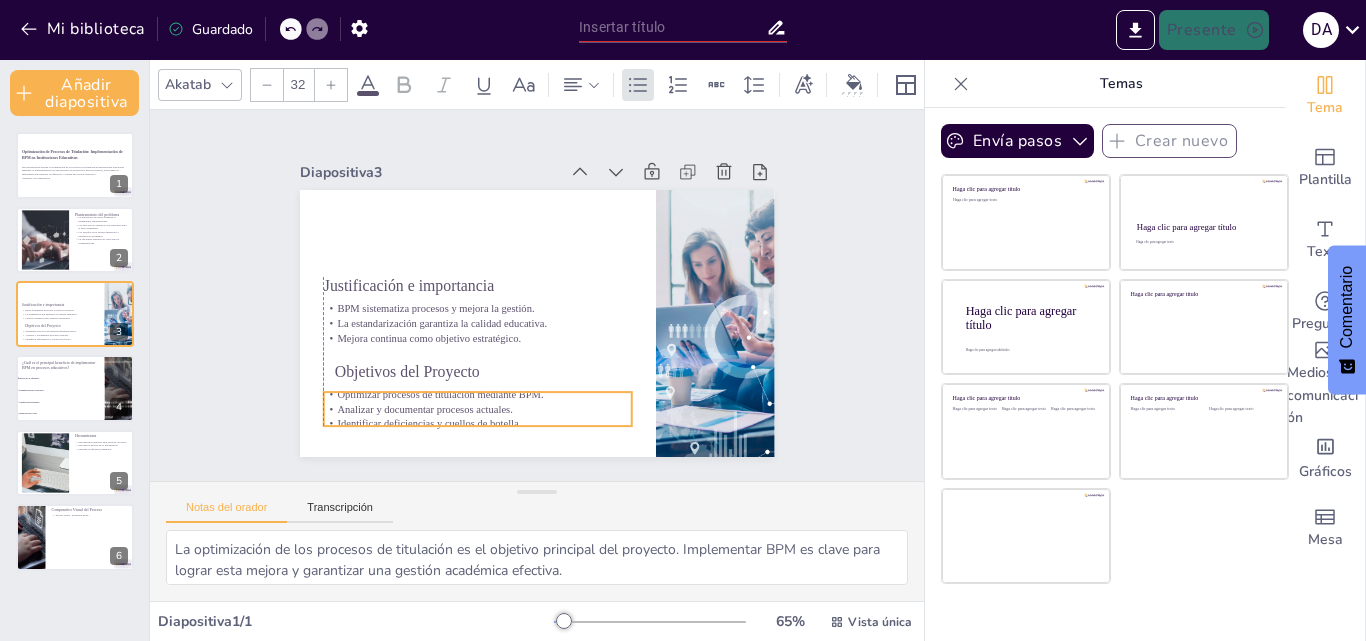 drag, startPoint x: 321, startPoint y: 228, endPoint x: 325, endPoint y: 395, distance: 167.0479 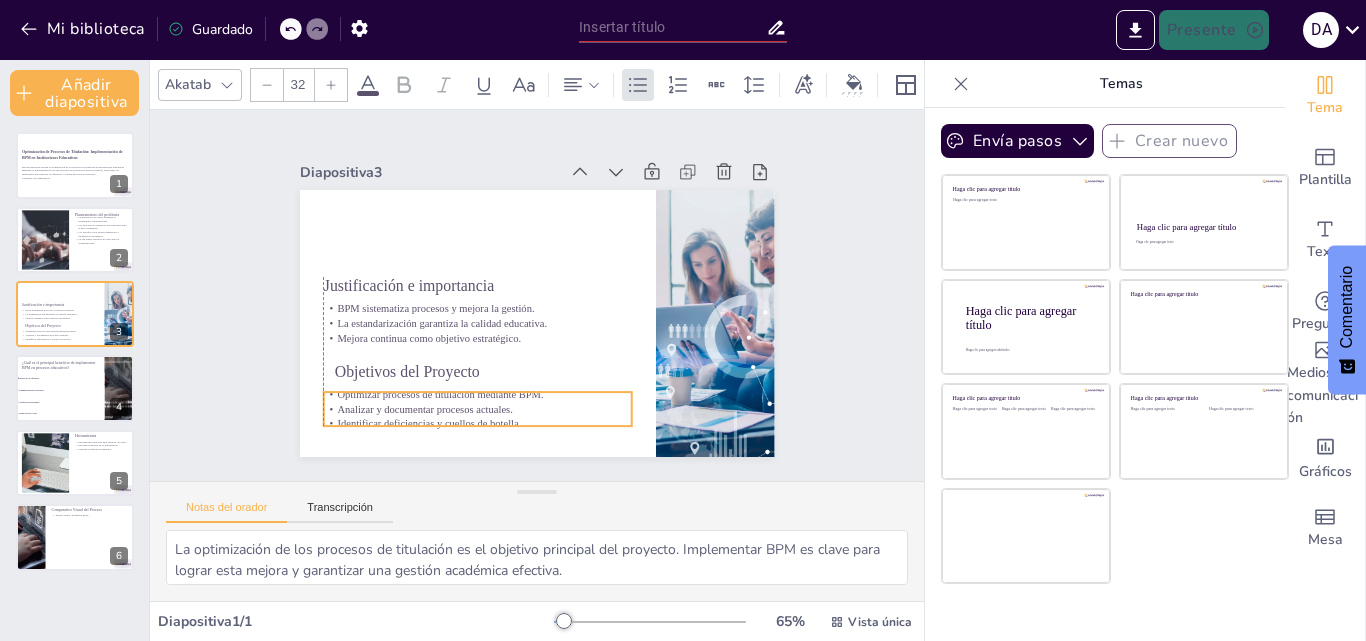 click on "Analizar y documentar procesos actuales." at bounding box center (455, 394) 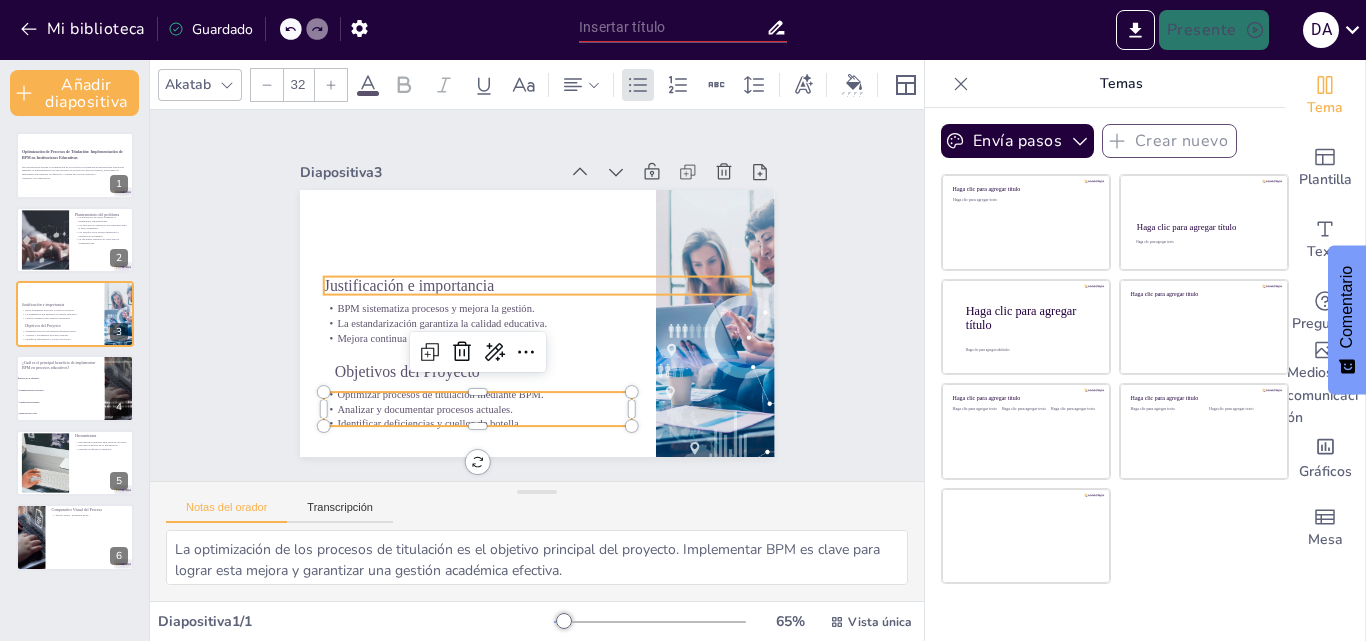 checkbox on "true" 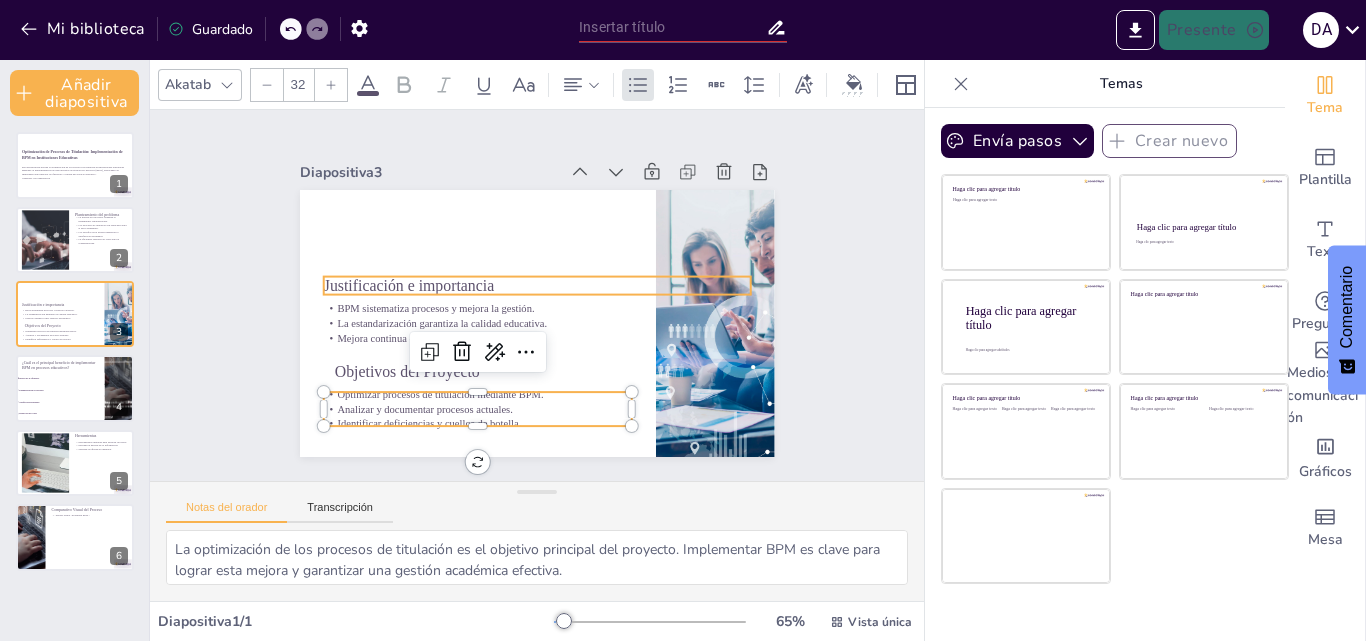 type on "--" 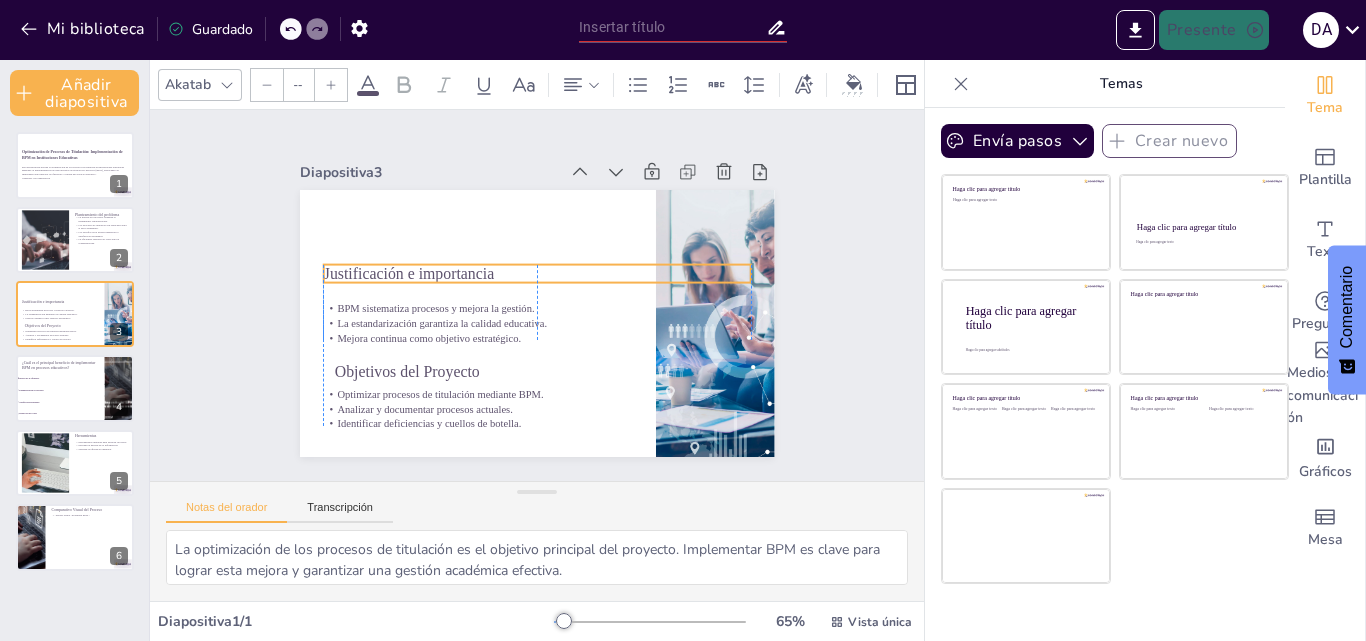 checkbox on "true" 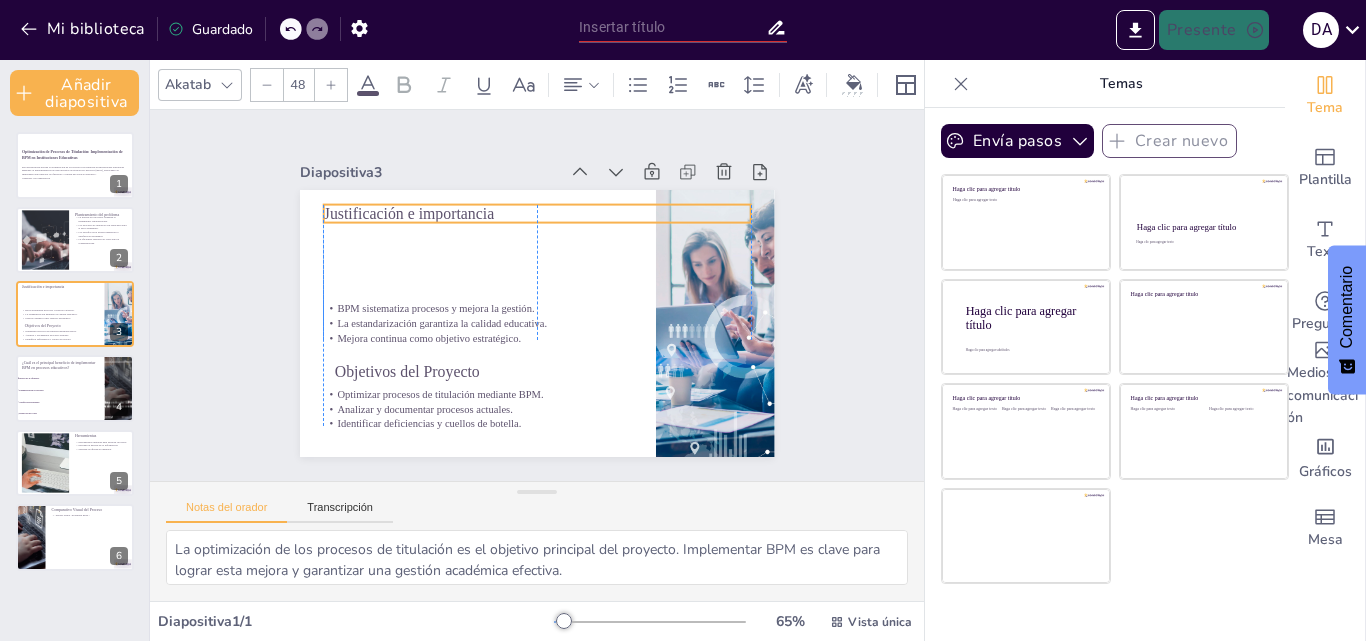 drag, startPoint x: 331, startPoint y: 285, endPoint x: 329, endPoint y: 213, distance: 72.02777 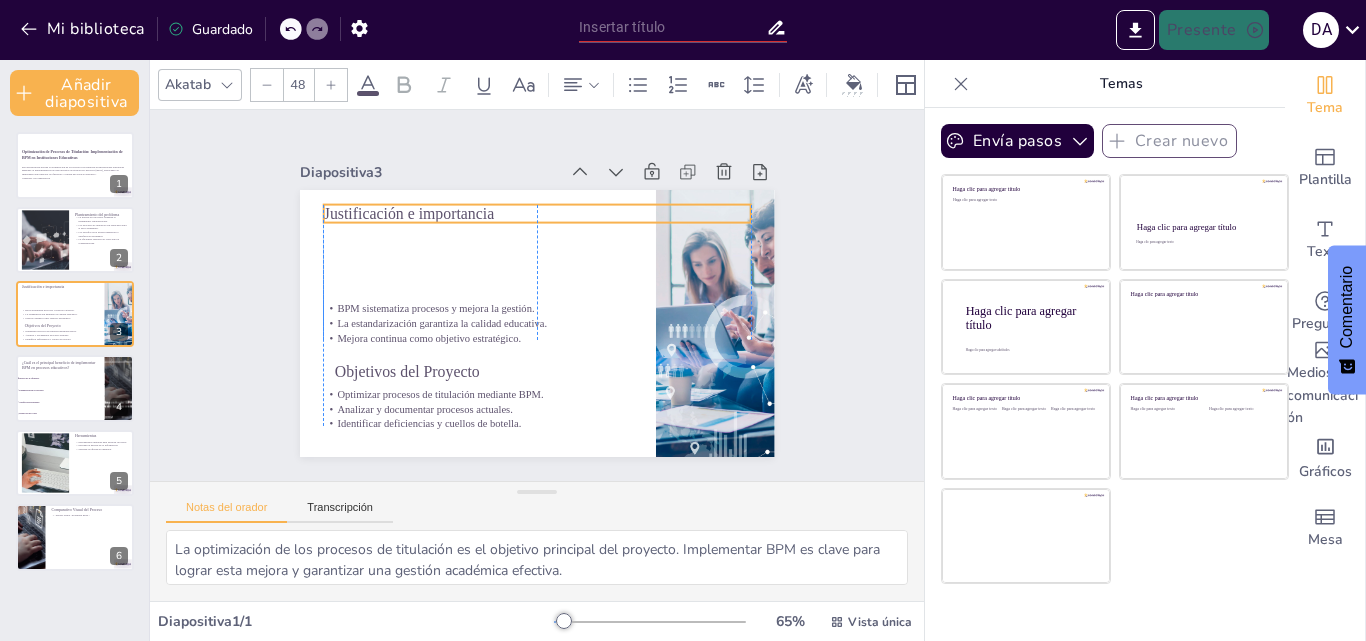 click on "Justificación e importancia" at bounding box center (428, 188) 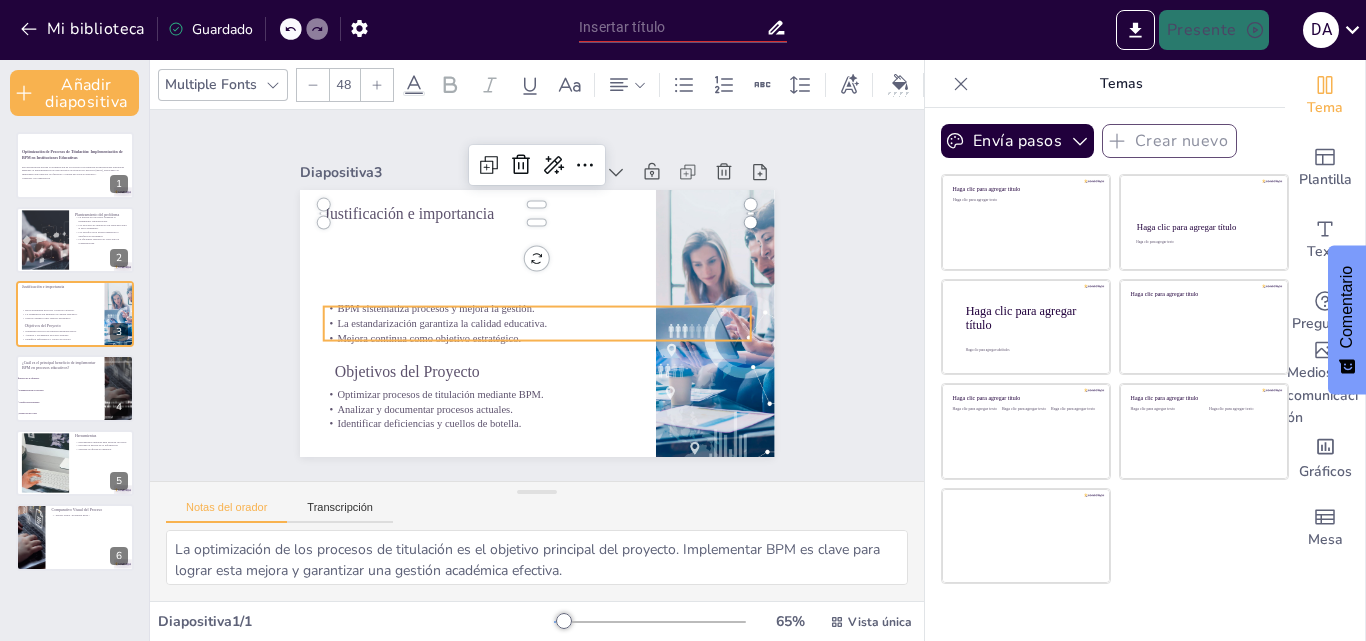 checkbox on "true" 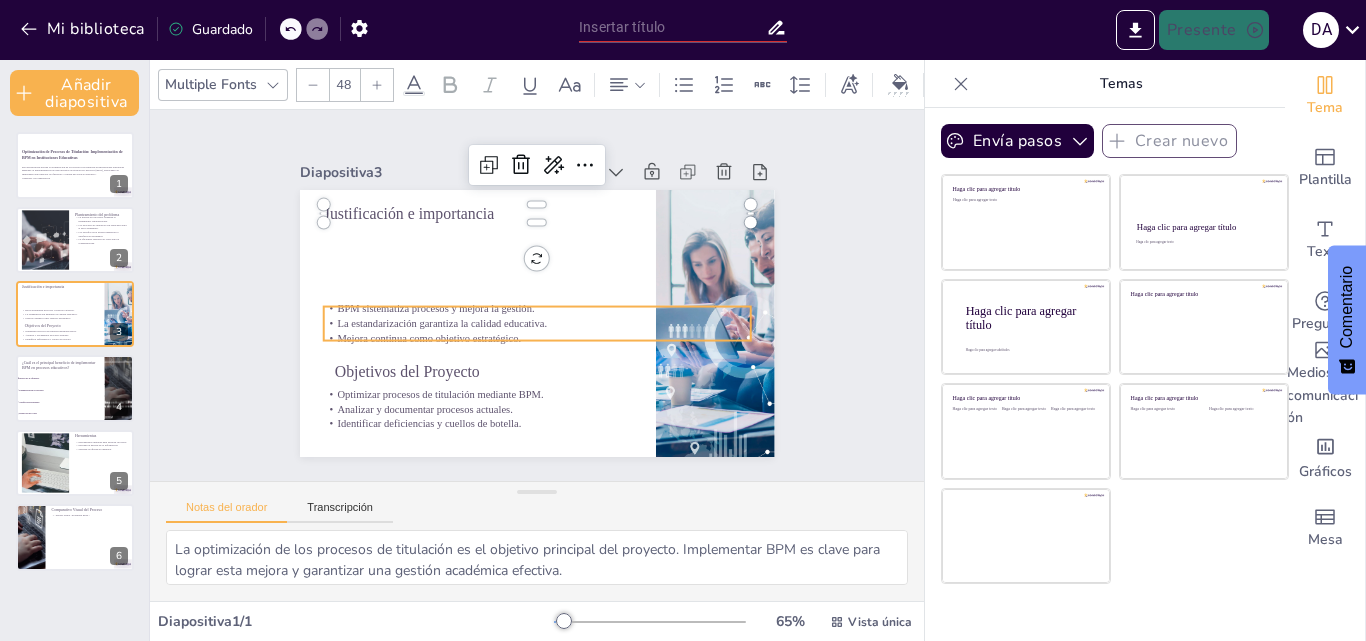 type on "--" 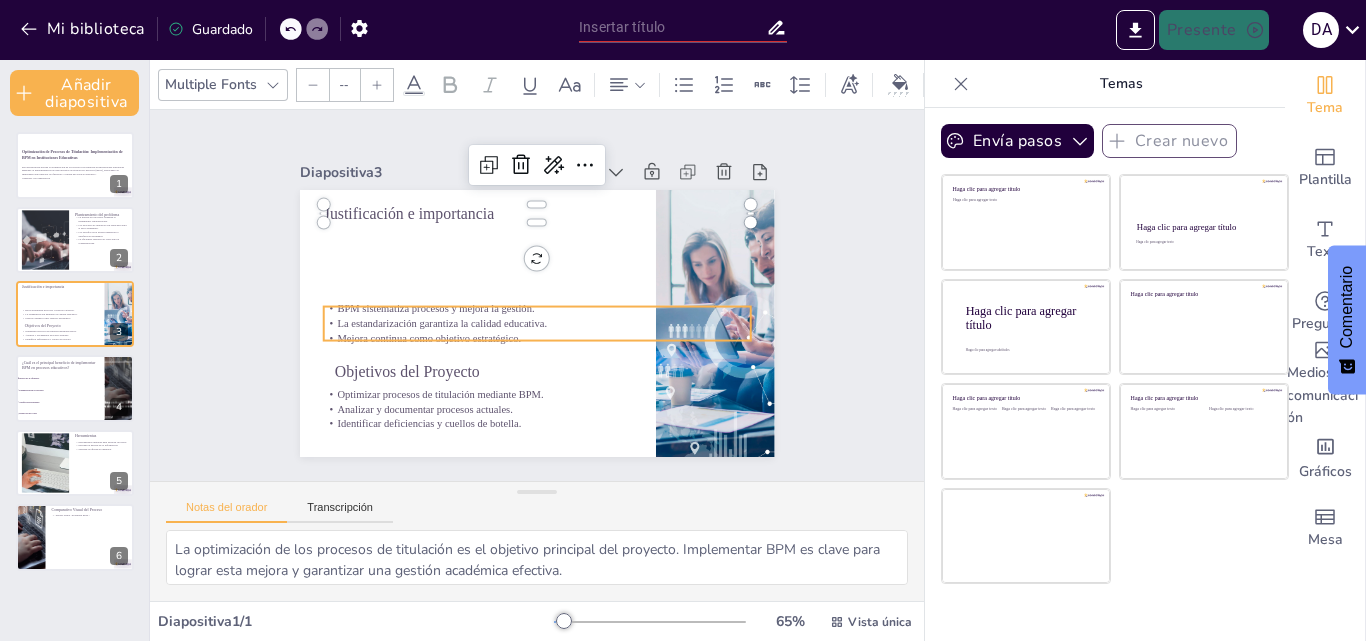 checkbox on "true" 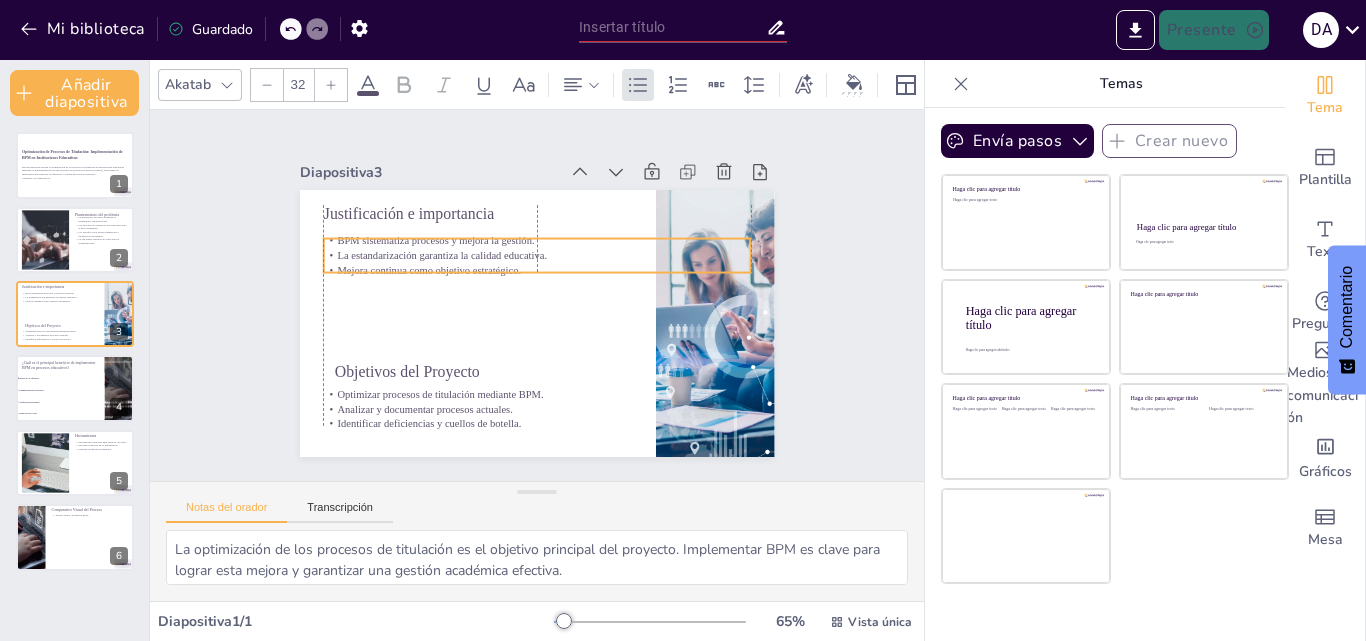 drag, startPoint x: 369, startPoint y: 317, endPoint x: 366, endPoint y: 249, distance: 68.06615 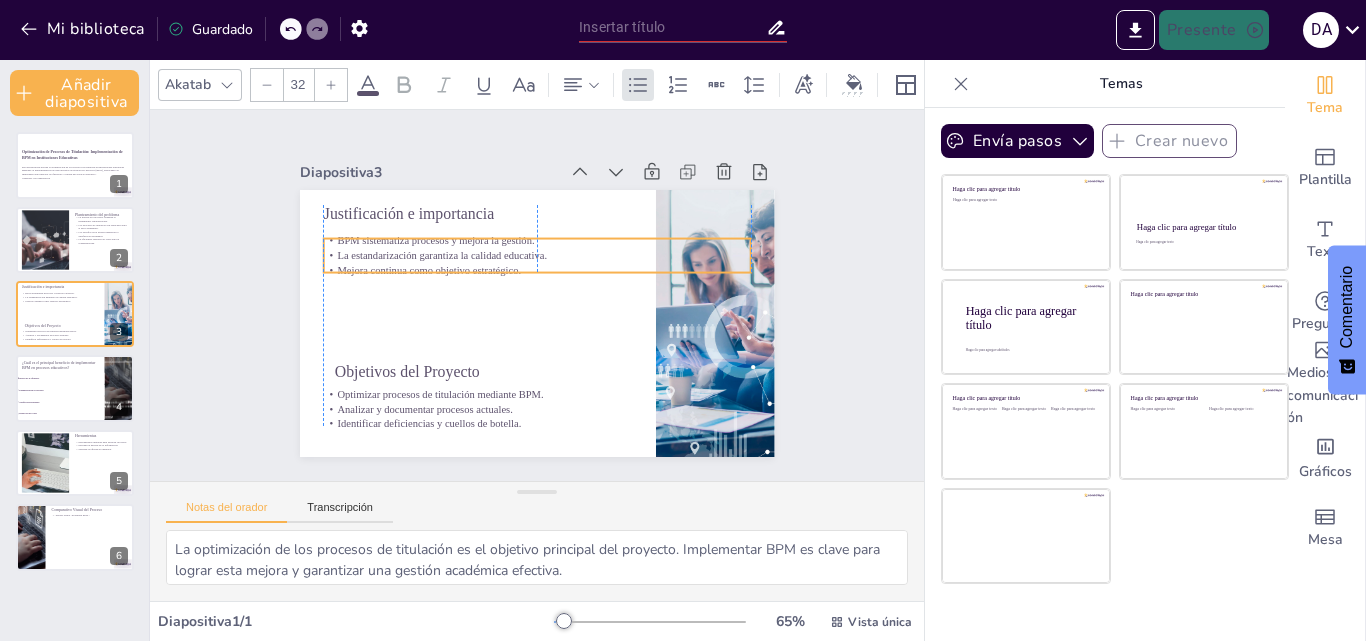 click on "La estandarización garantiza la calidad educativa." at bounding box center [535, 192] 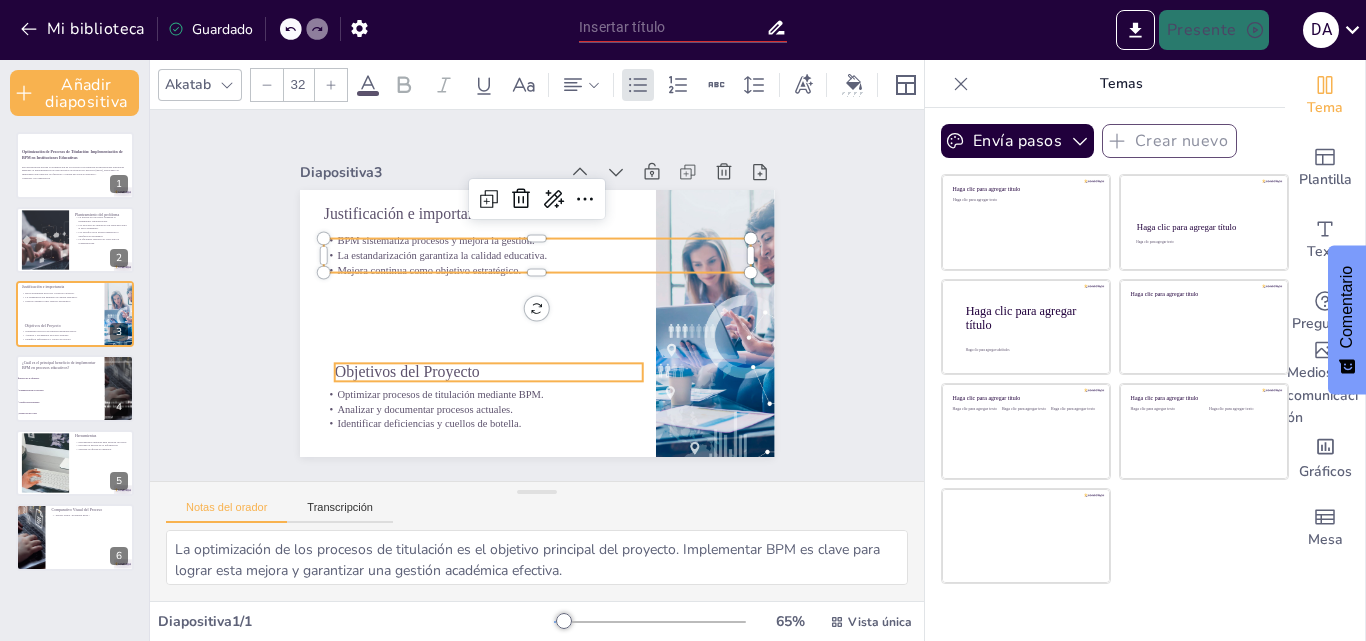 checkbox on "true" 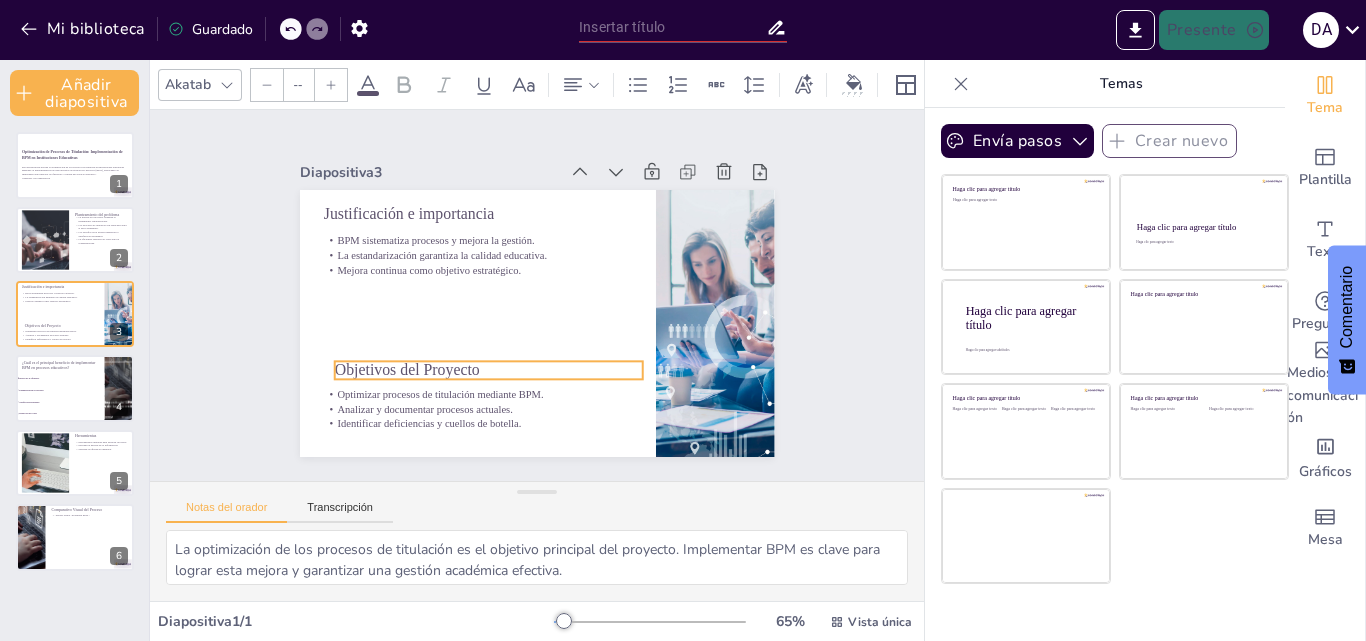 checkbox on "true" 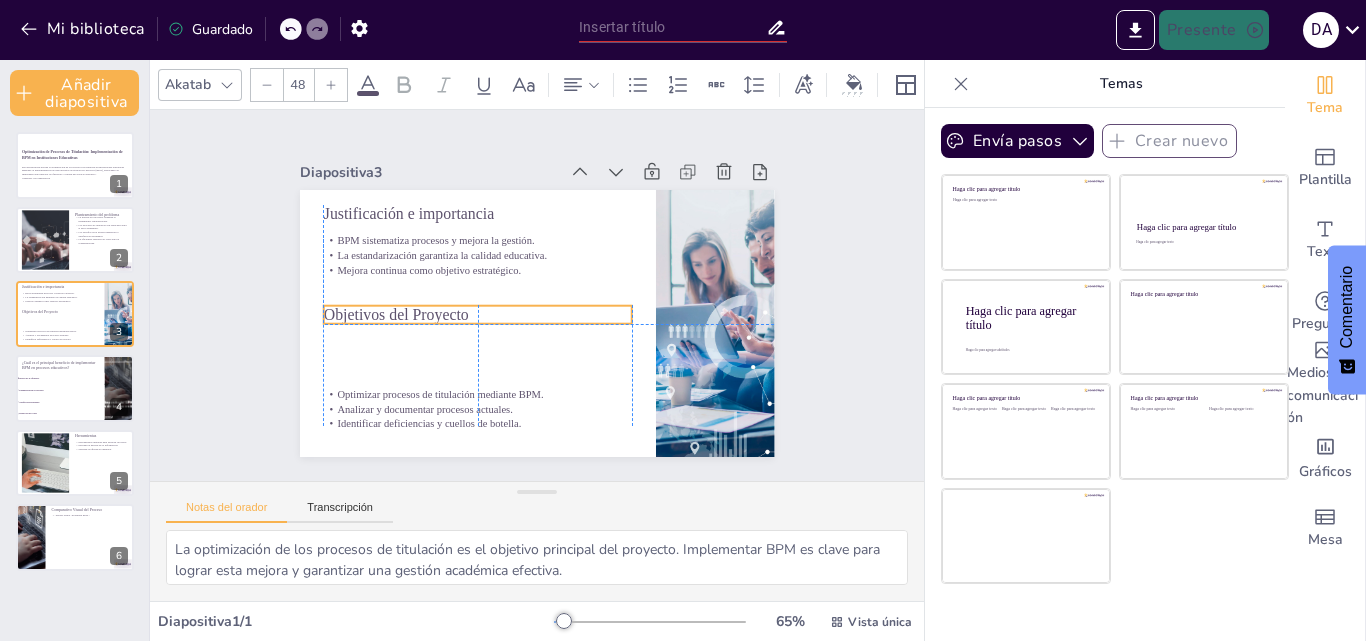 drag, startPoint x: 365, startPoint y: 359, endPoint x: 356, endPoint y: 301, distance: 58.694122 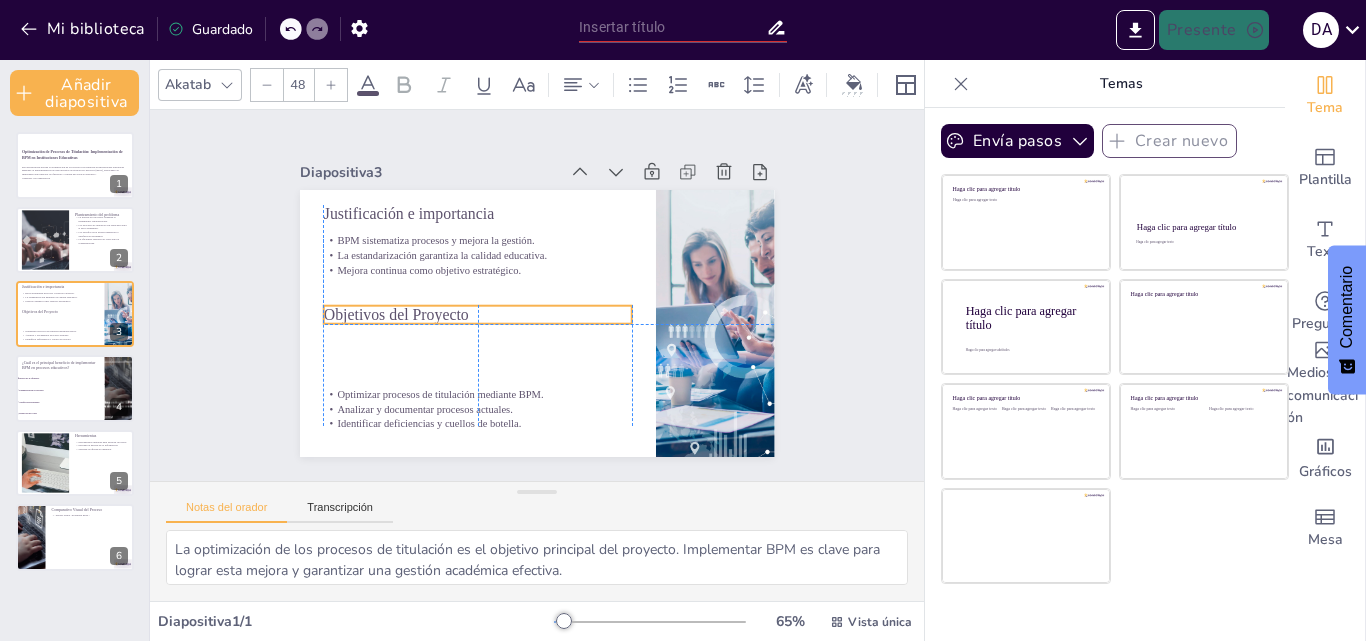 click on "Objetivos del Proyecto" at bounding box center [401, 255] 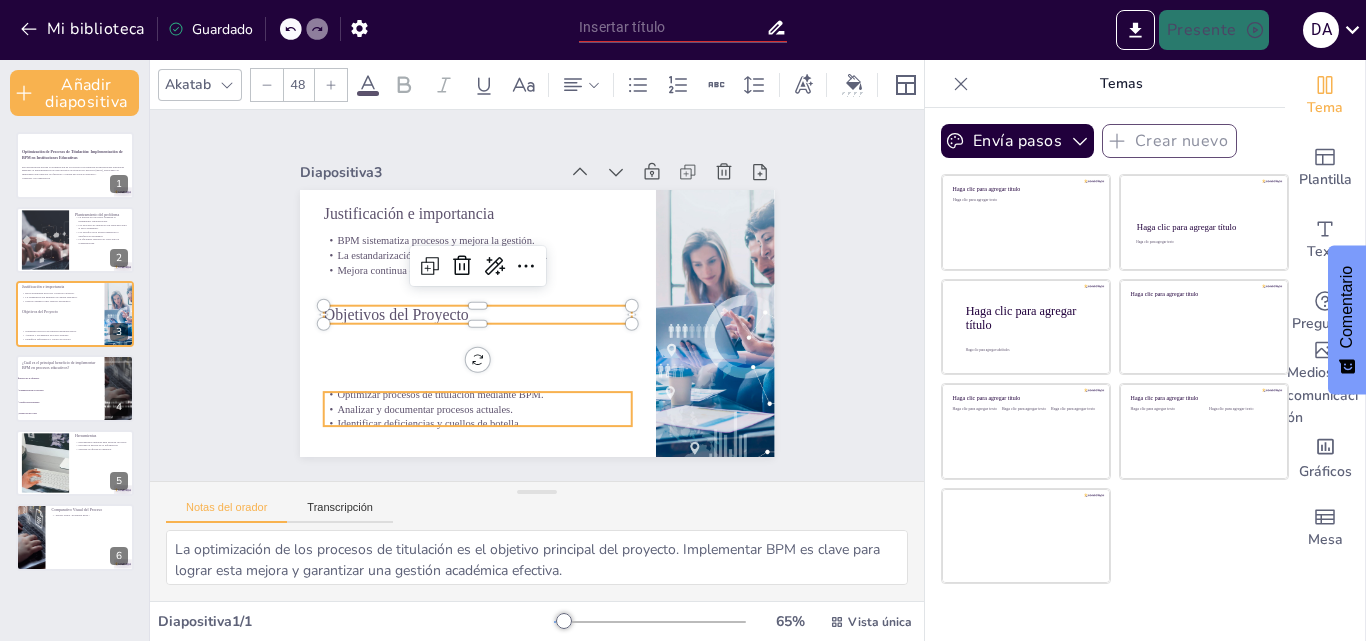 checkbox on "true" 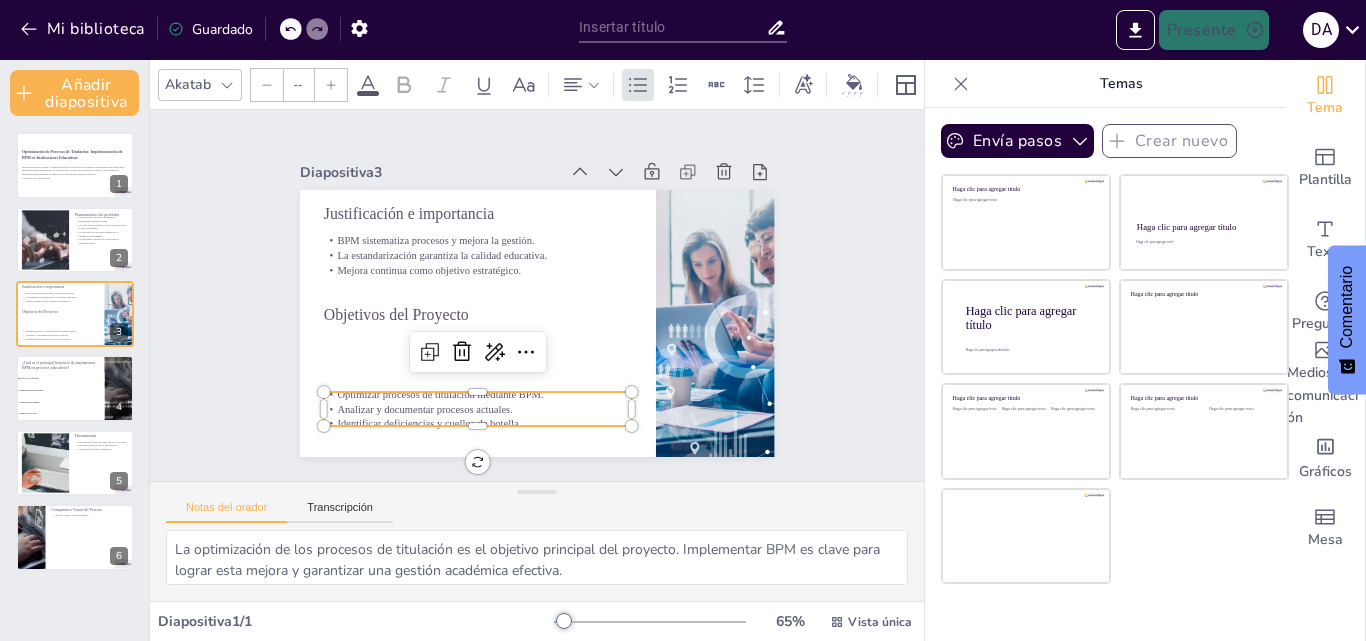 type on "32" 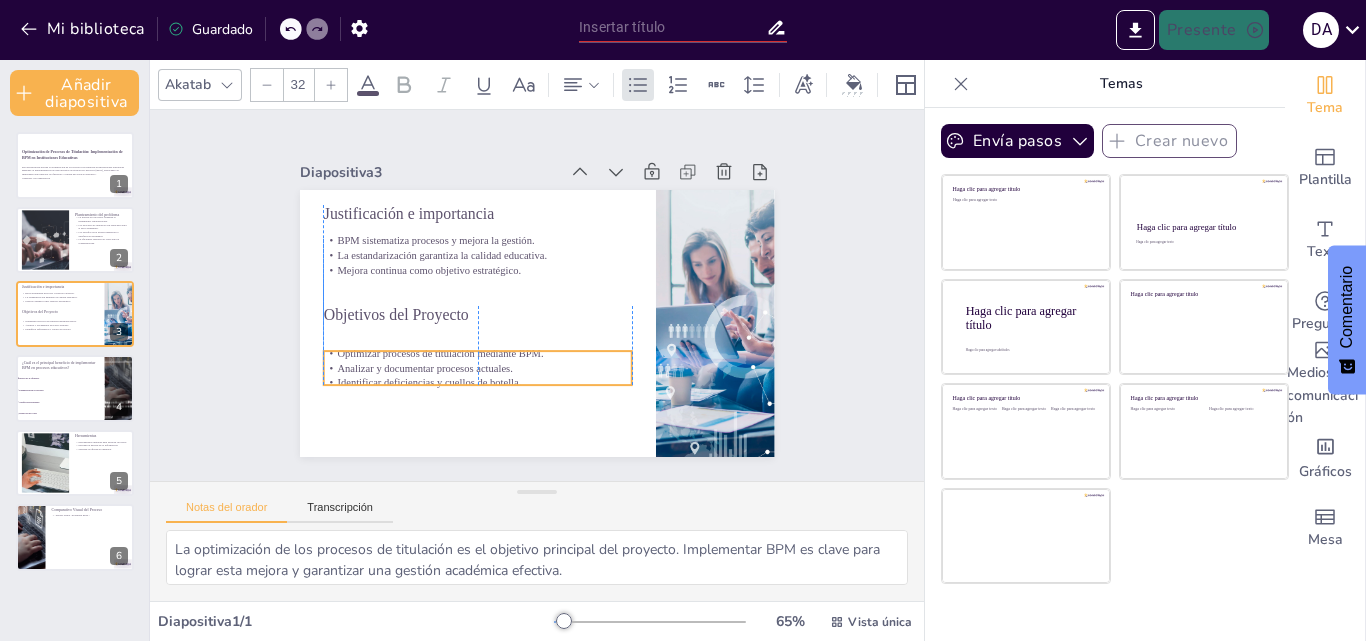 drag, startPoint x: 366, startPoint y: 400, endPoint x: 362, endPoint y: 359, distance: 41.19466 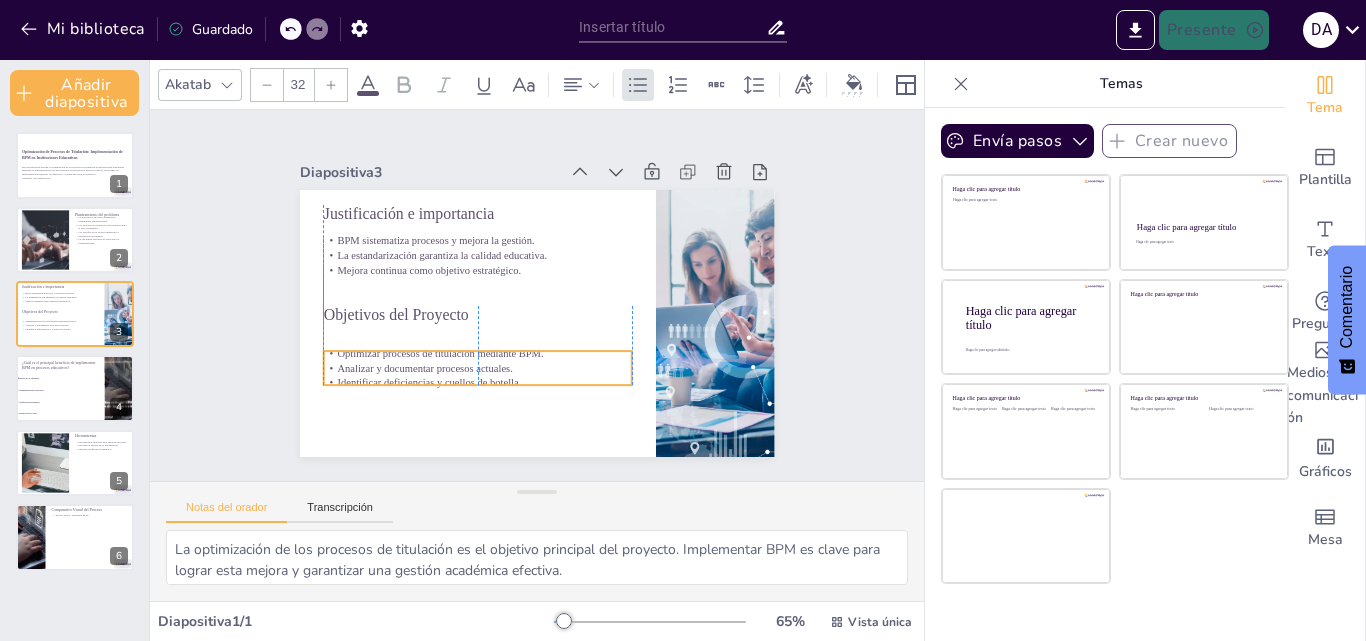 click on "Analizar y documentar procesos actuales." at bounding box center [405, 316] 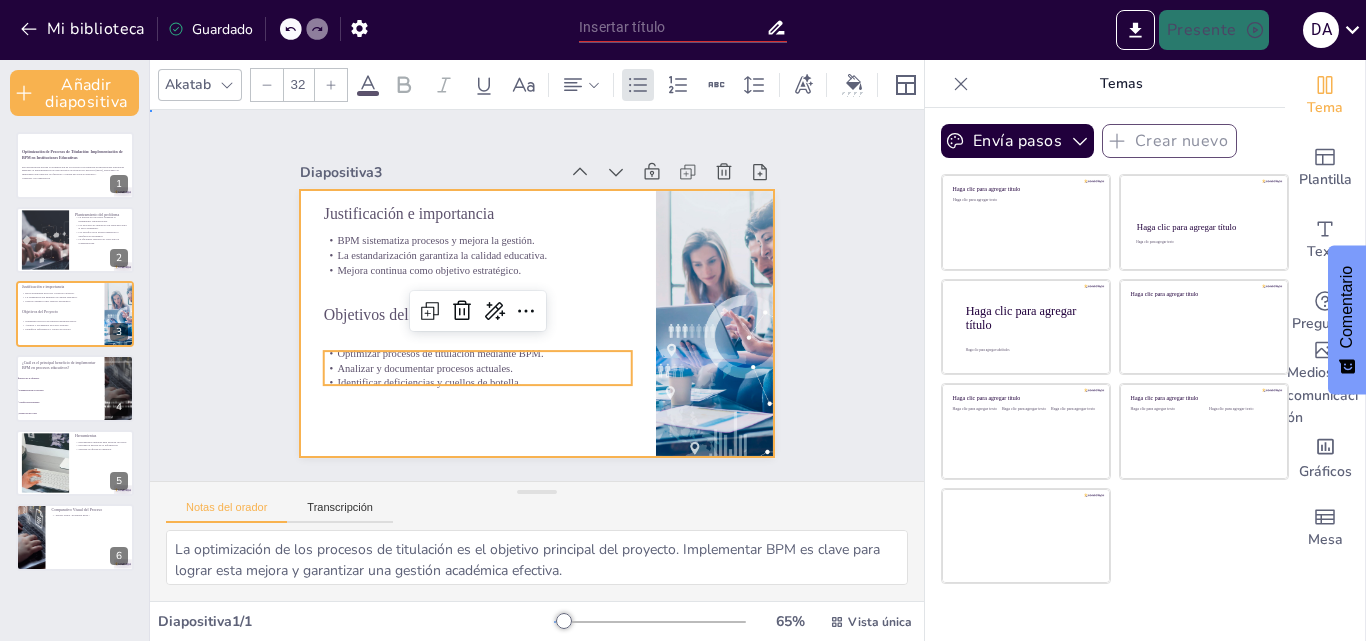 click at bounding box center (534, 323) 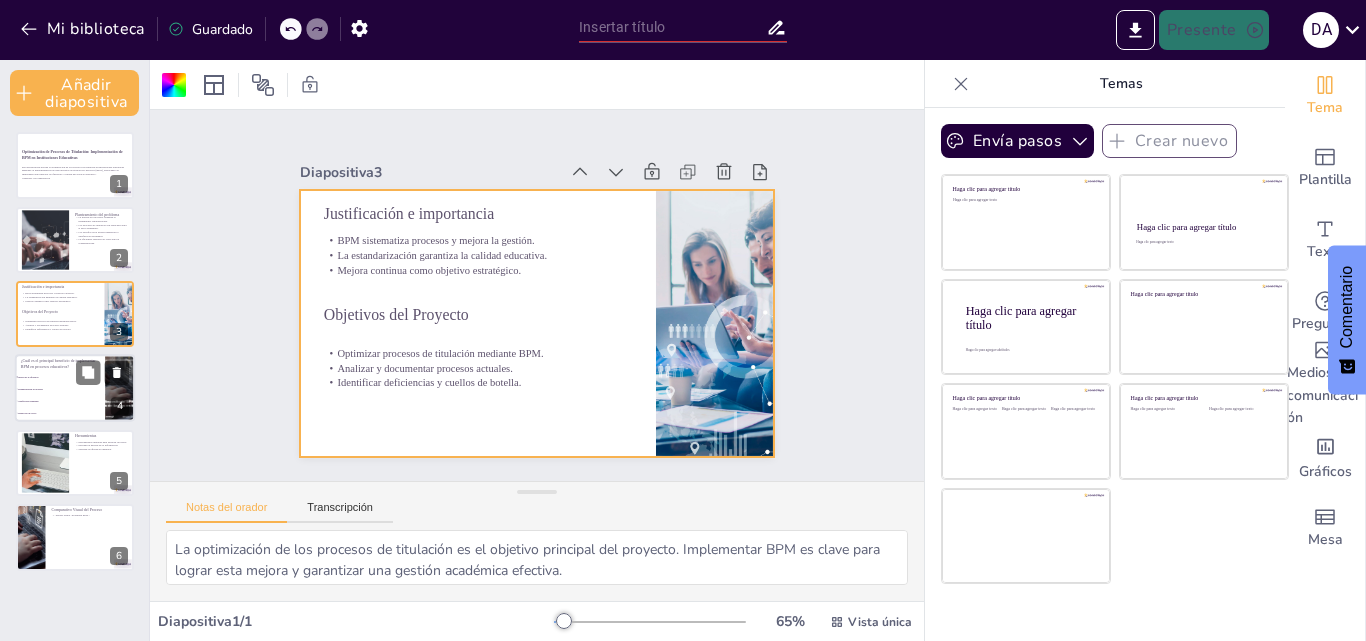 checkbox on "true" 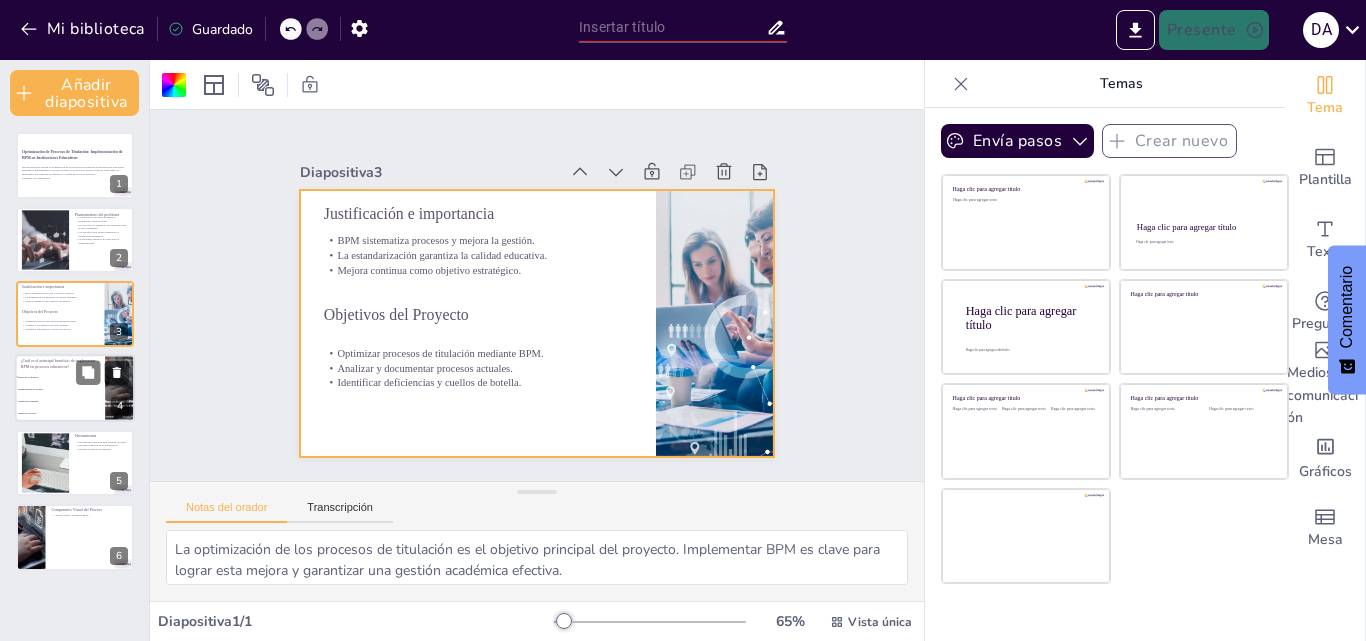 checkbox on "true" 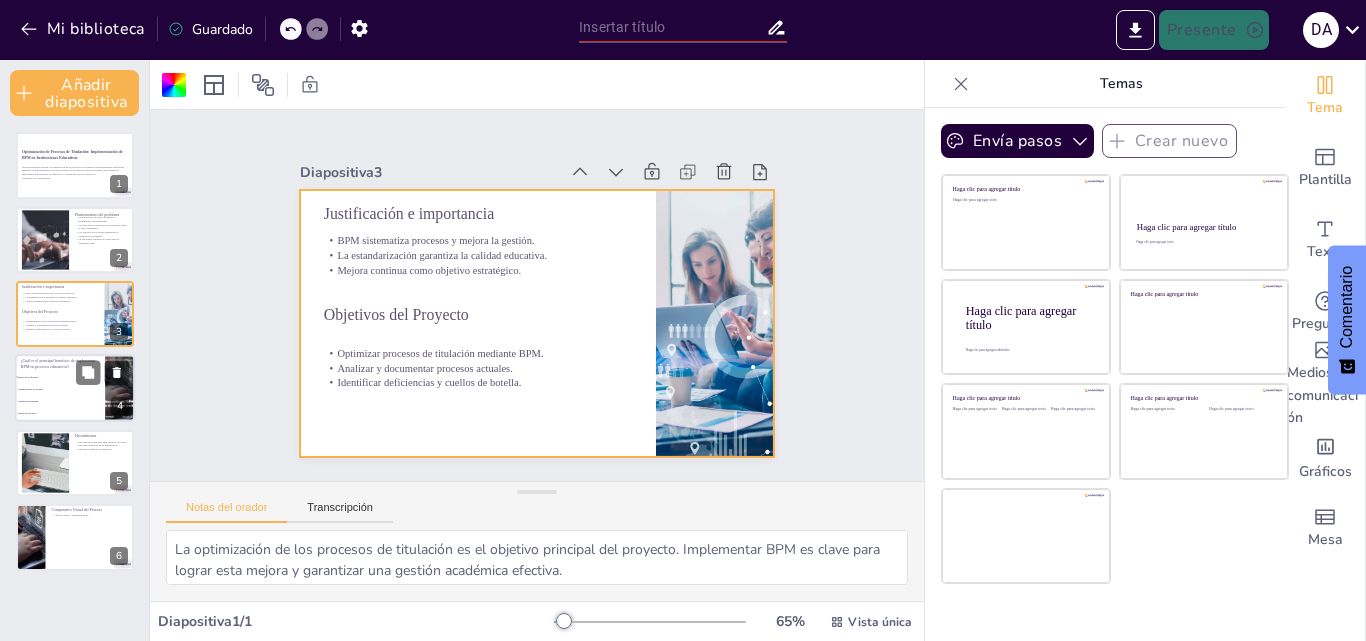 click on "Estandarización de procesos" at bounding box center (30, 389) 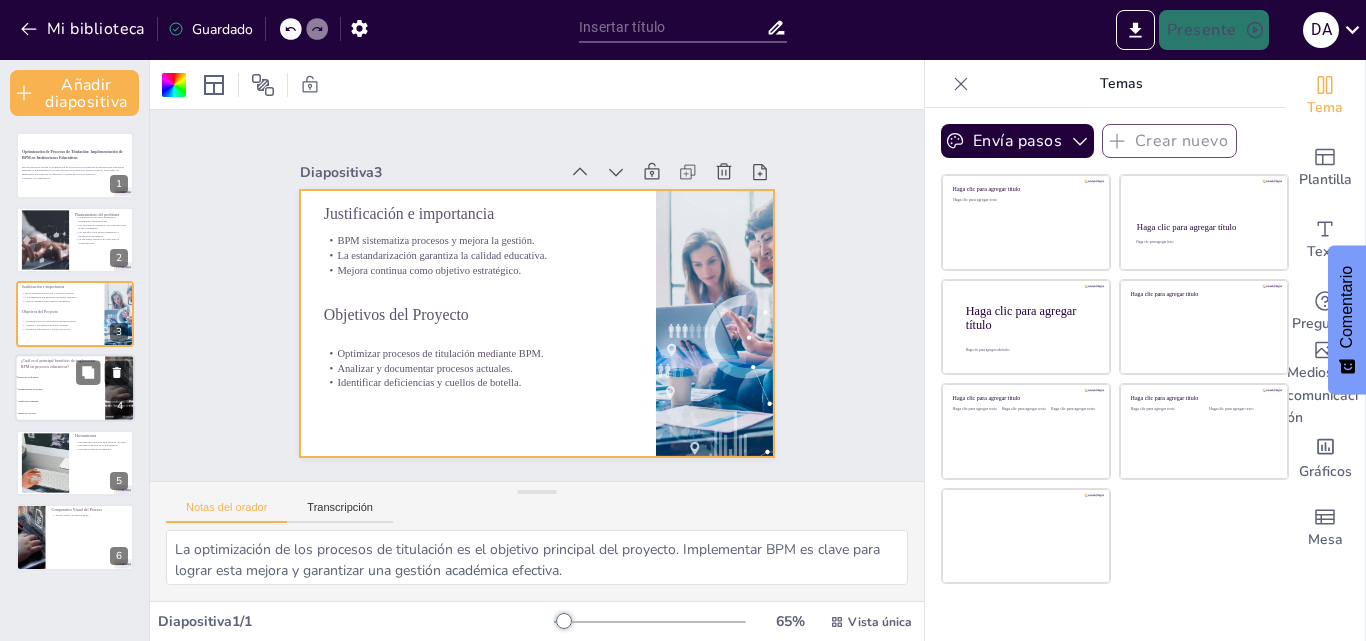 type on "La mejora de la eficiencia es el principal beneficio de implementar BPM, como se menciona en la diapositiva "Justificación e Importancia". Implementar BPM permite optimizar los procesos de titulación, lo que impacta positivamente en la satisfacción estudiantil y la calidad del servicio educativo." 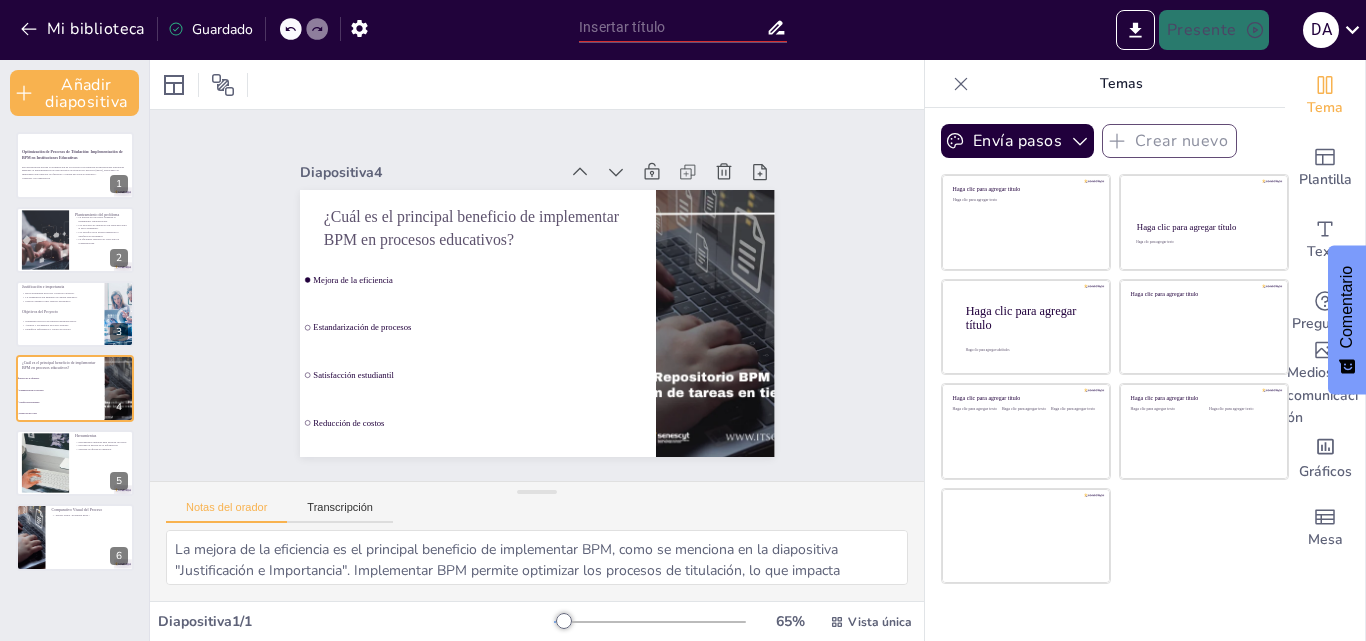 checkbox on "true" 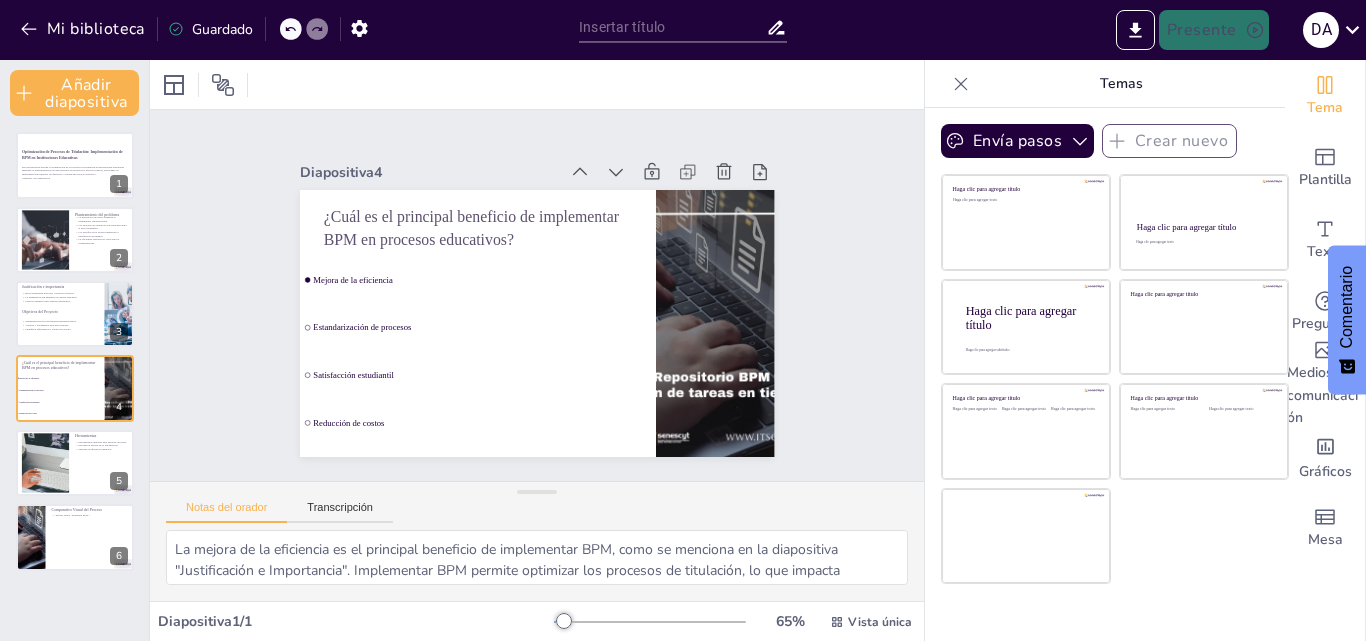 checkbox on "true" 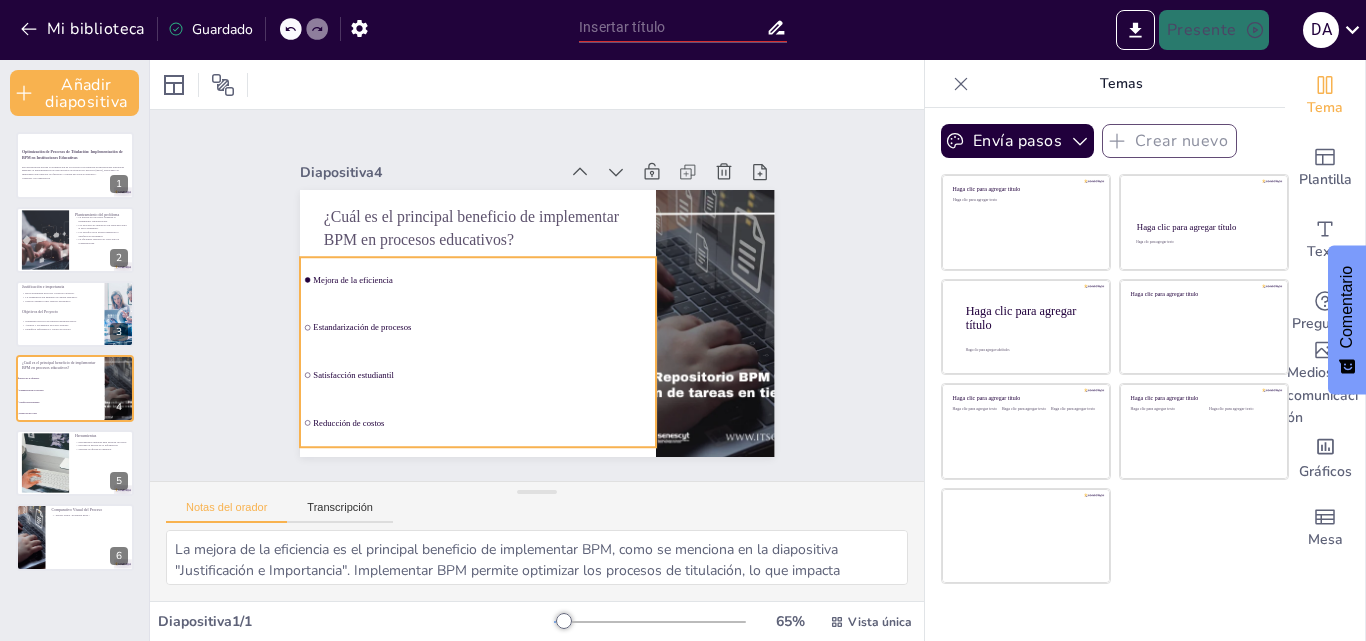 checkbox on "true" 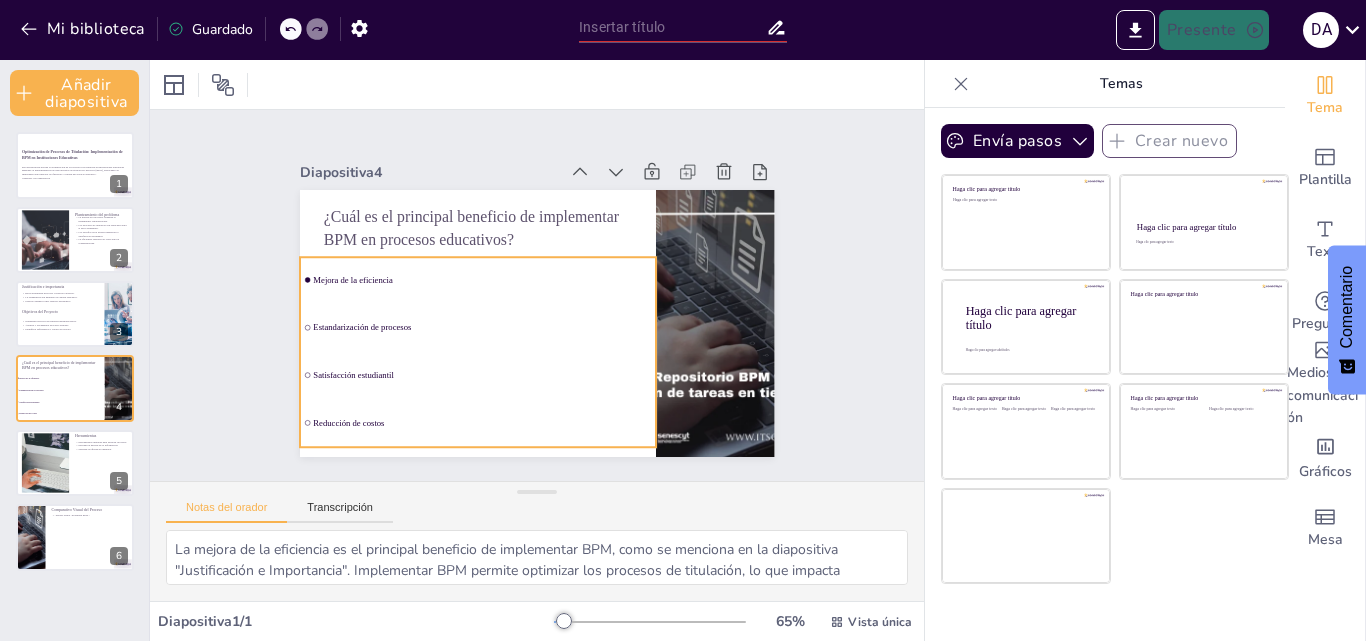 checkbox on "true" 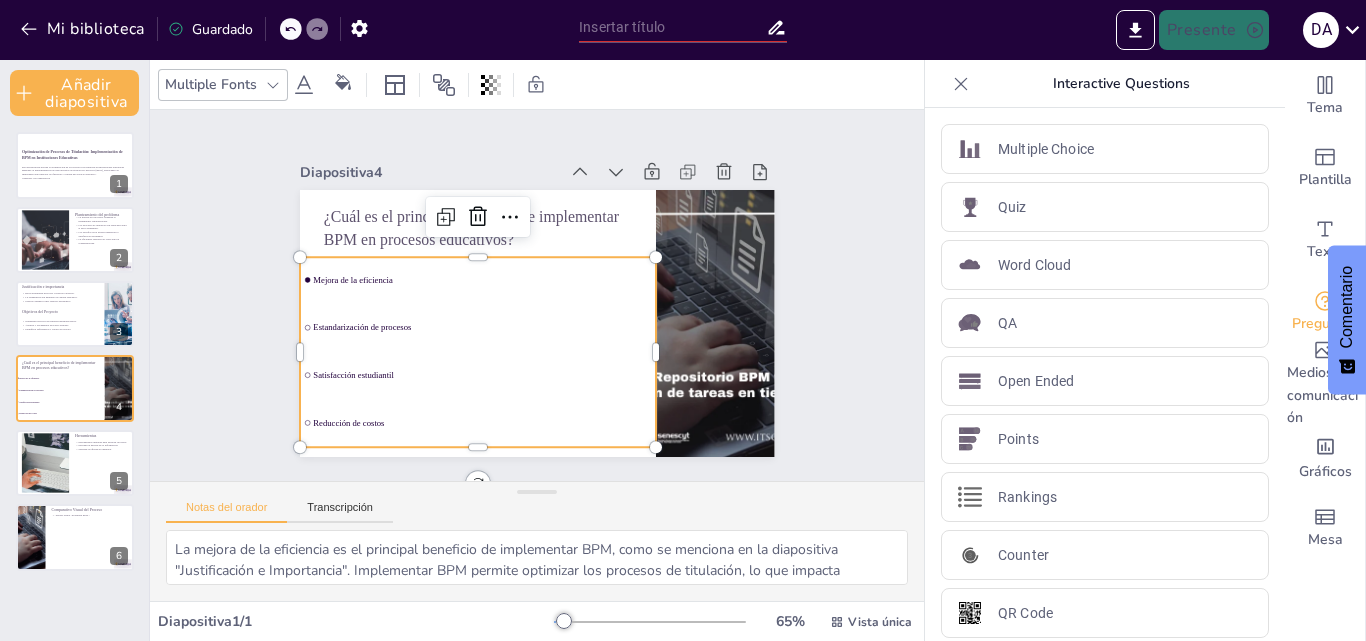 click on "Satisfacción estudiantil" at bounding box center [469, 368] 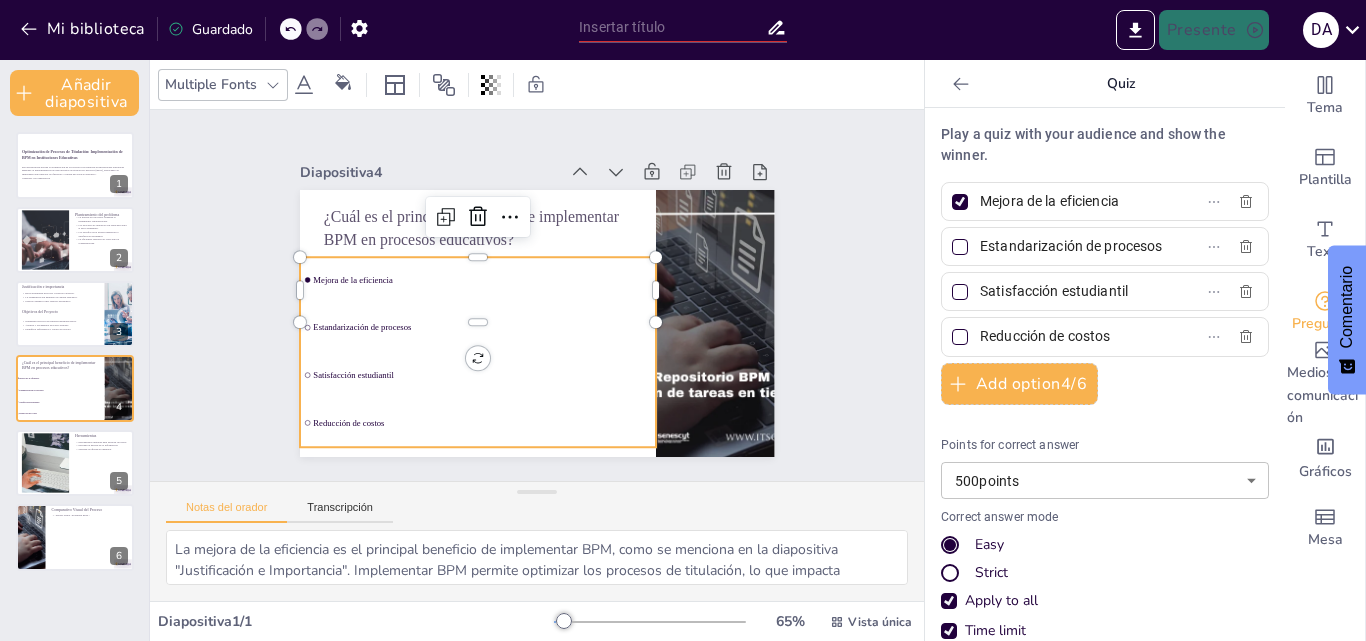 checkbox on "true" 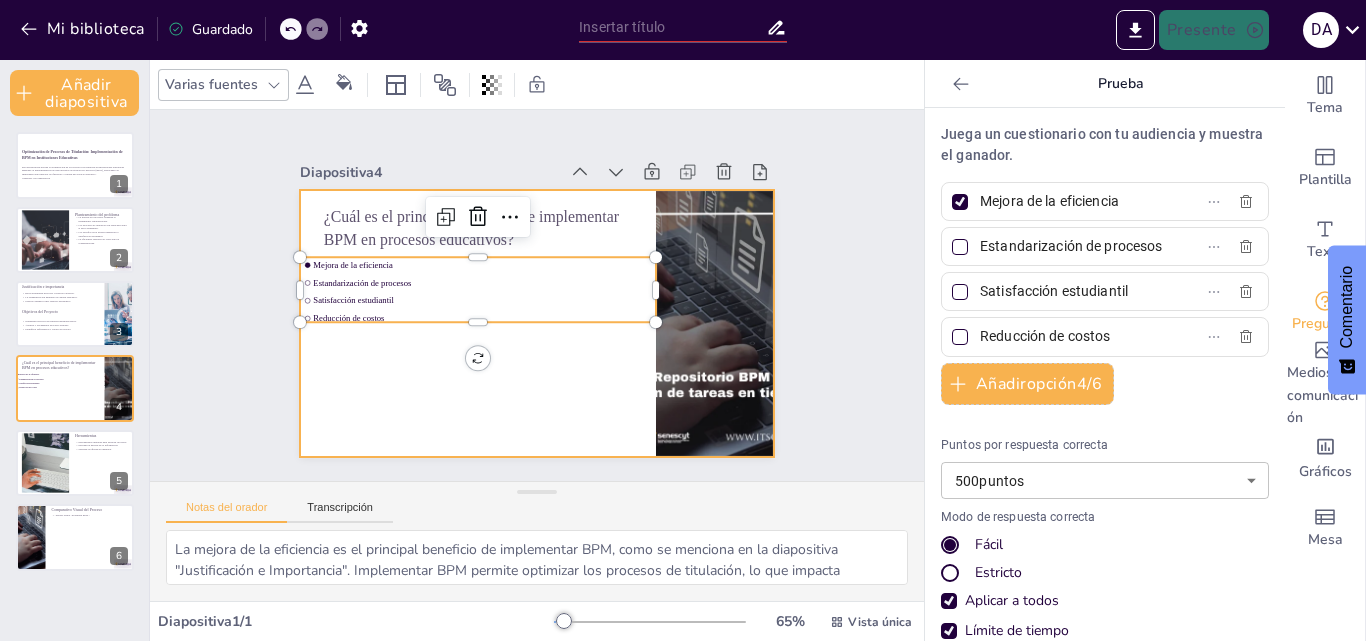 checkbox on "true" 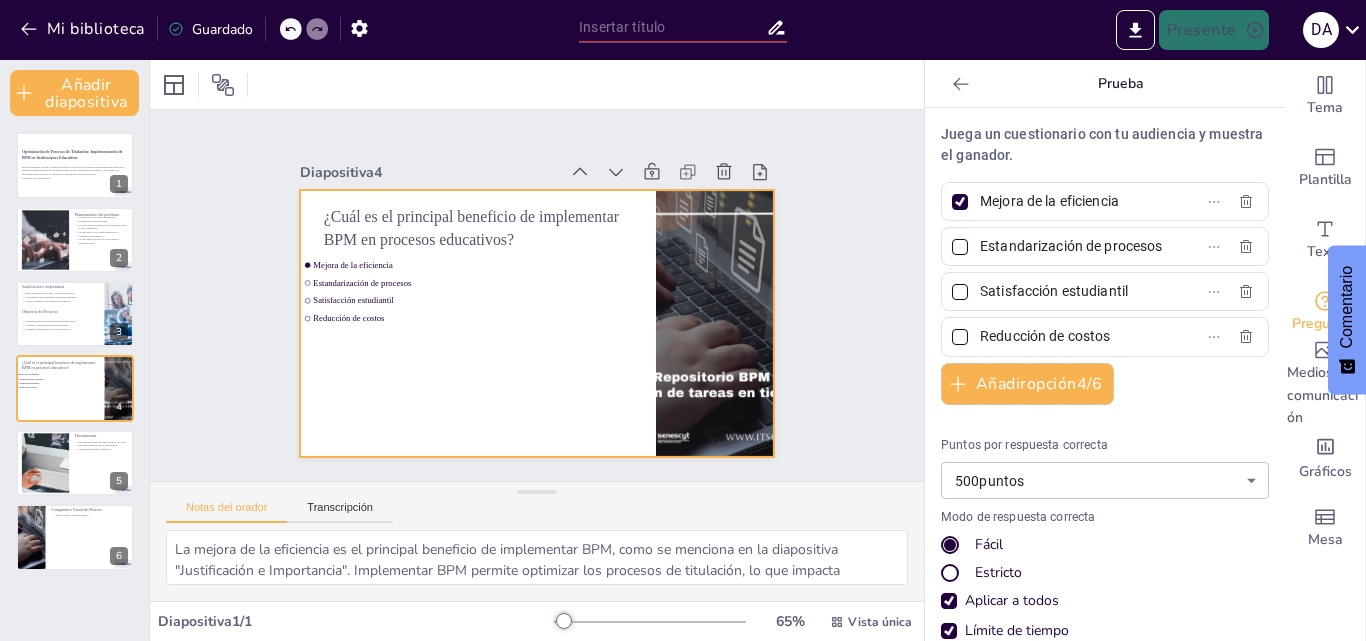 checkbox on "true" 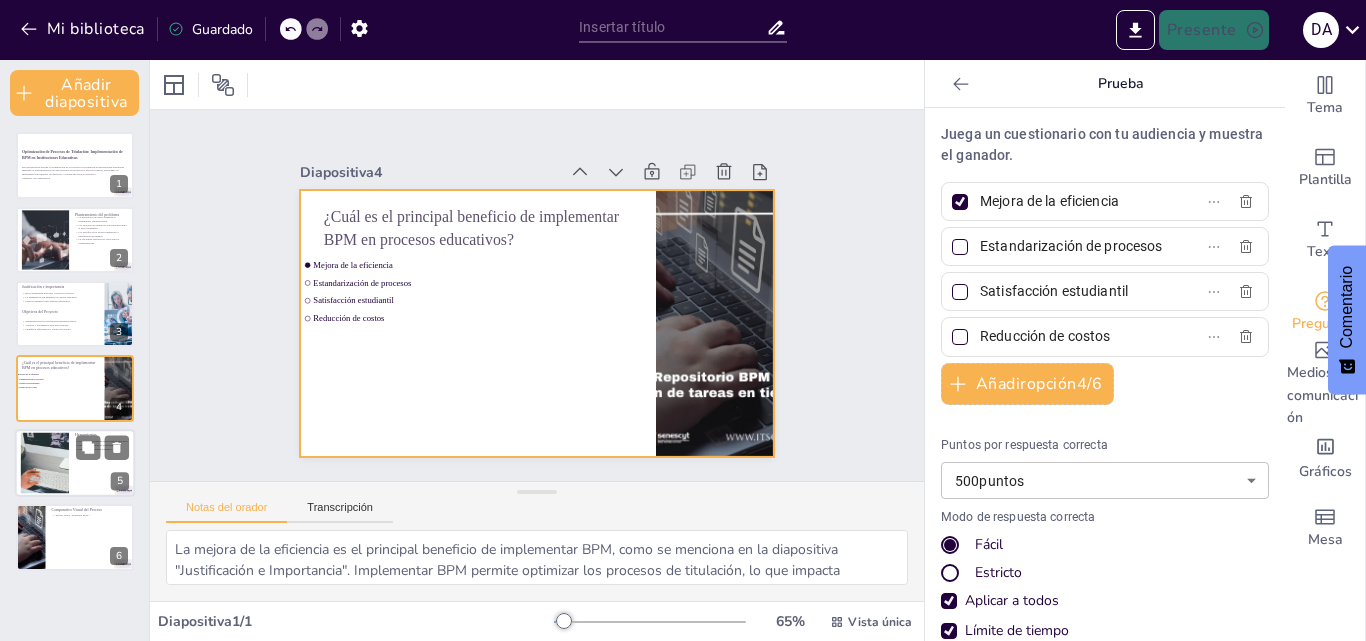 checkbox on "true" 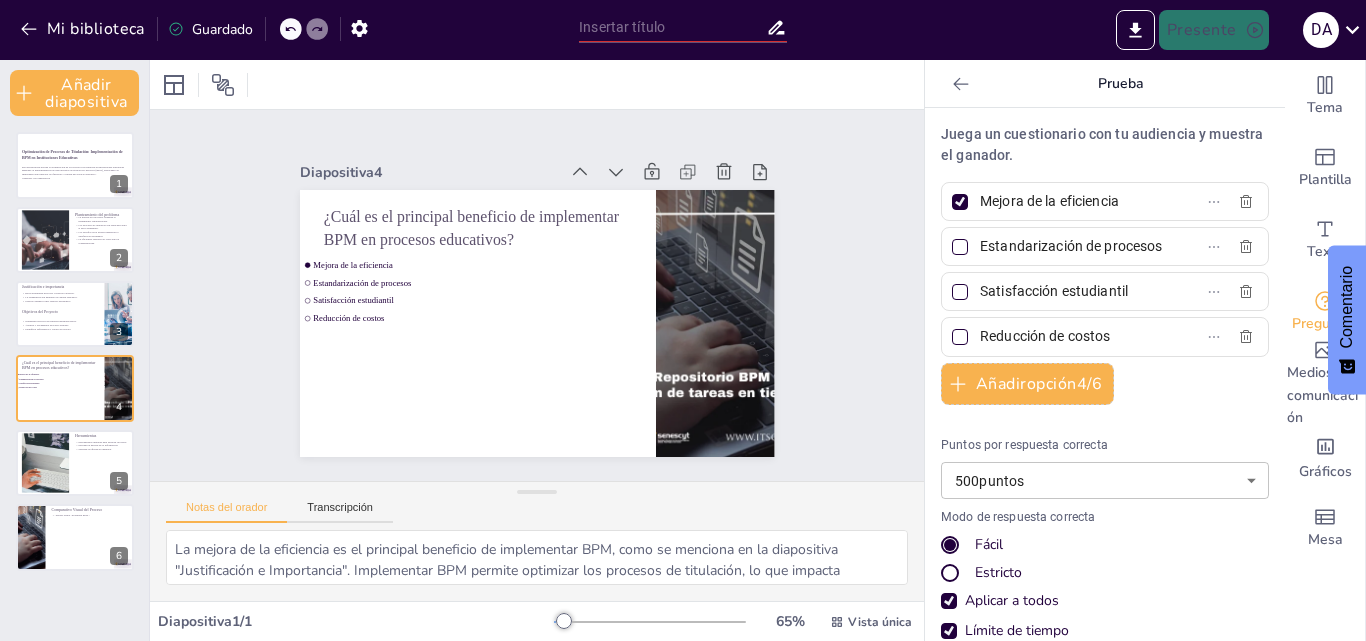 checkbox on "true" 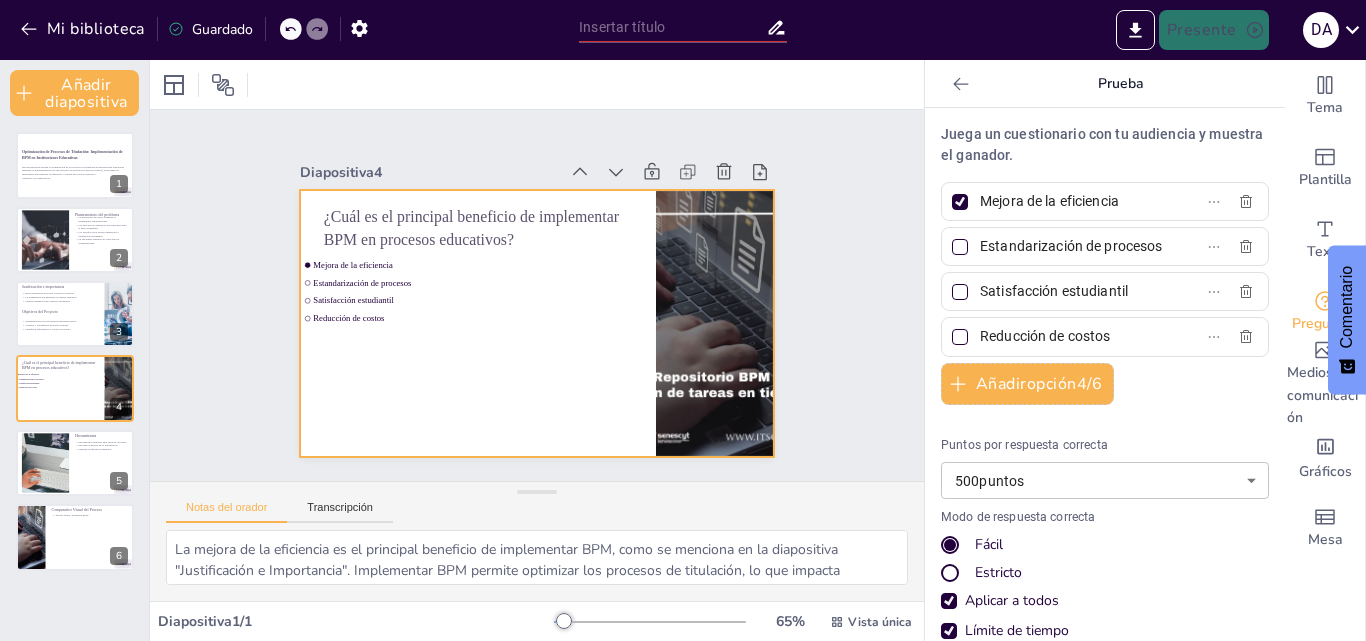 checkbox on "true" 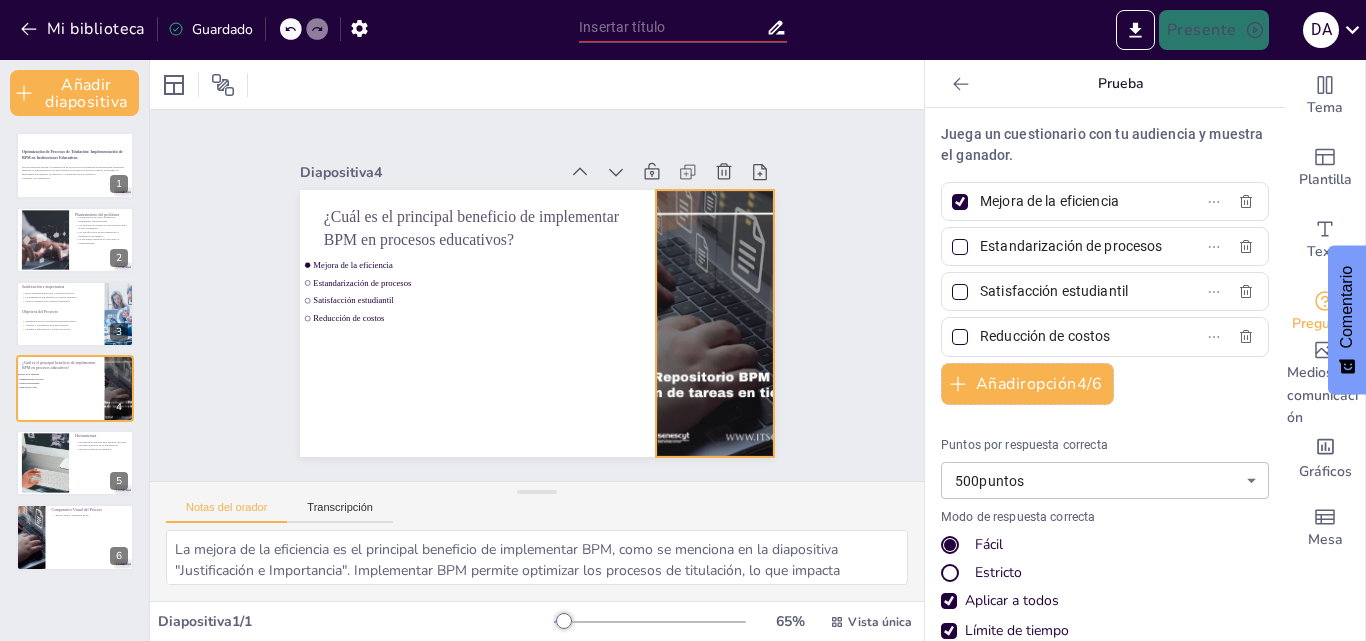 checkbox on "true" 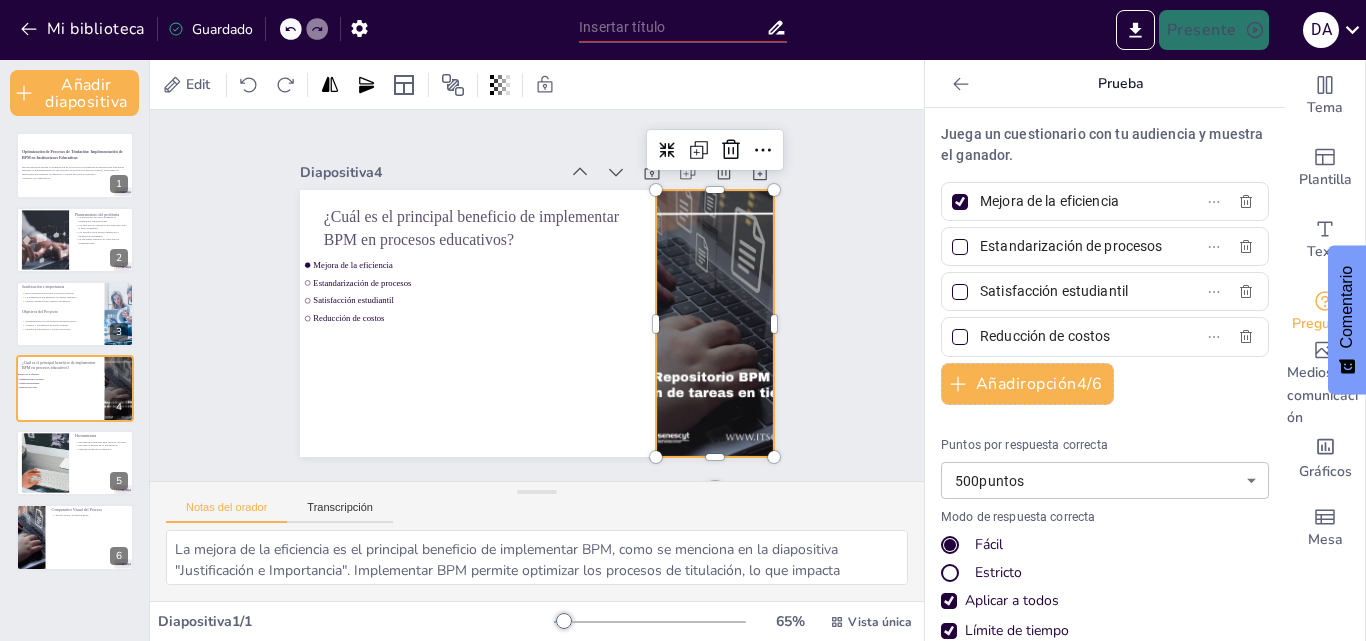 checkbox on "true" 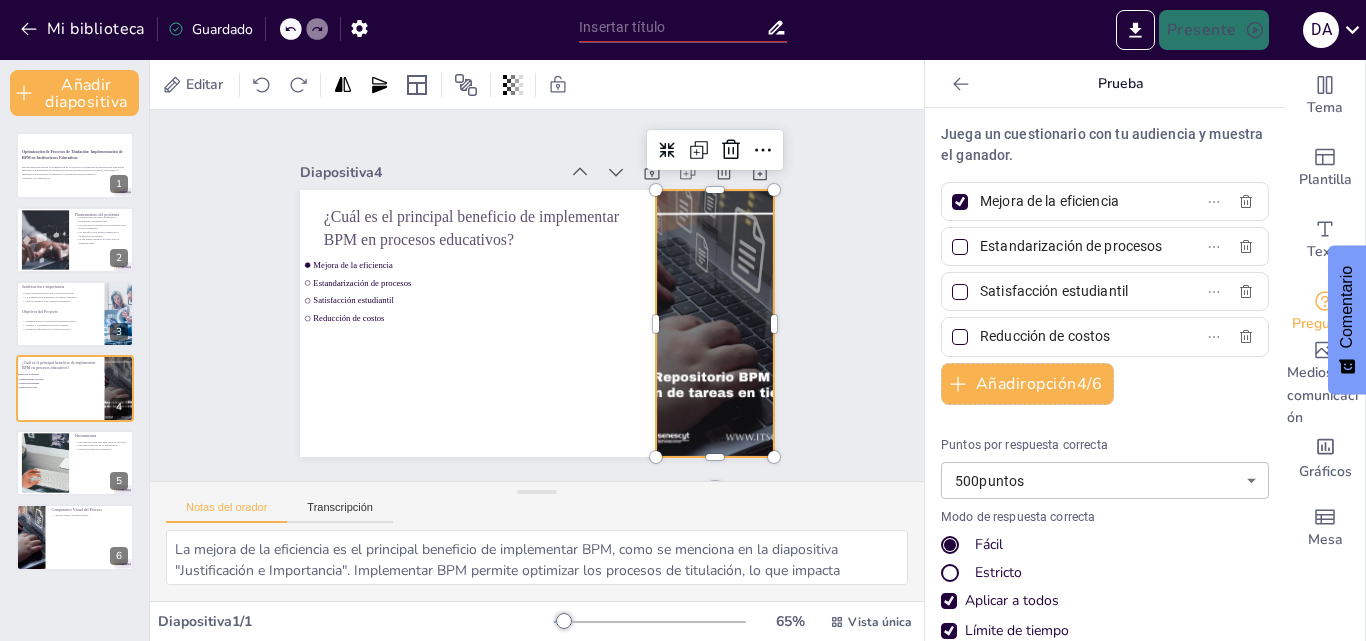 checkbox on "true" 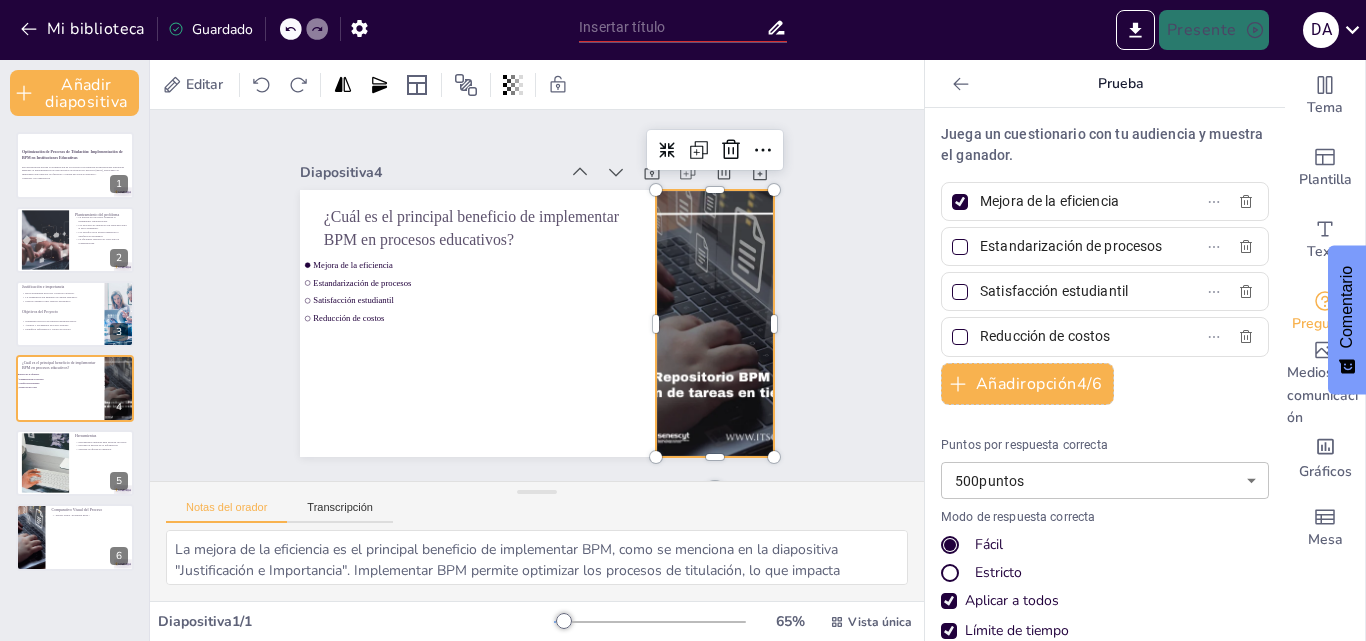 checkbox on "true" 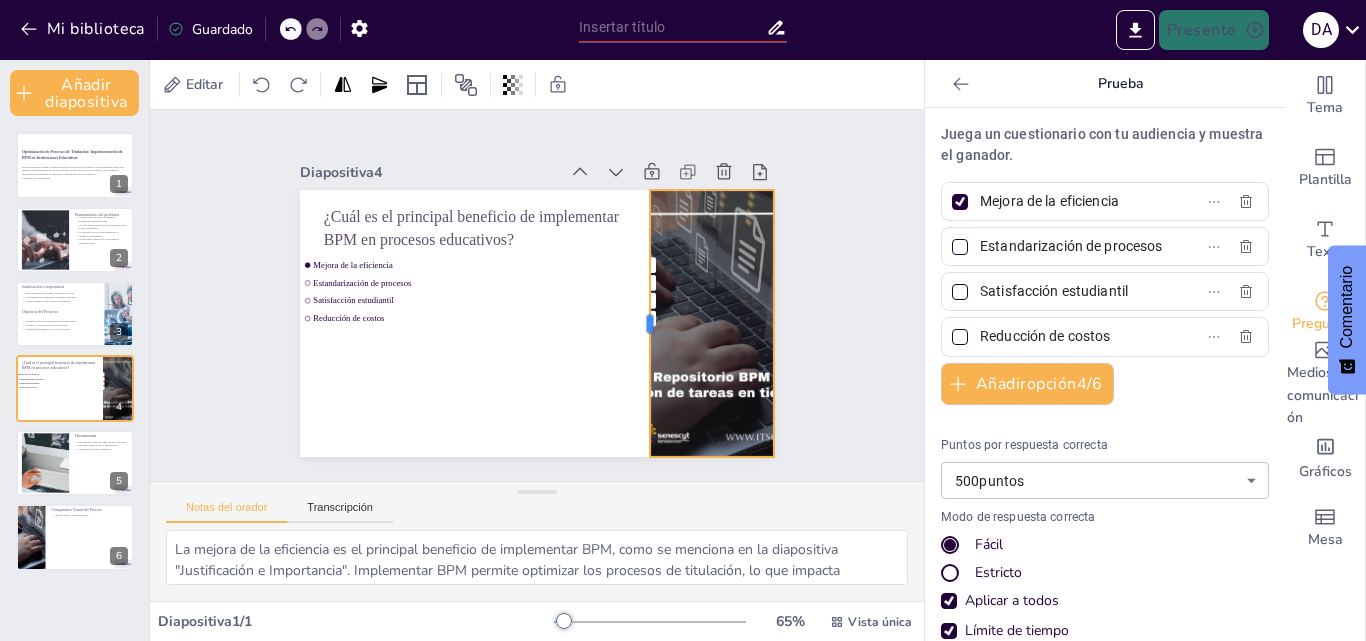 checkbox on "true" 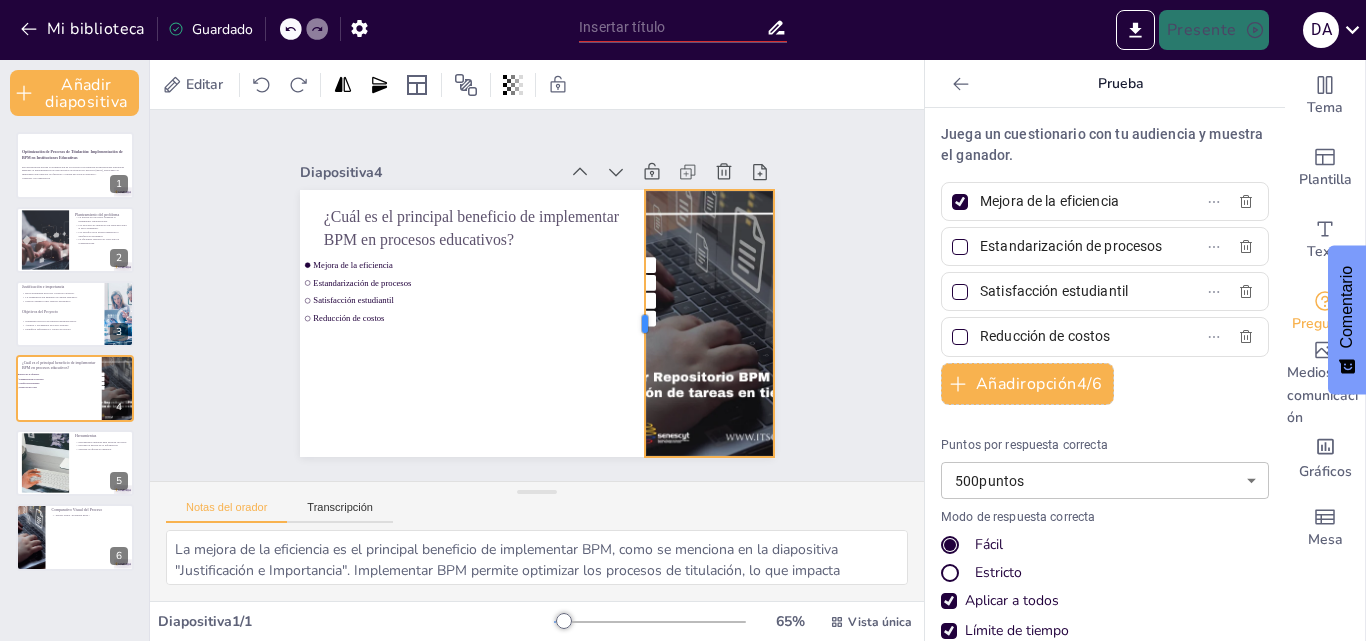 checkbox on "true" 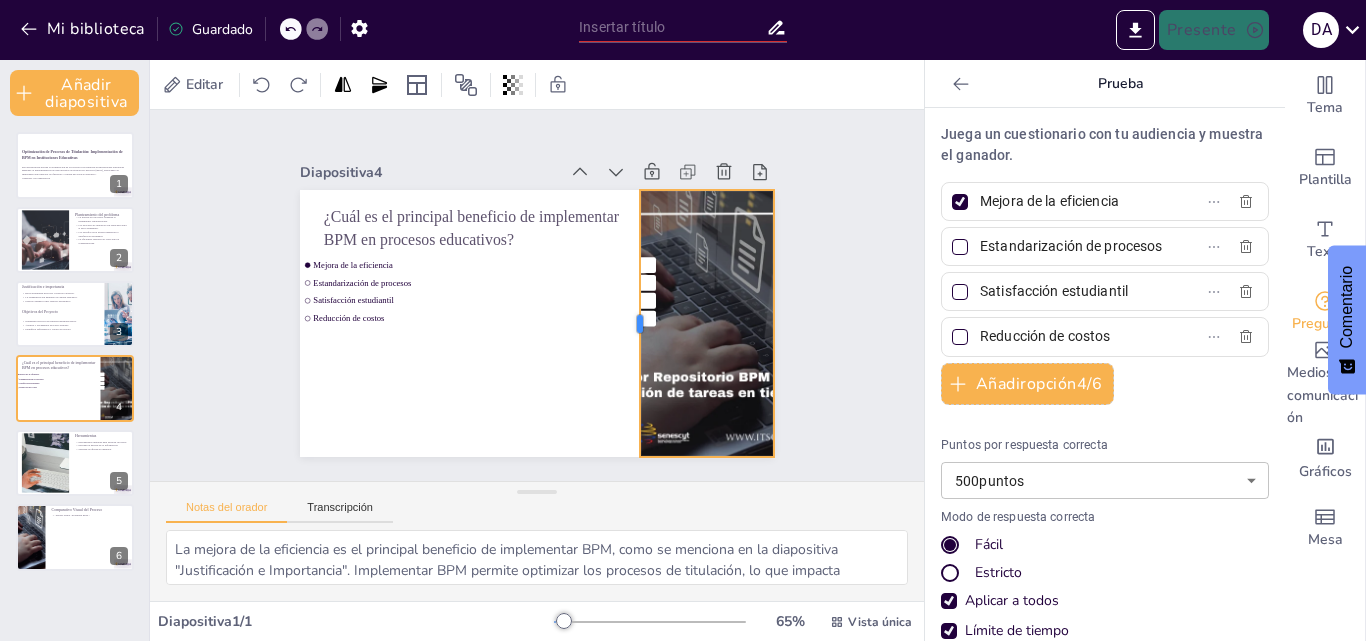 checkbox on "true" 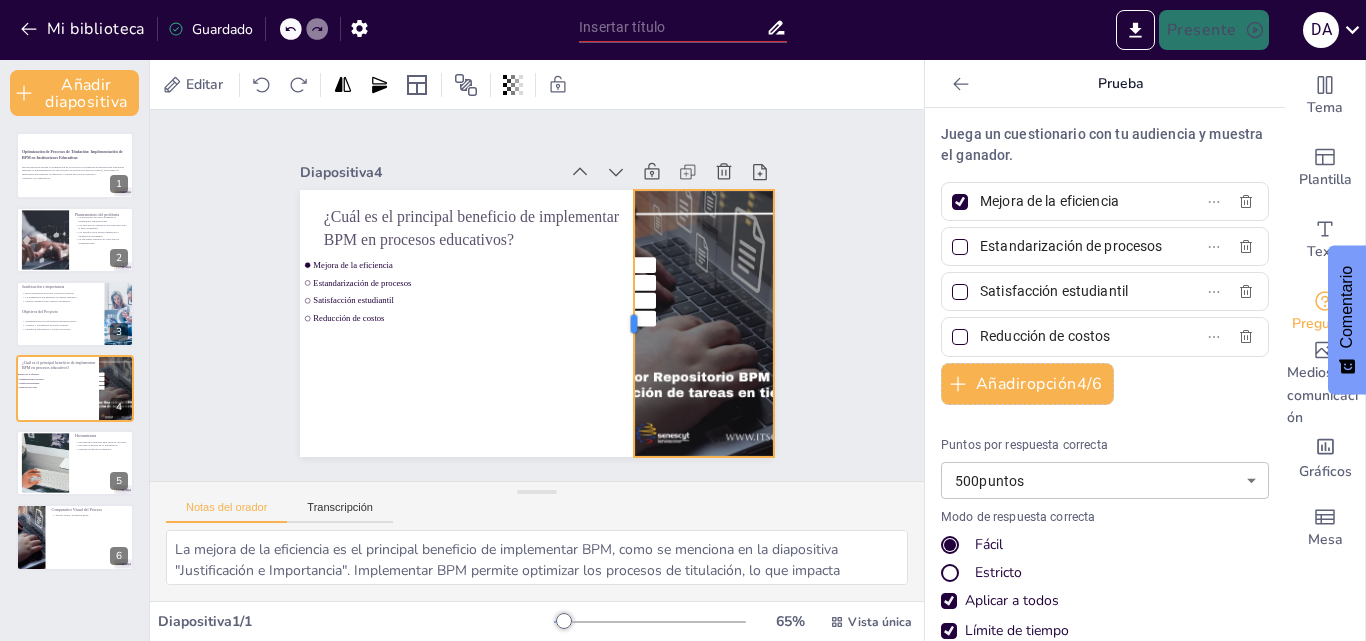 checkbox on "true" 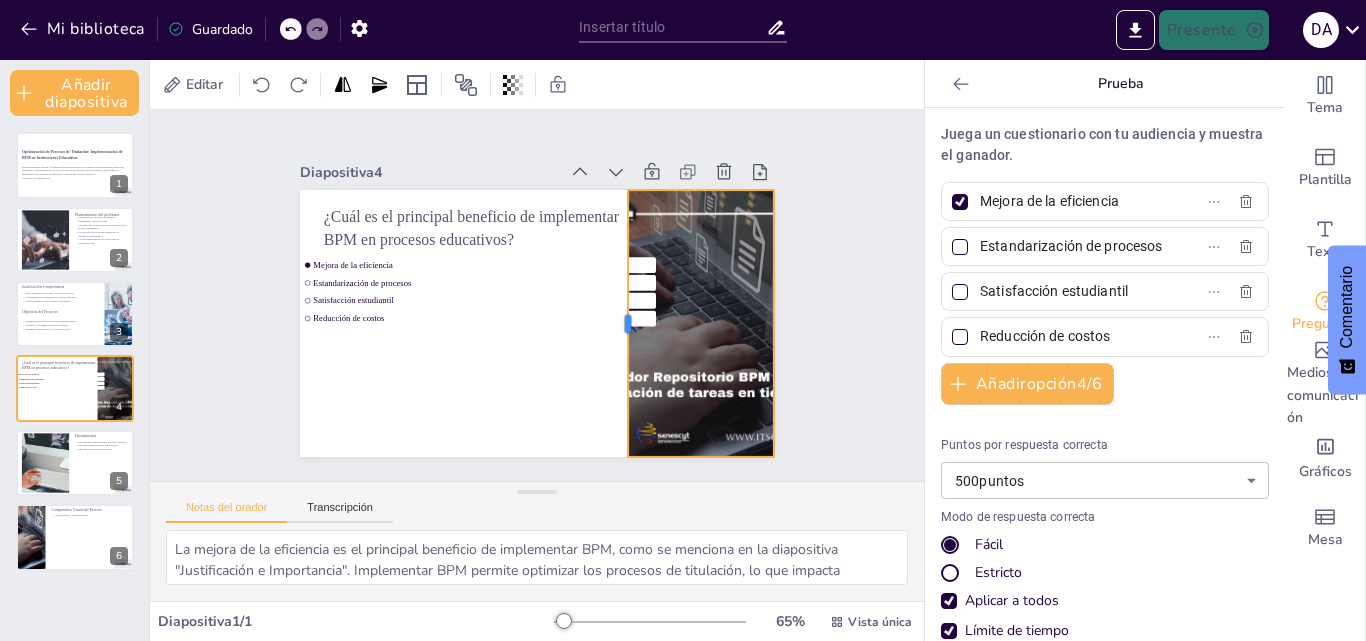 checkbox on "true" 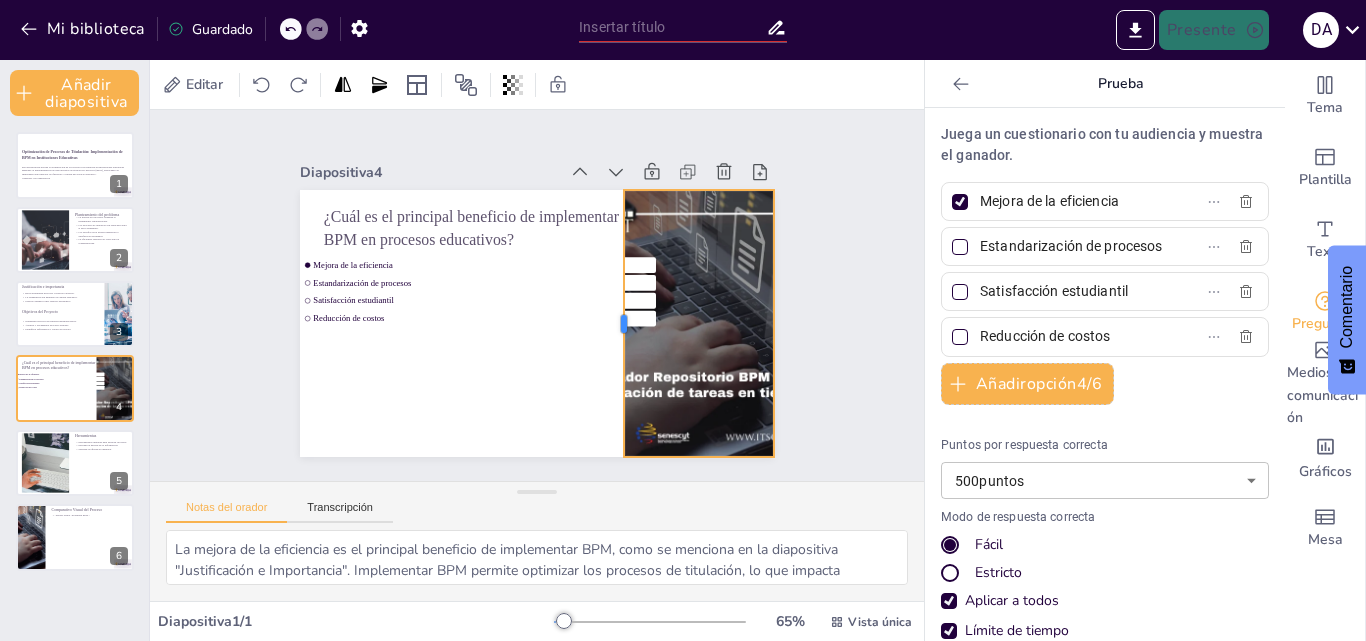 drag, startPoint x: 639, startPoint y: 314, endPoint x: 607, endPoint y: 318, distance: 32.24903 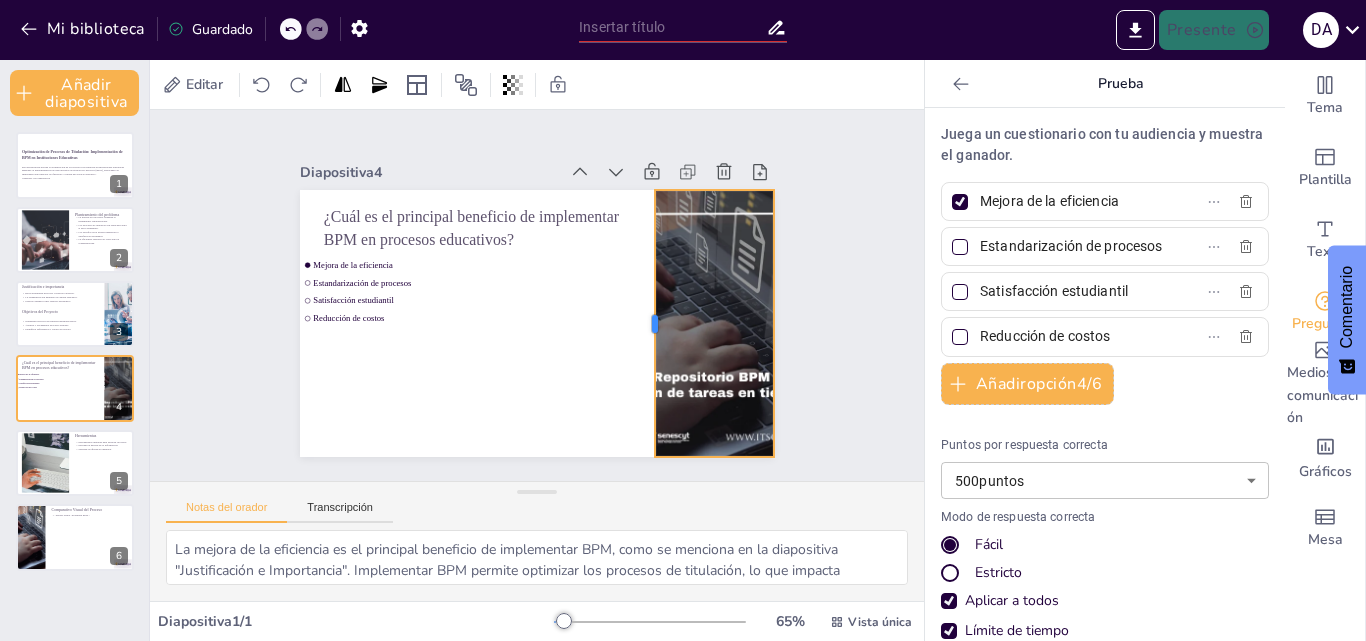 drag, startPoint x: 607, startPoint y: 313, endPoint x: 638, endPoint y: 309, distance: 31.257 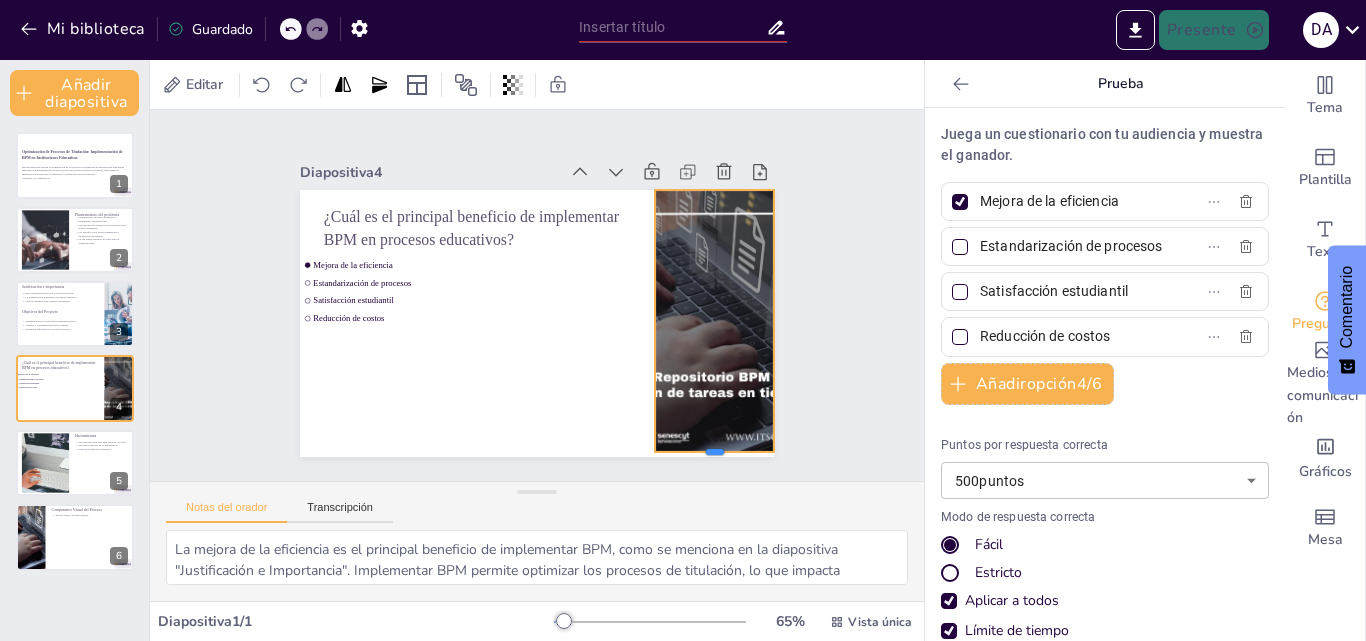 click at bounding box center (584, 532) 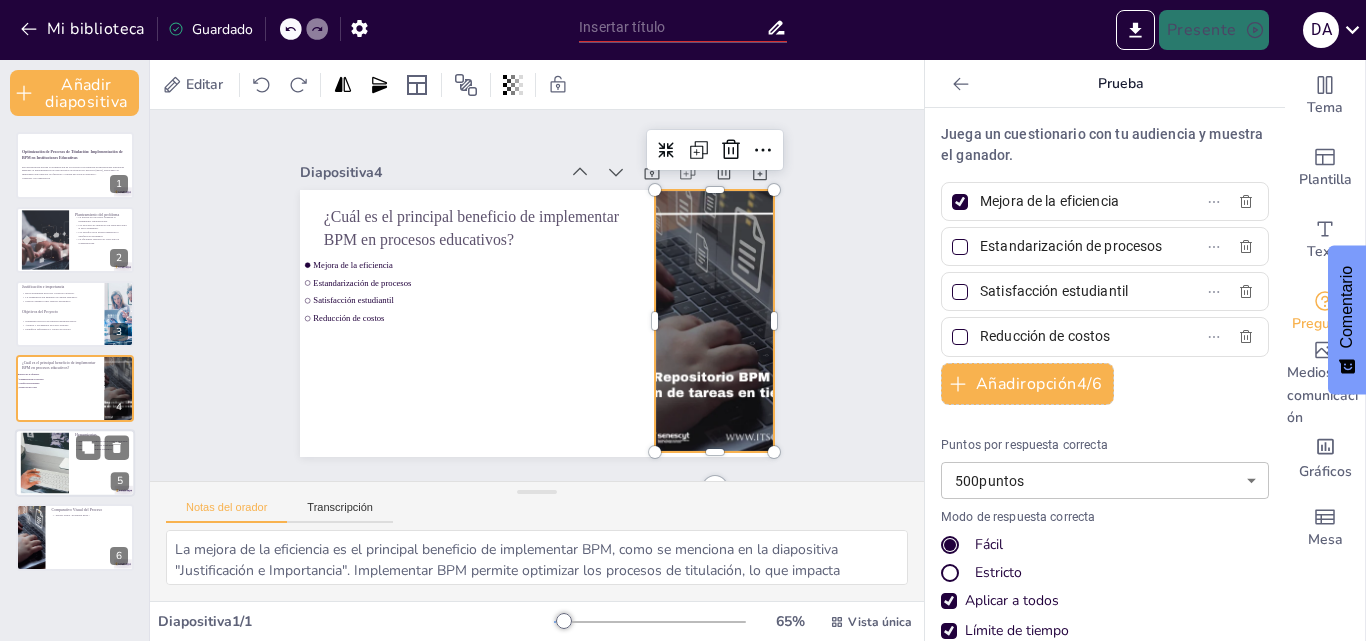 click at bounding box center (44, 462) 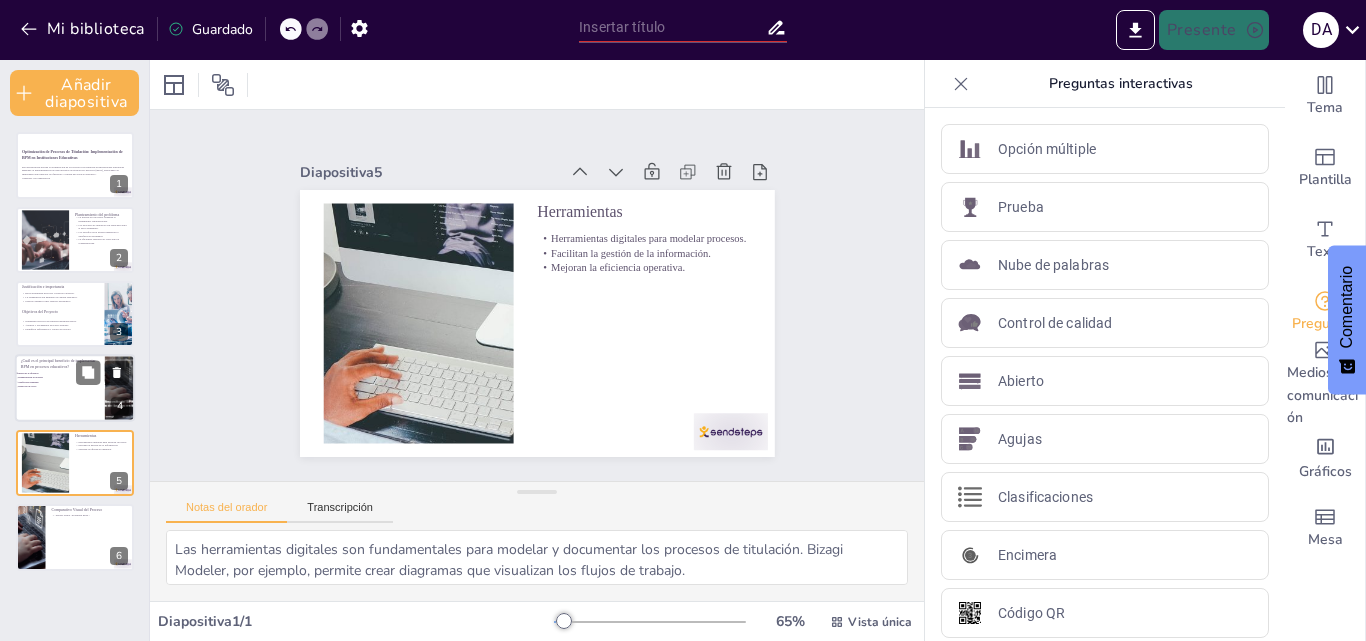 click on "Reducción de costos" at bounding box center (61, 387) 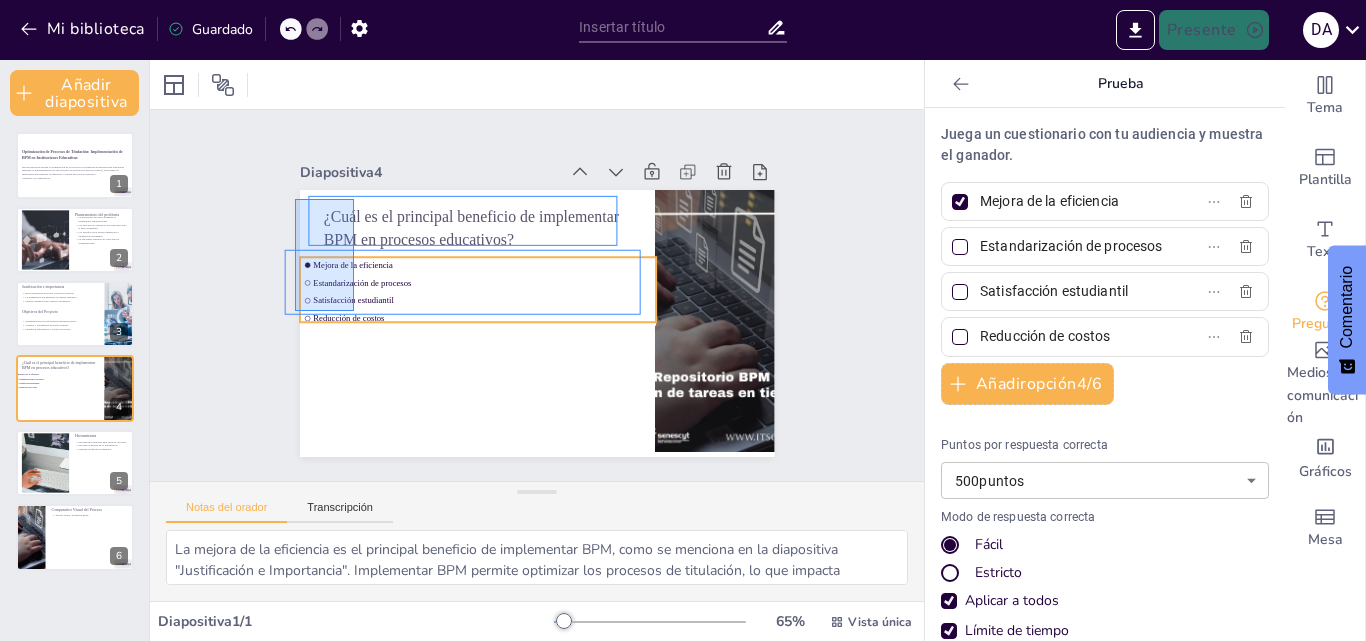 drag, startPoint x: 295, startPoint y: 199, endPoint x: 354, endPoint y: 311, distance: 126.58989 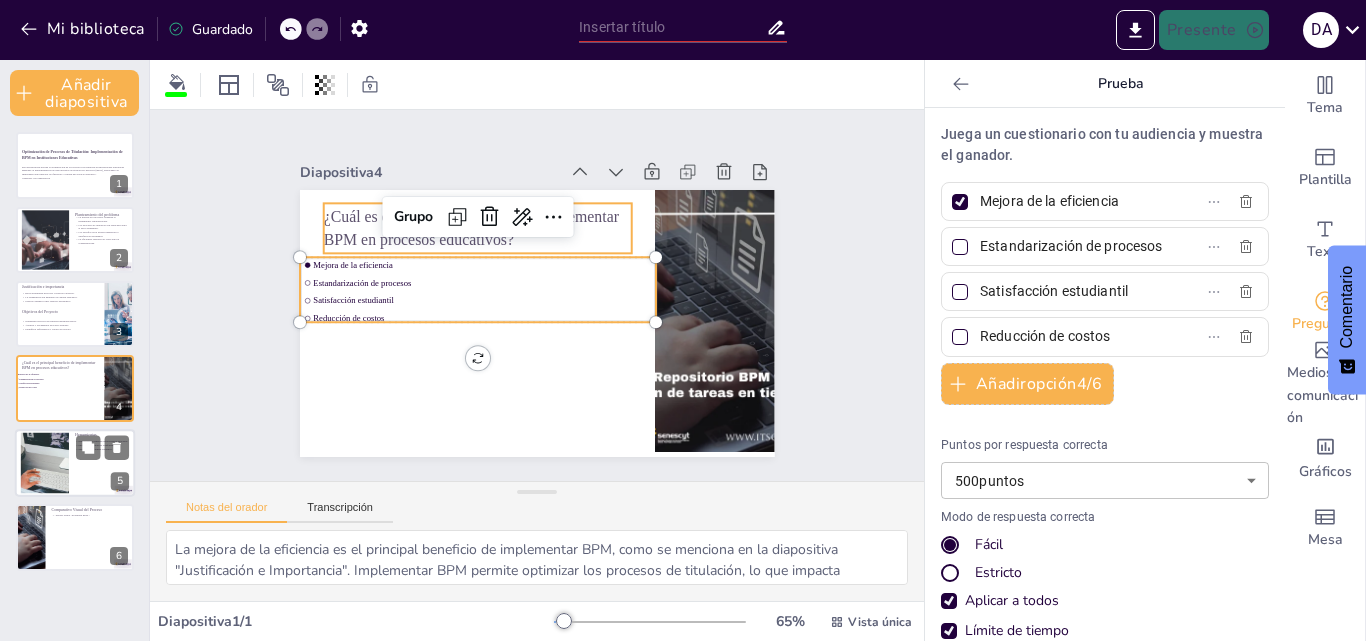 click at bounding box center (44, 462) 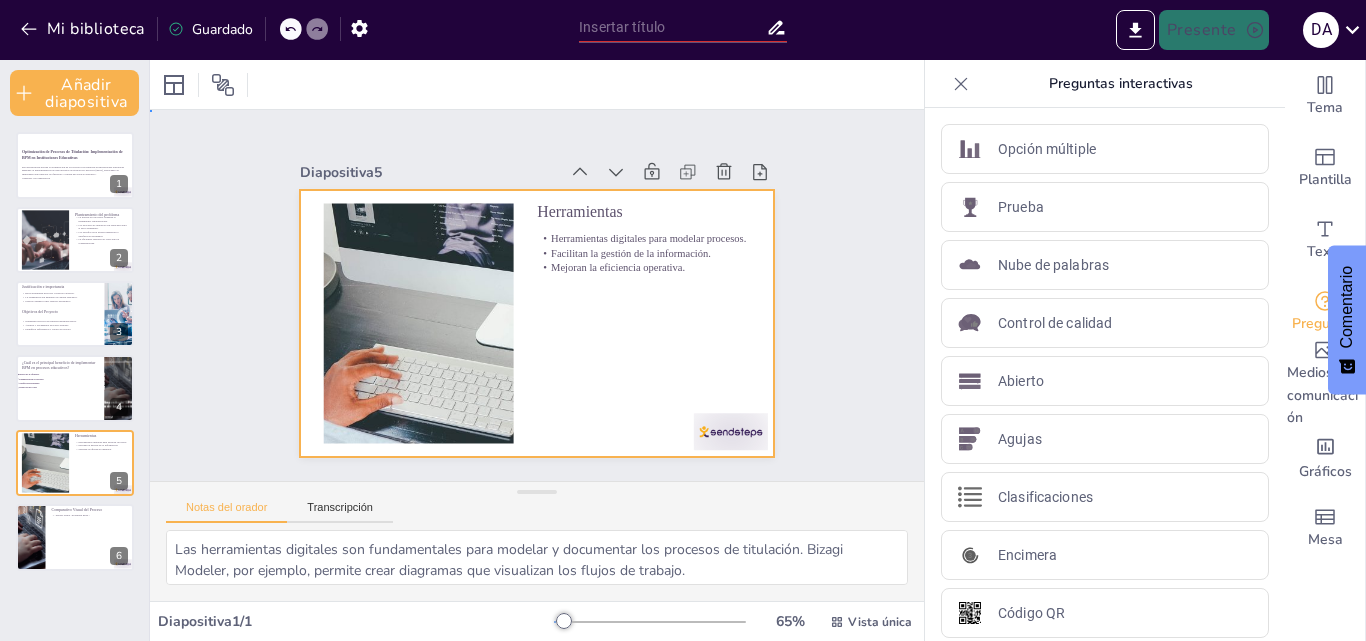 click at bounding box center (555, 275) 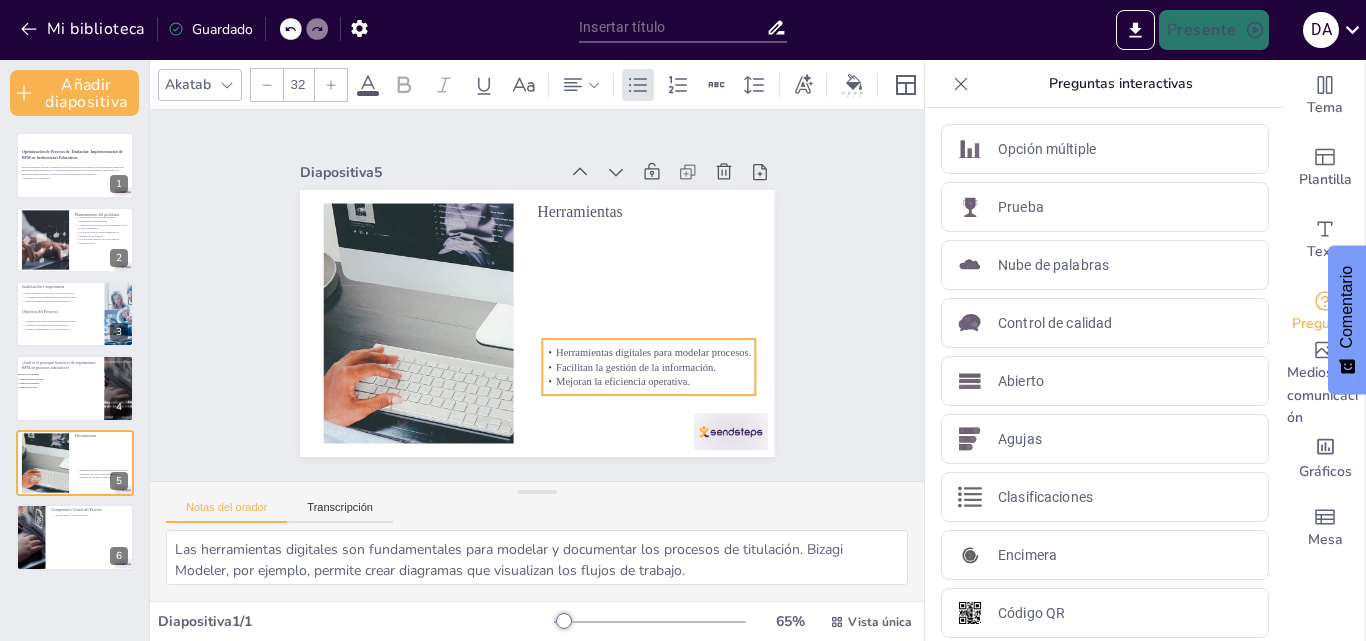 drag, startPoint x: 594, startPoint y: 242, endPoint x: 599, endPoint y: 356, distance: 114.1096 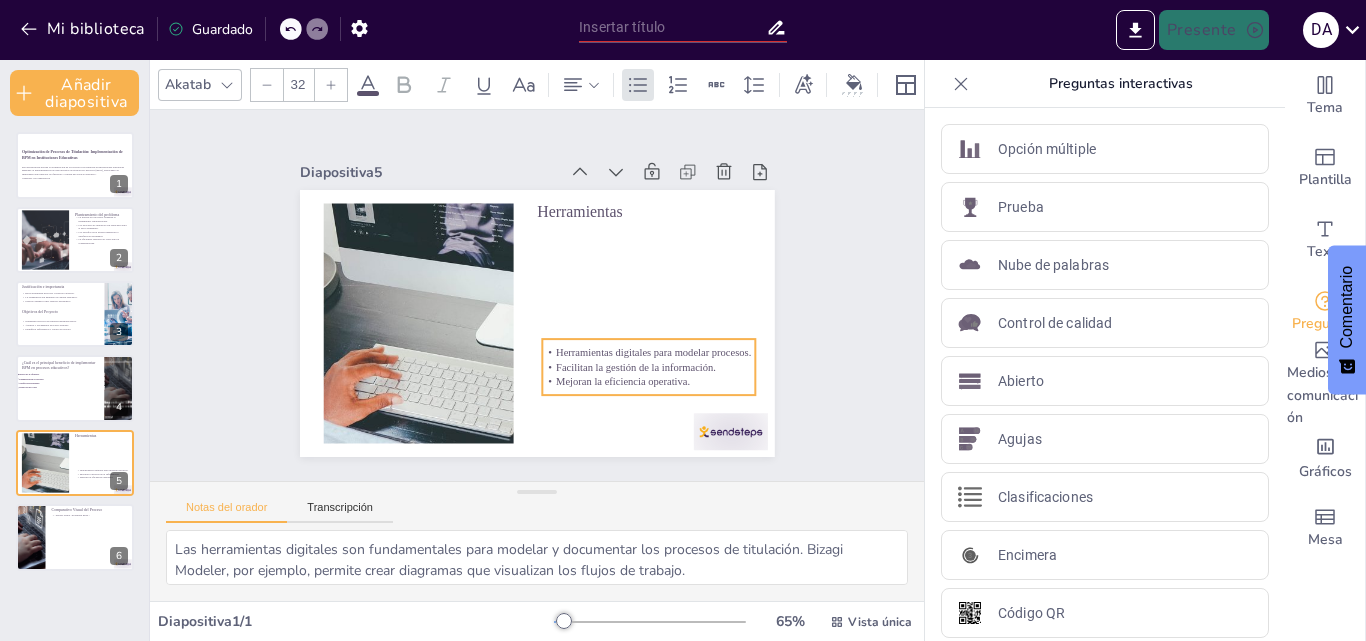 click on "Facilitan la gestión de la información." at bounding box center (609, 394) 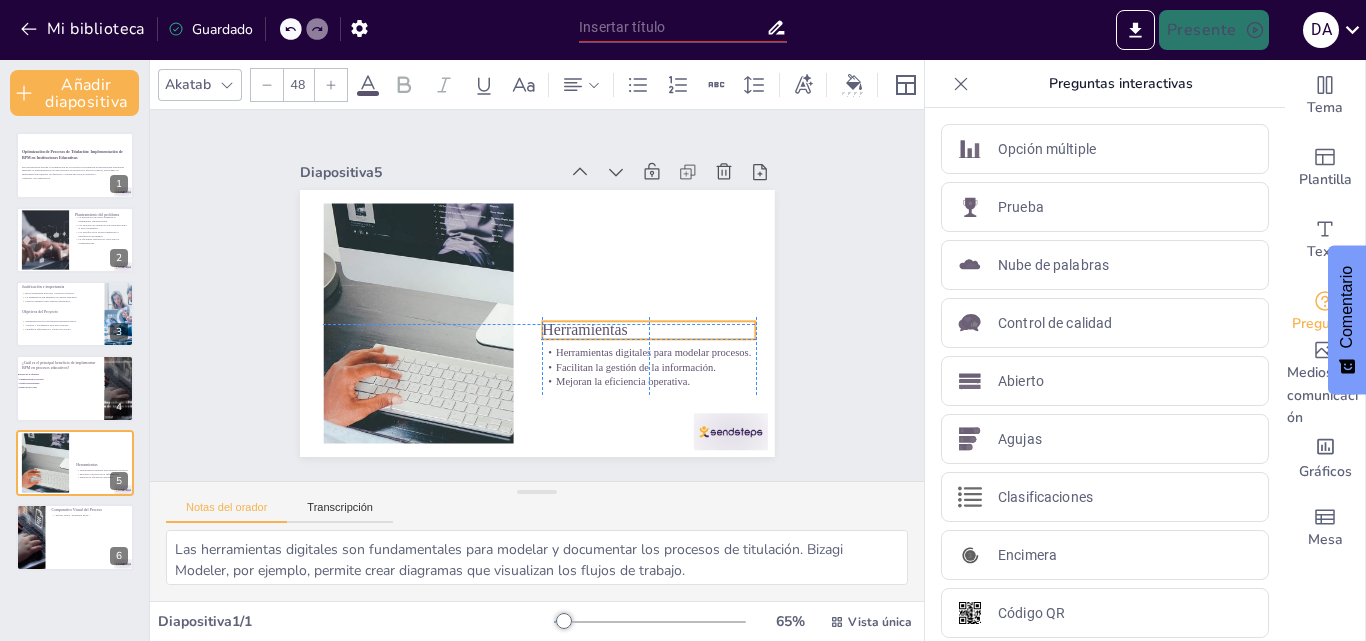 drag, startPoint x: 551, startPoint y: 204, endPoint x: 555, endPoint y: 318, distance: 114.07015 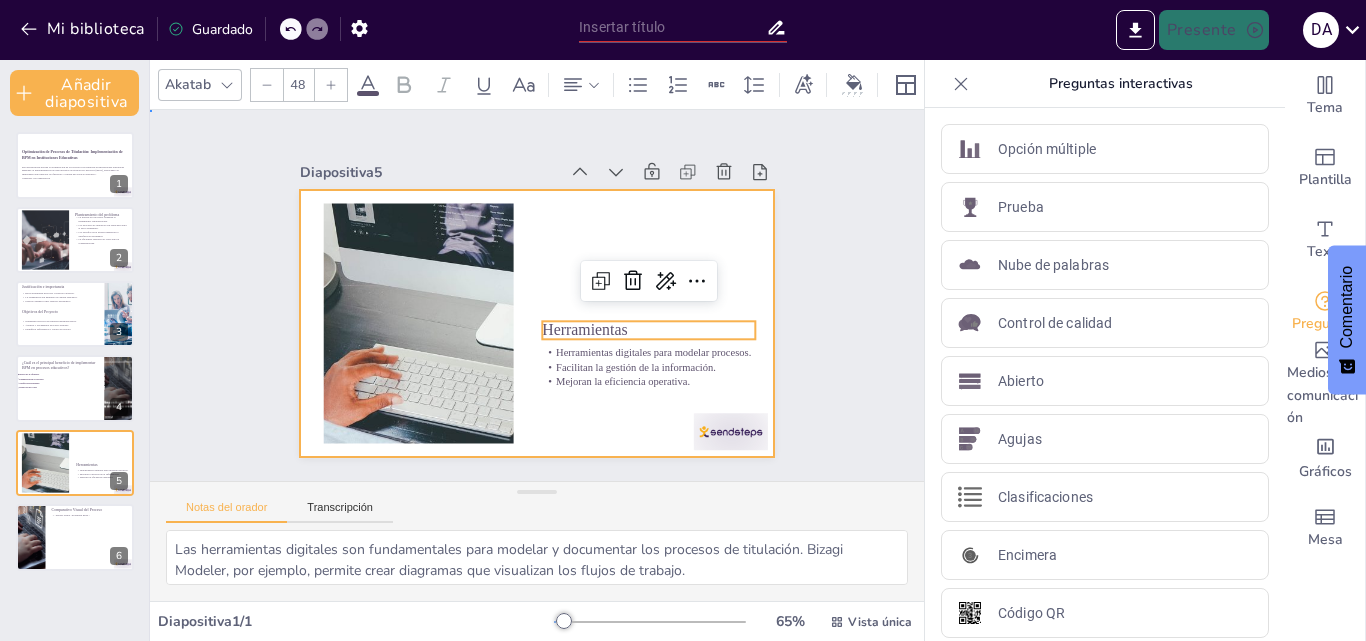 click at bounding box center (514, 311) 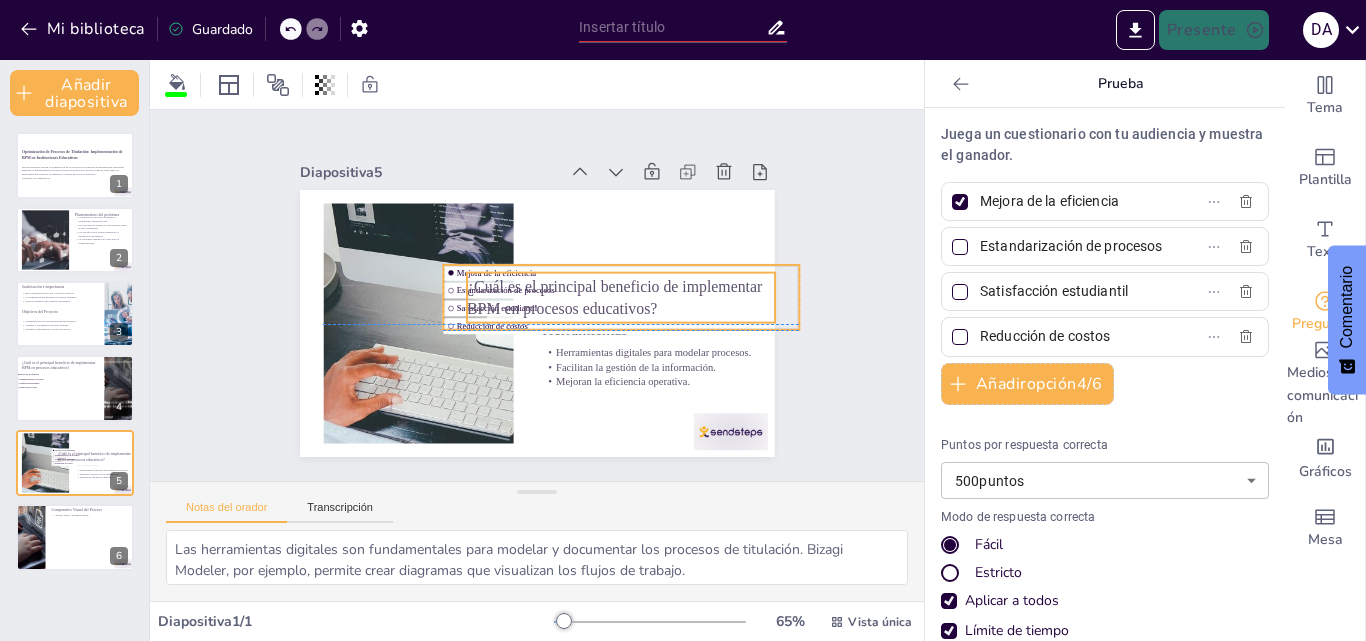 drag, startPoint x: 551, startPoint y: 304, endPoint x: 635, endPoint y: 274, distance: 89.19641 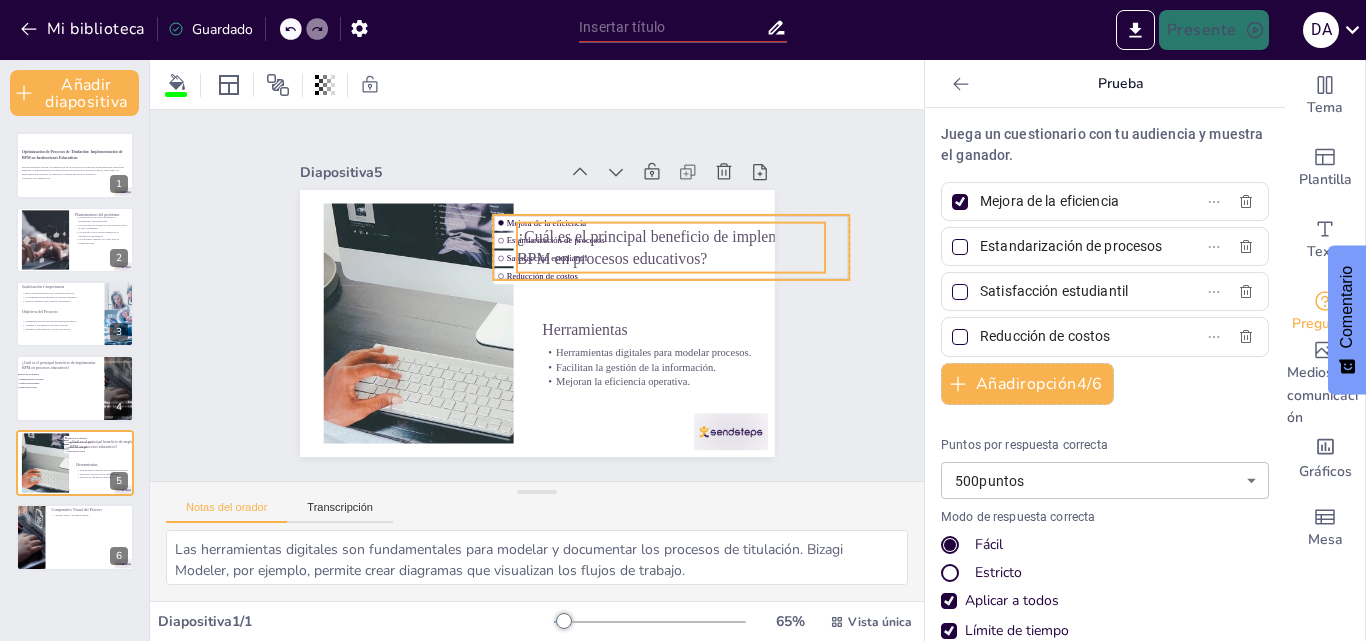drag, startPoint x: 469, startPoint y: 287, endPoint x: 519, endPoint y: 237, distance: 70.71068 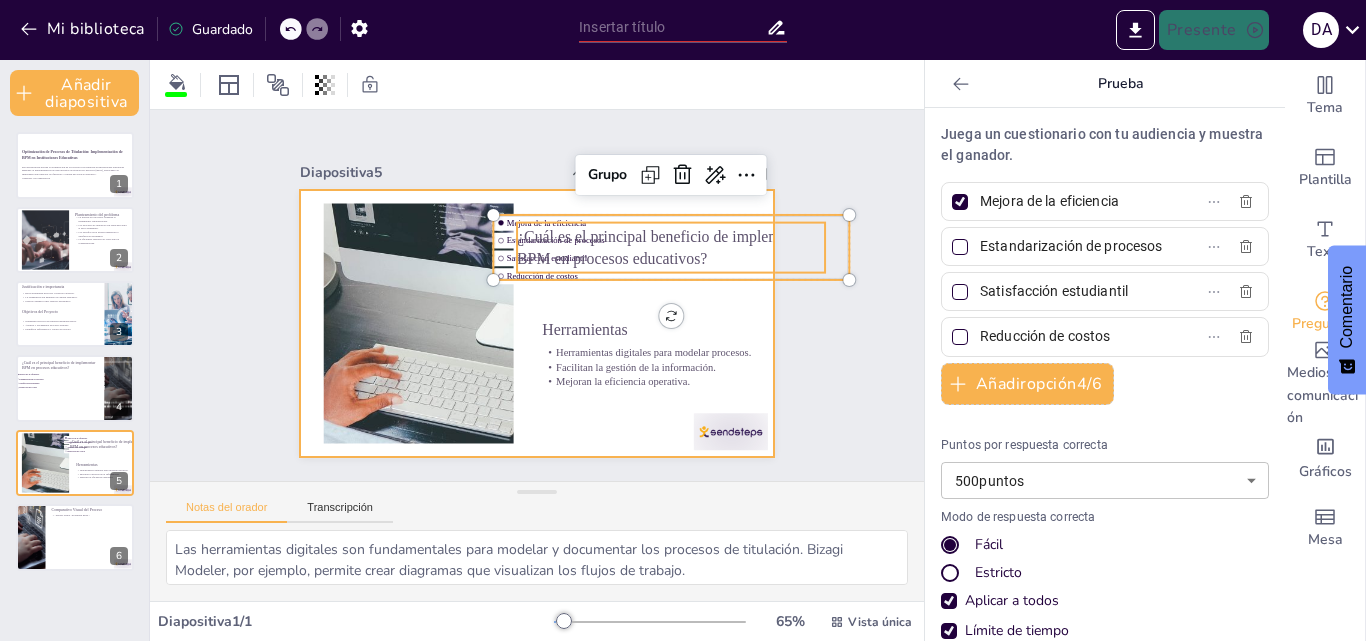 click at bounding box center (526, 321) 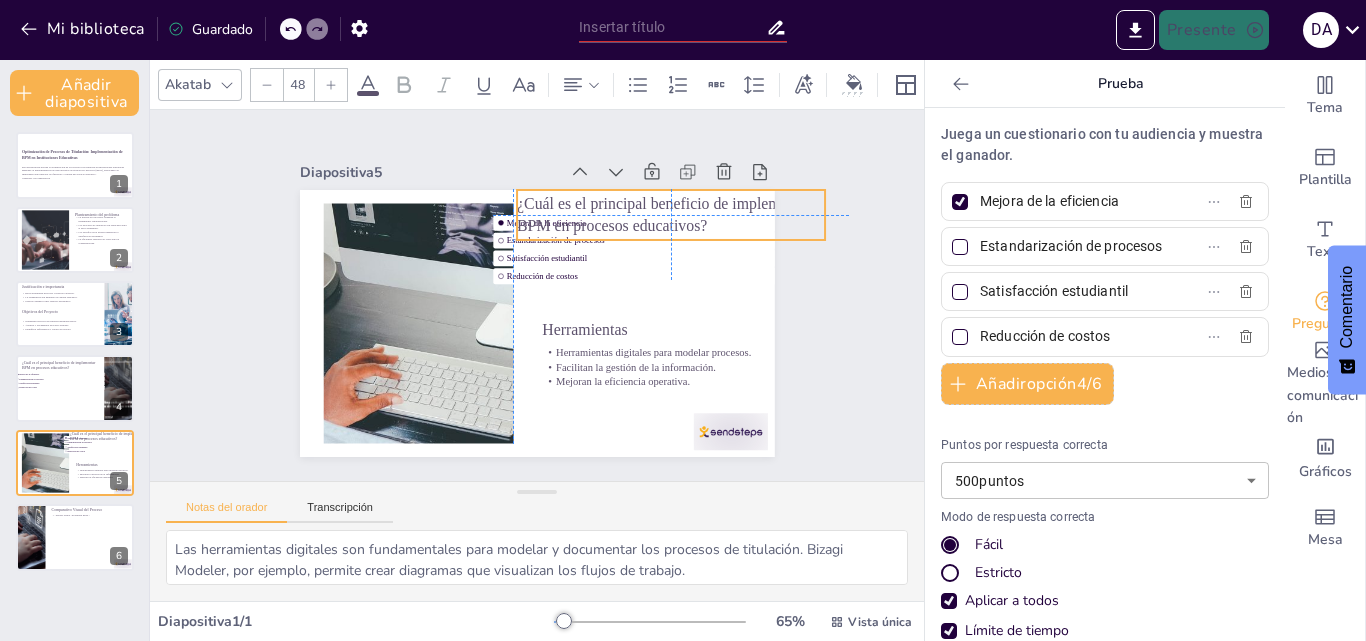 drag, startPoint x: 517, startPoint y: 242, endPoint x: 514, endPoint y: 208, distance: 34.132095 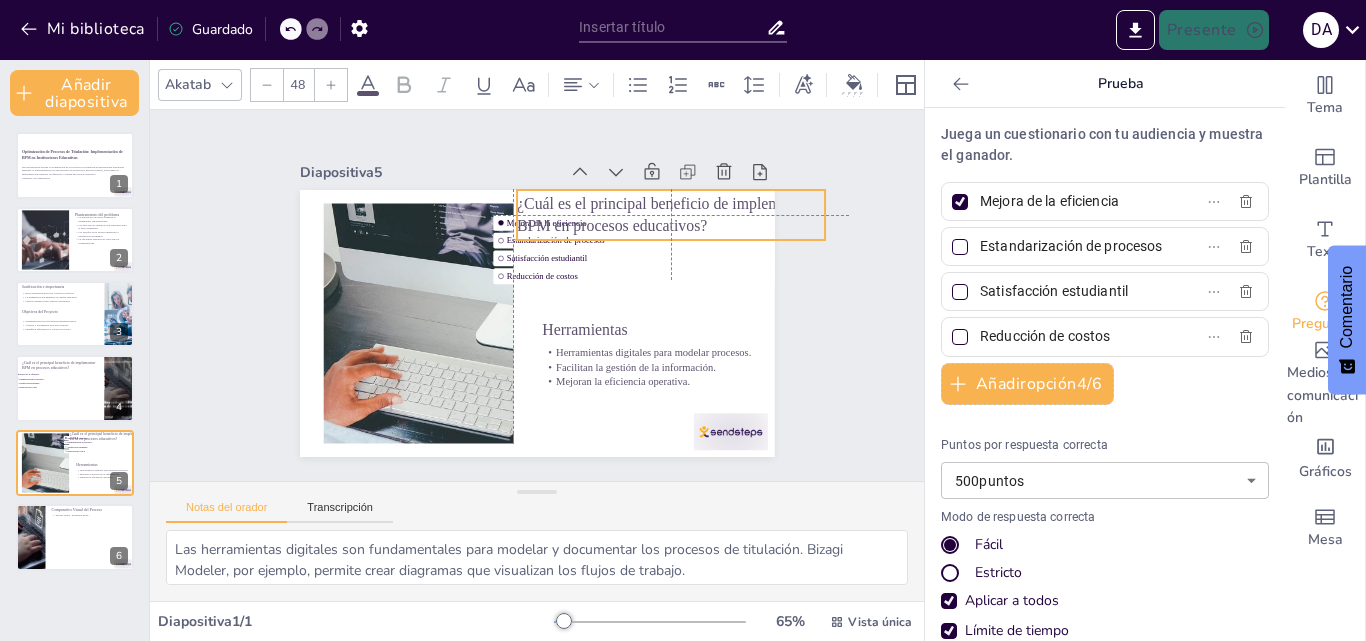 click on "¿Cuál es el principal beneficio de implementar BPM en procesos educativos?" at bounding box center [617, 429] 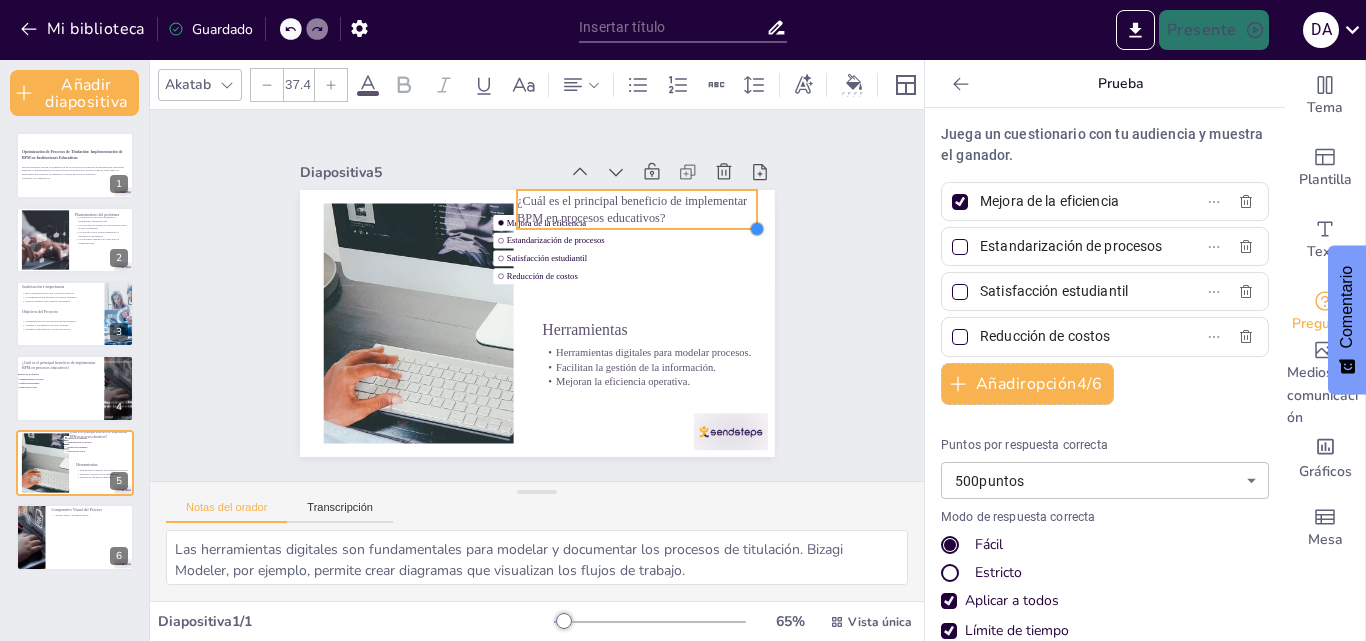 drag, startPoint x: 807, startPoint y: 232, endPoint x: 739, endPoint y: 220, distance: 69.050705 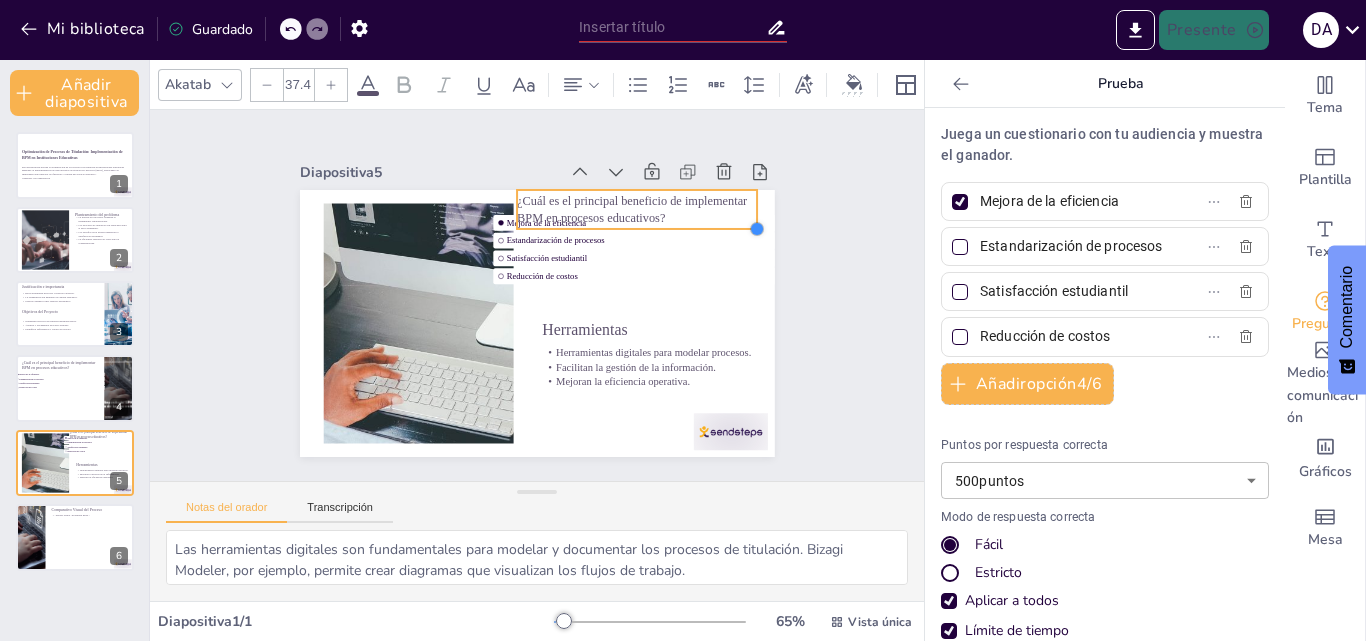 click at bounding box center [726, 164] 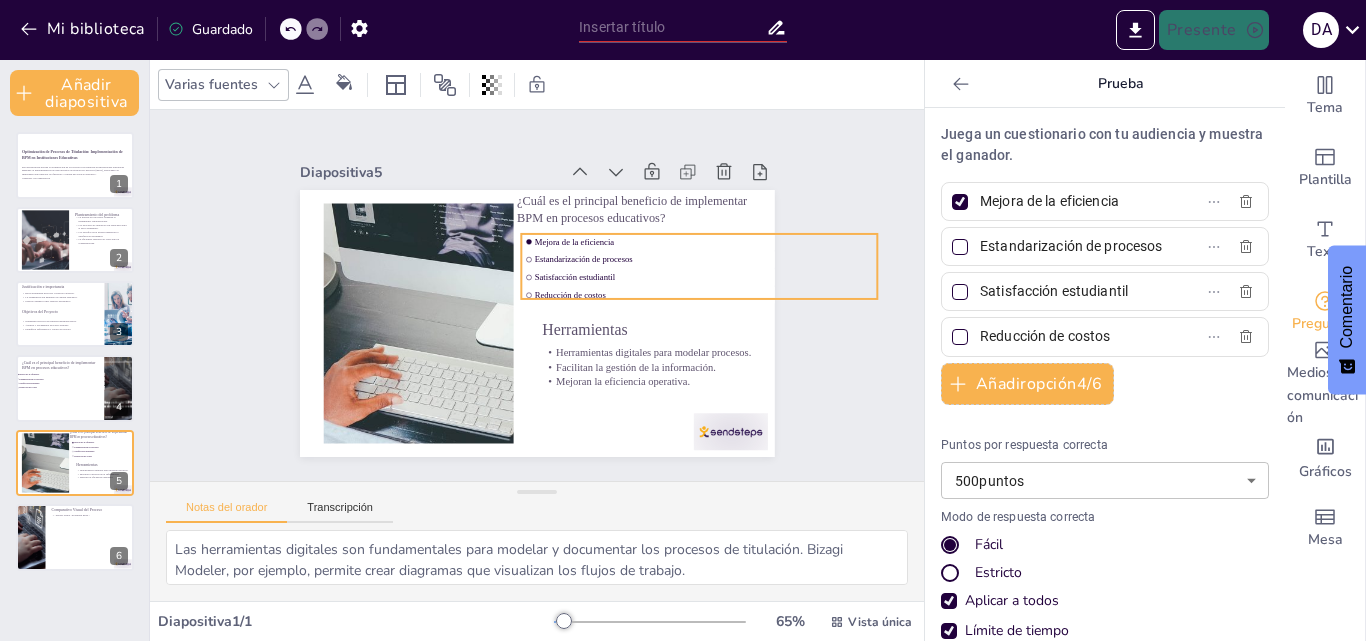 drag, startPoint x: 536, startPoint y: 253, endPoint x: 564, endPoint y: 272, distance: 33.83785 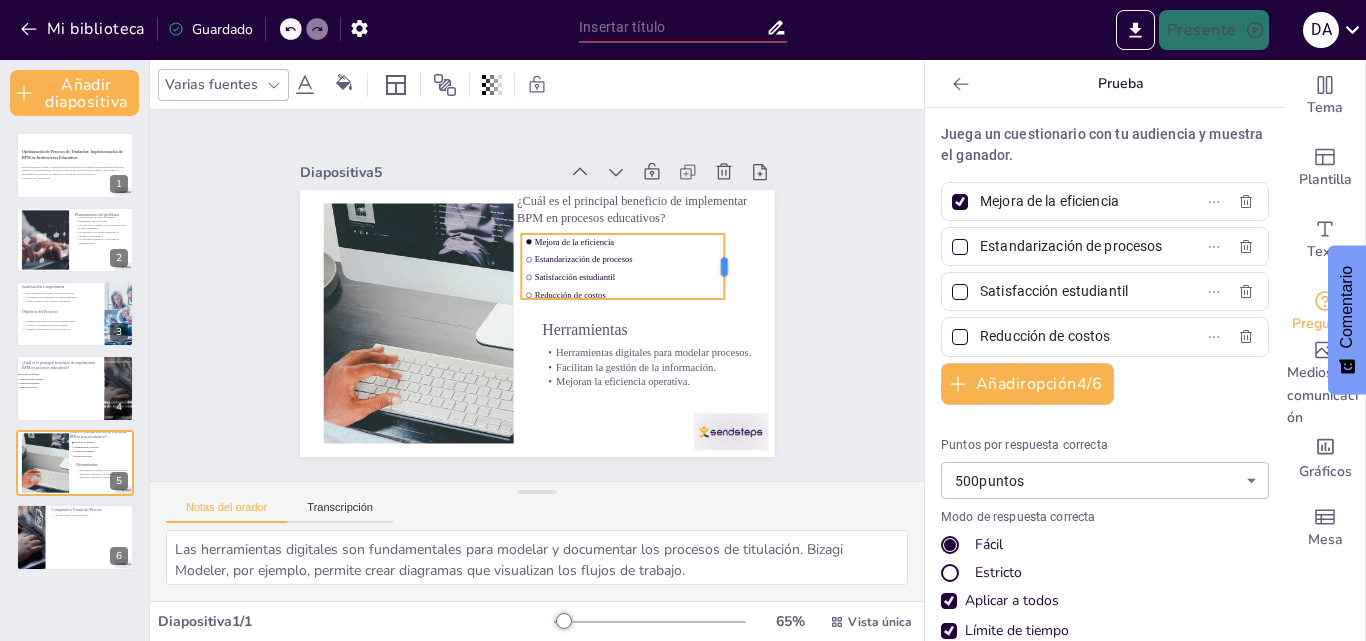 drag, startPoint x: 865, startPoint y: 262, endPoint x: 712, endPoint y: 265, distance: 153.0294 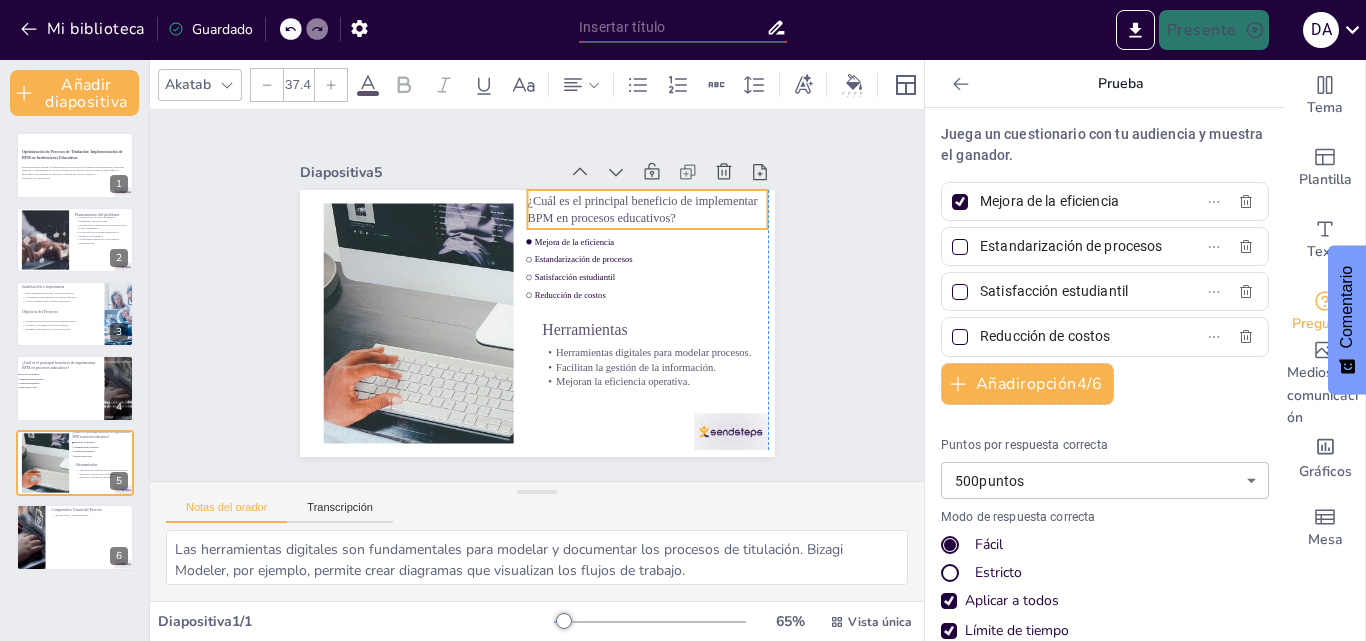 click on "¿Cuál es el principal beneficio de implementar BPM en procesos educativos?" at bounding box center [607, 417] 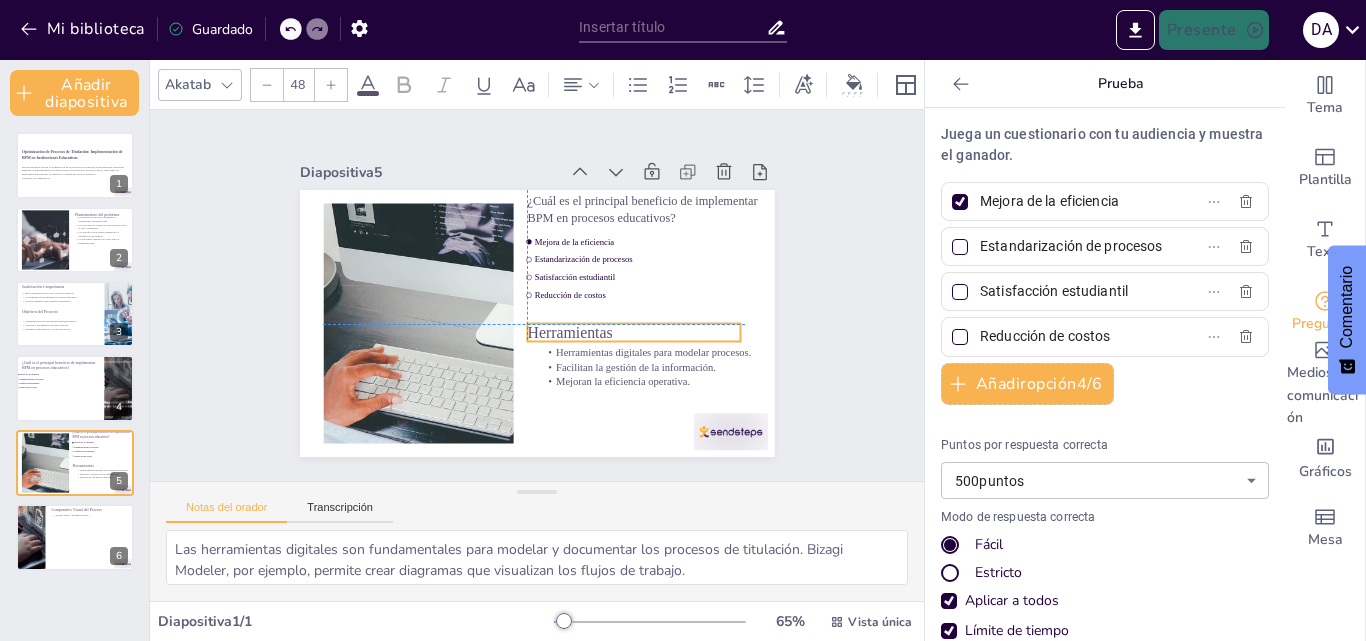 drag, startPoint x: 565, startPoint y: 327, endPoint x: 554, endPoint y: 328, distance: 11.045361 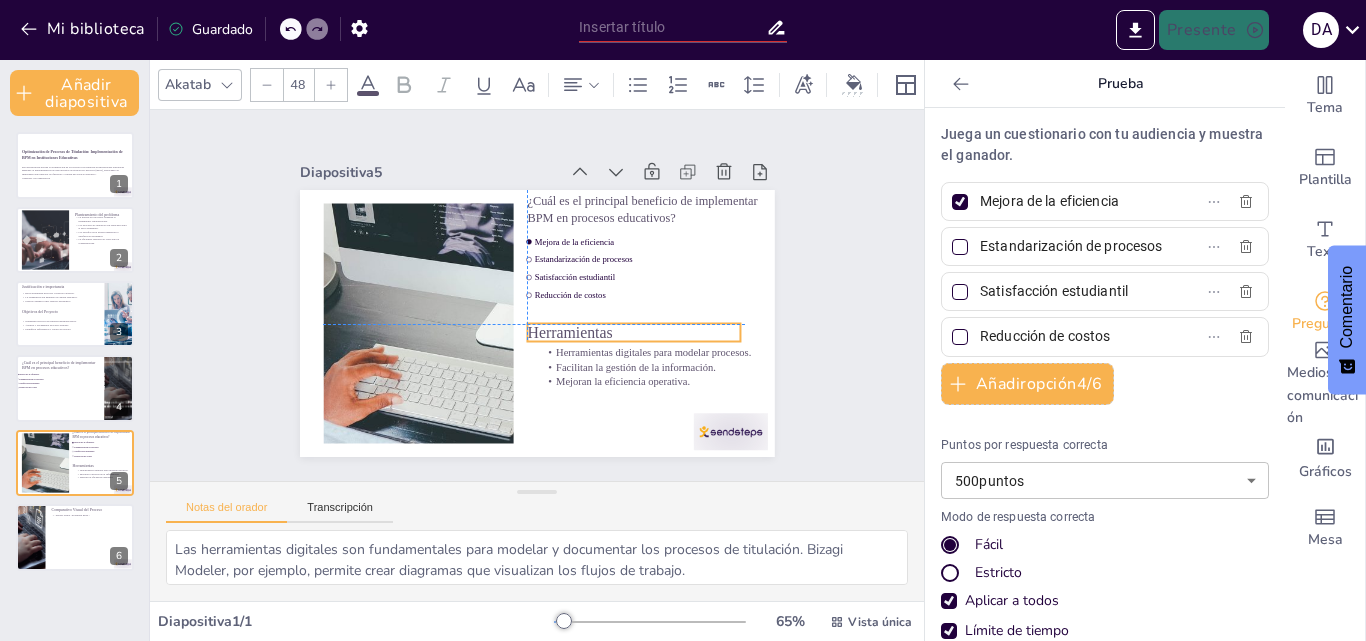 click on "Herramientas" at bounding box center [547, 344] 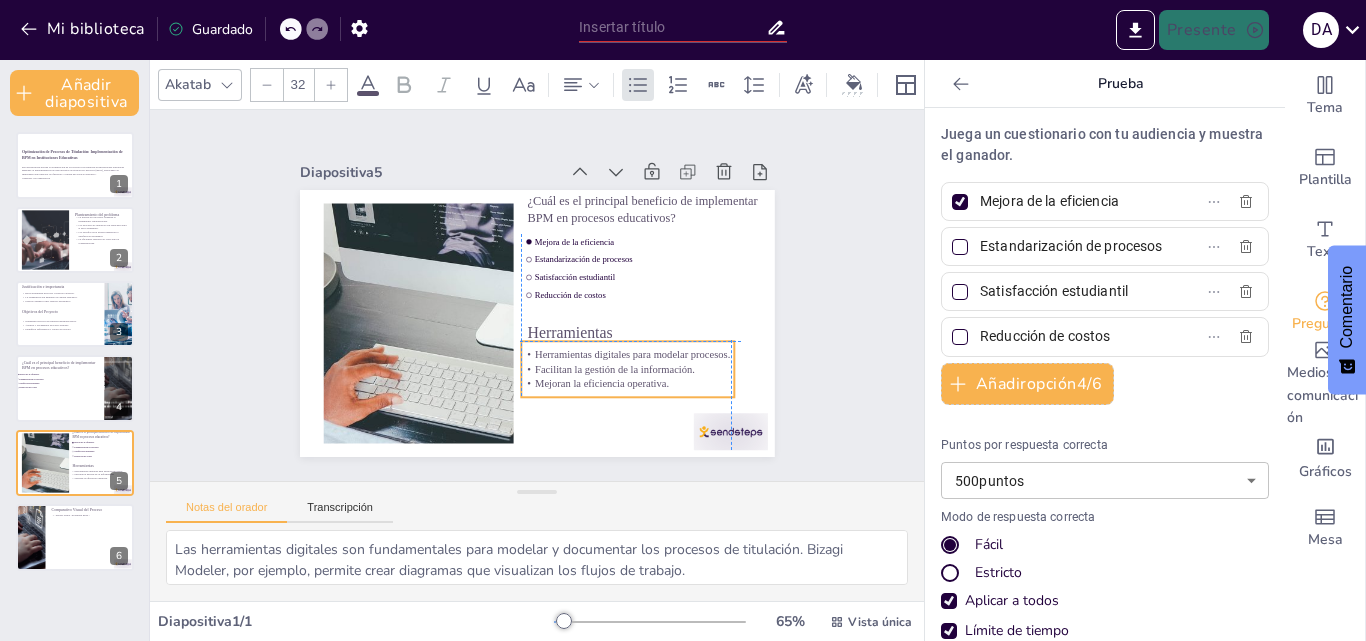drag, startPoint x: 596, startPoint y: 357, endPoint x: 574, endPoint y: 358, distance: 22.022715 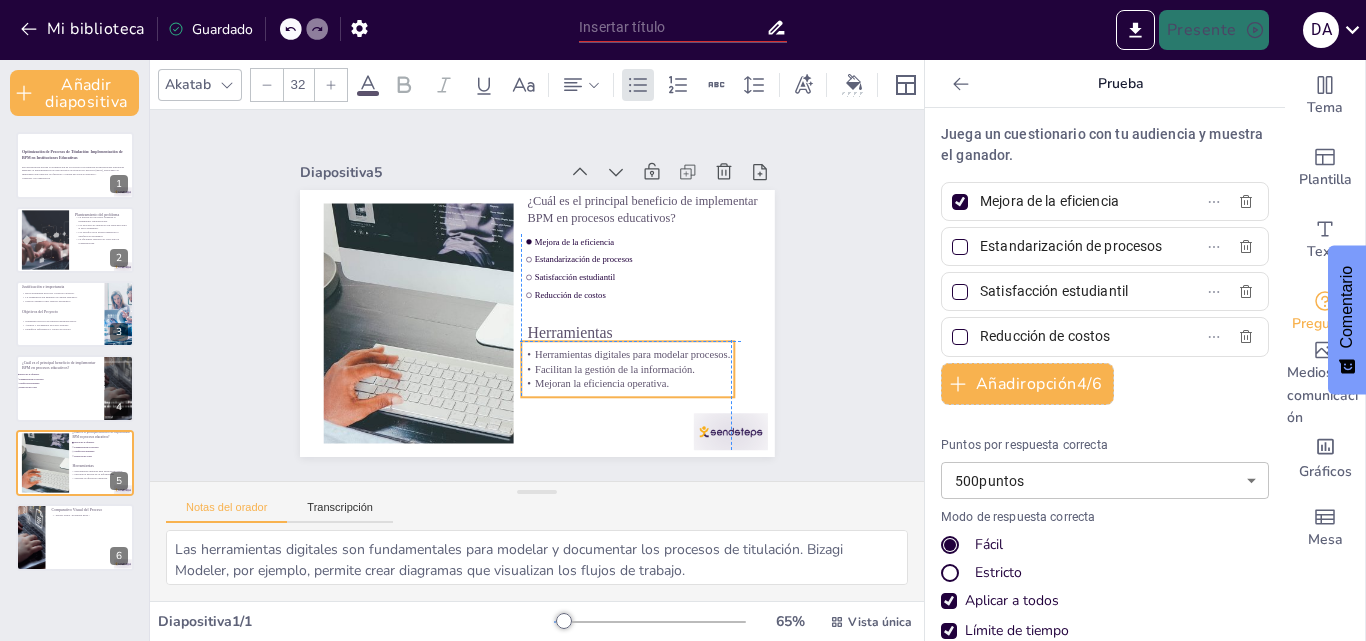 click on "Facilitan la gestión de la información." at bounding box center (481, 386) 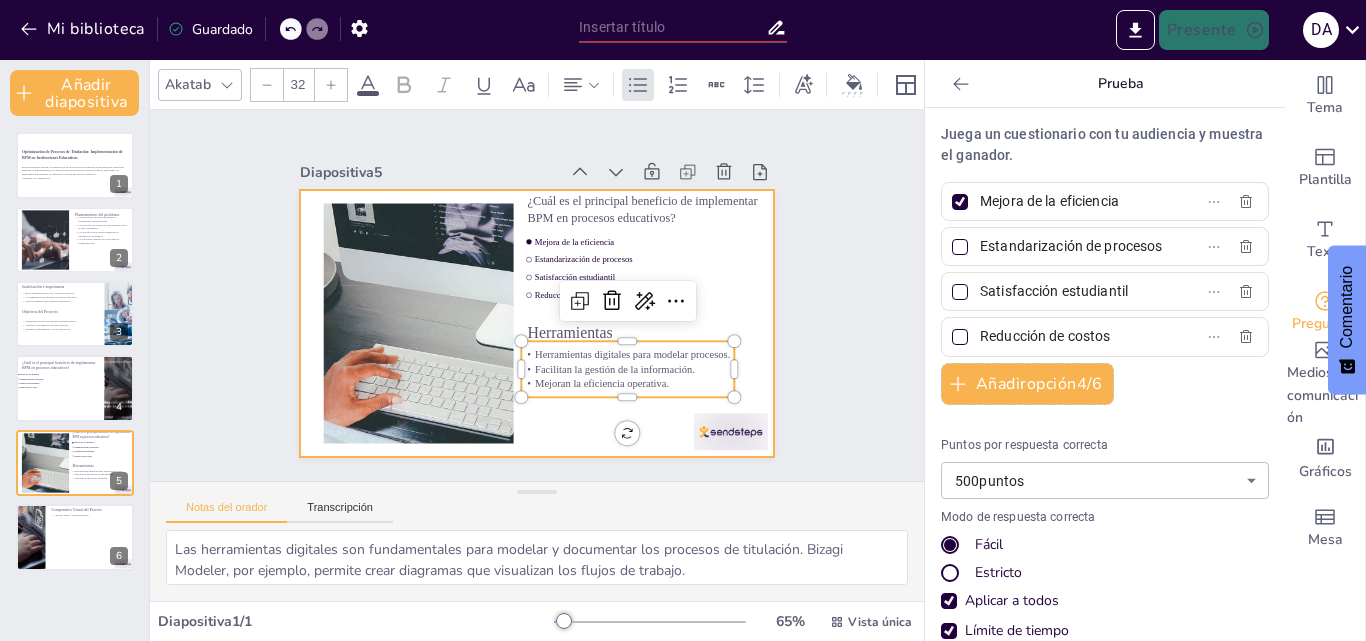 click at bounding box center [531, 323] 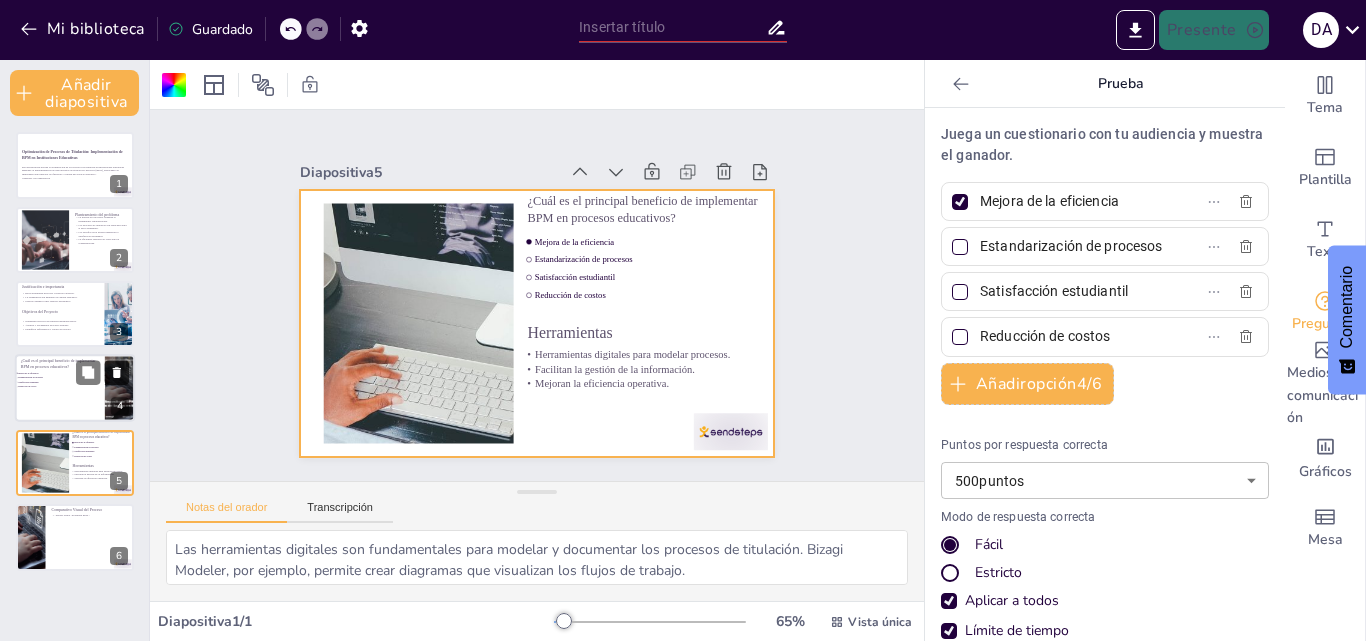 click 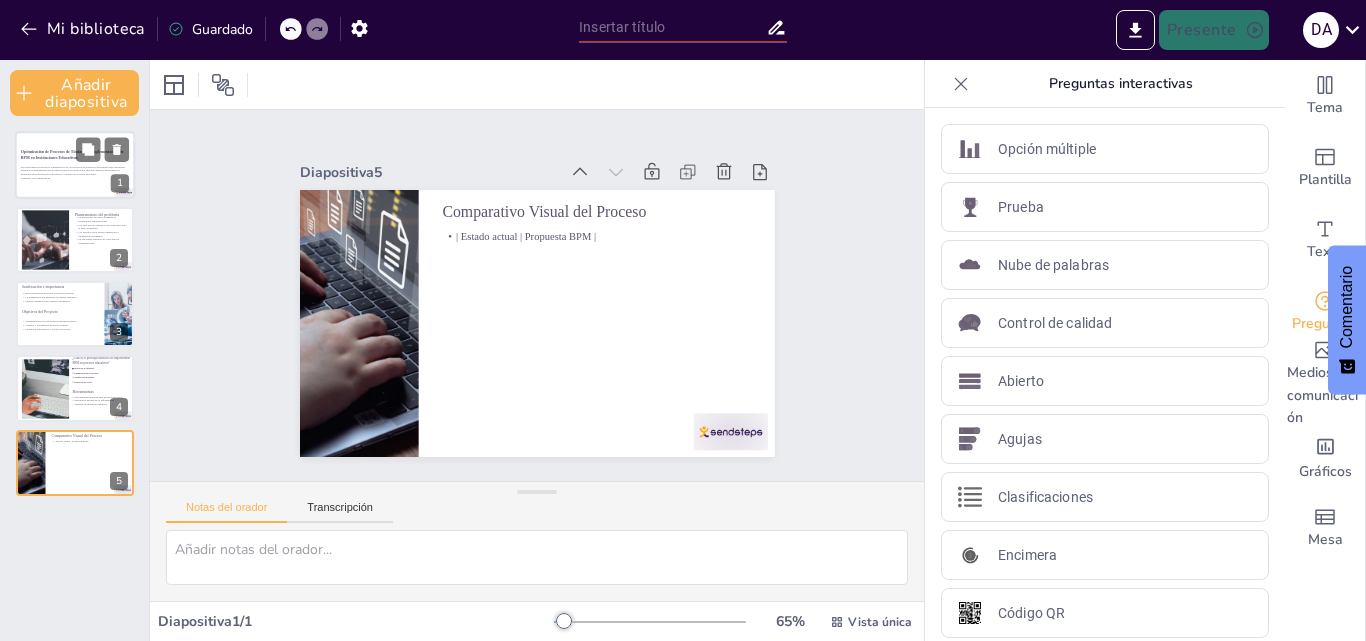 click on "Esta presentación aborda la optimización de los procesos de titulación en instituciones educativas mediante la implementación de metodologías de gestión por procesos (BPM), destacando su importancia para mejorar la eficiencia y calidad del servicio educativo." at bounding box center [73, 171] 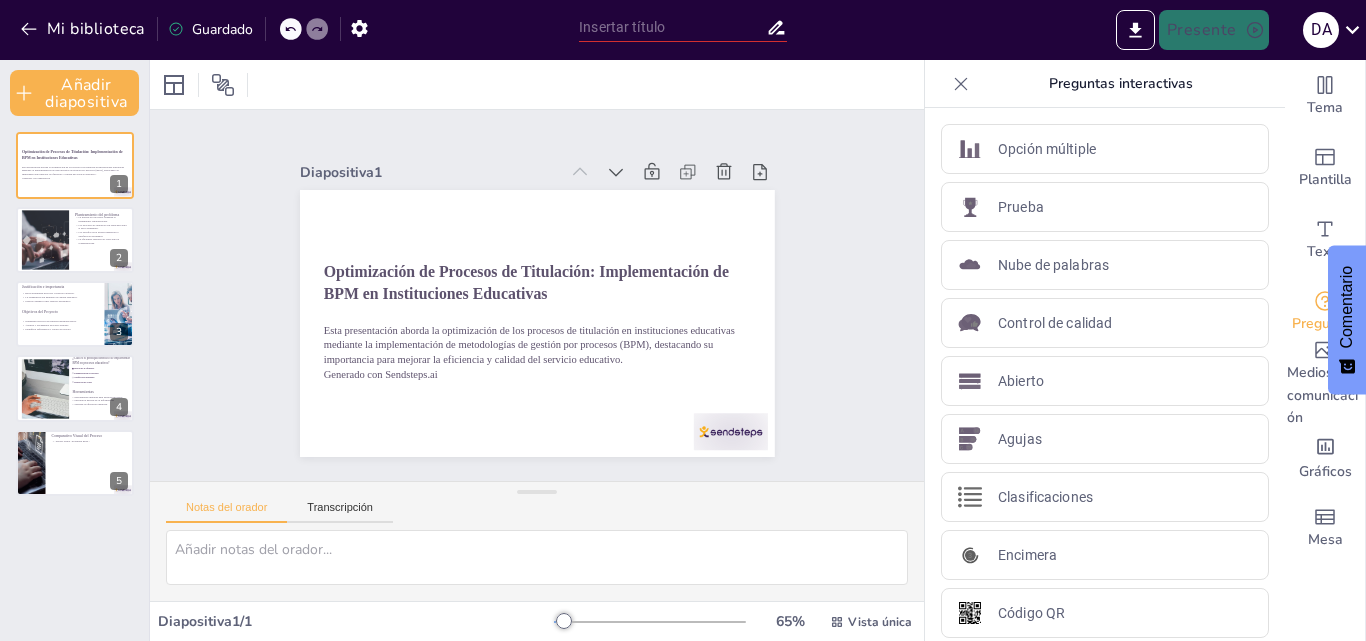 click at bounding box center (672, 27) 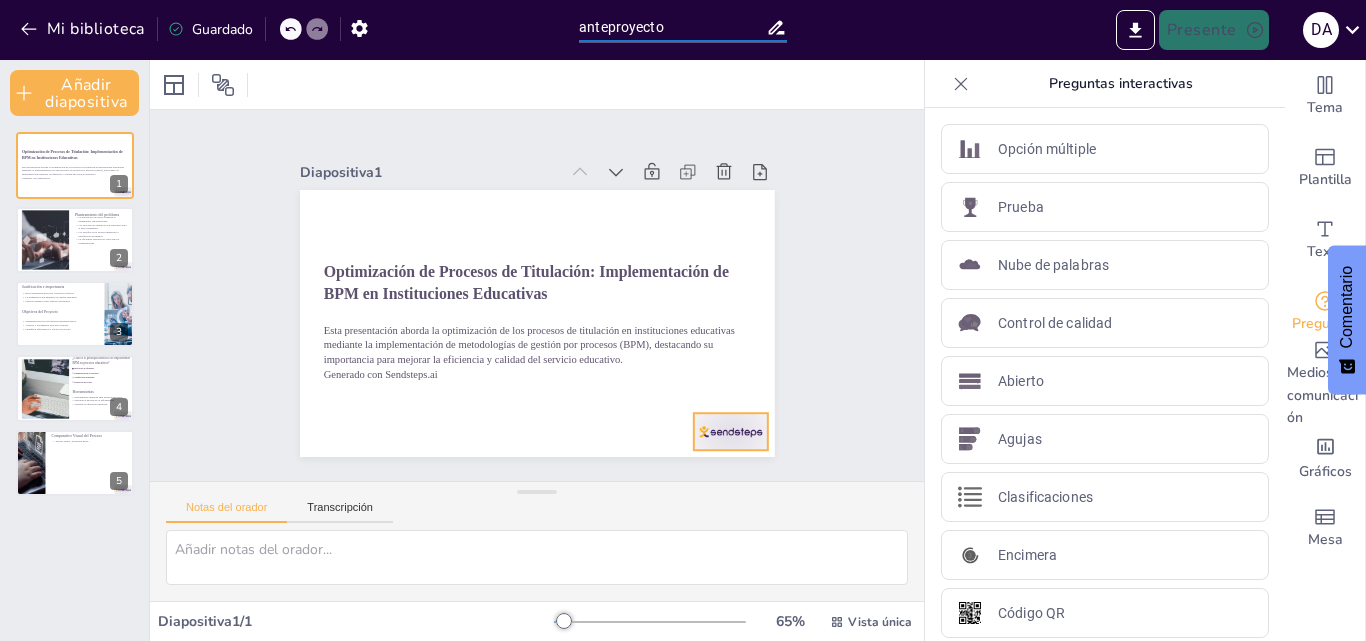 click at bounding box center (467, 522) 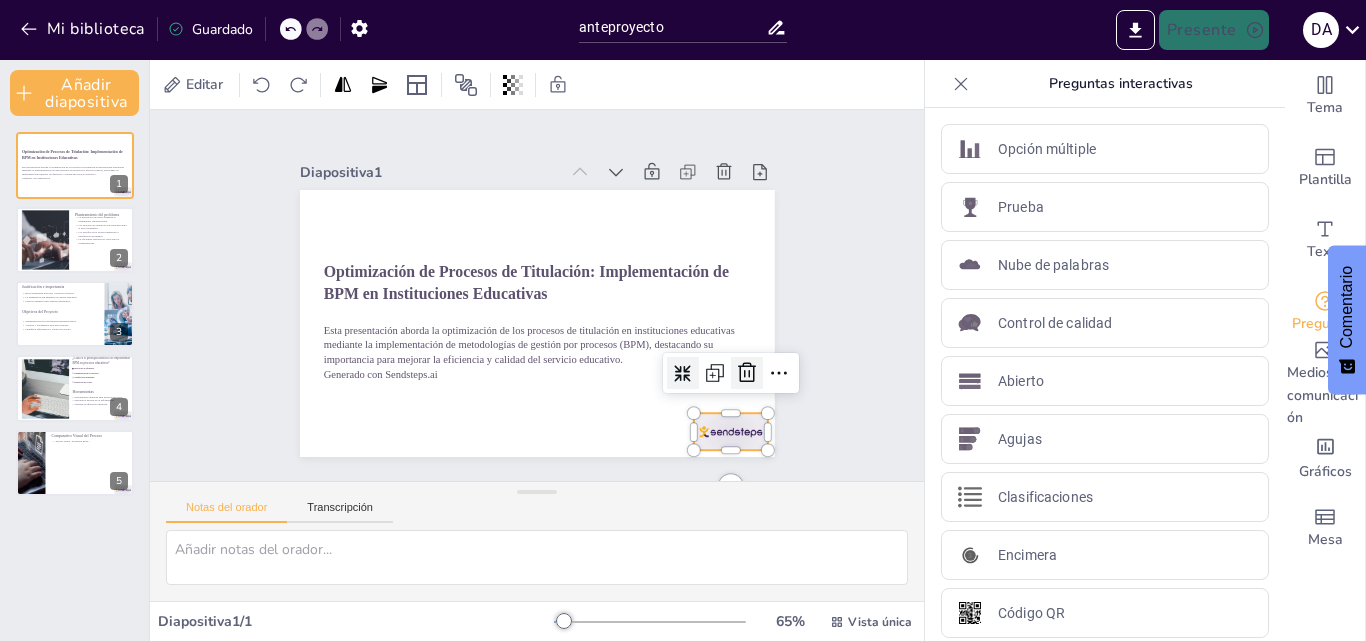 click 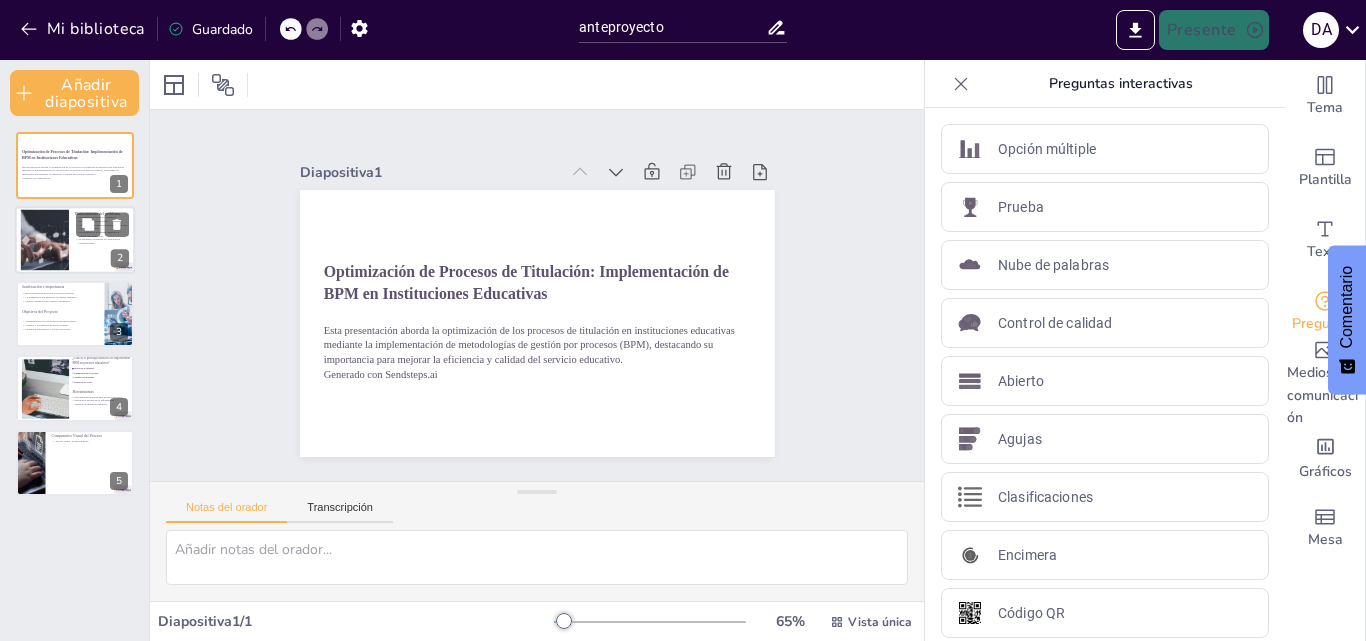 click at bounding box center [45, 239] 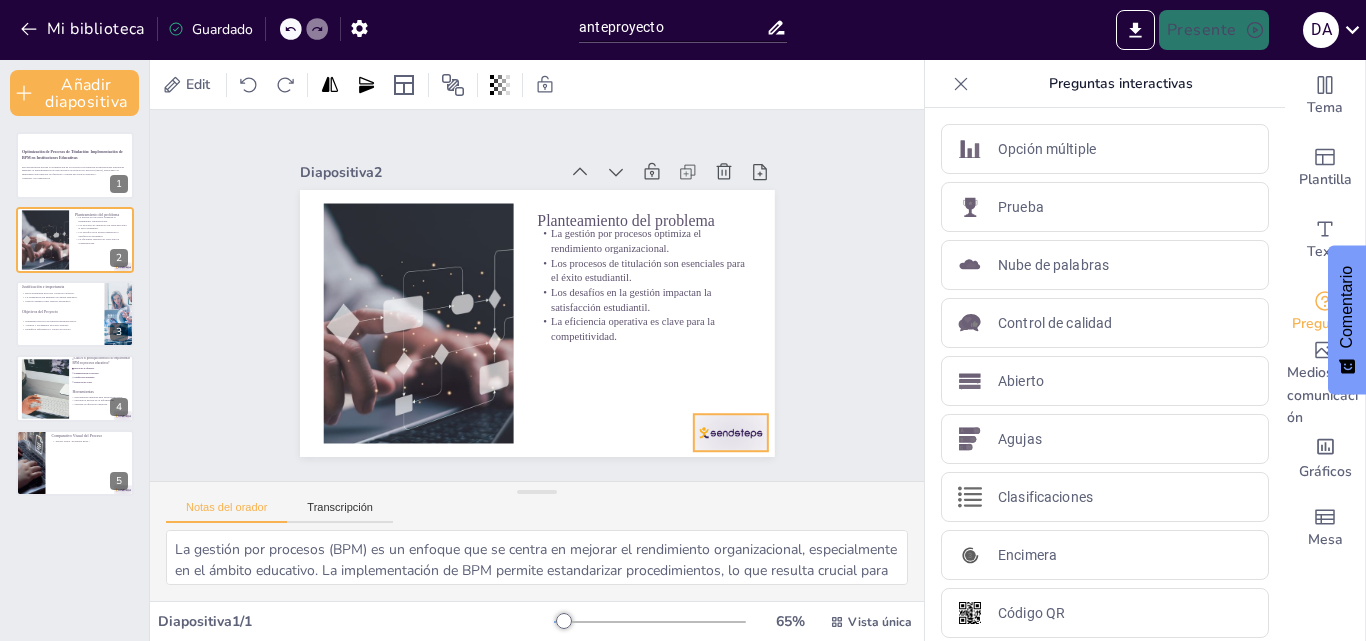 click at bounding box center [399, 489] 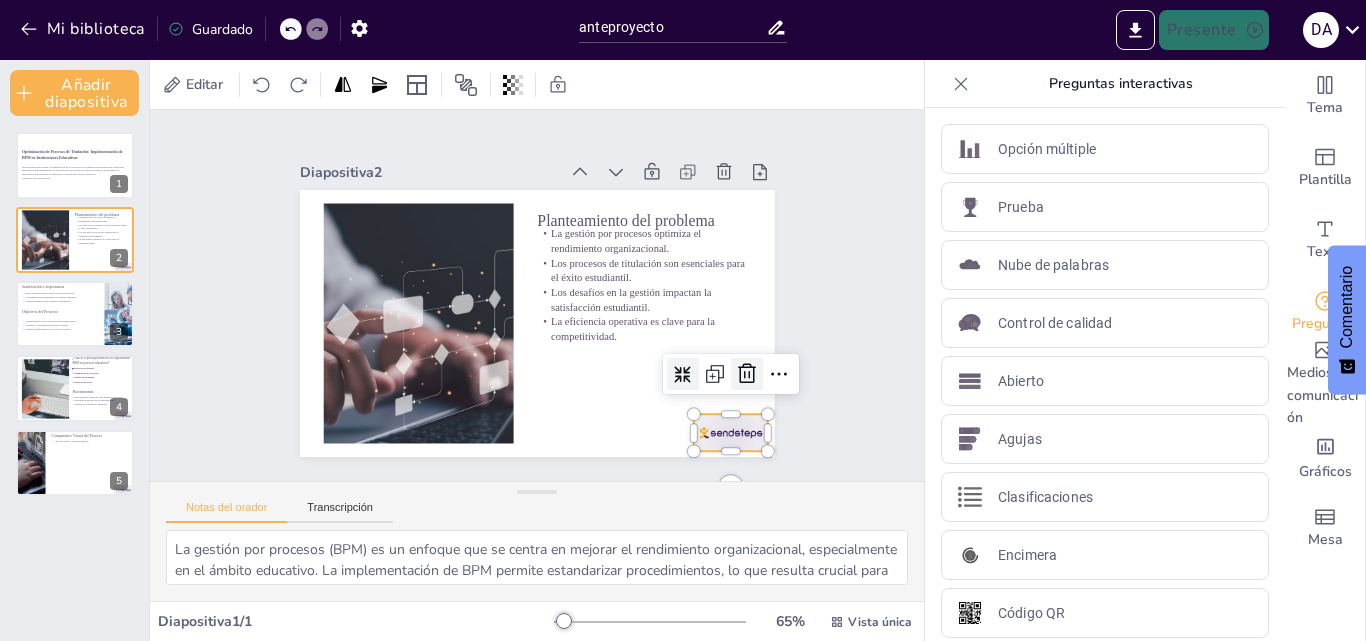 click 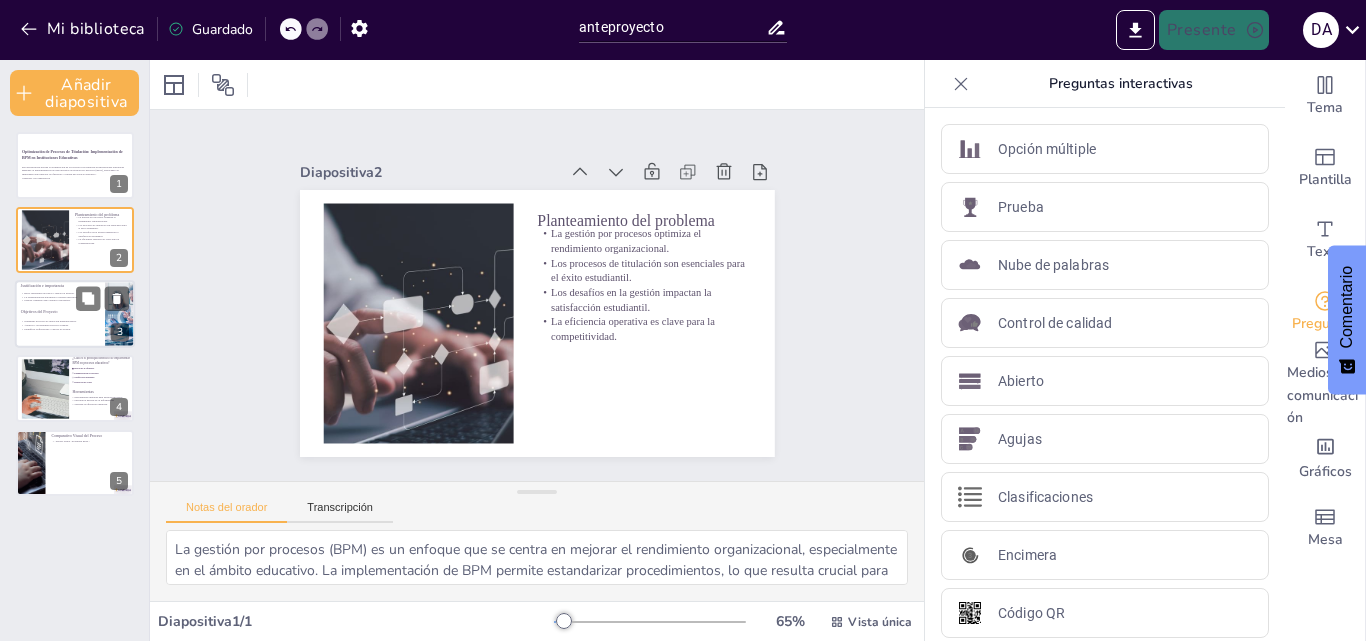 click on "Identificar deficiencias y cuellos de botella." at bounding box center (47, 329) 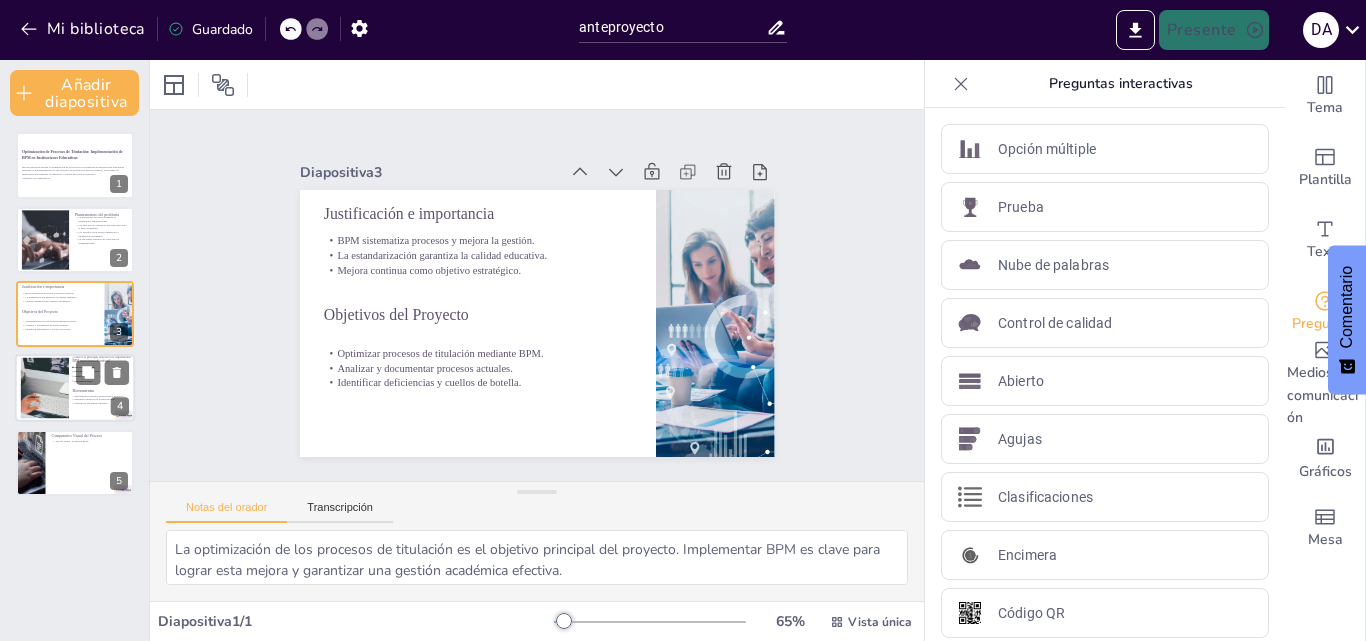 click on "Facilitan la gestión de la información." at bounding box center (94, 400) 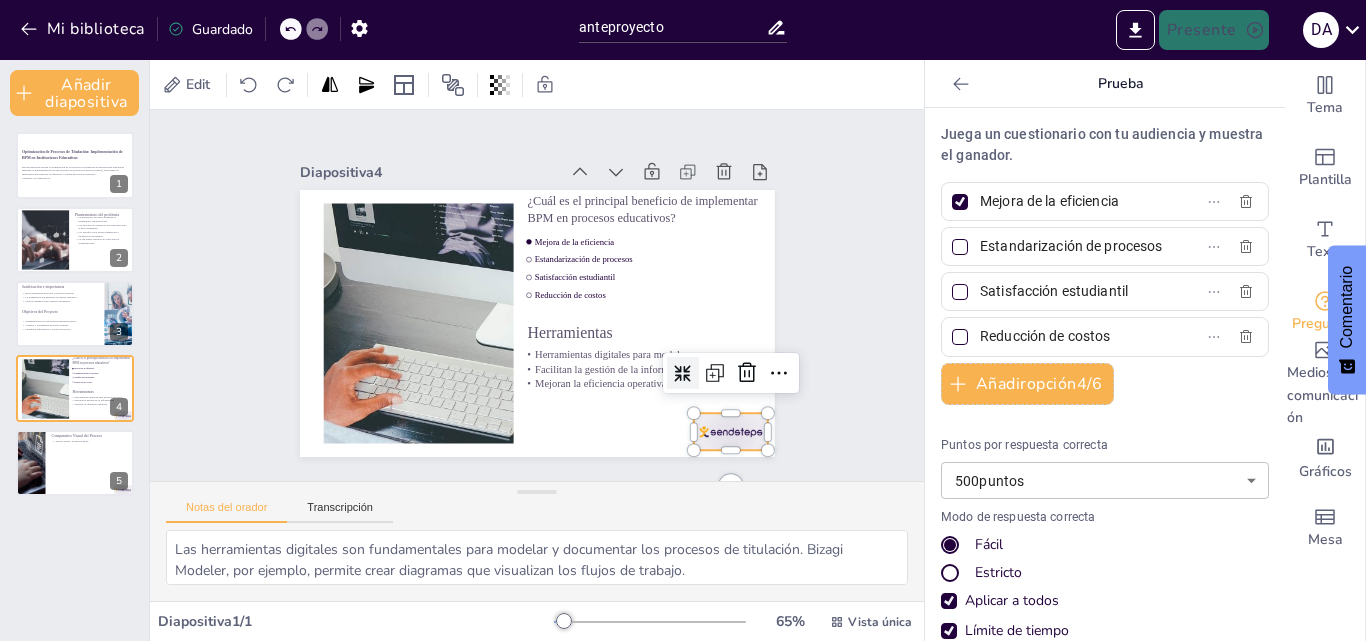click at bounding box center [565, 531] 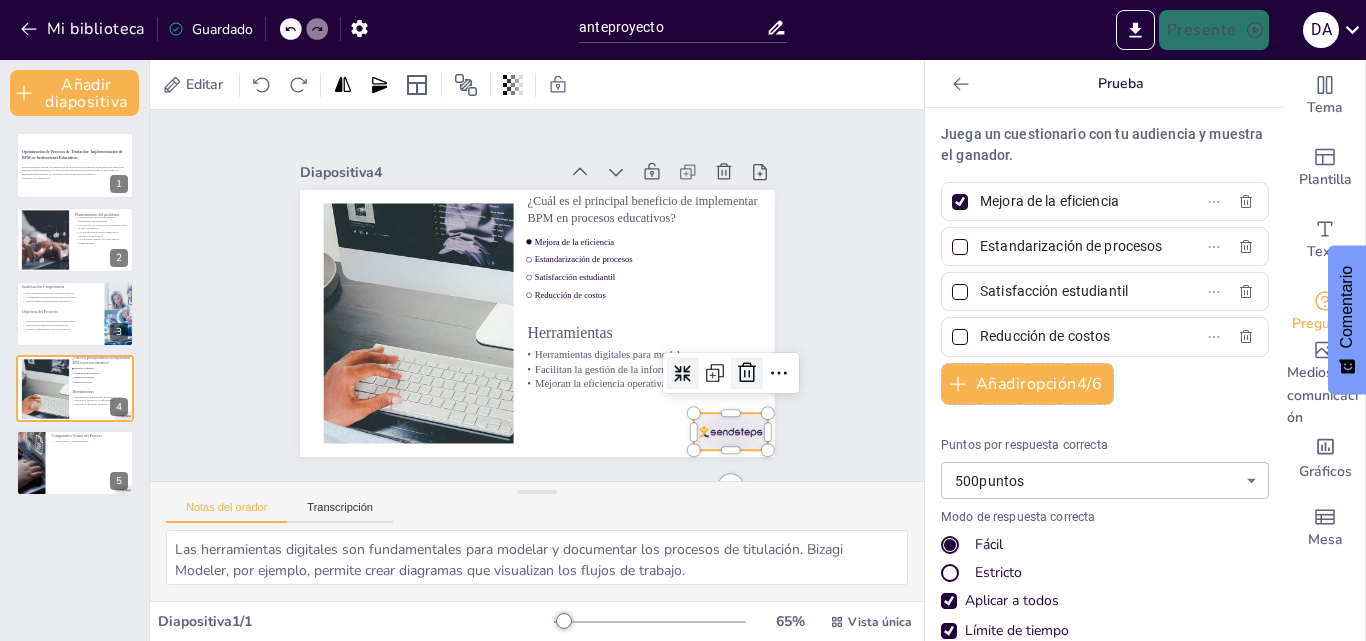 click 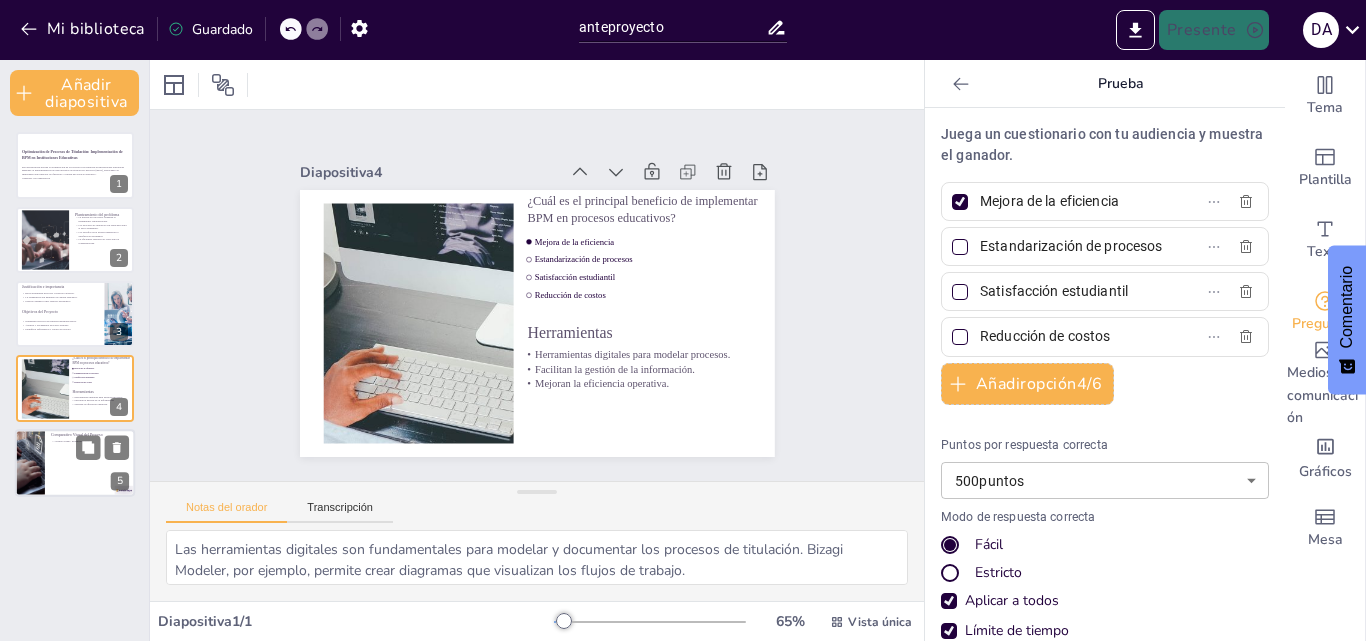 click at bounding box center (75, 463) 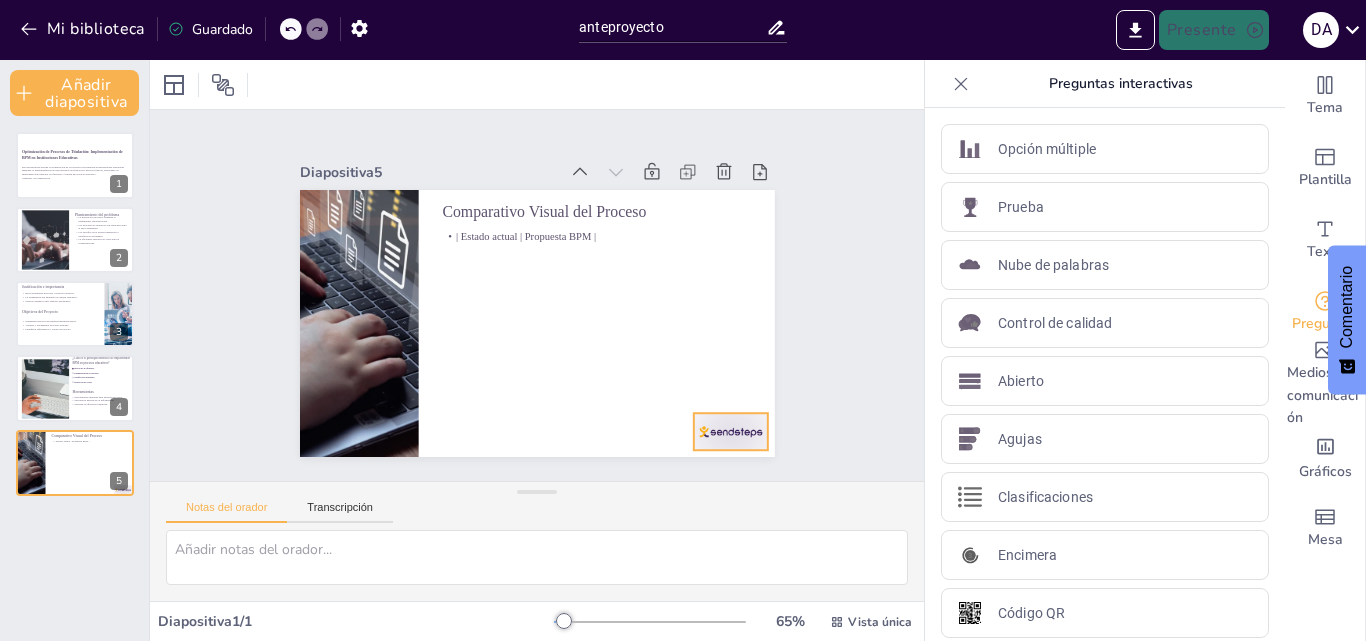 click at bounding box center (376, 122) 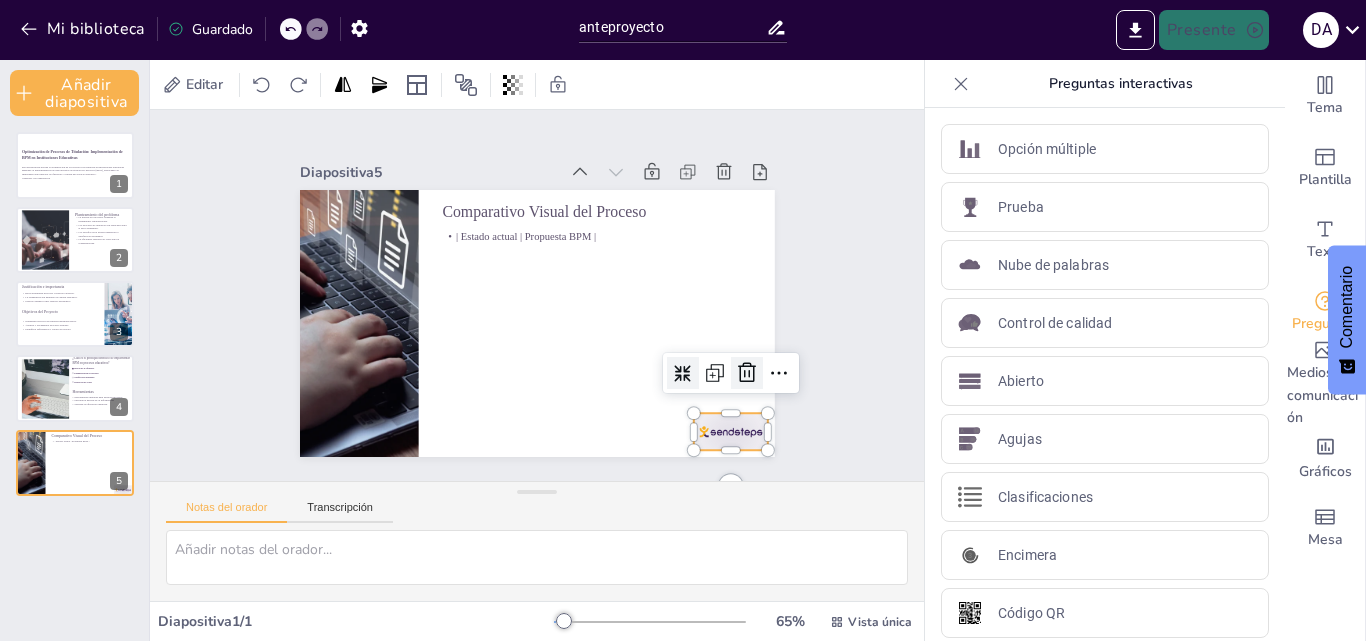 click 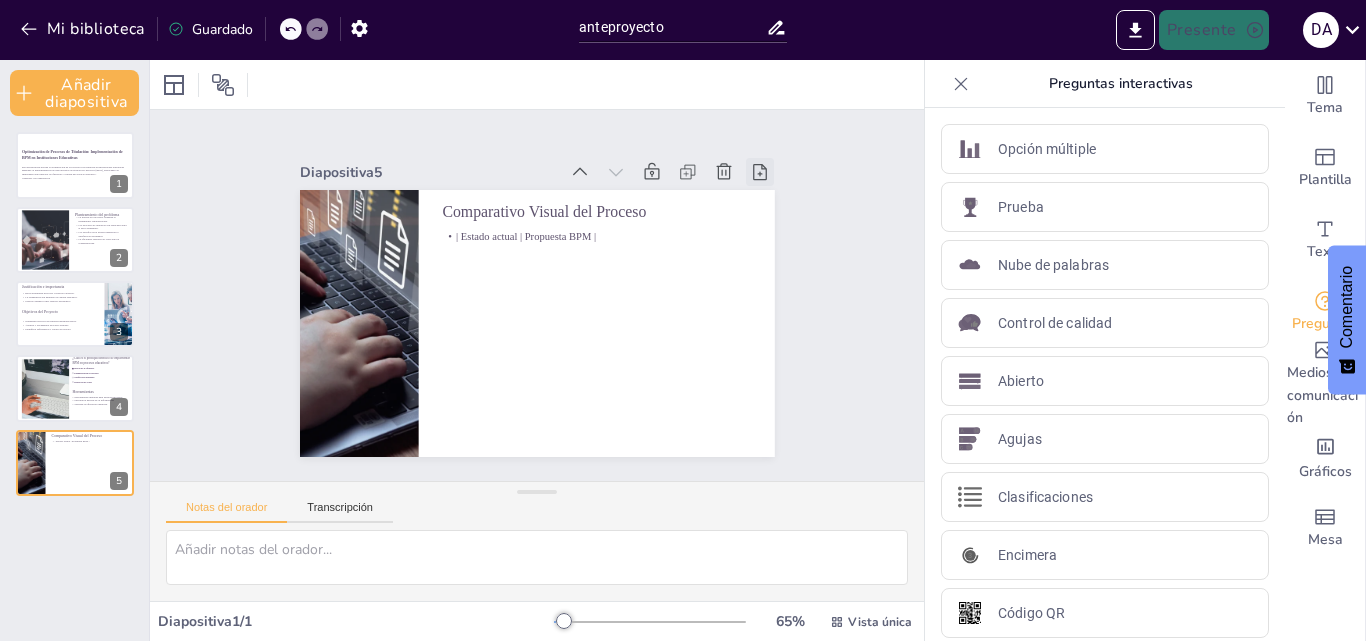 click 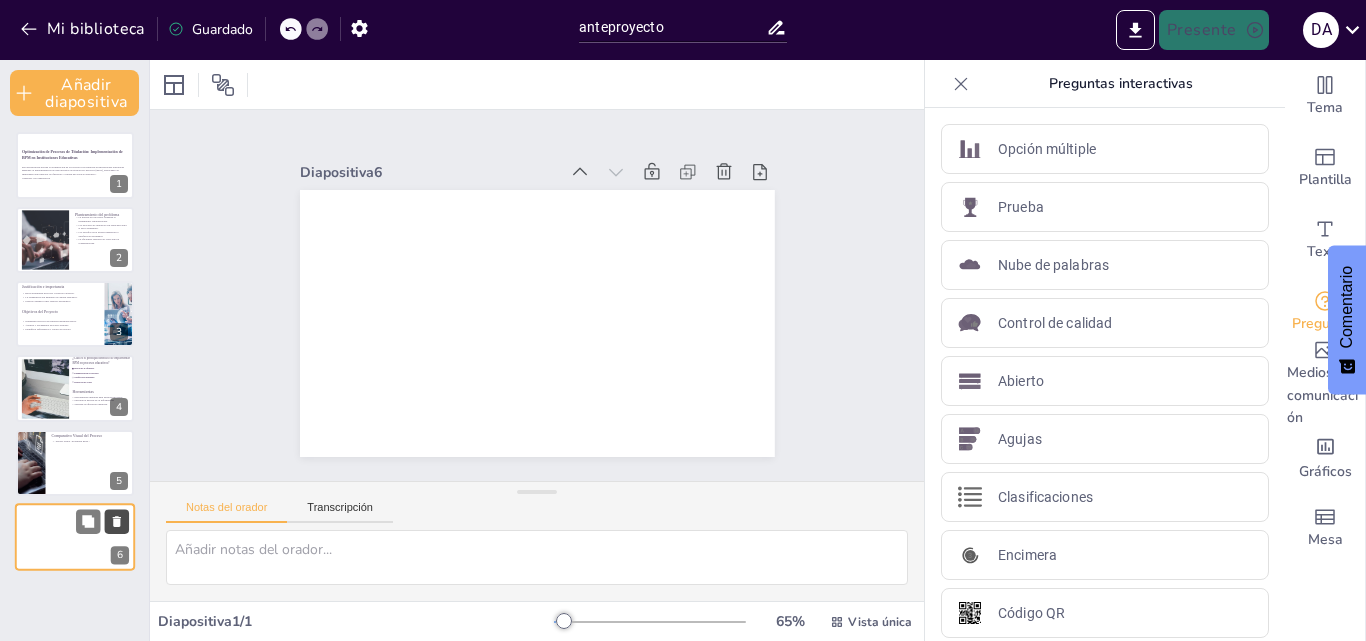 click 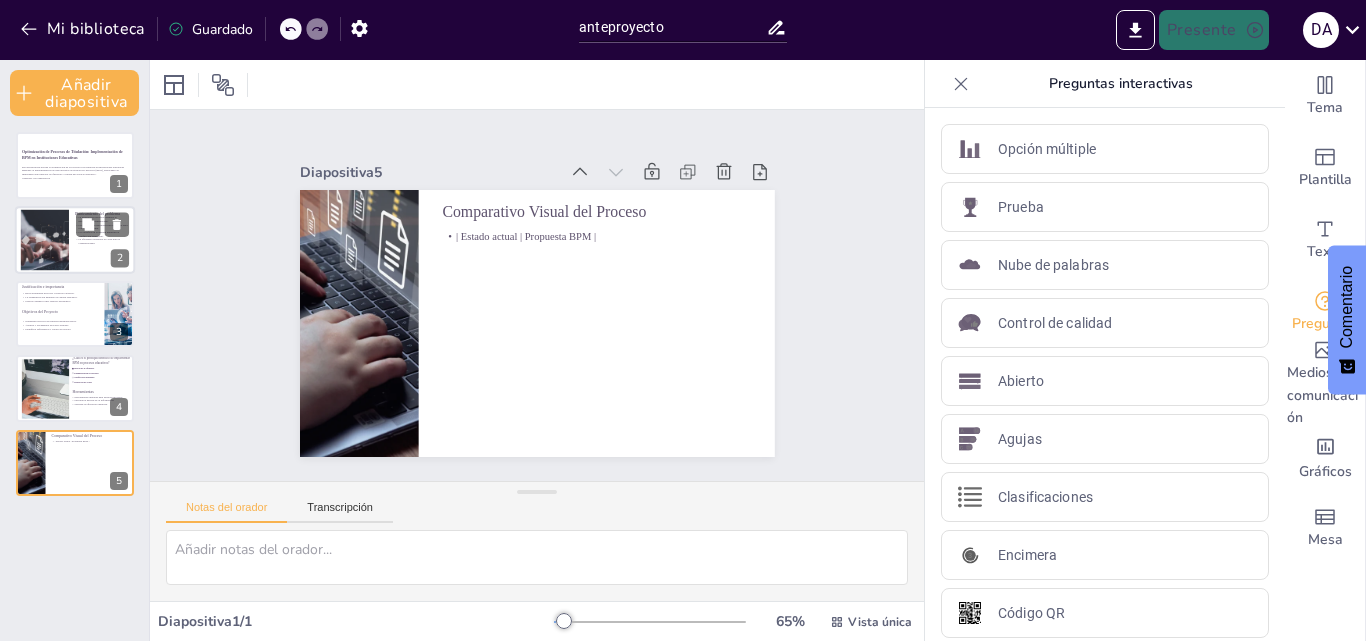 click at bounding box center (45, 239) 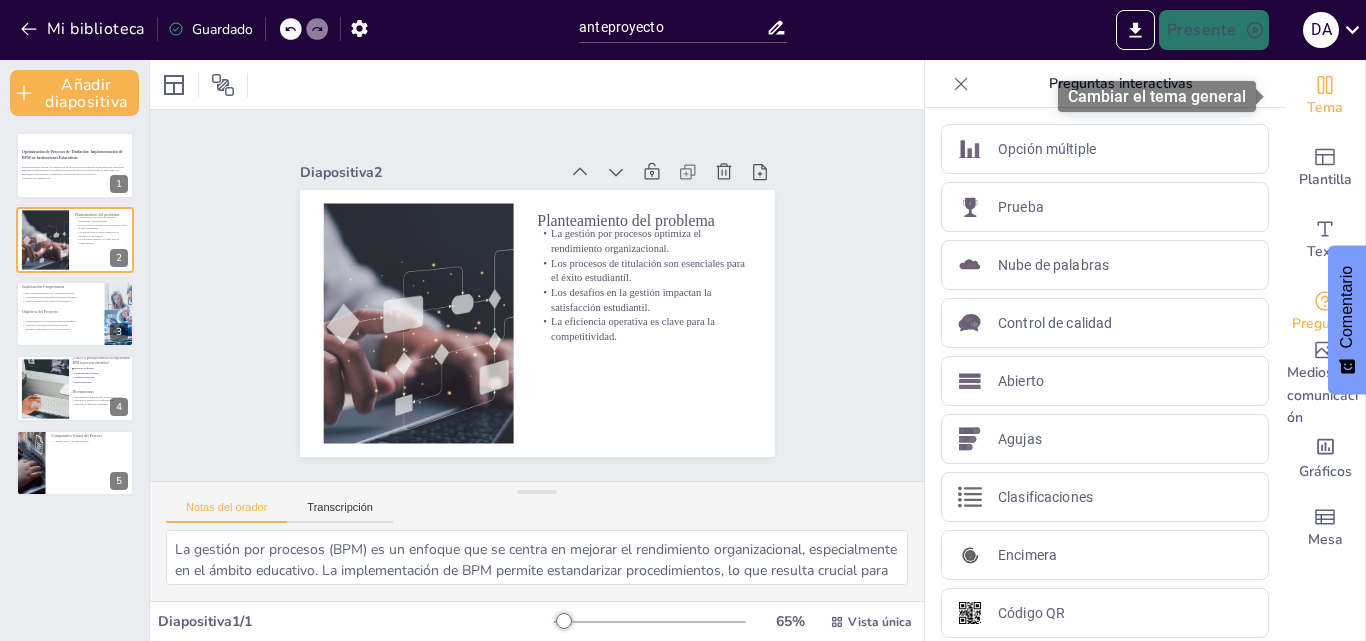 click on "Tema" at bounding box center (1325, 107) 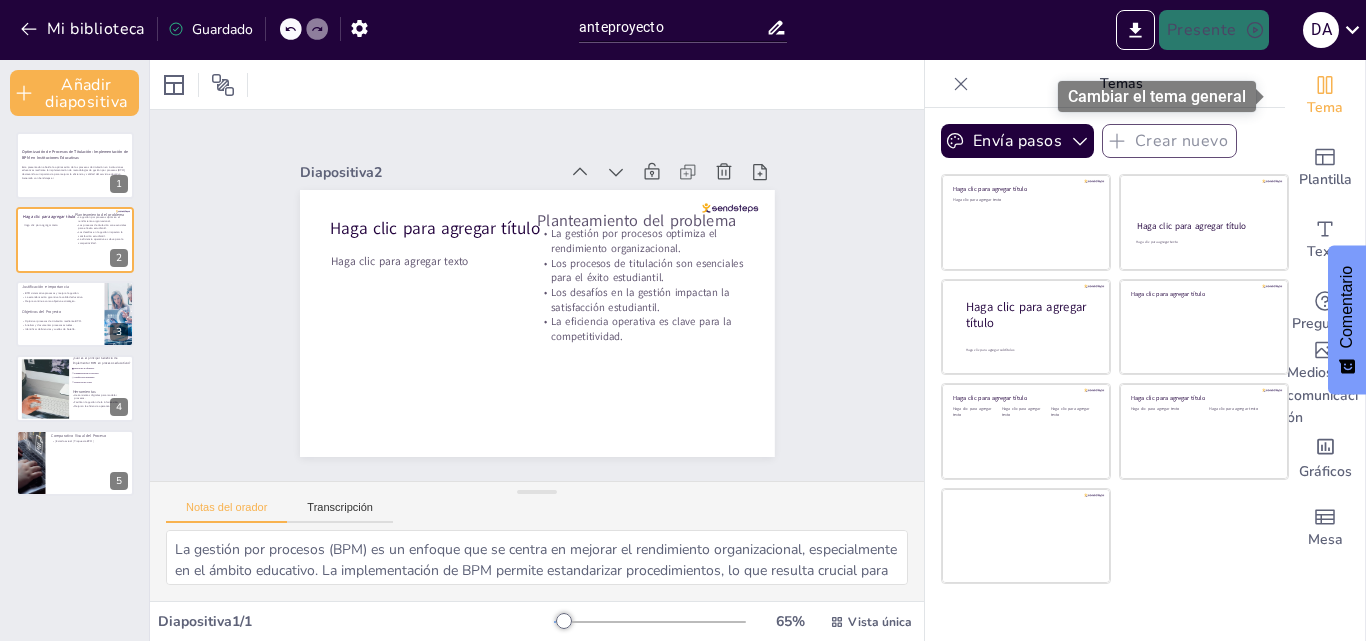 click on "Tema" at bounding box center [1325, 107] 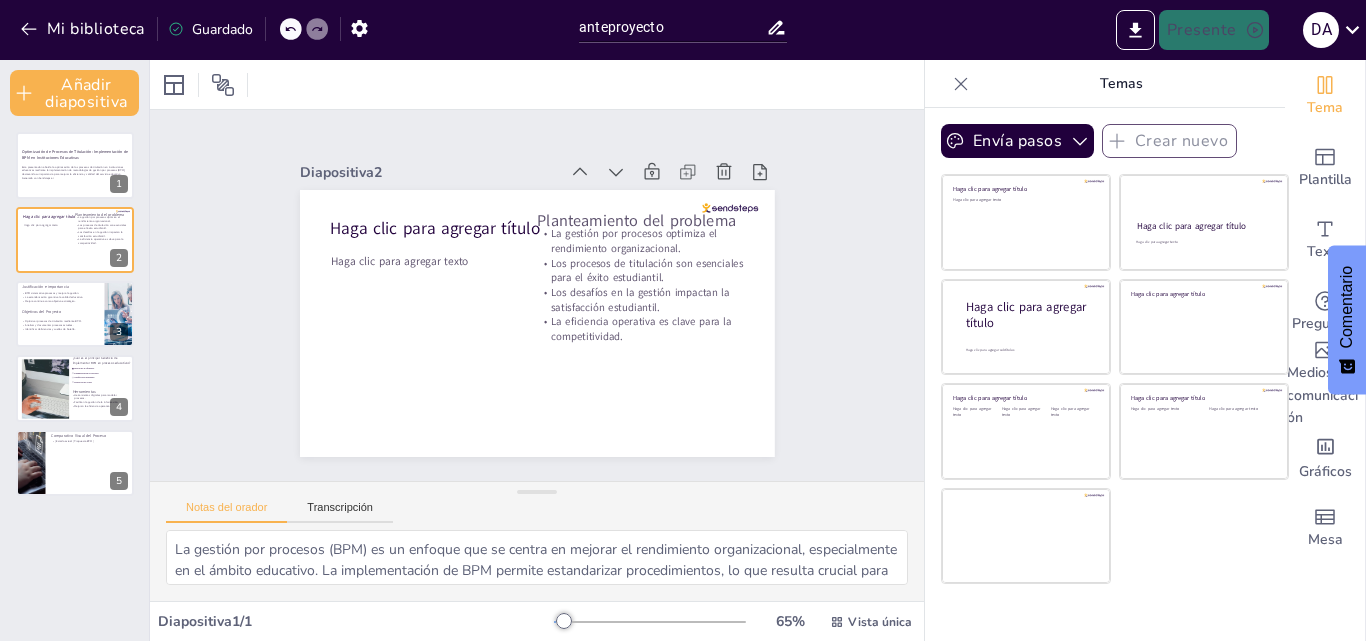 click 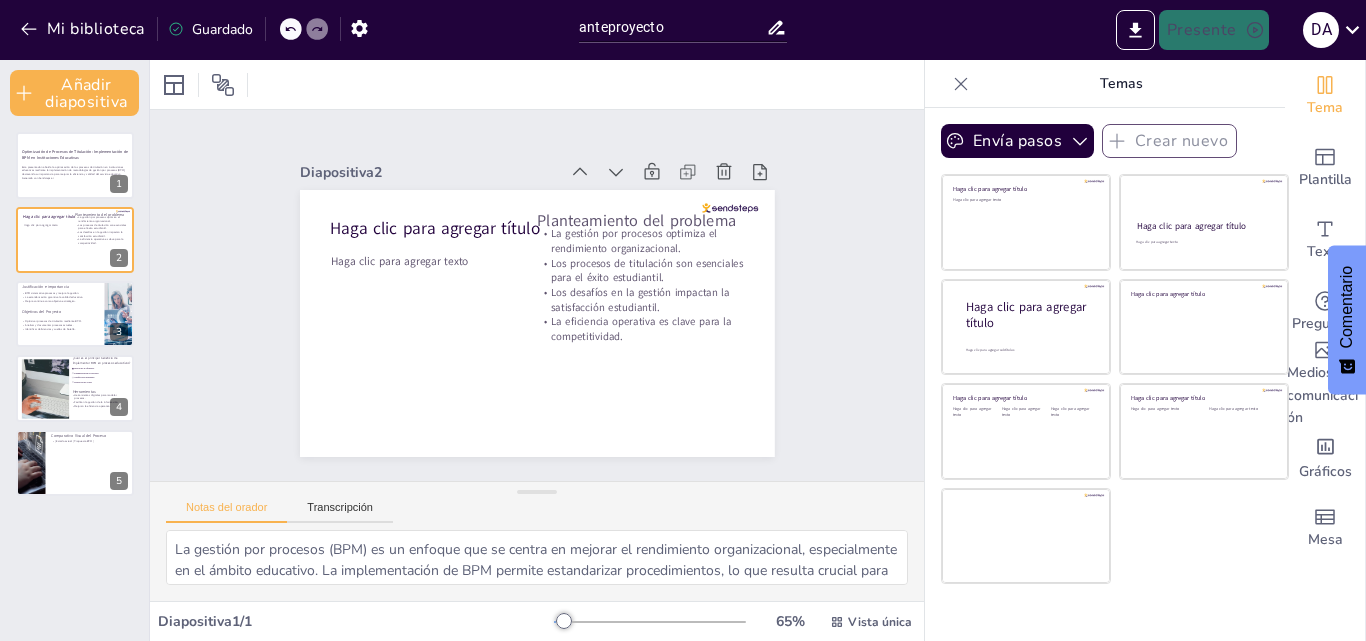 click 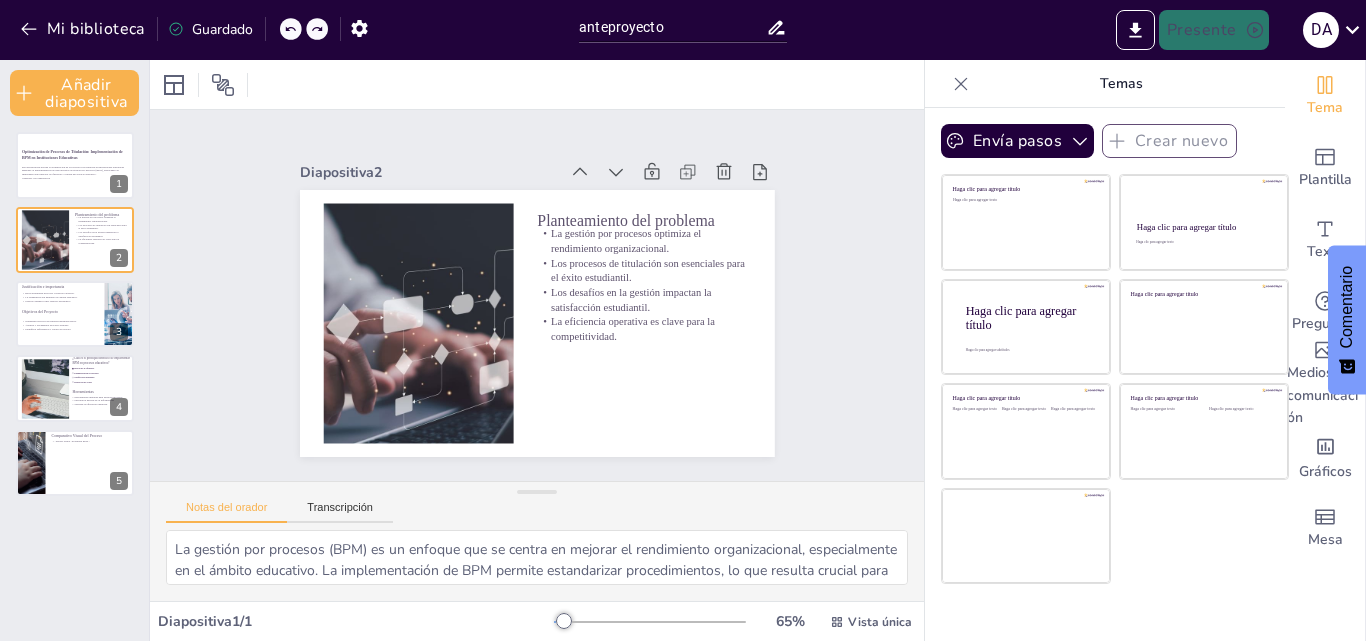 click 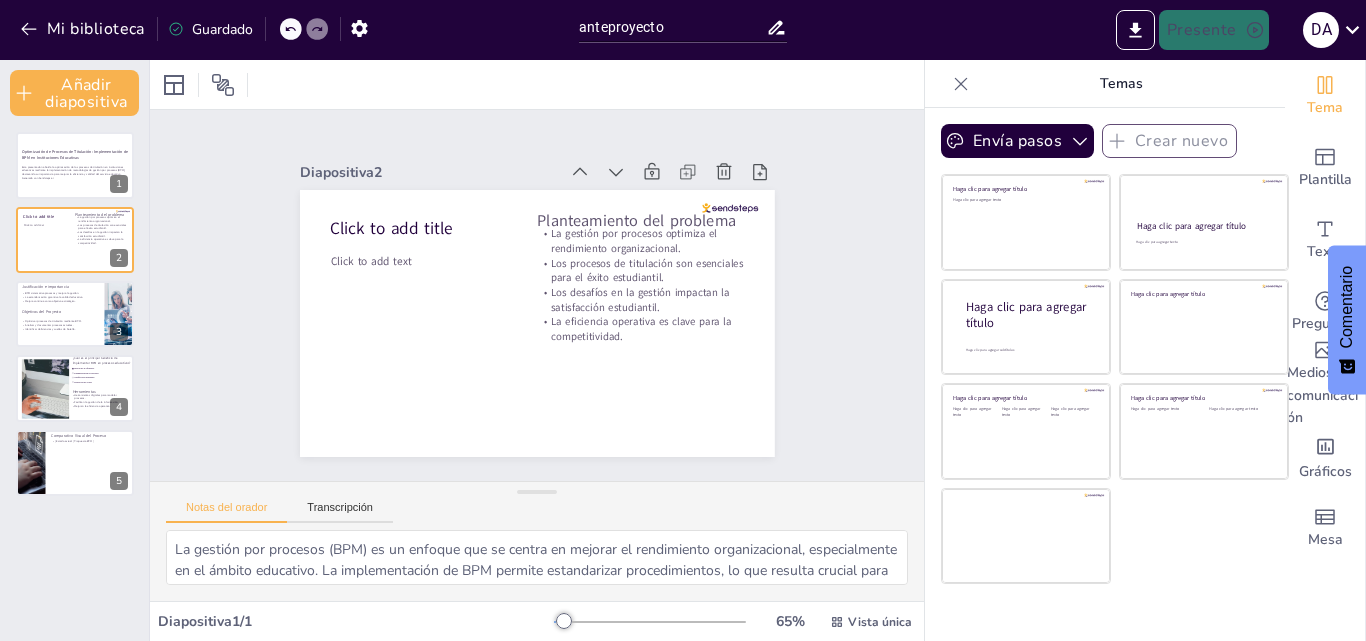 click 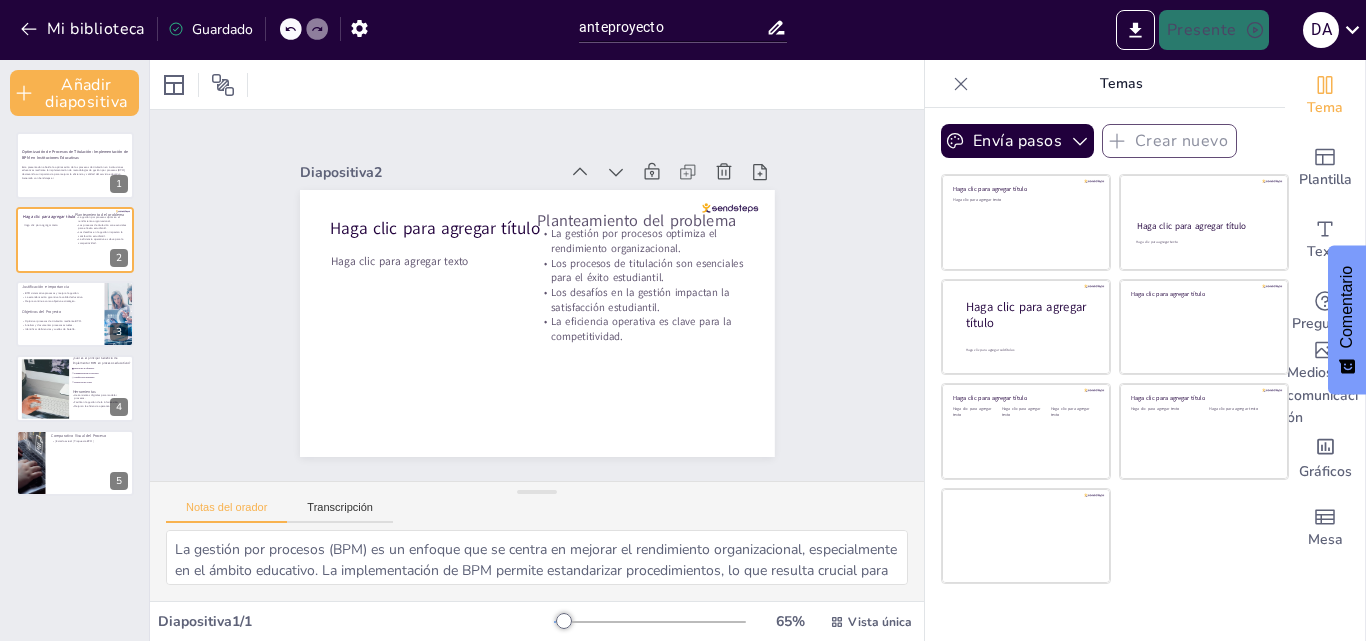 click 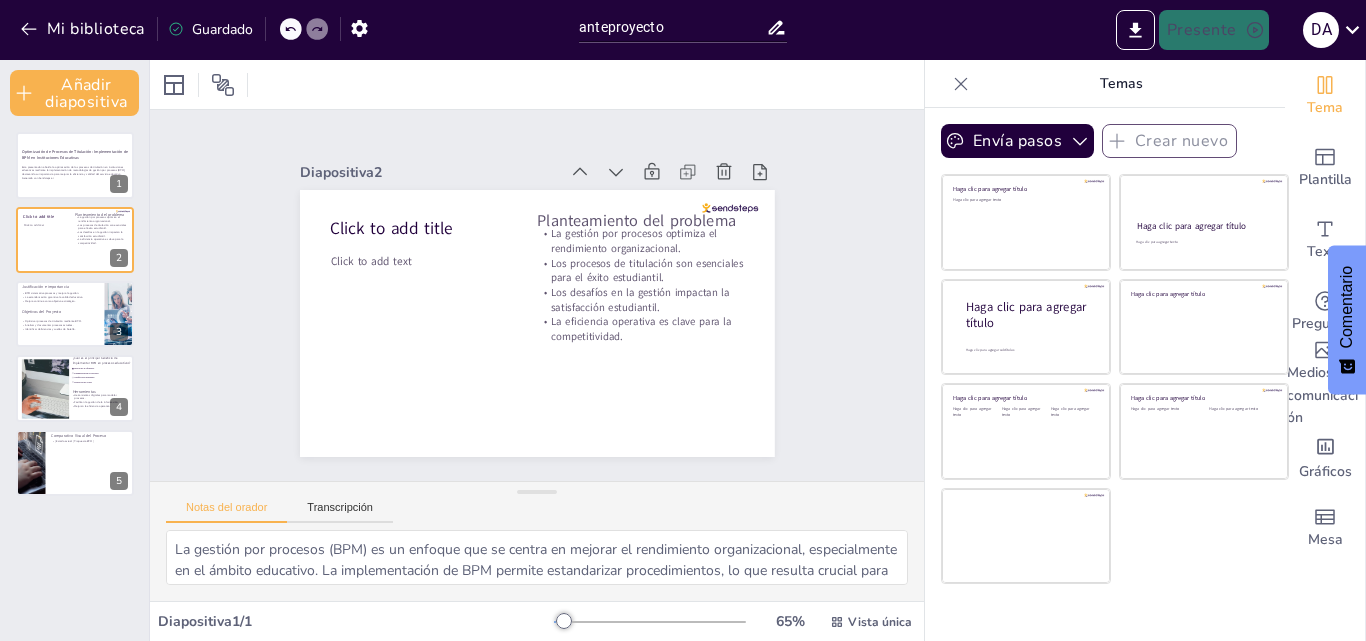 click 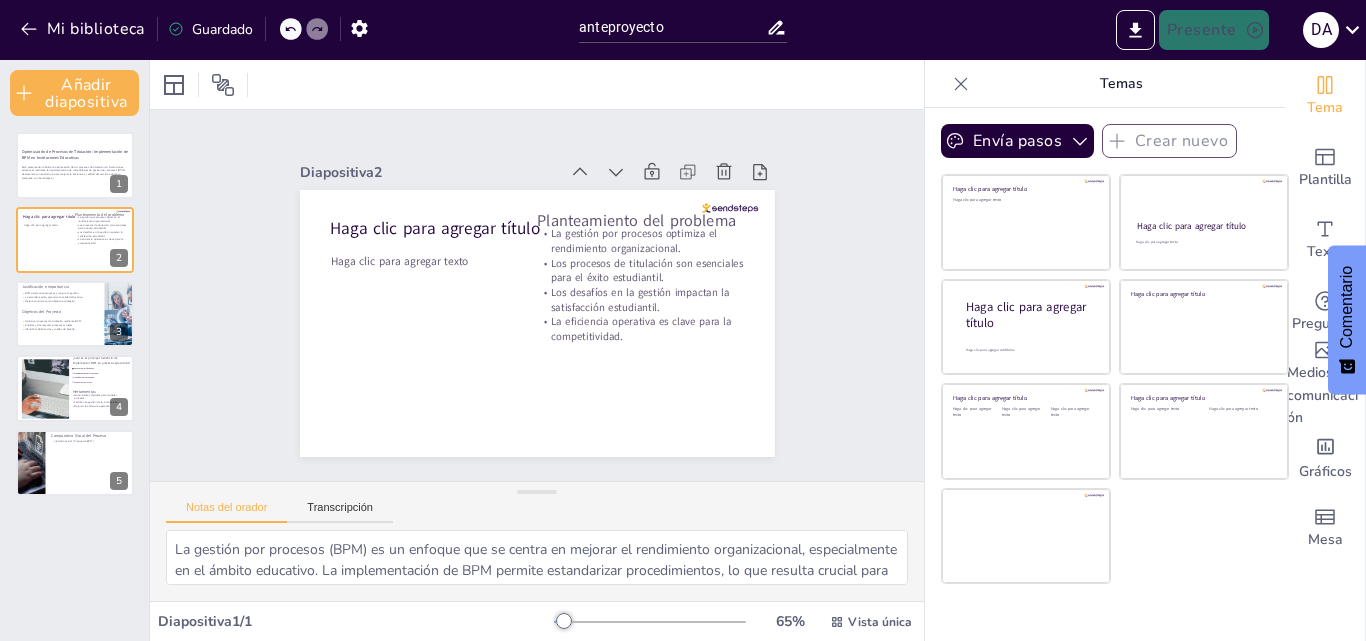 click 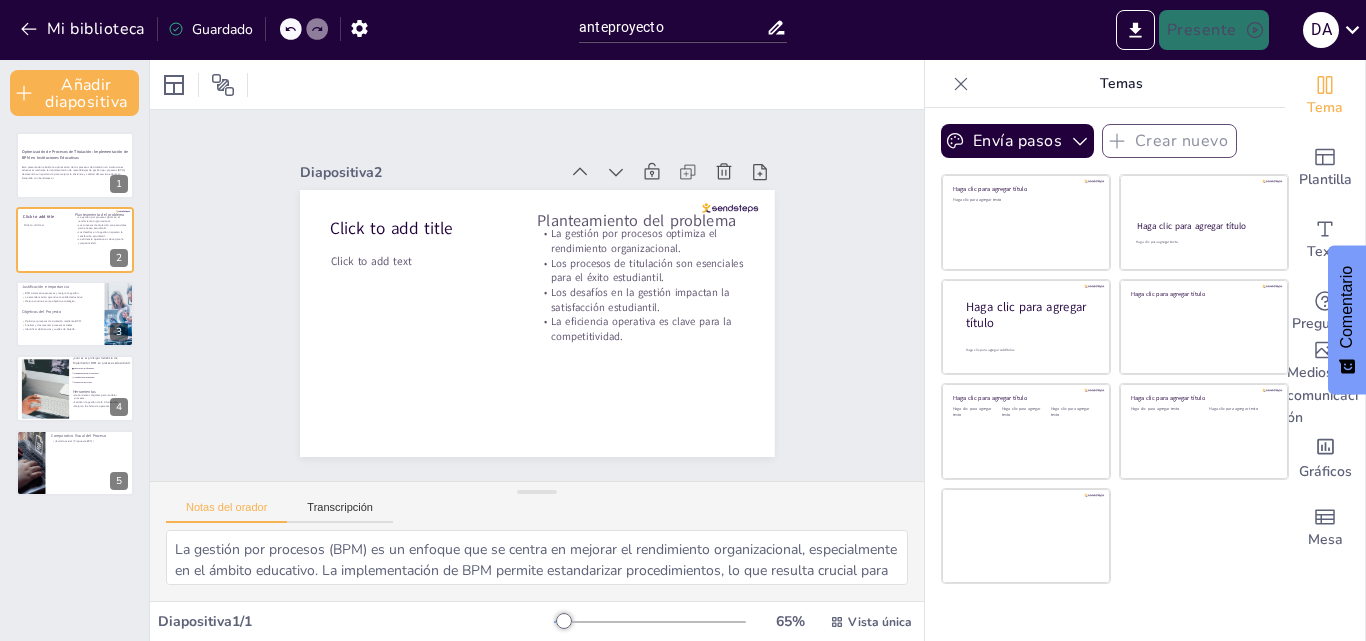 click 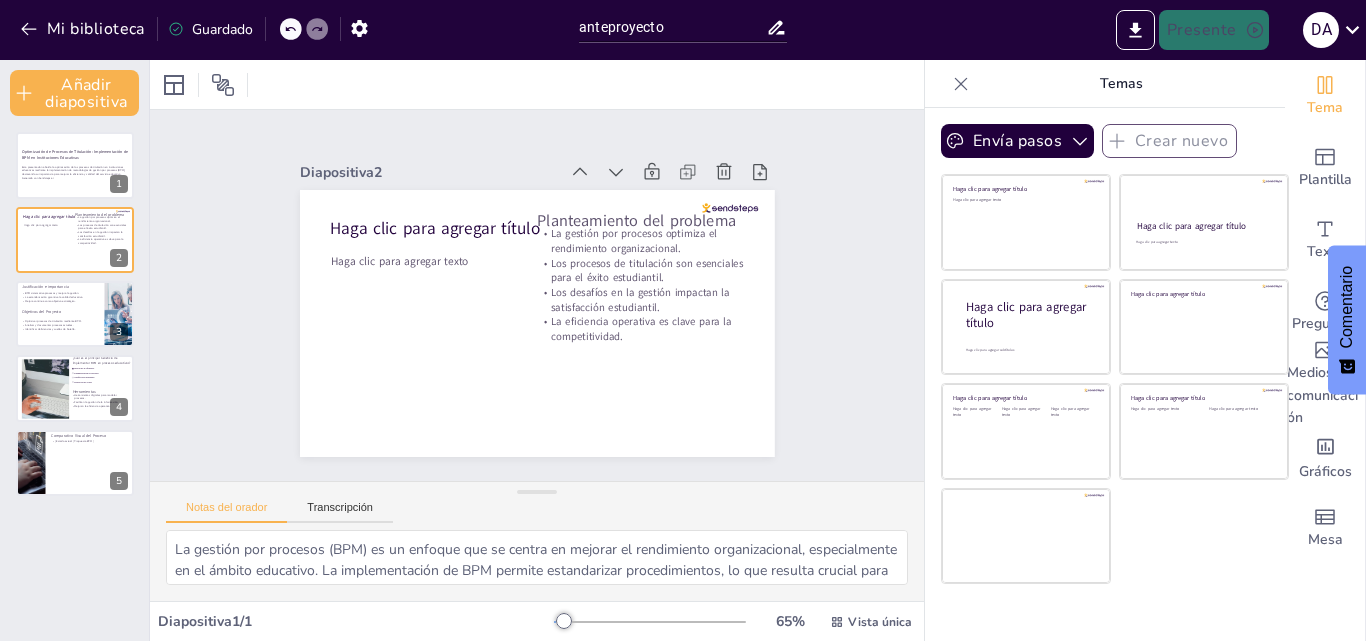 click 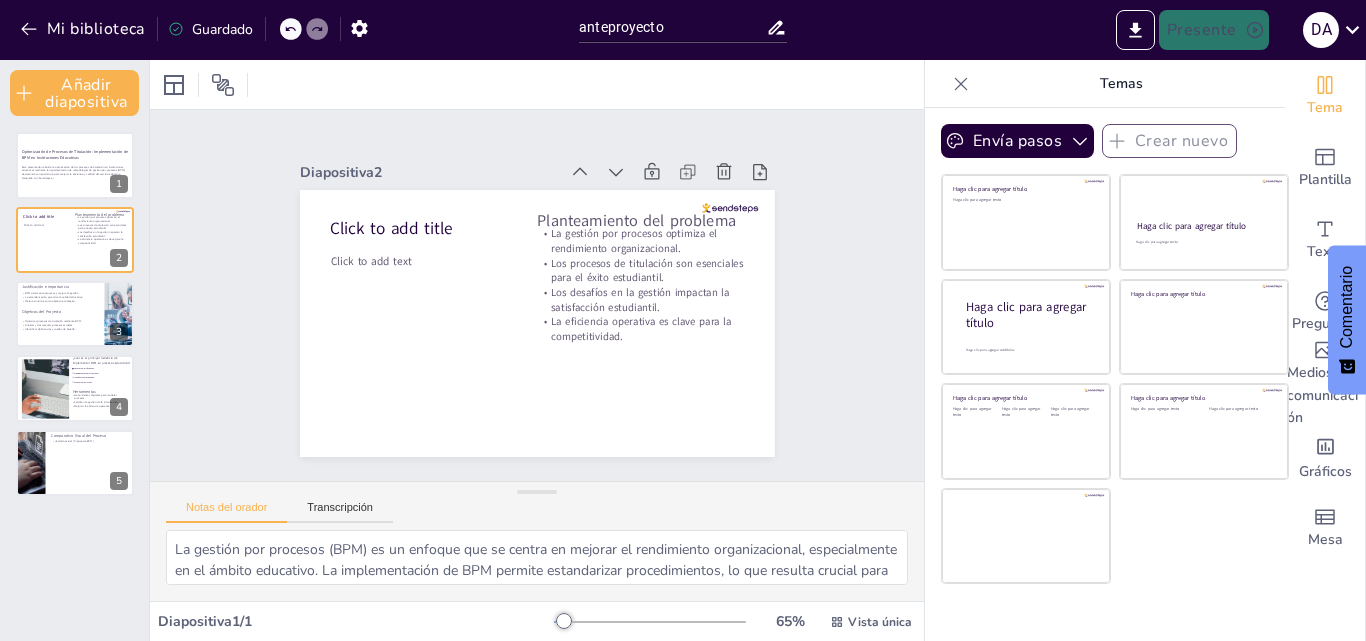 click 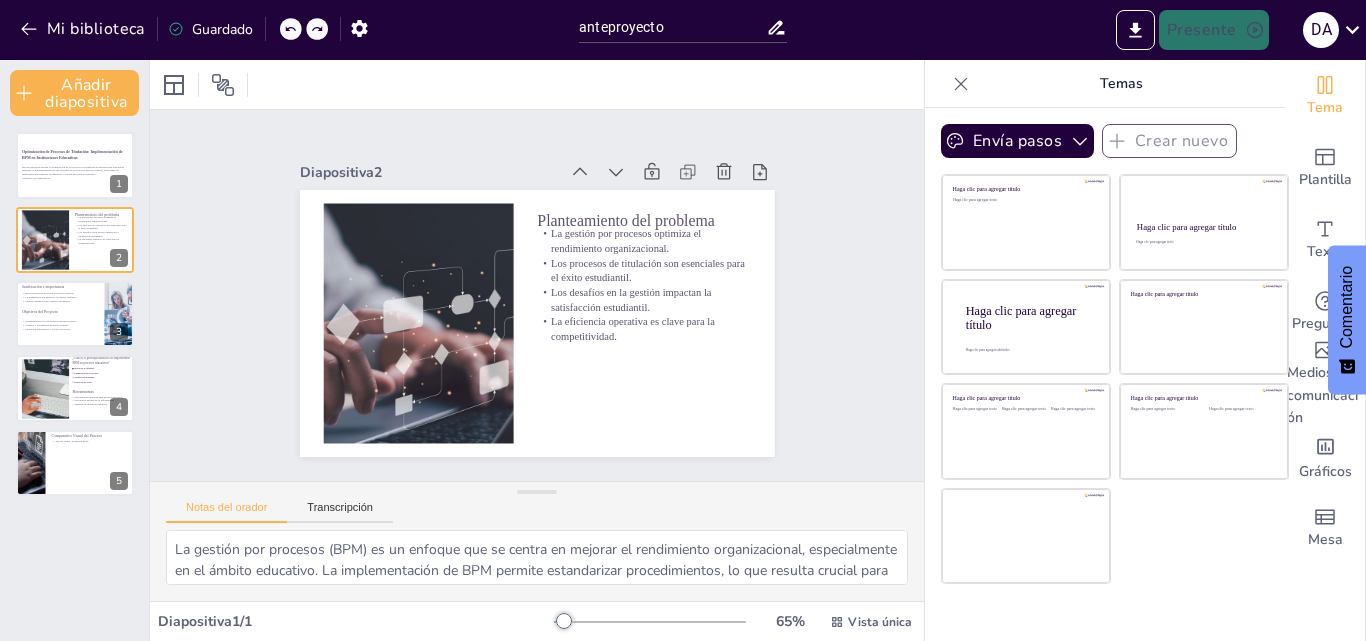 click 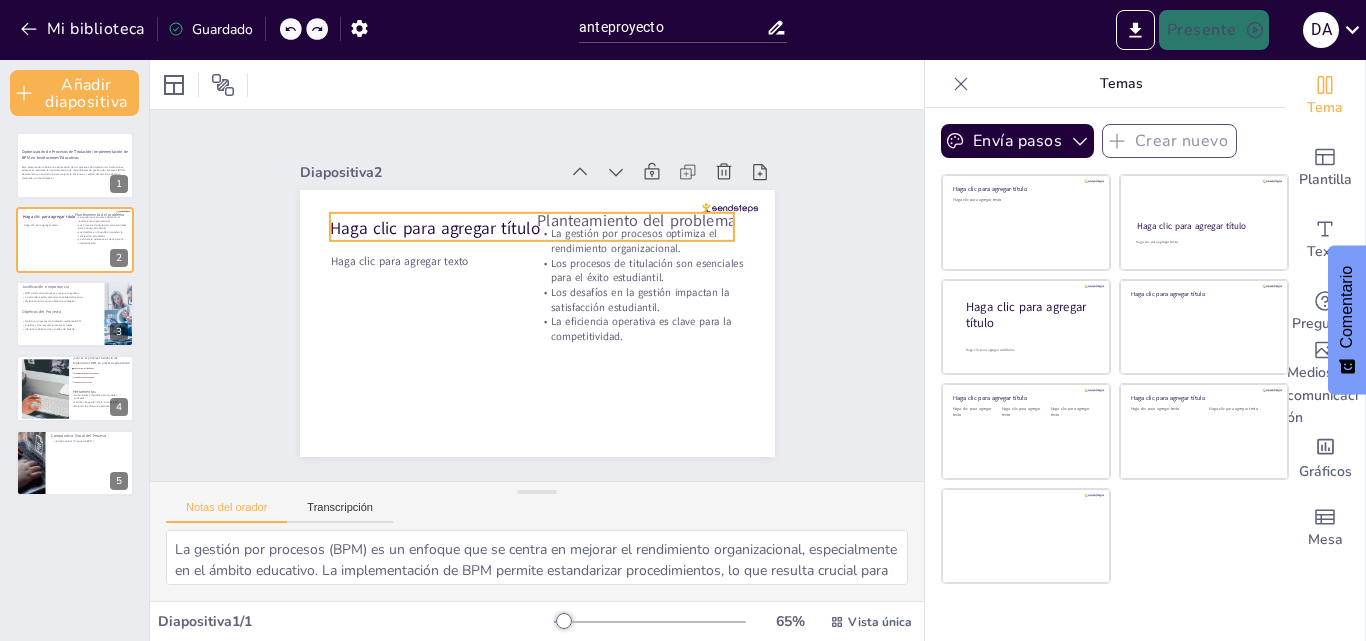 click on "Haga clic para agregar título" at bounding box center [443, 218] 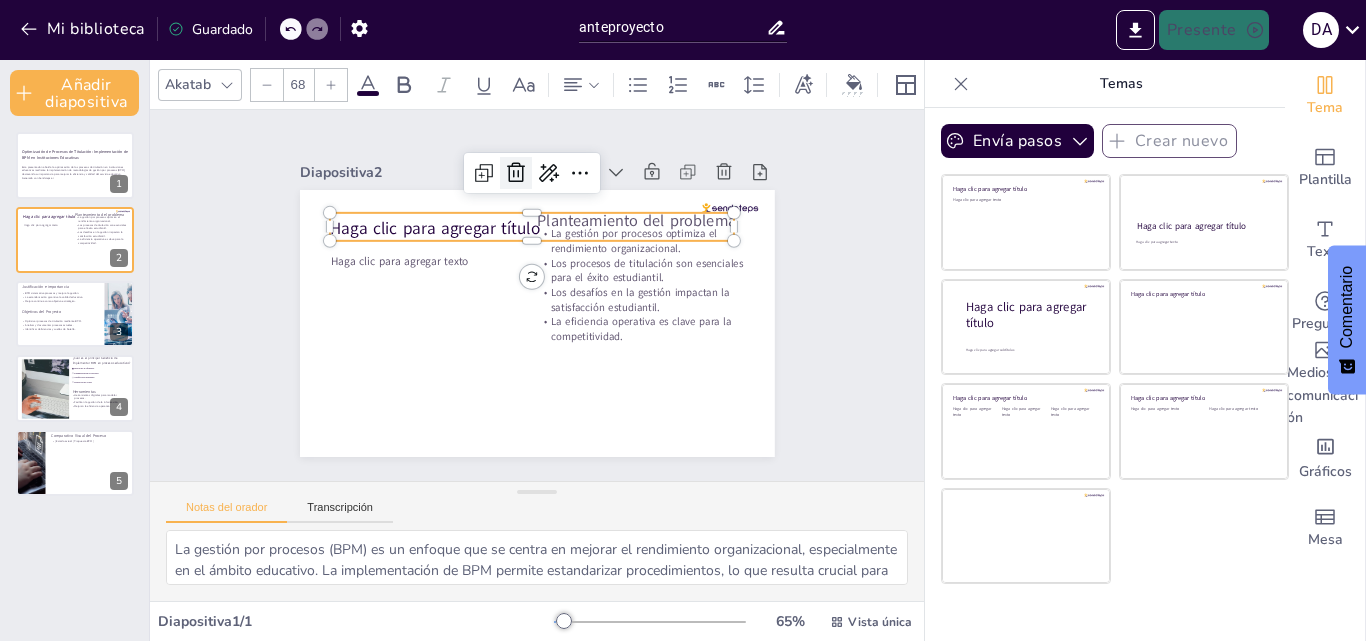 click 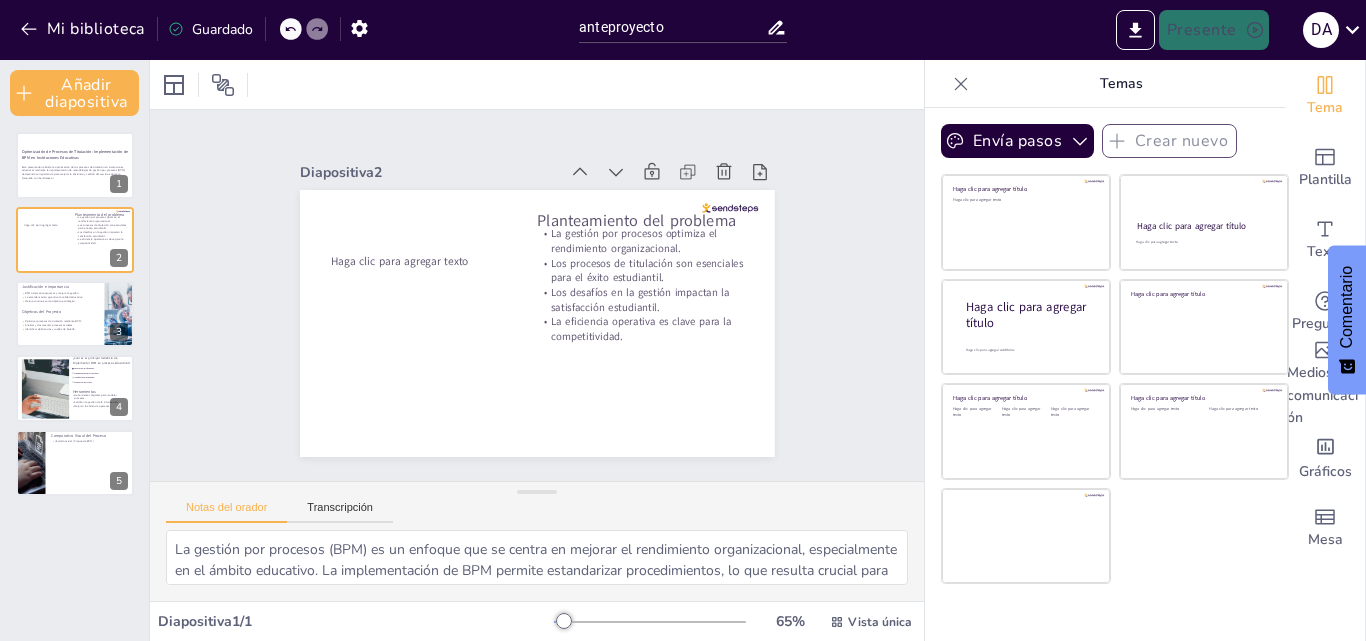 click 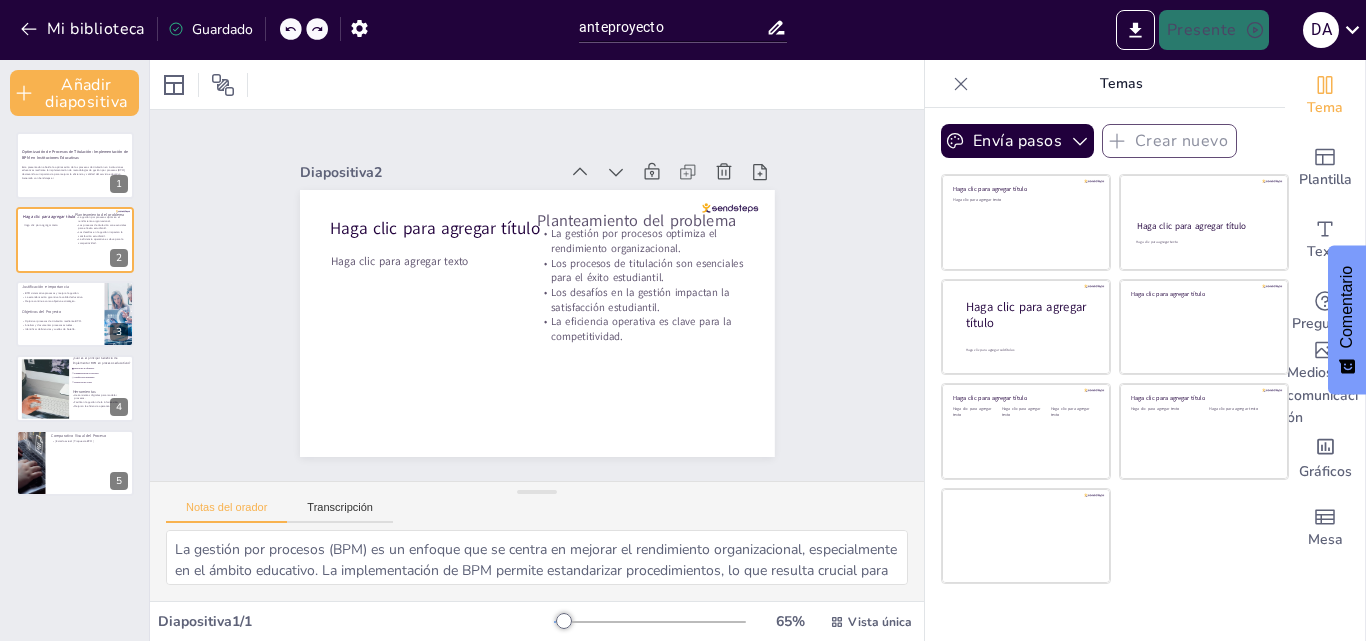 click 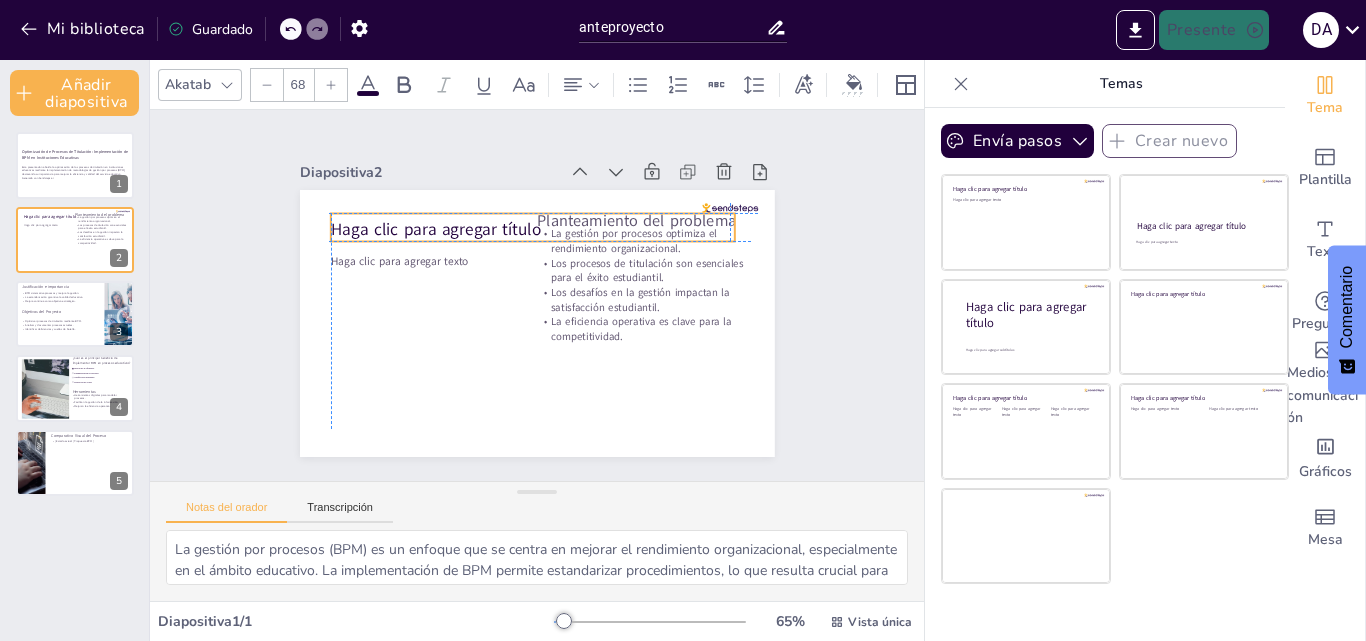click on "Haga clic para agregar título" at bounding box center (443, 219) 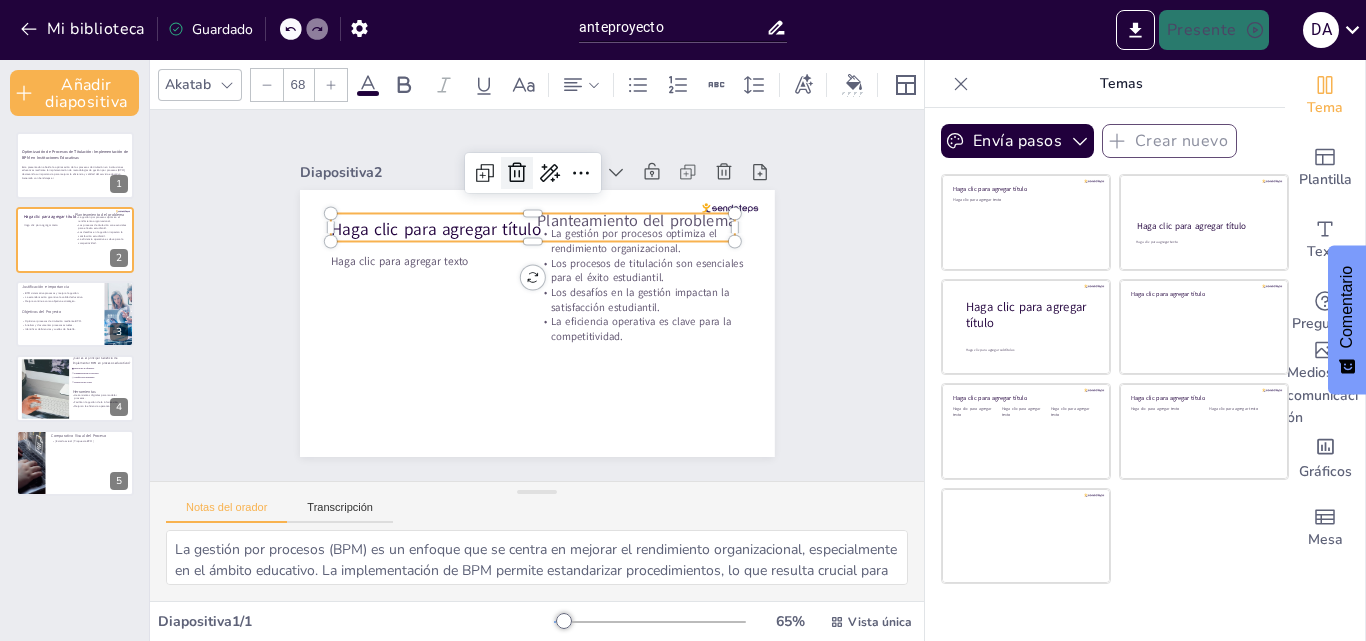 click 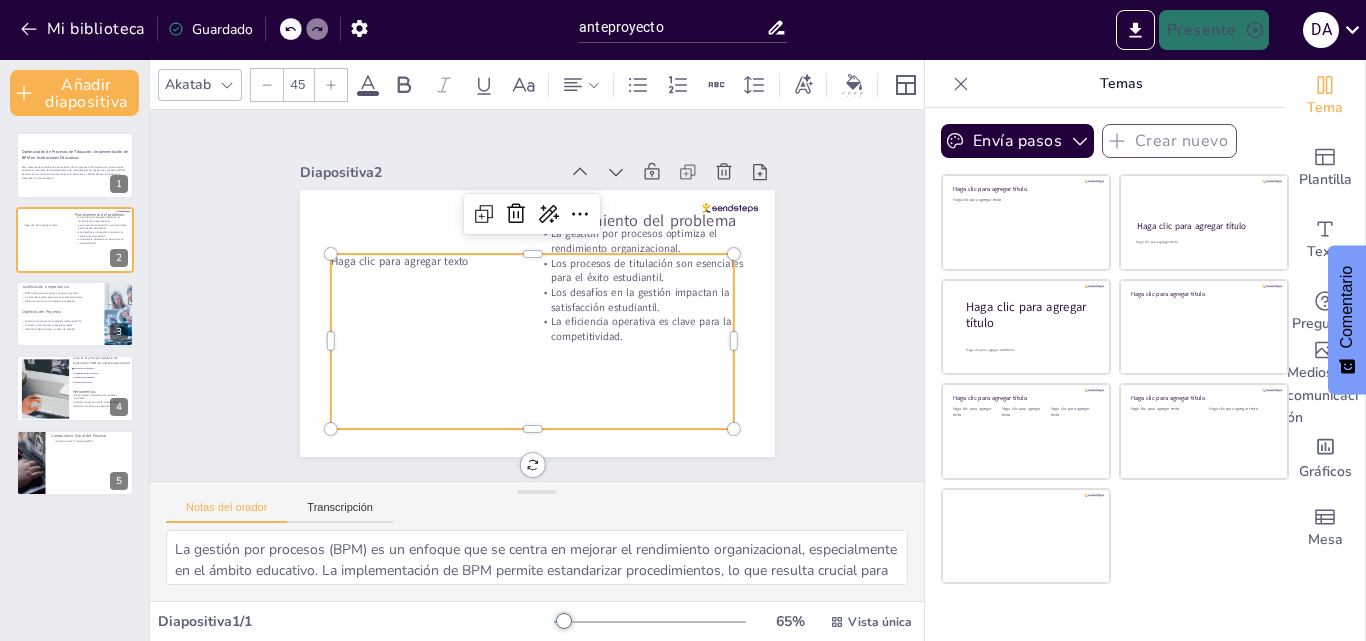 click on "Haga clic para agregar texto" at bounding box center (512, 156) 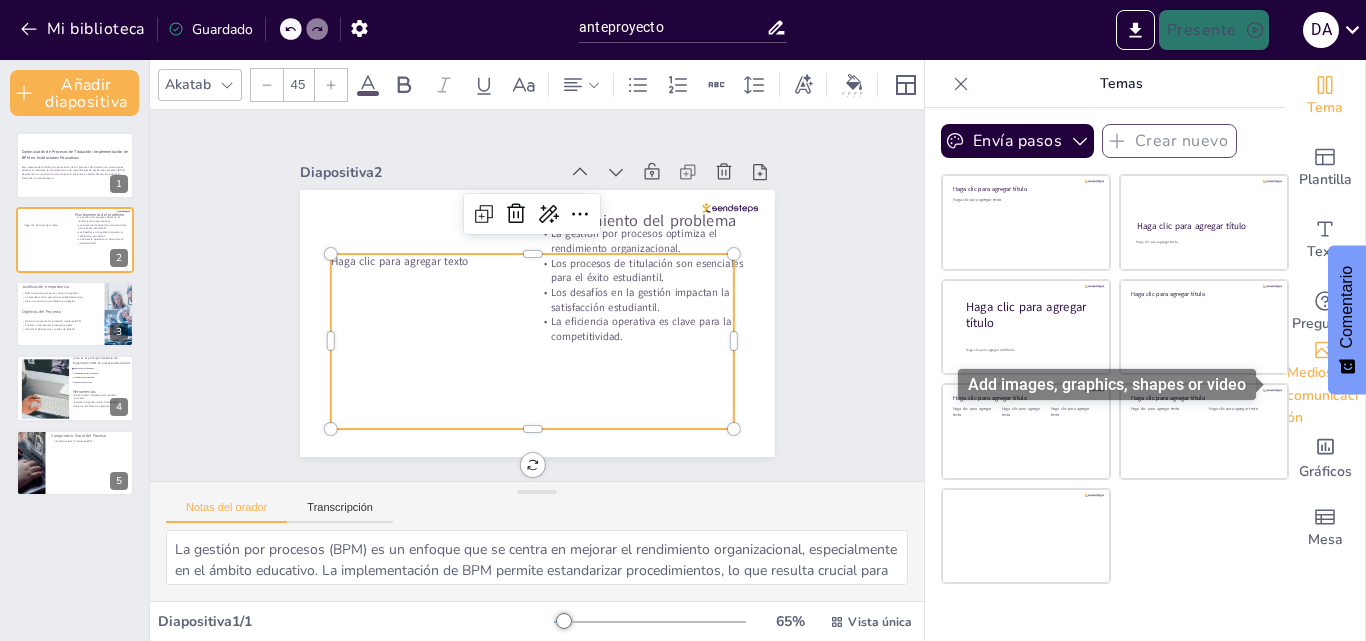 click 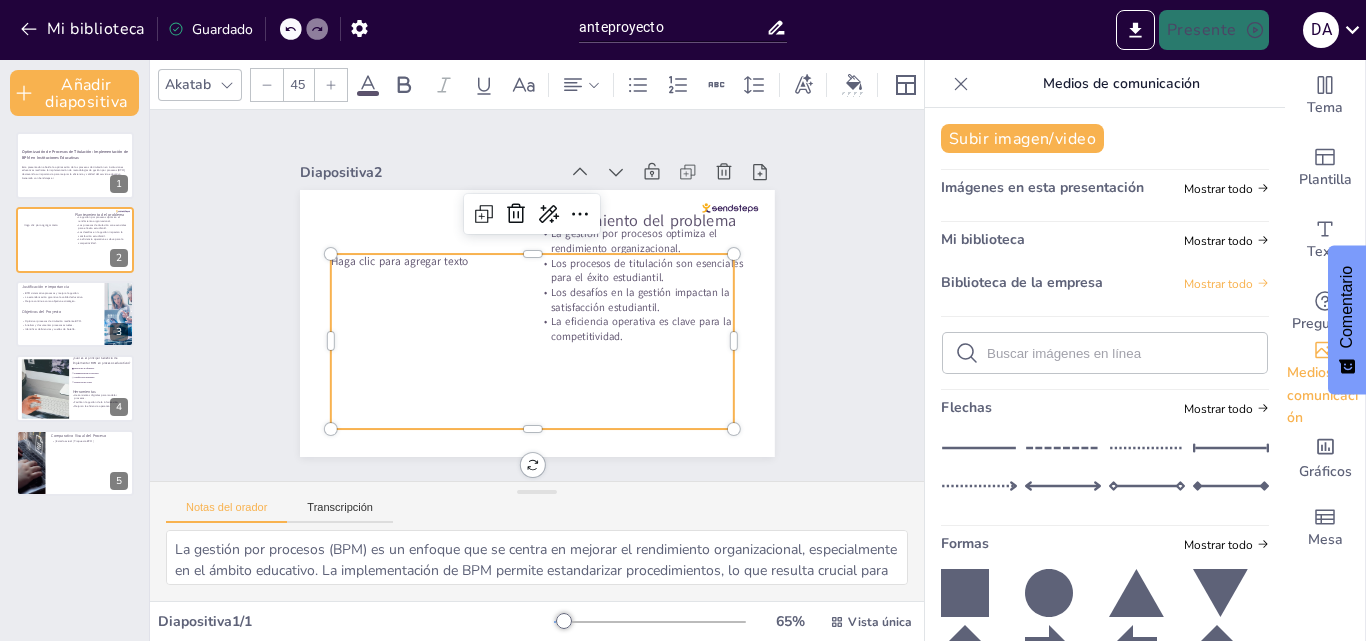 click 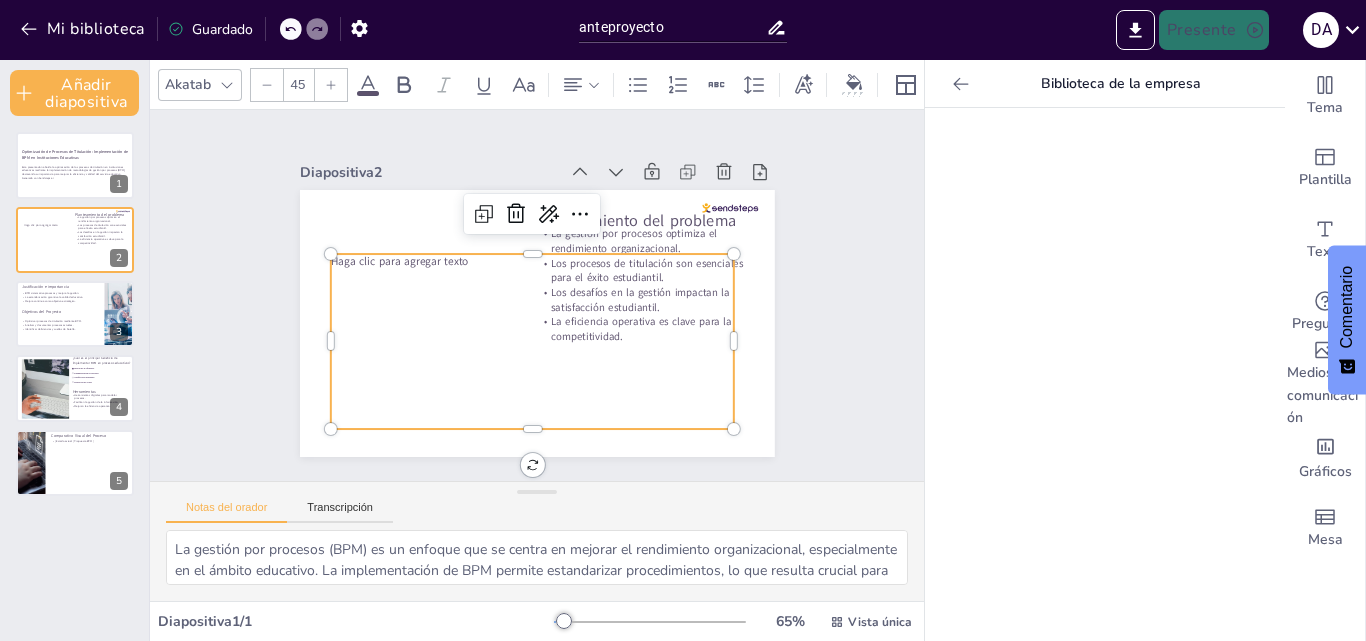click 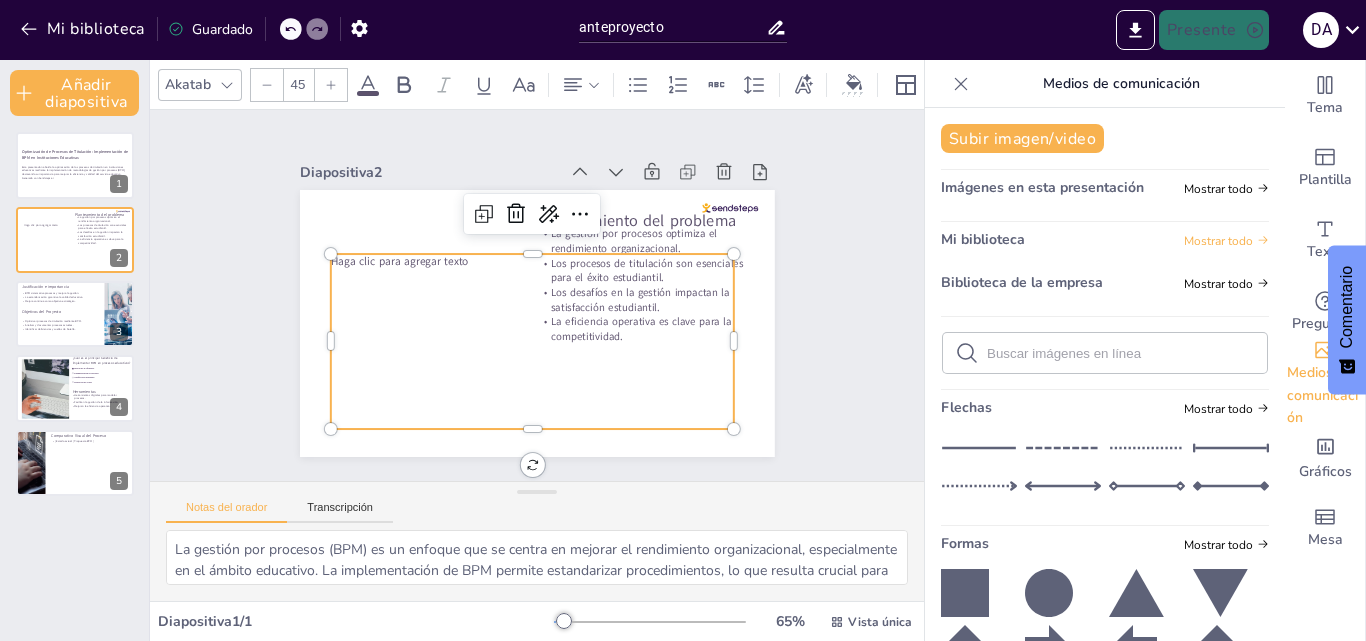 click on "Mostrar todo" at bounding box center [1218, 241] 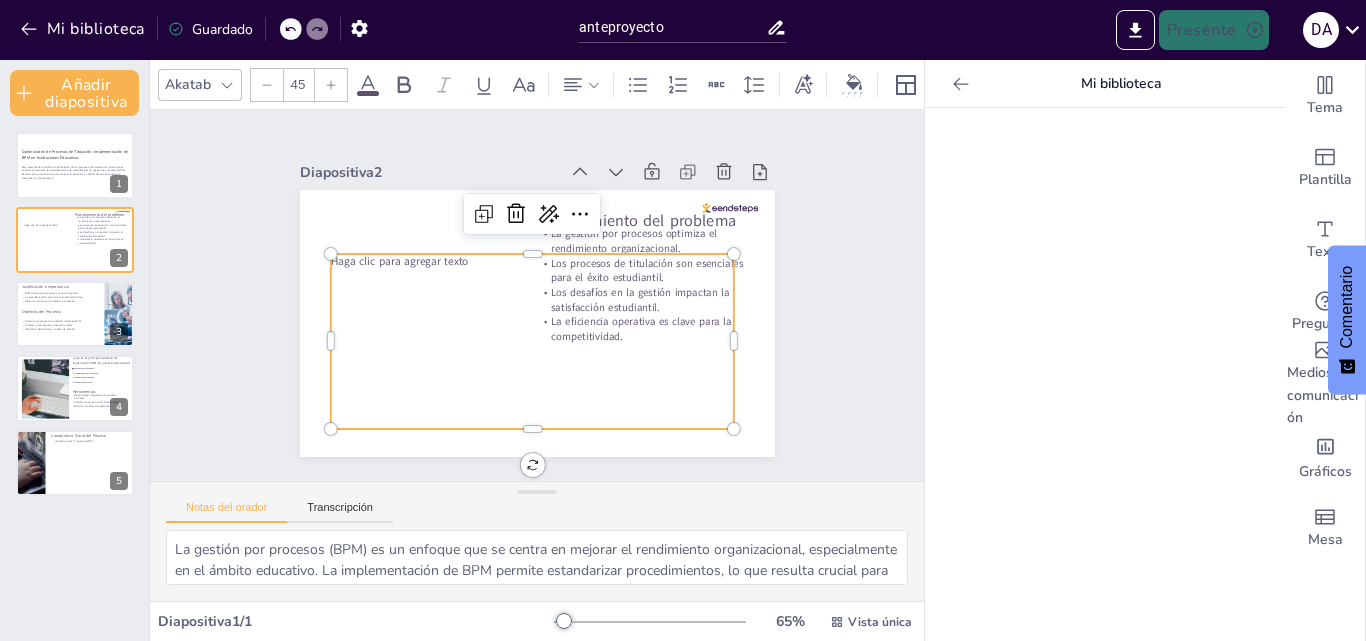 click at bounding box center (961, 84) 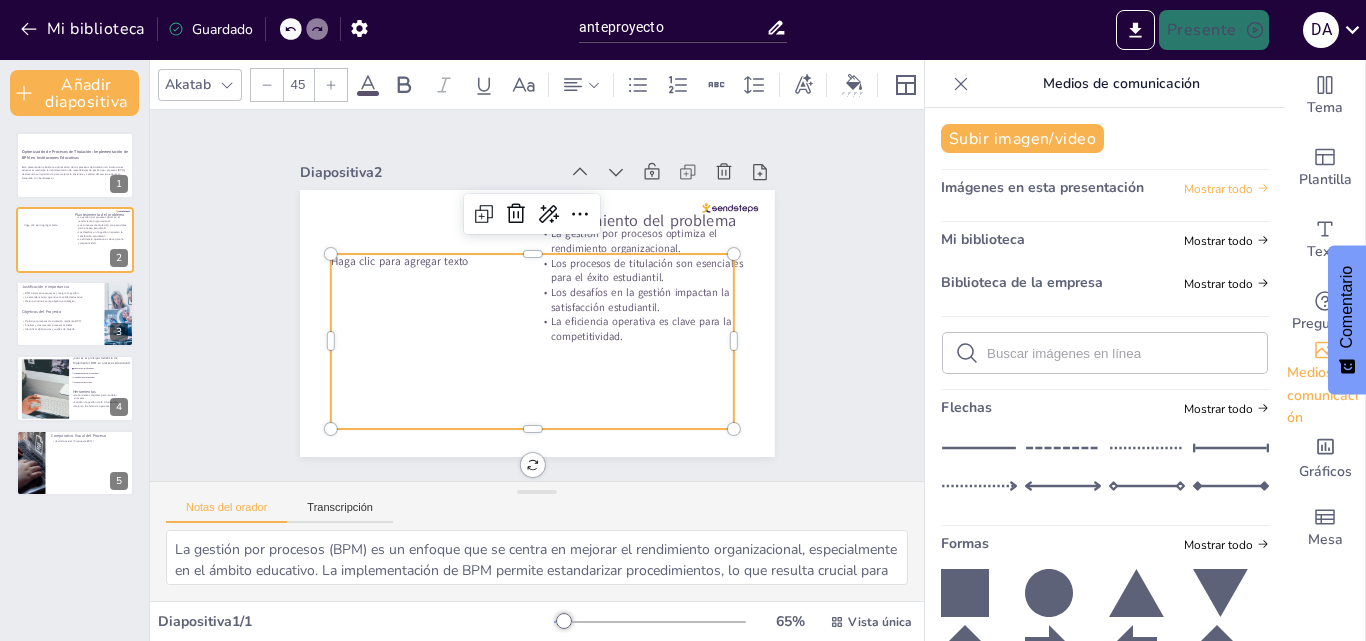 click 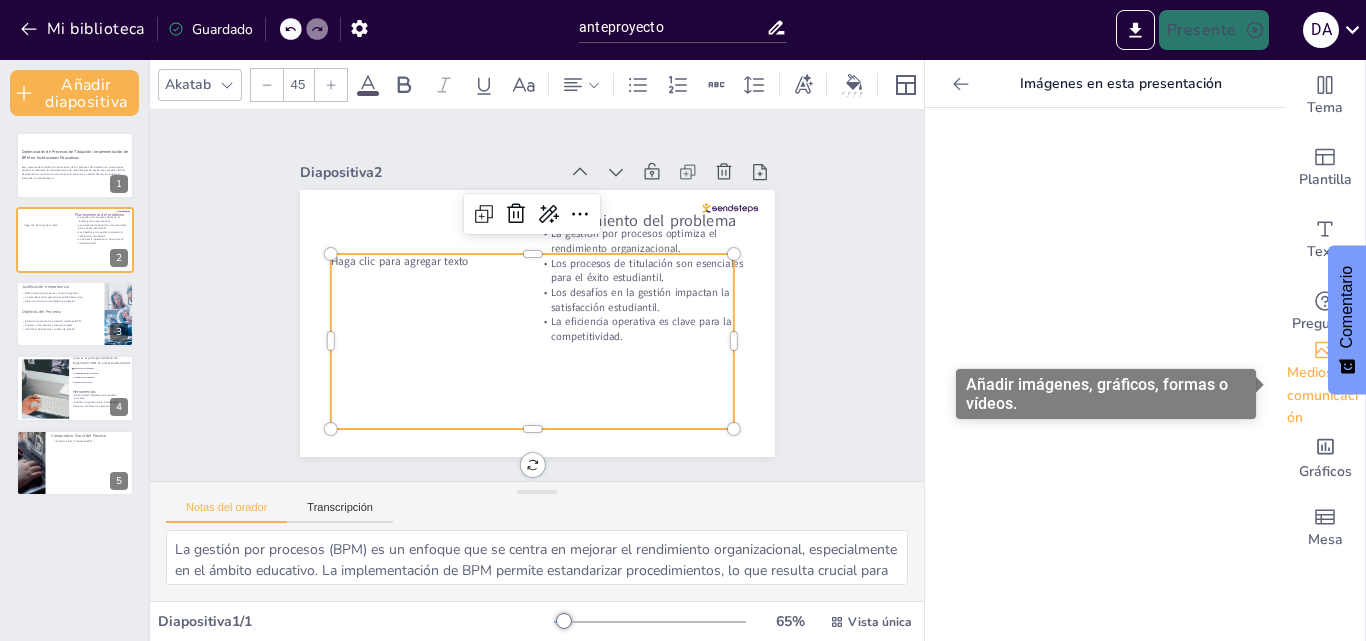 click on "Medios de comunicación" at bounding box center [1322, 395] 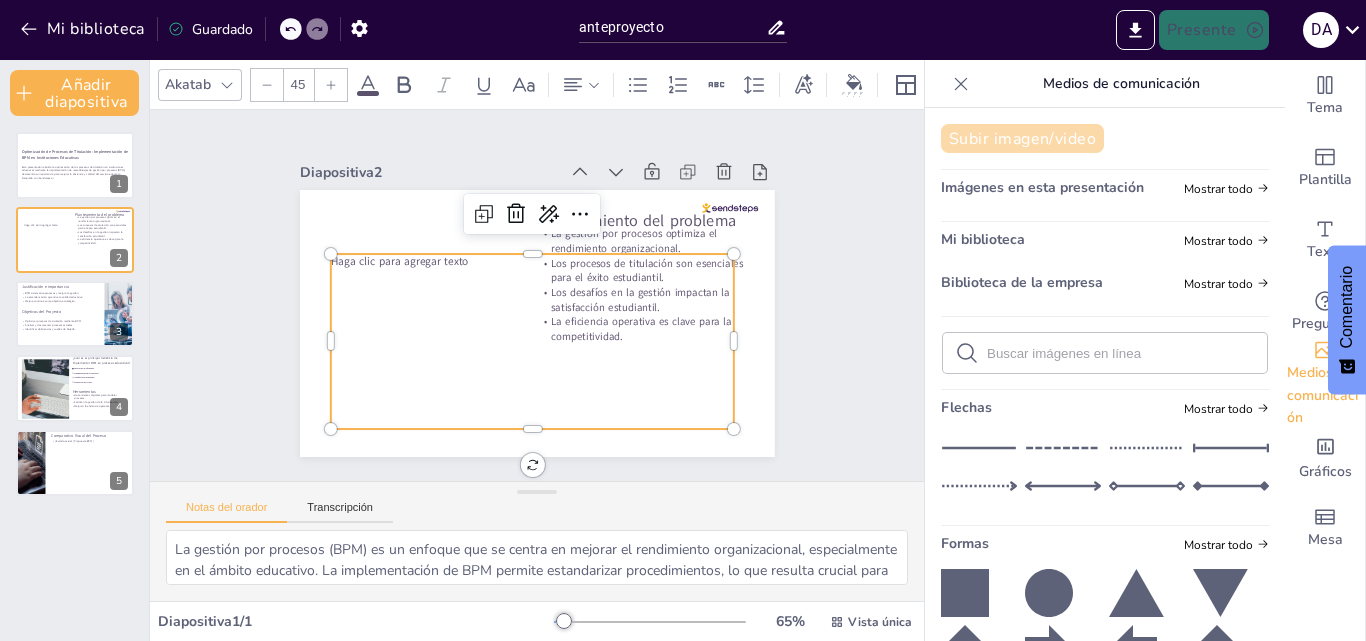 click on "Subir imagen/video" at bounding box center [1022, 139] 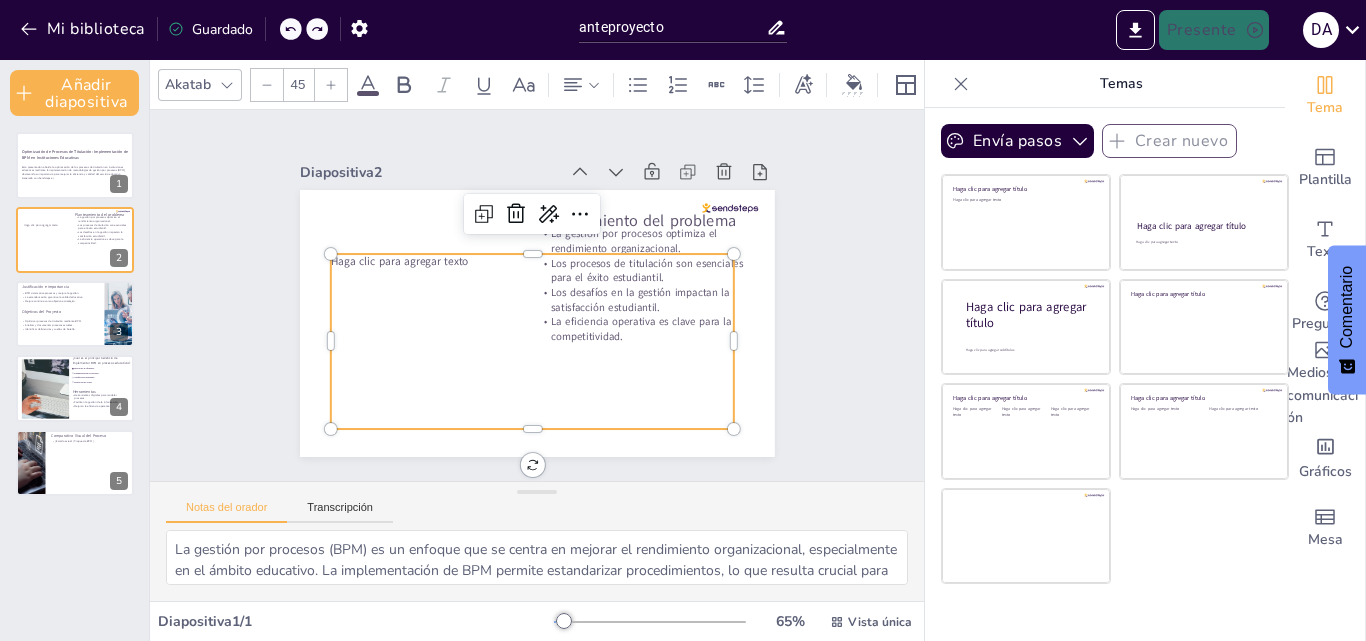 click 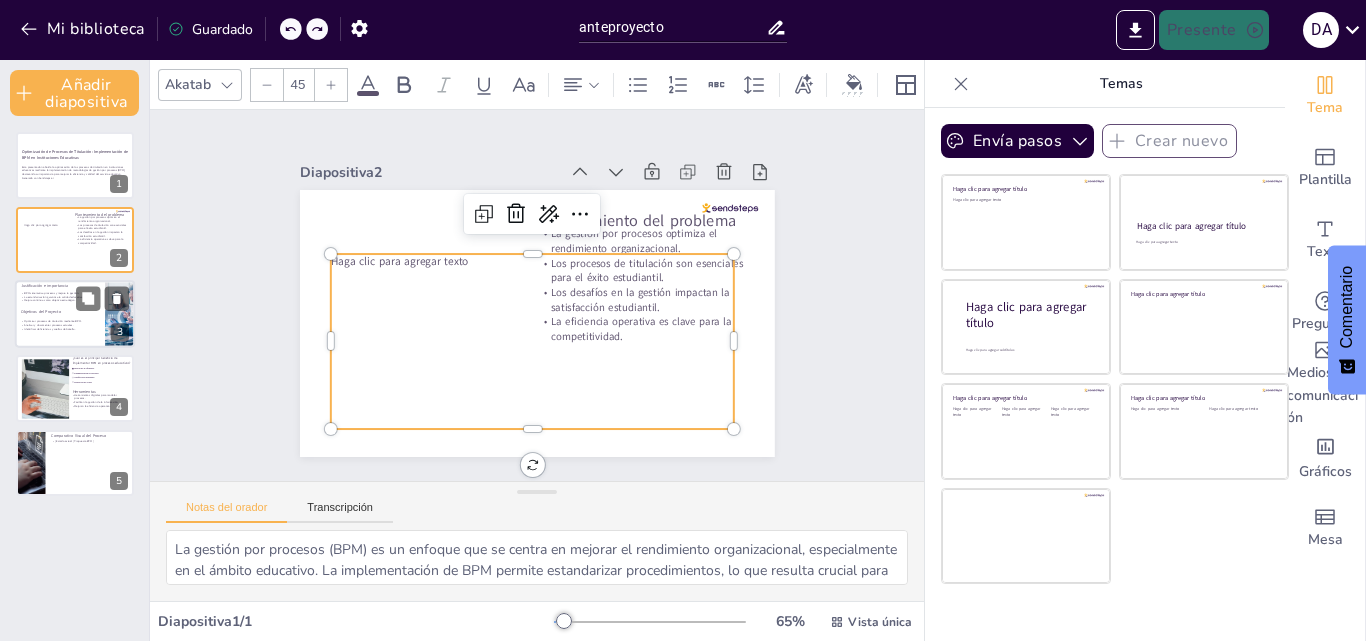 click on "Identificar deficiencias y cuellos de botella." at bounding box center (49, 329) 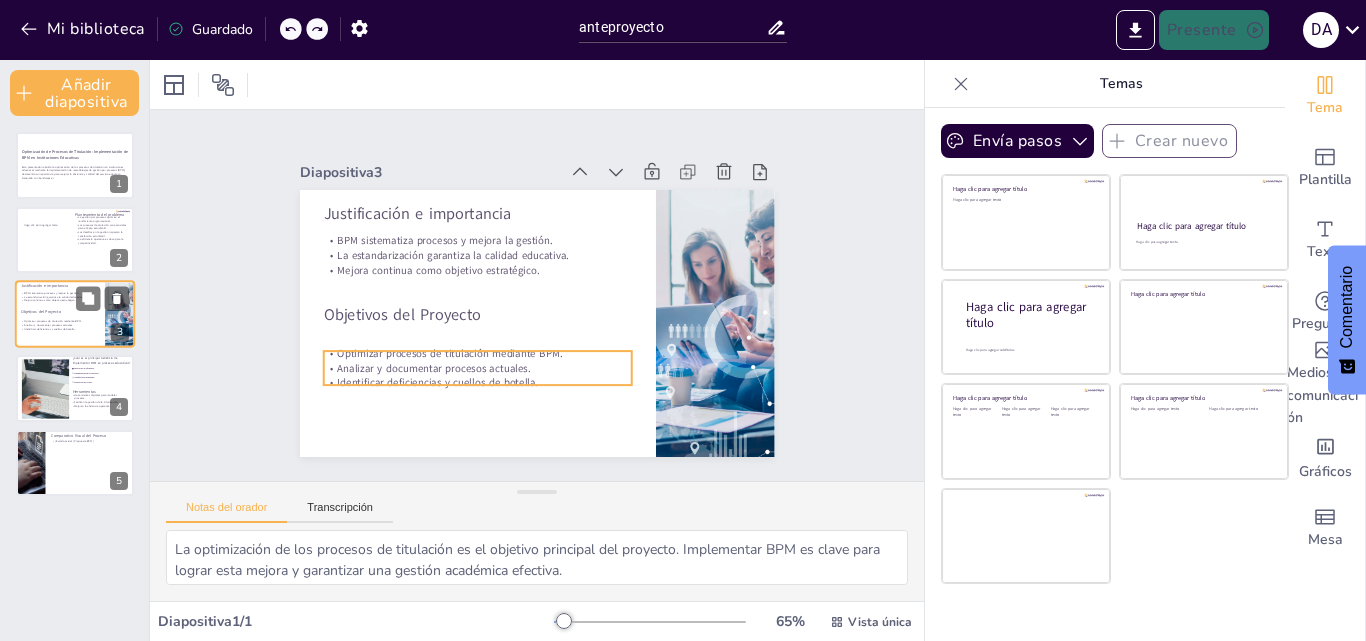 click on "Identificar deficiencias y cuellos de botella." at bounding box center (60, 329) 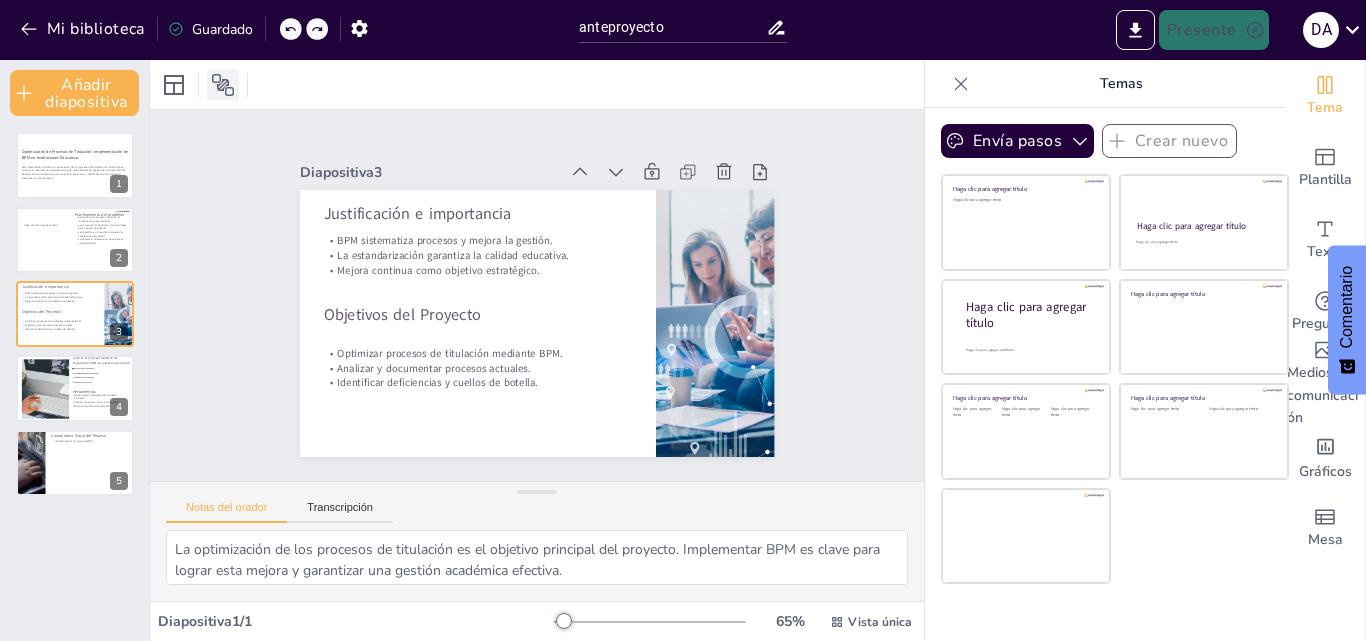 click 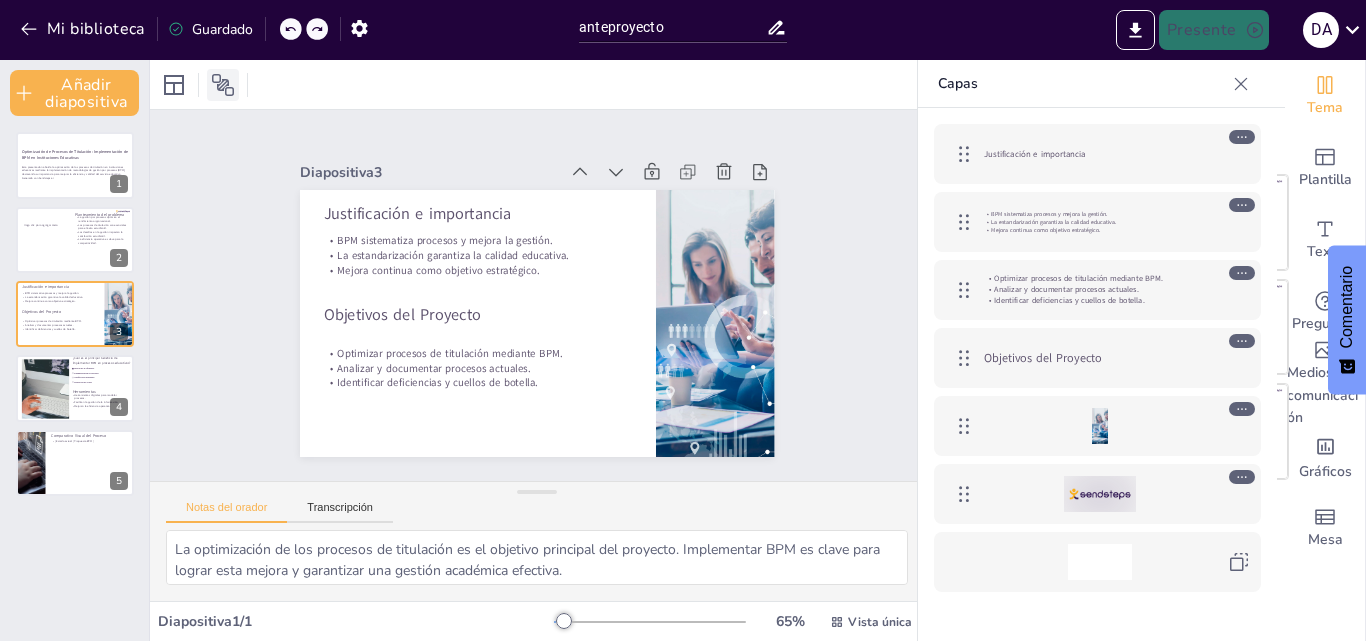 click 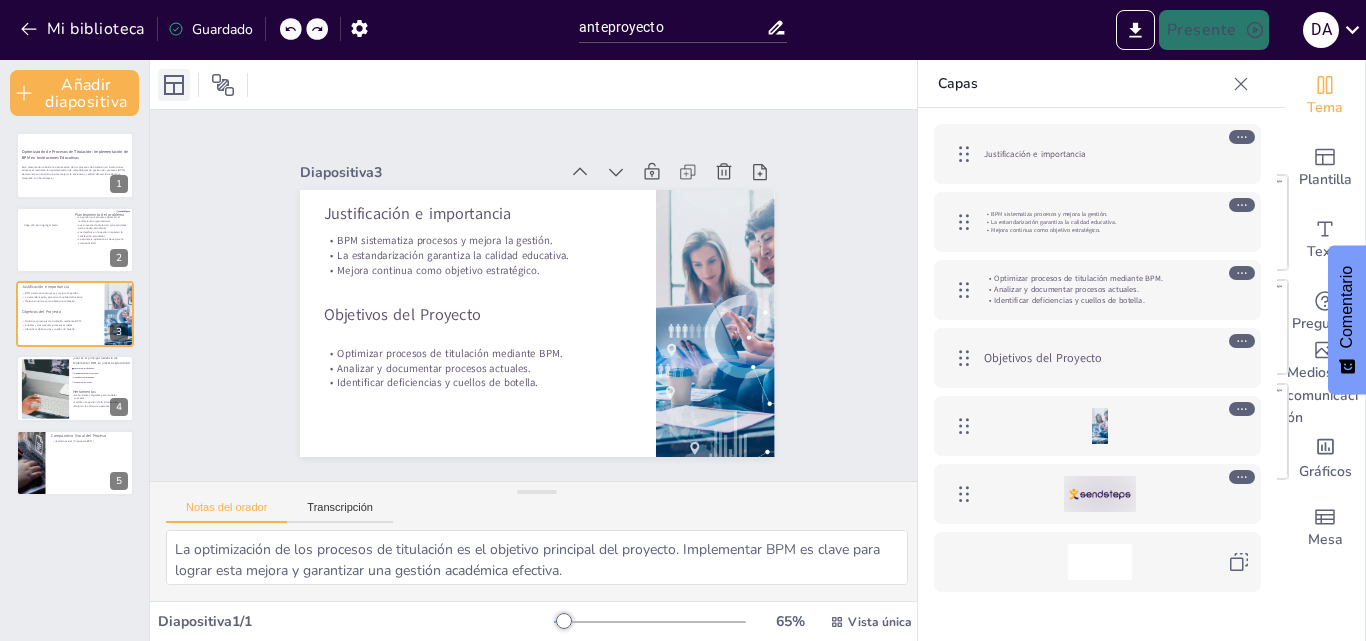 click 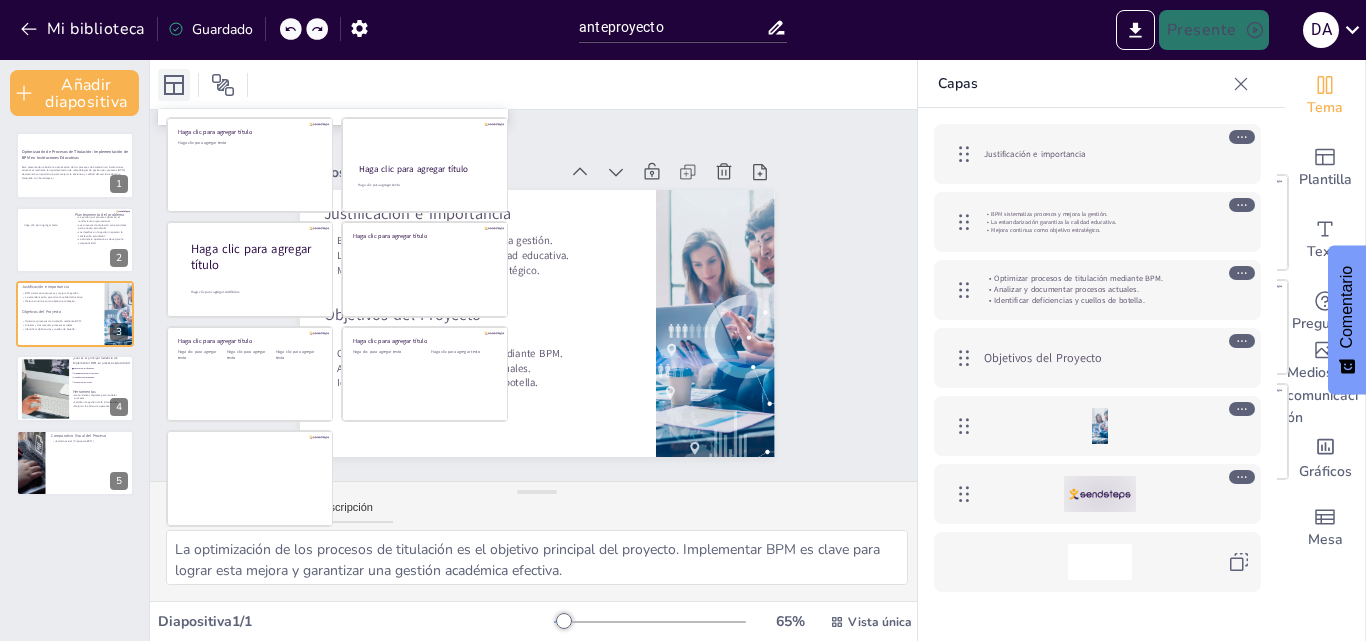 click 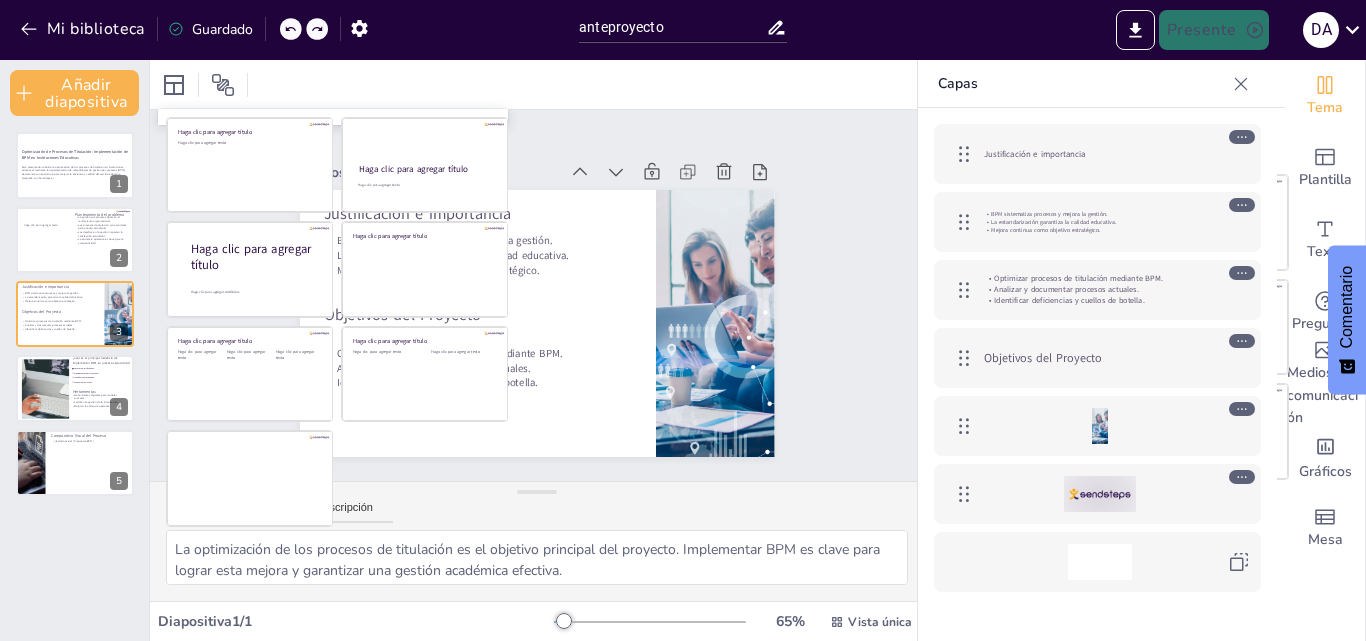 click on "Diapositiva  1 Optimización de Procesos de Titulación: Implementación de BPM en Instituciones Educativas Esta presentación aborda la optimización de los procesos de titulación en instituciones educativas mediante la implementación de metodologías de gestión por procesos (BPM), destacando su importancia para mejorar la eficiencia y calidad del servicio educativo. Generado con Sendsteps.ai Diapositiva  2 Planteamiento del problema La gestión por procesos optimiza el rendimiento organizacional. Los procesos de titulación son esenciales para el éxito estudiantil. Los desafíos en la gestión impactan la satisfacción estudiantil. La eficiencia operativa es clave para la competitividad. Haga clic para agregar texto Diapositiva  3 Objetivos del Proyecto Optimizar procesos de titulación mediante BPM. Analizar y documentar procesos actuales. Identificar deficiencias y cuellos de botella. BPM sistematiza procesos y mejora la gestión. La estandarización garantiza la calidad educativa. Diapositiva  4 5" at bounding box center (537, 296) 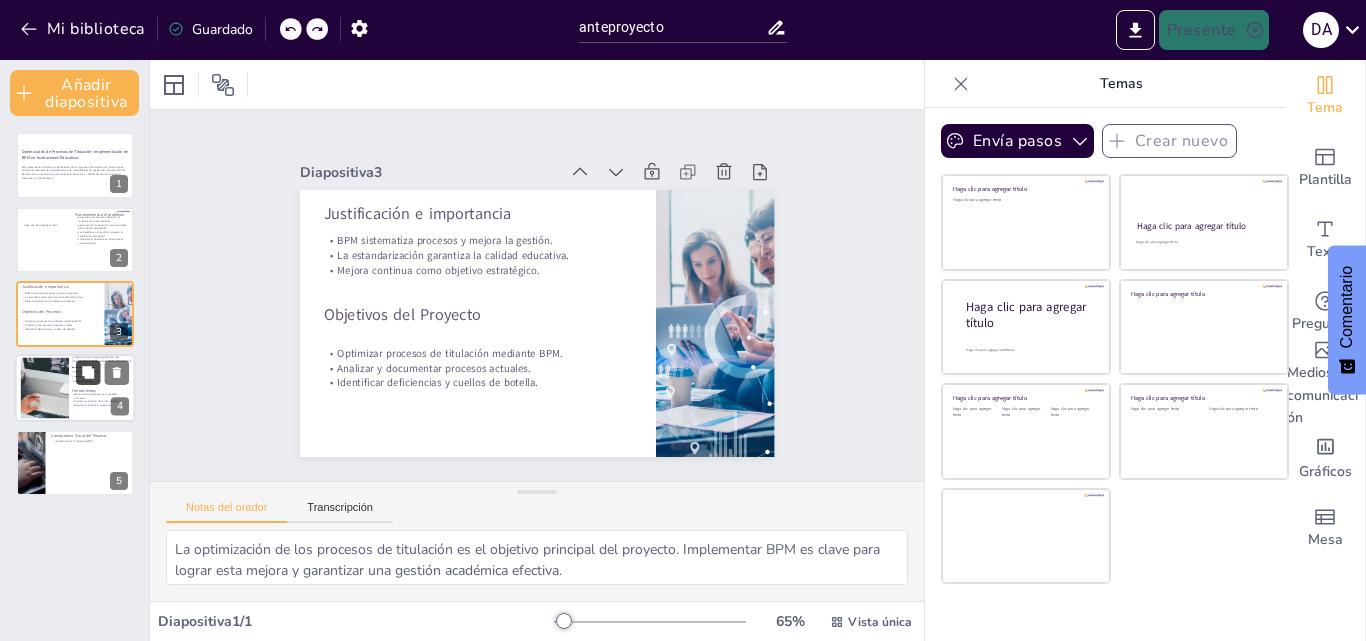 click at bounding box center (88, 373) 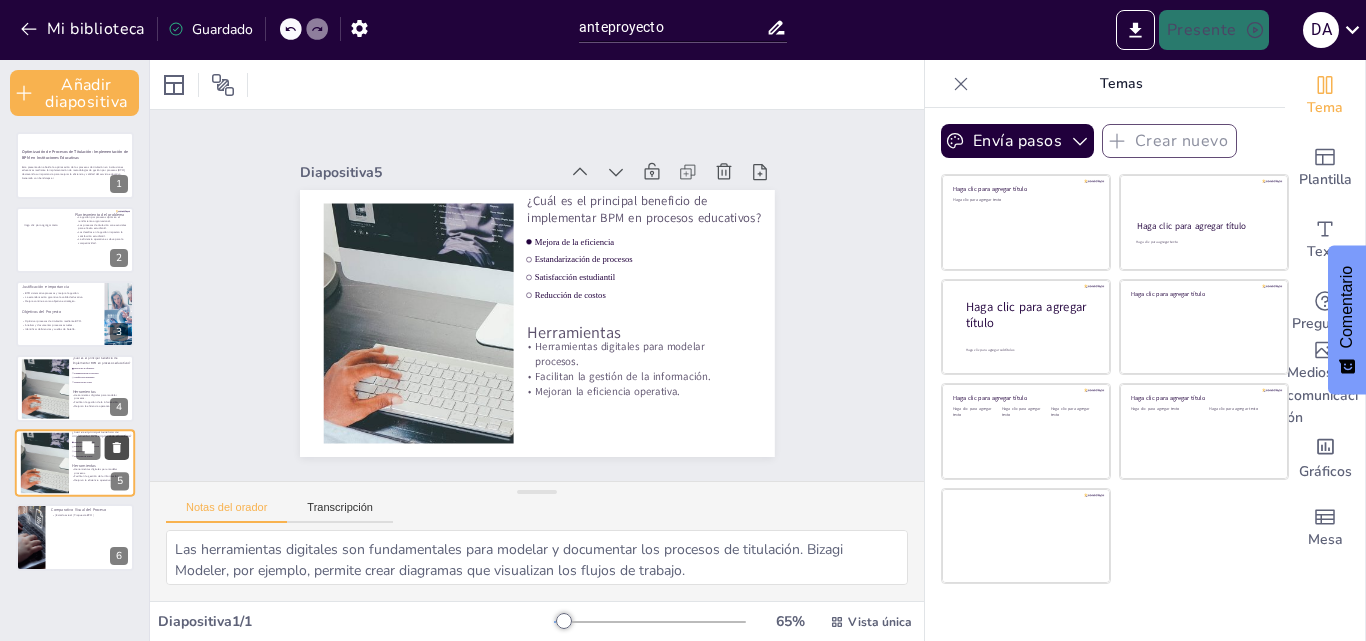 click 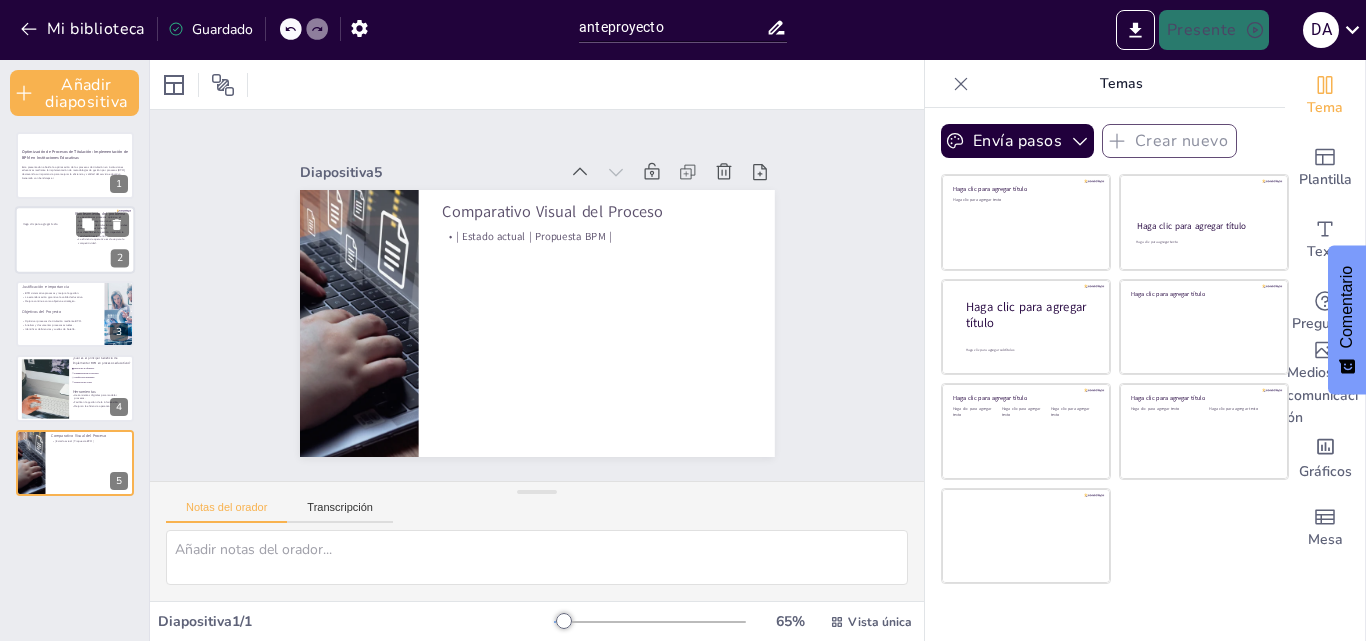 click on "Haga clic para agregar texto" at bounding box center [74, 244] 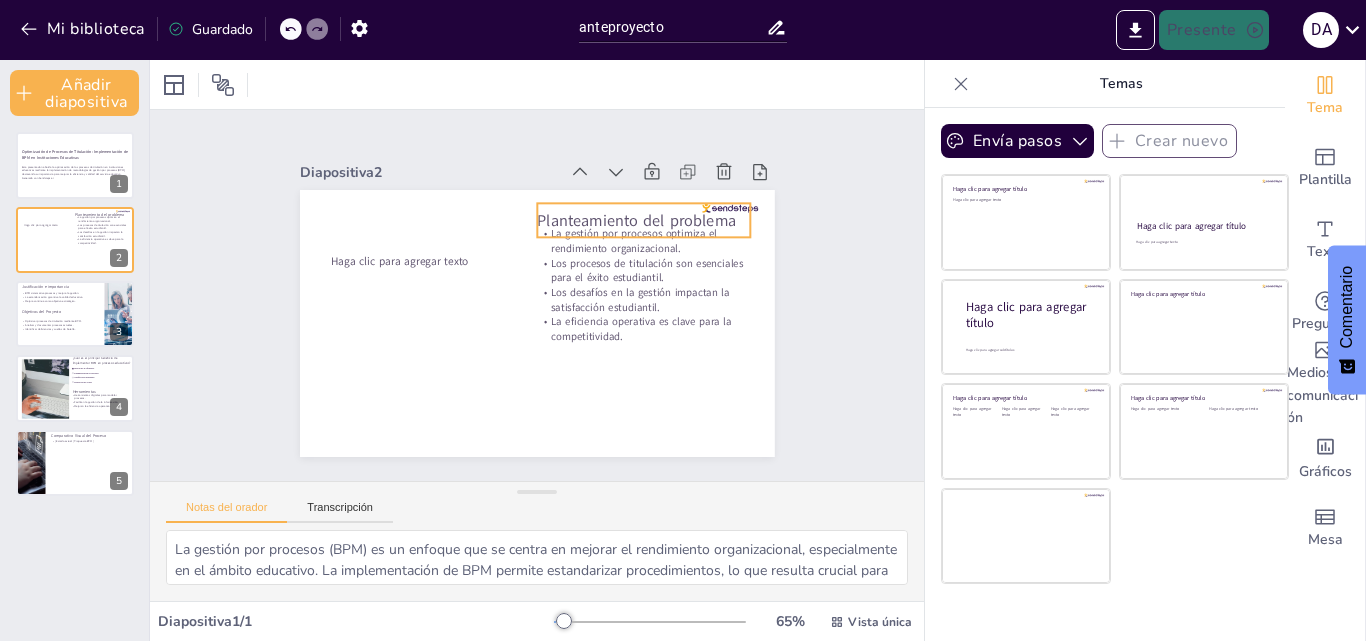 click on "Planteamiento del problema" at bounding box center (406, 293) 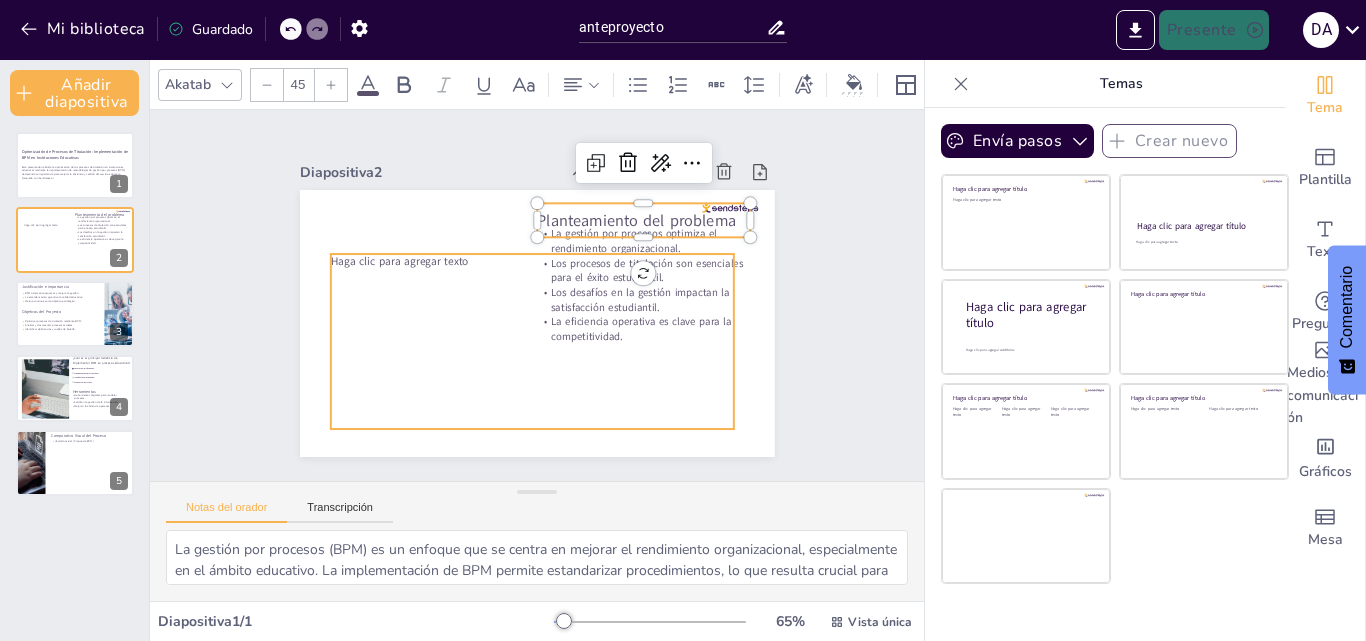 click on "Haga clic para agregar texto" at bounding box center (528, 341) 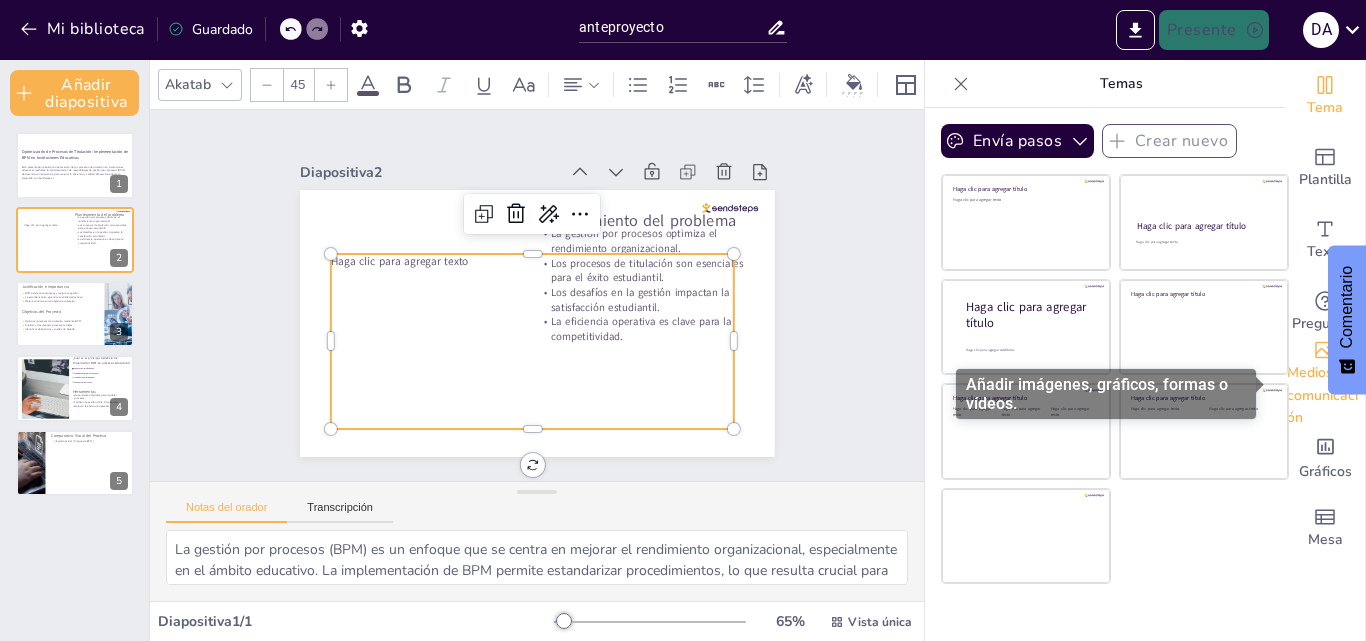 click on "Medios de comunicación" at bounding box center [1322, 395] 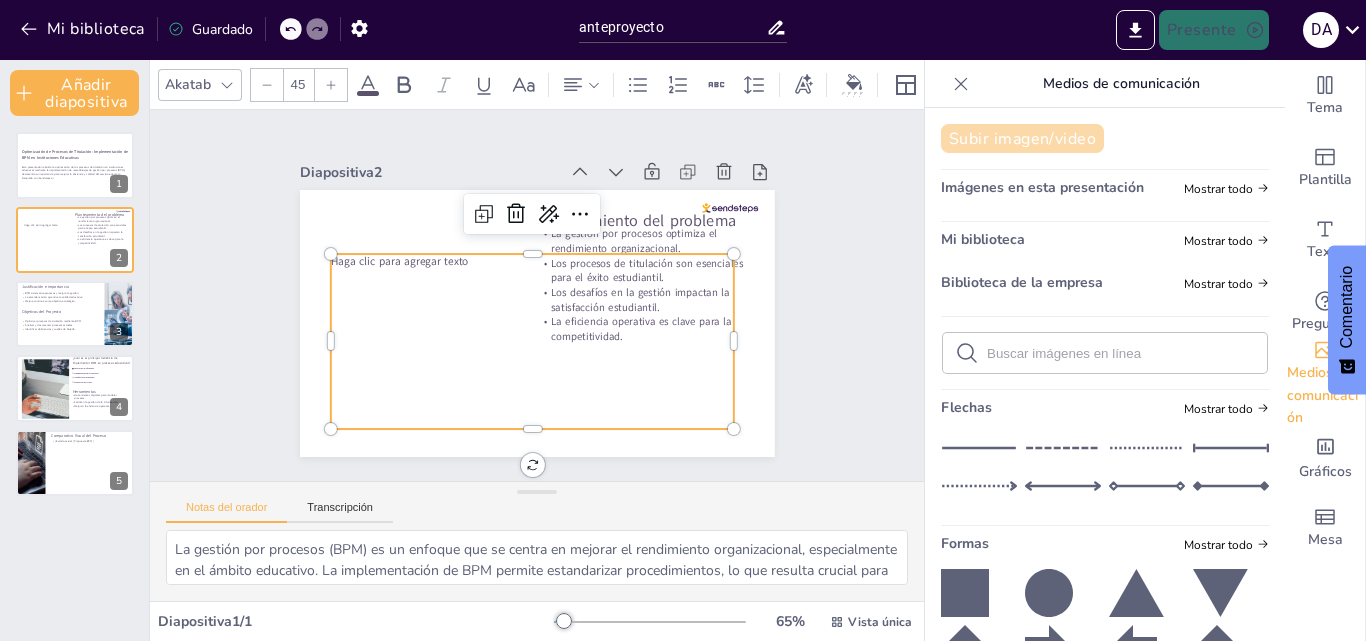 click on "Subir imagen/video" at bounding box center (1022, 139) 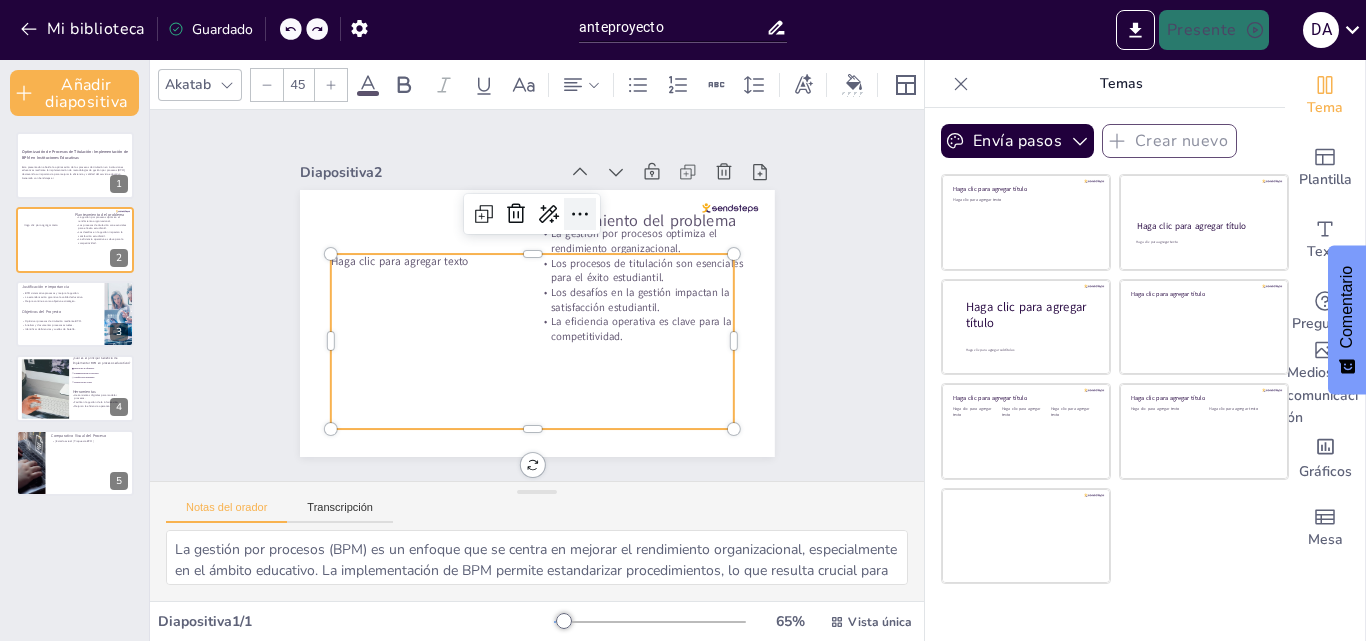 click 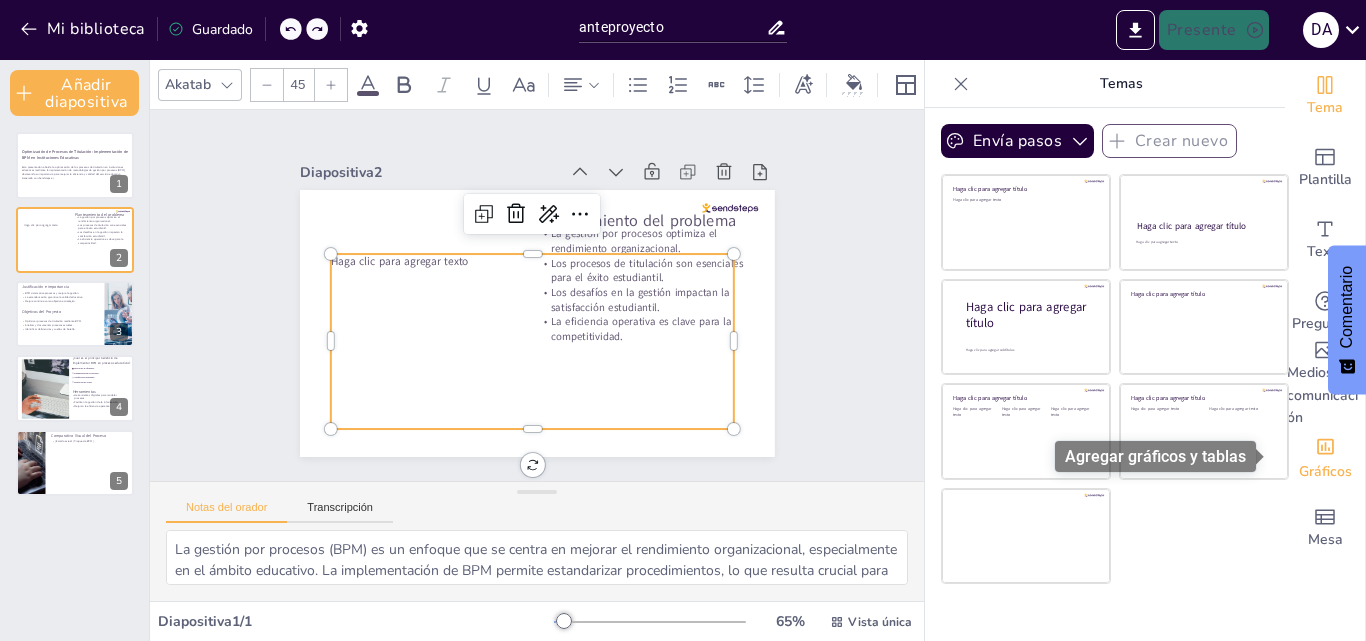 click on "Gráficos" at bounding box center [1325, 456] 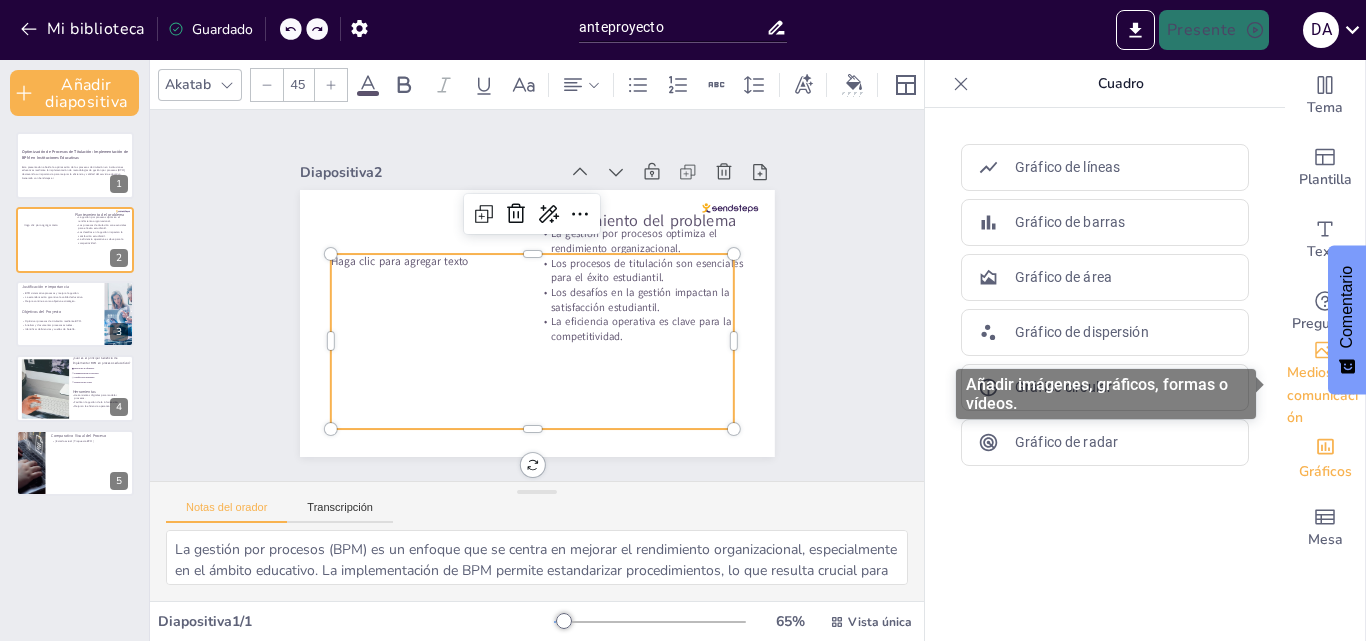click on "Medios de comunicación" at bounding box center (1322, 395) 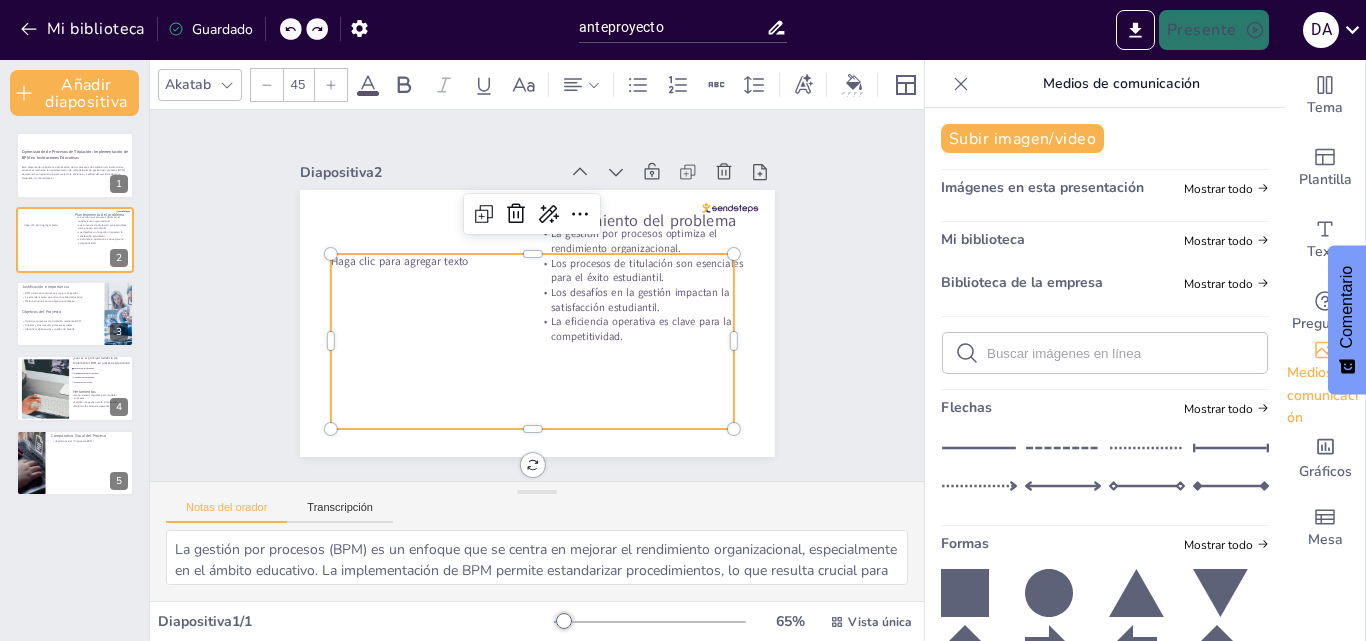 click at bounding box center [1121, 353] 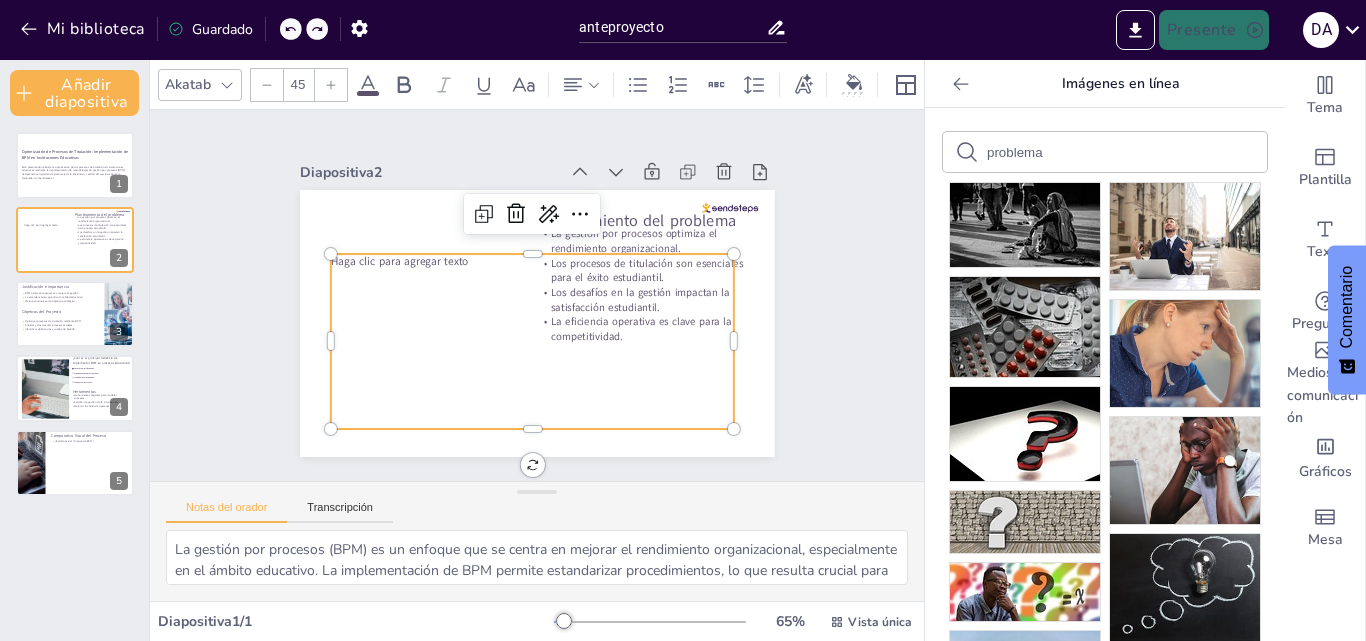 click on "problema" at bounding box center [1071, 152] 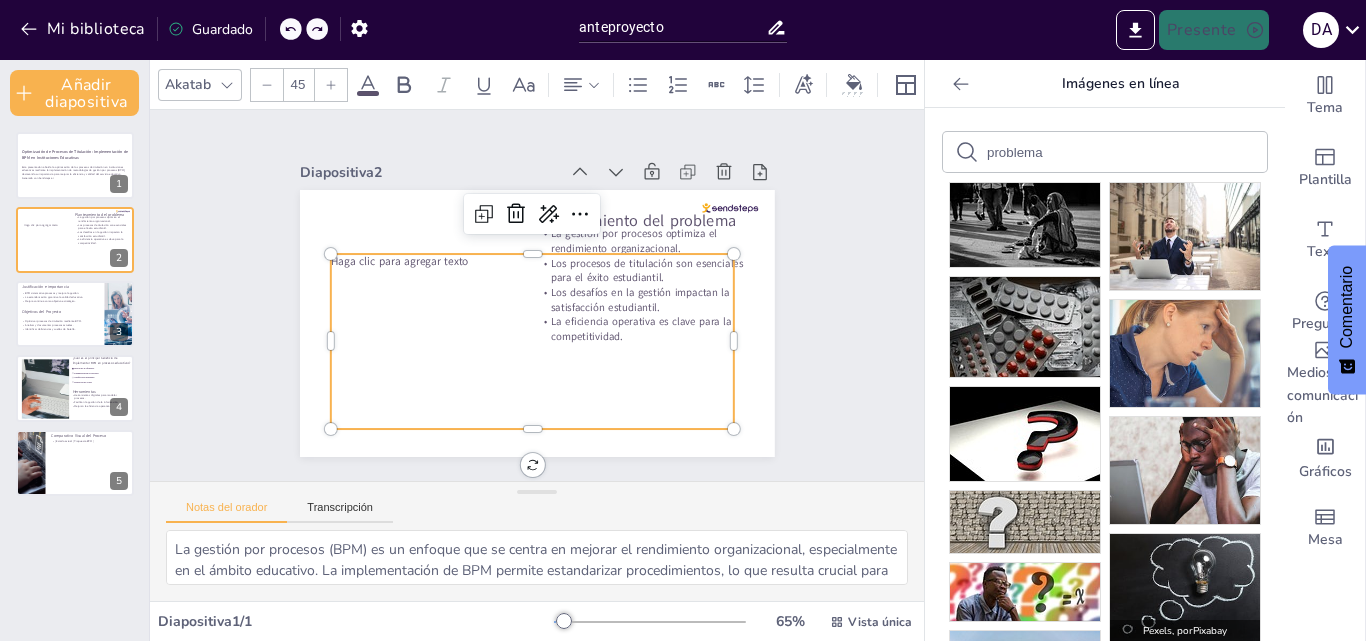 click at bounding box center (1185, 587) 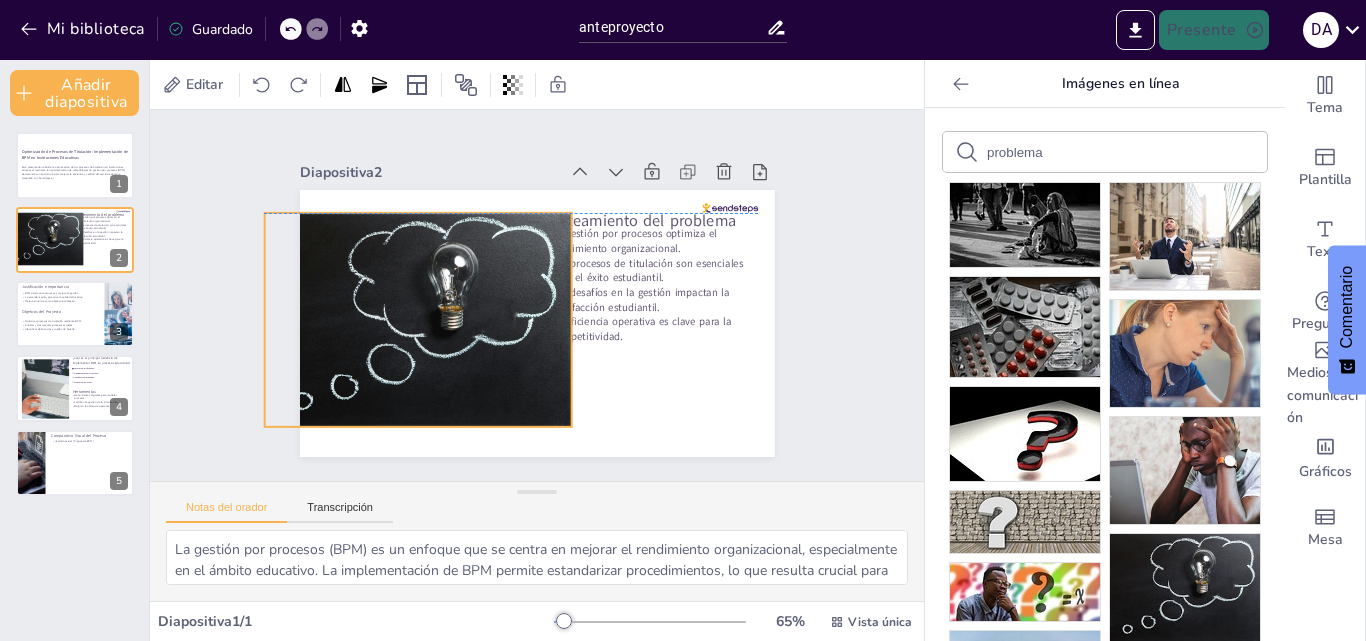 drag, startPoint x: 635, startPoint y: 344, endPoint x: 516, endPoint y: 338, distance: 119.15116 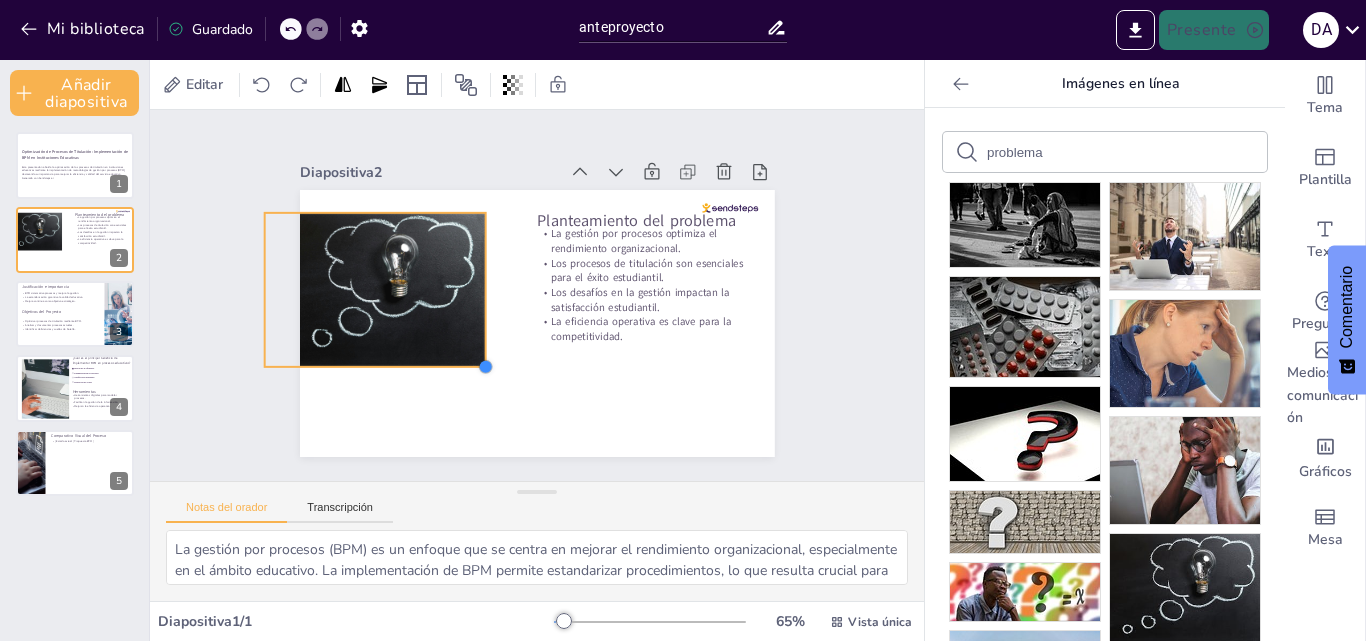 drag, startPoint x: 558, startPoint y: 418, endPoint x: 459, endPoint y: 357, distance: 116.284134 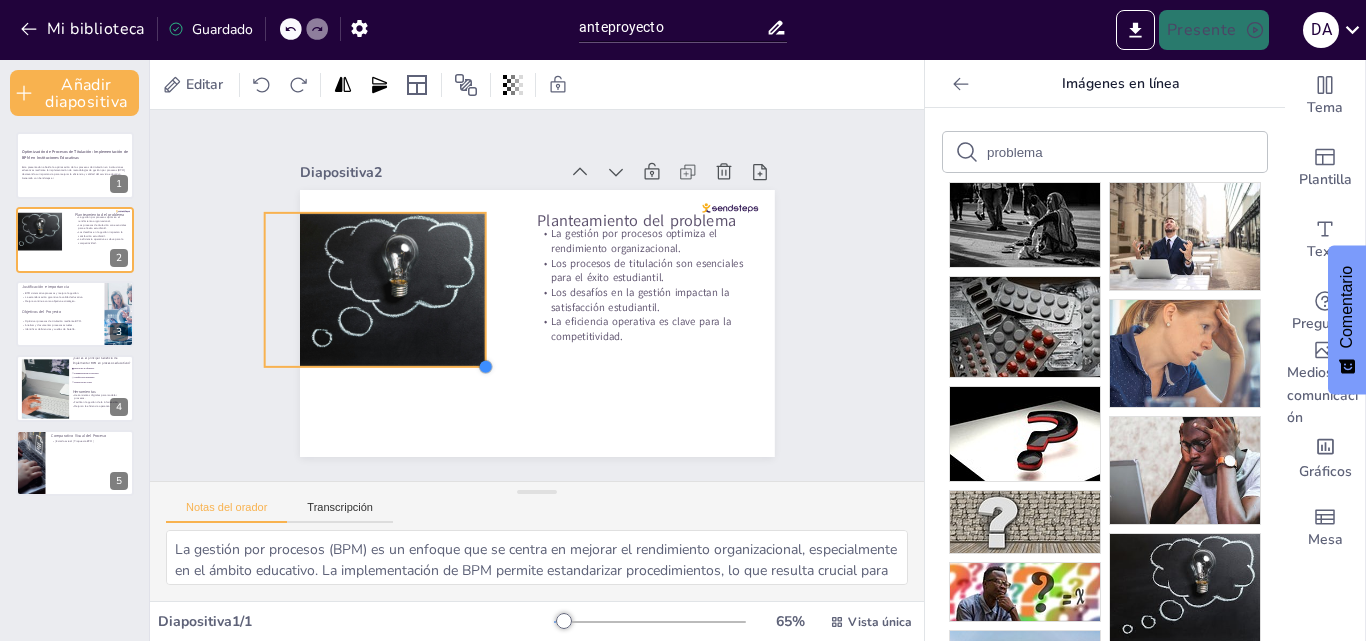 click on "Planteamiento del problema La gestión por procesos optimiza el rendimiento organizacional. Los procesos de titulación son esenciales para el éxito estudiantil. Los desafíos en la gestión impactan la satisfacción estudiantil. La eficiencia operativa es clave para la competitividad. Haga clic para agregar texto" at bounding box center [528, 322] 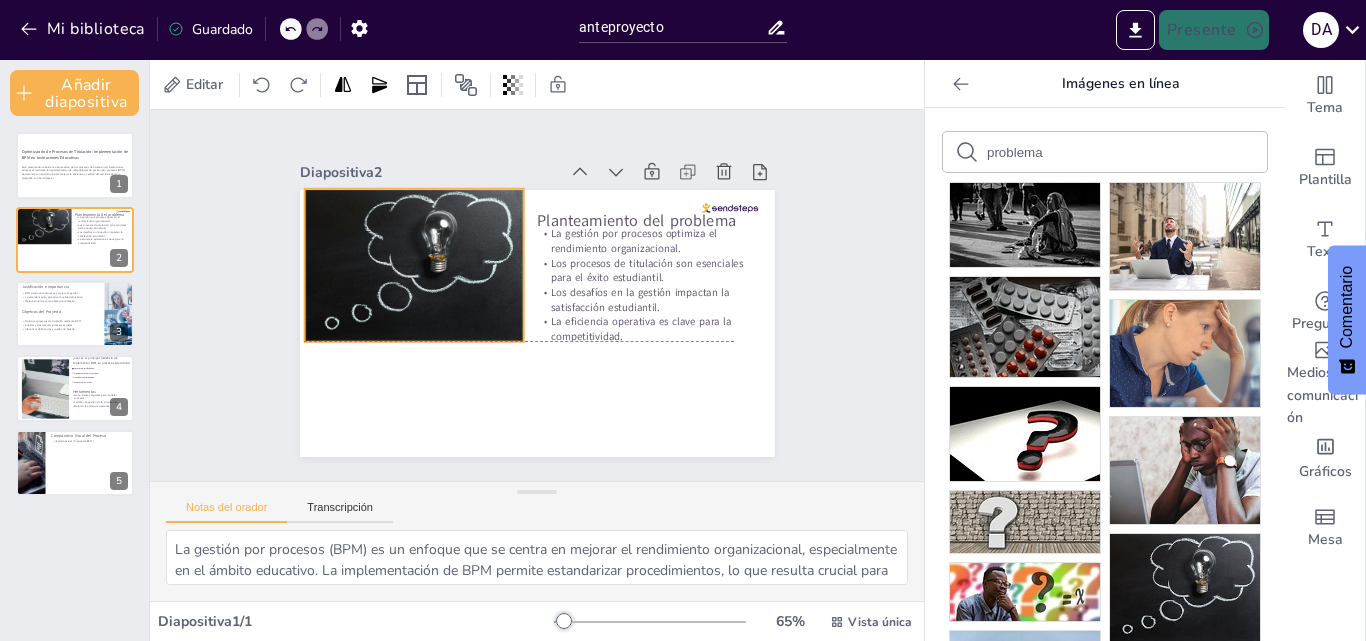 drag, startPoint x: 429, startPoint y: 306, endPoint x: 469, endPoint y: 284, distance: 45.65085 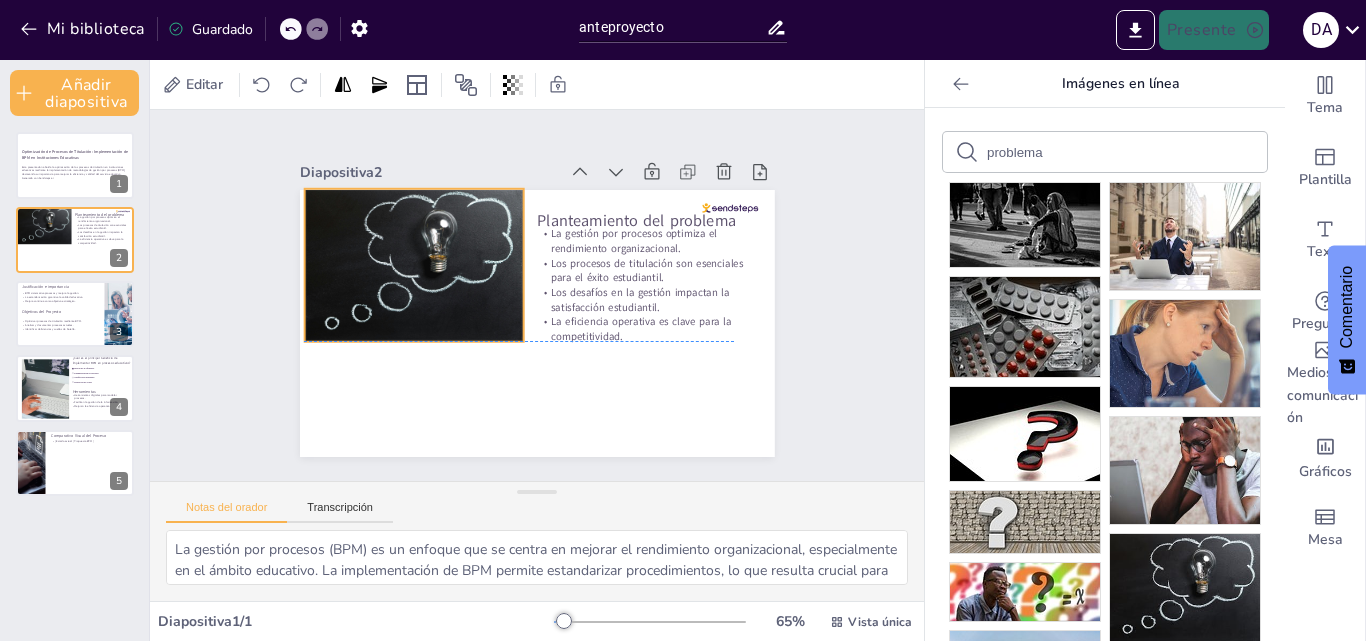 click at bounding box center [423, 240] 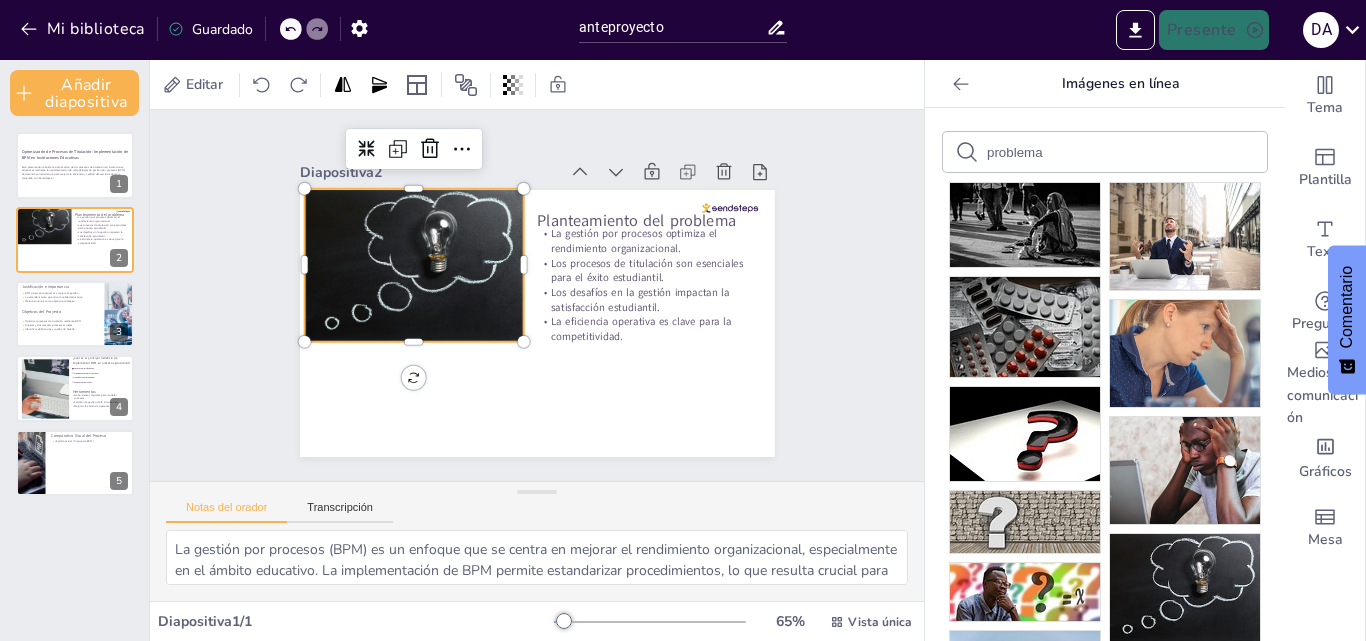 click on "problema" at bounding box center [1071, 152] 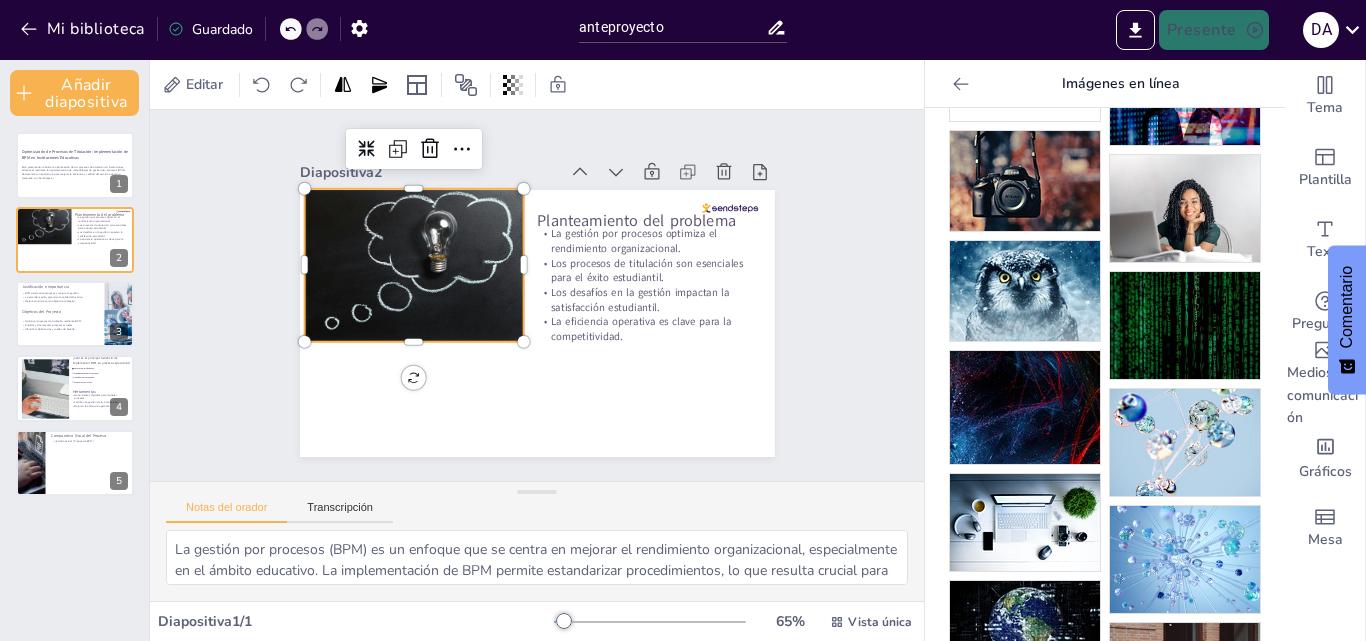 scroll, scrollTop: 0, scrollLeft: 0, axis: both 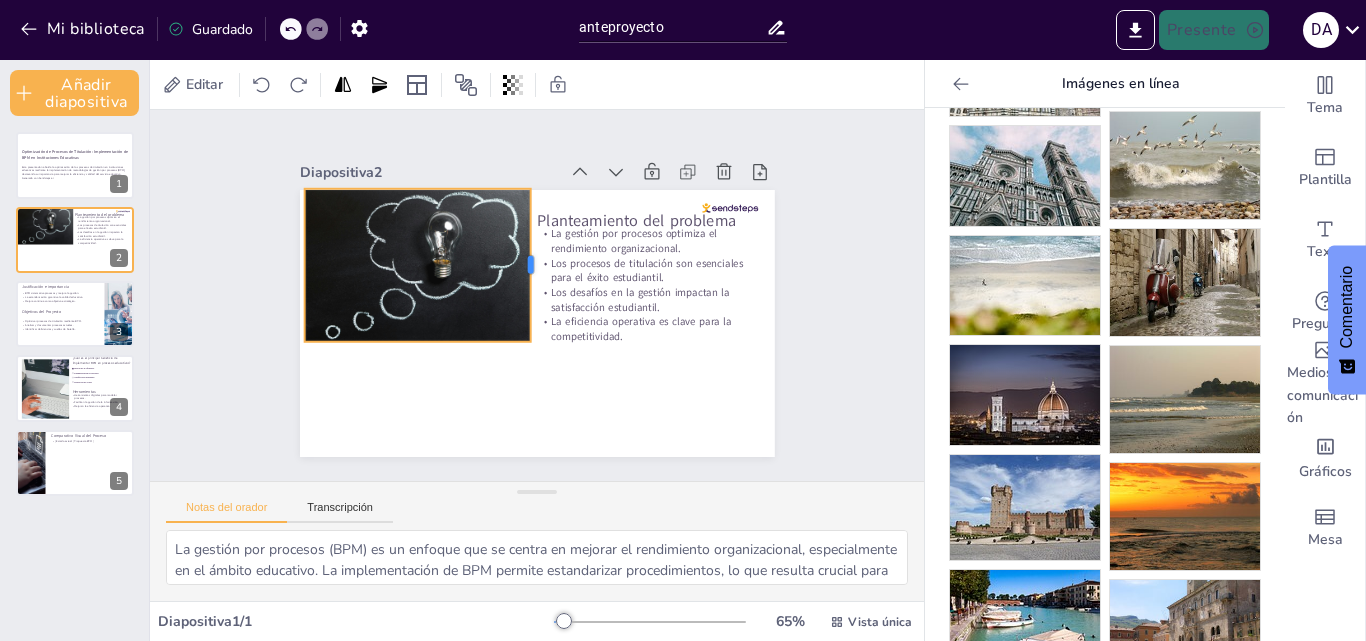 click at bounding box center [551, 269] 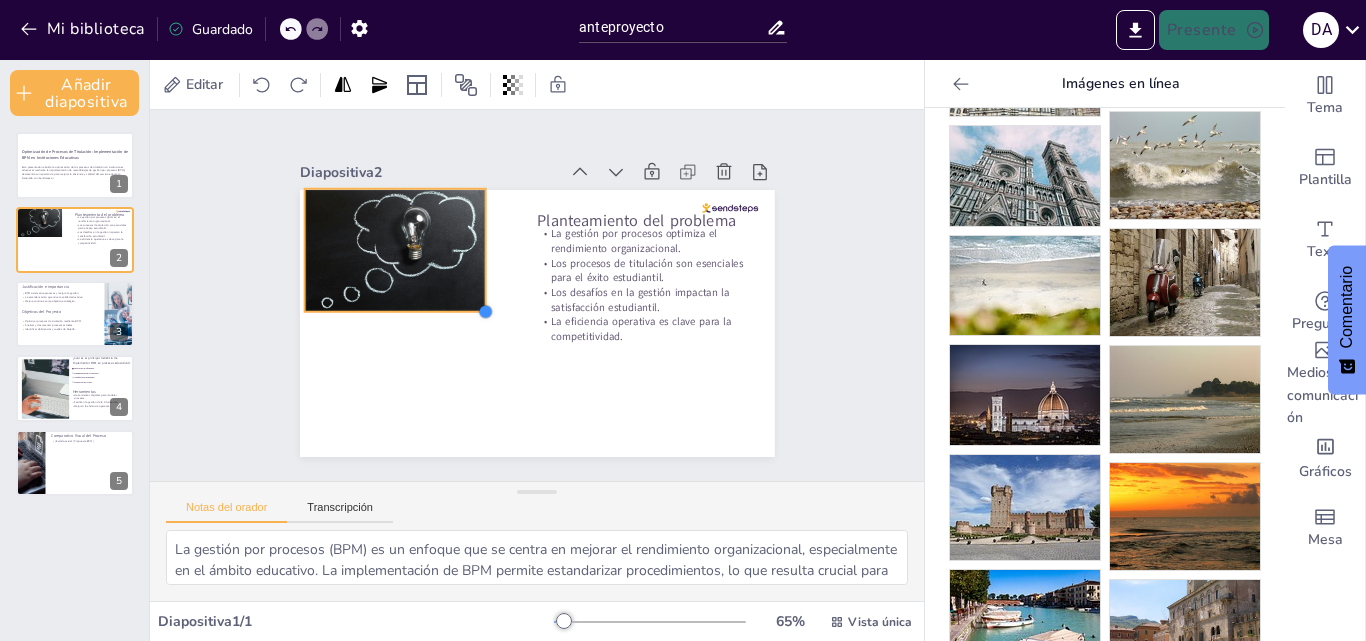drag, startPoint x: 513, startPoint y: 332, endPoint x: 444, endPoint y: 301, distance: 75.643906 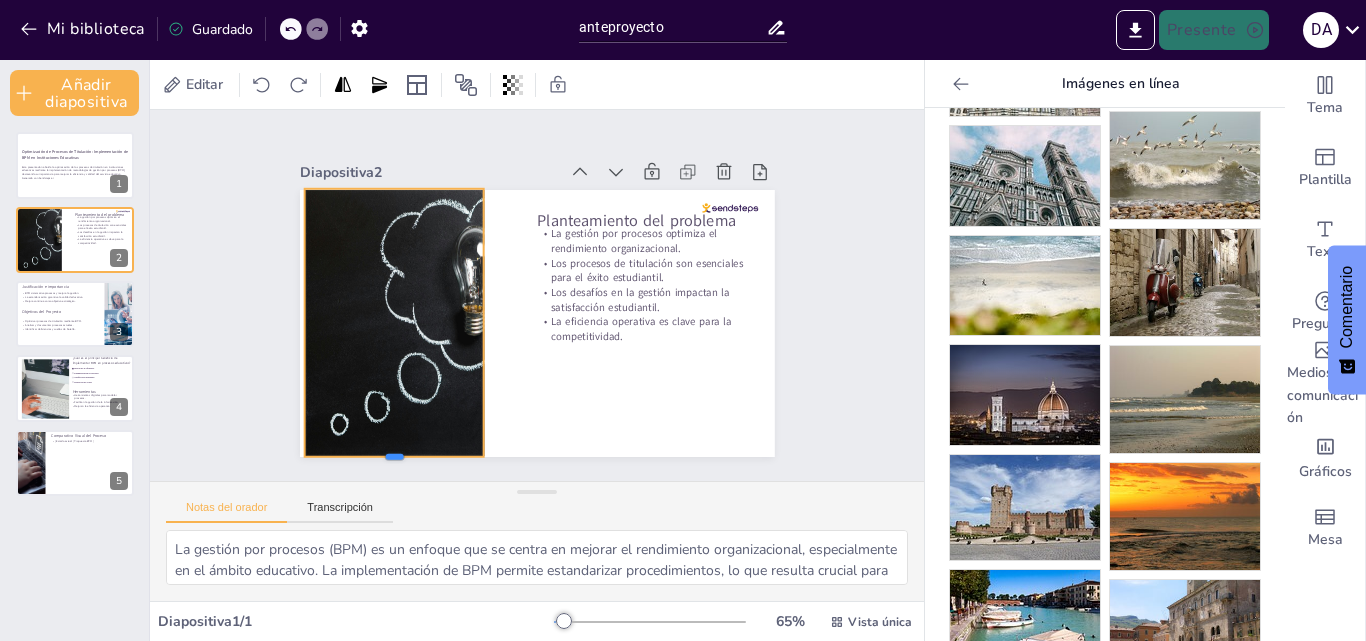 drag, startPoint x: 383, startPoint y: 303, endPoint x: 358, endPoint y: 449, distance: 148.12495 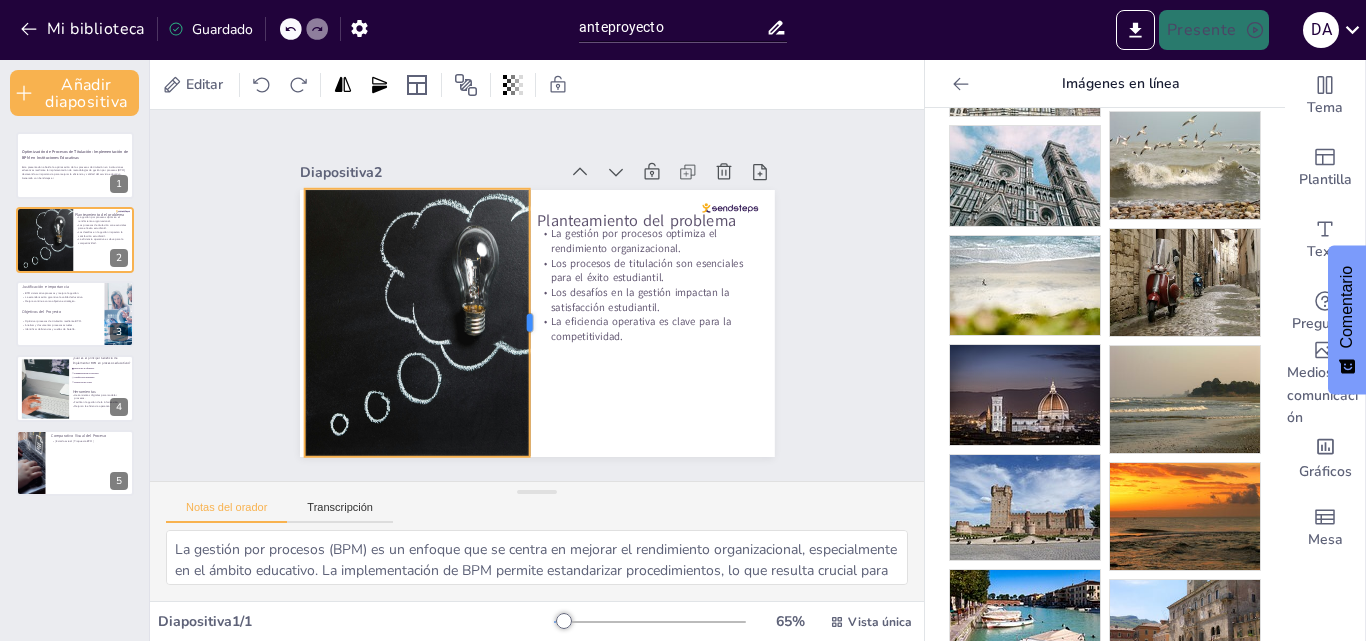 drag, startPoint x: 471, startPoint y: 310, endPoint x: 517, endPoint y: 306, distance: 46.173584 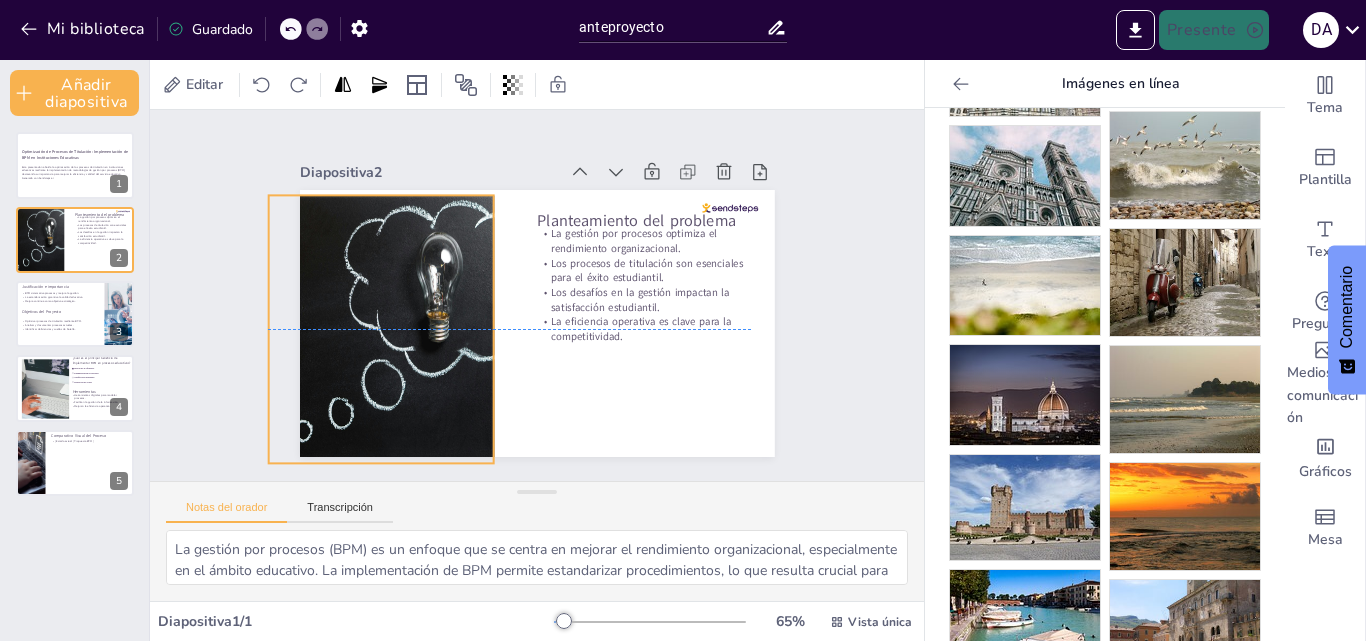 drag, startPoint x: 416, startPoint y: 303, endPoint x: 380, endPoint y: 309, distance: 36.496574 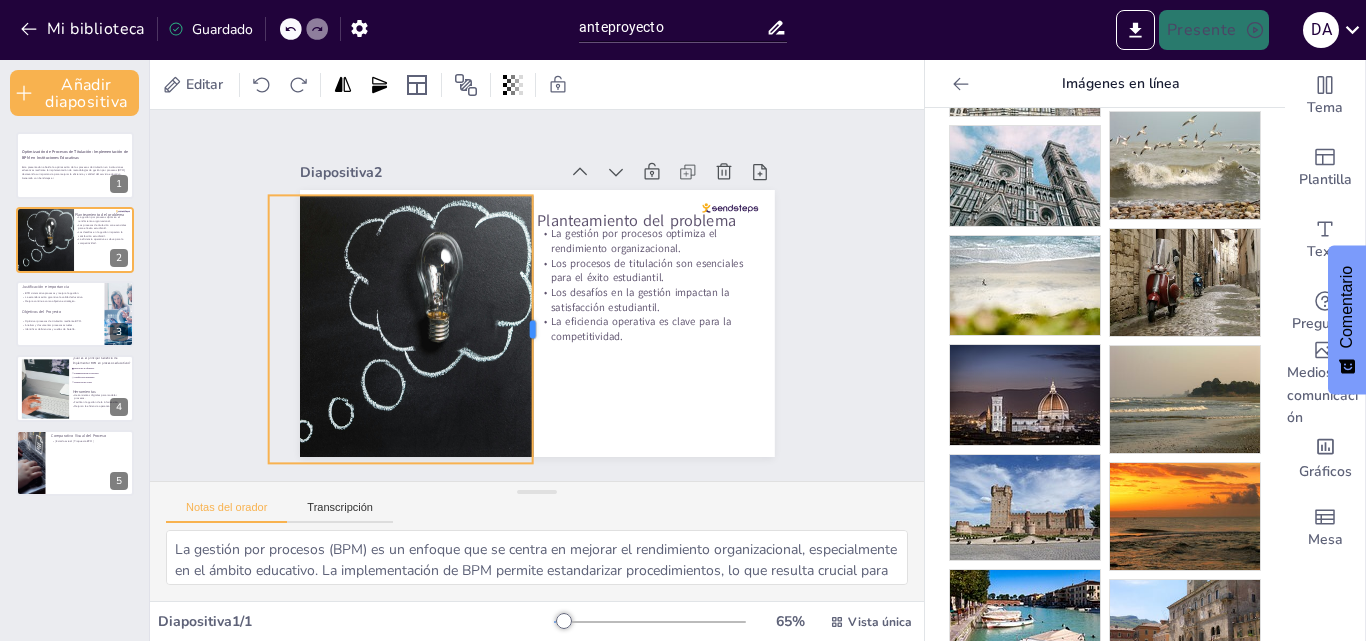 drag, startPoint x: 479, startPoint y: 318, endPoint x: 518, endPoint y: 317, distance: 39.012817 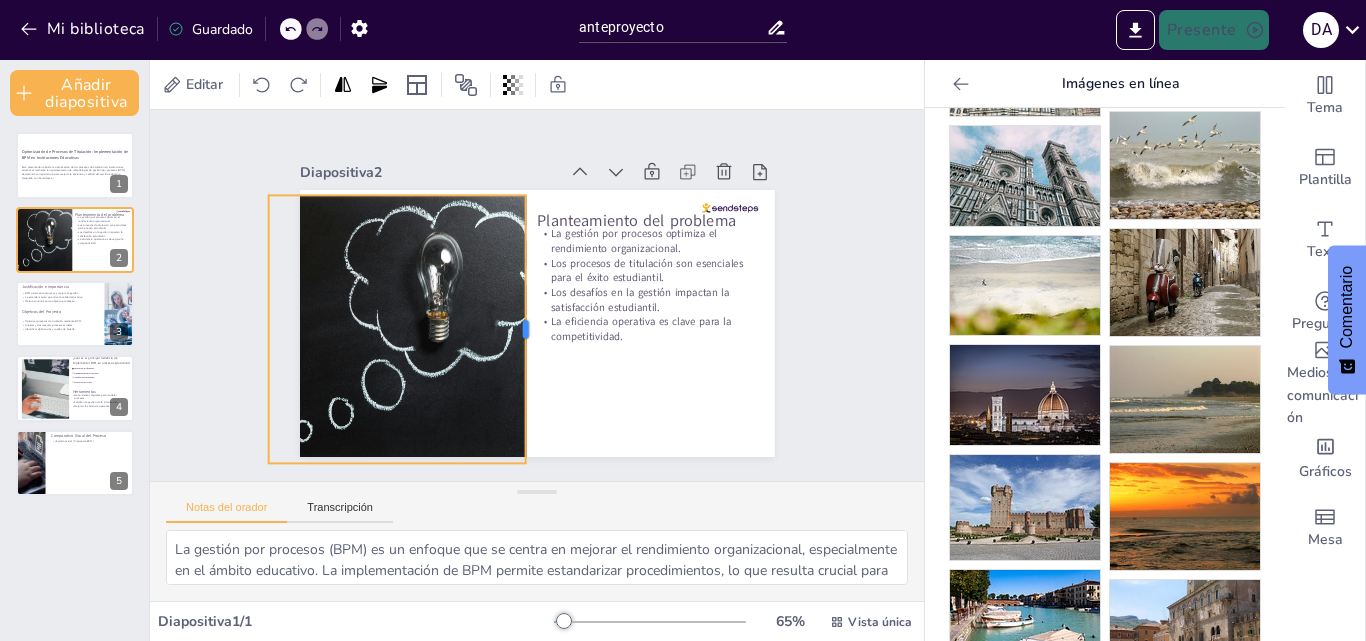 click at bounding box center (520, 325) 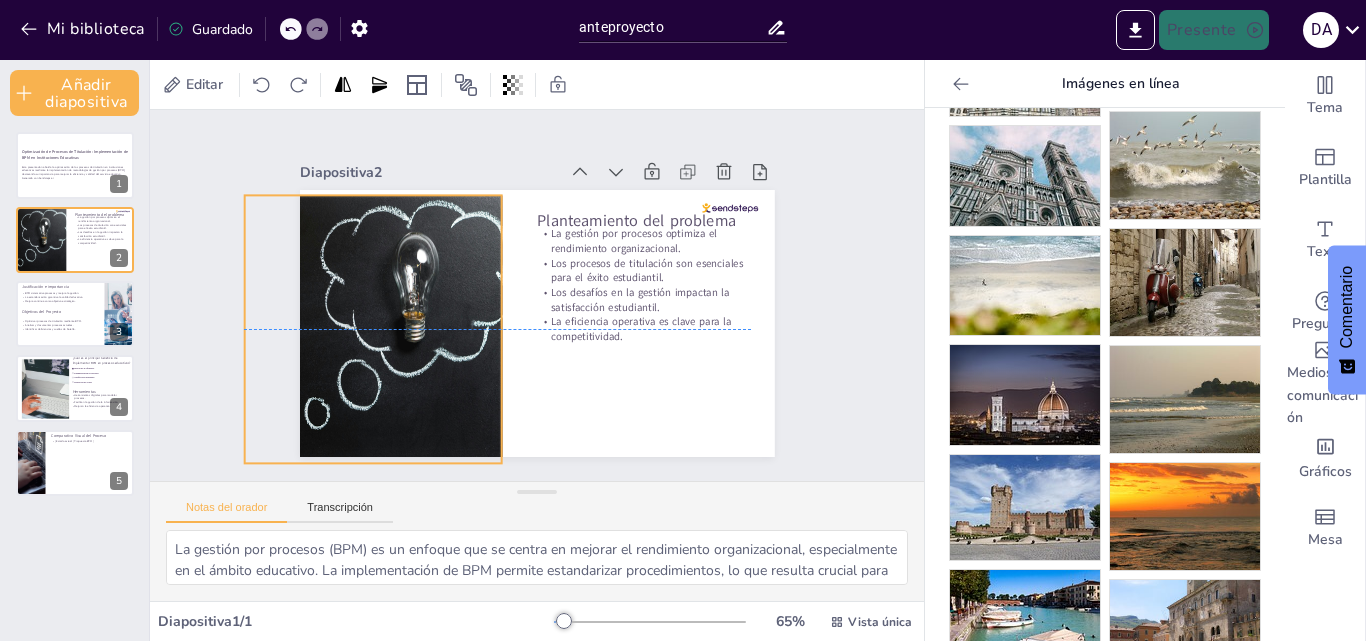 drag, startPoint x: 426, startPoint y: 335, endPoint x: 402, endPoint y: 338, distance: 24.186773 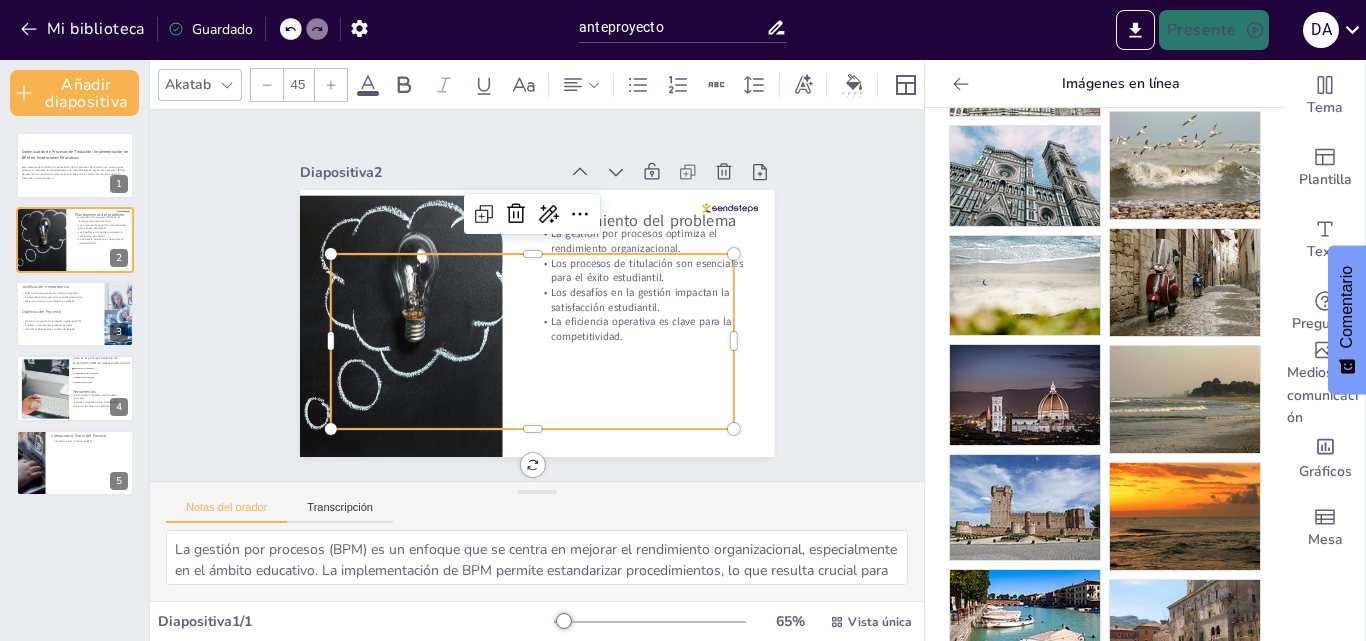 click on "Haga clic para agregar texto" at bounding box center (491, 291) 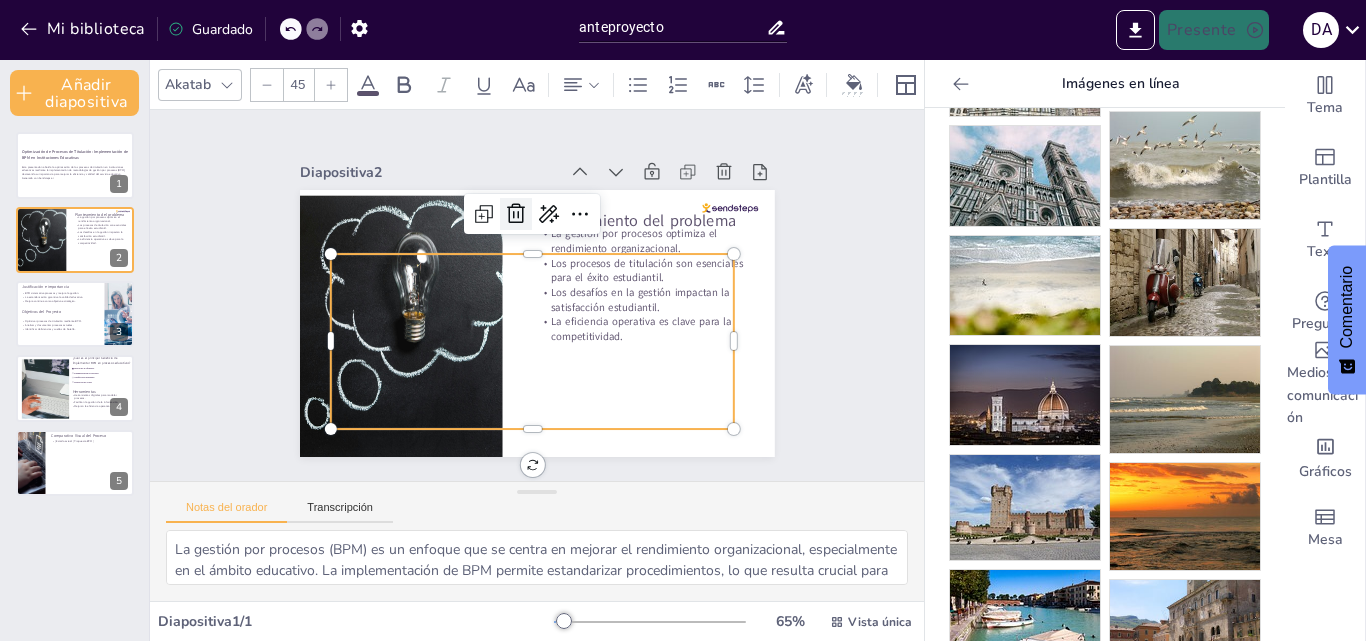 click 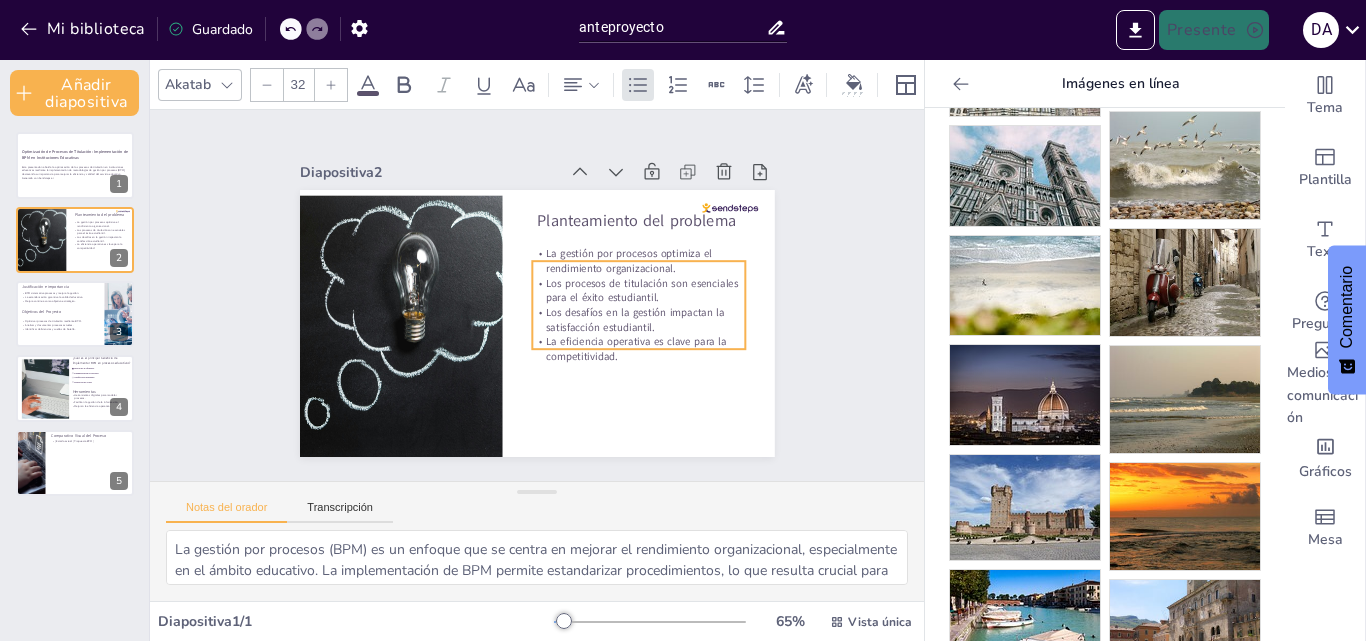 drag, startPoint x: 605, startPoint y: 275, endPoint x: 600, endPoint y: 295, distance: 20.615528 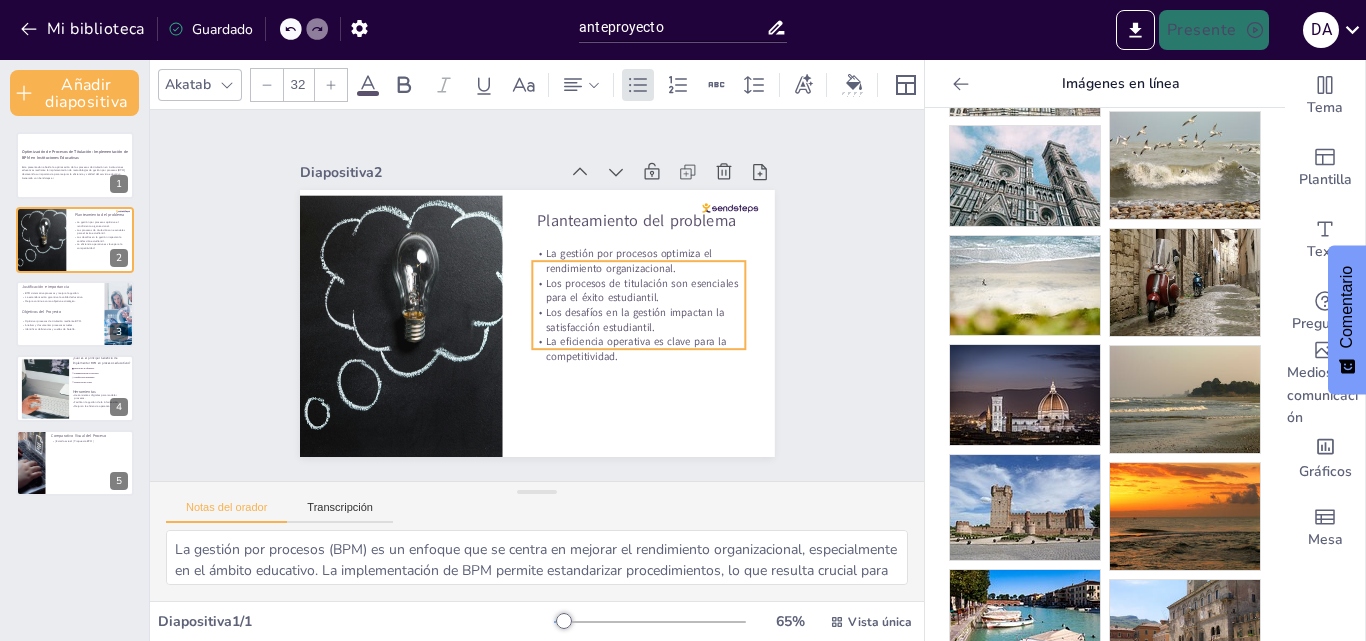 click on "Los procesos de titulación son esenciales para el éxito estudiantil." at bounding box center [641, 305] 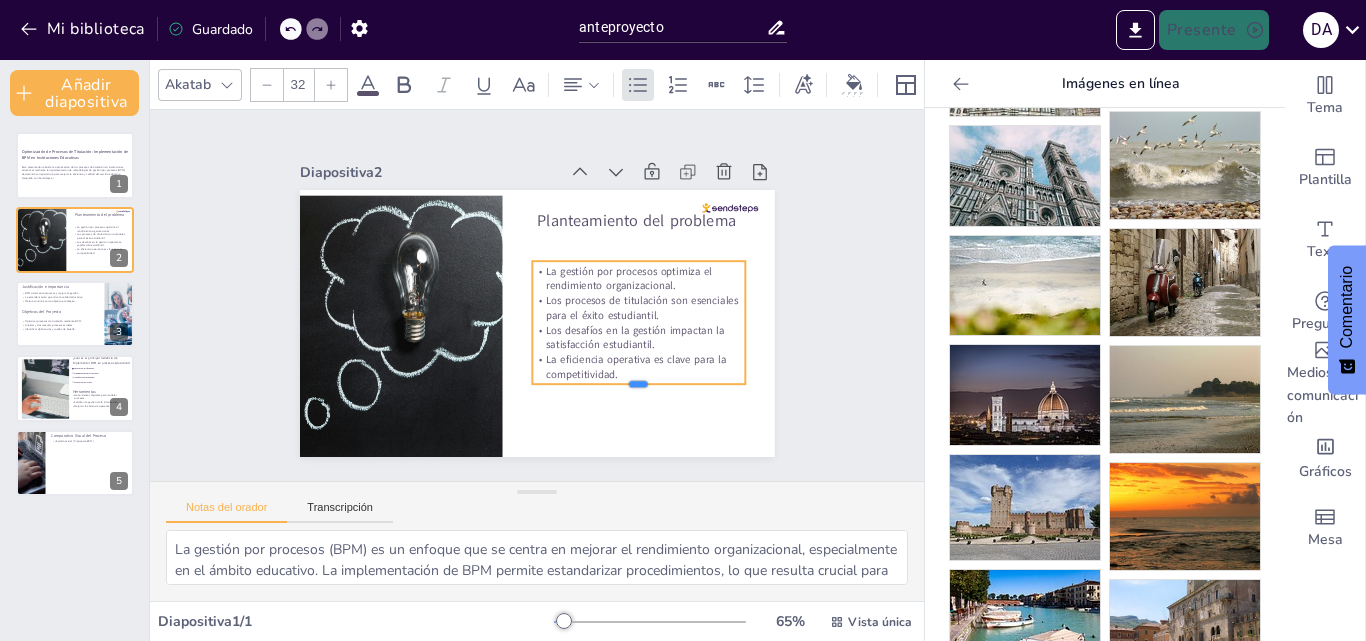 drag, startPoint x: 624, startPoint y: 342, endPoint x: 623, endPoint y: 377, distance: 35.014282 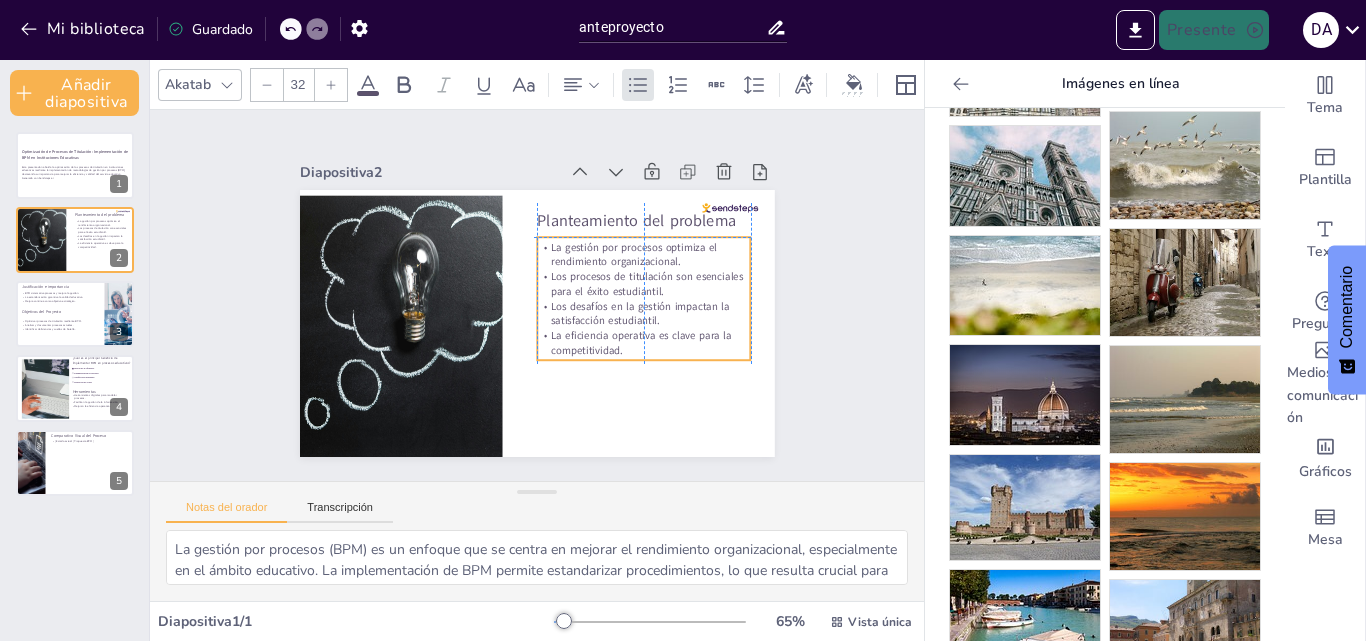 drag, startPoint x: 623, startPoint y: 283, endPoint x: 625, endPoint y: 263, distance: 20.09975 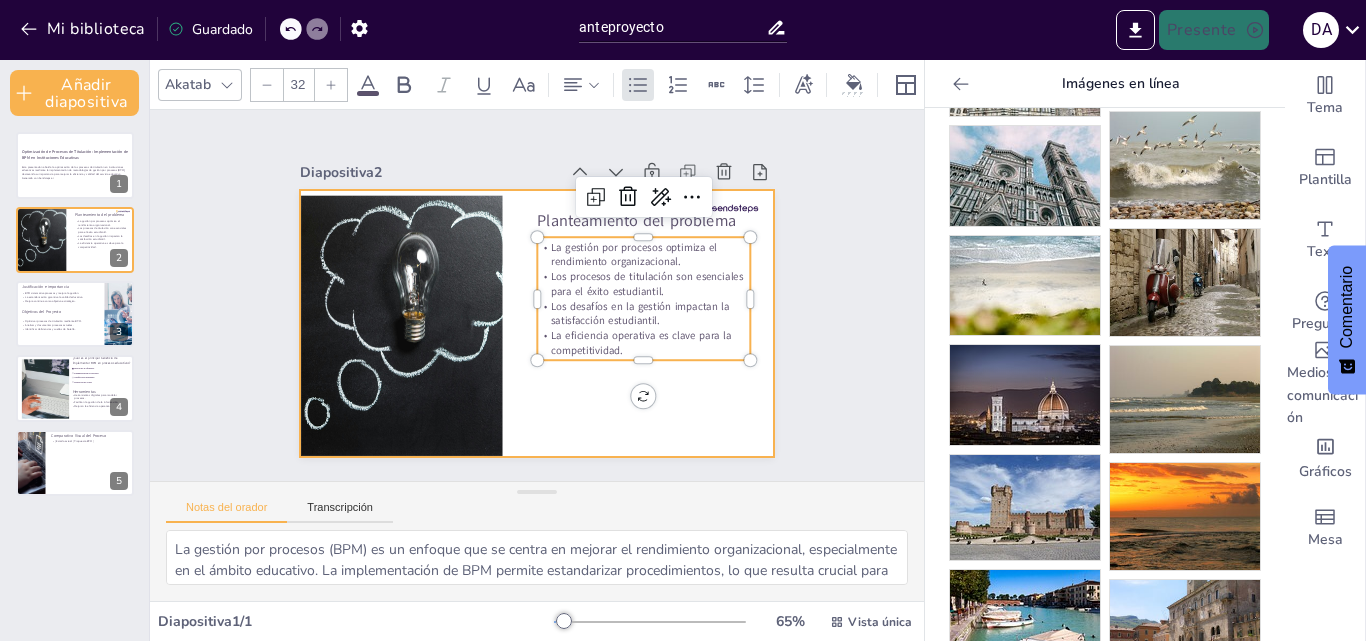 click at bounding box center [531, 323] 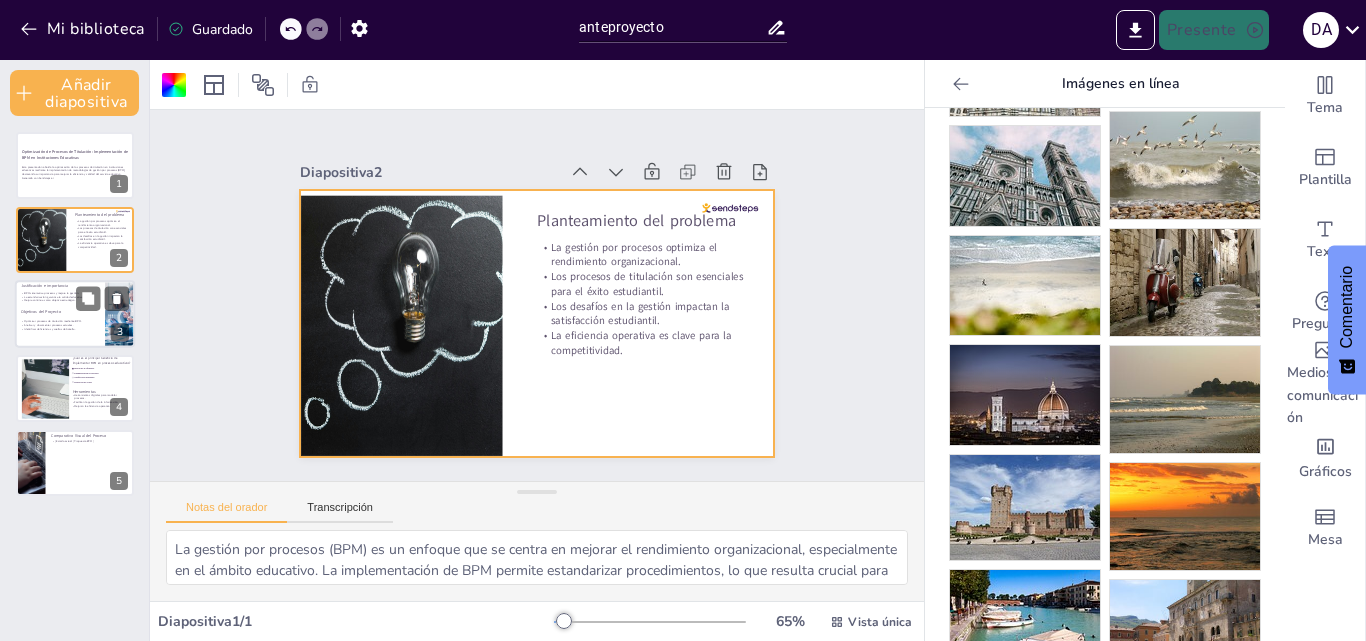 click on "Optimizar procesos de titulación mediante BPM." at bounding box center [52, 322] 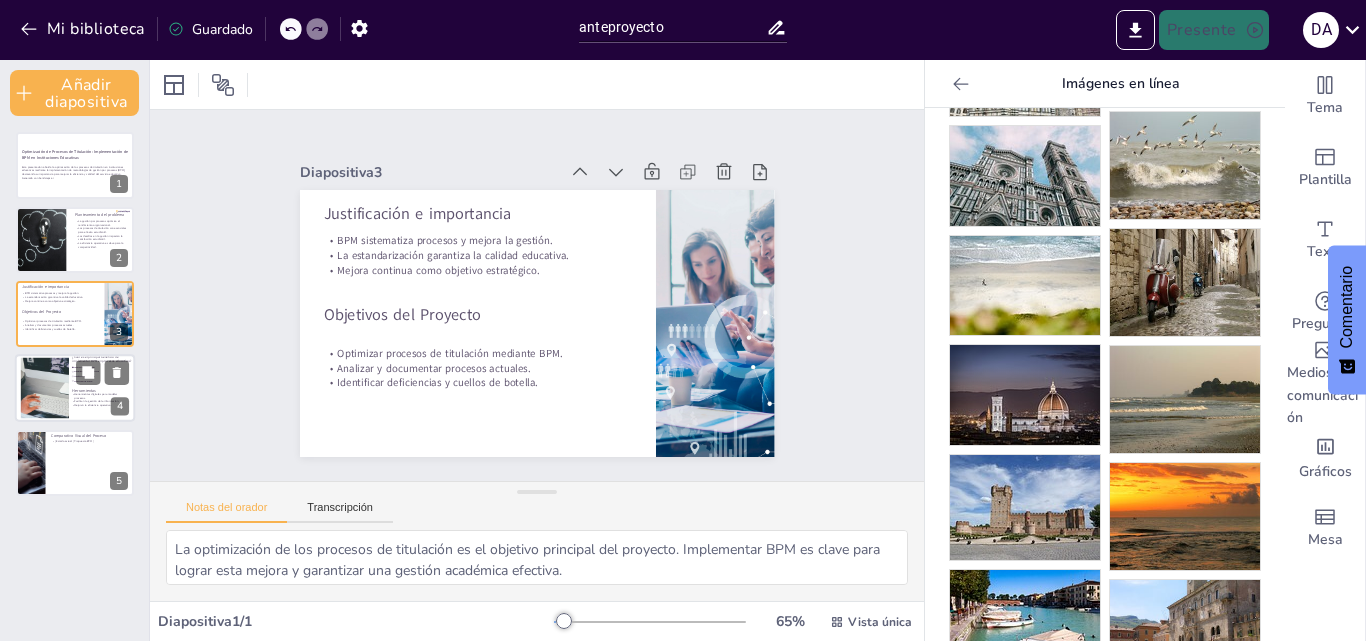 click at bounding box center (44, 388) 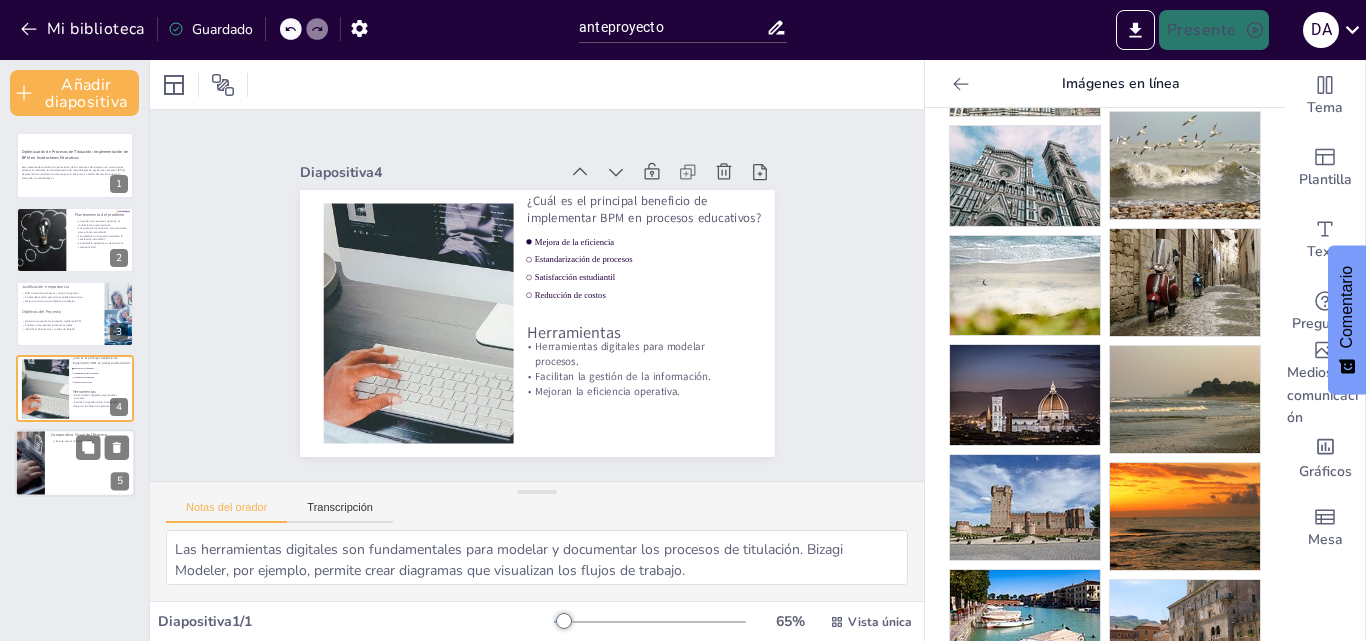 click at bounding box center [75, 463] 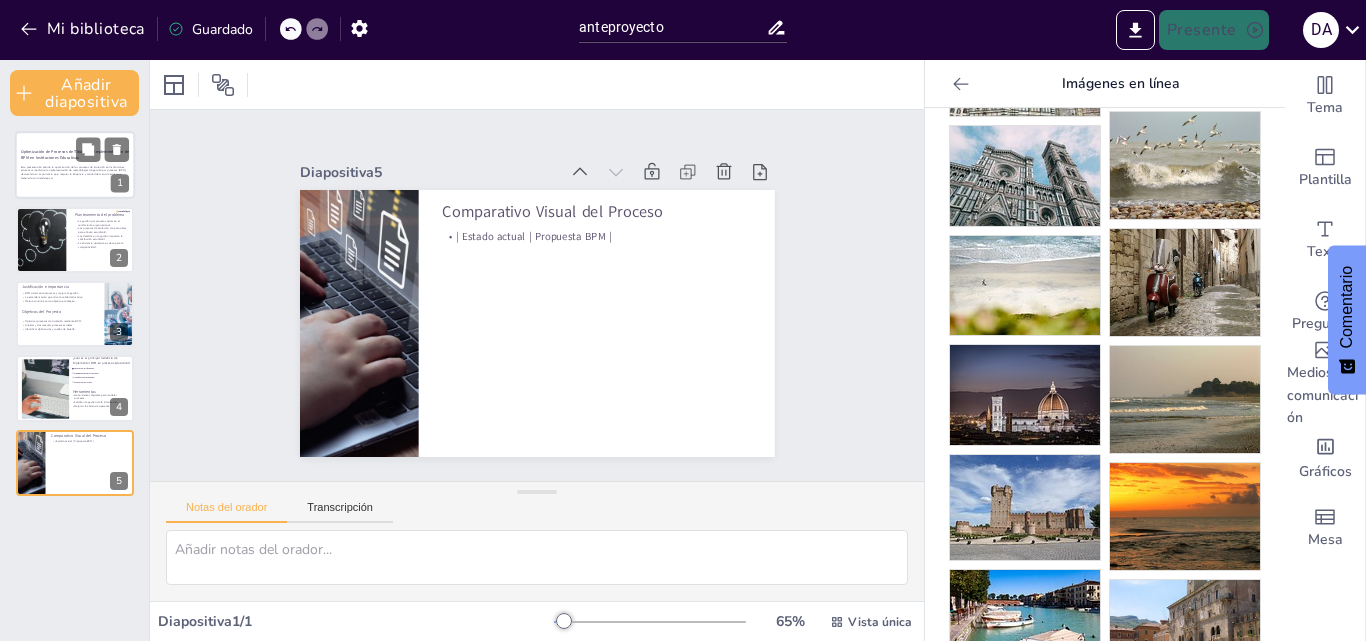 click on "Generado con Sendsteps.ai" at bounding box center (75, 178) 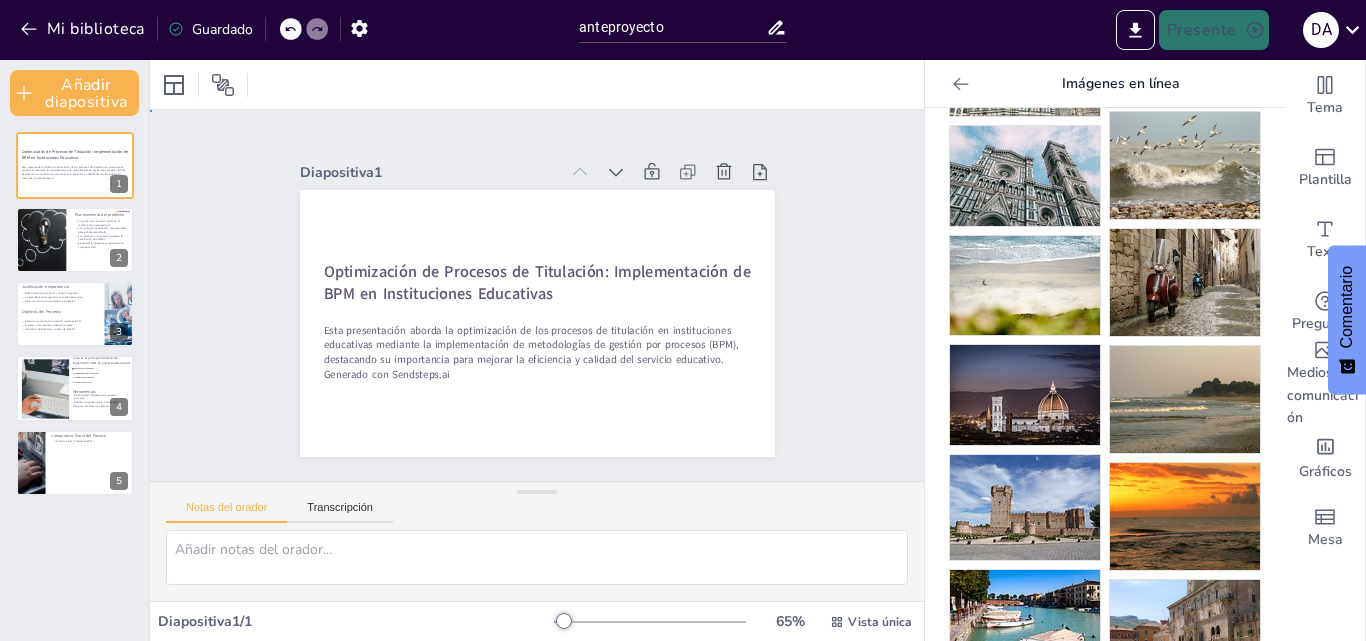 click on "Diapositiva  1 Optimización de Procesos de Titulación: Implementación de BPM en Instituciones Educativas Esta presentación aborda la optimización de los procesos de titulación en instituciones educativas mediante la implementación de metodologías de gestión por procesos (BPM), destacando su importancia para mejorar la eficiencia y calidad del servicio educativo. Generado con Sendsteps.ai Diapositiva  2 Planteamiento del problema La gestión por procesos optimiza el rendimiento organizacional. Los procesos de titulación son esenciales para el éxito estudiantil. Los desafíos en la gestión impactan la satisfacción estudiantil. La eficiencia operativa es clave para la competitividad. Diapositiva  3 Objetivos del Proyecto Optimizar procesos de titulación mediante BPM. Analizar y documentar procesos actuales. Identificar deficiencias y cuellos de botella. BPM sistematiza procesos y mejora la gestión. La estandarización garantiza la calidad educativa. Mejora continua como objetivo estratégico." at bounding box center [537, 296] 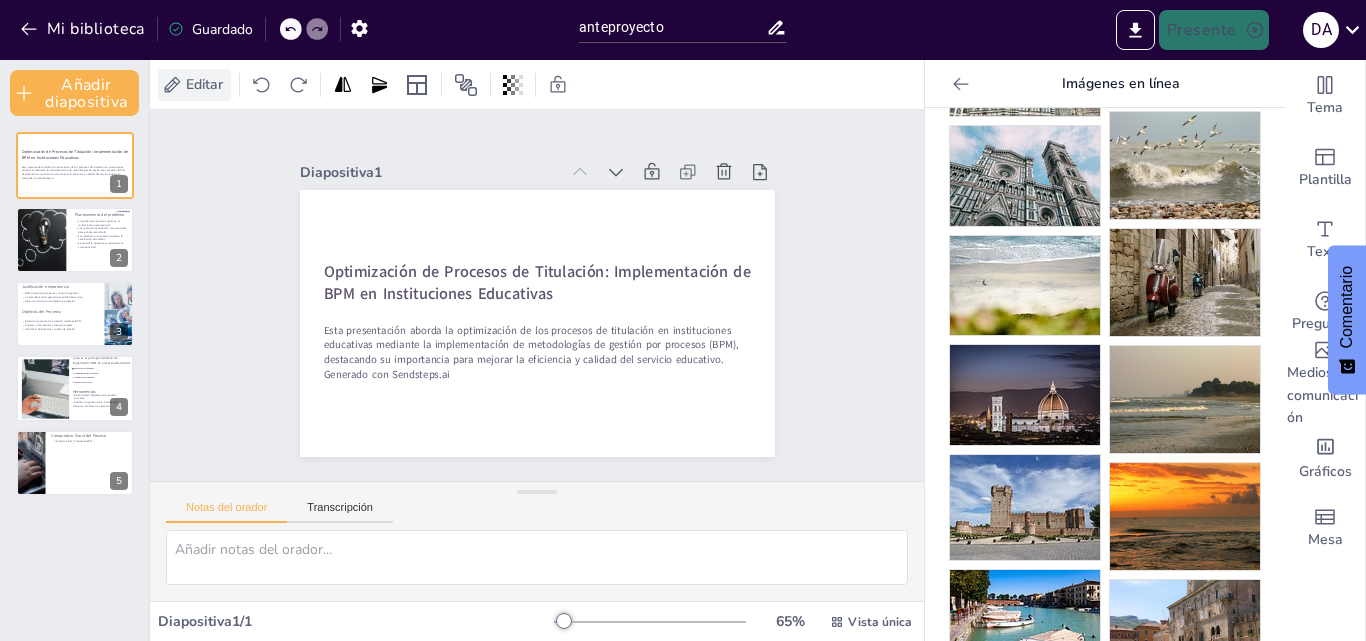 click on "Editar" at bounding box center [204, 84] 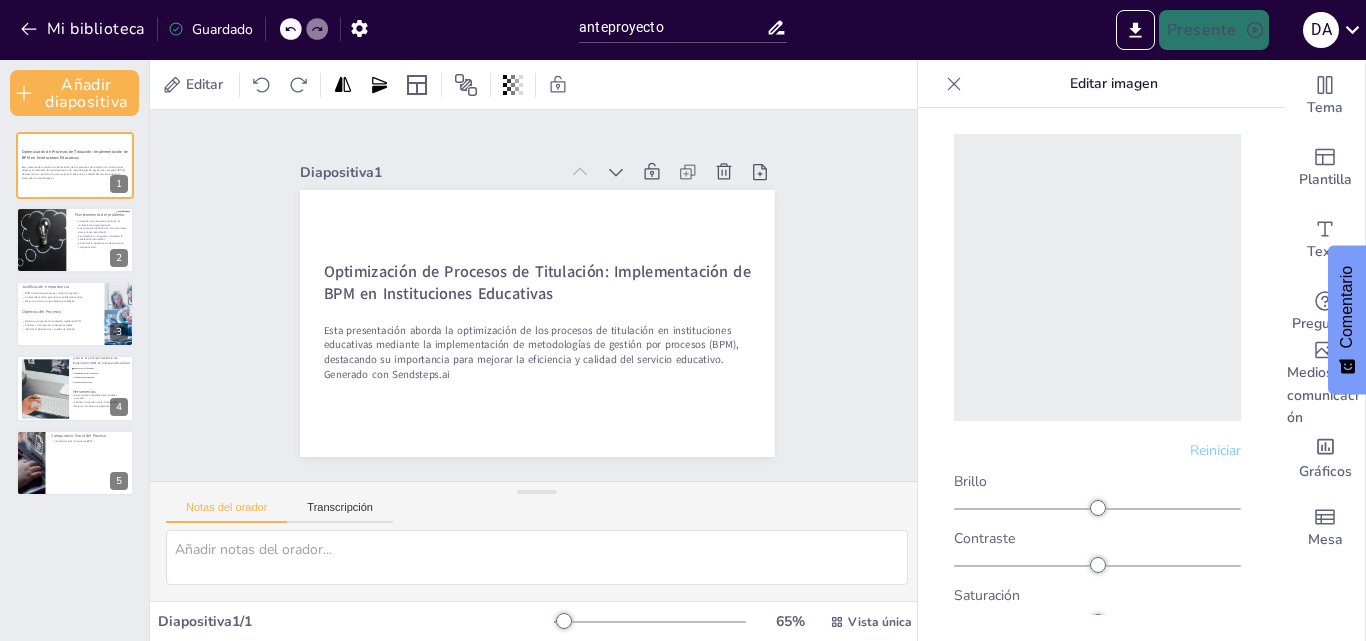 scroll, scrollTop: 0, scrollLeft: 0, axis: both 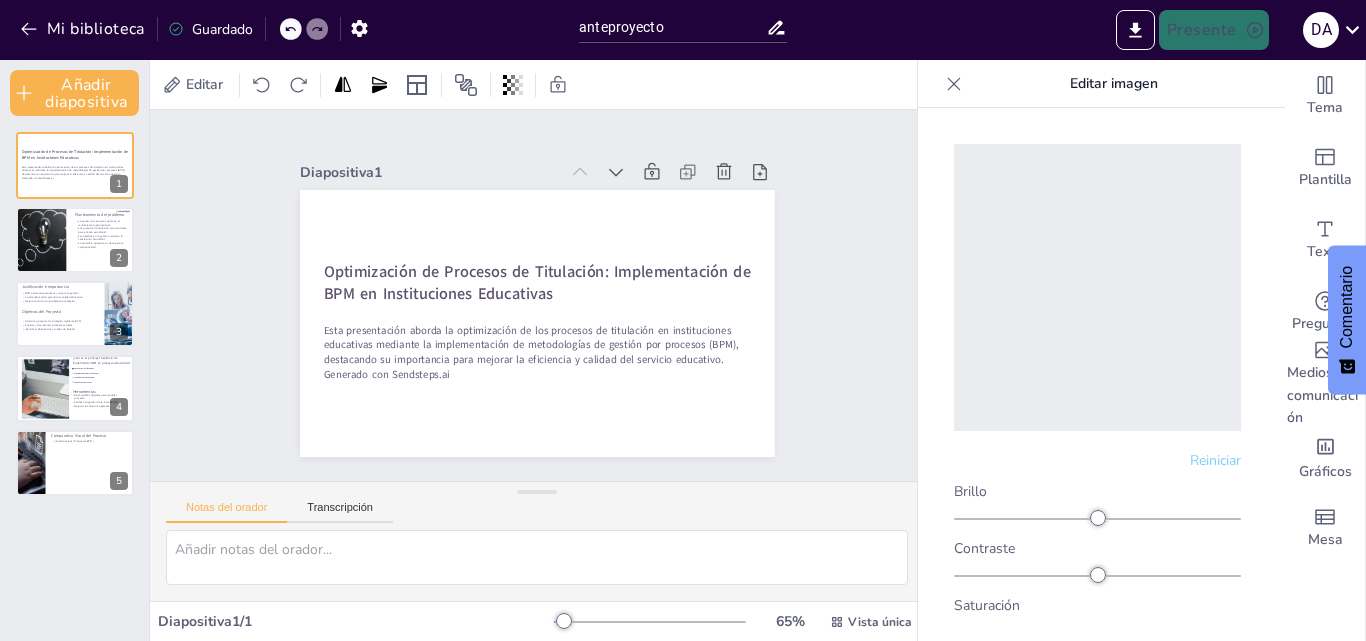 click 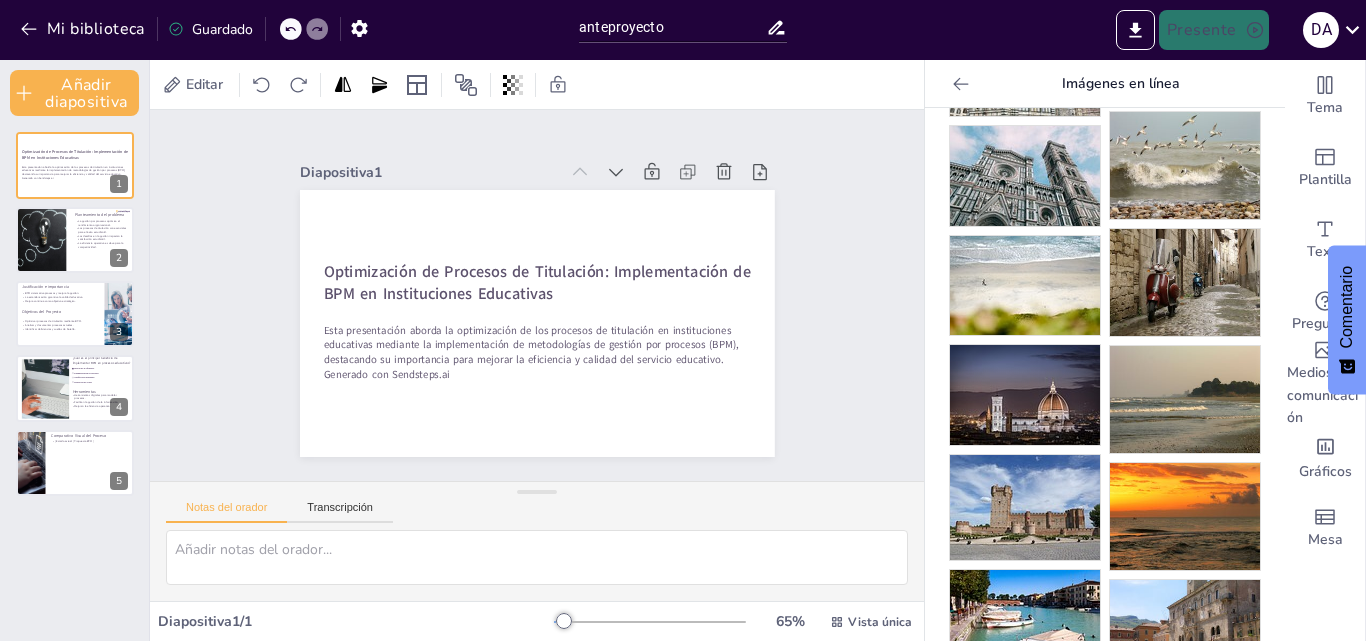 click 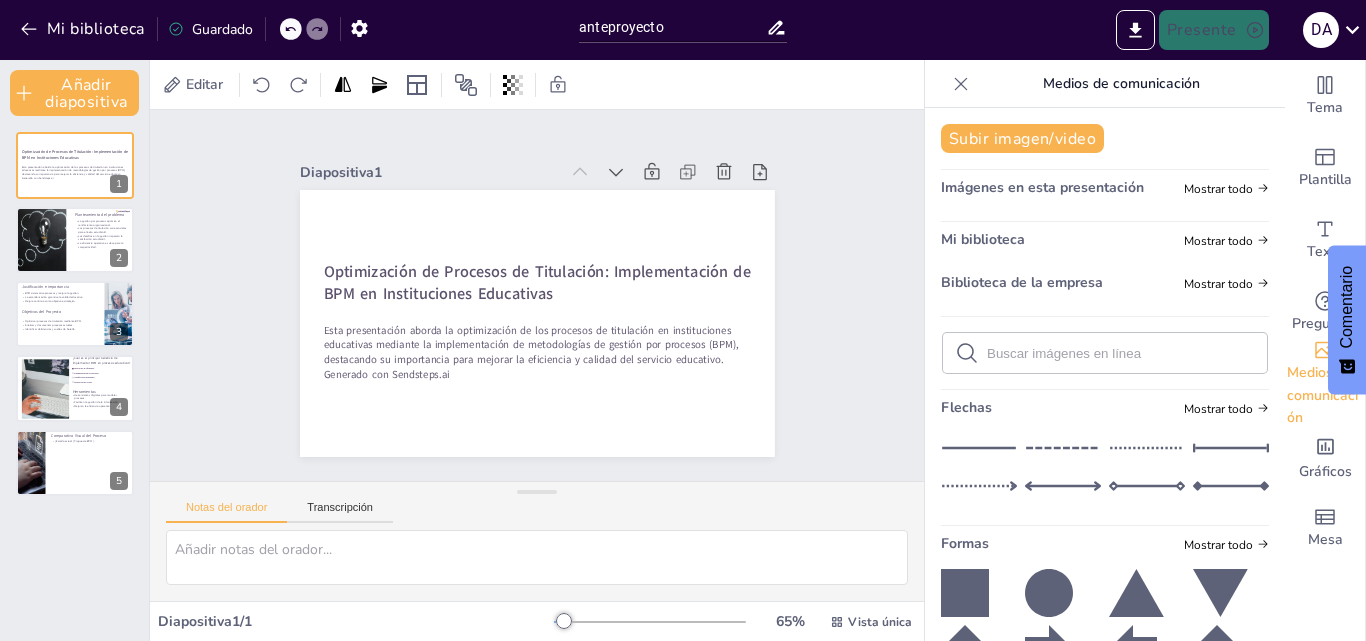 click 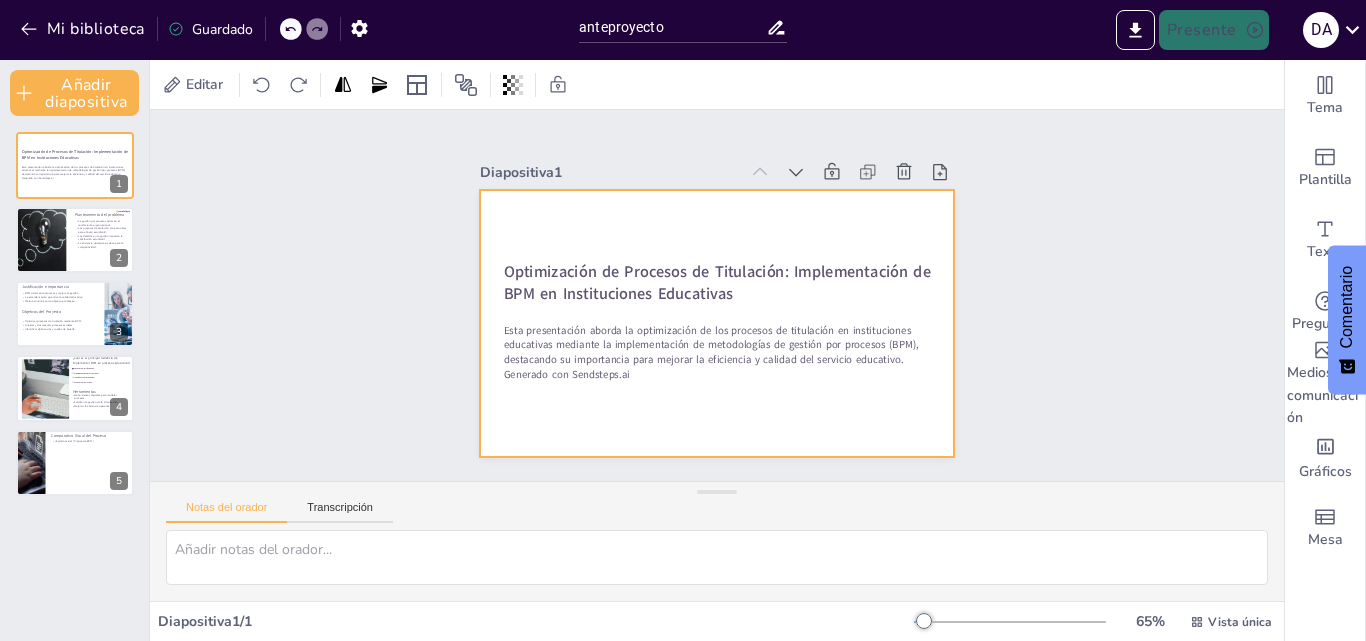 click at bounding box center (711, 323) 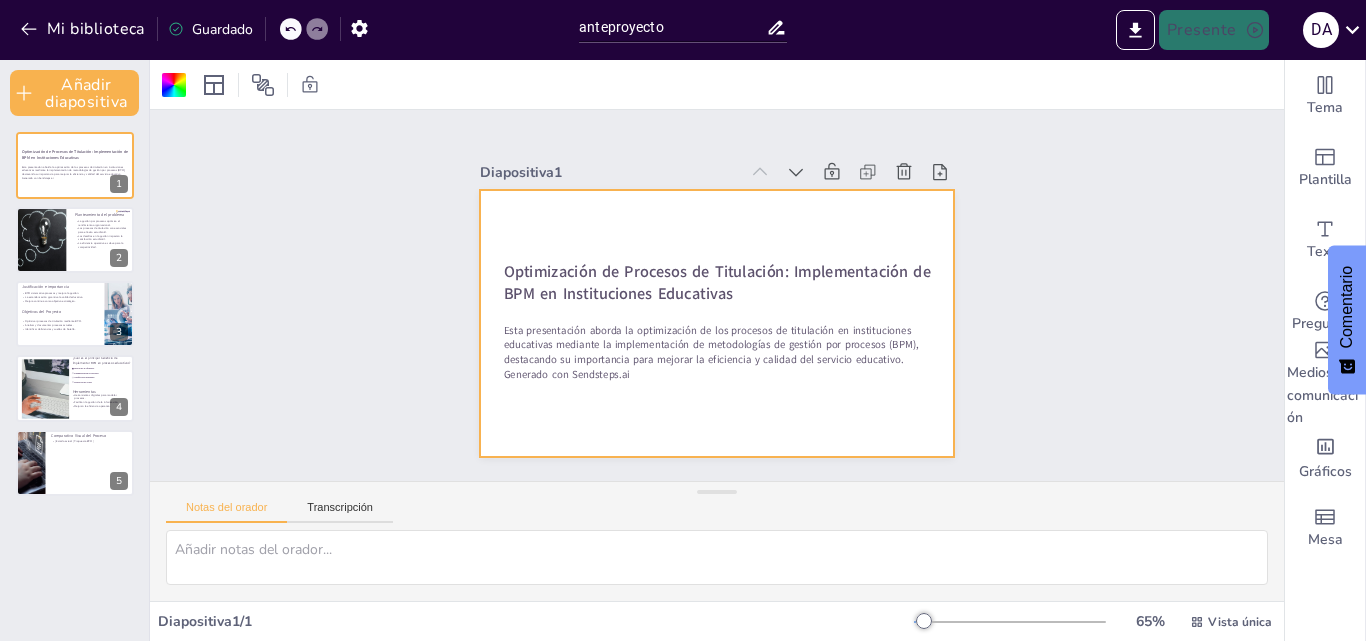 click at bounding box center (714, 323) 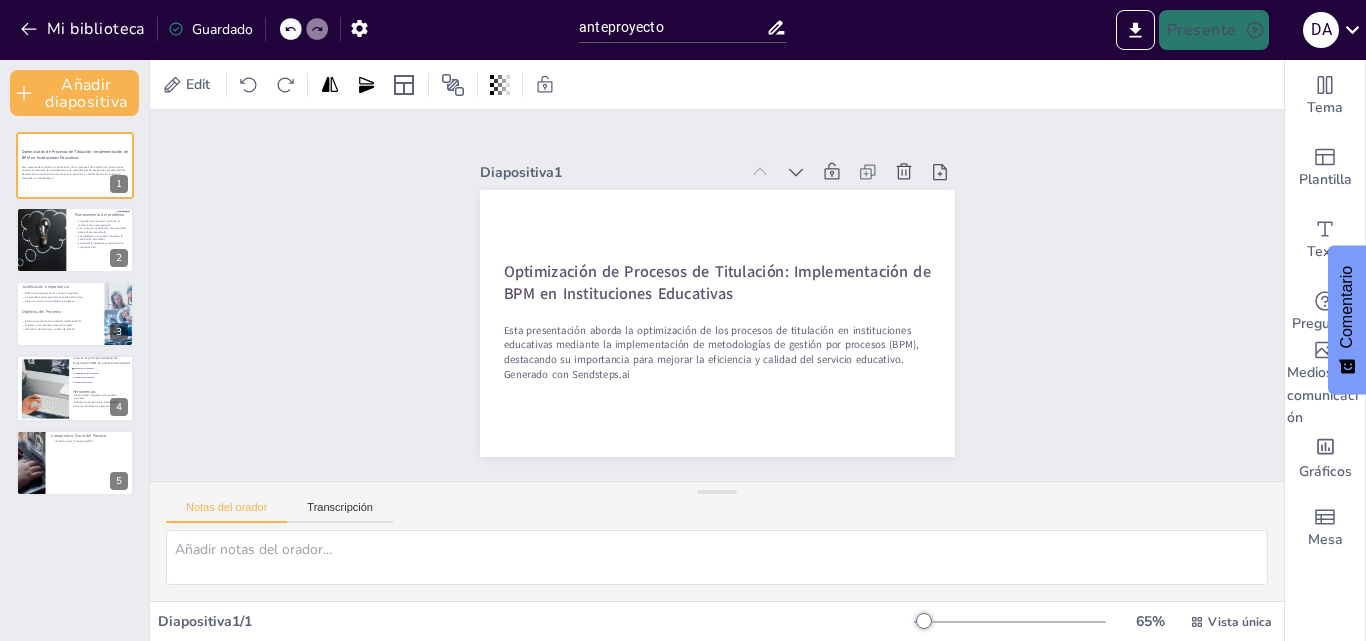 click at bounding box center (714, 323) 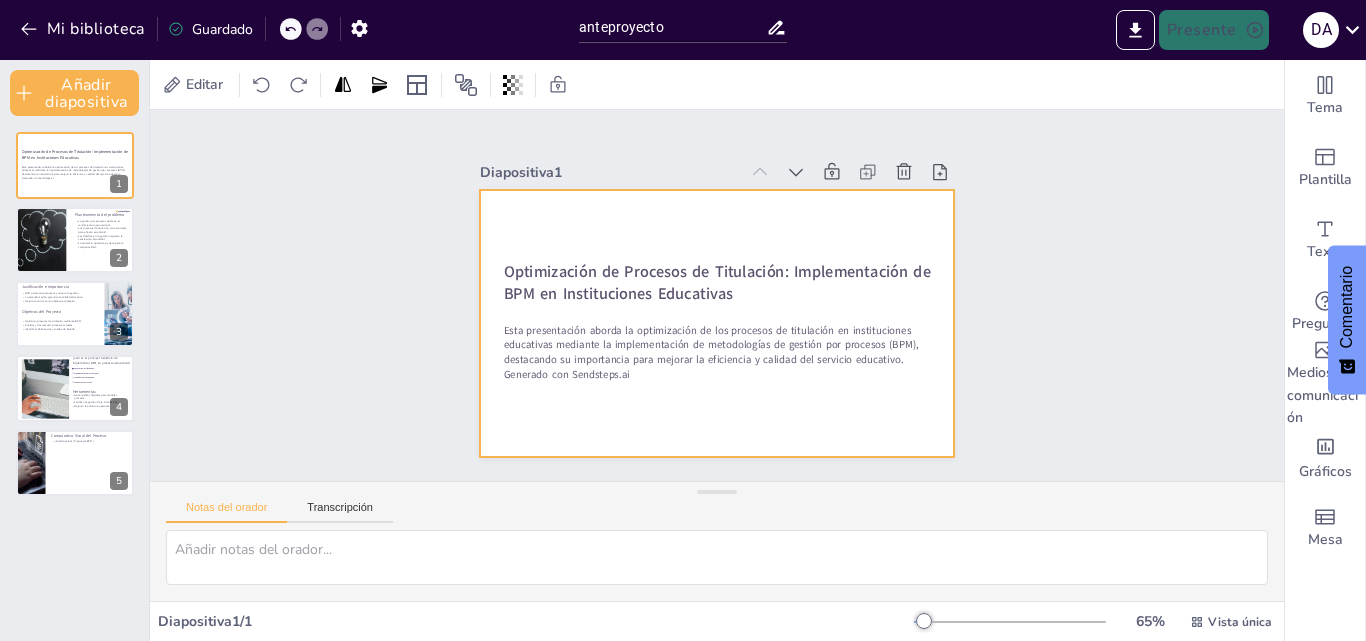 click at bounding box center (714, 323) 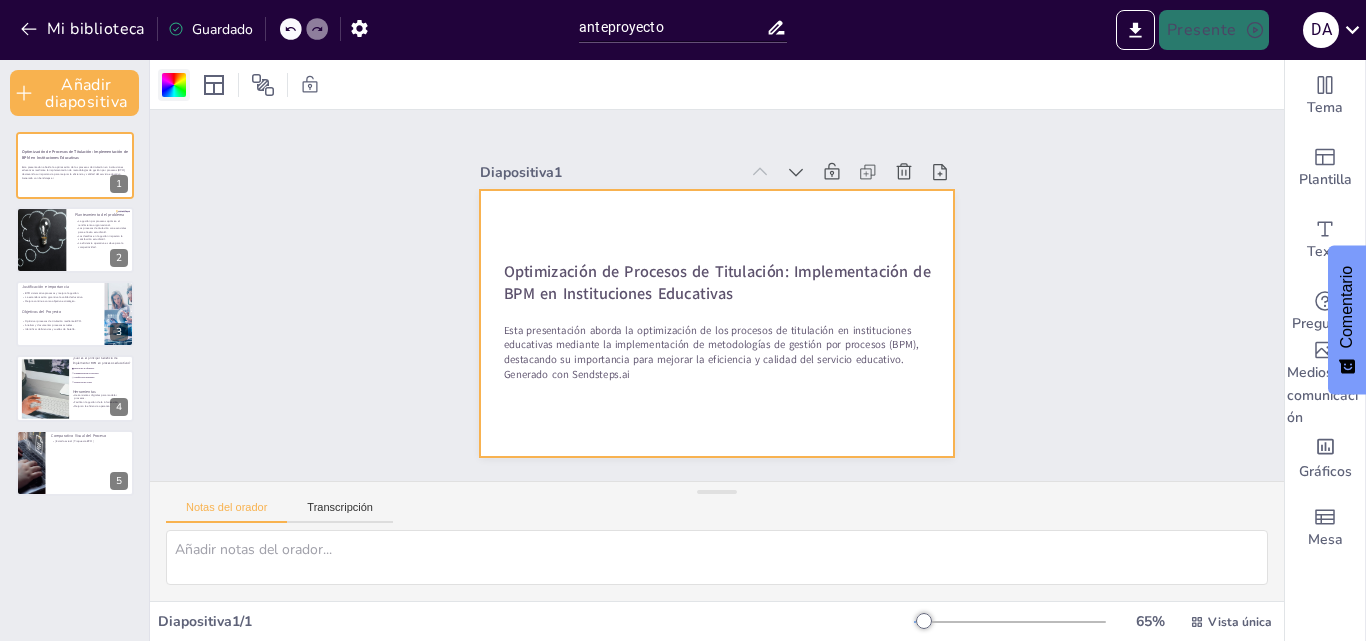 click at bounding box center (174, 85) 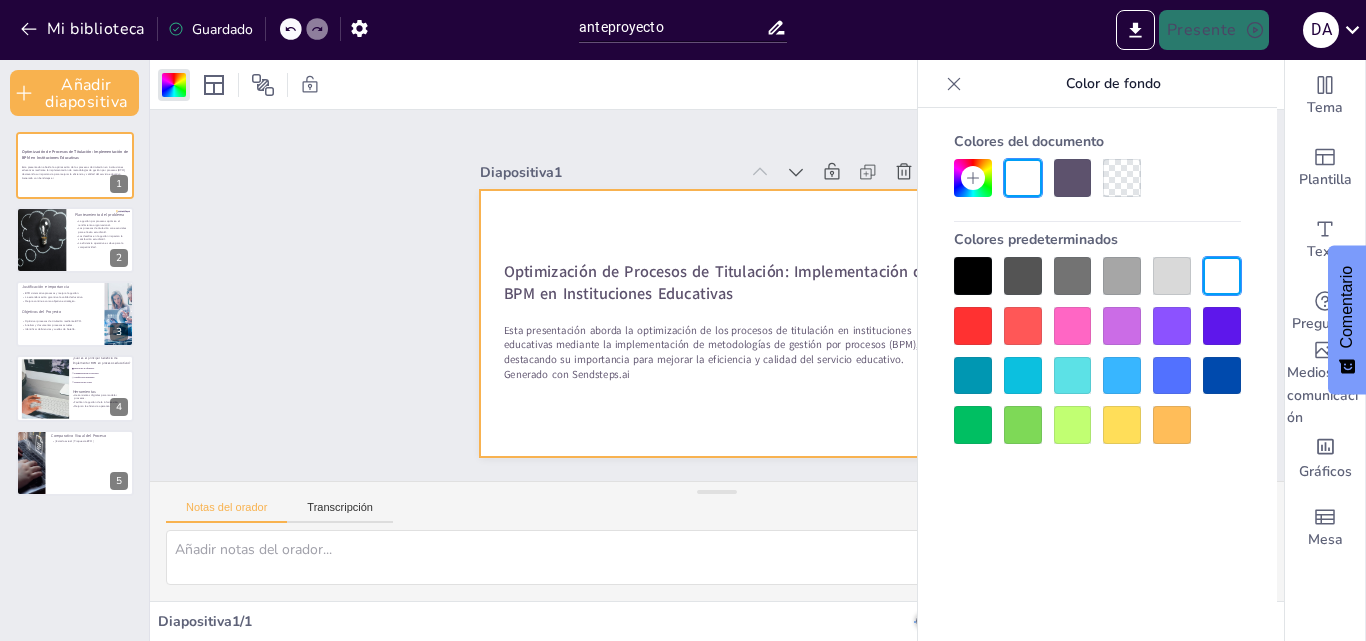 click at bounding box center [1073, 376] 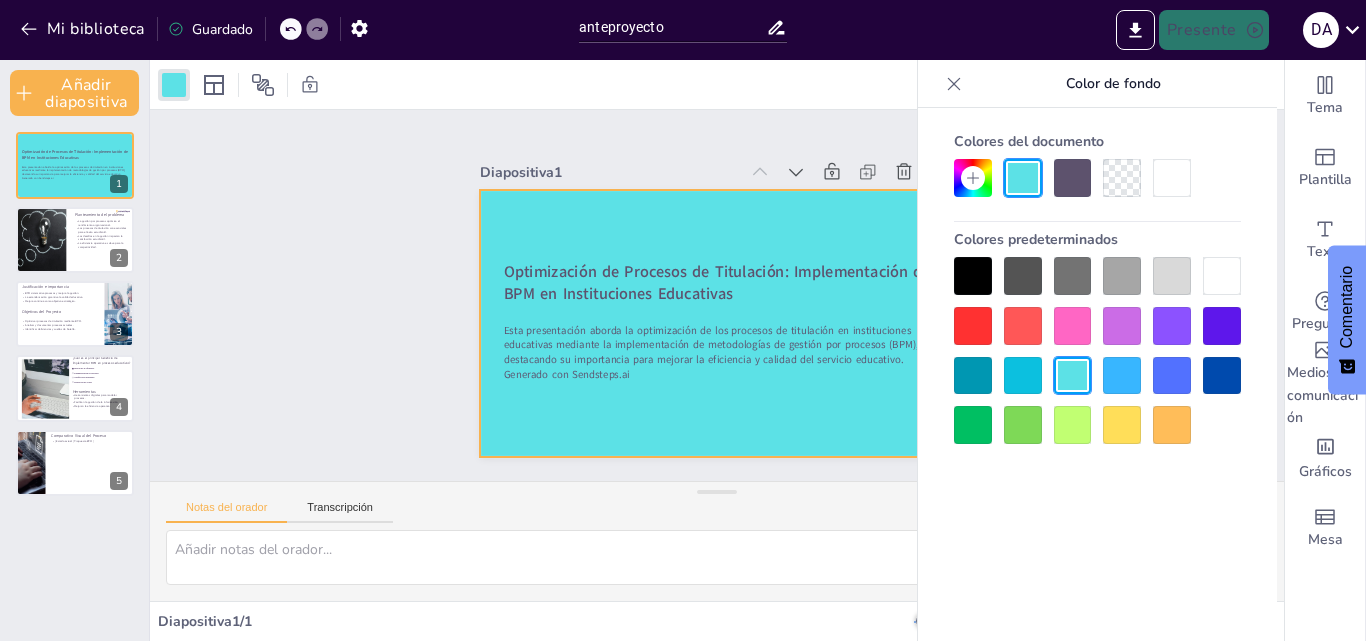click at bounding box center [1073, 425] 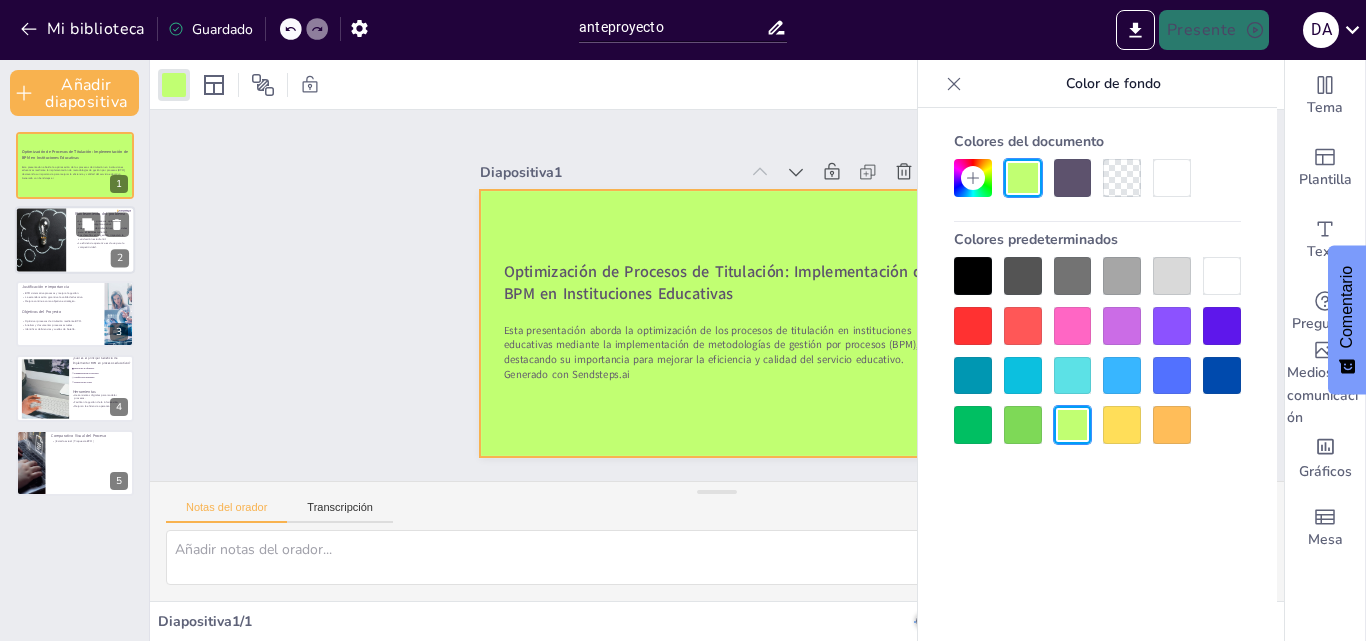 click at bounding box center (75, 240) 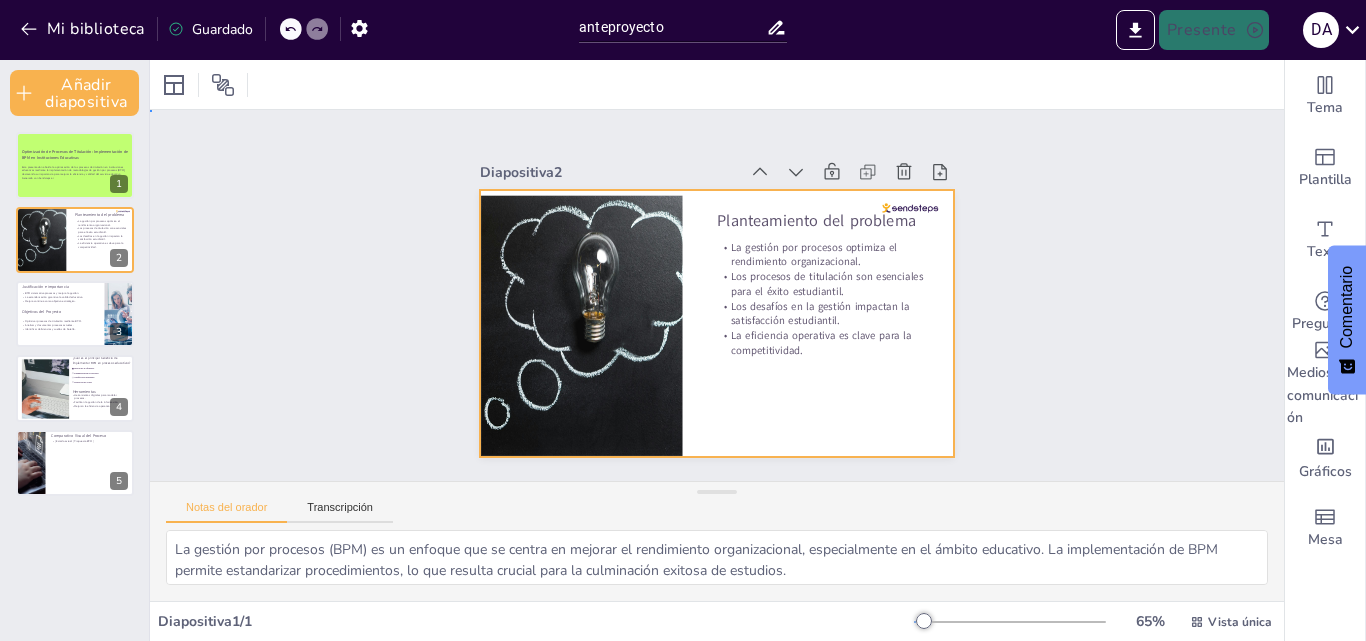 click at bounding box center (714, 323) 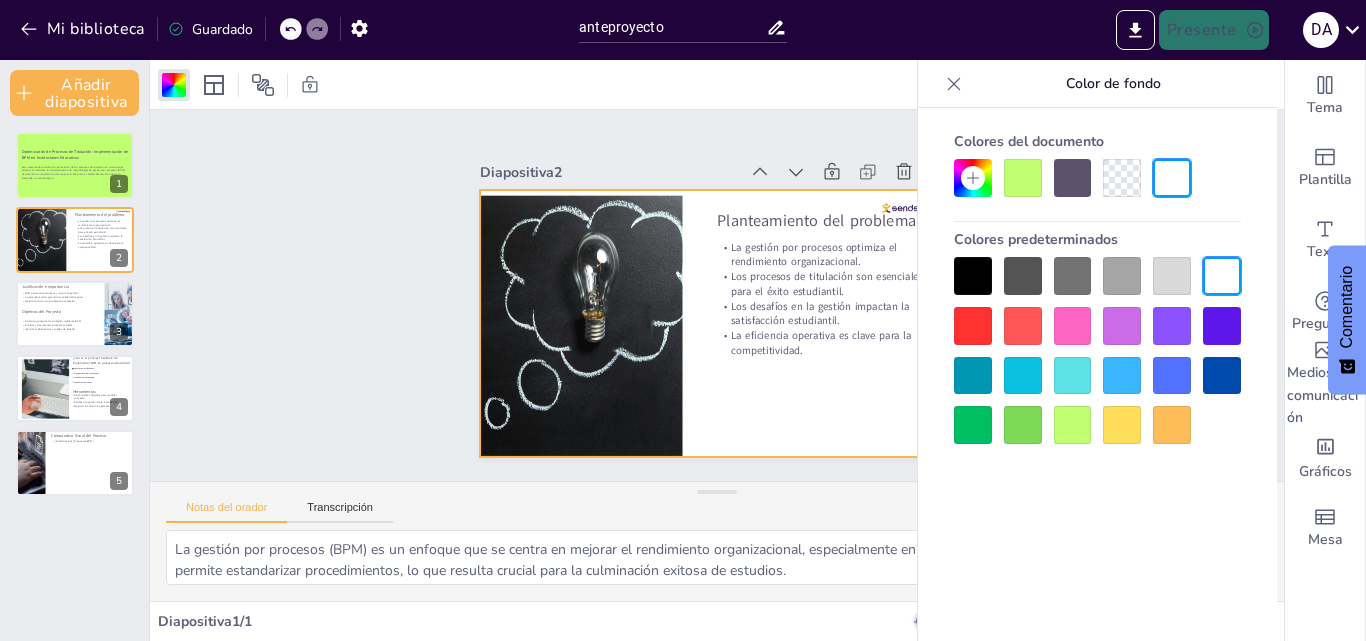 click at bounding box center [1073, 425] 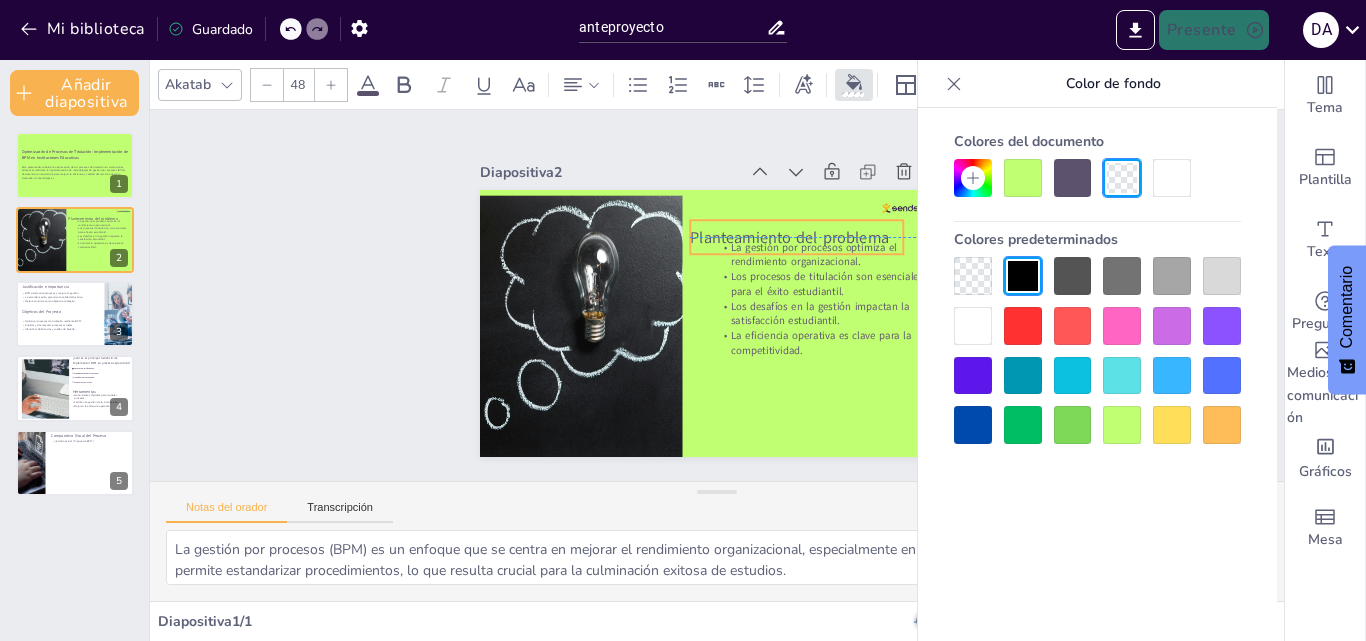 drag, startPoint x: 865, startPoint y: 206, endPoint x: 856, endPoint y: 223, distance: 19.235384 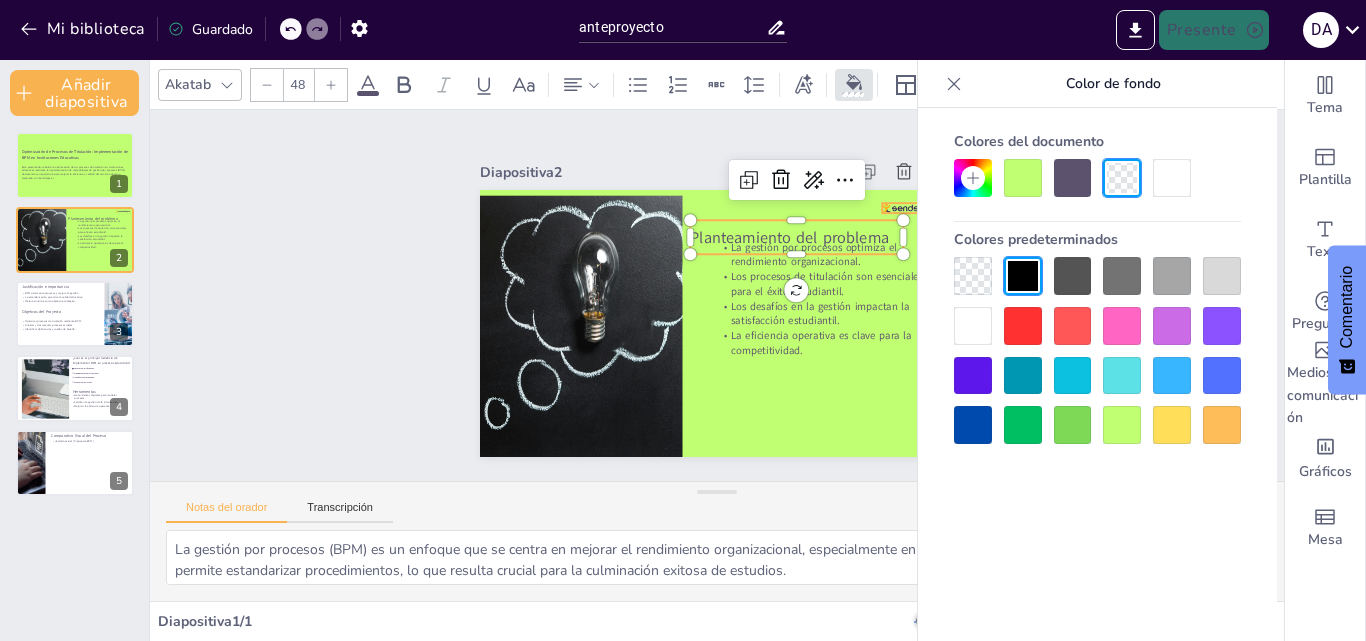 click at bounding box center [927, 272] 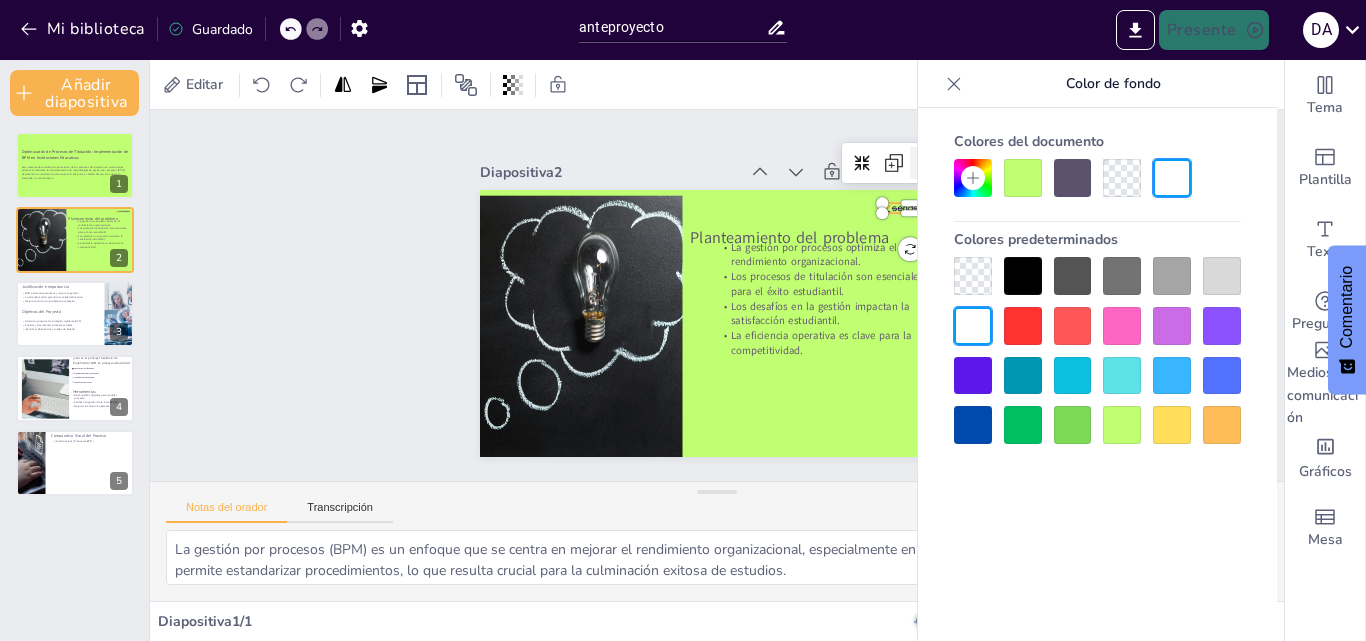 click 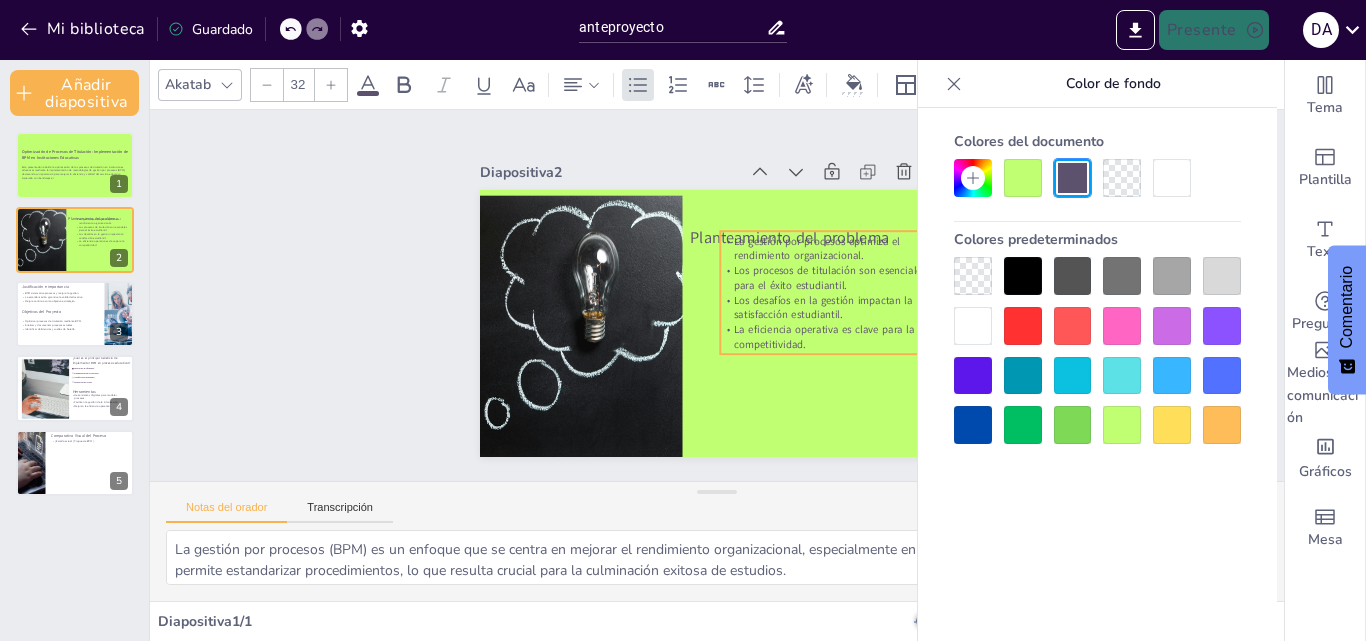 click on "La gestión por procesos optimiza el rendimiento organizacional." at bounding box center (737, 404) 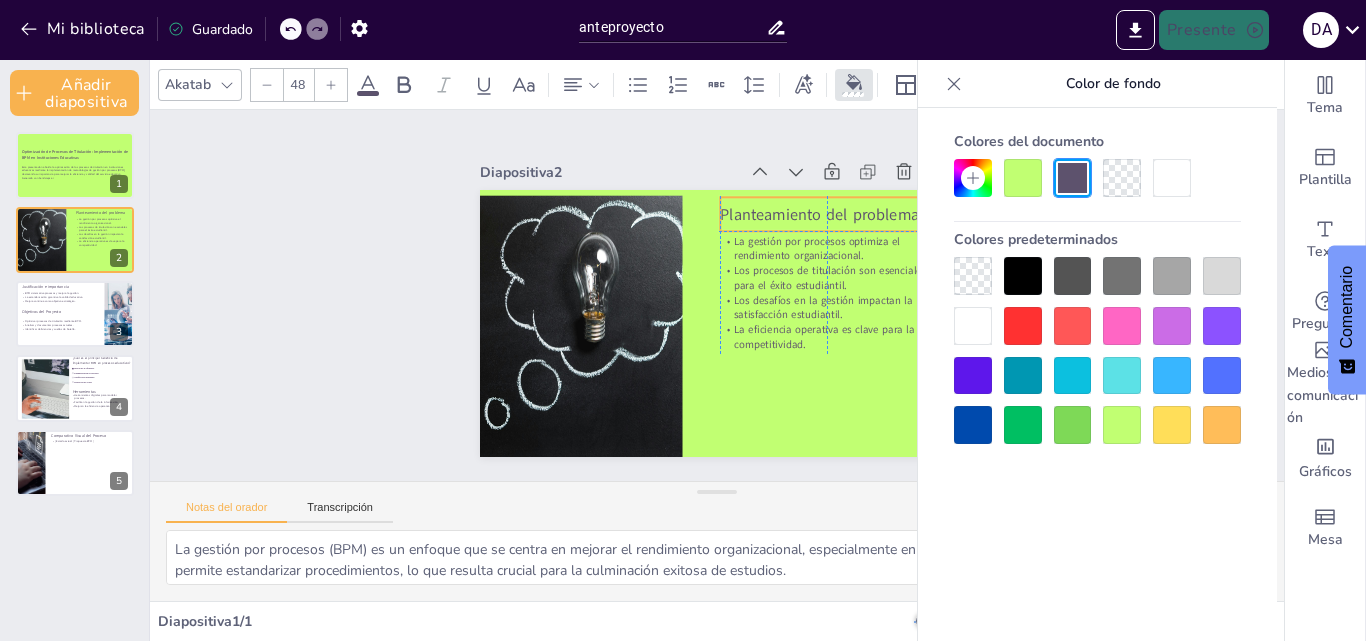 drag, startPoint x: 690, startPoint y: 229, endPoint x: 719, endPoint y: 205, distance: 37.64306 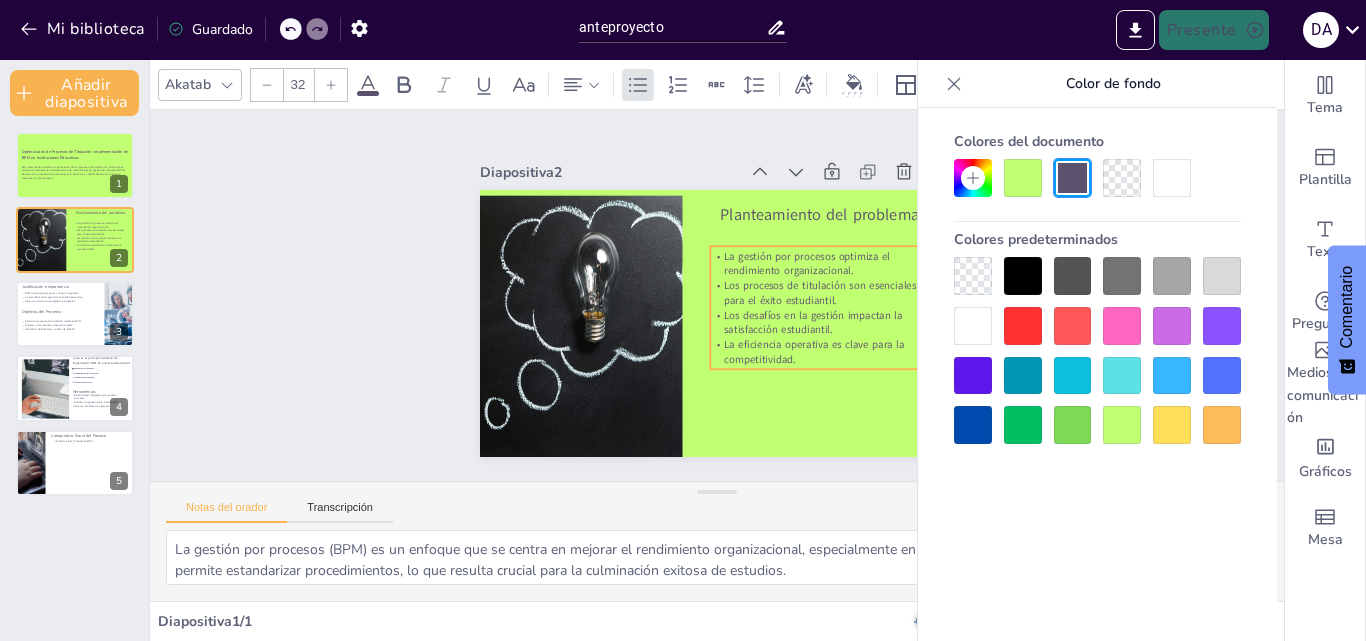 drag, startPoint x: 753, startPoint y: 273, endPoint x: 743, endPoint y: 288, distance: 18.027756 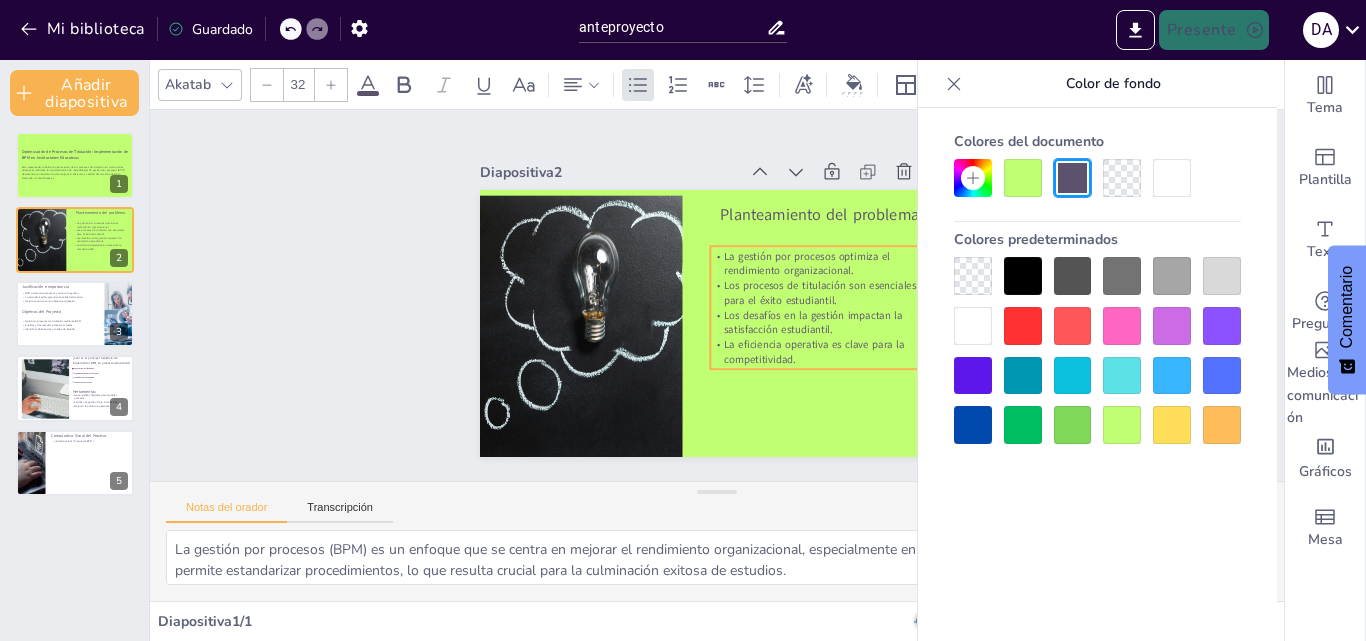 click on "Los procesos de titulación son esenciales para el éxito estudiantil." at bounding box center [730, 396] 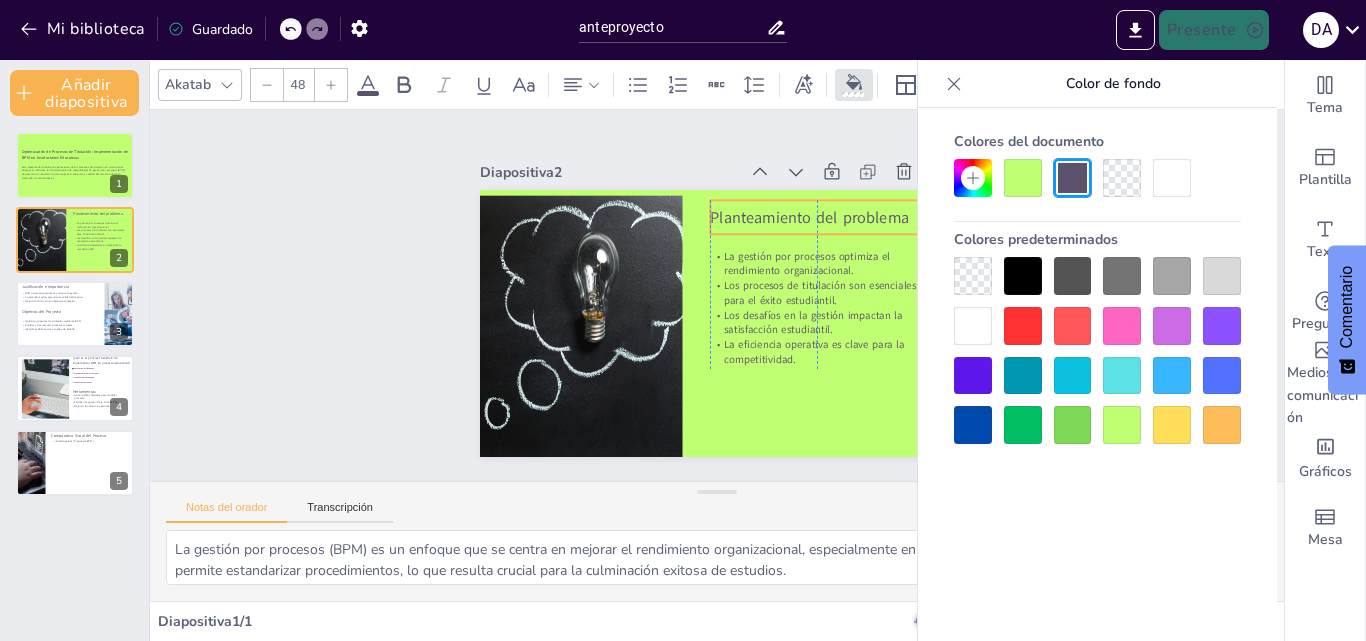drag, startPoint x: 712, startPoint y: 205, endPoint x: 702, endPoint y: 208, distance: 10.440307 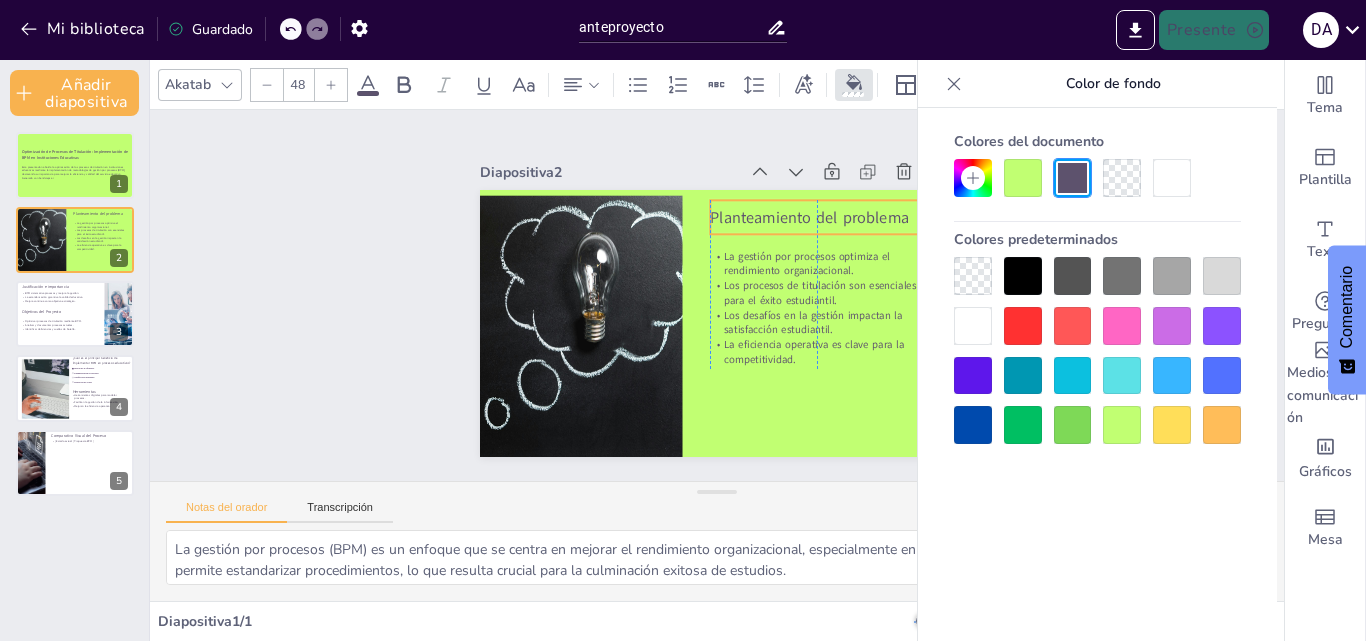 click on "Planteamiento del problema" at bounding box center (829, 250) 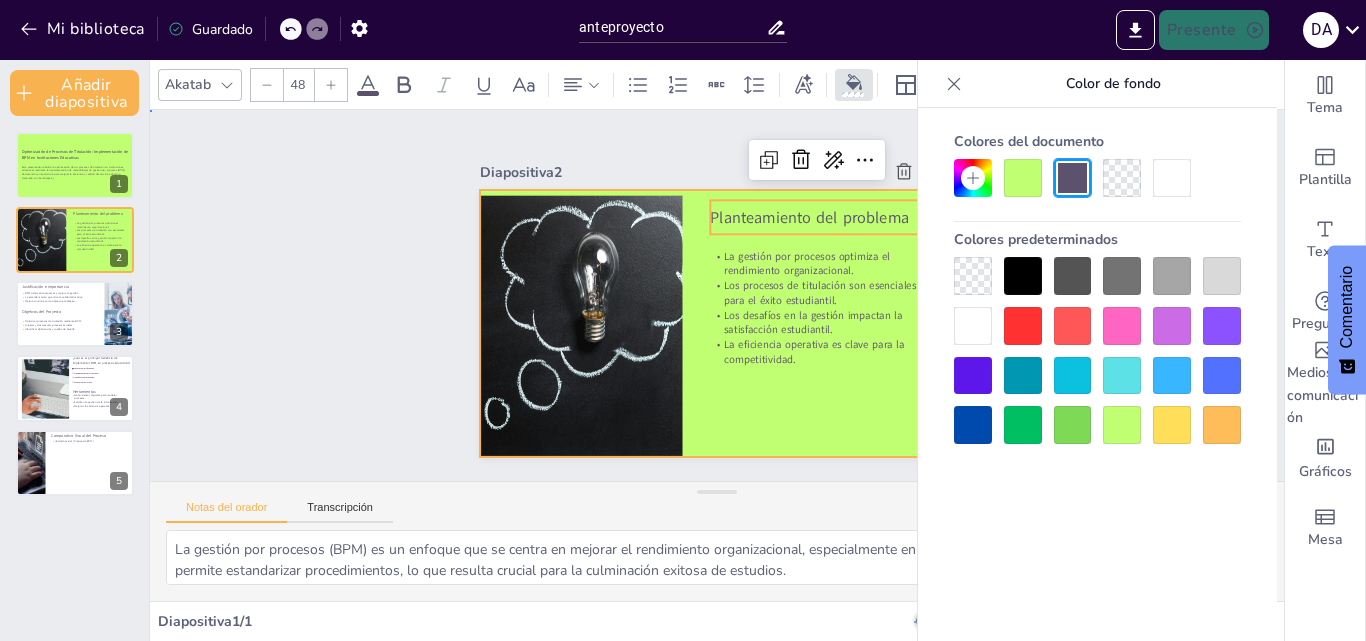 click at bounding box center (714, 323) 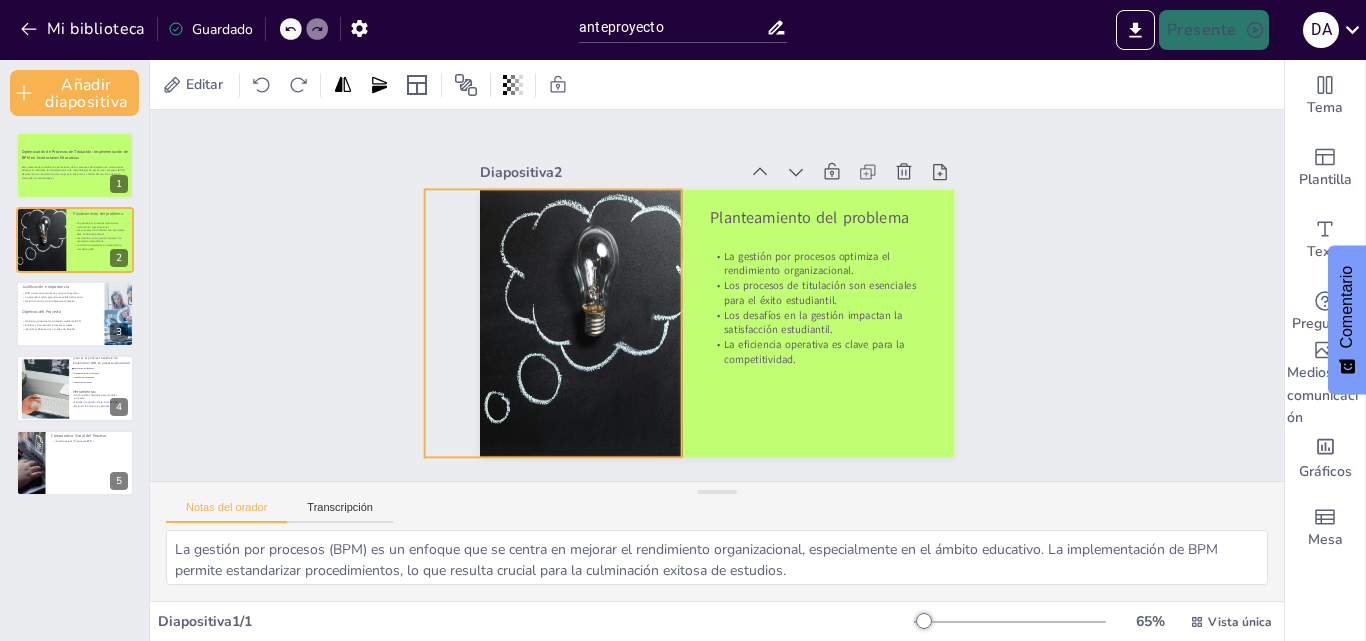 click at bounding box center (561, 291) 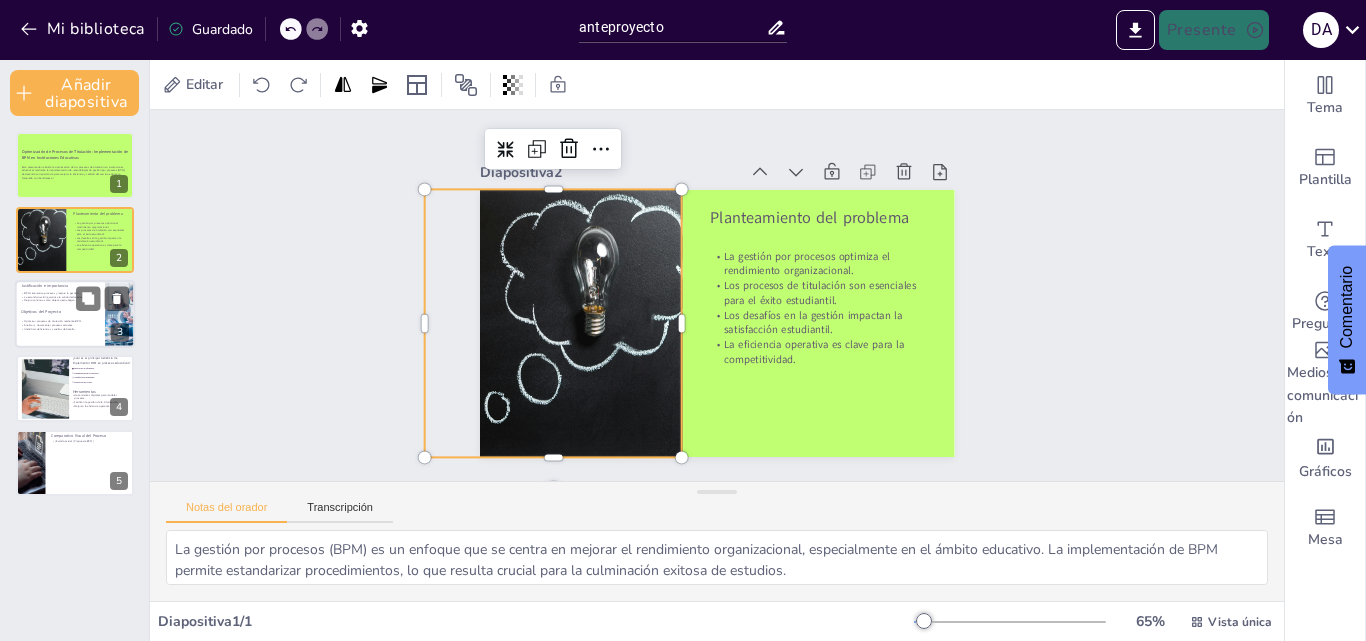 click at bounding box center (75, 314) 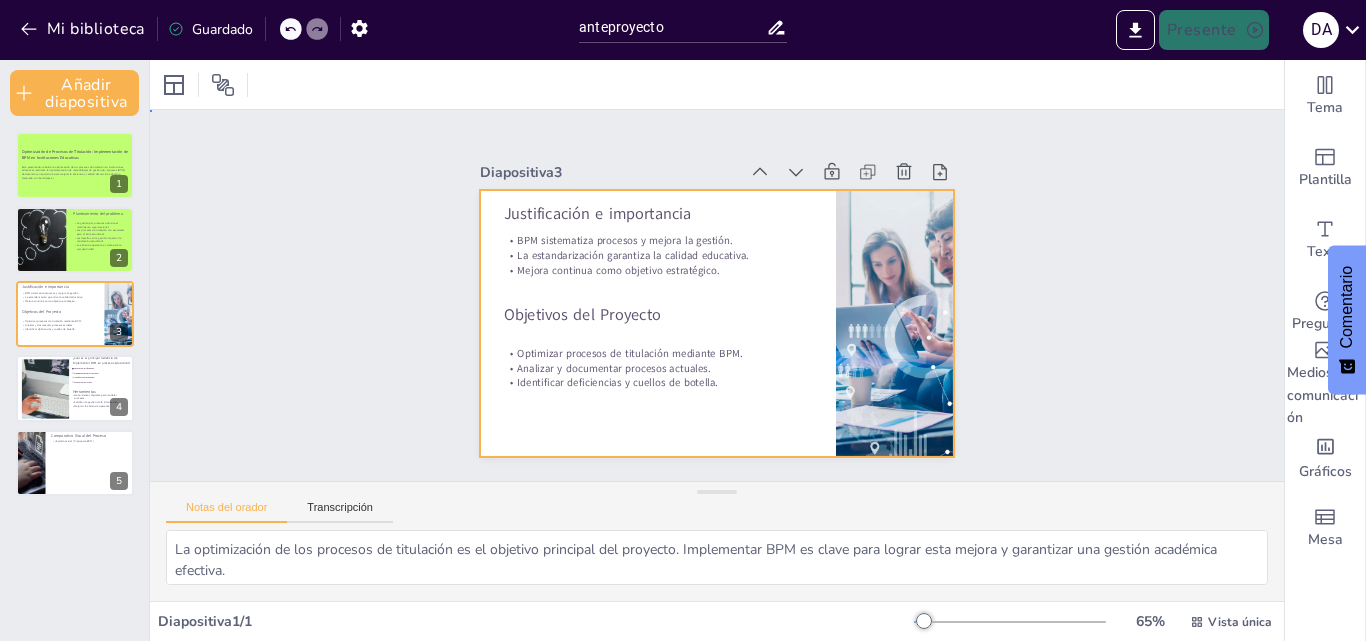 click at bounding box center [711, 323] 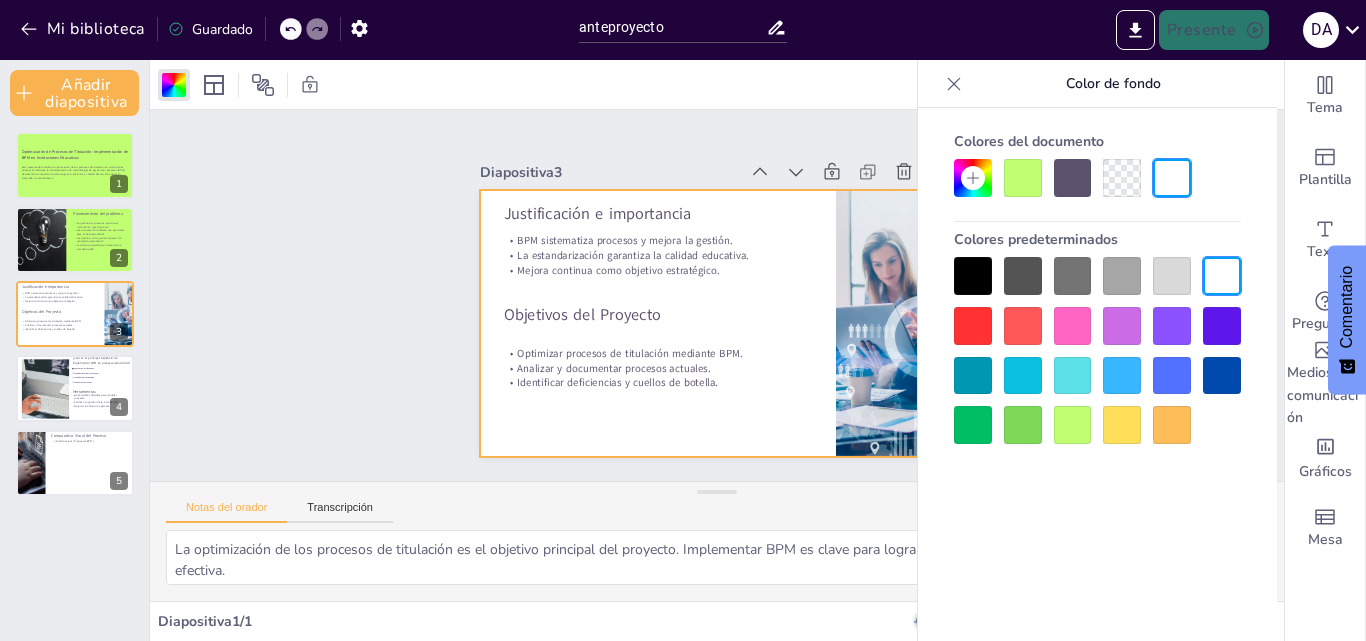 click 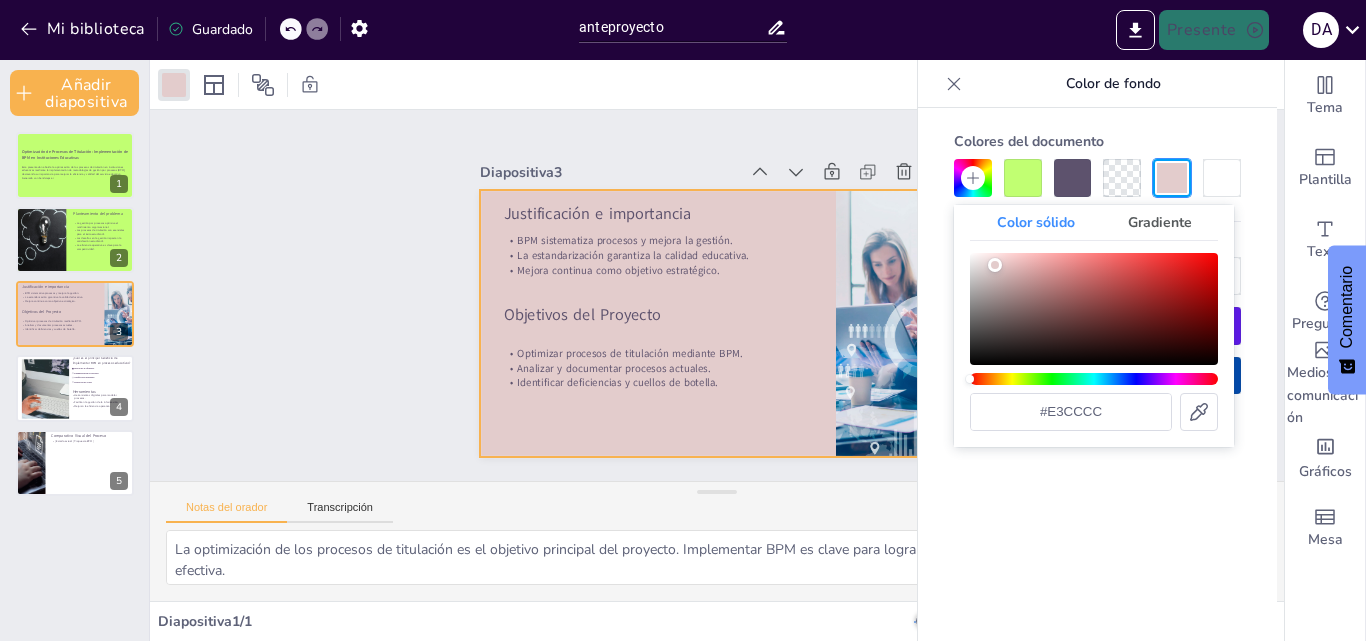 drag, startPoint x: 971, startPoint y: 253, endPoint x: 995, endPoint y: 265, distance: 26.832815 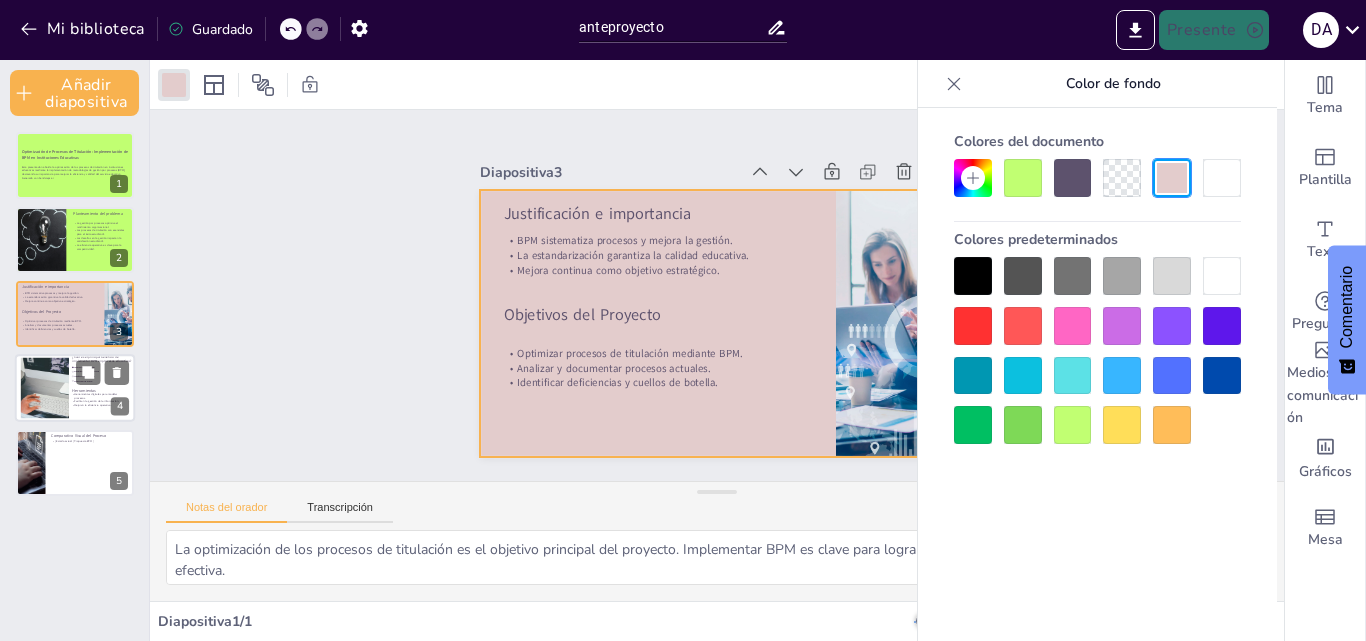 click on "Facilitan la gestión de la información." at bounding box center [96, 402] 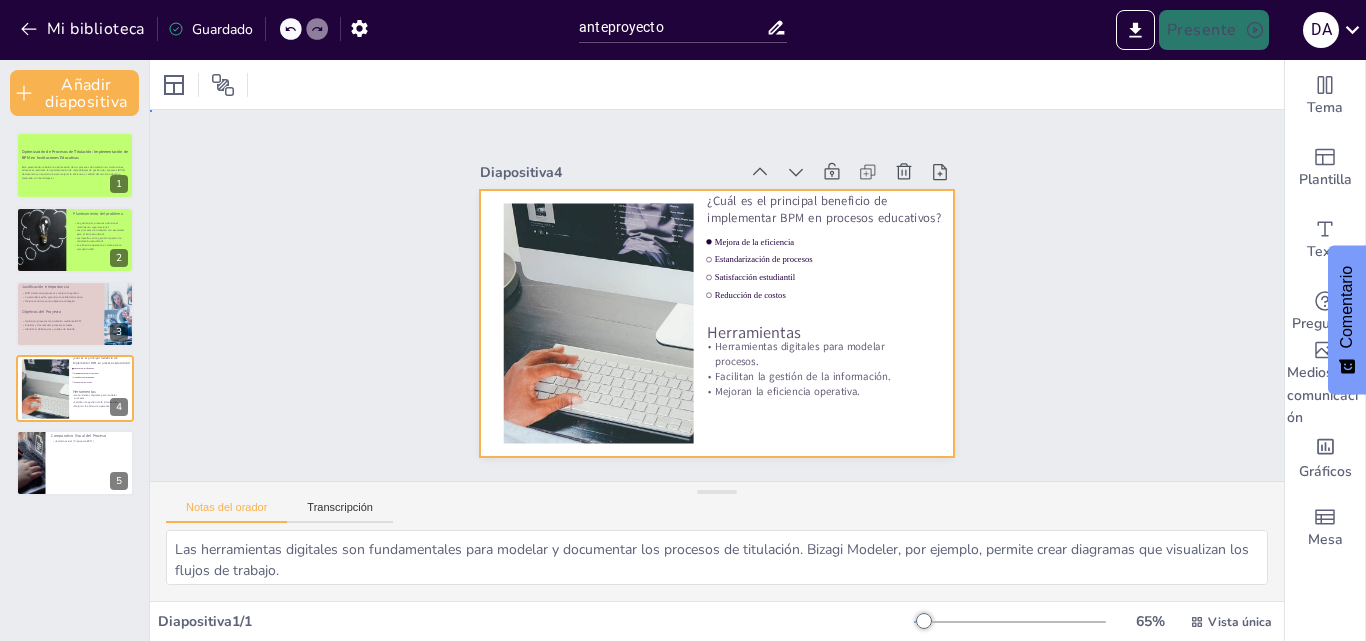 click at bounding box center (711, 323) 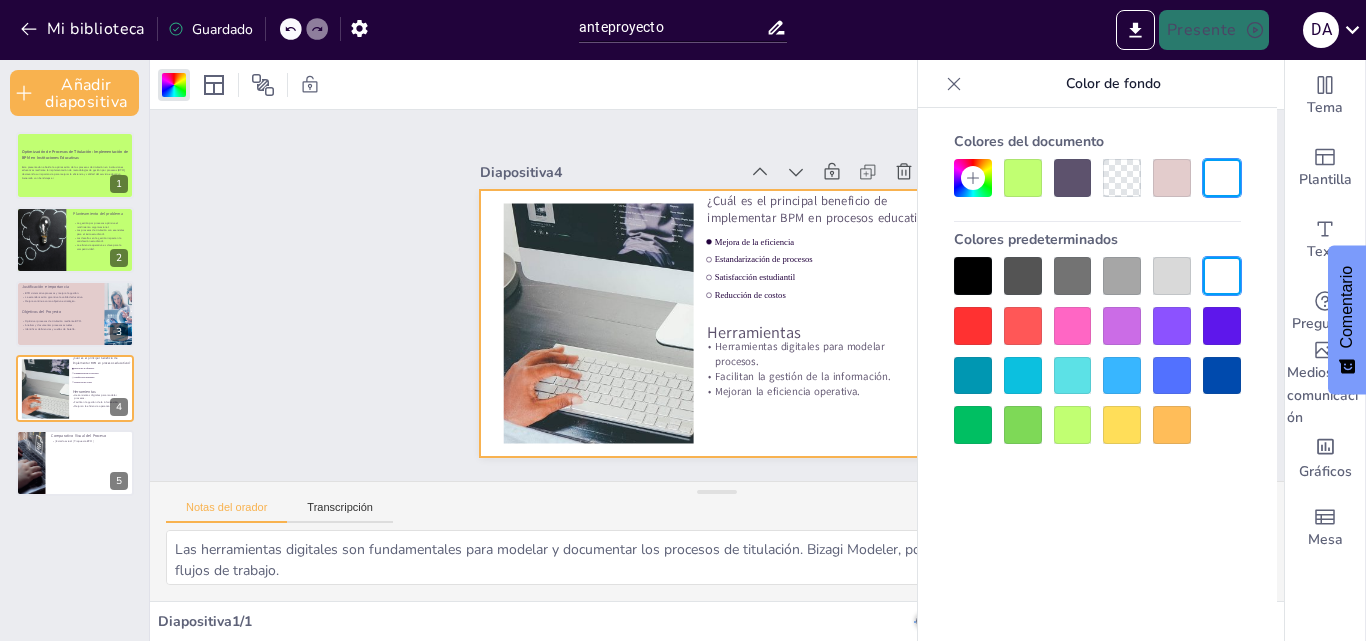 click at bounding box center (1172, 178) 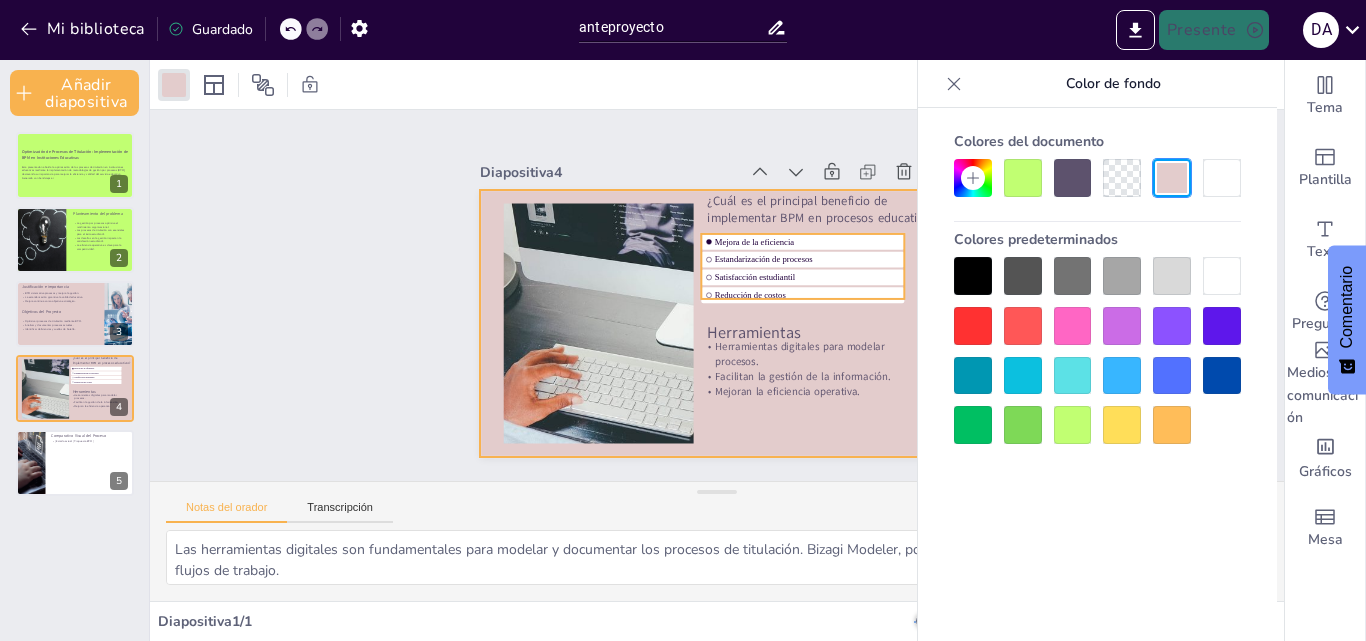 click on "Diapositiva  1 Optimización de Procesos de Titulación: Implementación de BPM en Instituciones Educativas Esta presentación aborda la optimización de los procesos de titulación en instituciones educativas mediante la implementación de metodologías de gestión por procesos (BPM), destacando su importancia para mejorar la eficiencia y calidad del servicio educativo. Generado con Sendsteps.ai Diapositiva  2 Planteamiento del problema La gestión por procesos optimiza el rendimiento organizacional. Los procesos de titulación son esenciales para el éxito estudiantil. Los desafíos en la gestión impactan la satisfacción estudiantil. La eficiencia operativa es clave para la competitividad. Diapositiva  3 Objetivos del Proyecto Optimizar procesos de titulación mediante BPM. Analizar y documentar procesos actuales. Identificar deficiencias y cuellos de botella. BPM sistematiza procesos y mejora la gestión. La estandarización garantiza la calidad educativa. Mejora continua como objetivo estratégico." at bounding box center [716, 295] 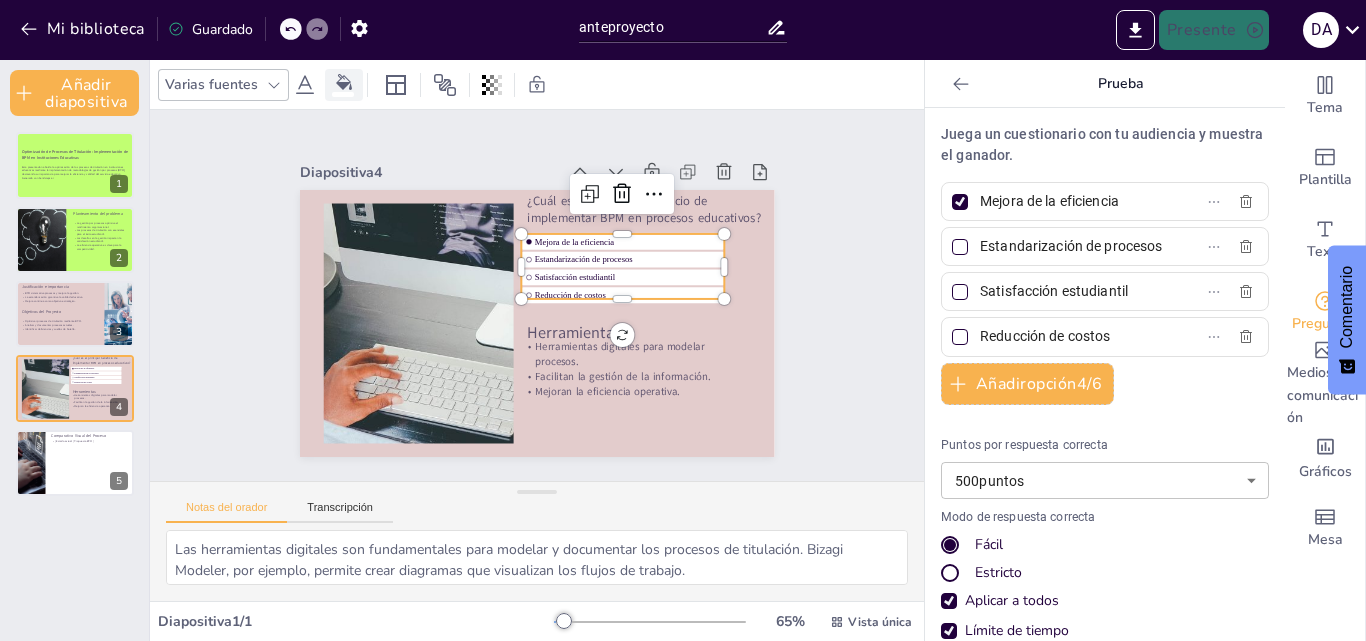 click at bounding box center [344, 85] 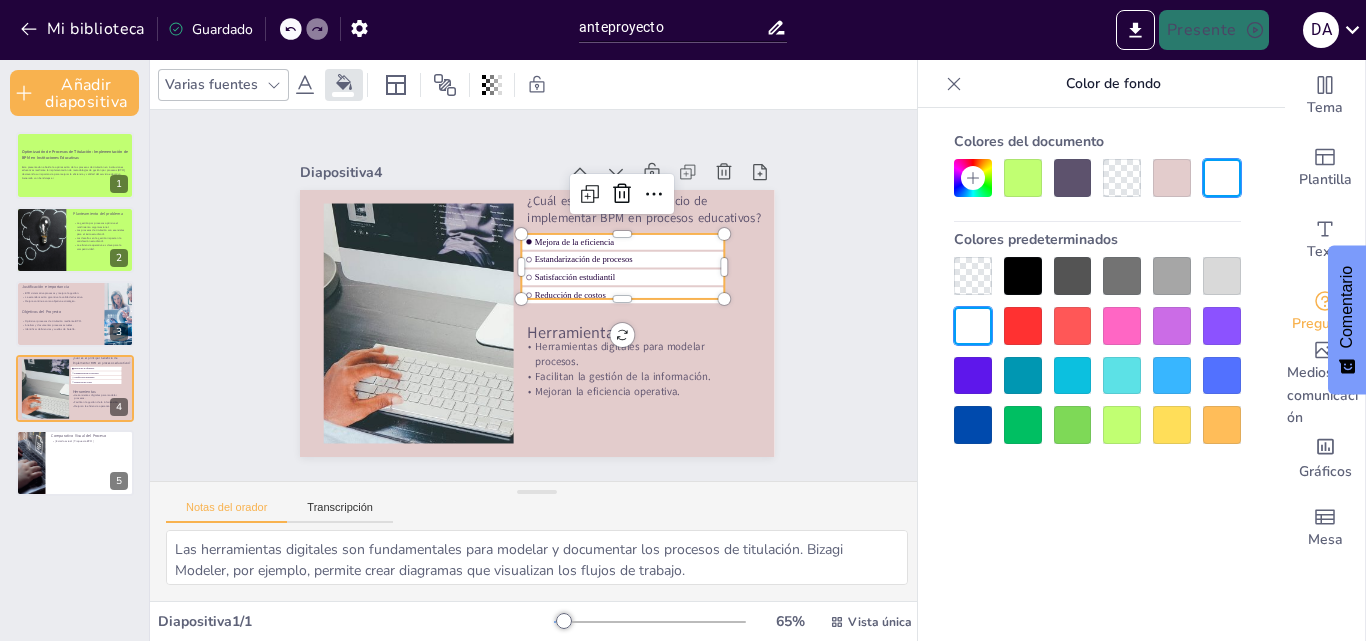 click at bounding box center (1172, 178) 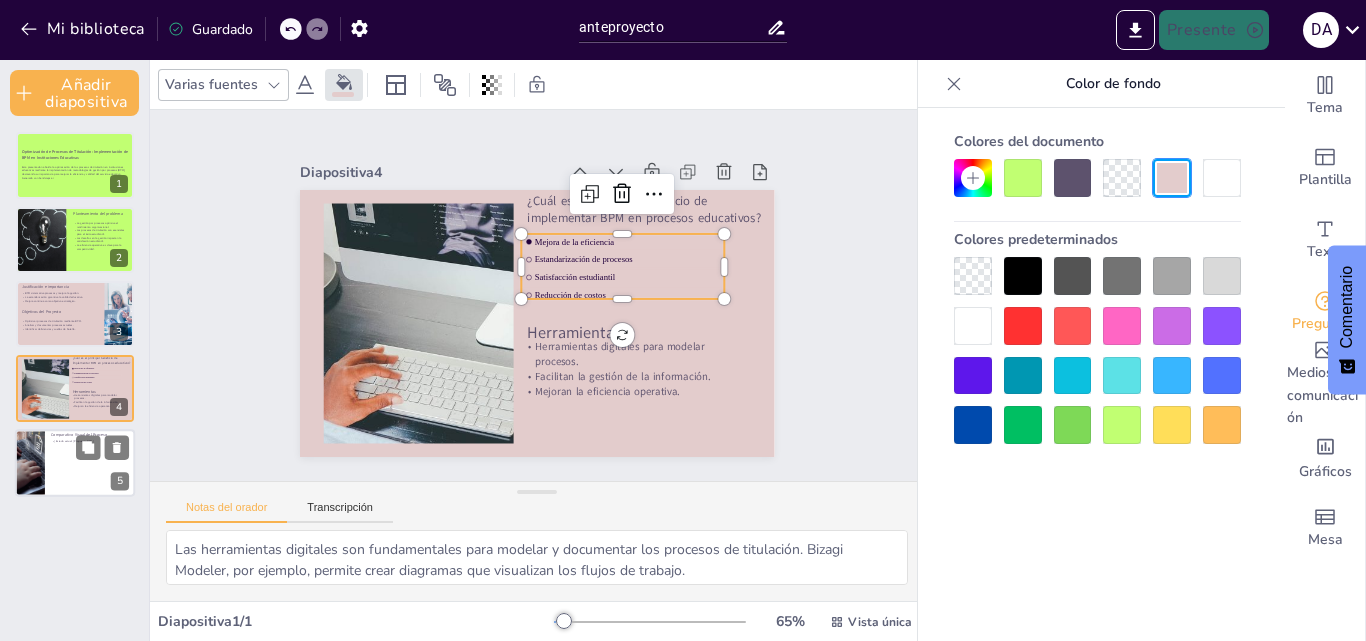 click at bounding box center (75, 463) 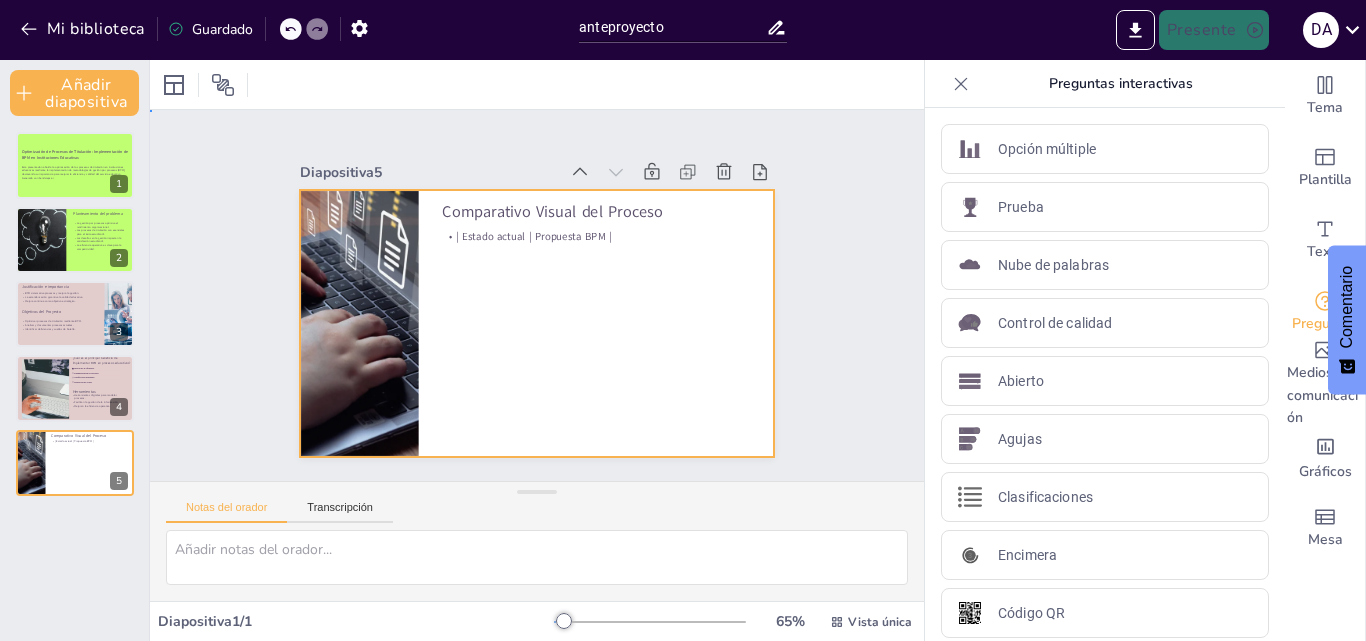 click at bounding box center (534, 323) 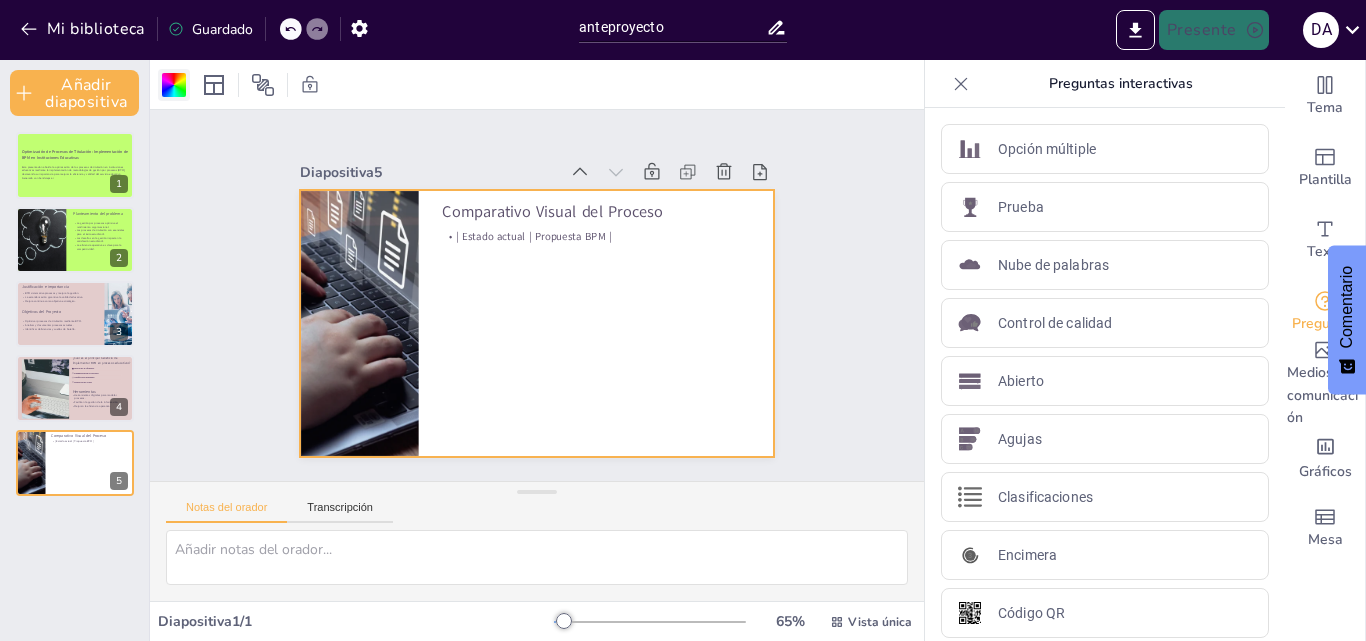 click at bounding box center [174, 85] 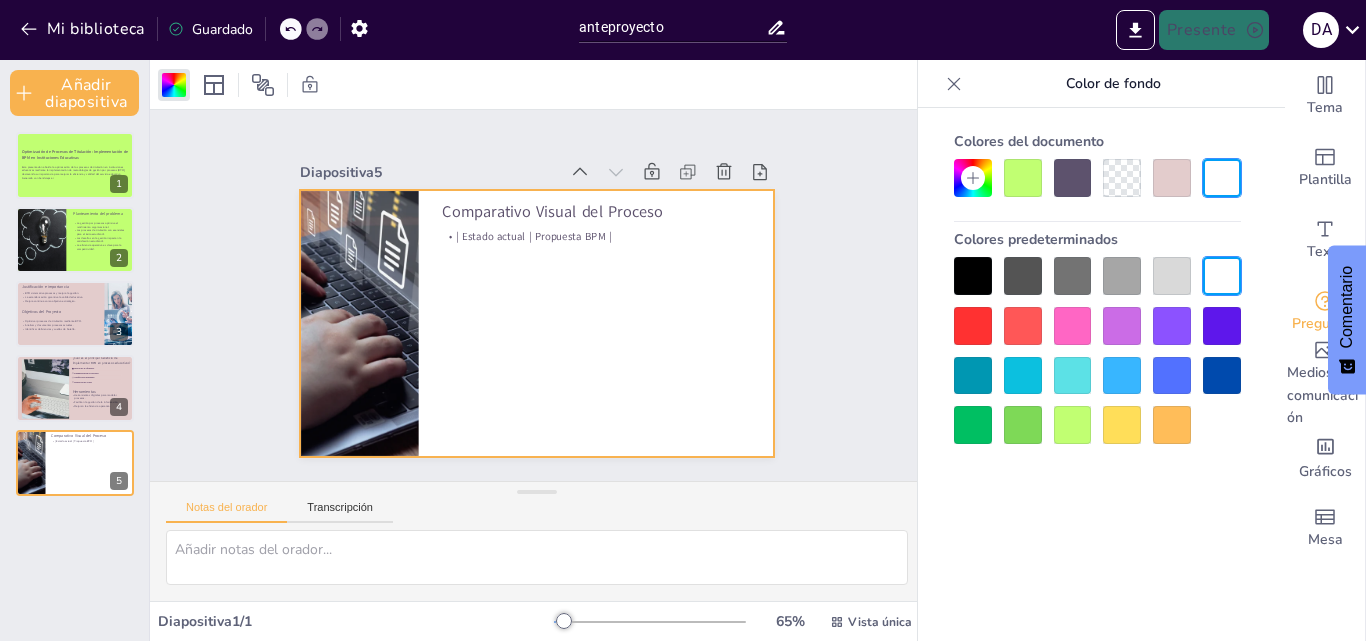 click at bounding box center (1172, 178) 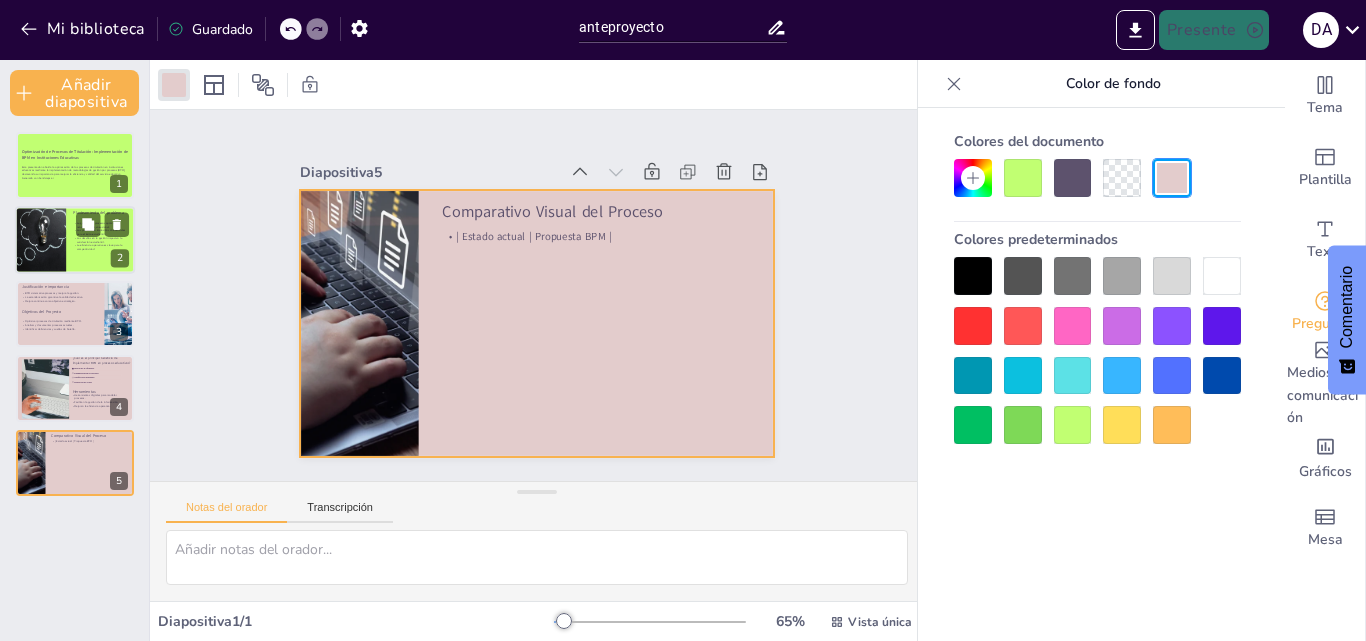 click at bounding box center [75, 240] 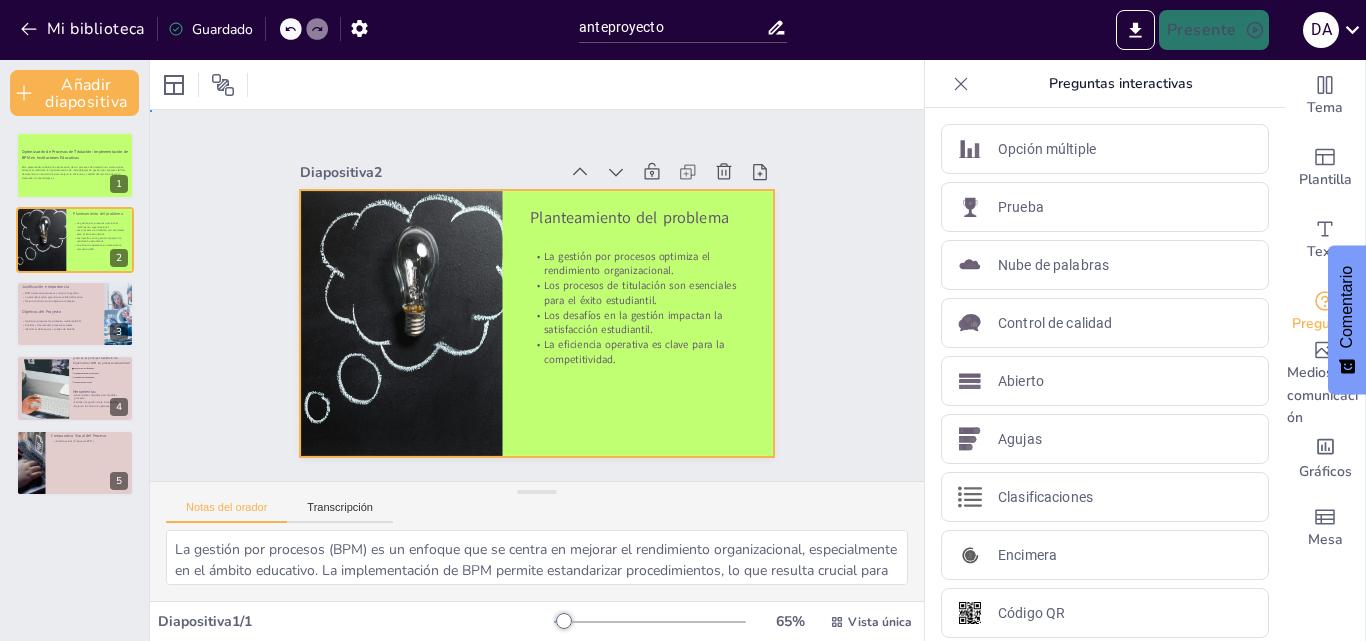 click at bounding box center [526, 321] 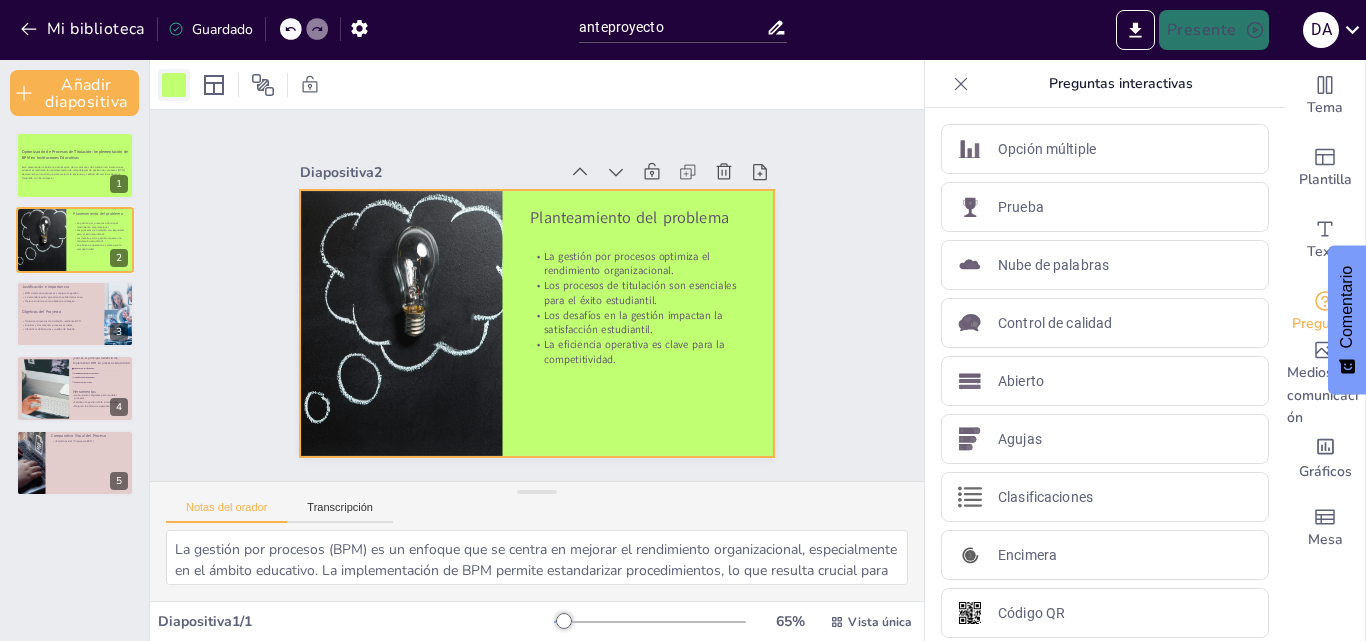 click at bounding box center [174, 85] 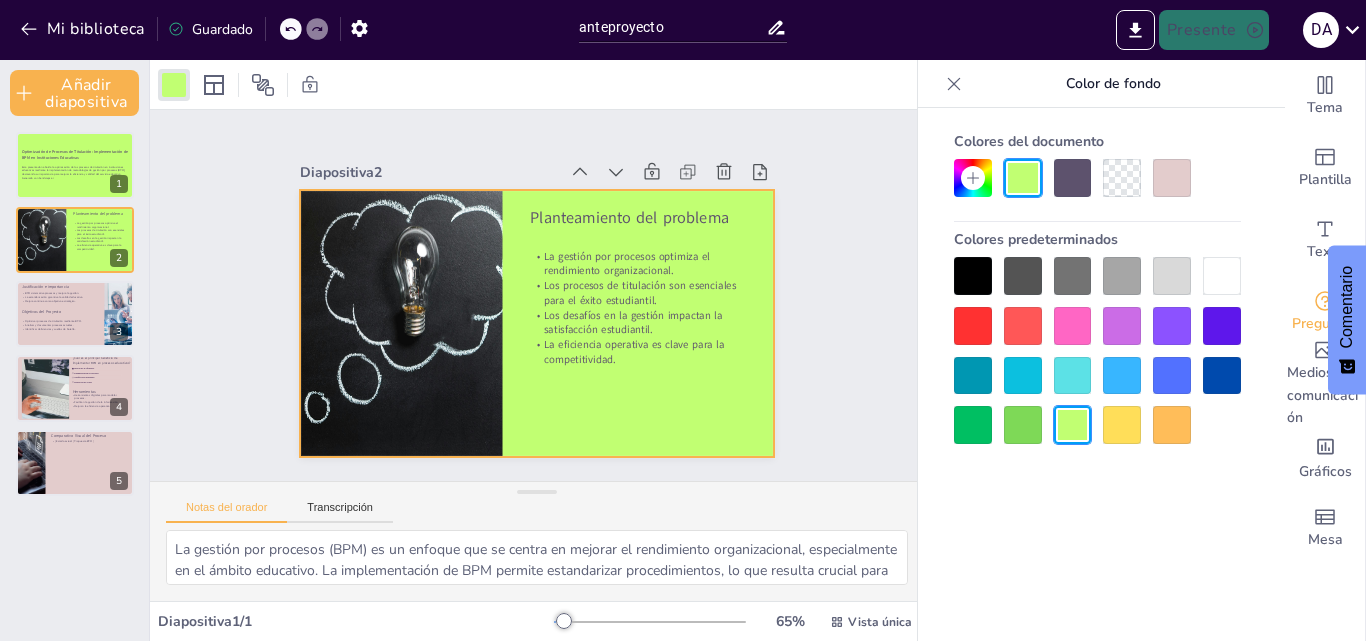 click at bounding box center [1172, 178] 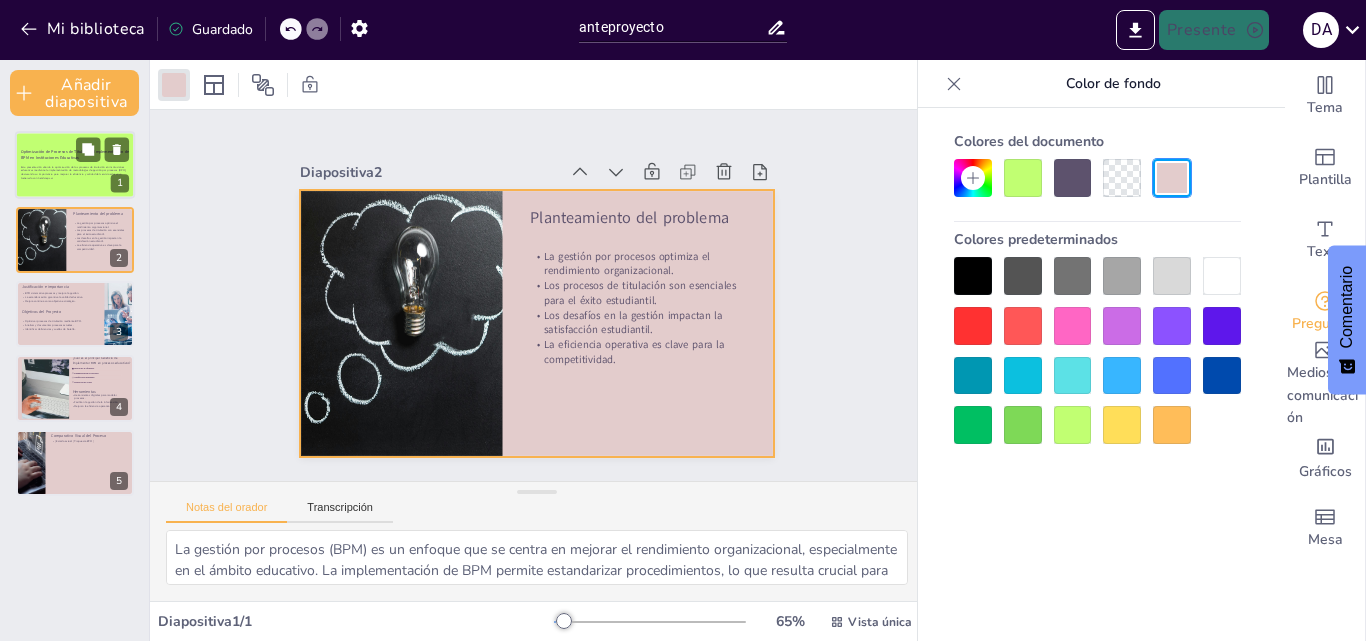 click at bounding box center [75, 166] 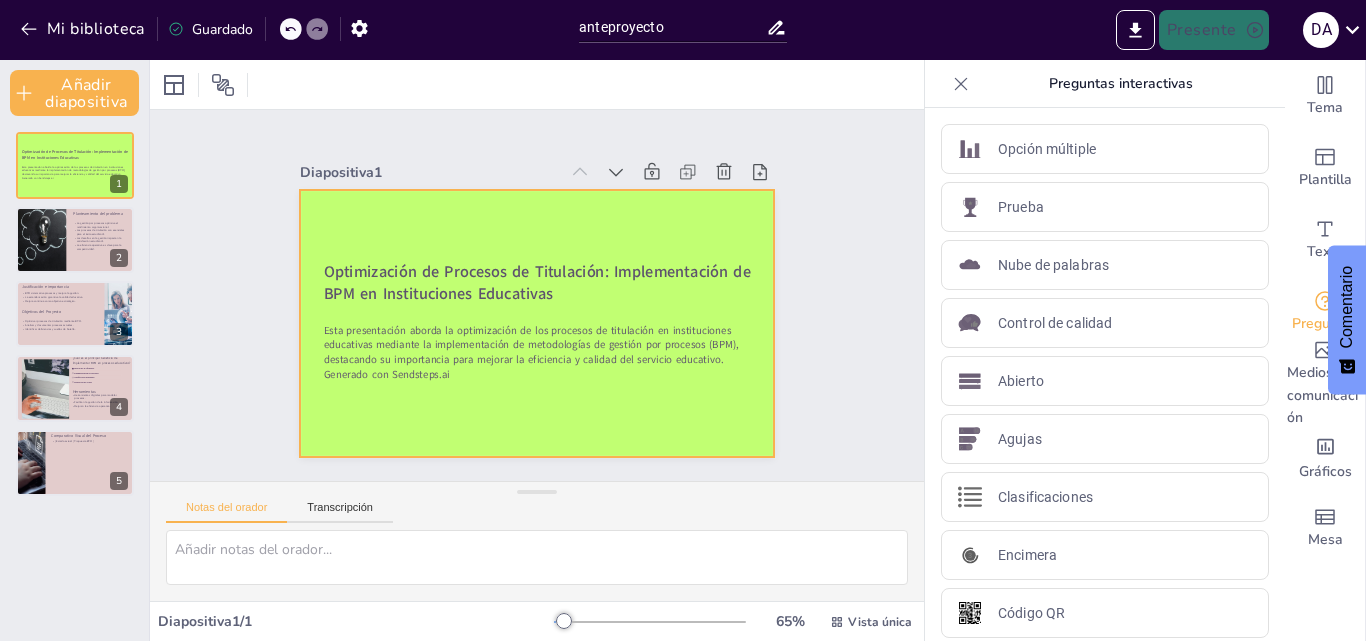 click at bounding box center (534, 323) 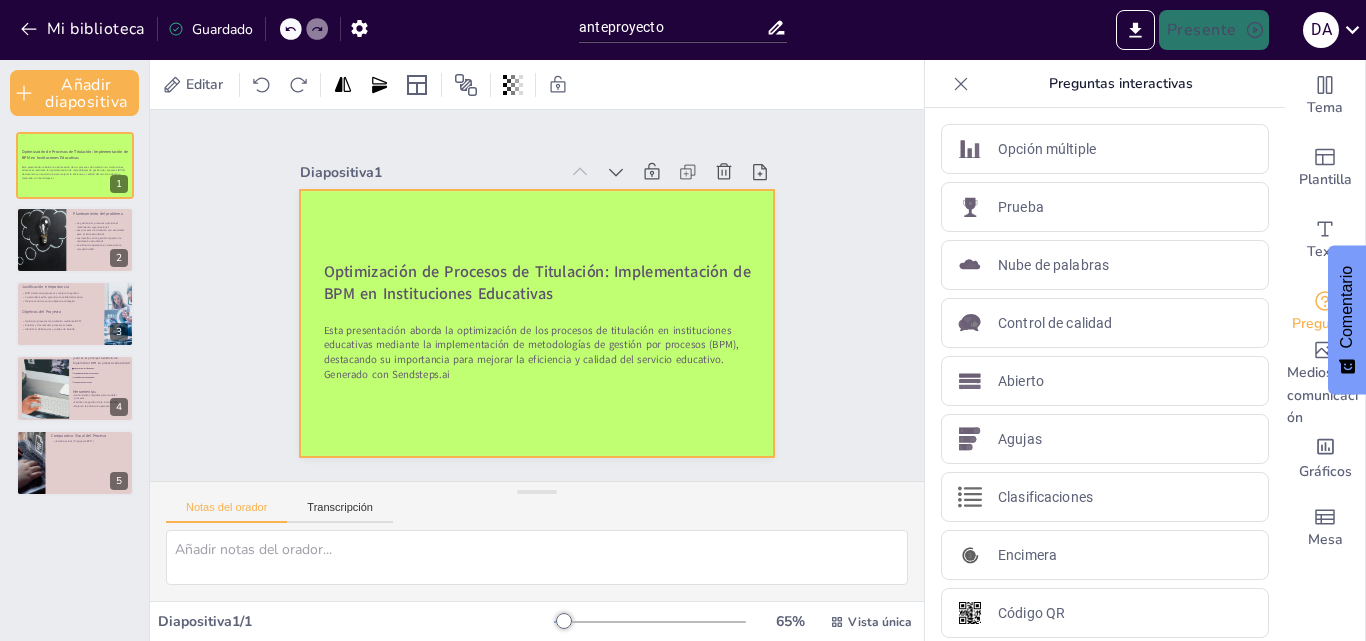 click at bounding box center (531, 323) 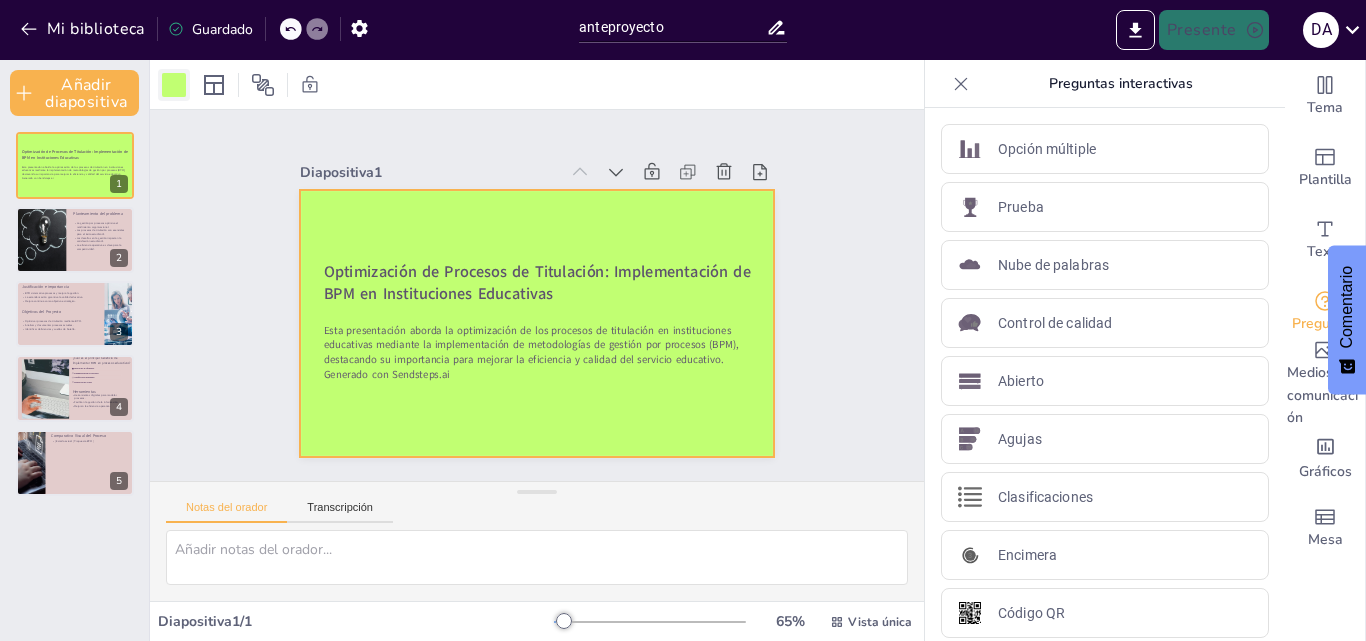 click at bounding box center [174, 85] 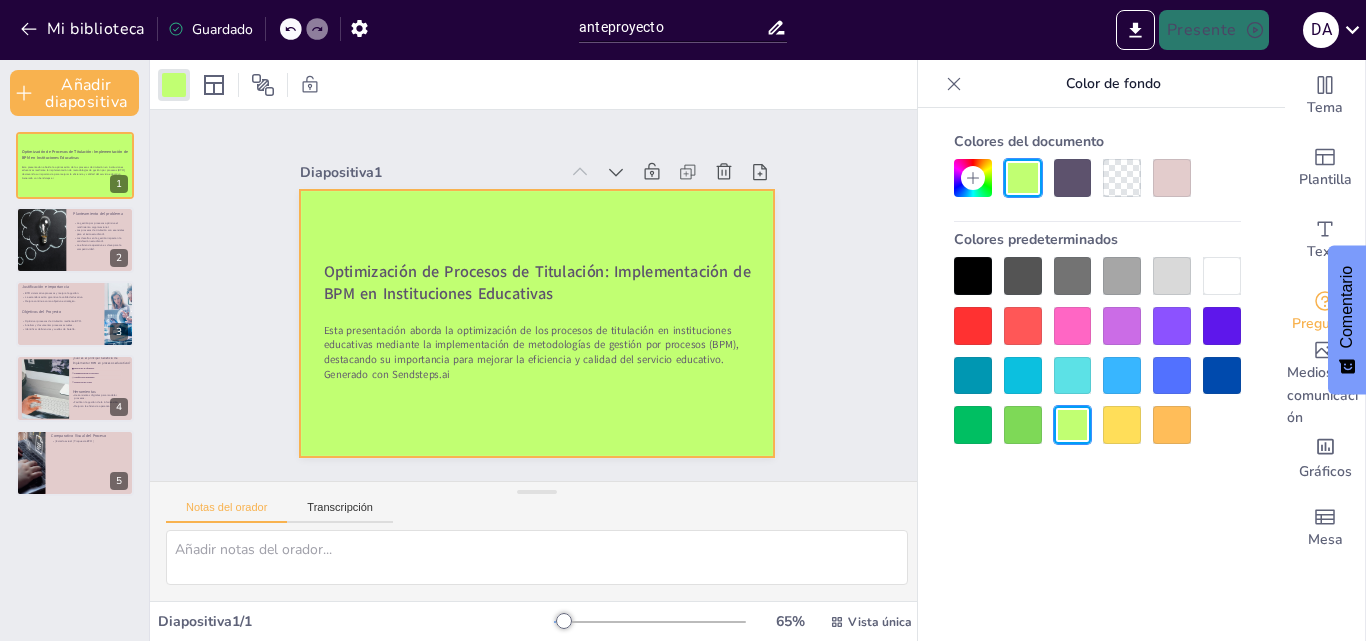click at bounding box center [1172, 178] 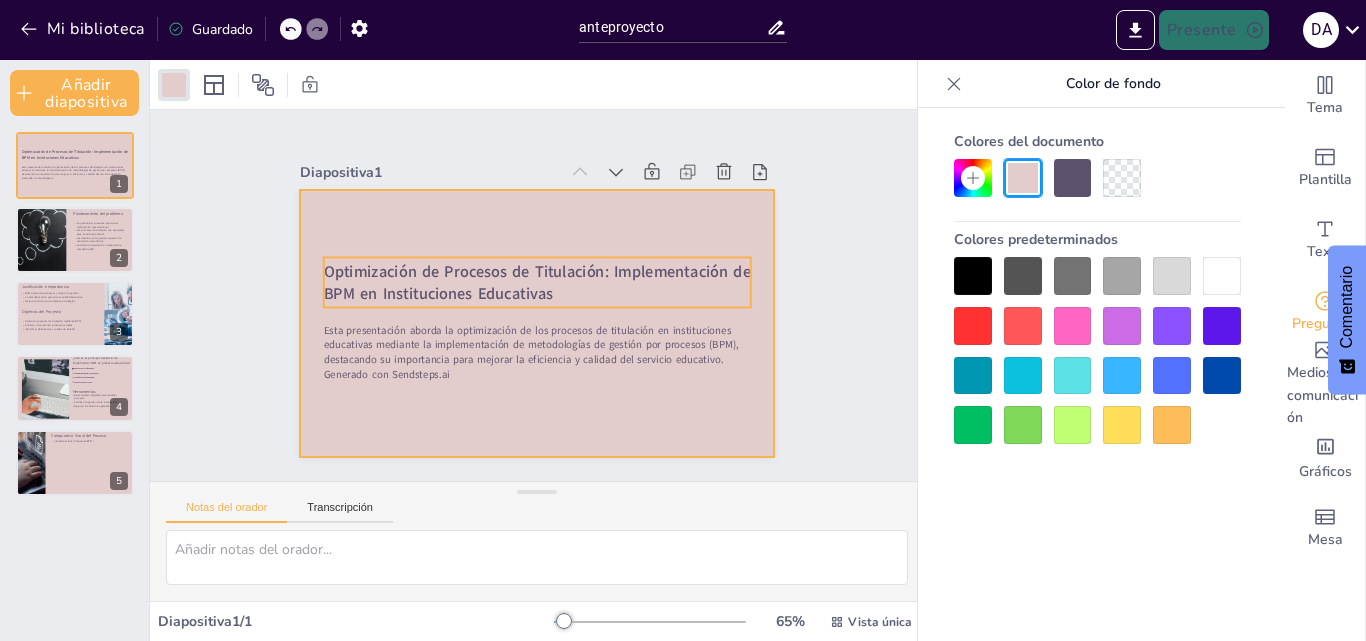 click on "Optimización de Procesos de Titulación: Implementación de BPM en Instituciones Educativas" at bounding box center (538, 272) 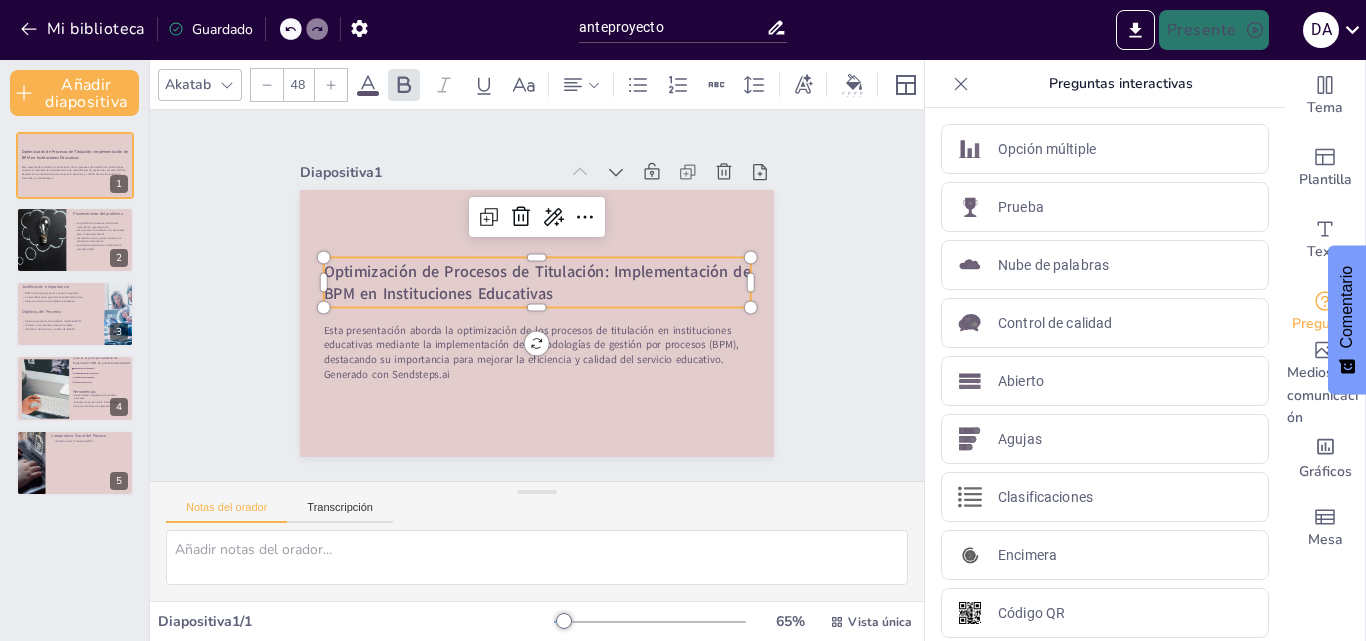 click on "Optimización de Procesos de Titulación: Implementación de BPM en Instituciones Educativas" at bounding box center (549, 285) 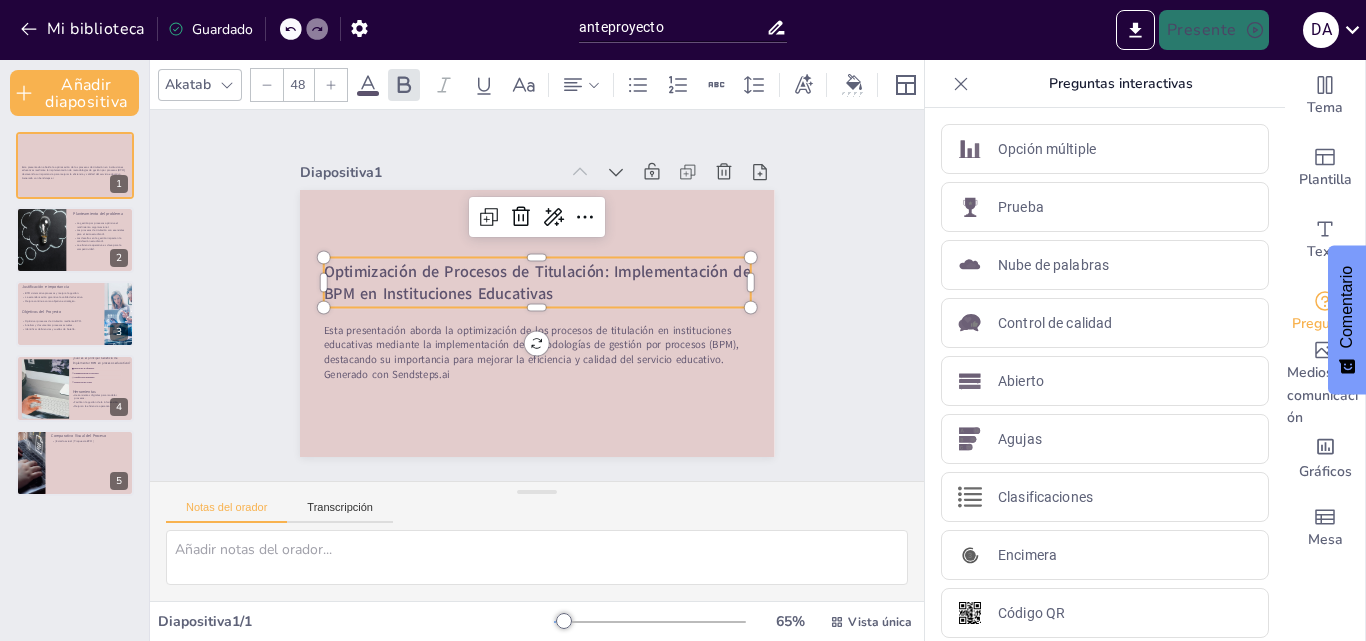 click on "Optimización de Procesos de Titulación: Implementación de BPM en Instituciones Educativas" at bounding box center [538, 271] 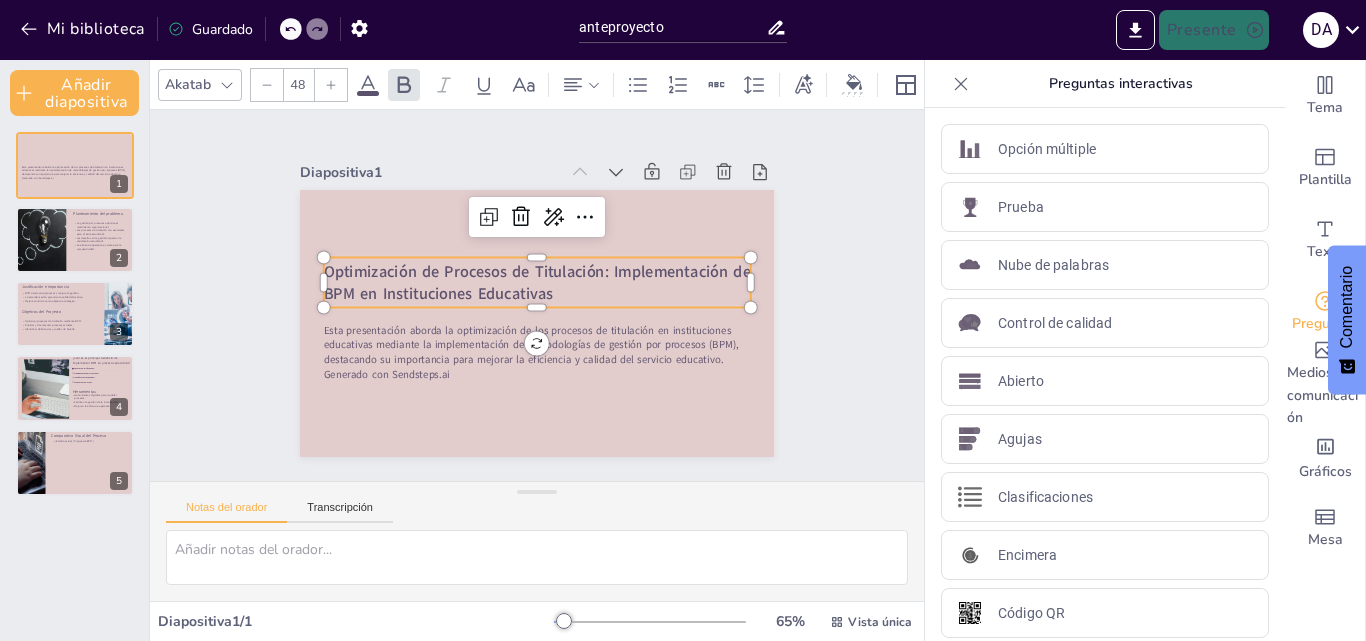 click on "Optimización de Procesos de Titulación: Implementación de BPM en Instituciones Educativas" at bounding box center [539, 272] 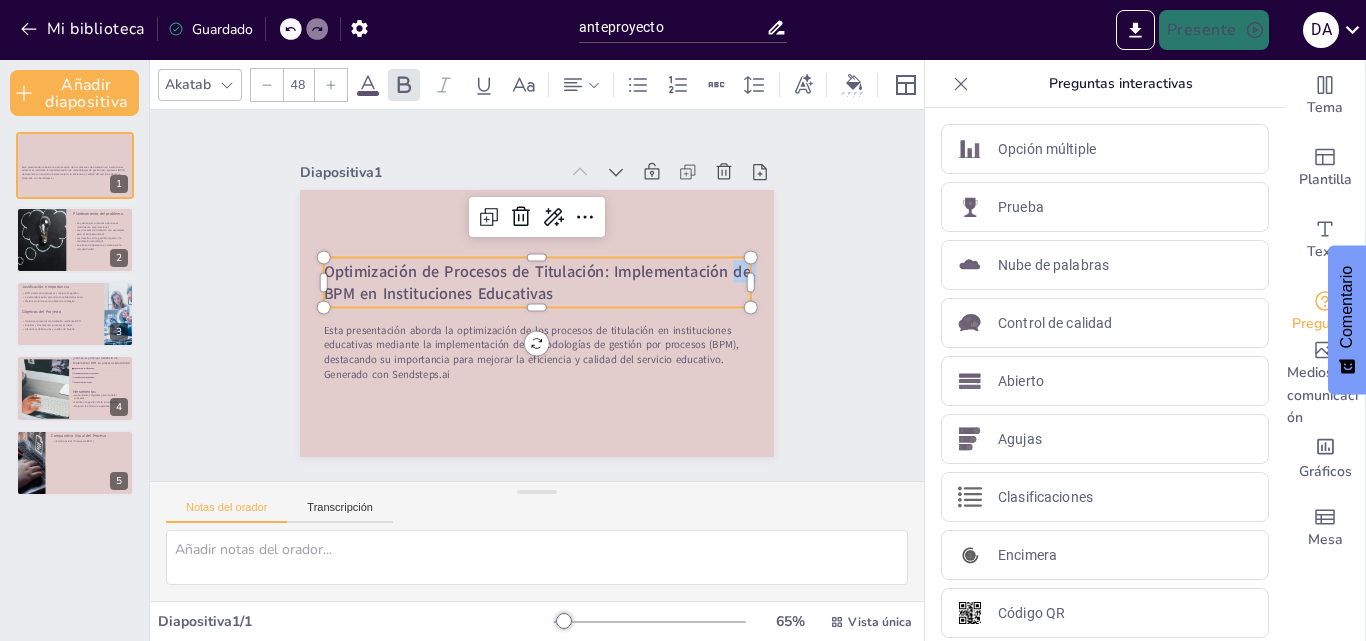 click on "Optimización de Procesos de Titulación: Implementación de BPM en Instituciones Educativas" at bounding box center [544, 274] 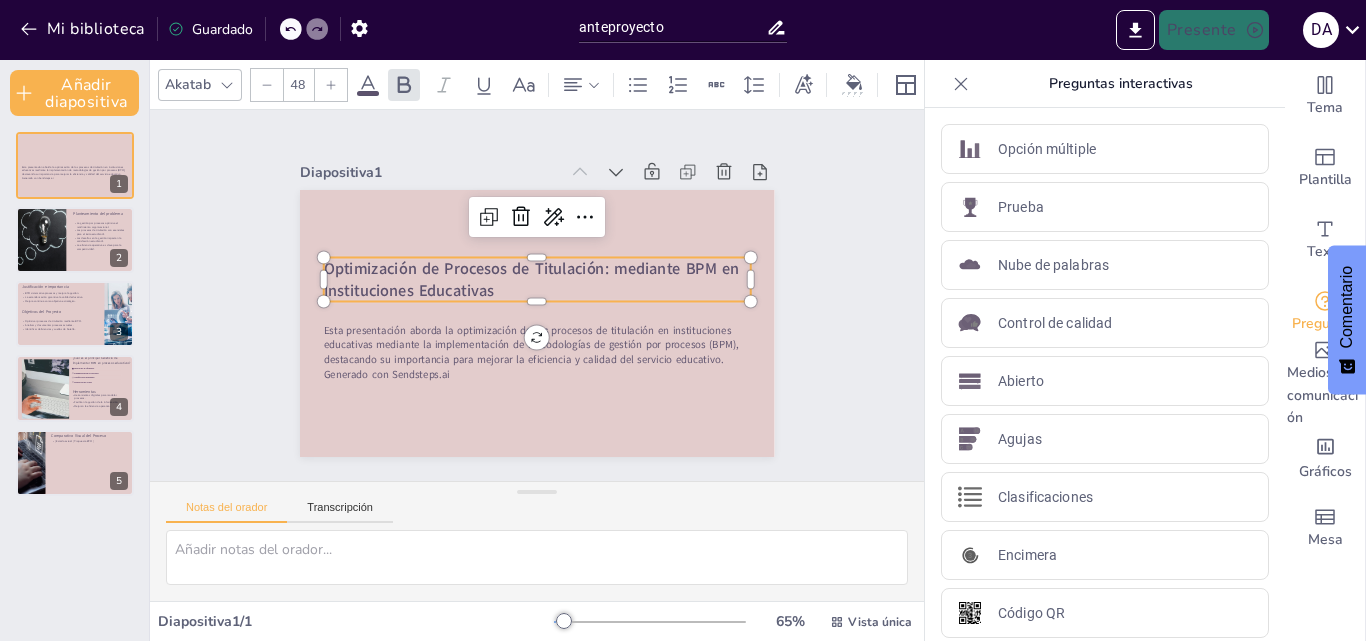 click on "Optimización de Procesos de Titulación: mediante BPM en Instituciones Educativas" at bounding box center (549, 286) 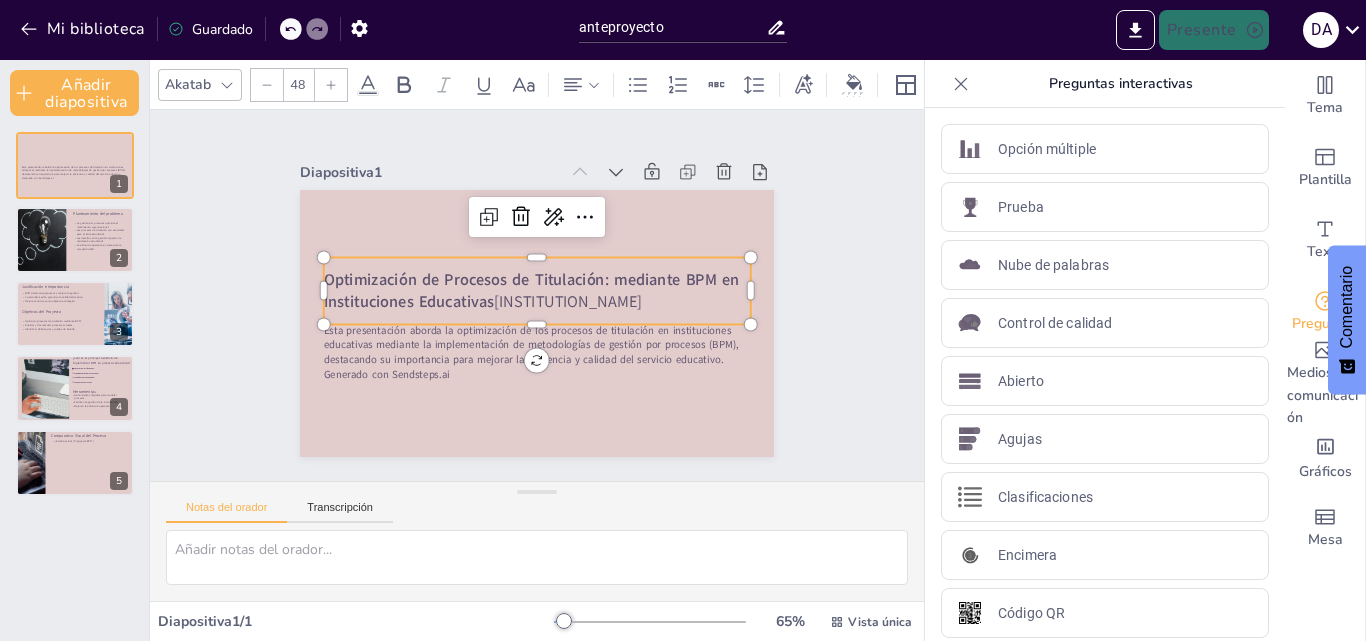 click on "Optimización de Procesos de Titulación: mediante BPM en Instituciones Educativas" at bounding box center (532, 279) 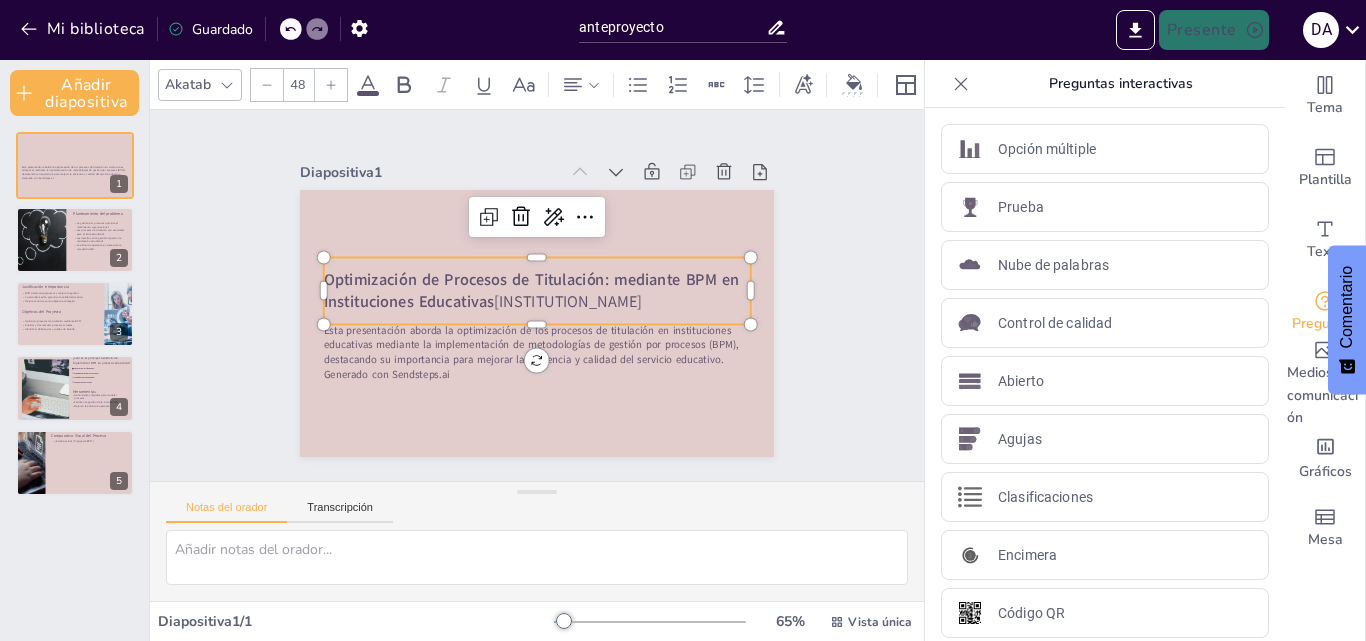 drag, startPoint x: 481, startPoint y: 283, endPoint x: 479, endPoint y: 313, distance: 30.066593 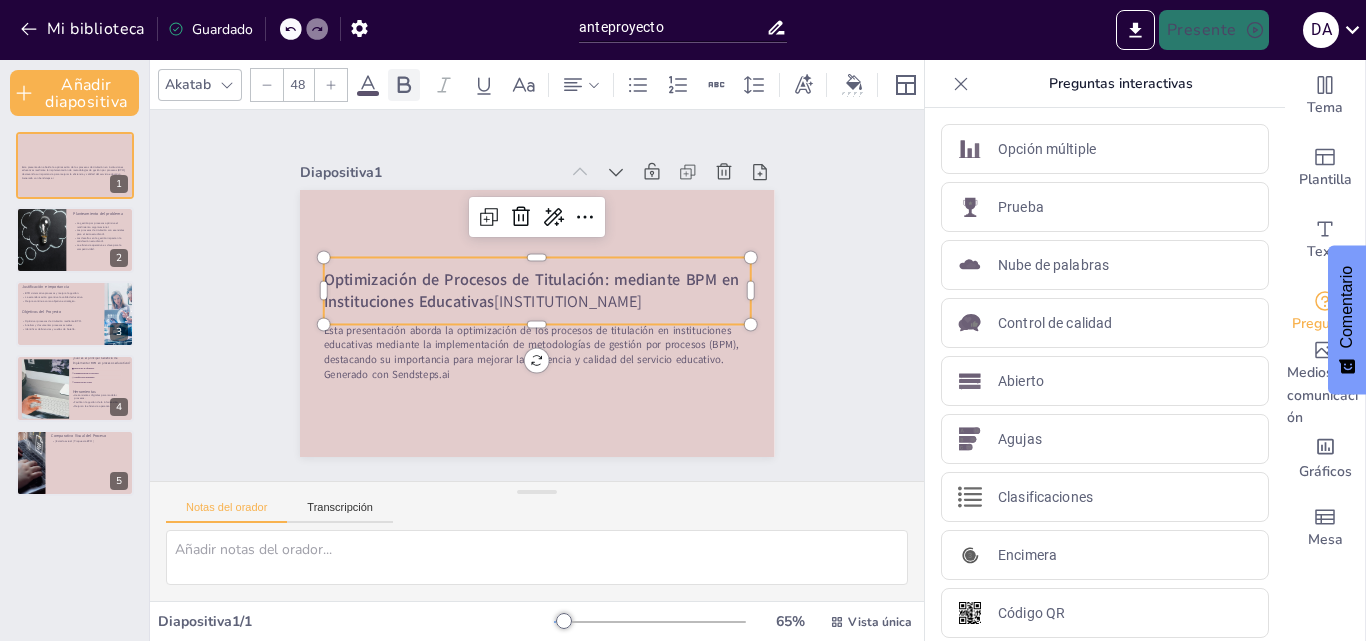 click 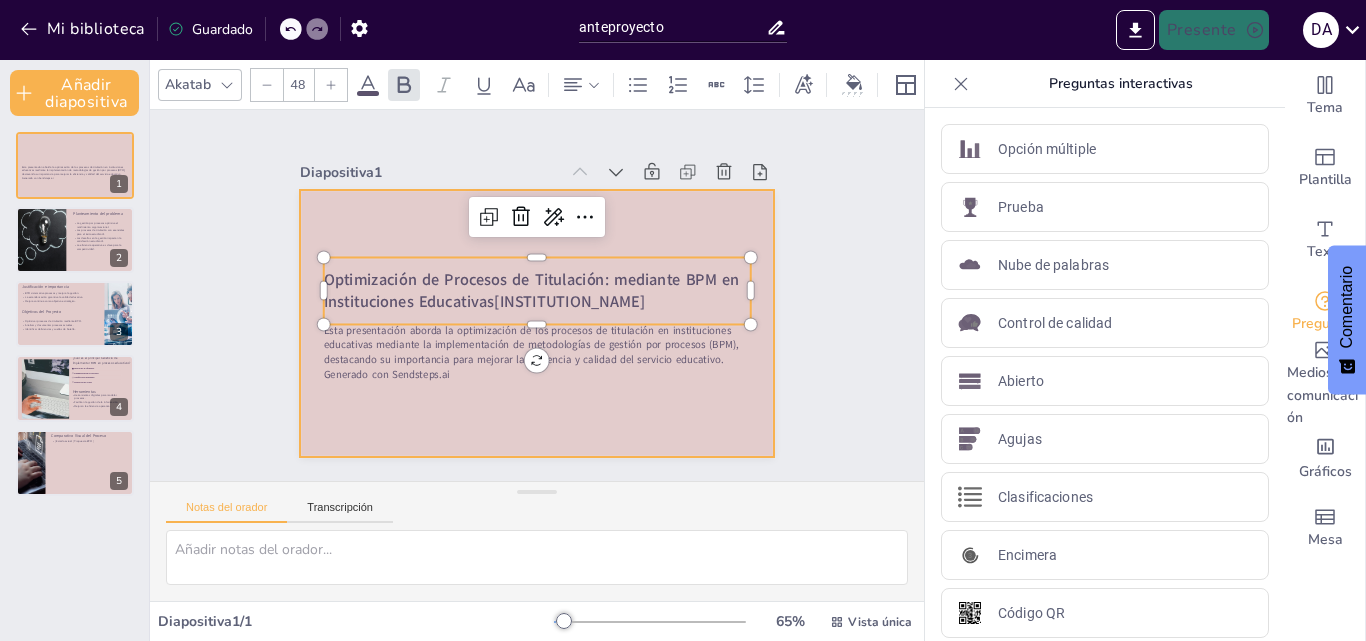 click at bounding box center (537, 323) 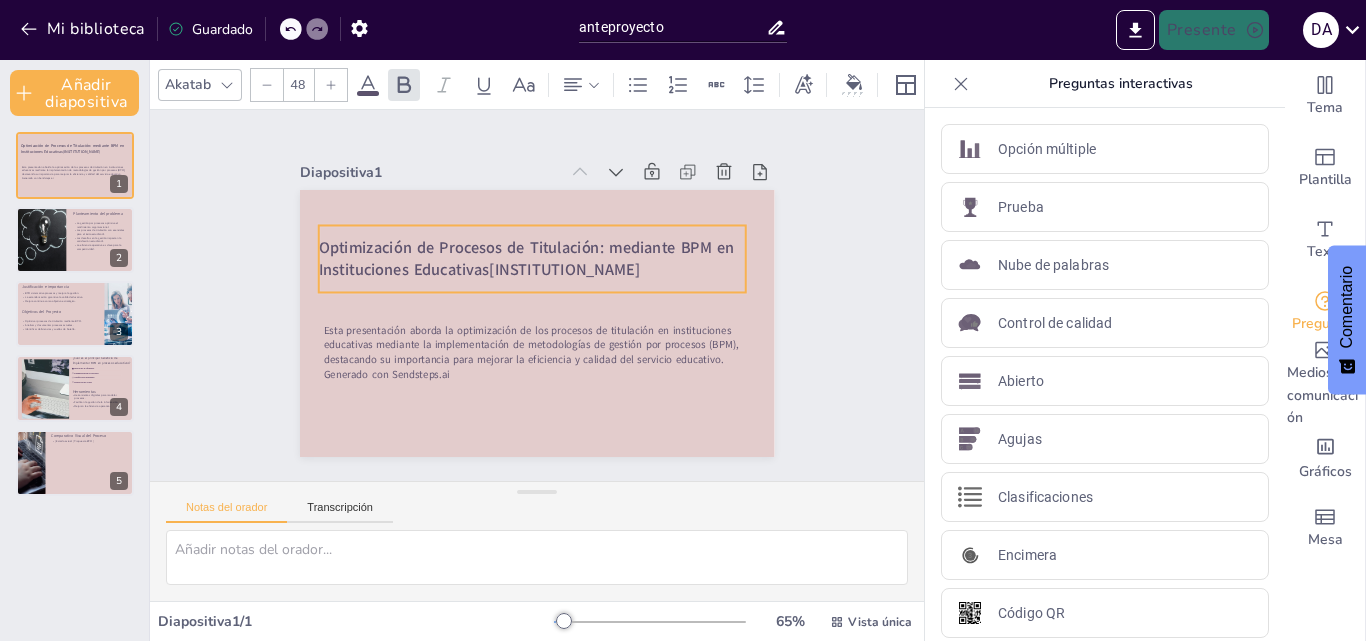 drag, startPoint x: 588, startPoint y: 273, endPoint x: 583, endPoint y: 242, distance: 31.400637 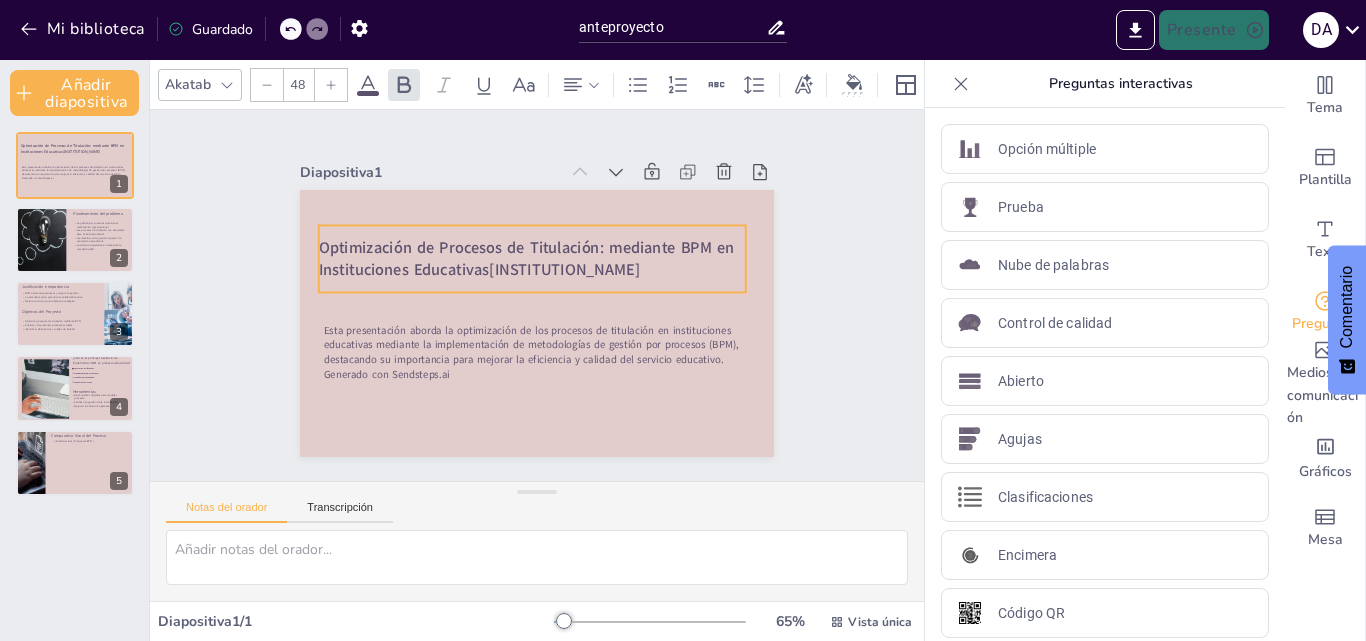 click on "[INSTITUTION_NAME]" at bounding box center [569, 276] 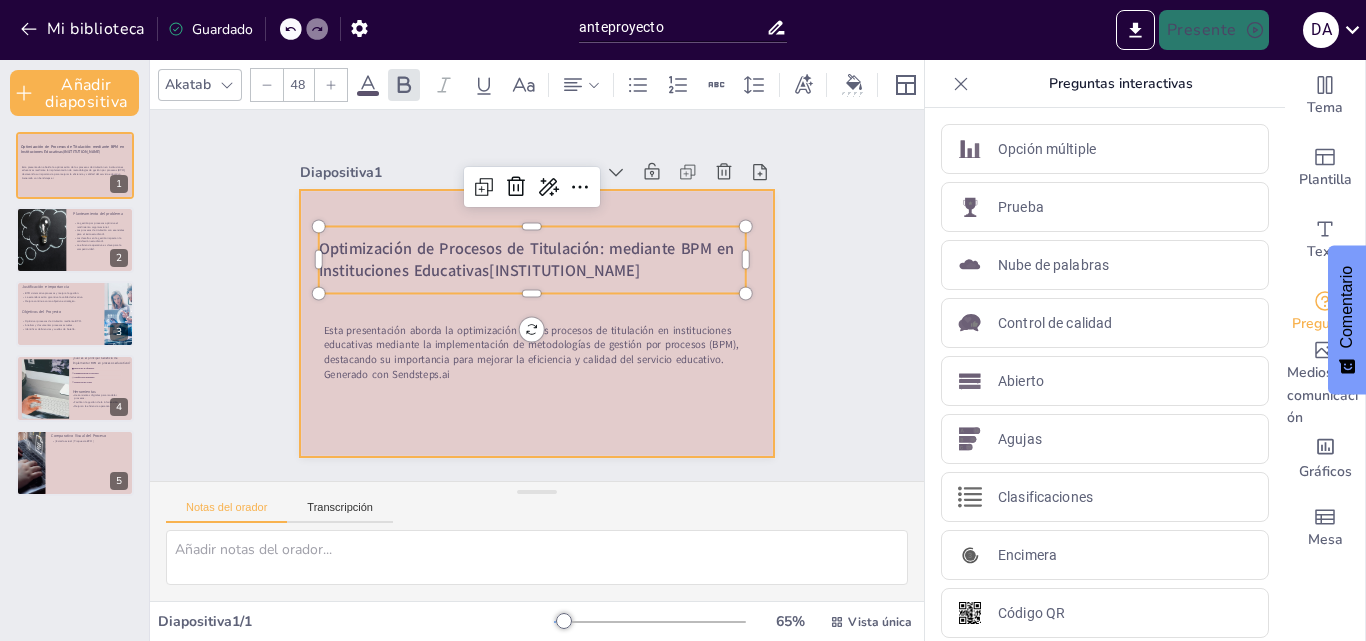 click at bounding box center (531, 323) 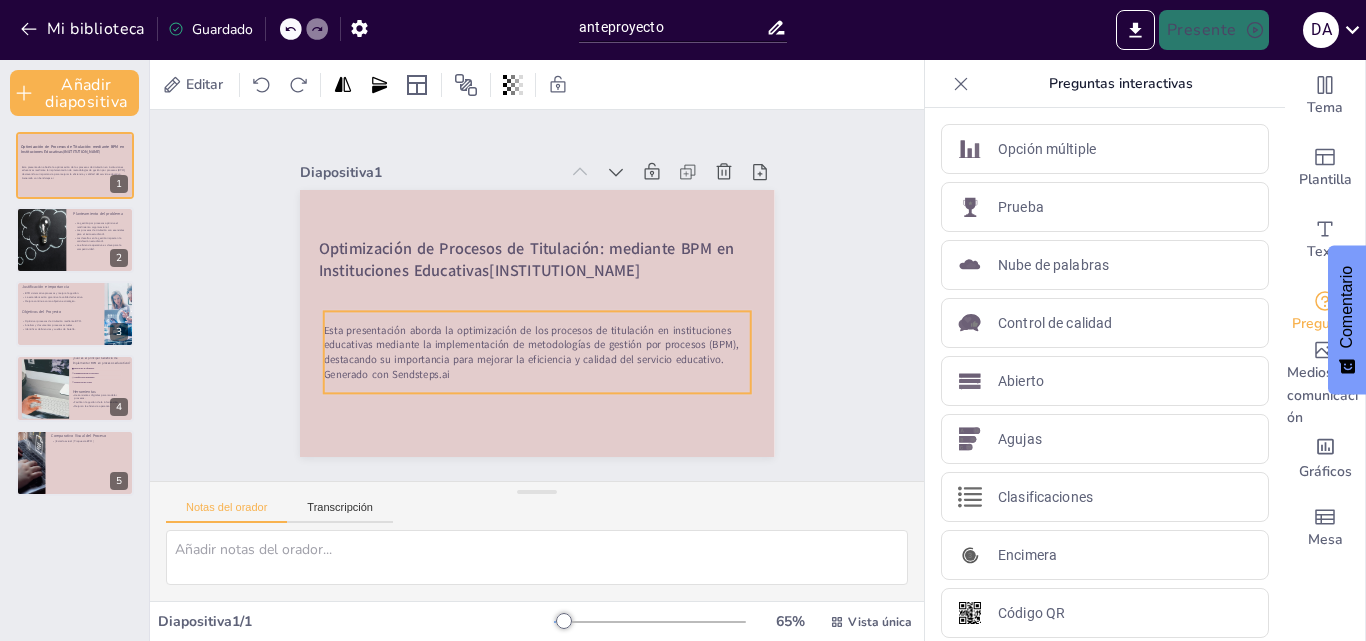 click on "Esta presentación aborda la optimización de los procesos de titulación en instituciones educativas mediante la implementación de metodologías de gestión por procesos (BPM), destacando su importancia para mejorar la eficiencia y calidad del servicio educativo." at bounding box center [514, 337] 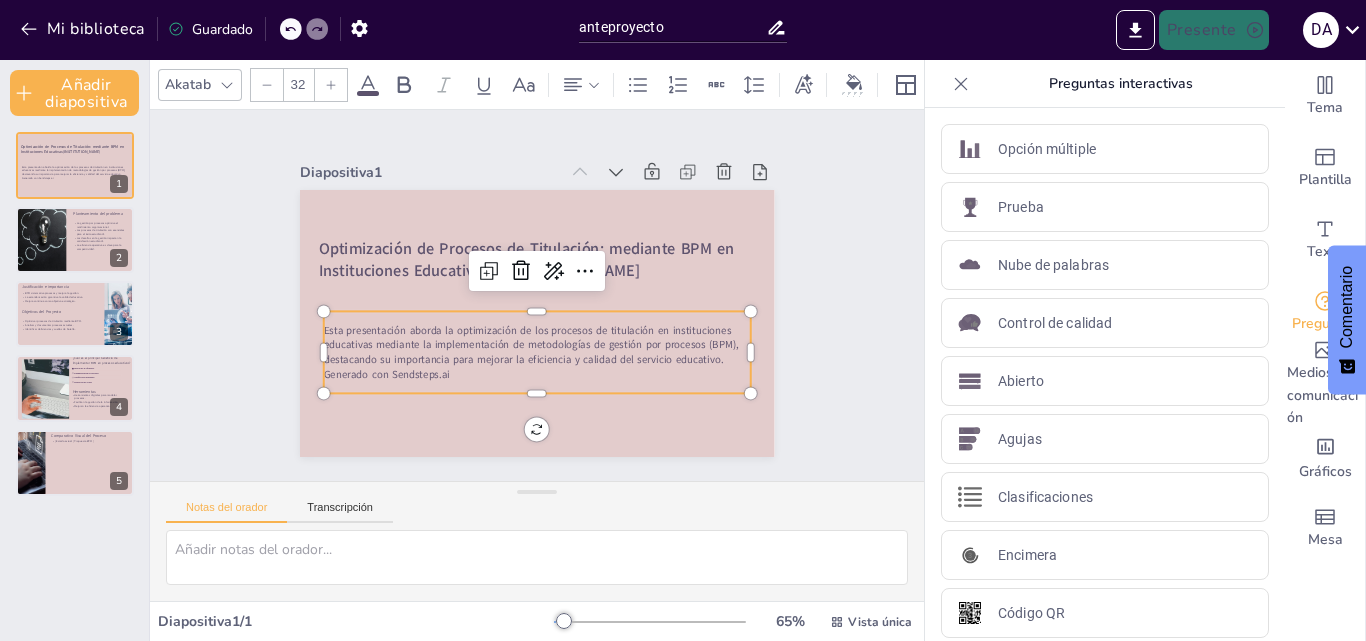 click on "Esta presentación aborda la optimización de los procesos de titulación en instituciones educativas mediante la implementación de metodologías de gestión por procesos (BPM), destacando su importancia para mejorar la eficiencia y calidad del servicio educativo." at bounding box center [519, 341] 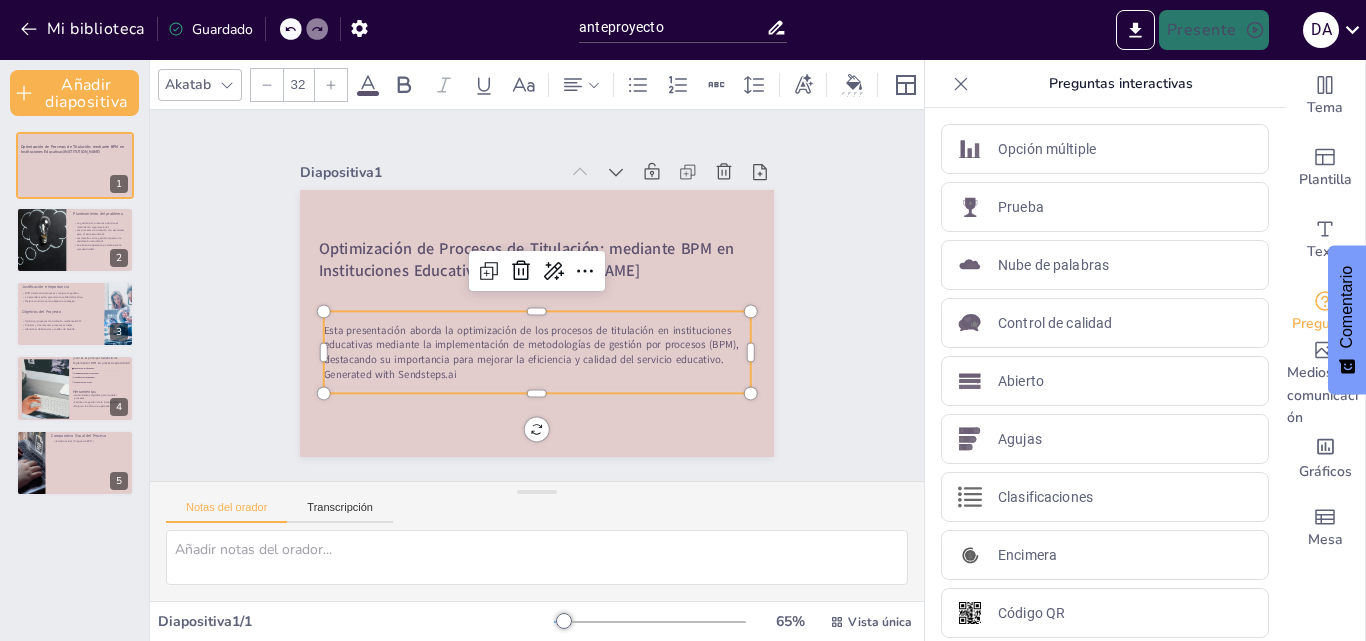 click on "Esta presentación aborda la optimización de los procesos de titulación en instituciones educativas mediante la implementación de metodologías de gestión por procesos (BPM), destacando su importancia para mejorar la eficiencia y calidad del servicio educativo." at bounding box center [587, 293] 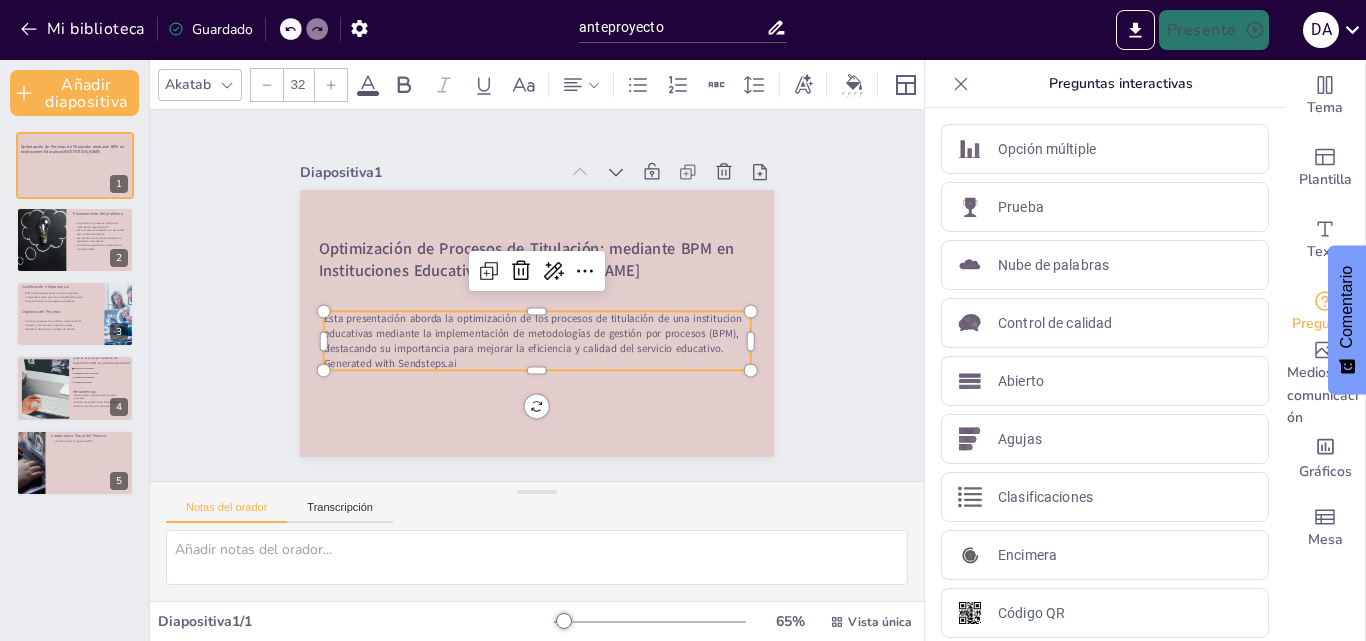 click on "Esta presentación aborda la optimización de los procesos de titulación de una institucion  educativas mediante la implementación de metodologías de gestión por procesos (BPM), destacando su importancia para mejorar la eficiencia y calidad del servicio educativo." at bounding box center [518, 324] 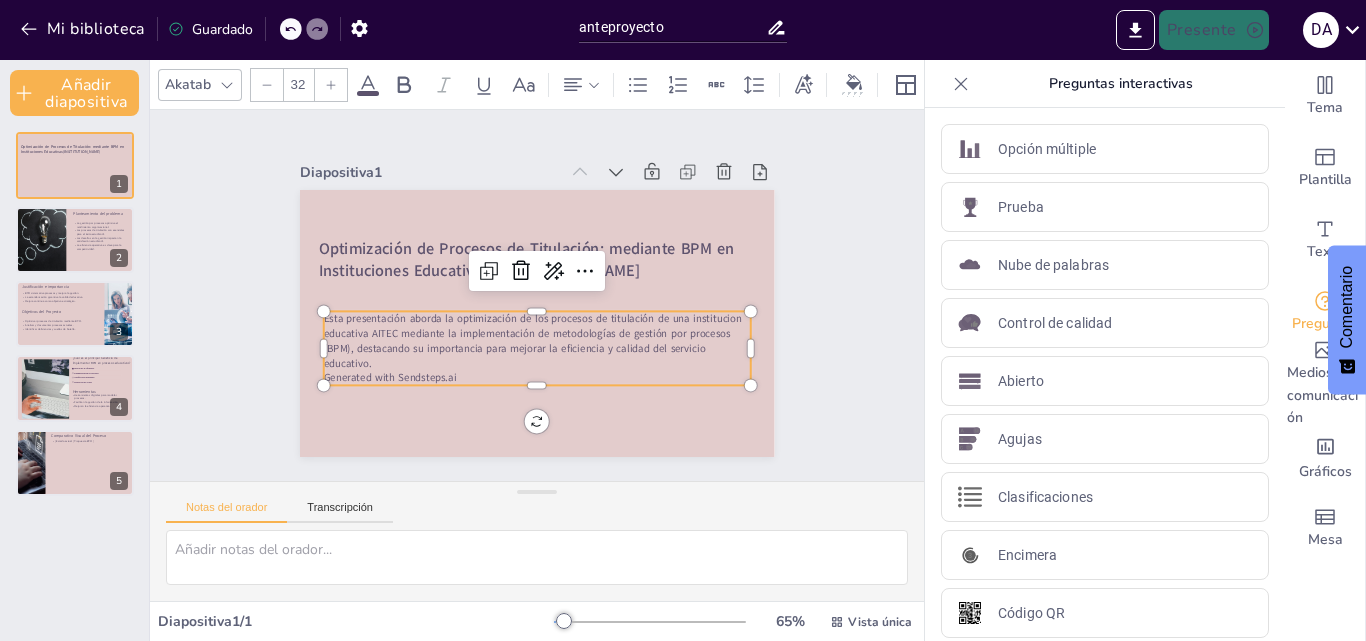 click on "Esta presentación aborda la optimización de los procesos de titulación de una institucion  educativa AITEC mediante la implementación de metodologías de gestión por procesos (BPM), destacando su importancia para mejorar la eficiencia y calidad del servicio educativo." at bounding box center [508, 314] 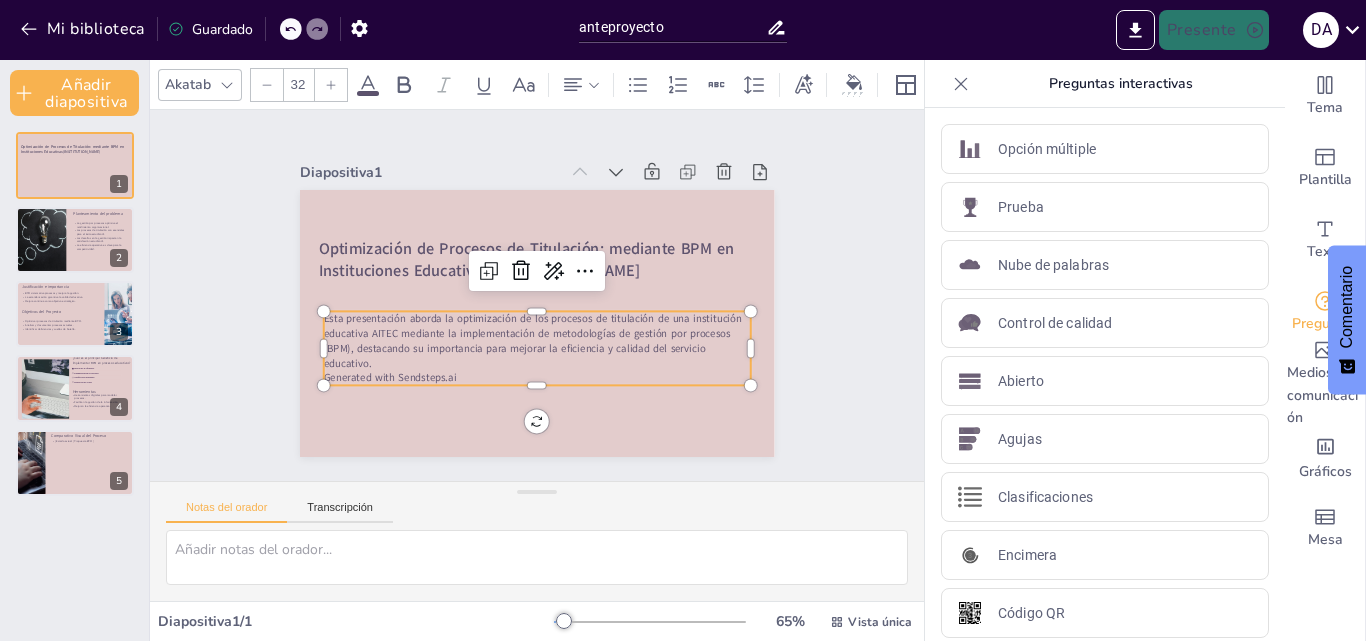 click on "Esta presentación aborda la optimización de los procesos de titulación de una institución educativa AITEC mediante la implementación de metodologías de gestión por procesos (BPM), destacando su importancia para mejorar la eficiencia y calidad del servicio educativo." at bounding box center [527, 340] 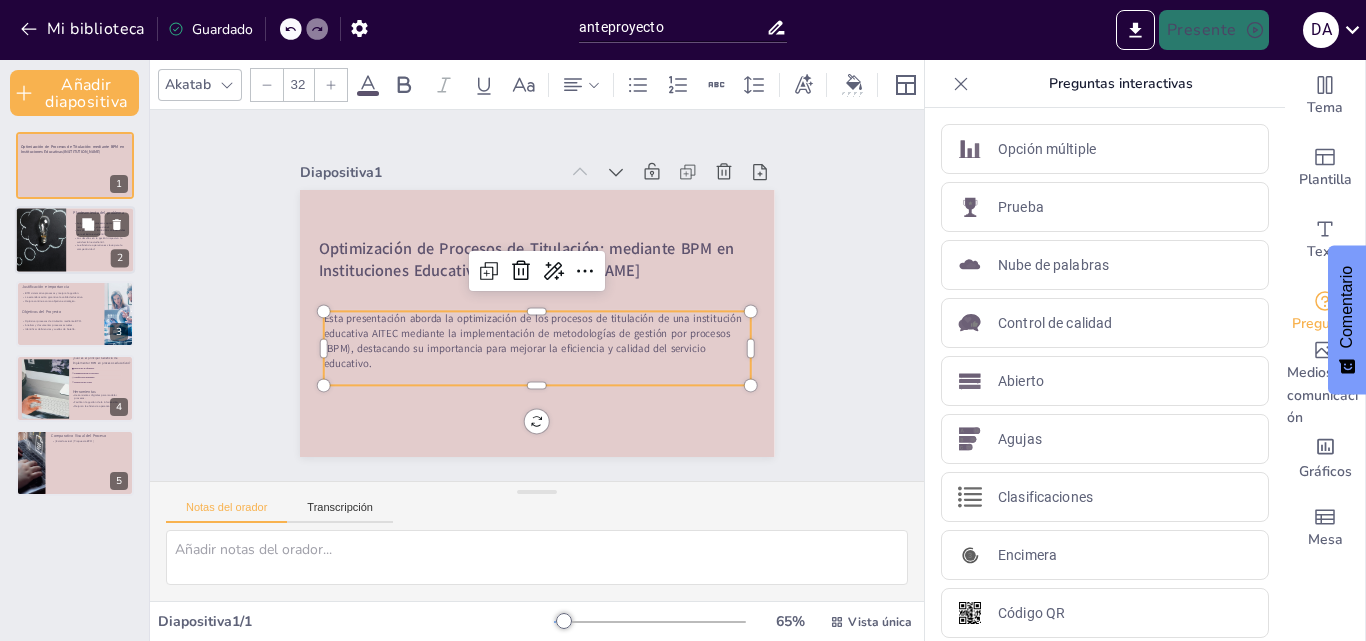 click at bounding box center [75, 240] 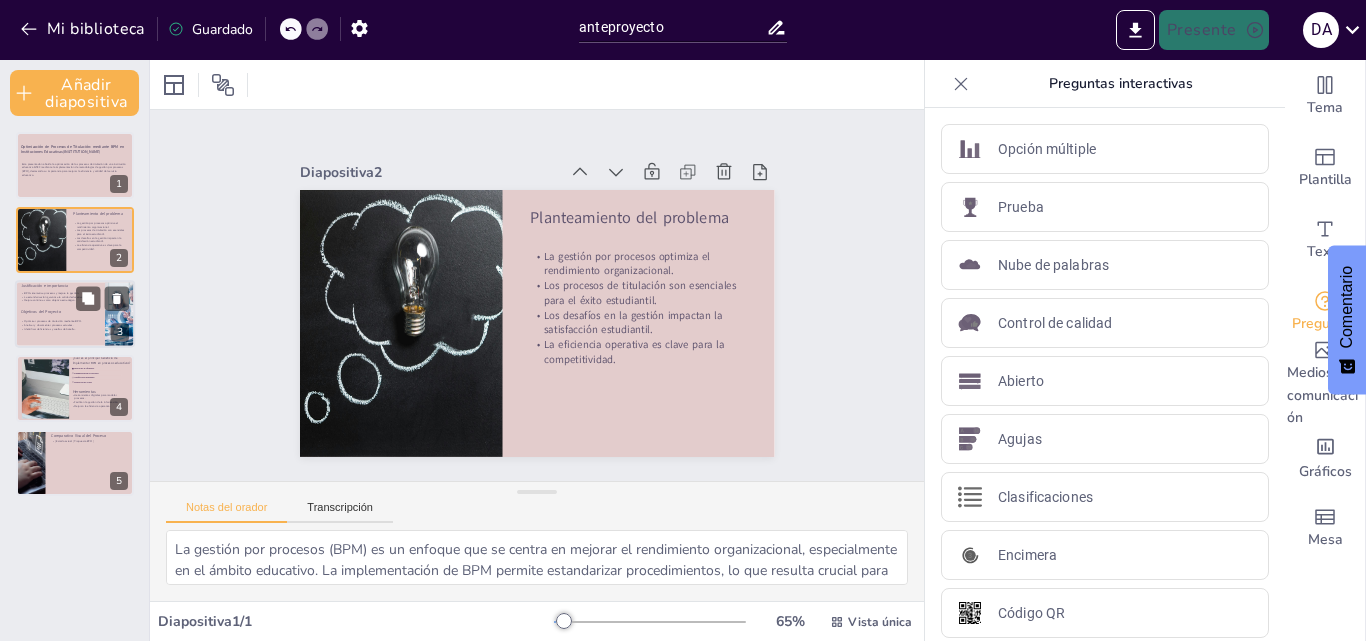 click at bounding box center (75, 314) 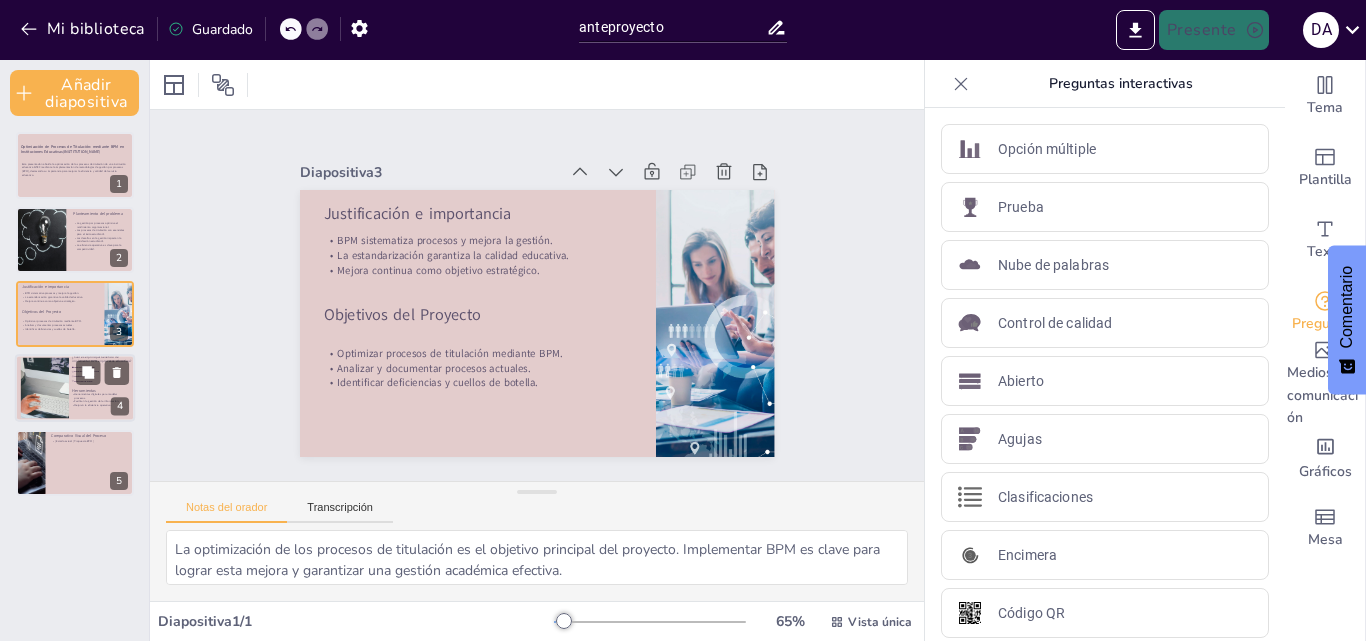 click at bounding box center (44, 388) 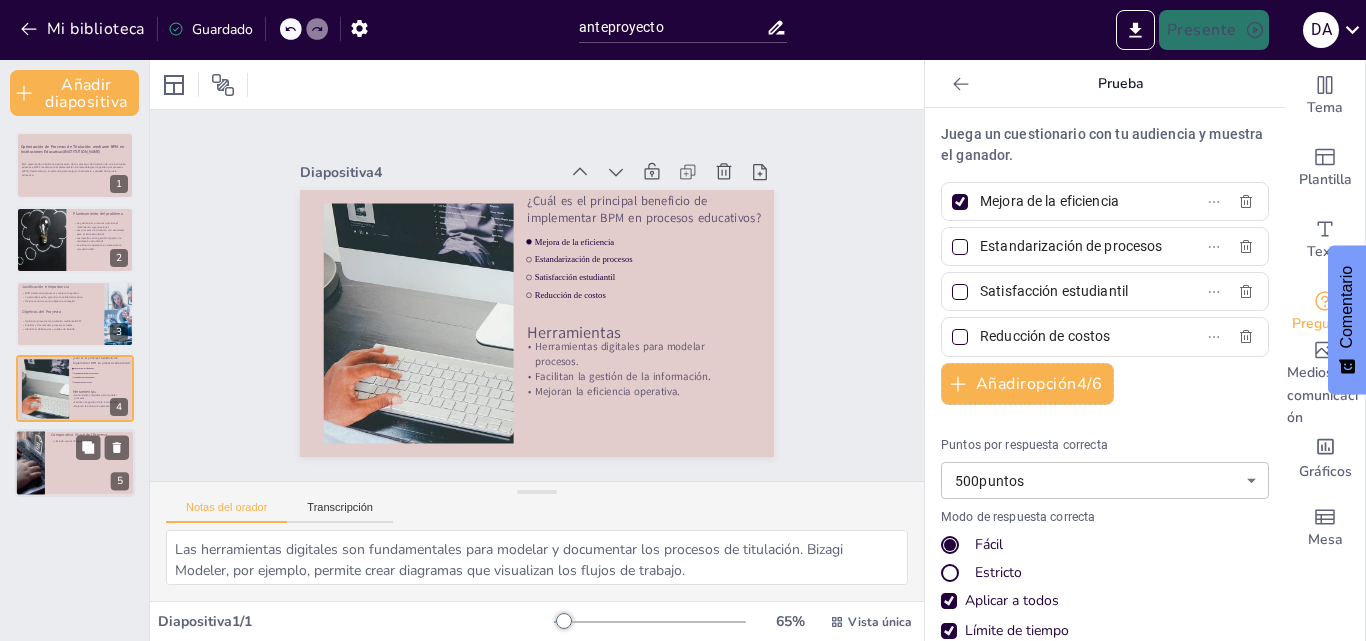 click at bounding box center [75, 463] 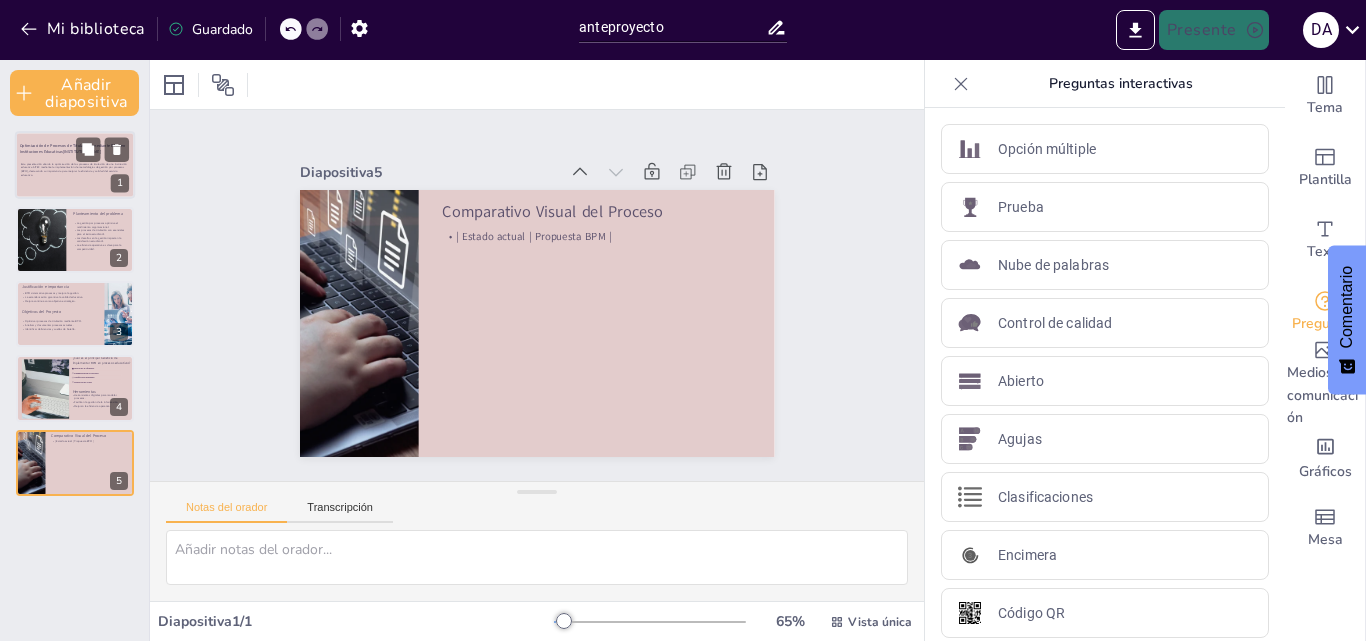 click on "Esta presentación aborda la optimización de los procesos de titulación de una institución educativa AITEC mediante la implementación de metodologías de gestión por procesos (BPM), destacando su importancia para mejorar la eficiencia y calidad del servicio educativo." at bounding box center (74, 169) 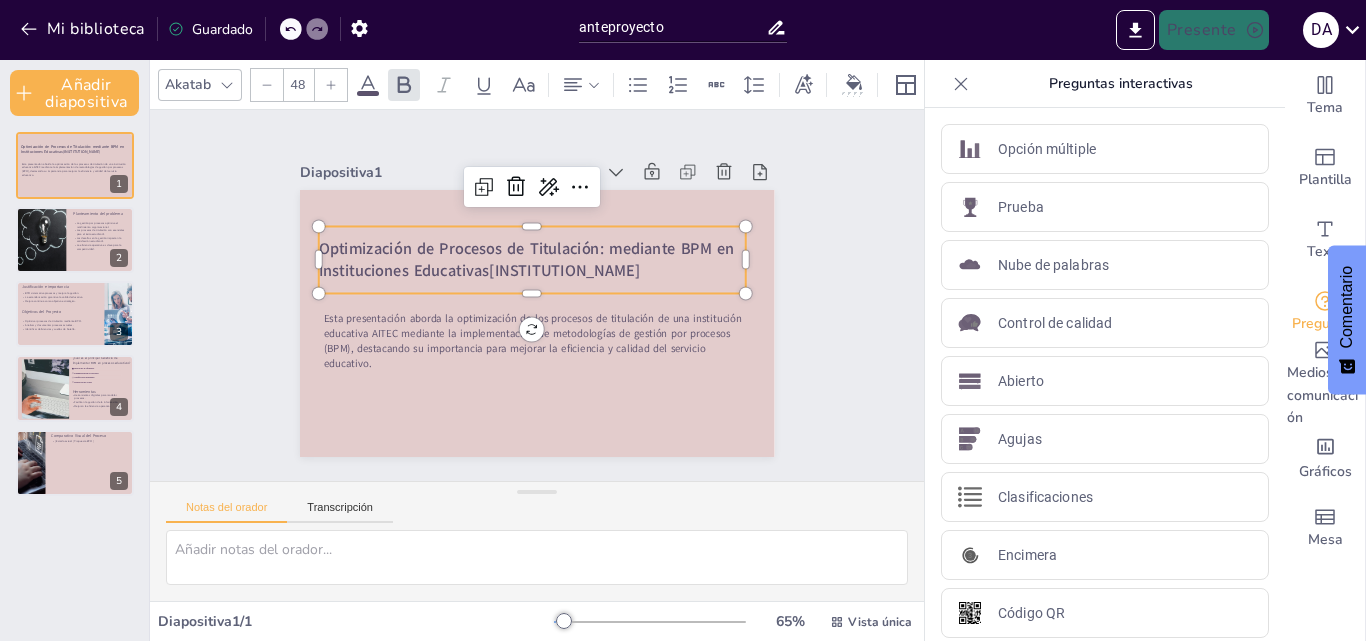 click on "Optimización de Procesos de Titulación: mediante BPM en Instituciones Educativas" at bounding box center (534, 248) 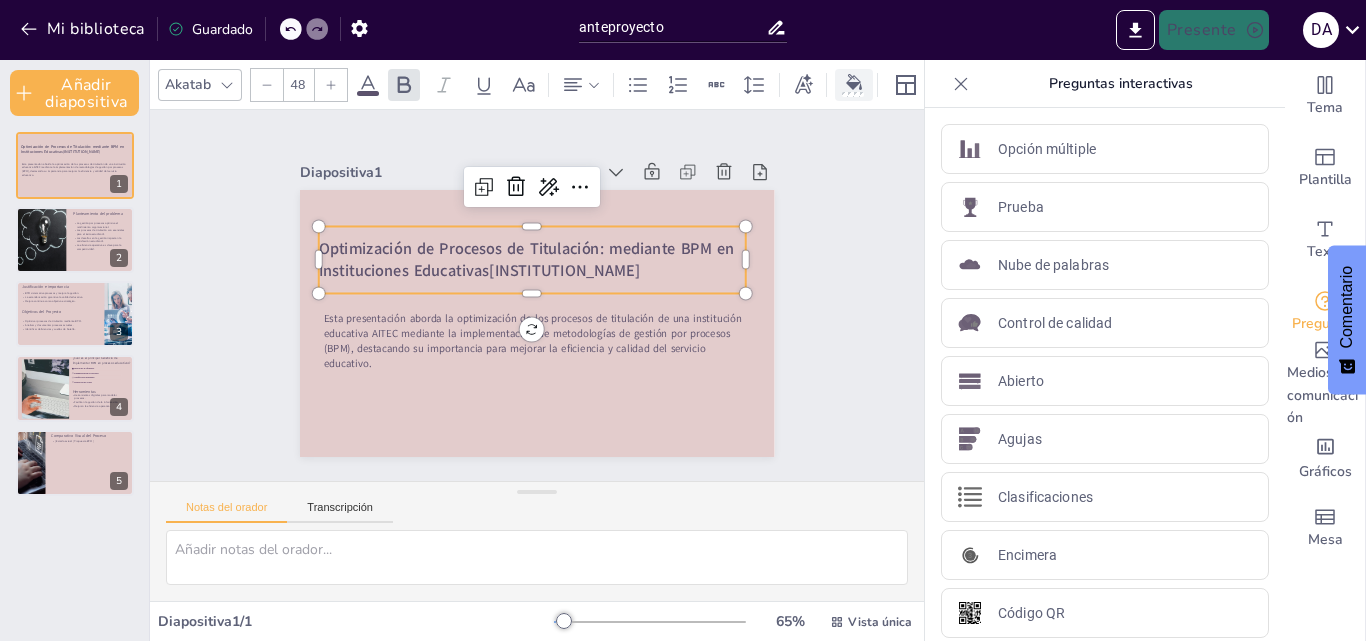 click 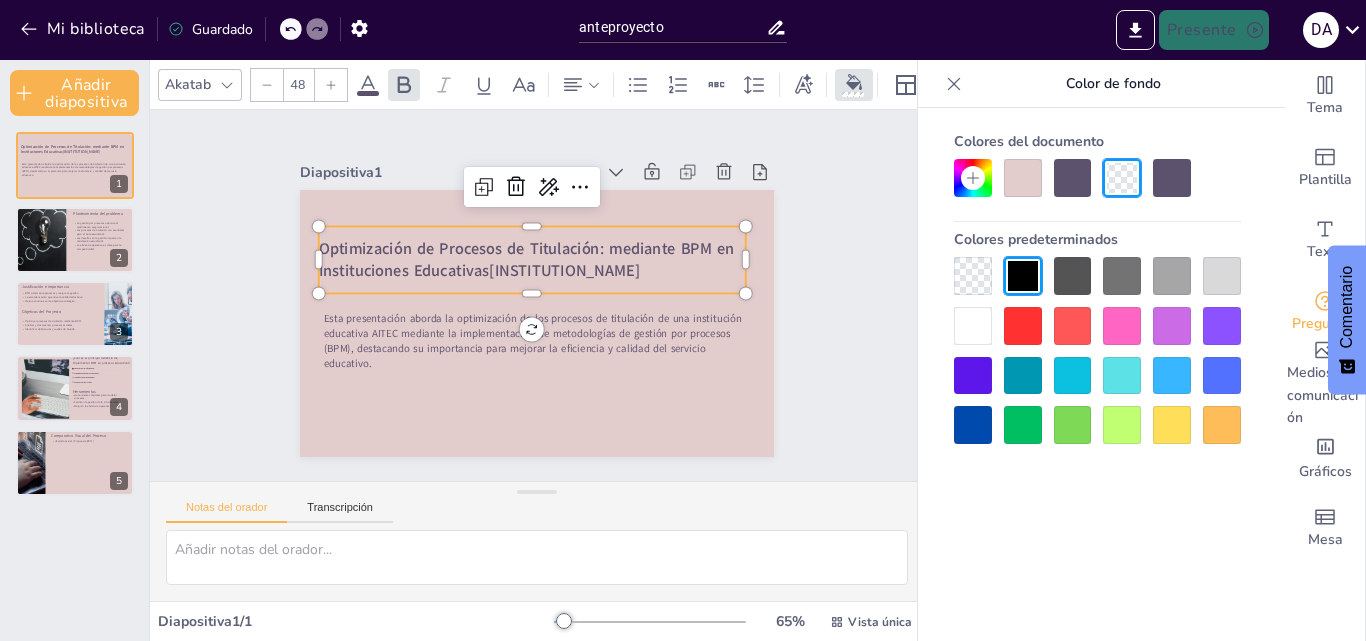 click at bounding box center [1023, 276] 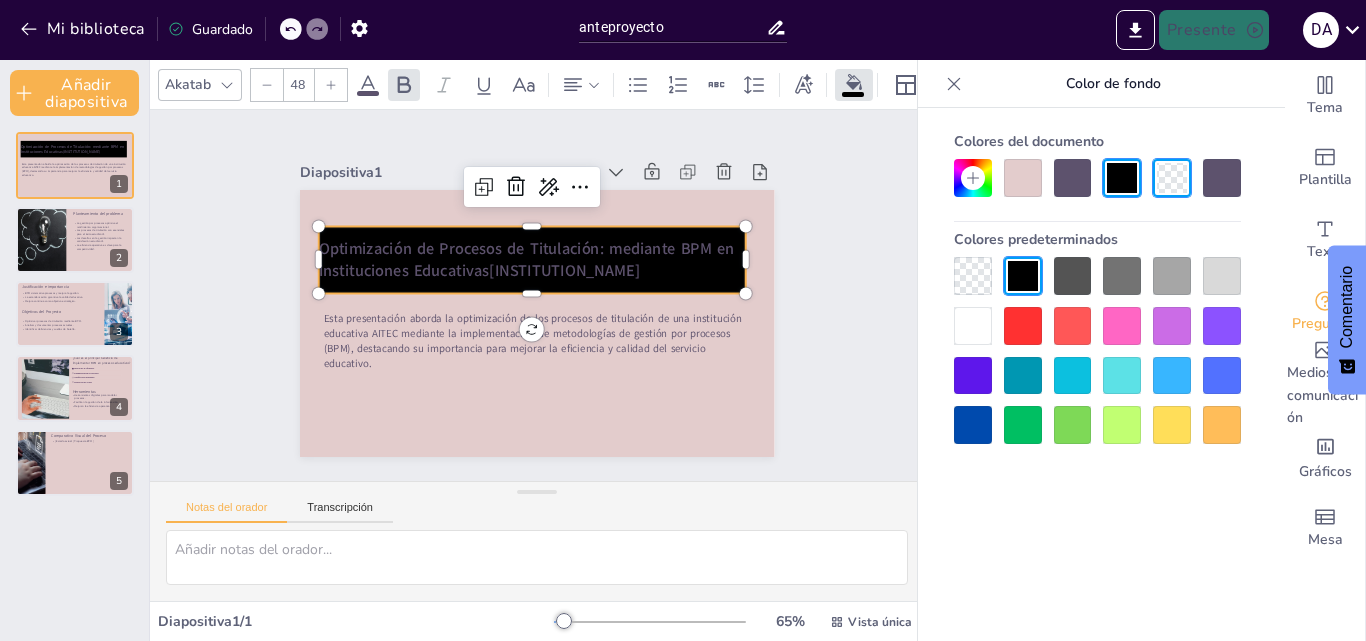click at bounding box center [1023, 178] 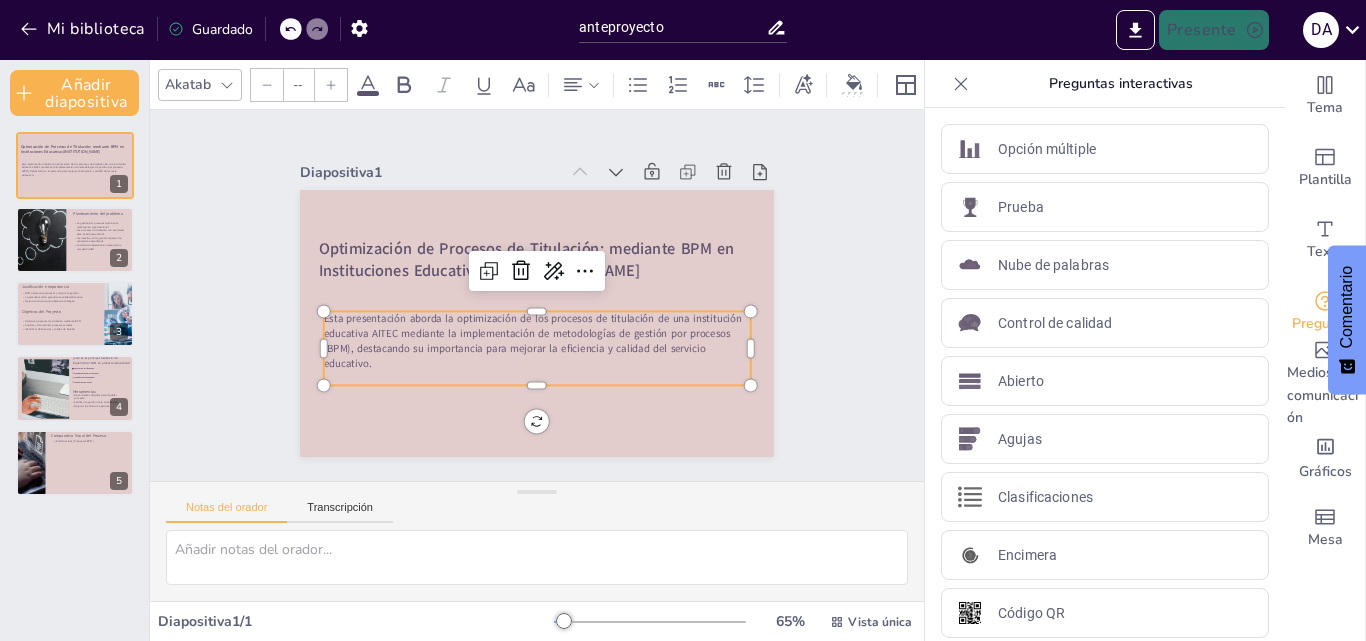 click on "Esta presentación aborda la optimización de los procesos de titulación de una institución educativa AITEC mediante la implementación de metodologías de gestión por procesos (BPM), destacando su importancia para mejorar la eficiencia y calidad del servicio educativo." at bounding box center (514, 320) 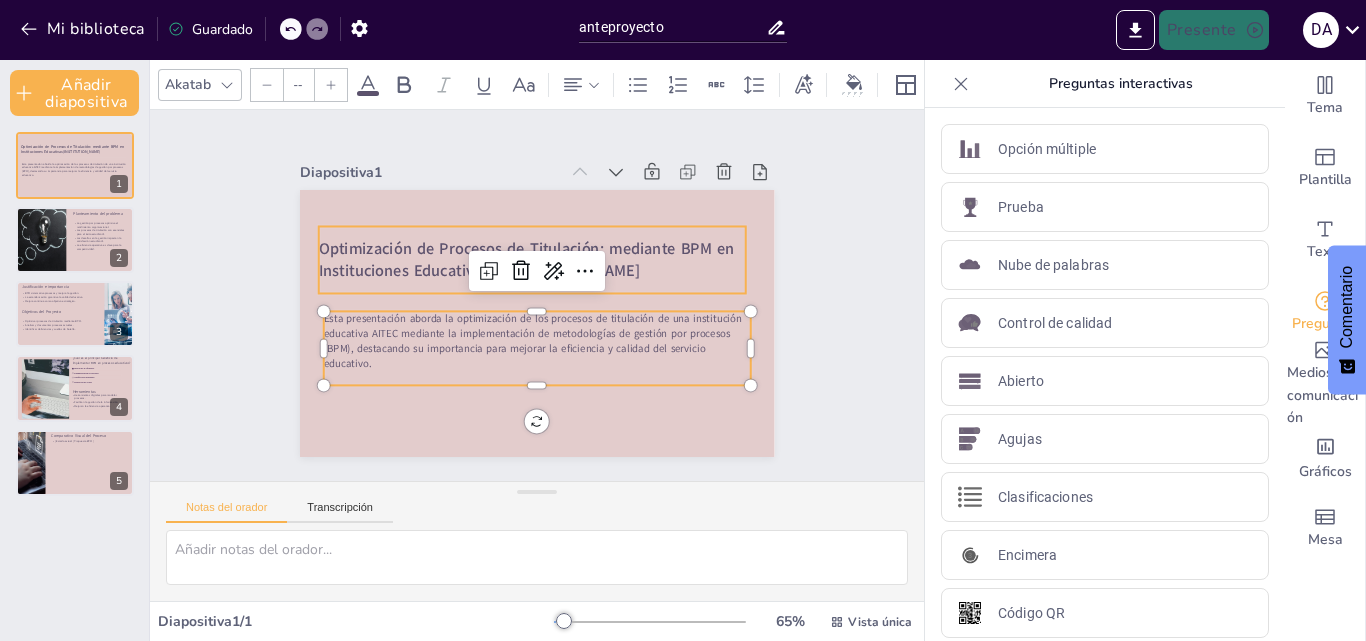 click on "Optimización de Procesos de Titulación: mediante BPM en Instituciones Educativas" at bounding box center (489, 294) 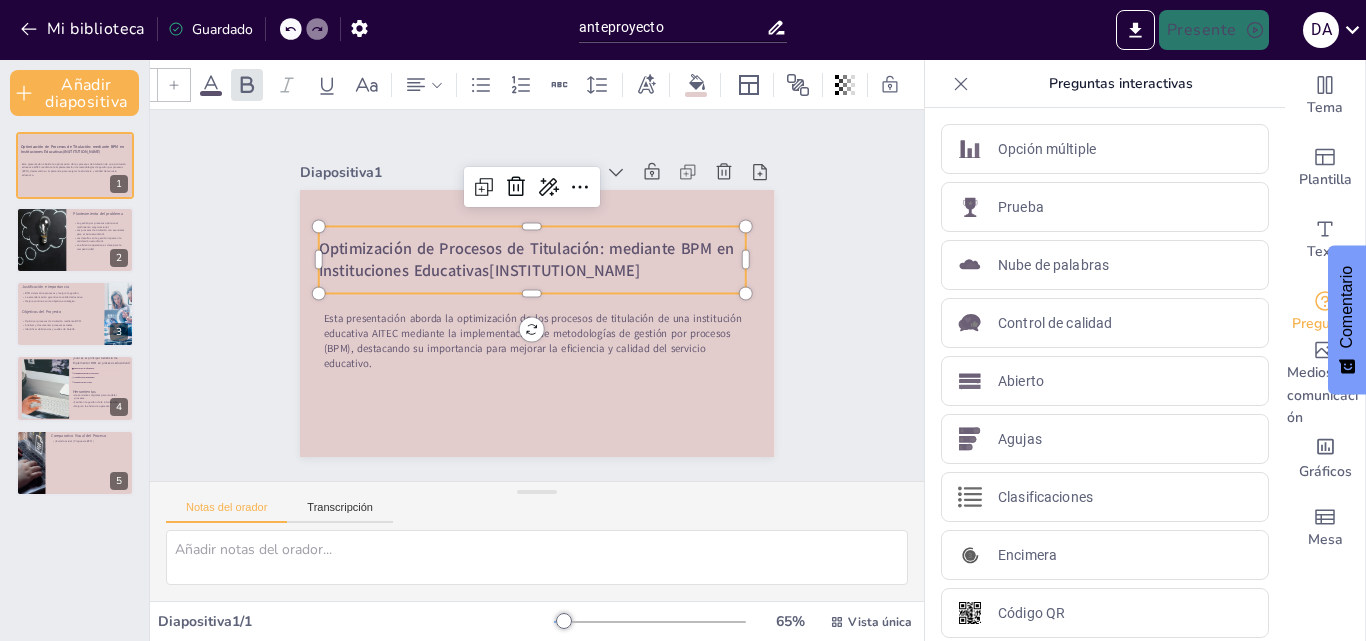 scroll, scrollTop: 0, scrollLeft: 0, axis: both 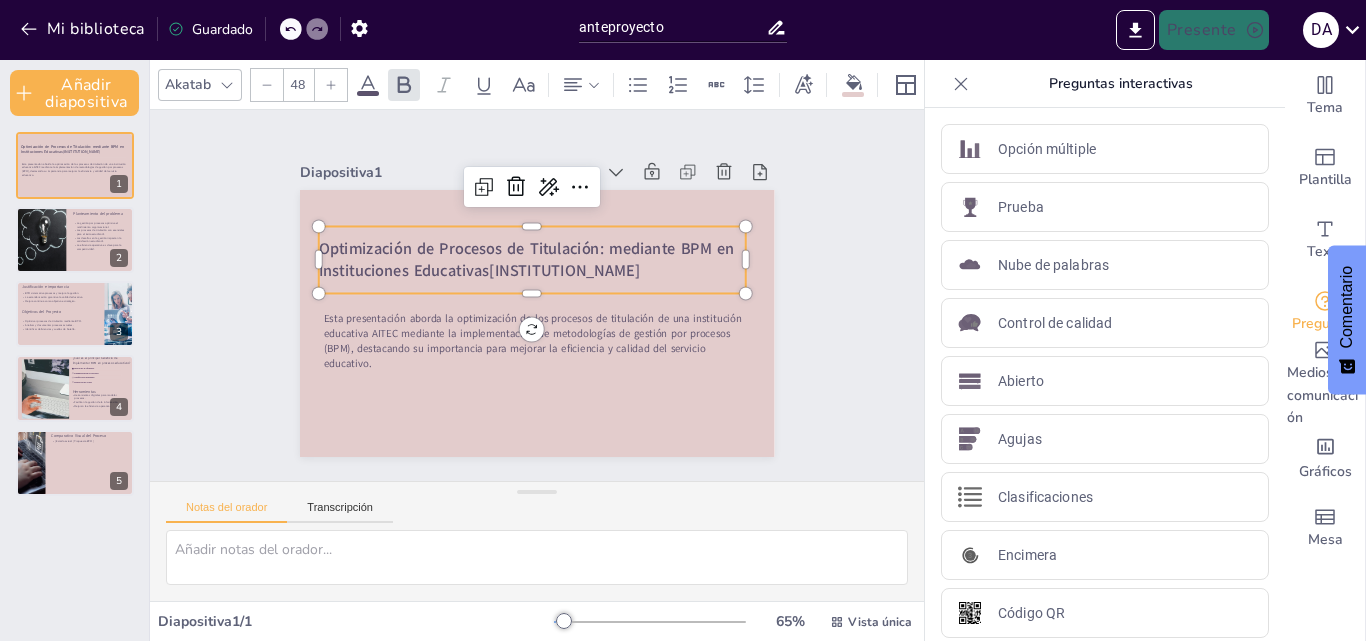 click on "[INSTITUTION_NAME]" at bounding box center [570, 310] 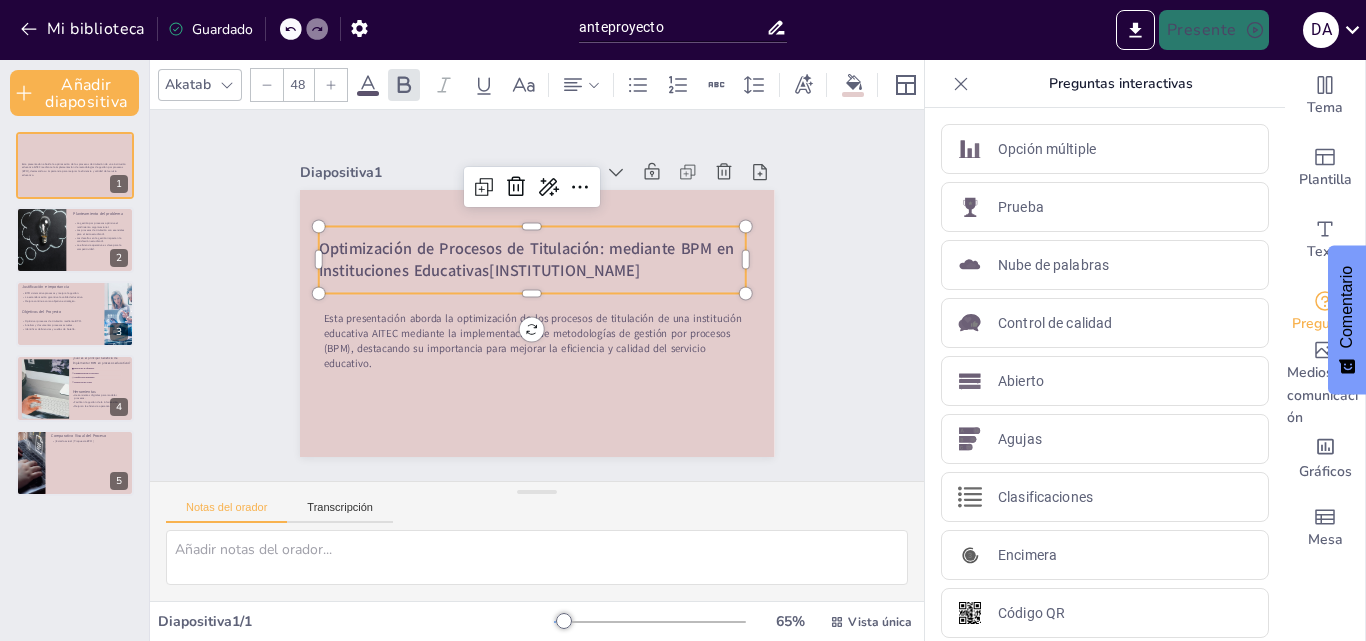 drag, startPoint x: 310, startPoint y: 230, endPoint x: 452, endPoint y: 275, distance: 148.95973 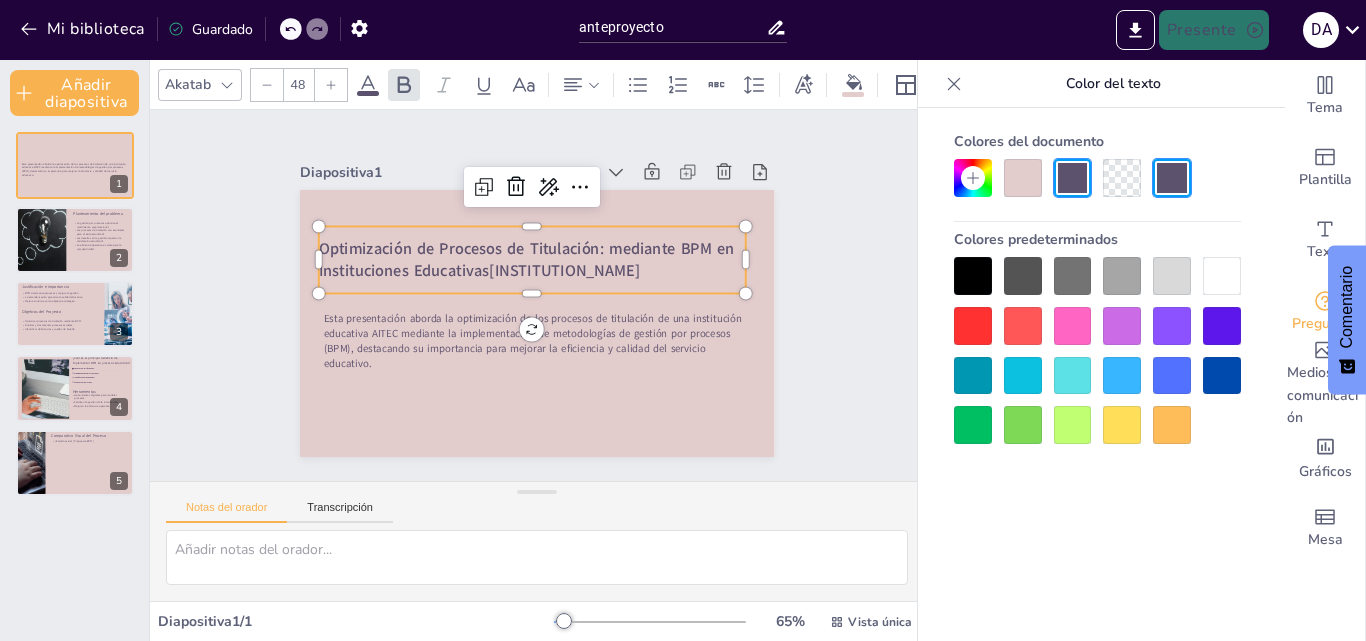 click at bounding box center (973, 276) 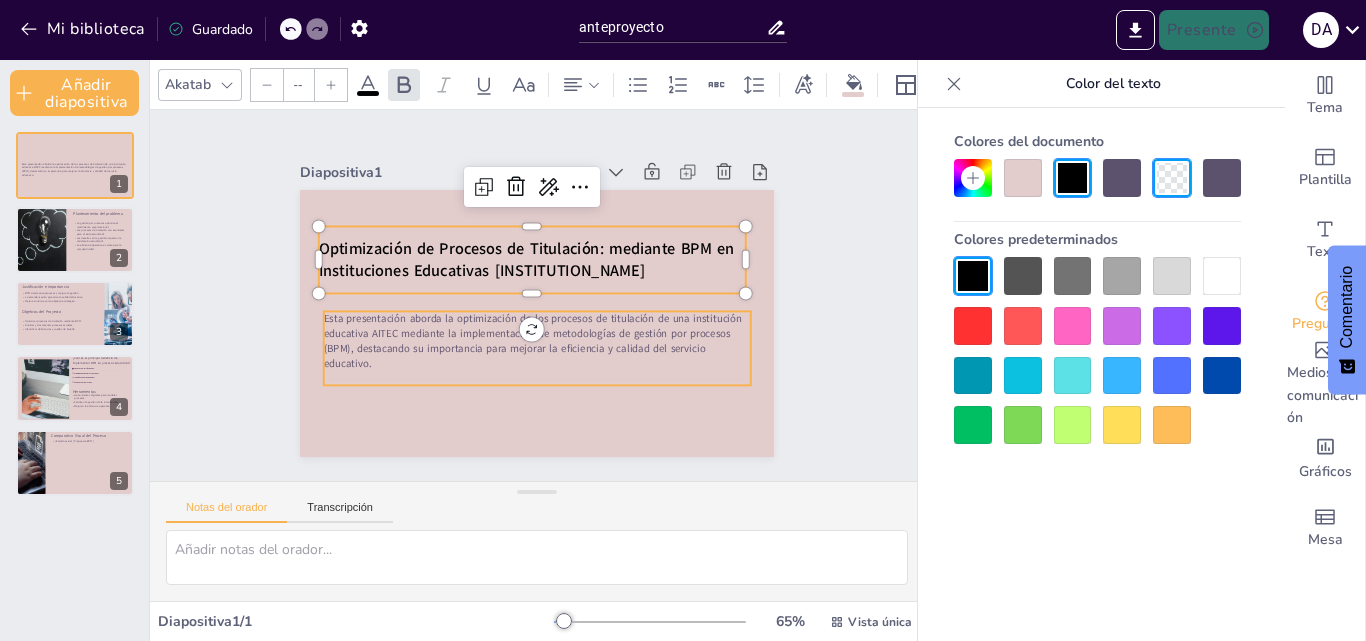 click on "Esta presentación aborda la optimización de los procesos de titulación de una institución educativa AITEC mediante la implementación de metodologías de gestión por procesos (BPM), destacando su importancia para mejorar la eficiencia y calidad del servicio educativo." at bounding box center (508, 277) 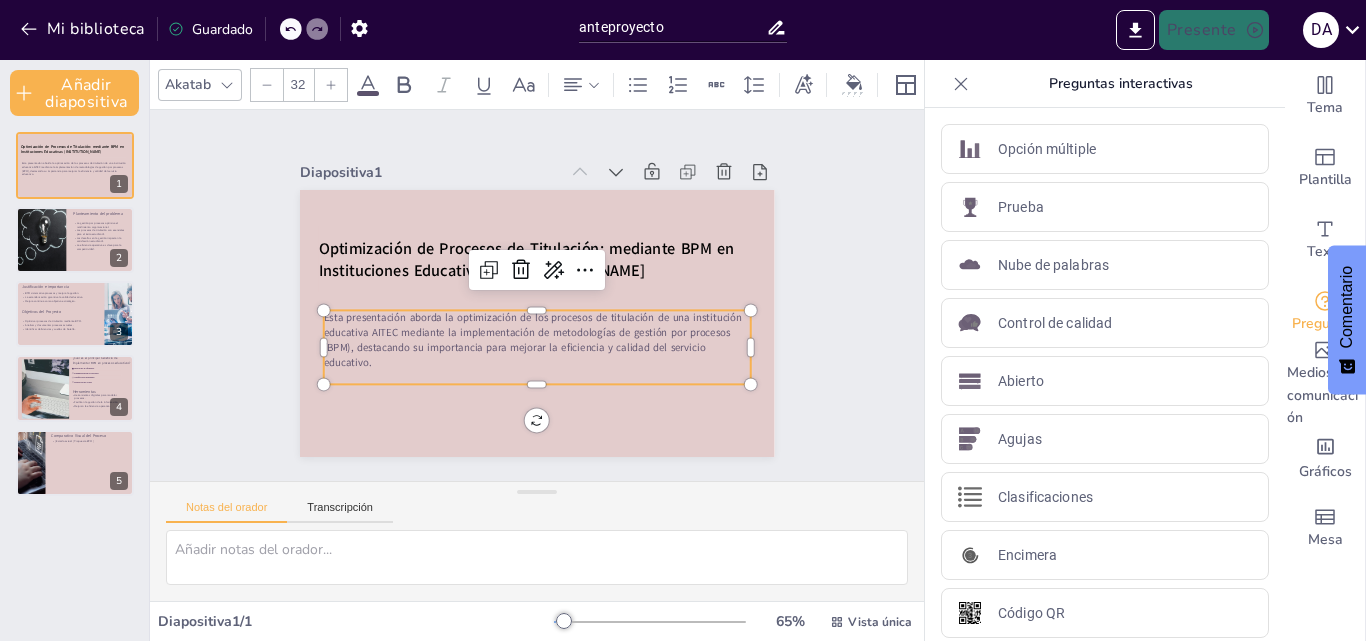 click on "Esta presentación aborda la optimización de los procesos de titulación de una institución educativa AITEC mediante la implementación de metodologías de gestión por procesos (BPM), destacando su importancia para mejorar la eficiencia y calidad del servicio educativo." at bounding box center (568, 308) 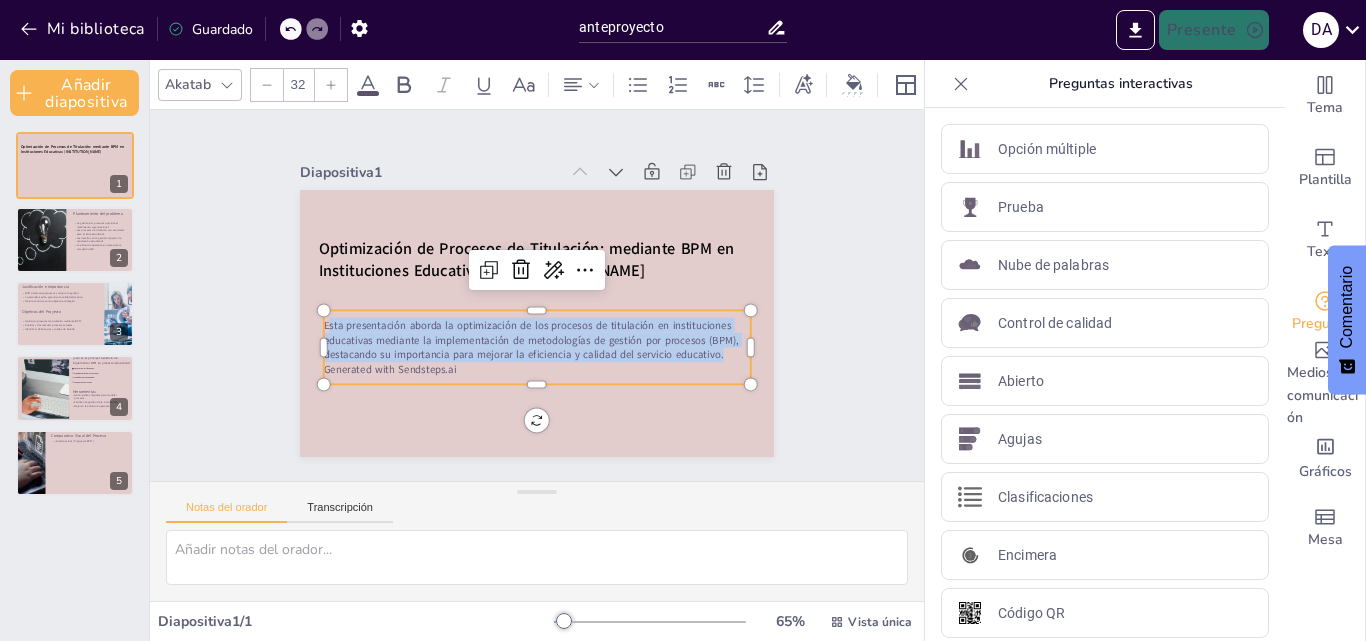 drag, startPoint x: 312, startPoint y: 317, endPoint x: 716, endPoint y: 349, distance: 405.26535 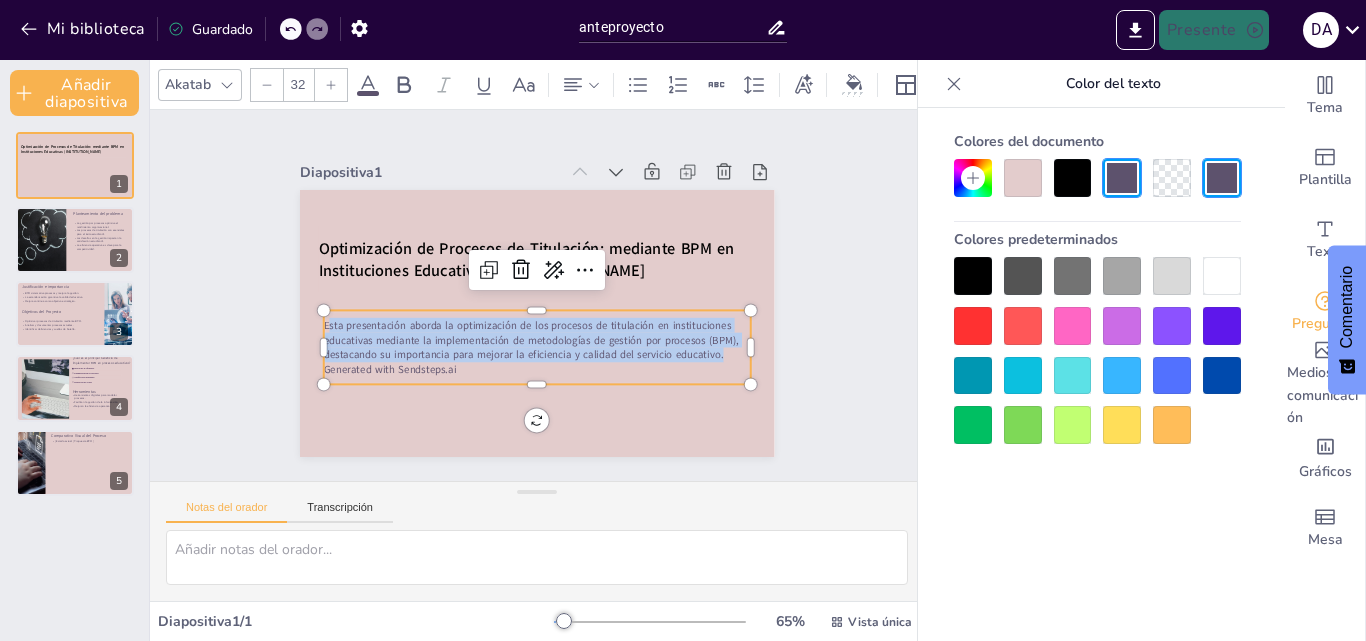 click at bounding box center (973, 276) 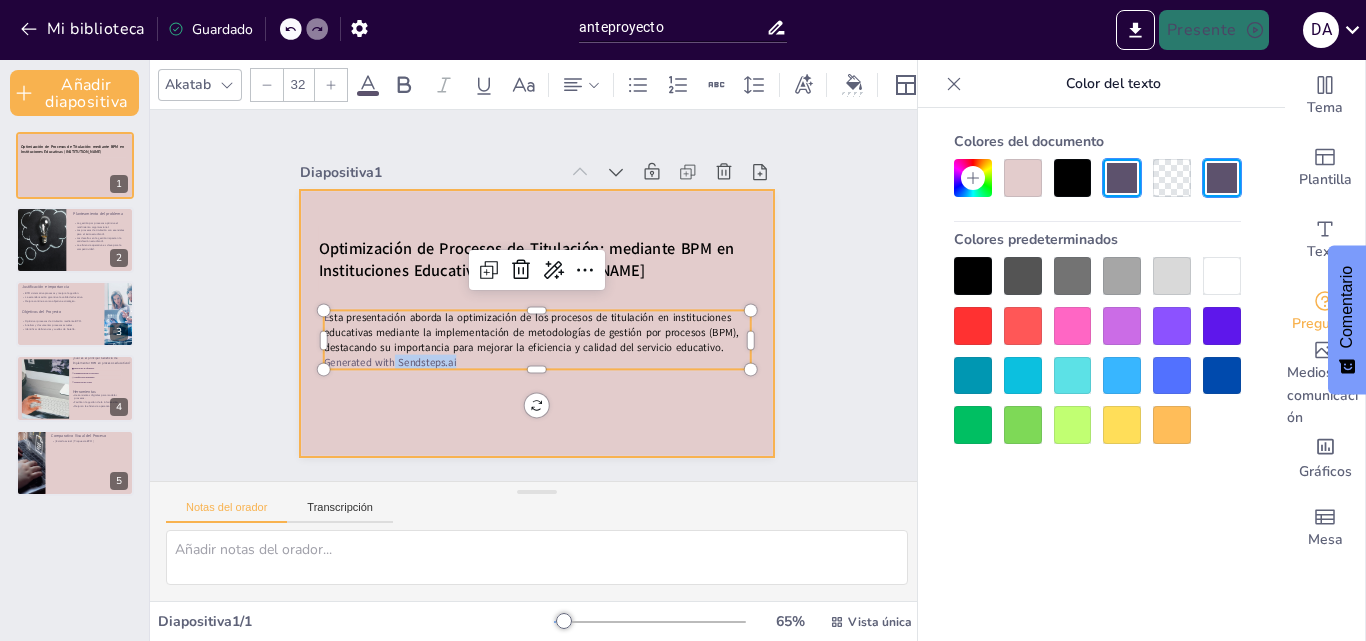 drag, startPoint x: 448, startPoint y: 354, endPoint x: 356, endPoint y: 396, distance: 101.133575 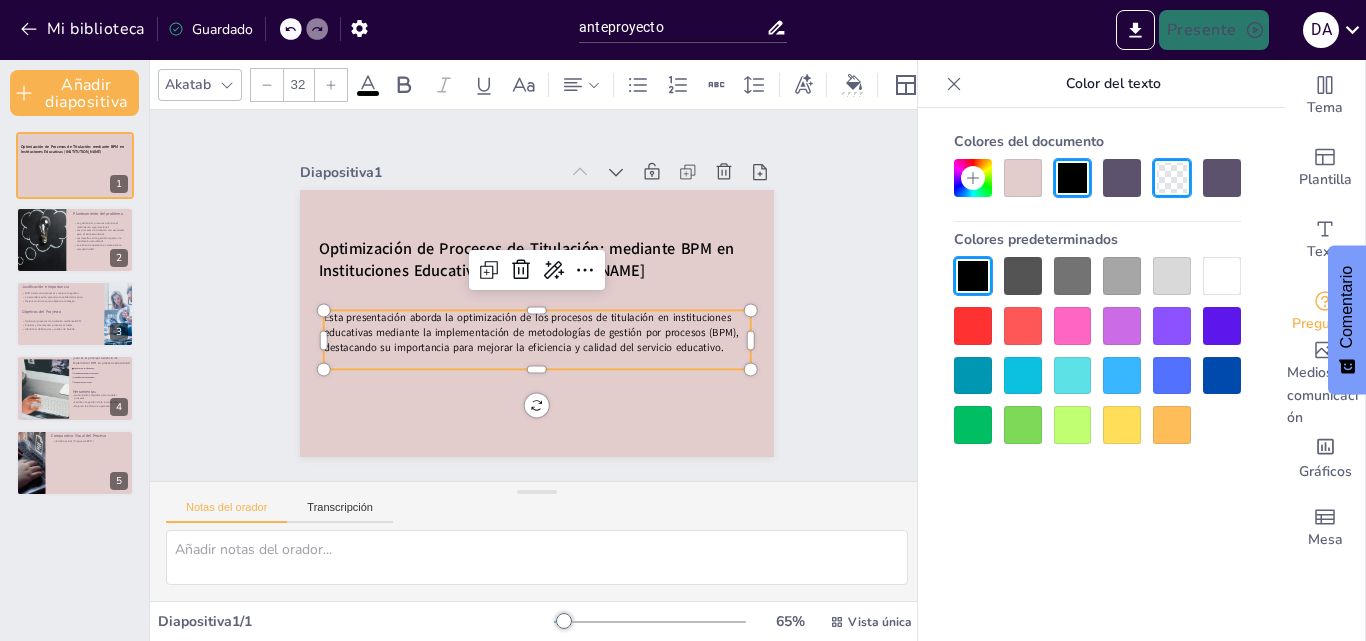 click on "sta presentación aborda la optimización de los procesos de titulación en instituciones educativas mediante la implementación de metodologías de gestión por procesos (BPM), destacando su importancia para mejorar la eficiencia y calidad del servicio educativo." at bounding box center [499, 305] 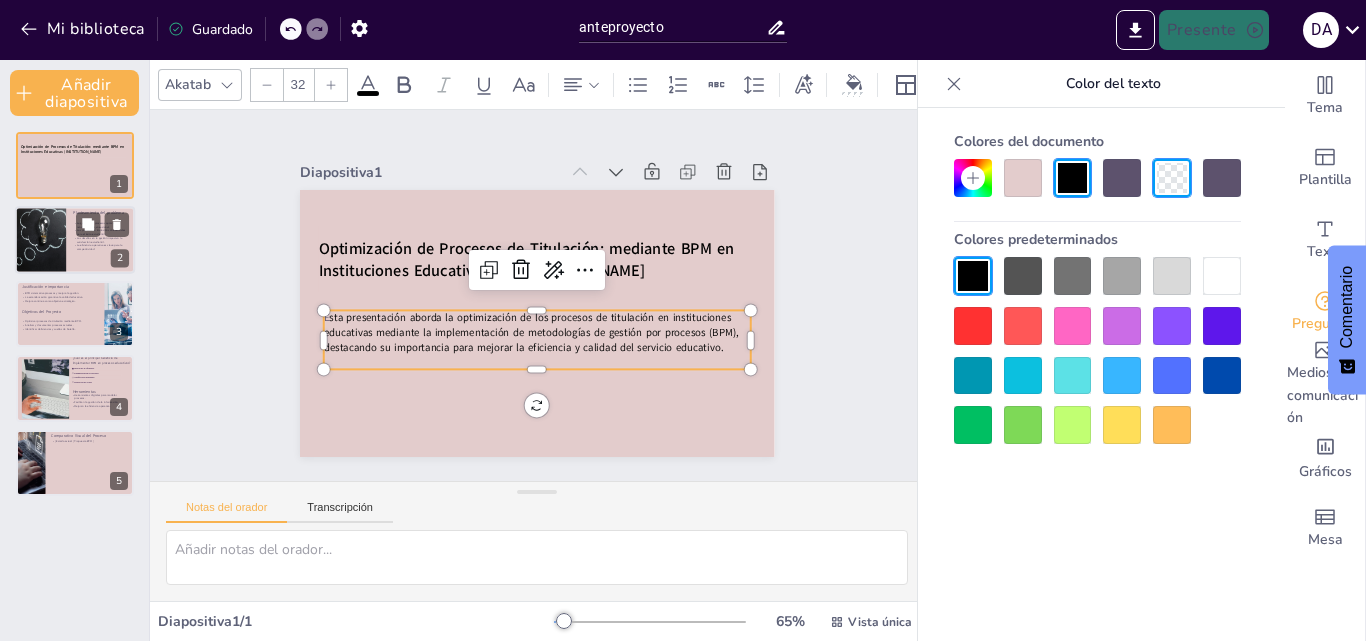 click on "La eficiencia operativa es clave para la competitividad." at bounding box center [100, 246] 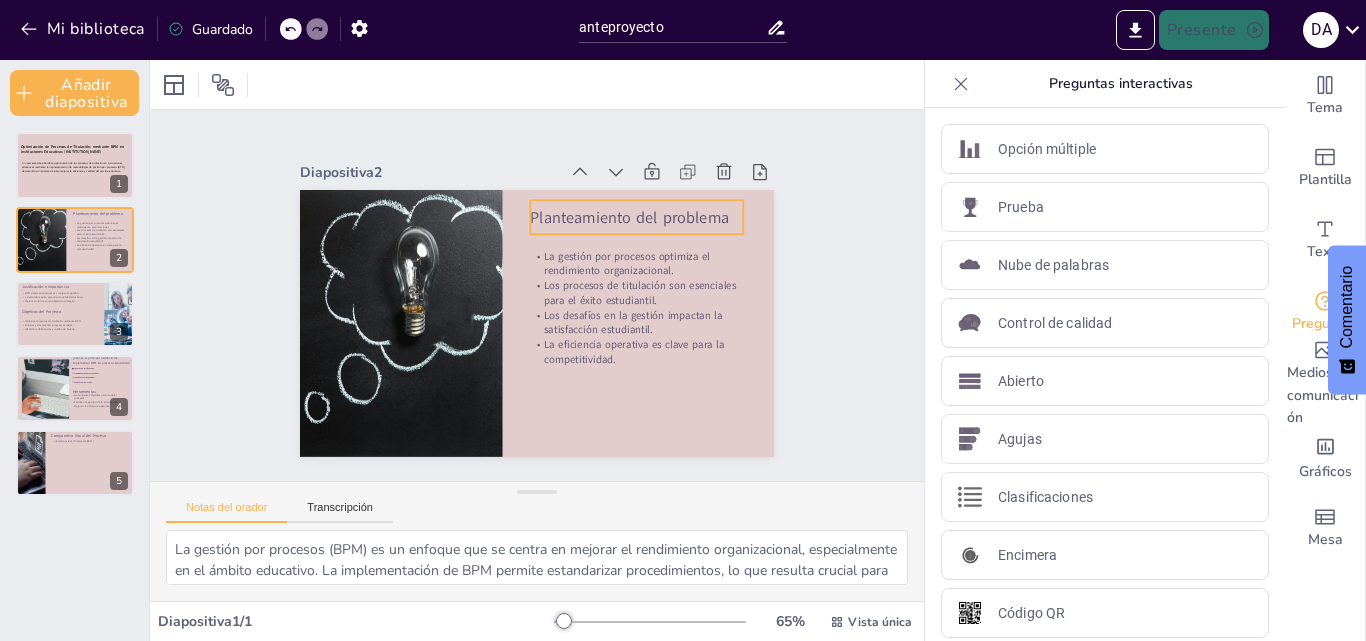 click on "Planteamiento del problema" at bounding box center [484, 404] 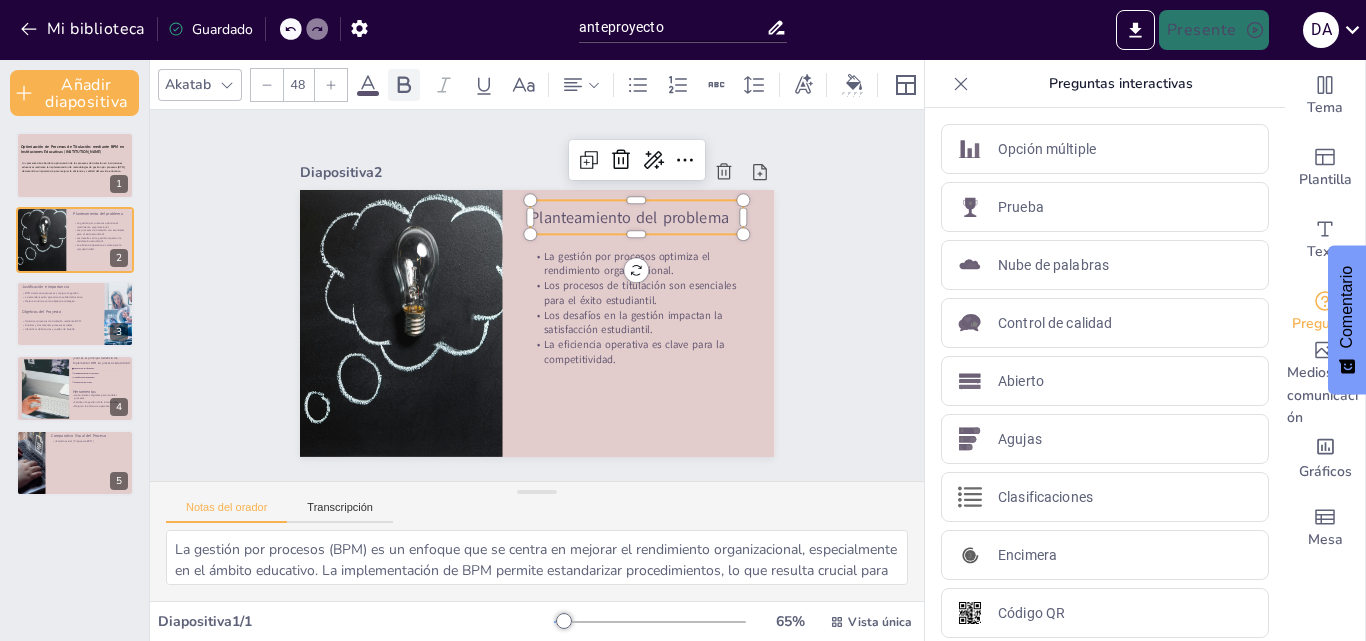 click 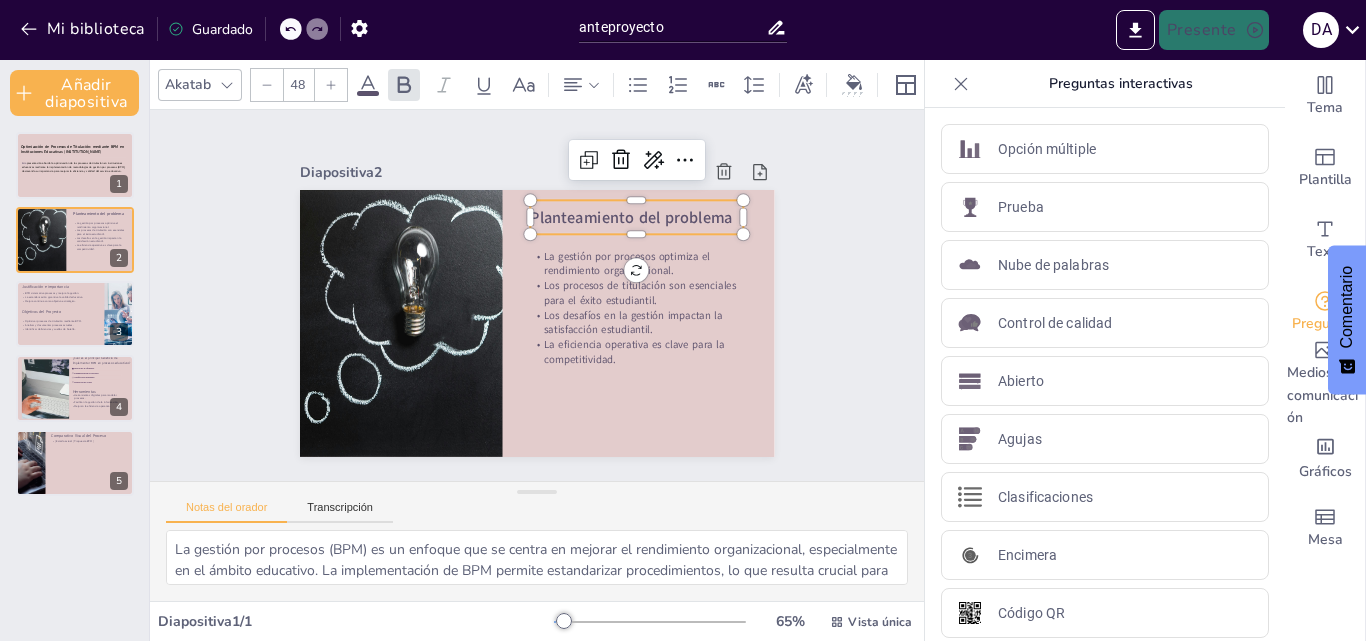 click 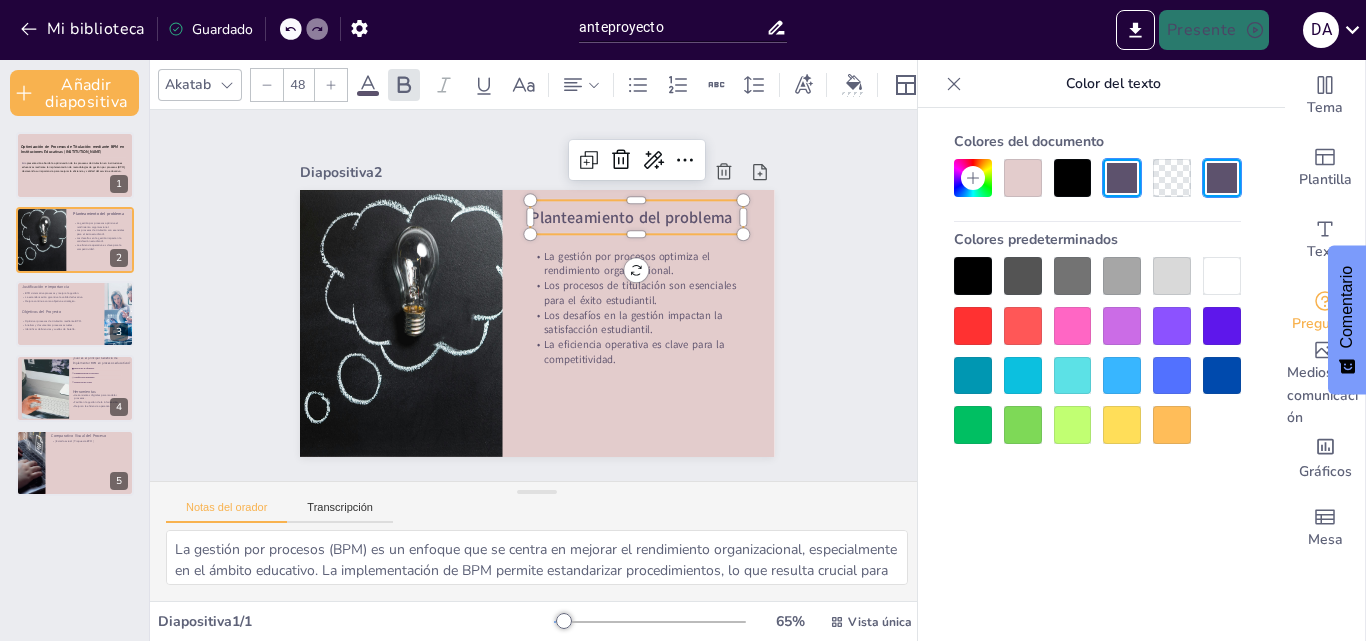 click at bounding box center [973, 276] 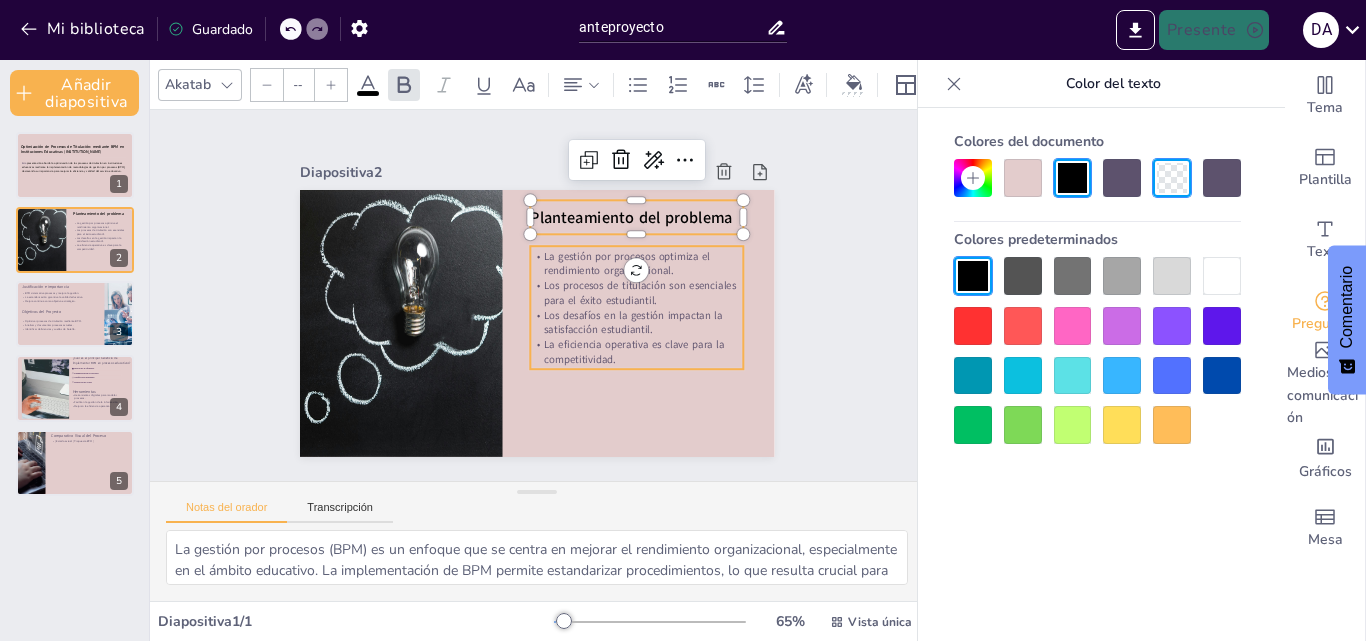 click on "Los procesos de titulación son esenciales para el éxito estudiantil." at bounding box center [550, 396] 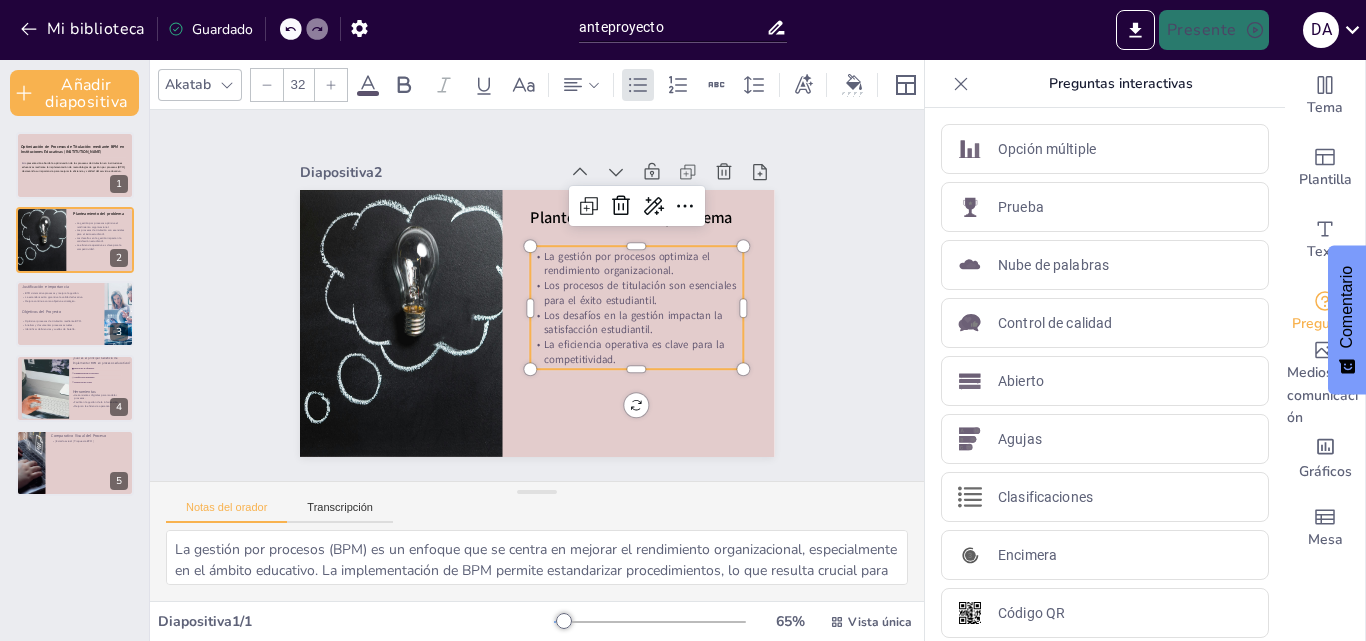 click at bounding box center (368, 93) 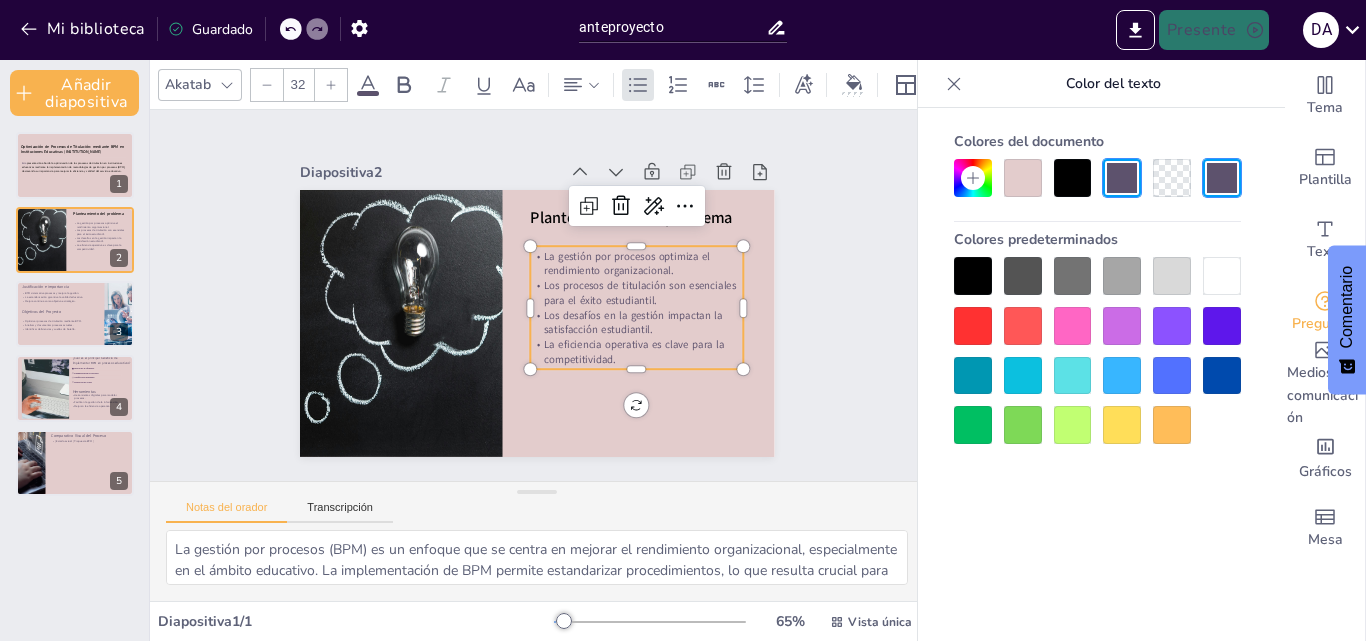 click at bounding box center [973, 276] 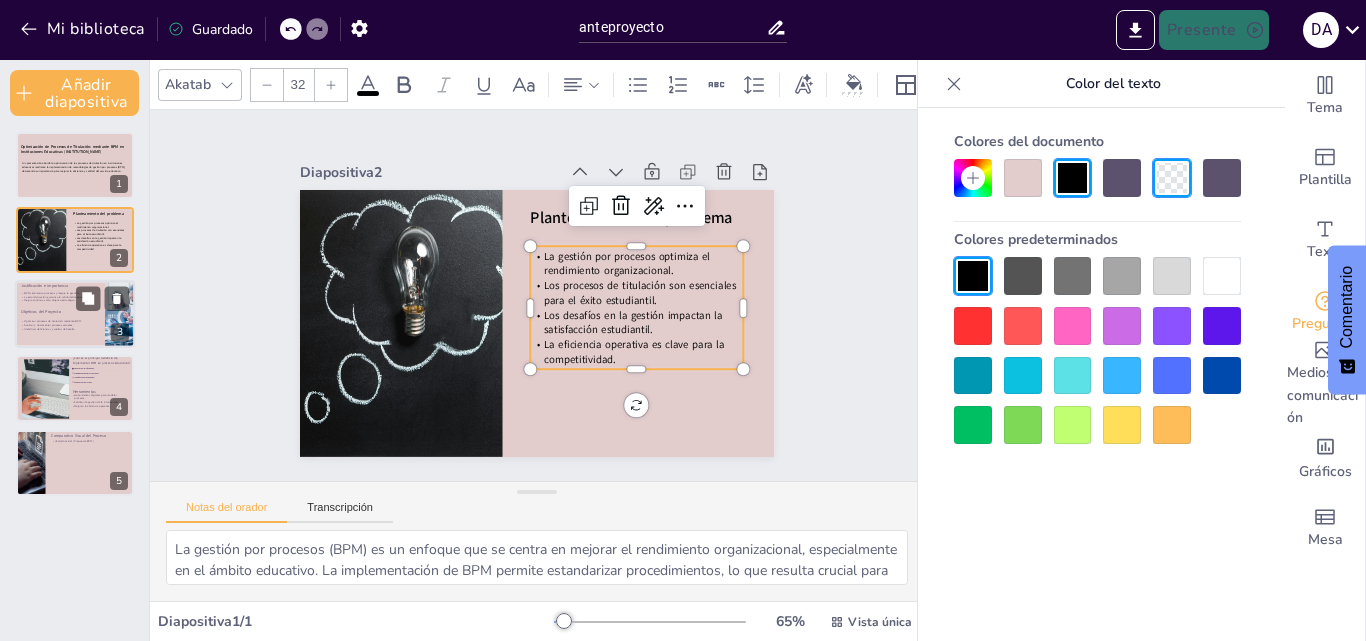 click on "Optimizar procesos de titulación mediante BPM." at bounding box center [52, 322] 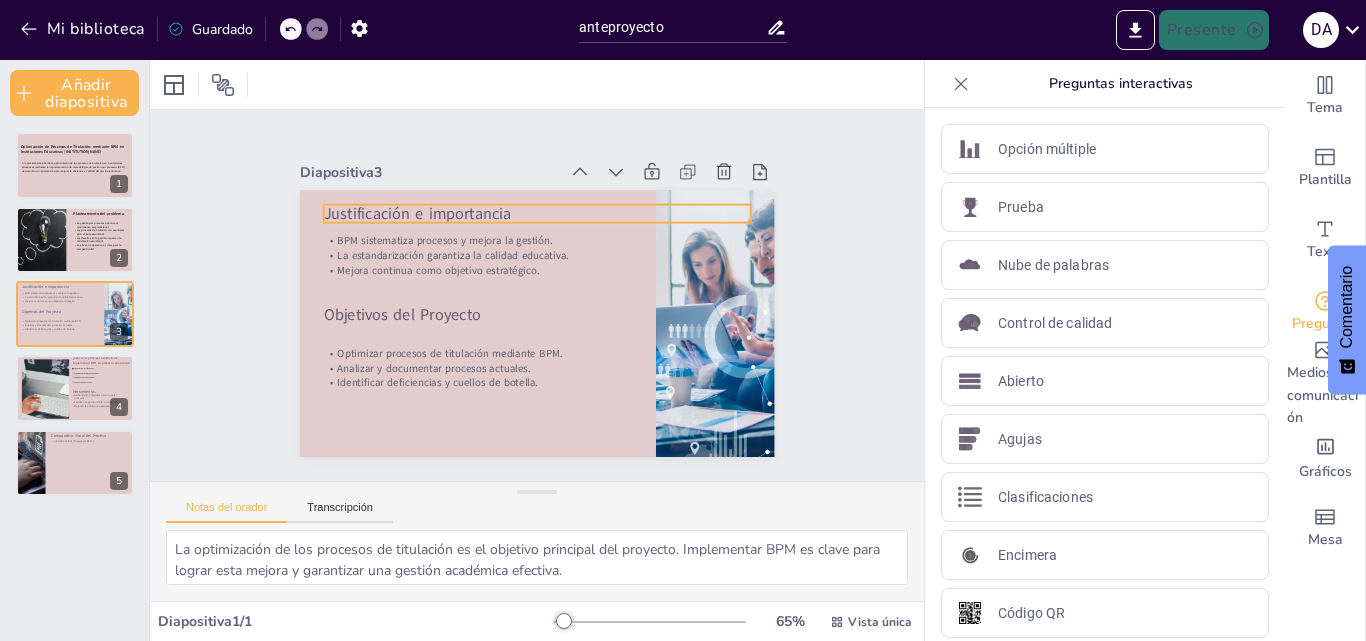 click on "Justificación e importancia" at bounding box center [437, 190] 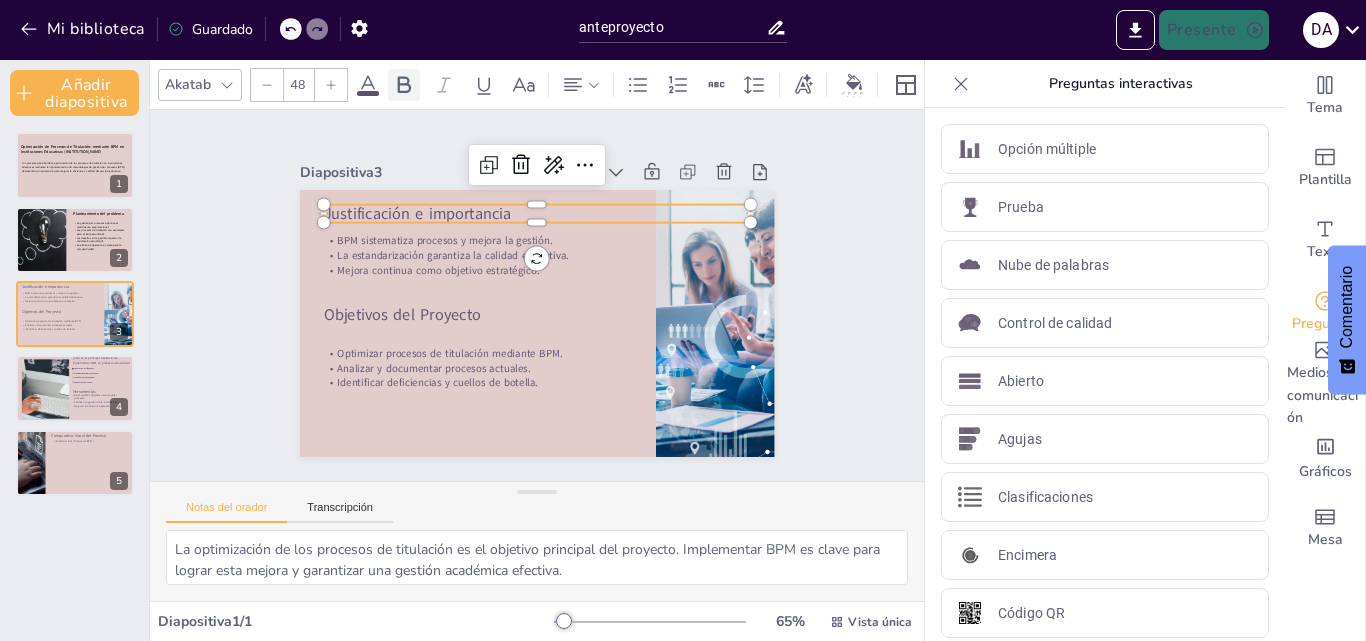 click 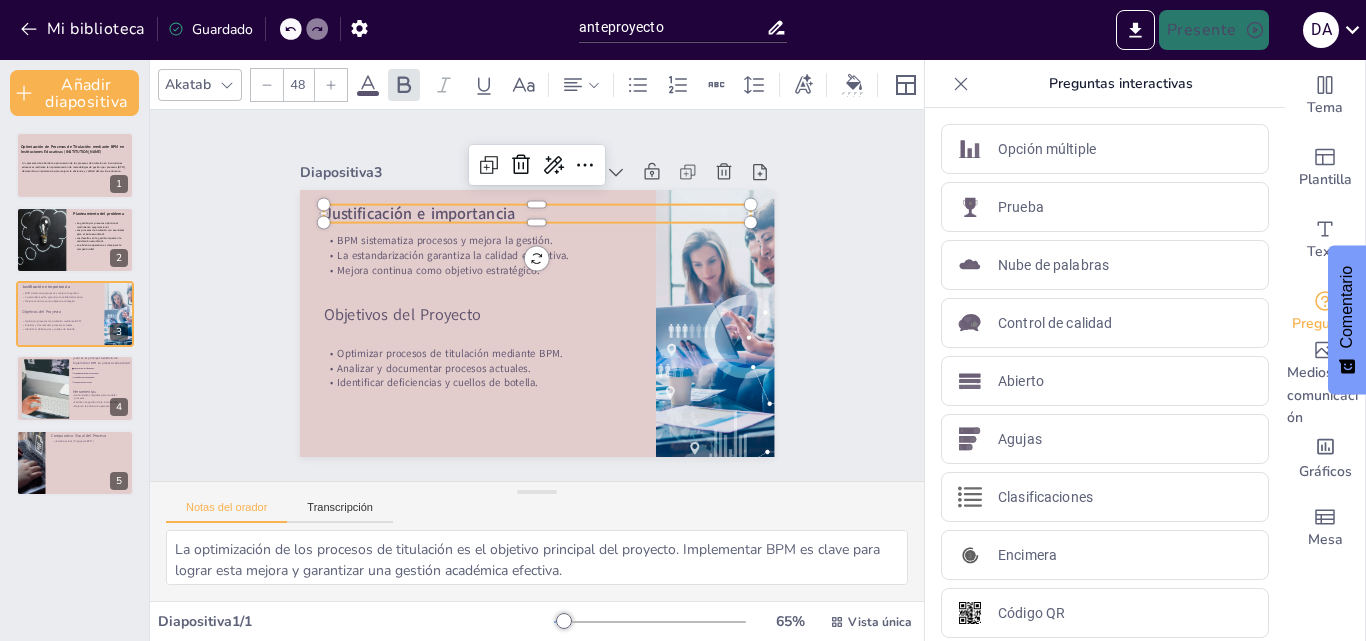 click 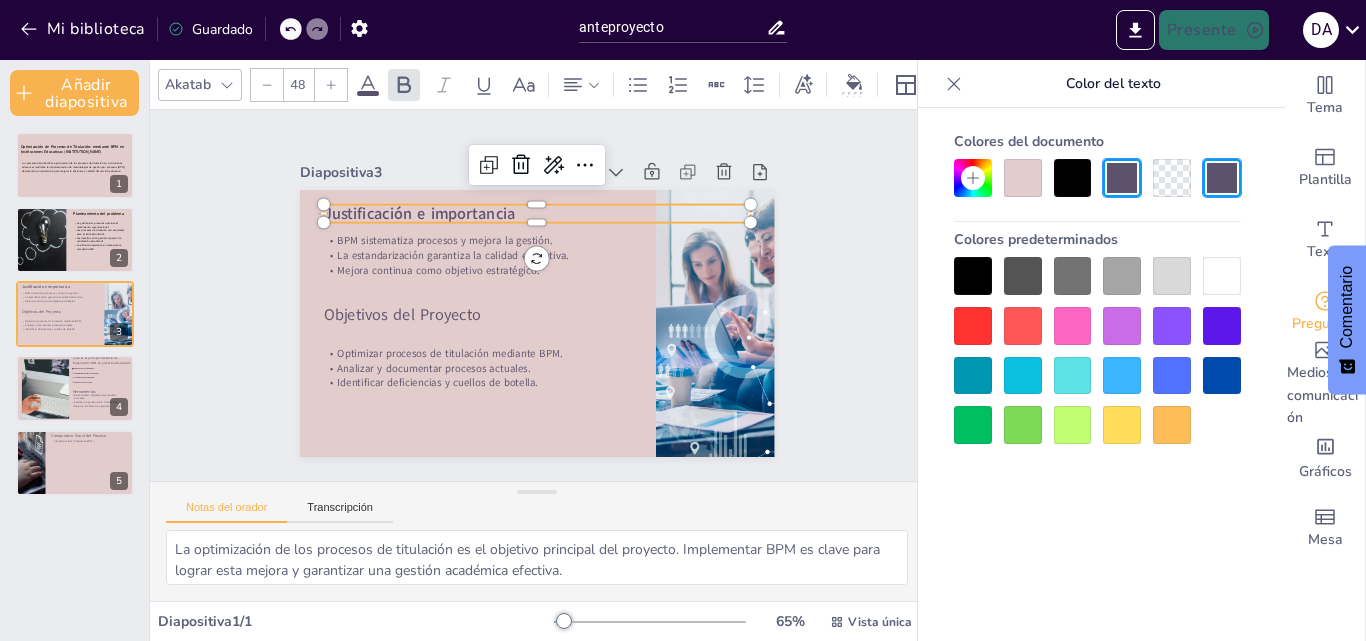 click at bounding box center [973, 276] 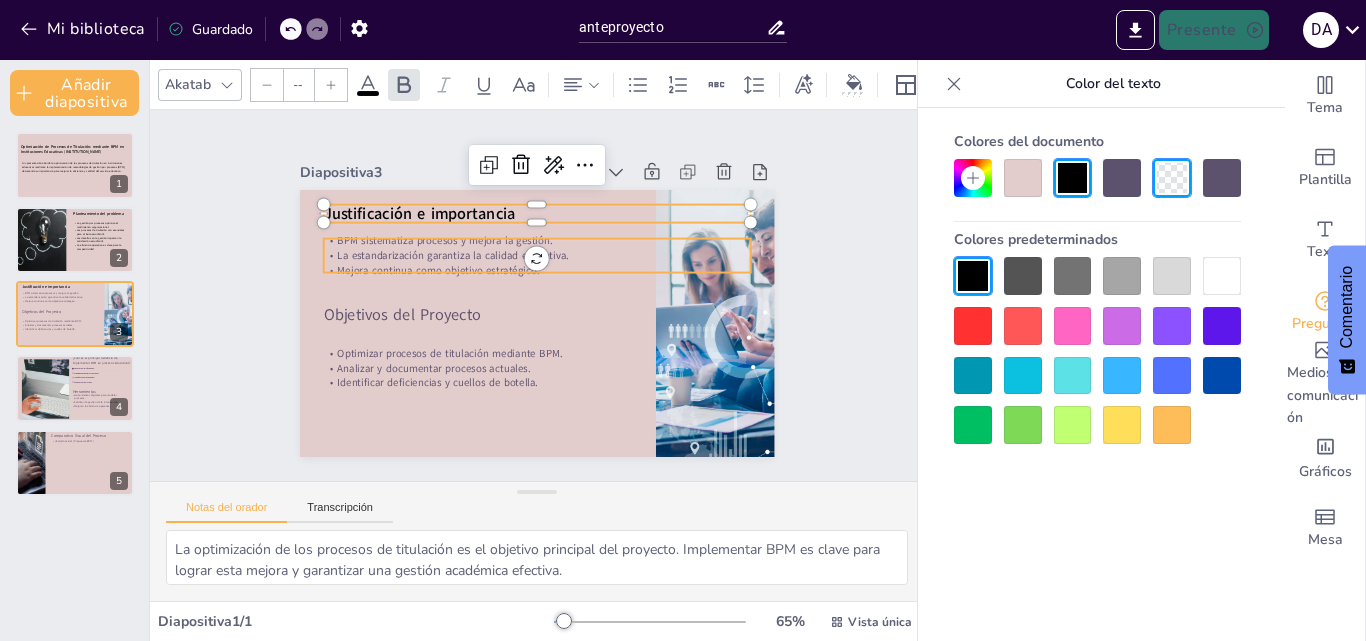 click on "La estandarización garantiza la calidad educativa." at bounding box center (529, 203) 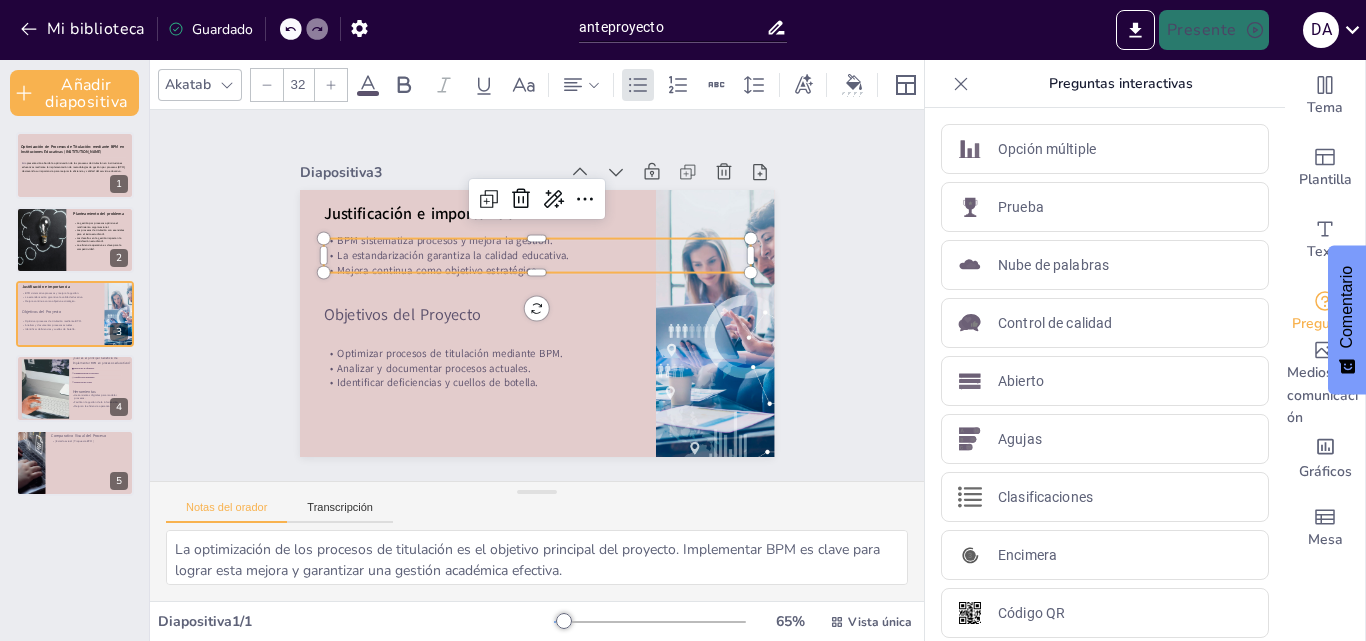 click 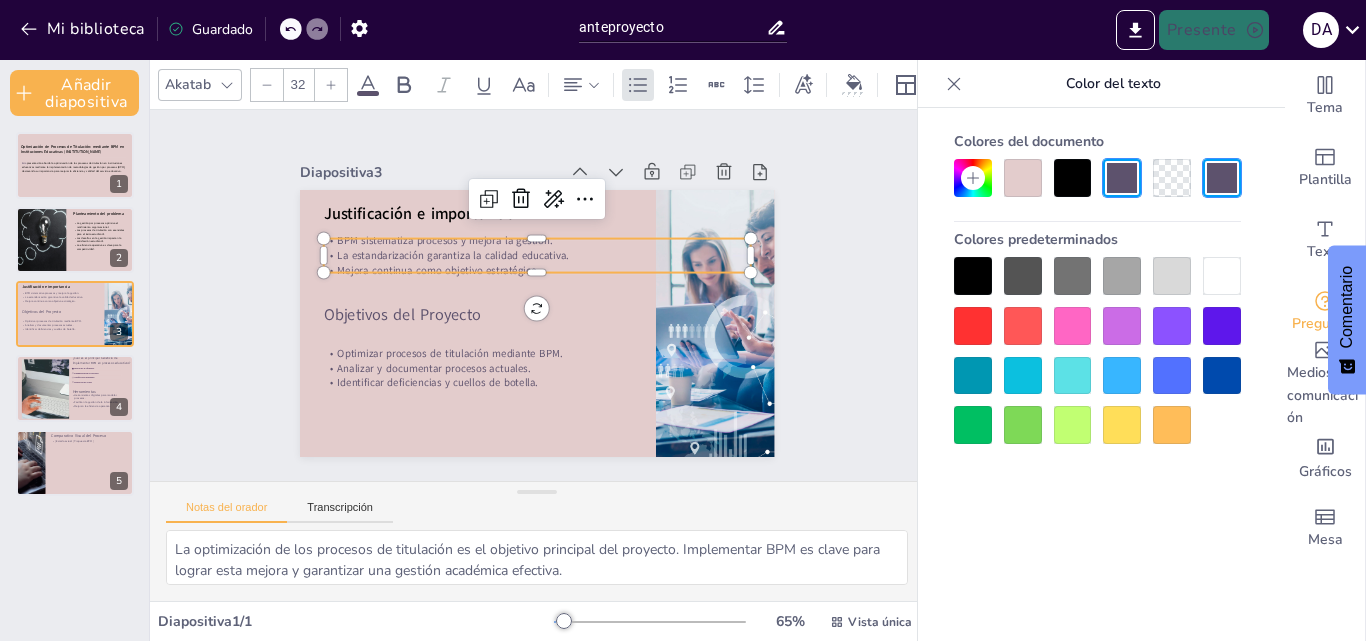 click at bounding box center (973, 276) 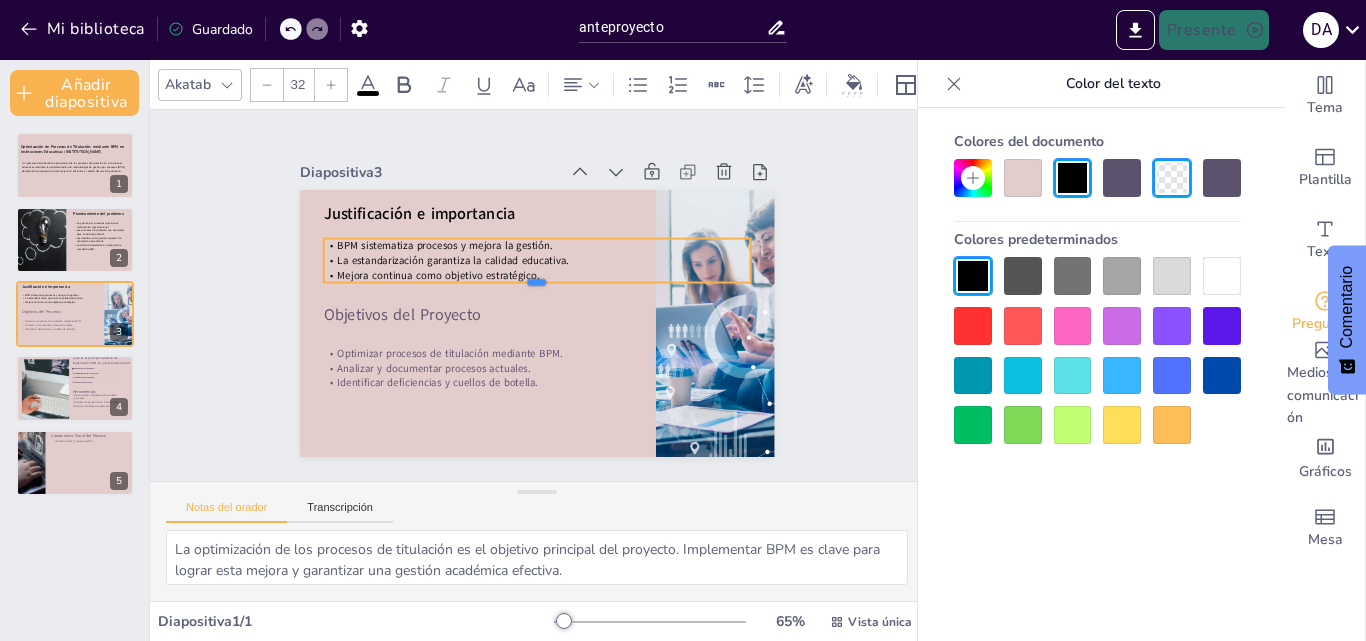click at bounding box center (538, 290) 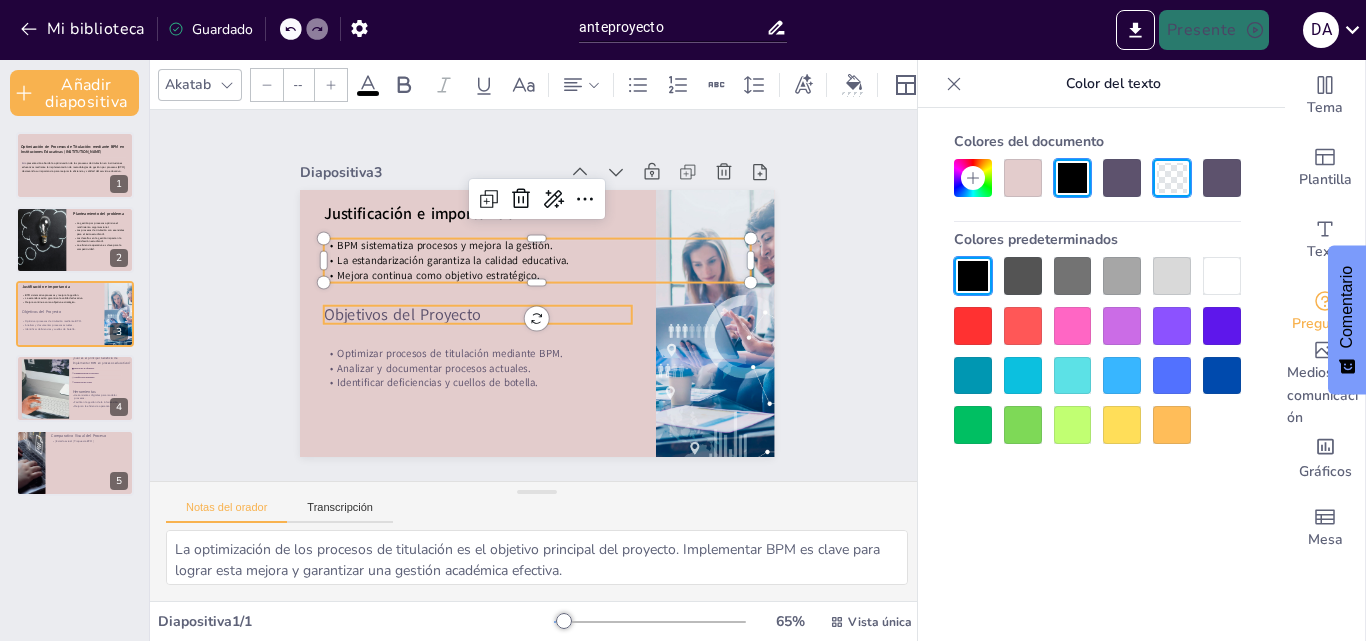 click on "Objetivos del Proyecto" at bounding box center (432, 207) 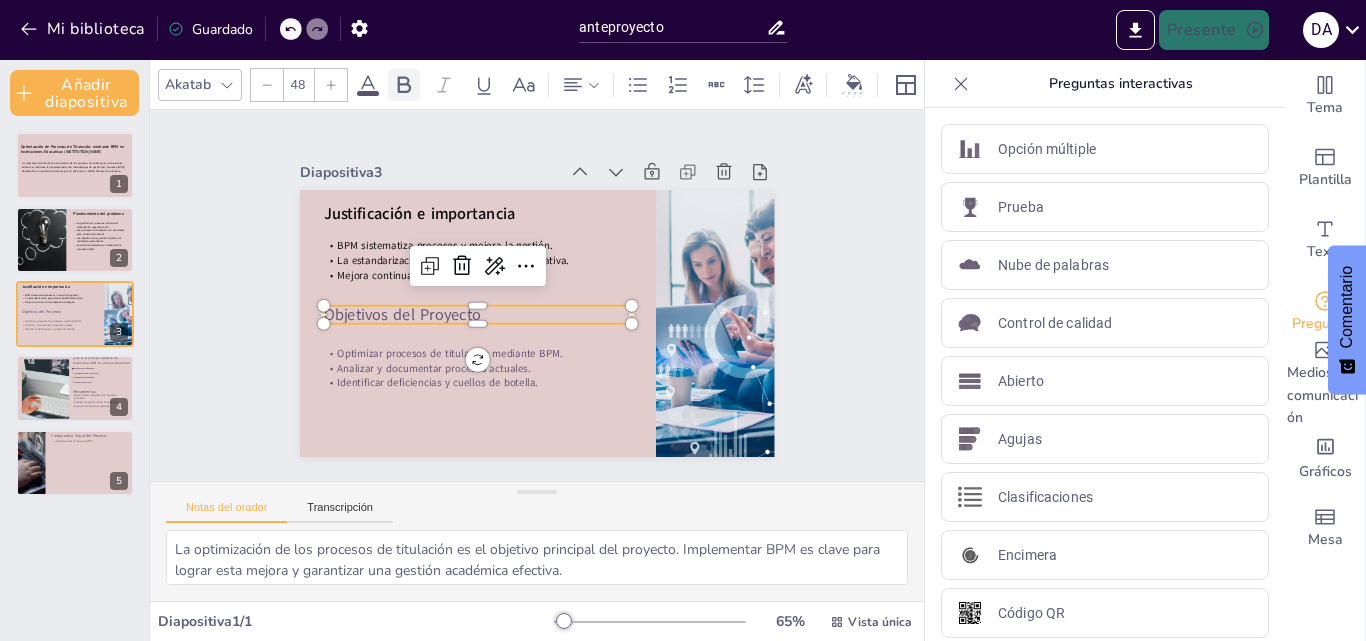 click 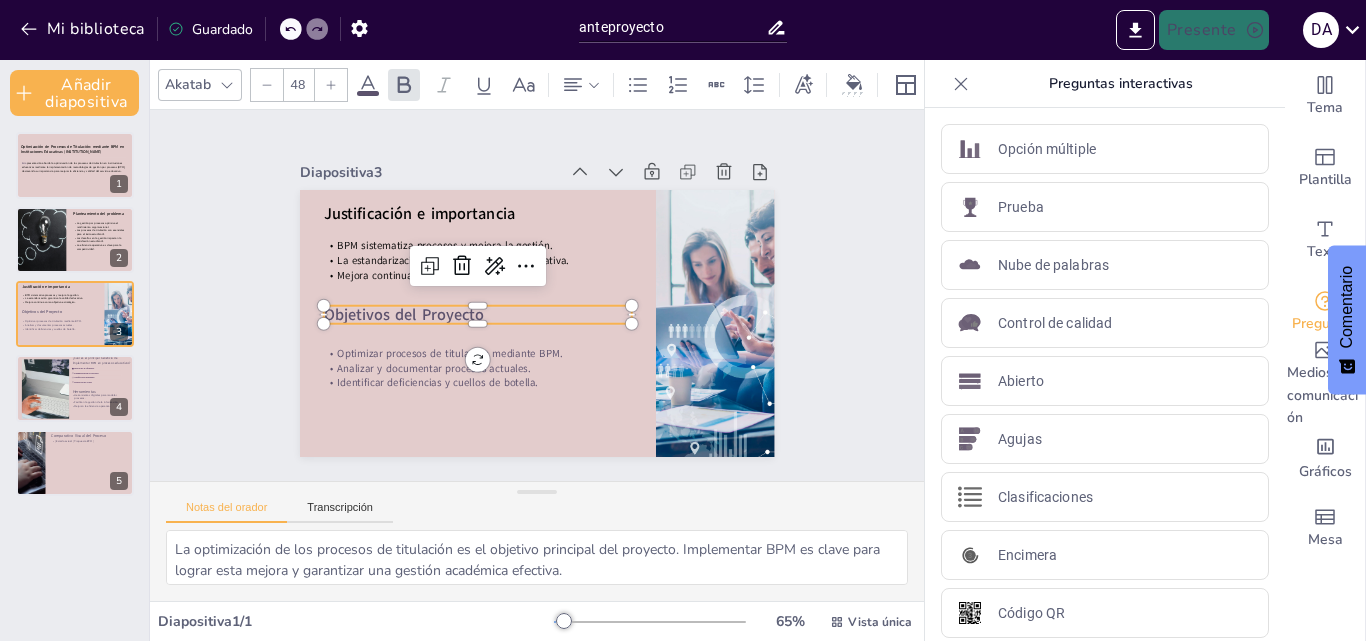 click 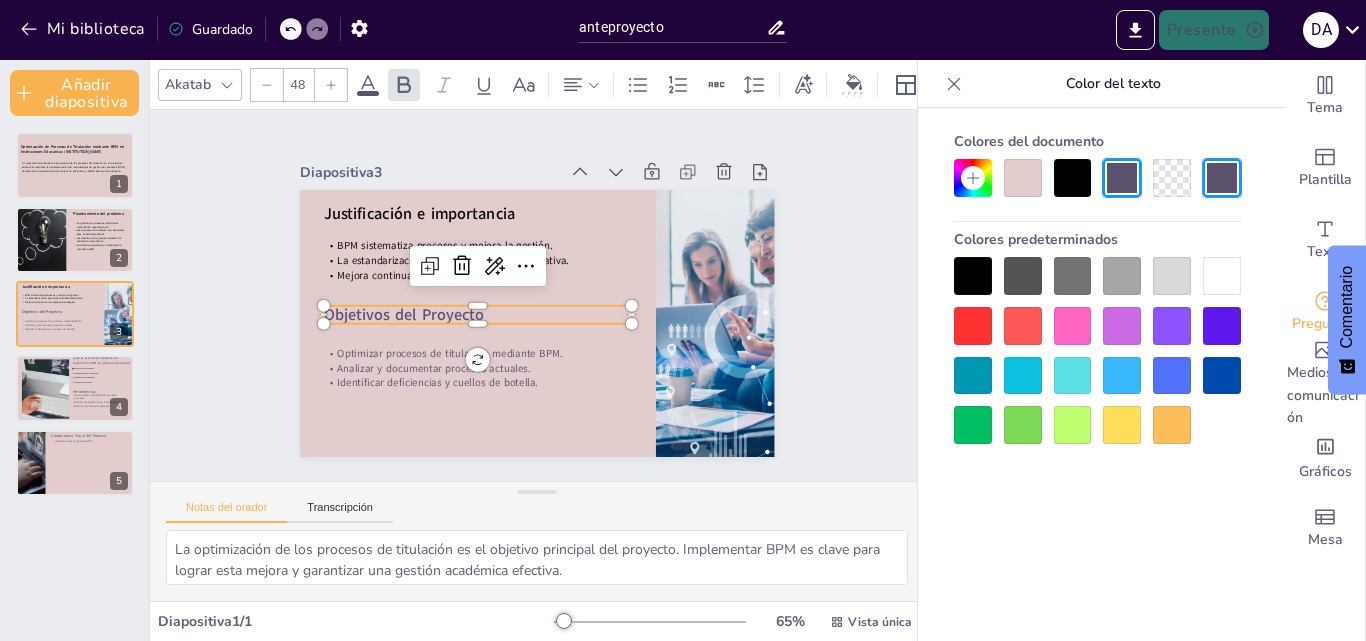 click at bounding box center [973, 276] 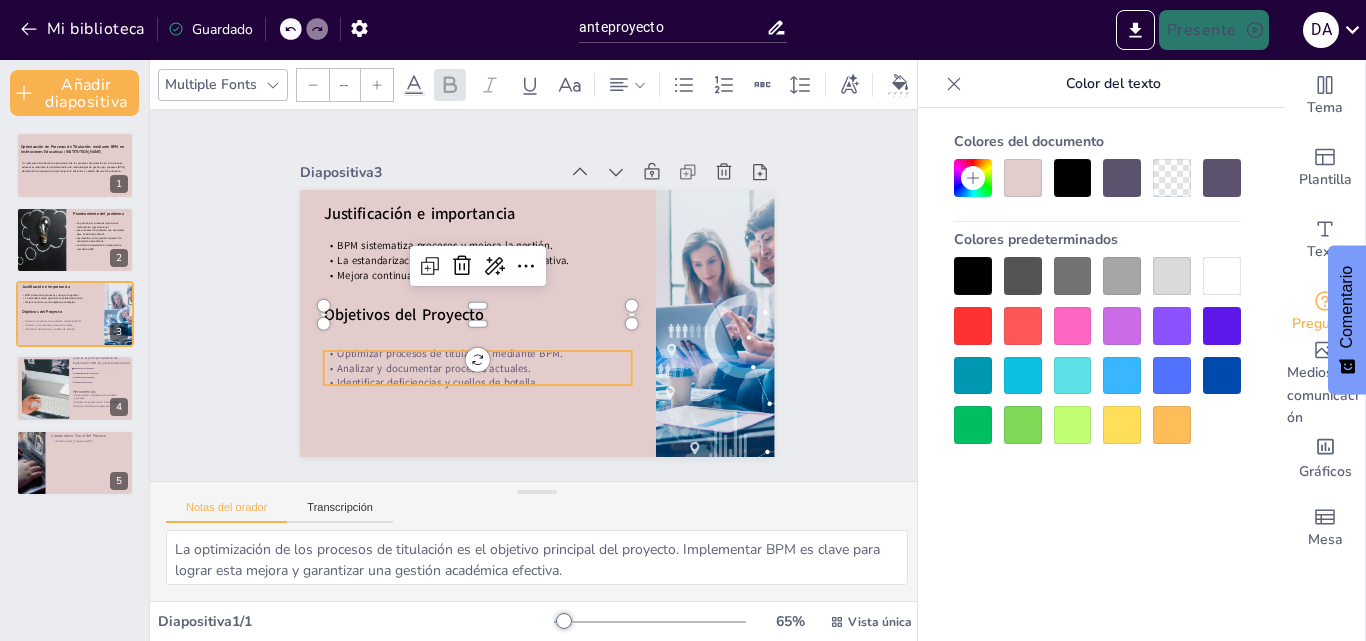 click on "Identificar deficiencias y cuellos de botella." at bounding box center [407, 321] 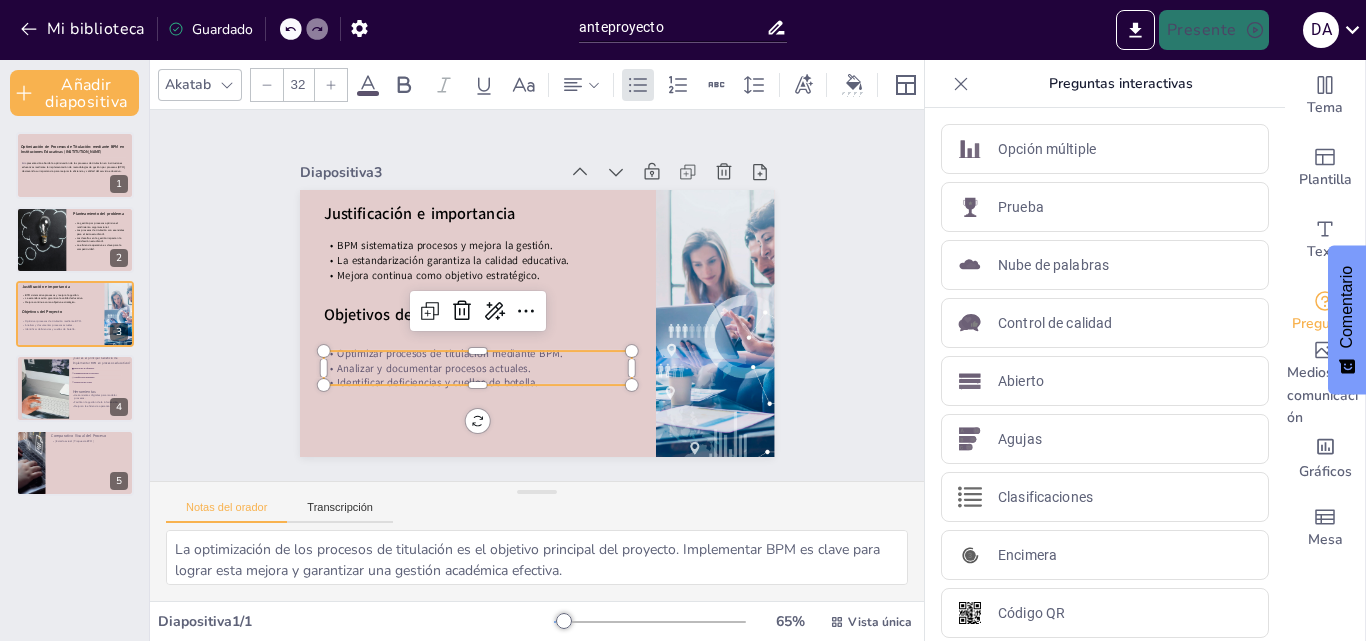 click 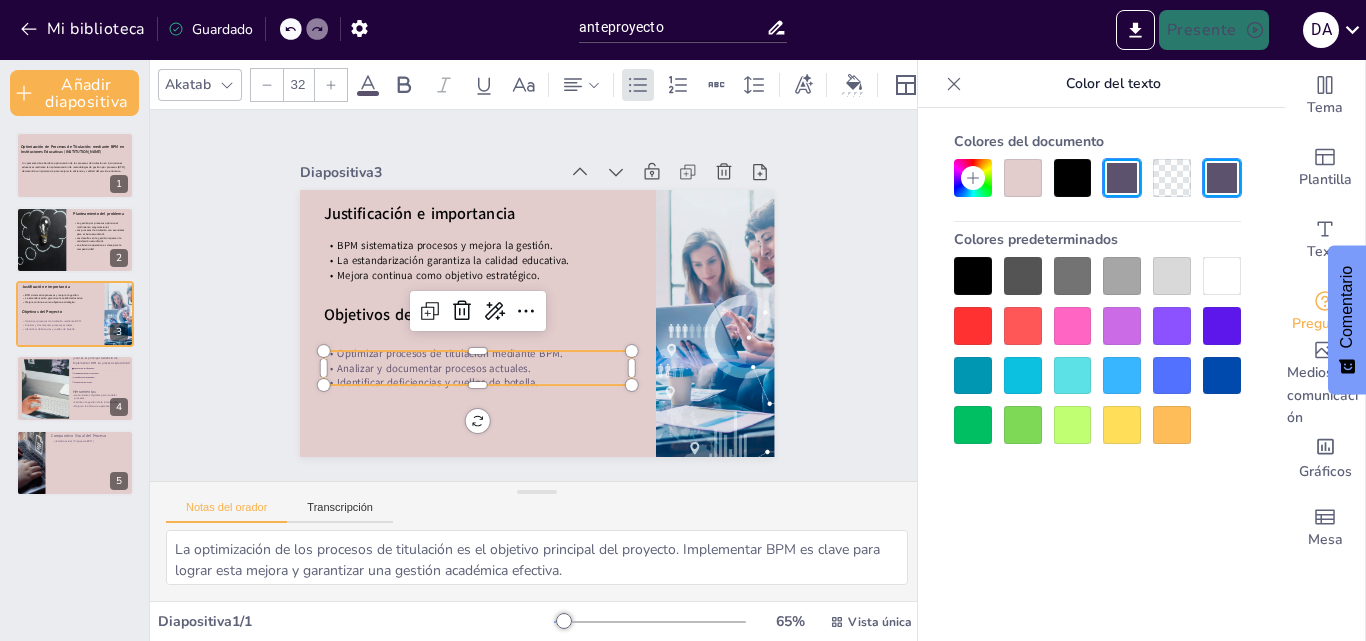 click at bounding box center [973, 276] 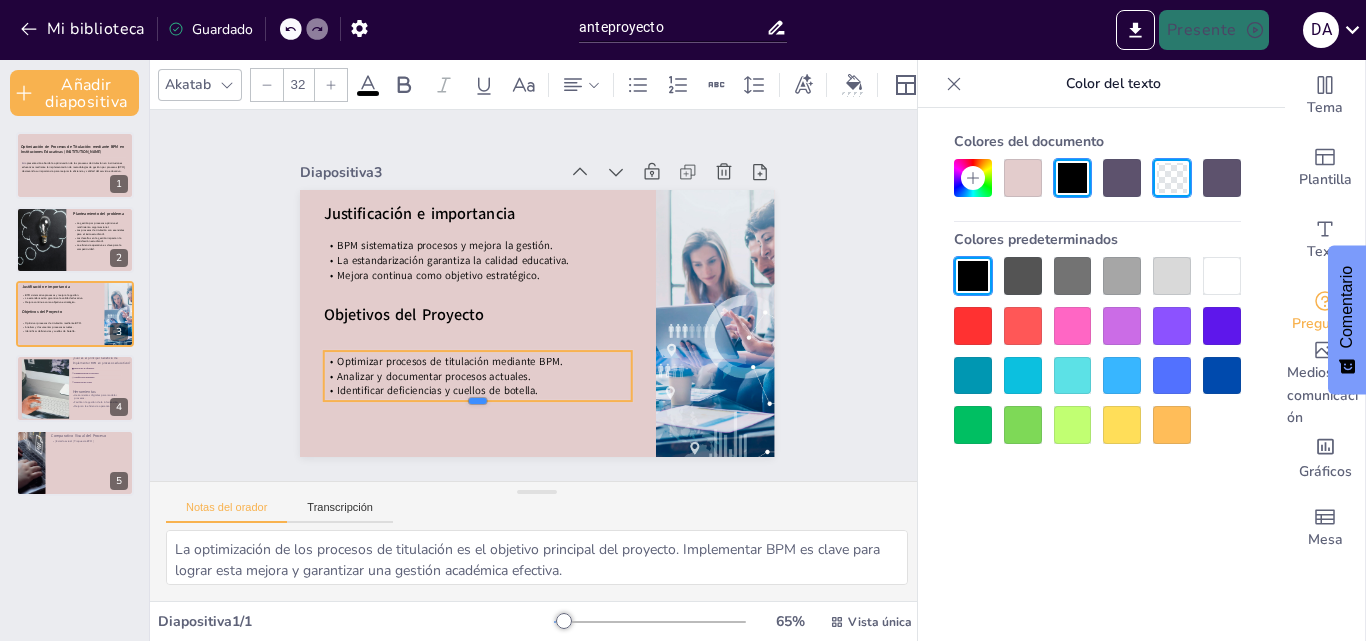 drag, startPoint x: 464, startPoint y: 379, endPoint x: 464, endPoint y: 395, distance: 16 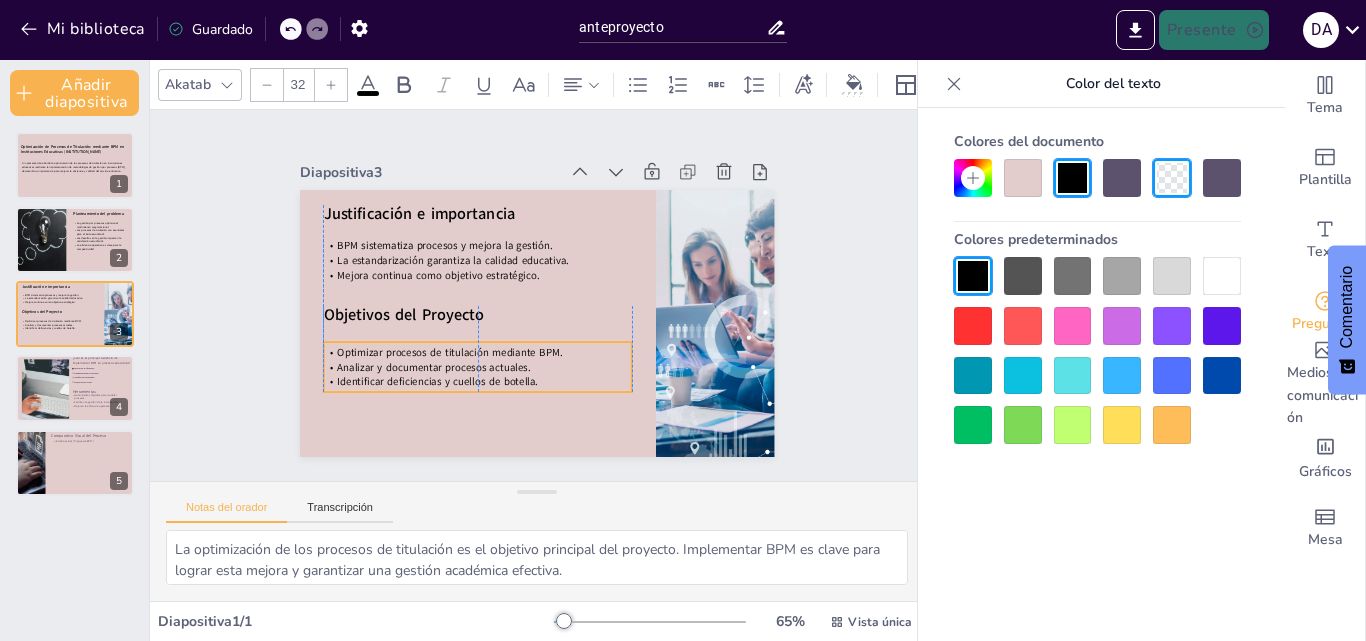 click on "Analizar y documentar procesos actuales." at bounding box center [454, 336] 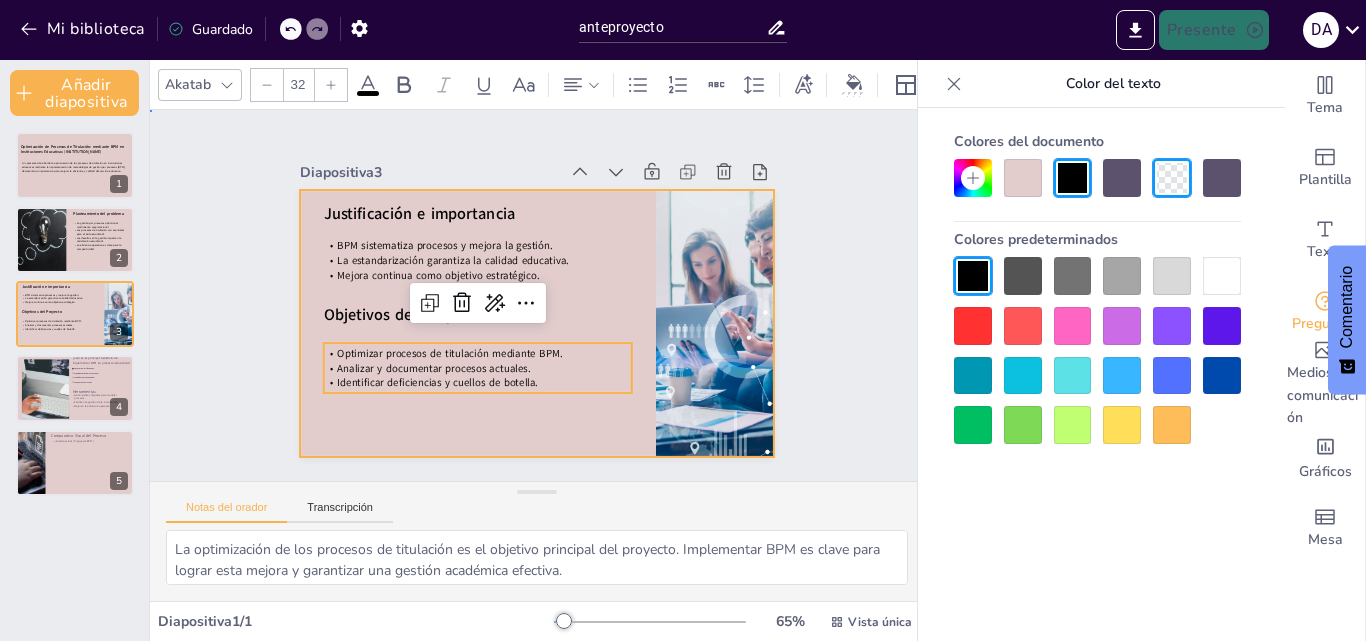 click at bounding box center (520, 318) 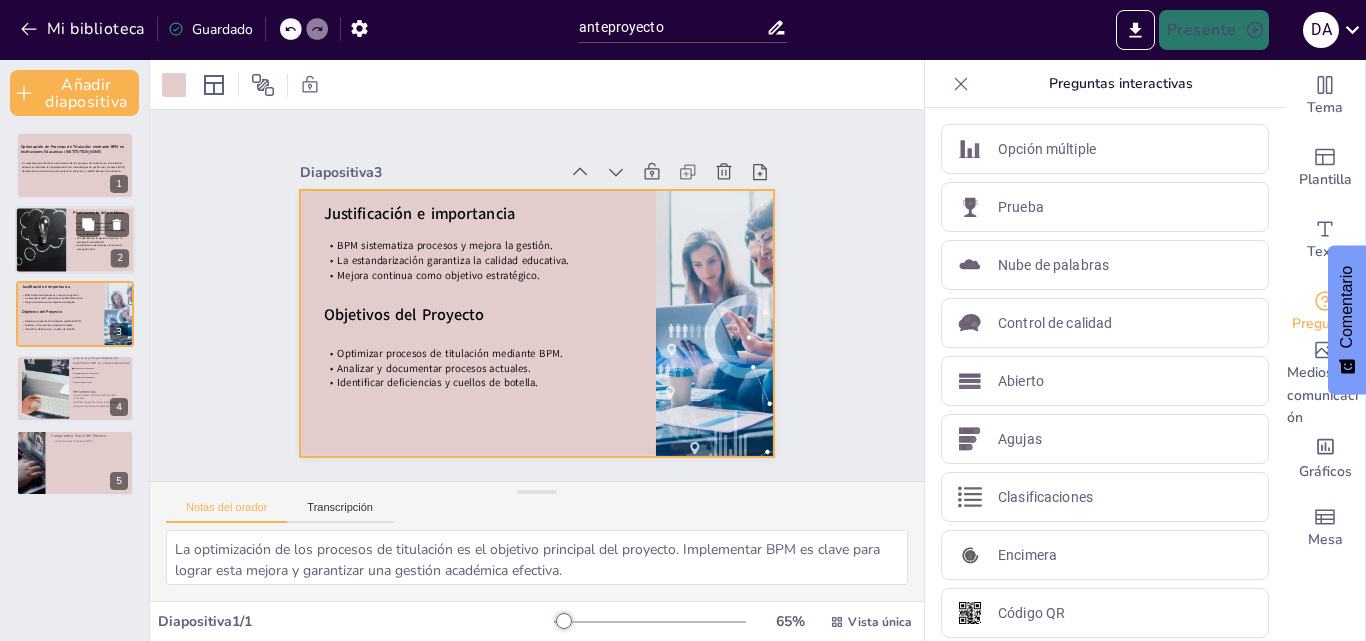 click at bounding box center (75, 240) 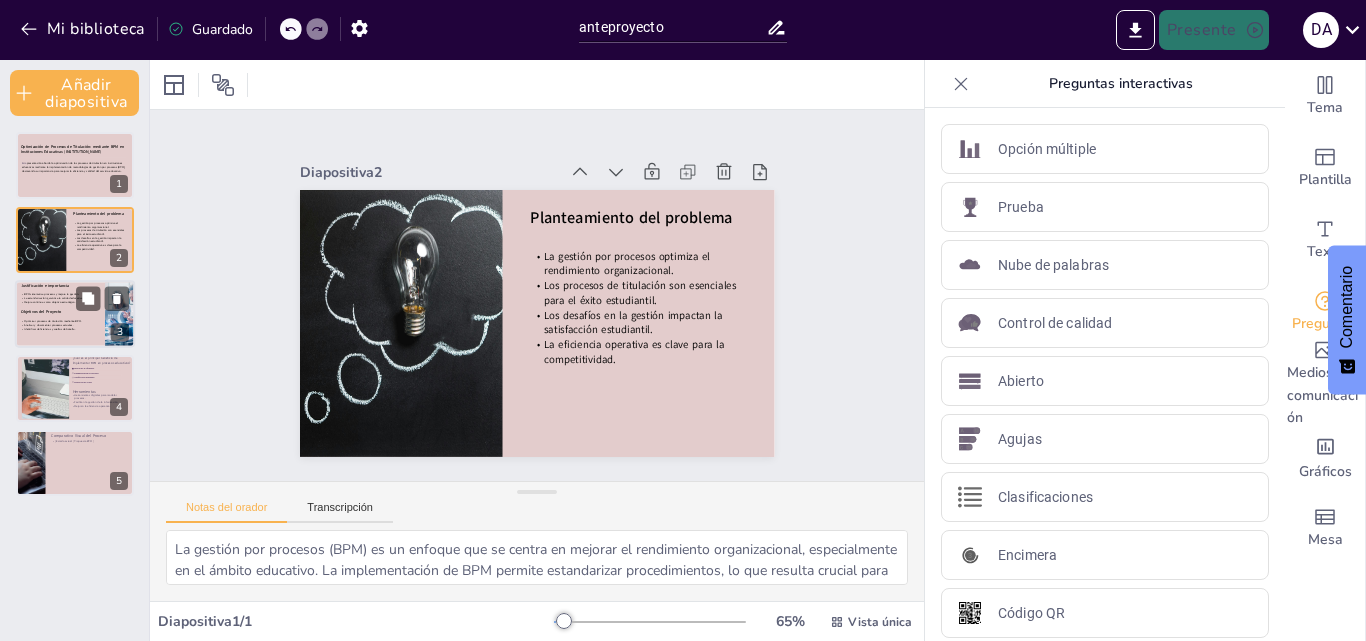 click on "Objetivos del Proyecto" at bounding box center (60, 312) 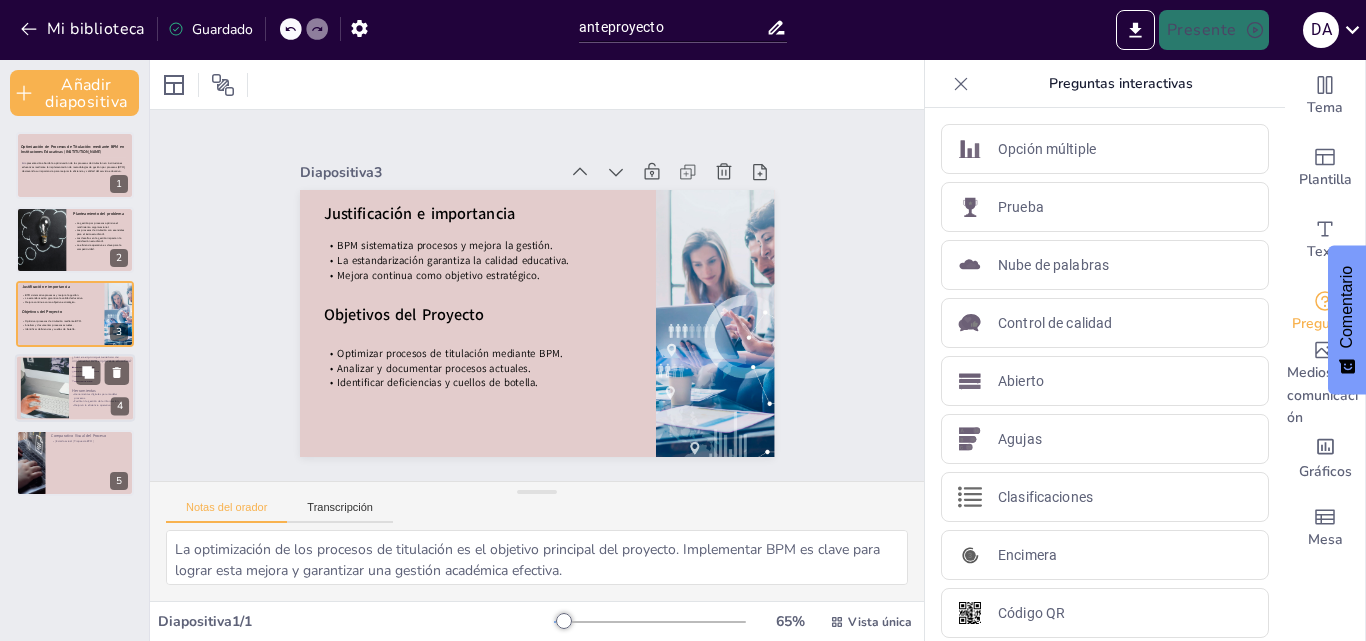click at bounding box center (44, 388) 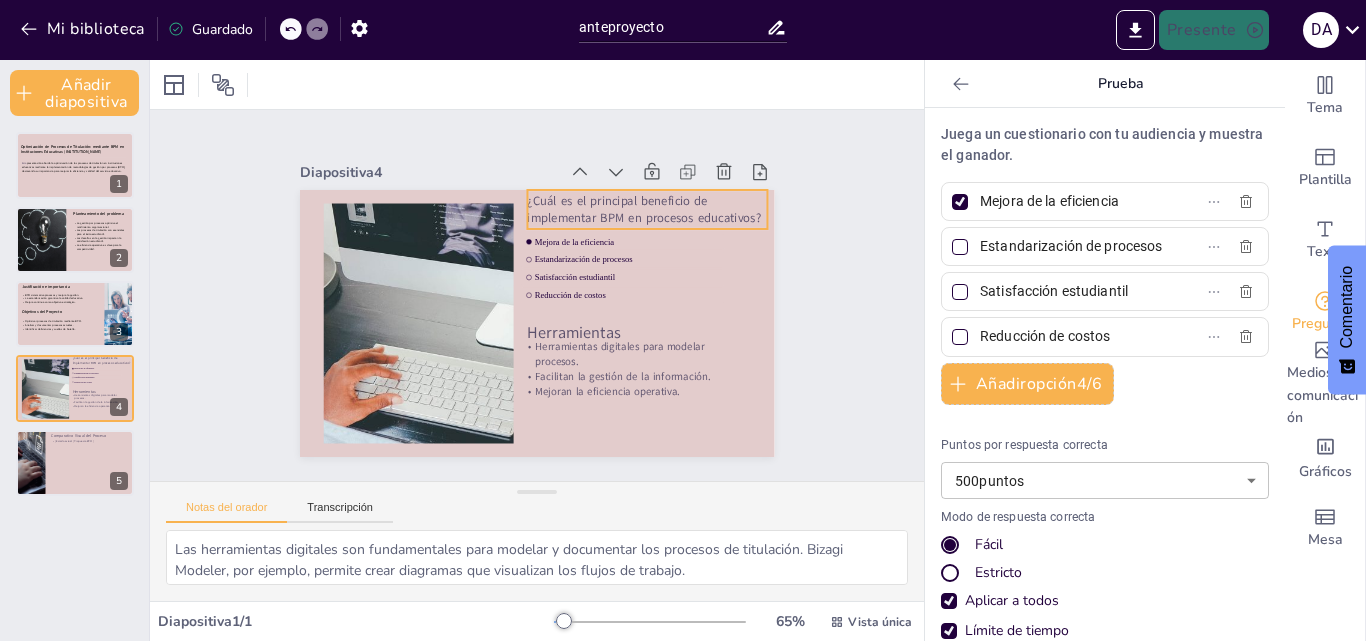 click on "¿Cuál es el principal beneficio de implementar BPM en procesos educativos?" at bounding box center [658, 234] 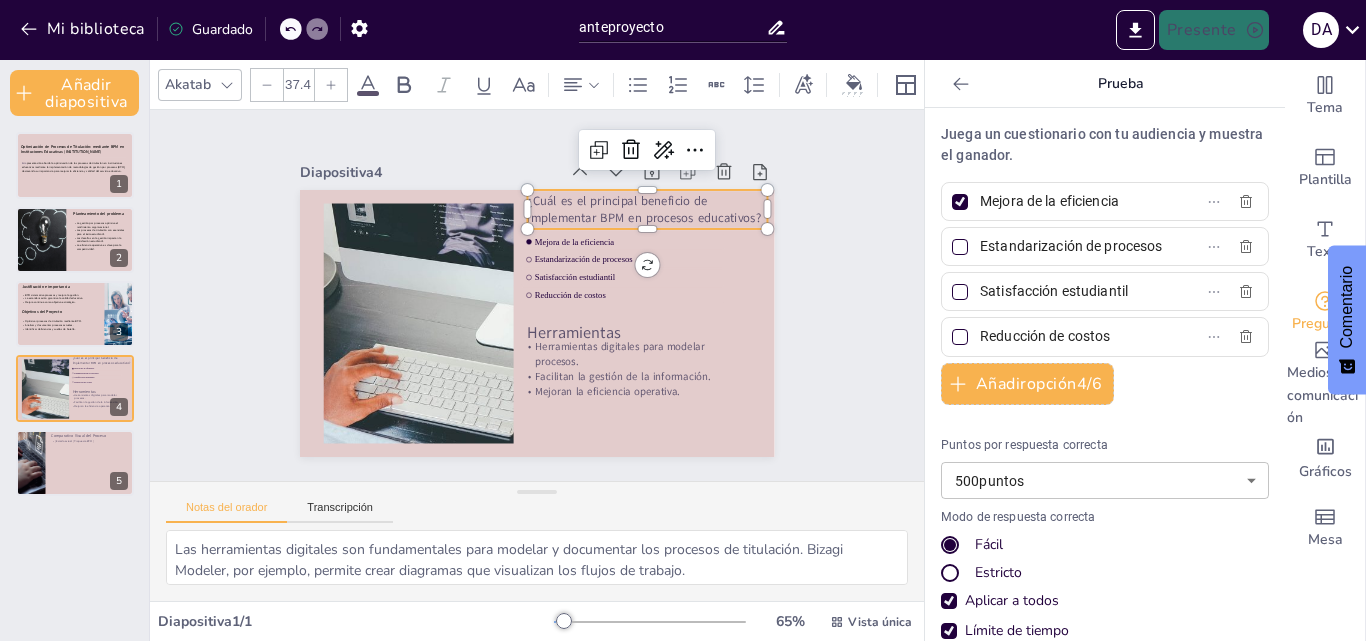 click at bounding box center (368, 93) 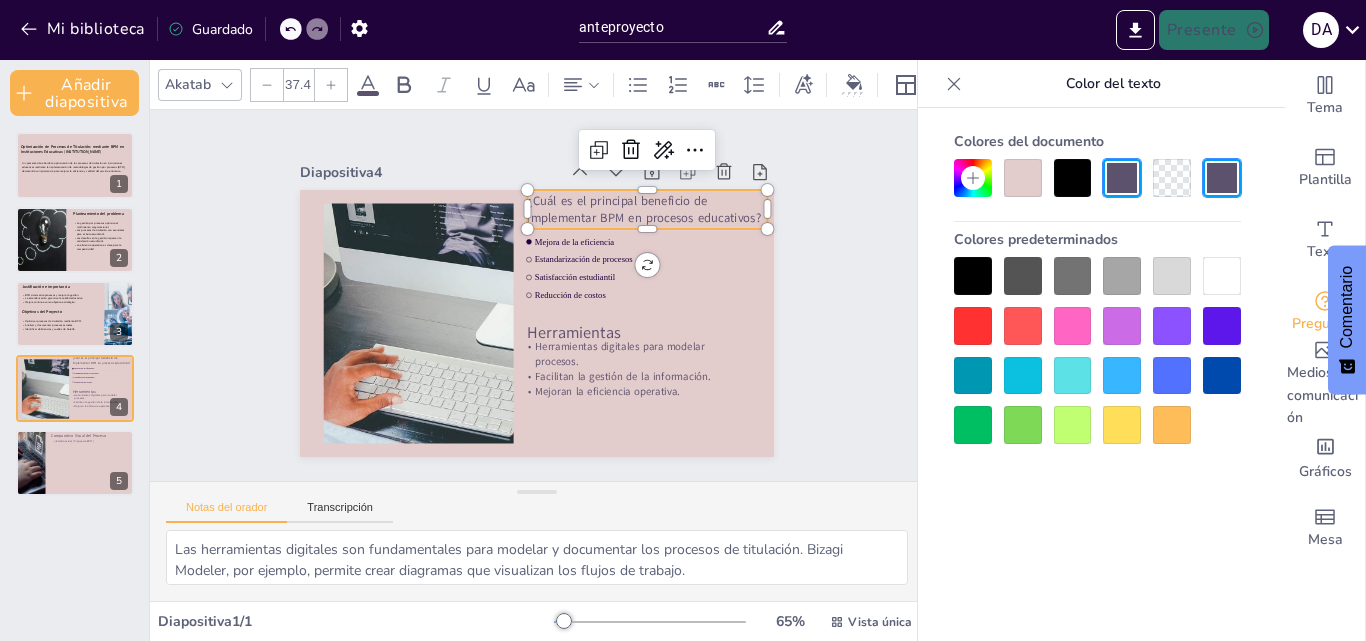 click at bounding box center (973, 276) 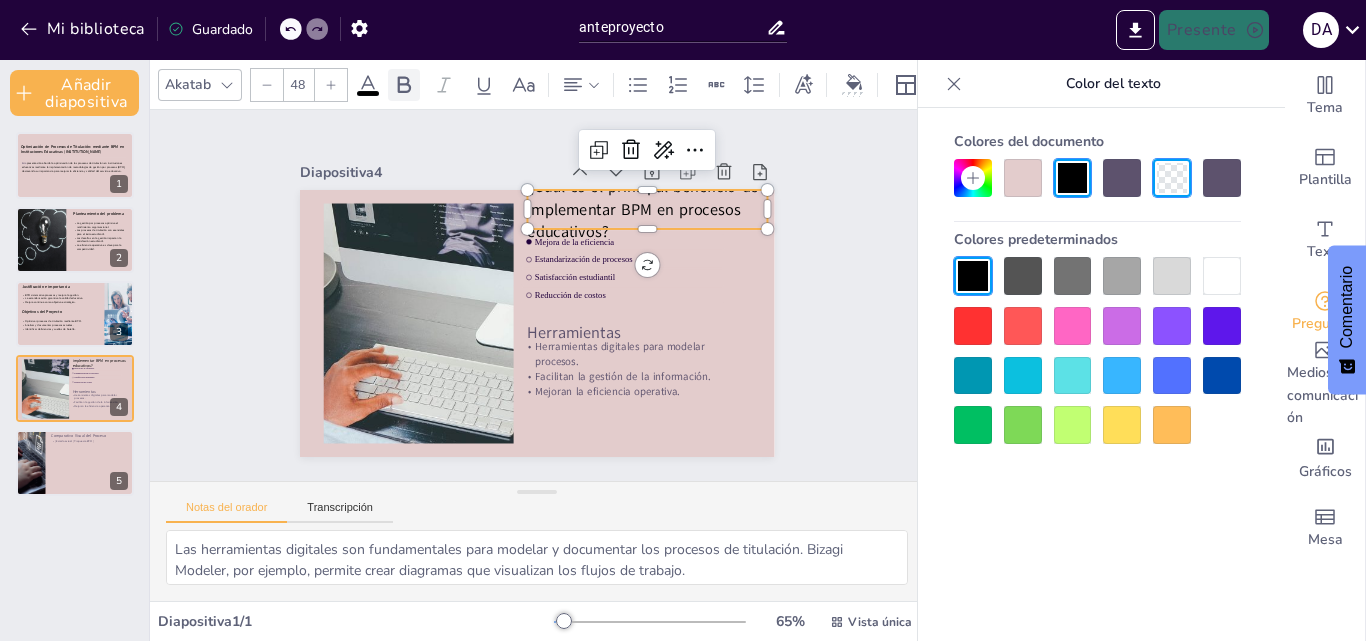 click 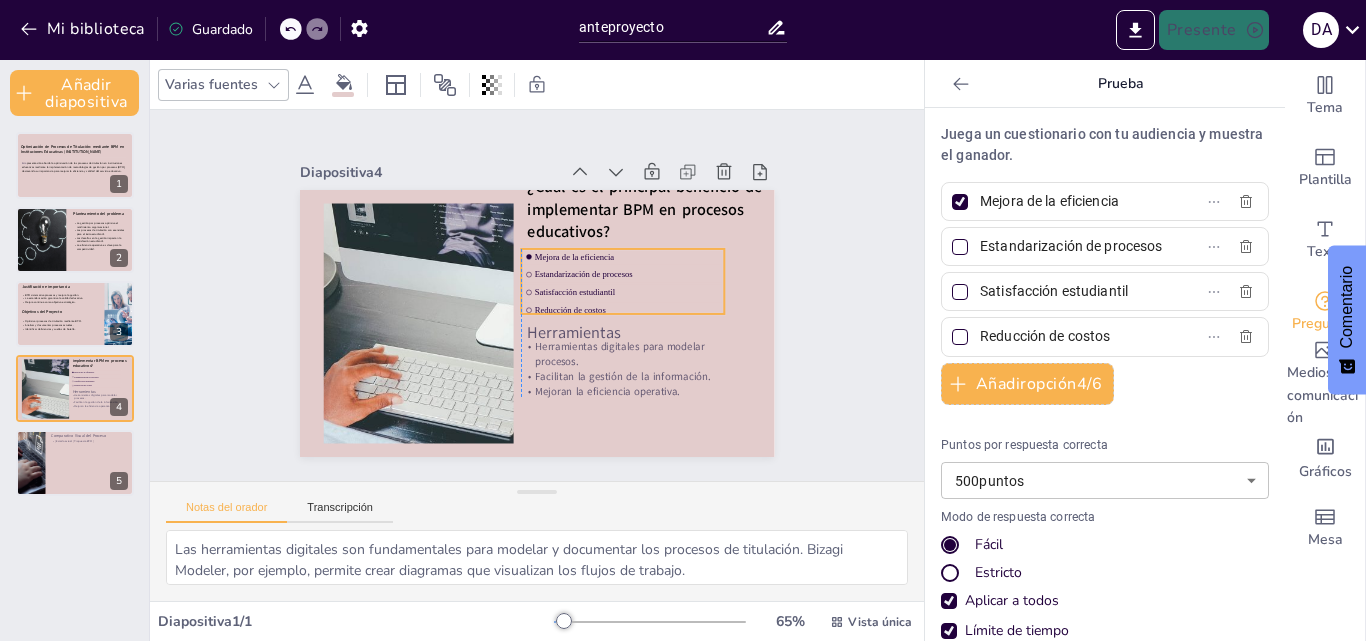 drag, startPoint x: 562, startPoint y: 256, endPoint x: 563, endPoint y: 271, distance: 15.033297 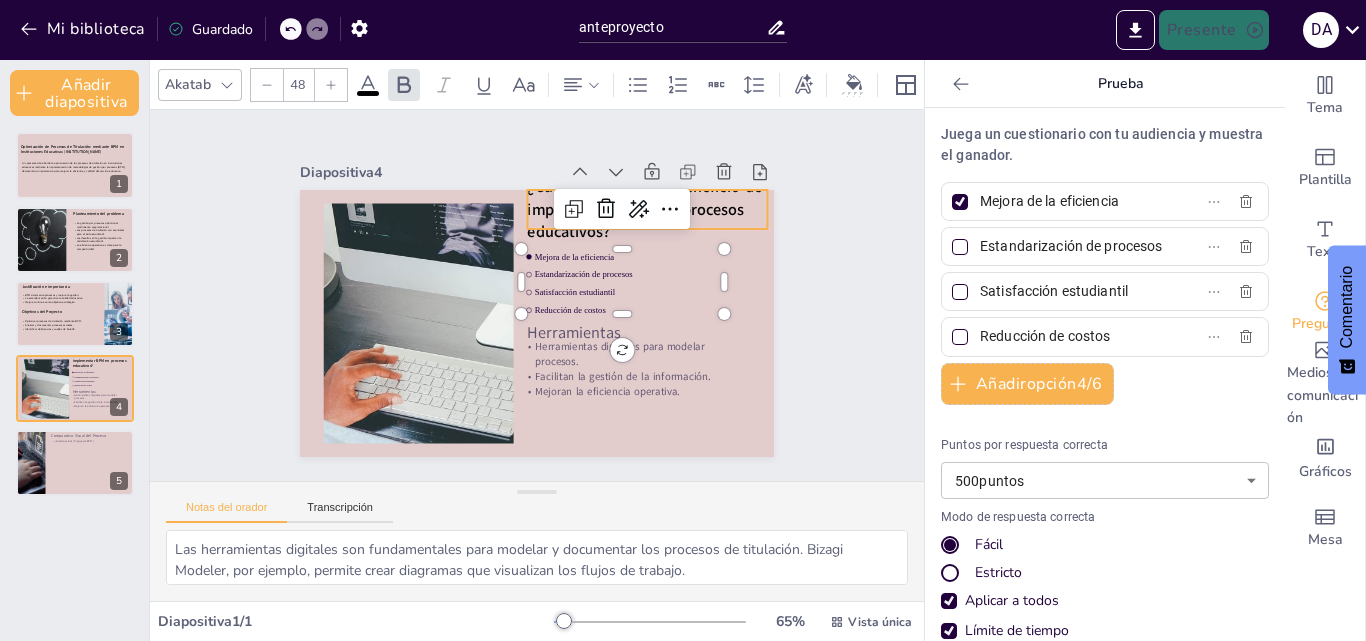 click on "¿Cuál es el principal beneficio de implementar BPM en procesos educativos?" at bounding box center [543, 433] 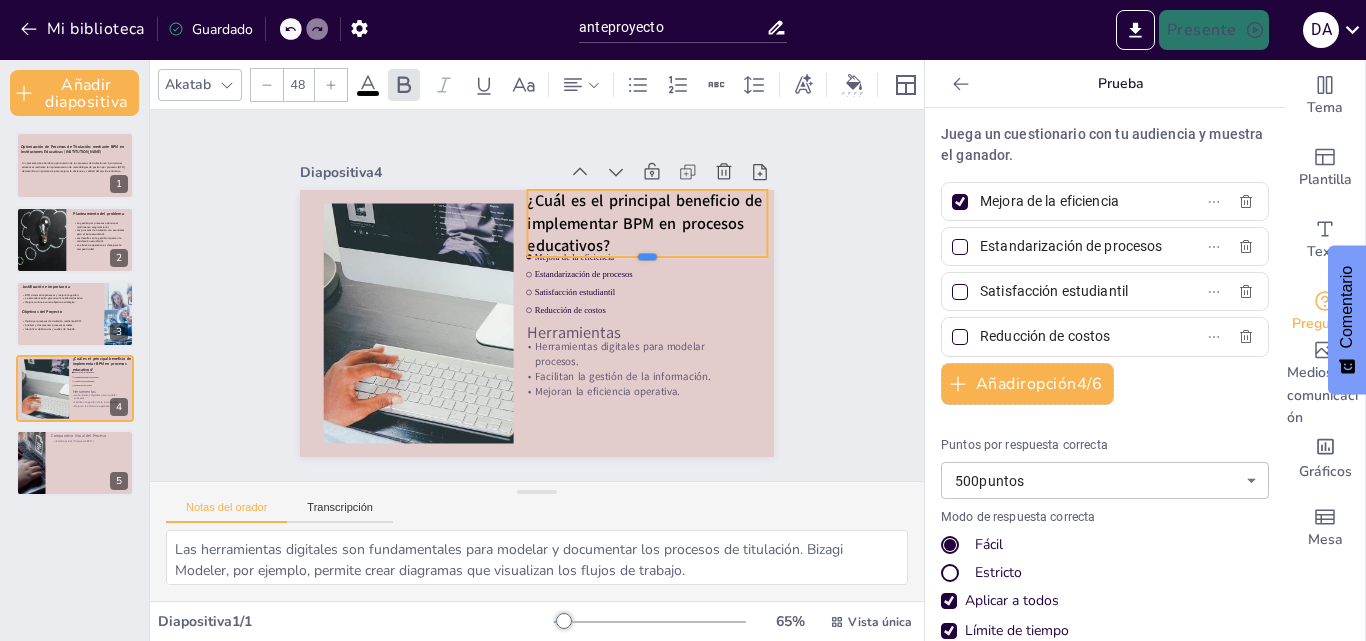 drag, startPoint x: 634, startPoint y: 222, endPoint x: 610, endPoint y: 229, distance: 25 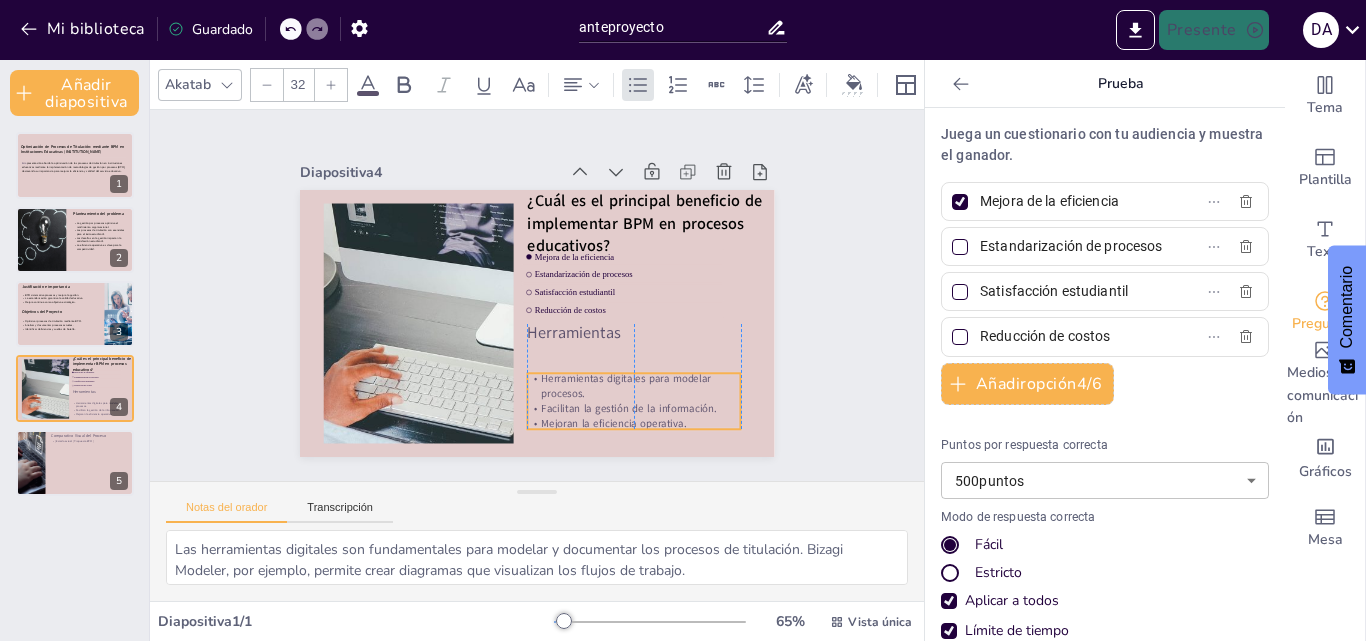 drag, startPoint x: 565, startPoint y: 378, endPoint x: 571, endPoint y: 410, distance: 32.55764 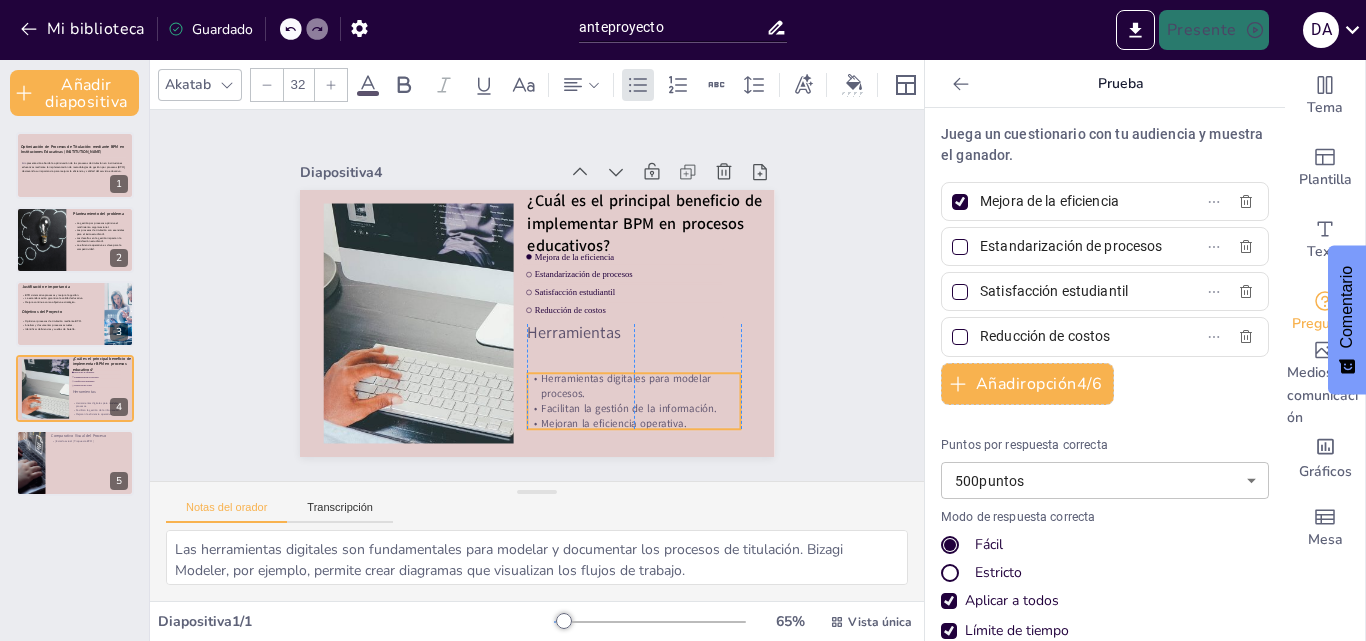 click on "Mejoran la eficiencia operativa." at bounding box center [493, 438] 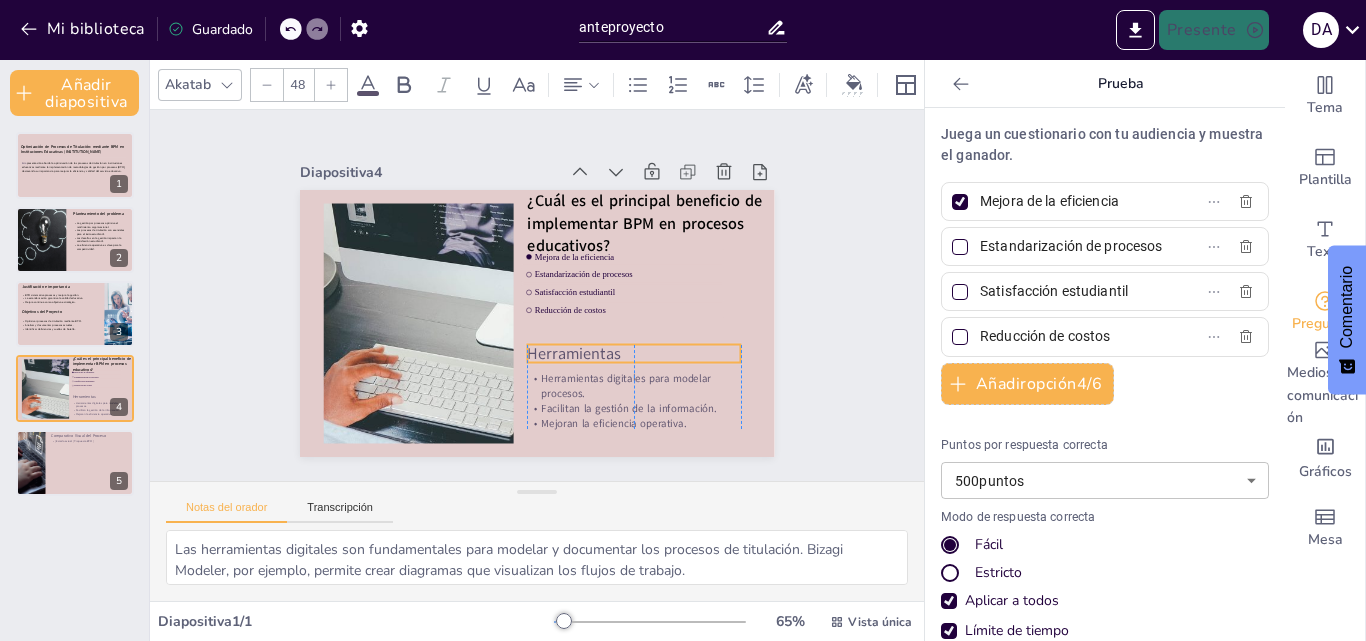 click on "Herramientas" at bounding box center [512, 359] 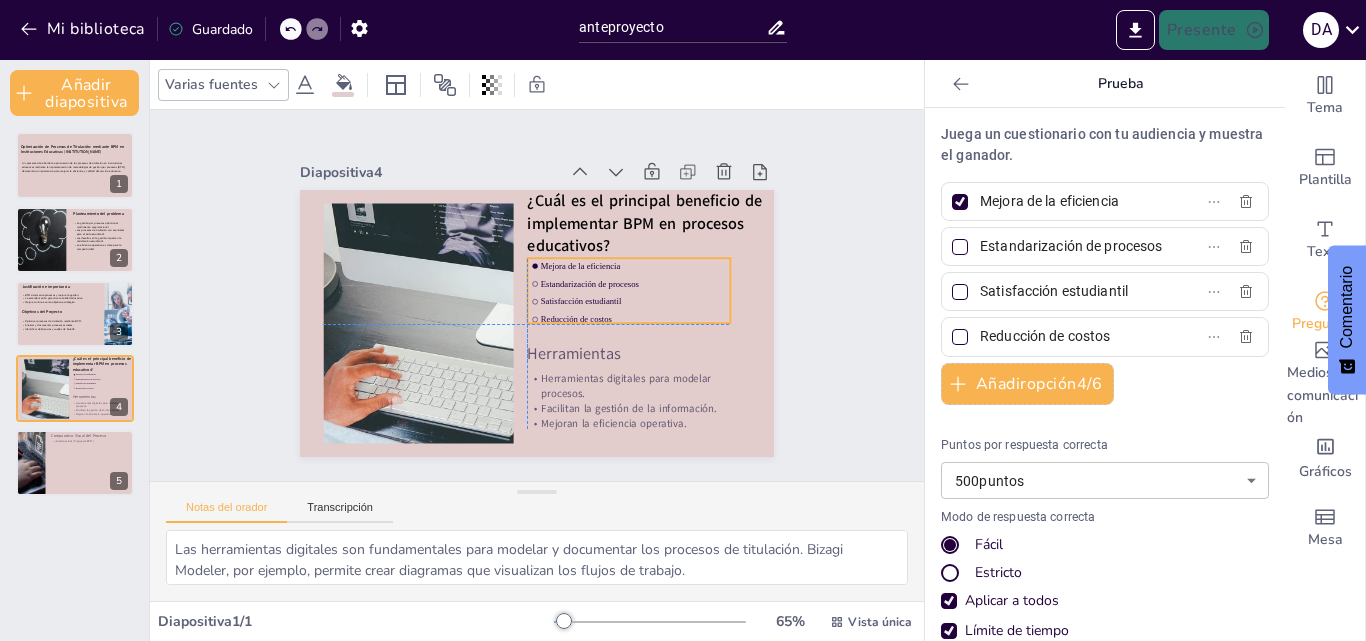 drag, startPoint x: 528, startPoint y: 270, endPoint x: 533, endPoint y: 282, distance: 13 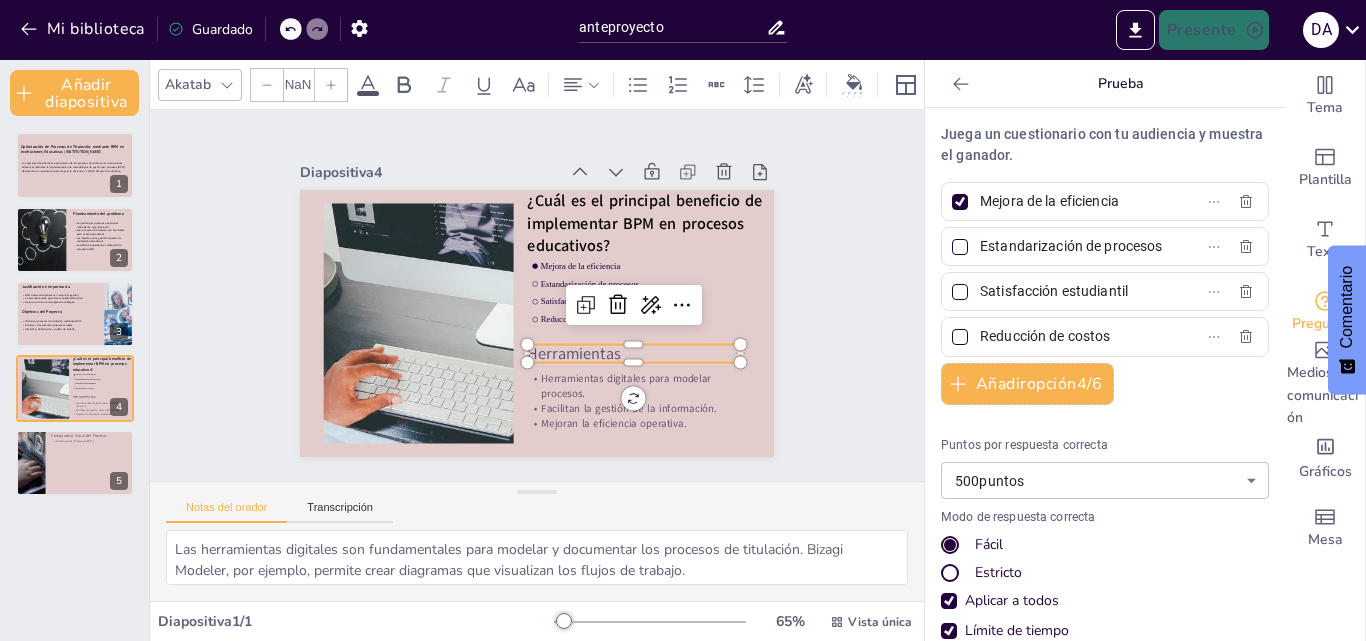 click on "Herramientas Herramientas digitales para modelar procesos. Facilitan la gestión de la información. Mejoran la eficiencia operativa. Mejora de la eficiencia Estandarización de procesos Satisfacción estudiantil Reducción de costos ¿Cuál es el principal beneficio de implementar BPM en procesos educativos?" at bounding box center (511, 307) 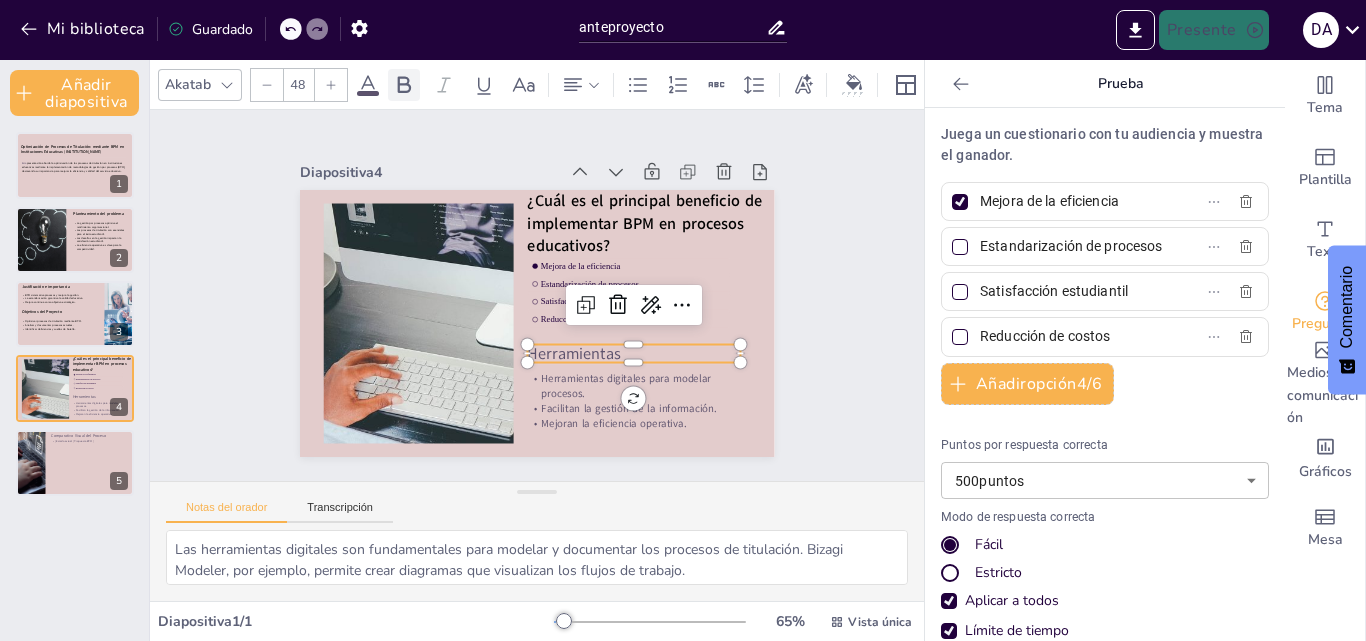 click 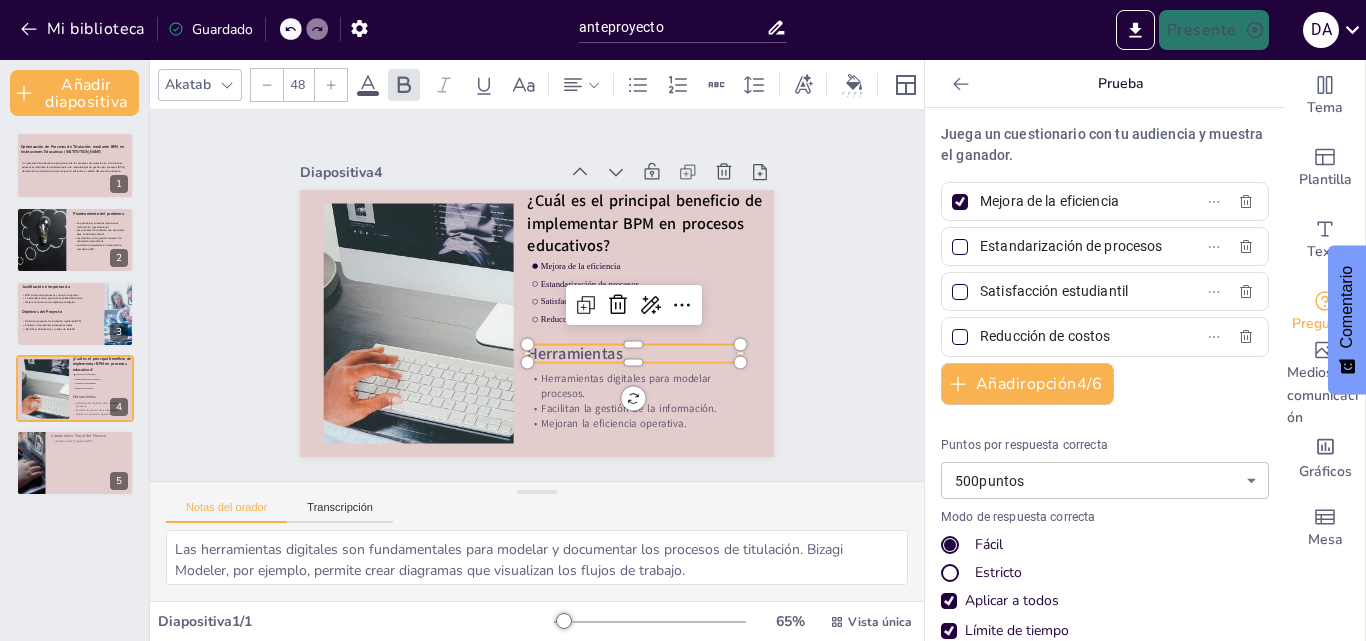 click 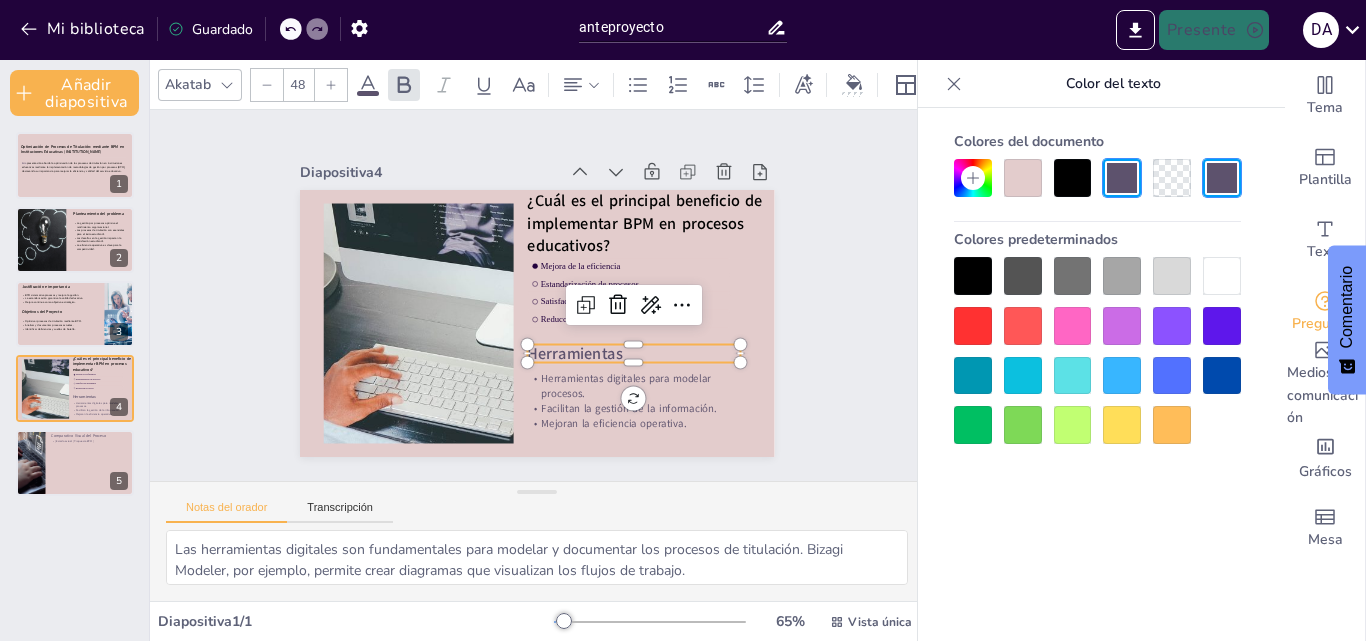 click at bounding box center (973, 276) 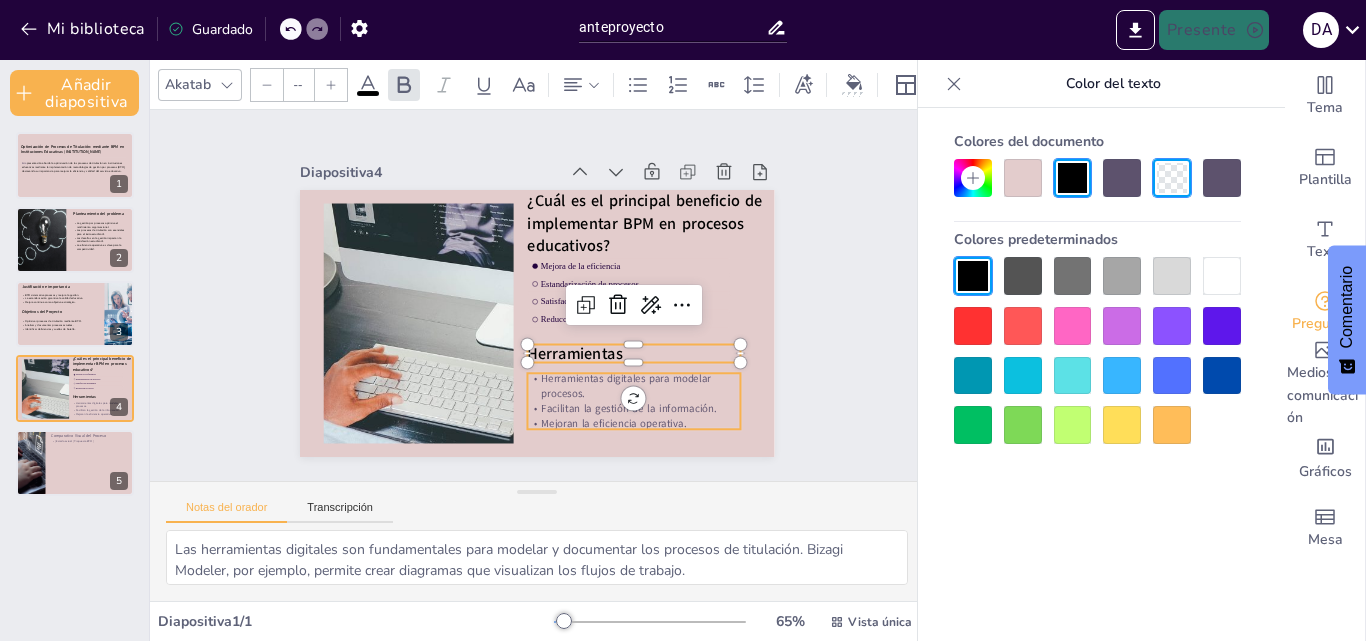 click on "Facilitan la gestión de la información." at bounding box center [499, 436] 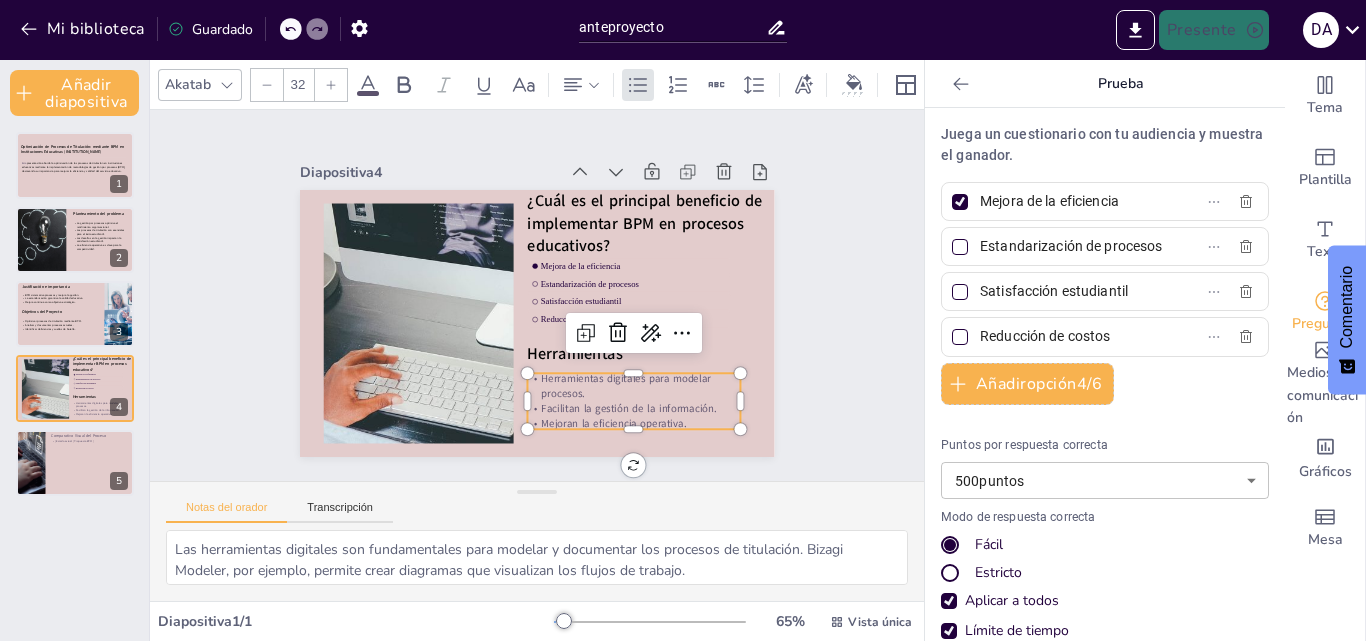 click 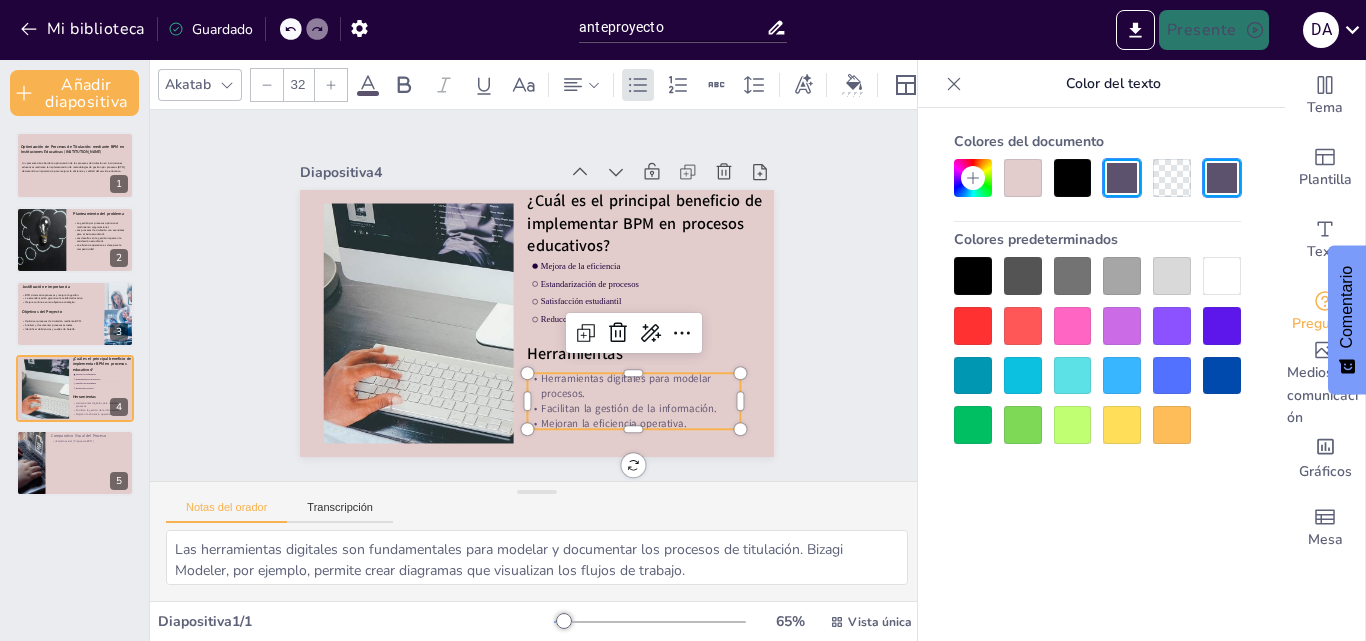 click at bounding box center [973, 276] 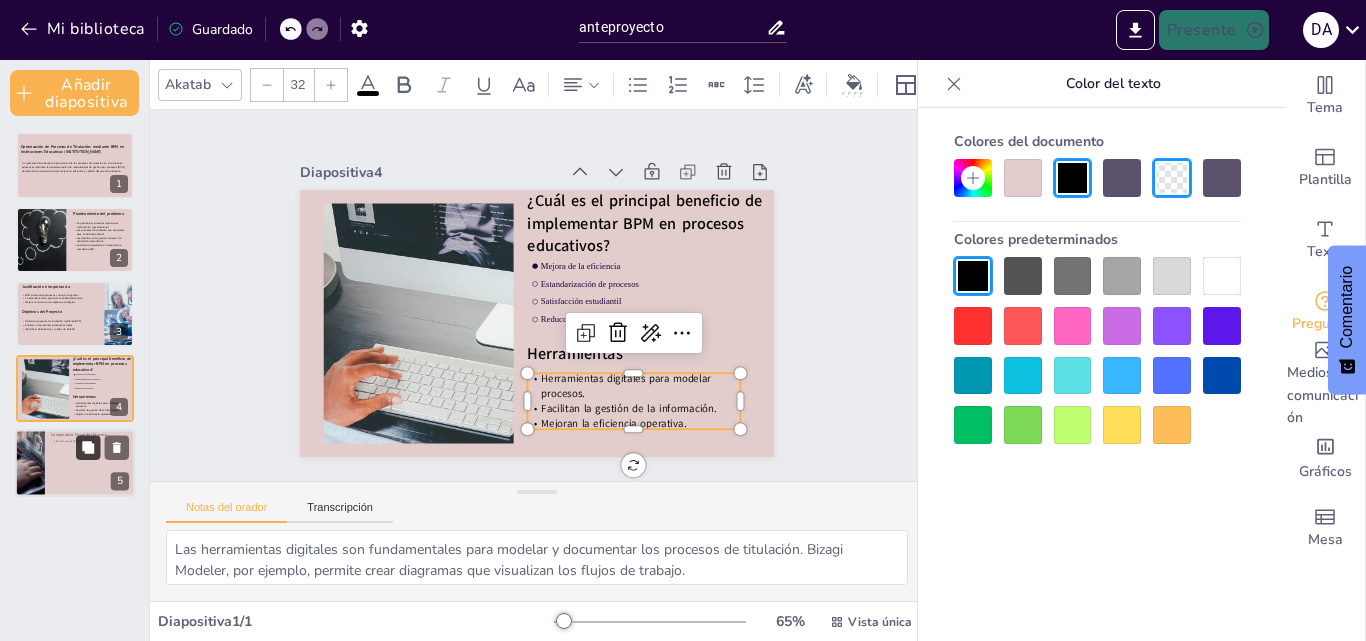 click at bounding box center [88, 447] 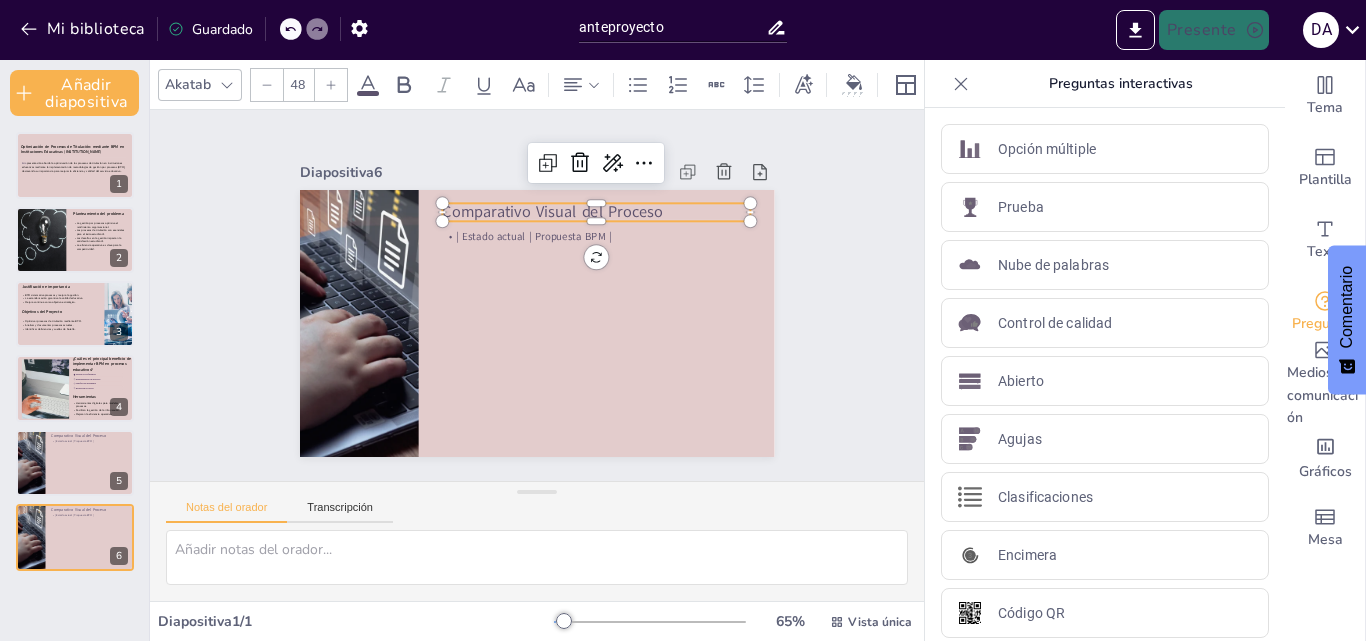 click on "Comparativo Visual del Proceso" at bounding box center [598, 237] 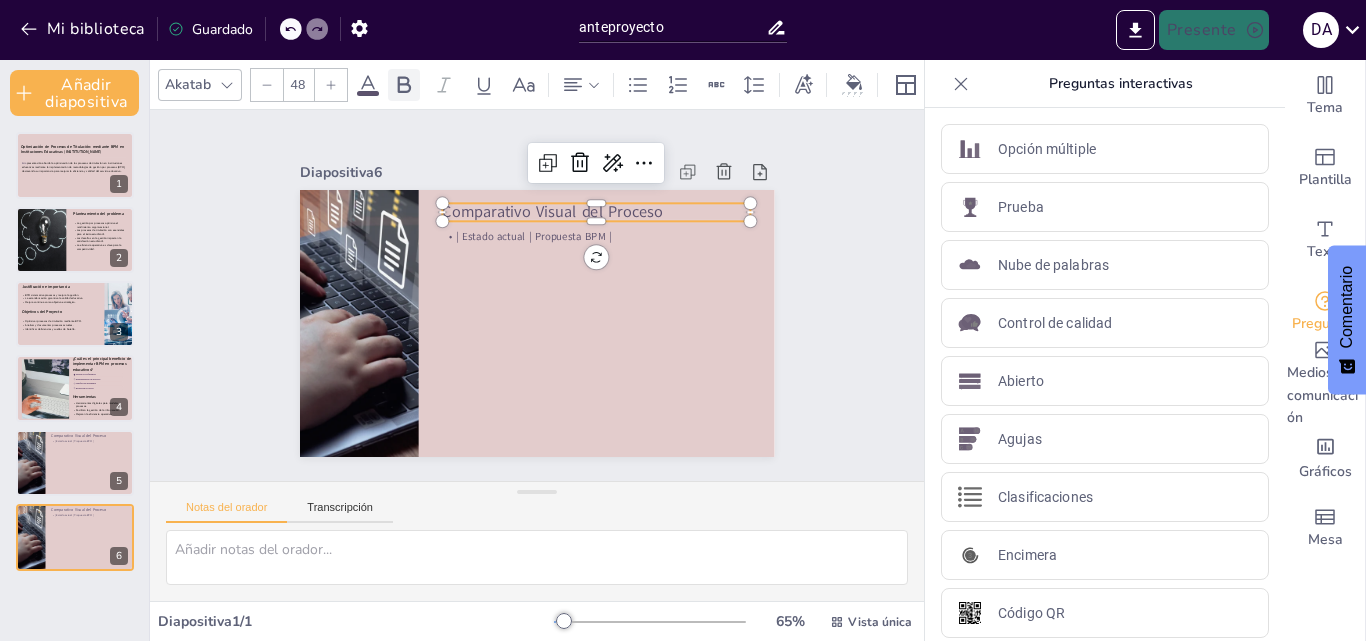 click 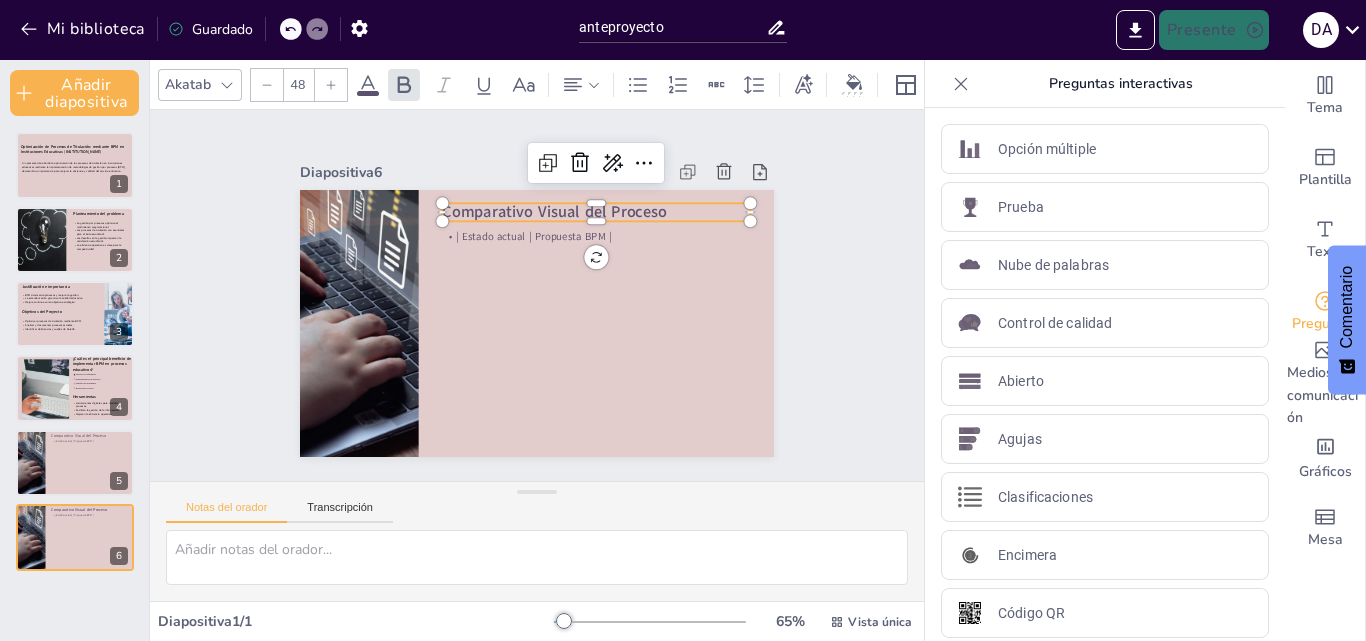 click 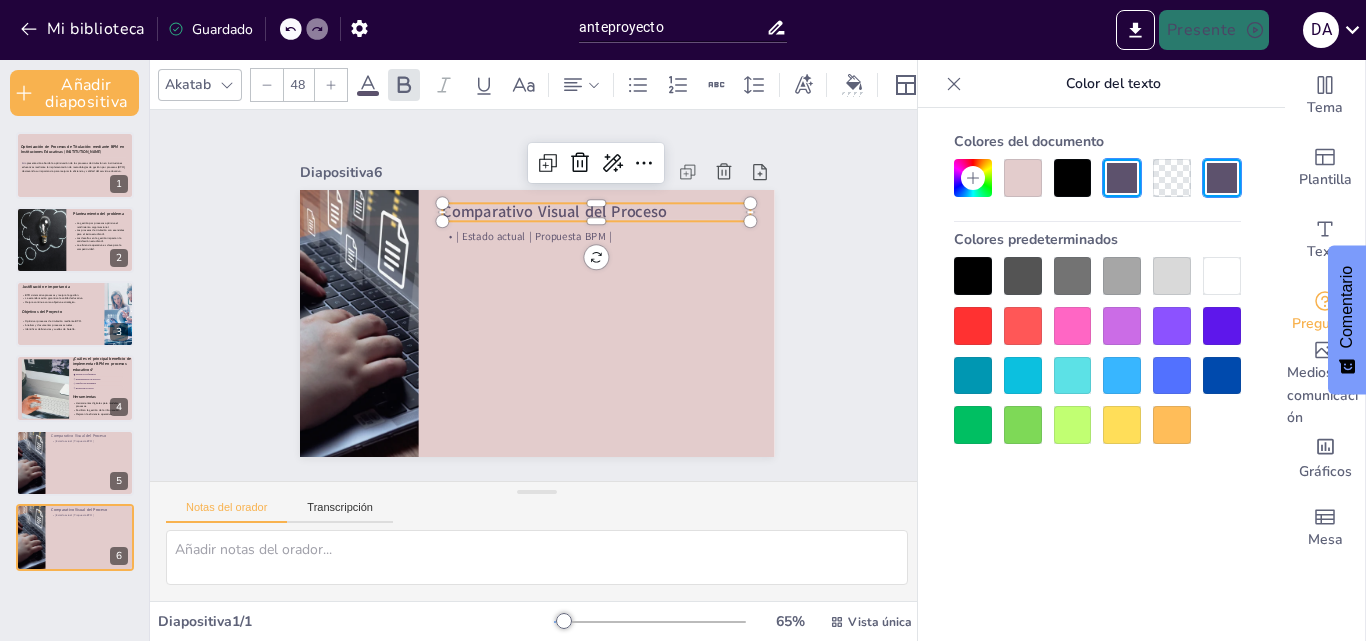 click at bounding box center (973, 276) 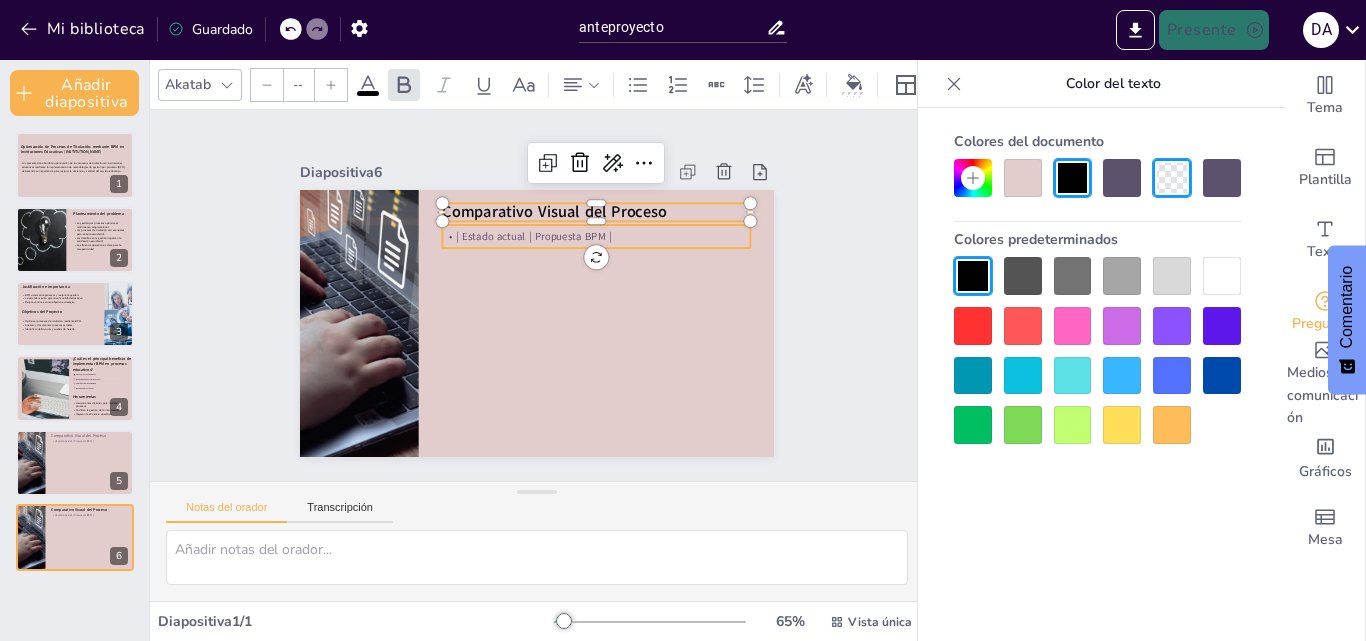 click on "| Estado actual | Propuesta BPM |" at bounding box center (586, 327) 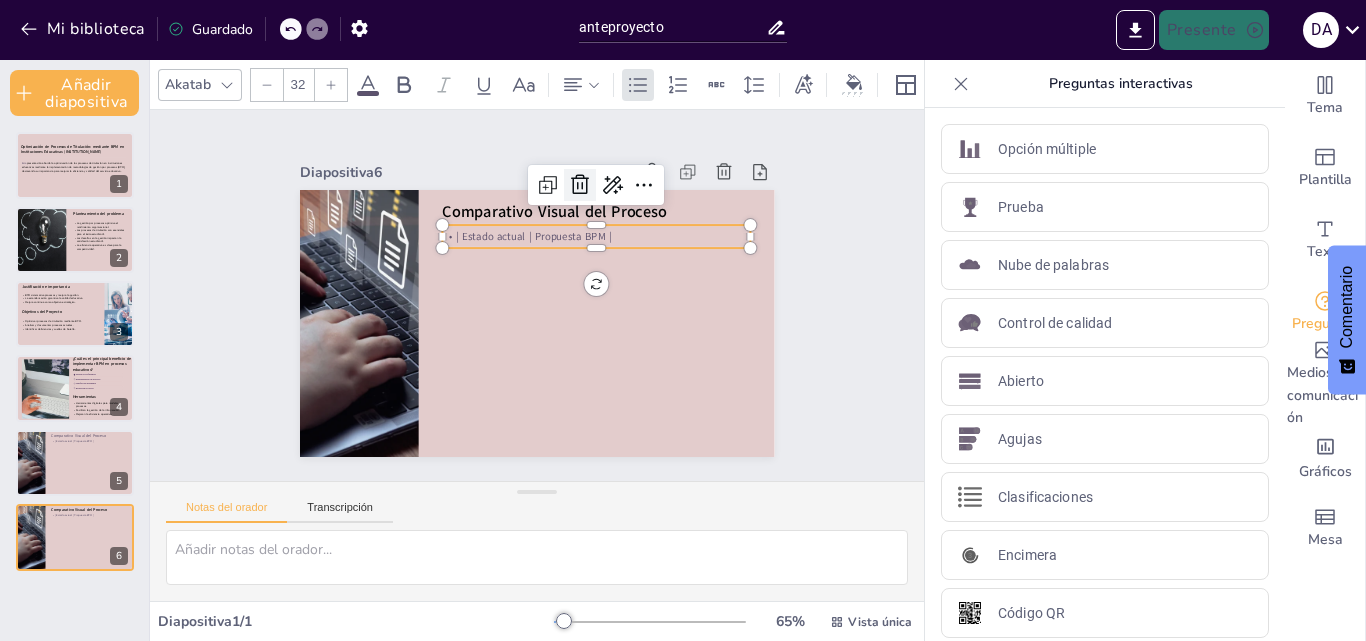 click 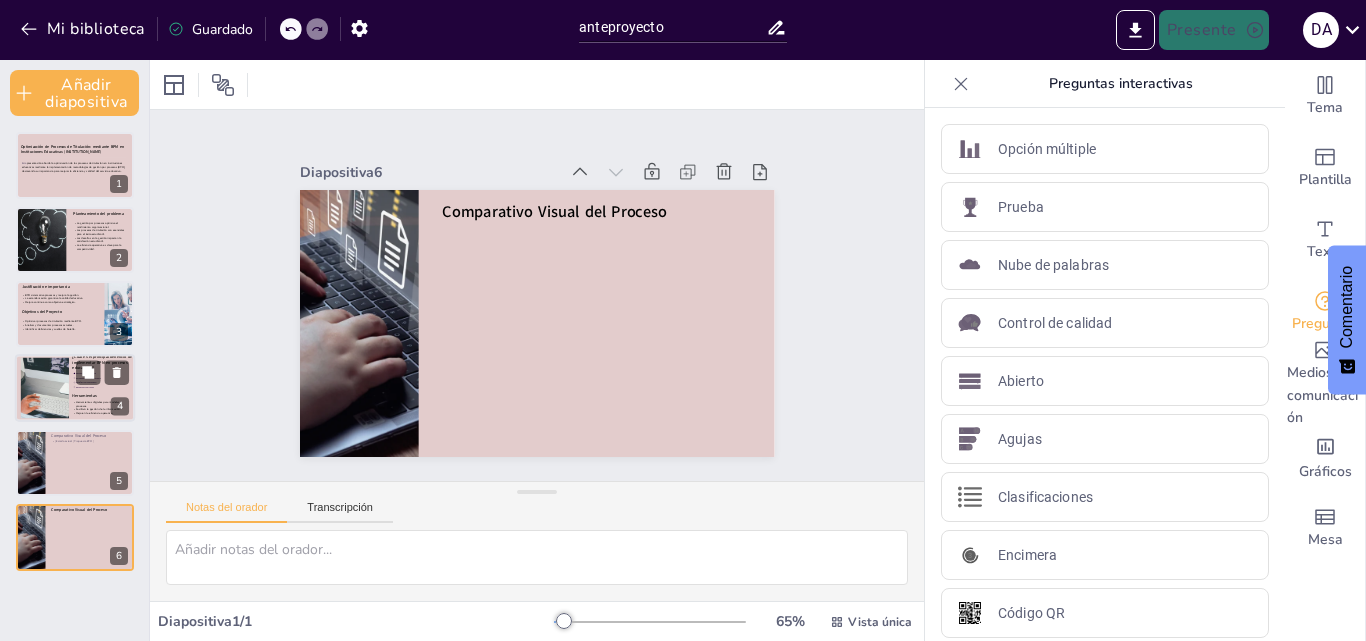 click on "Herramientas digitales para modelar procesos." at bounding box center [97, 404] 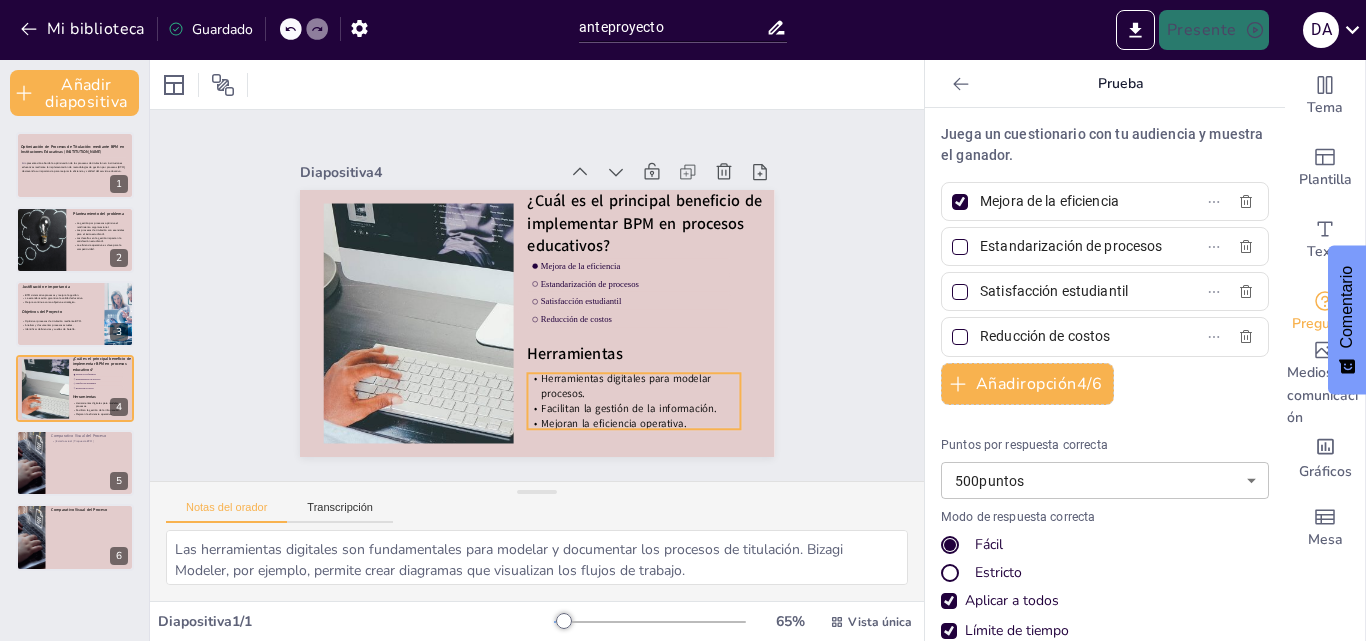 click on "Mejoran la eficiencia operativa." at bounding box center [585, 436] 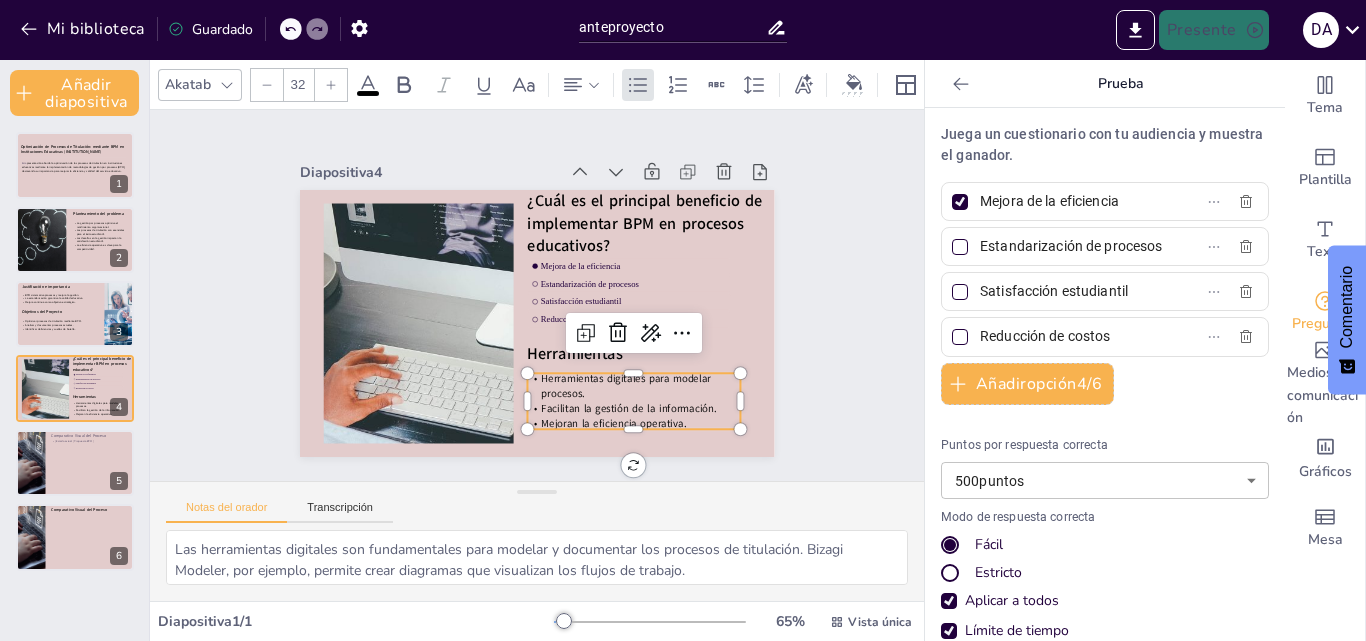 click 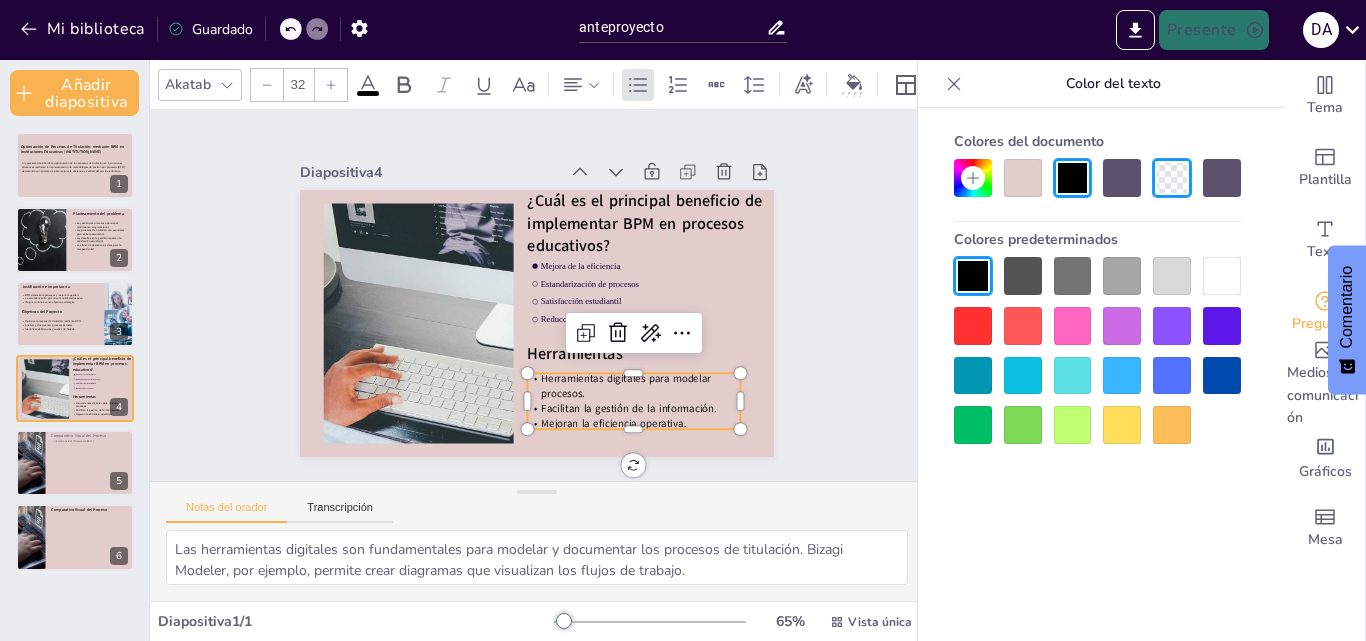 click at bounding box center (1073, 178) 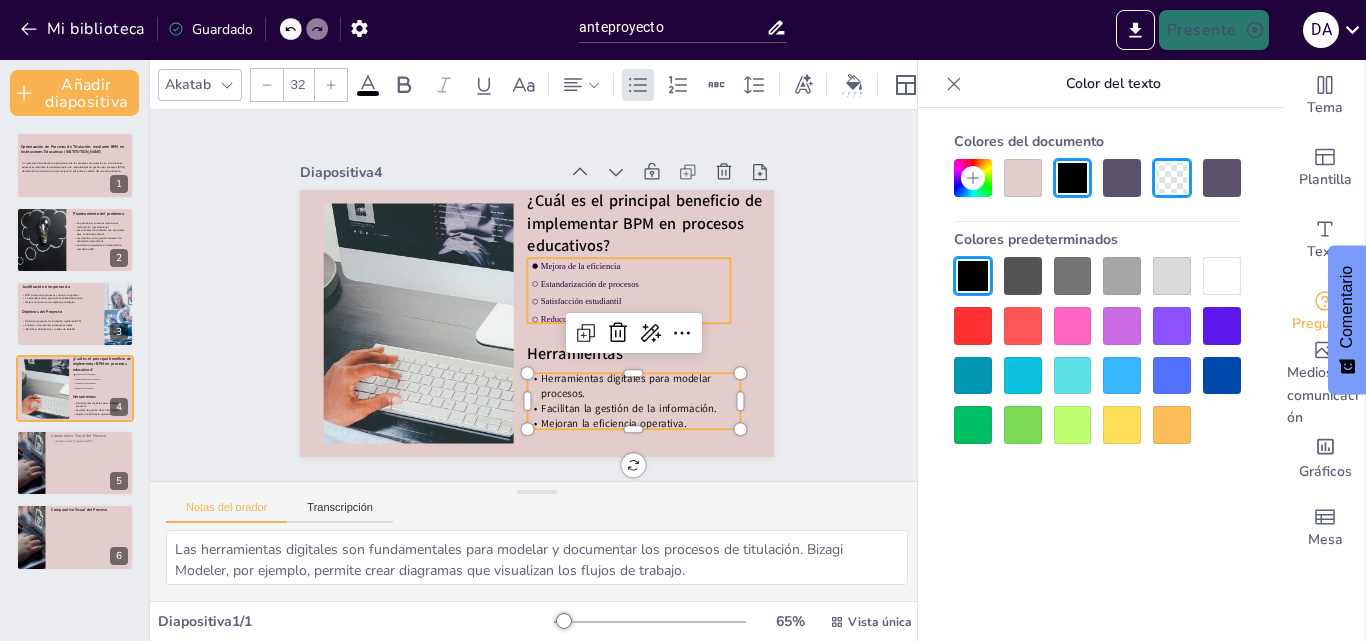 click on "Estandarización de procesos" at bounding box center (493, 264) 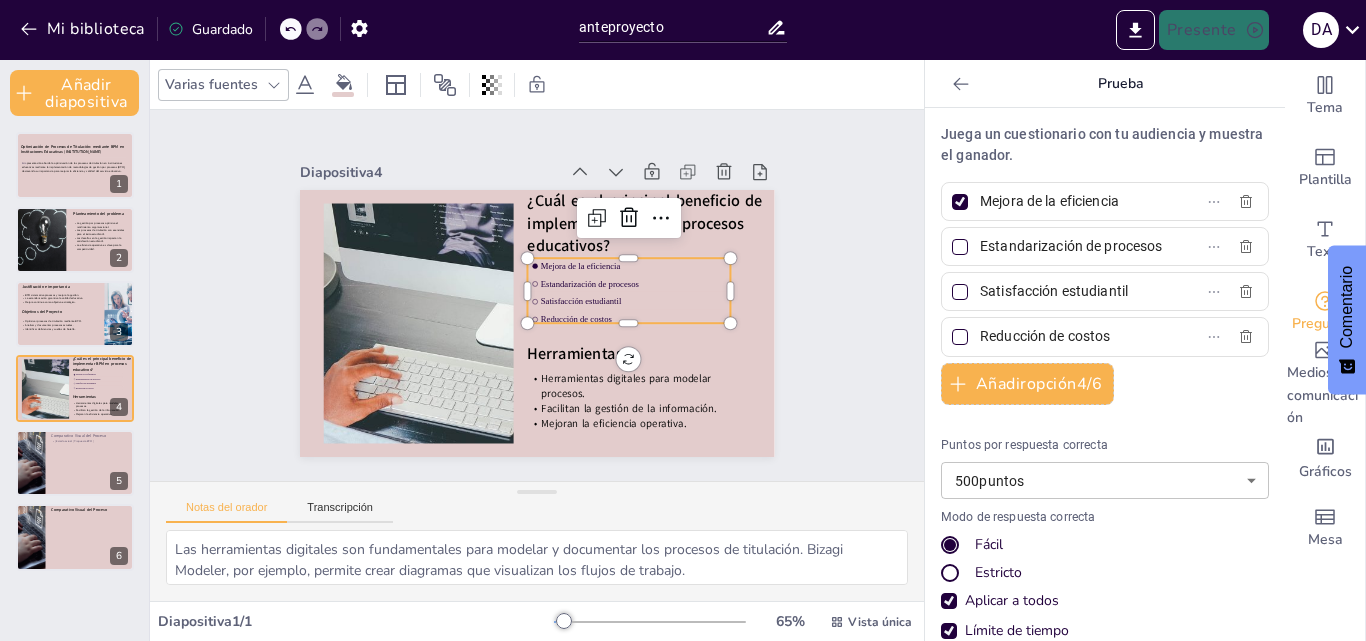 click 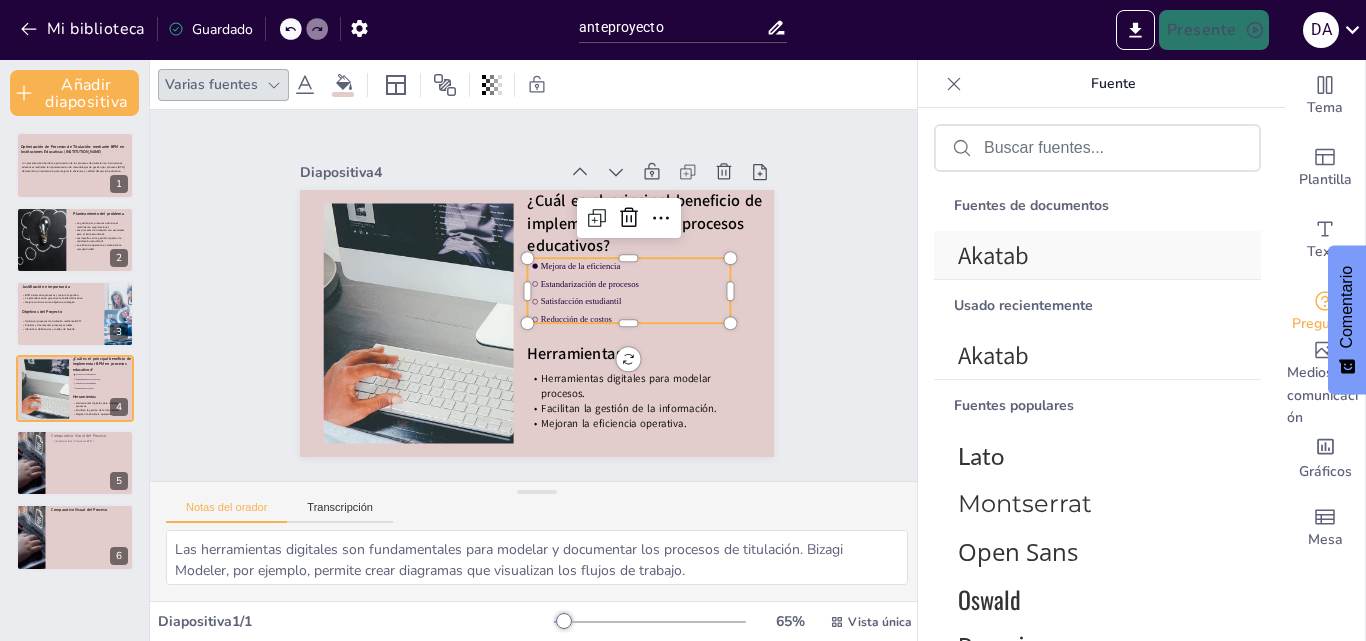 click on "Akatab" at bounding box center (993, 255) 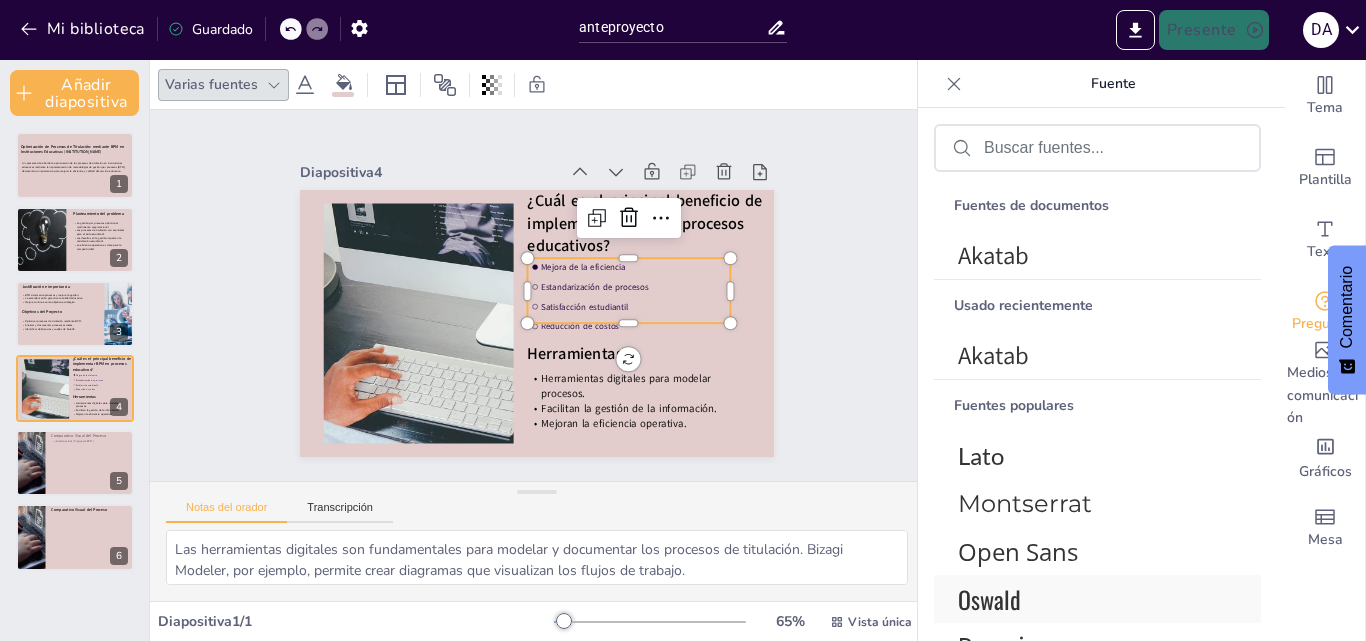 click on "Oswald" at bounding box center (989, 599) 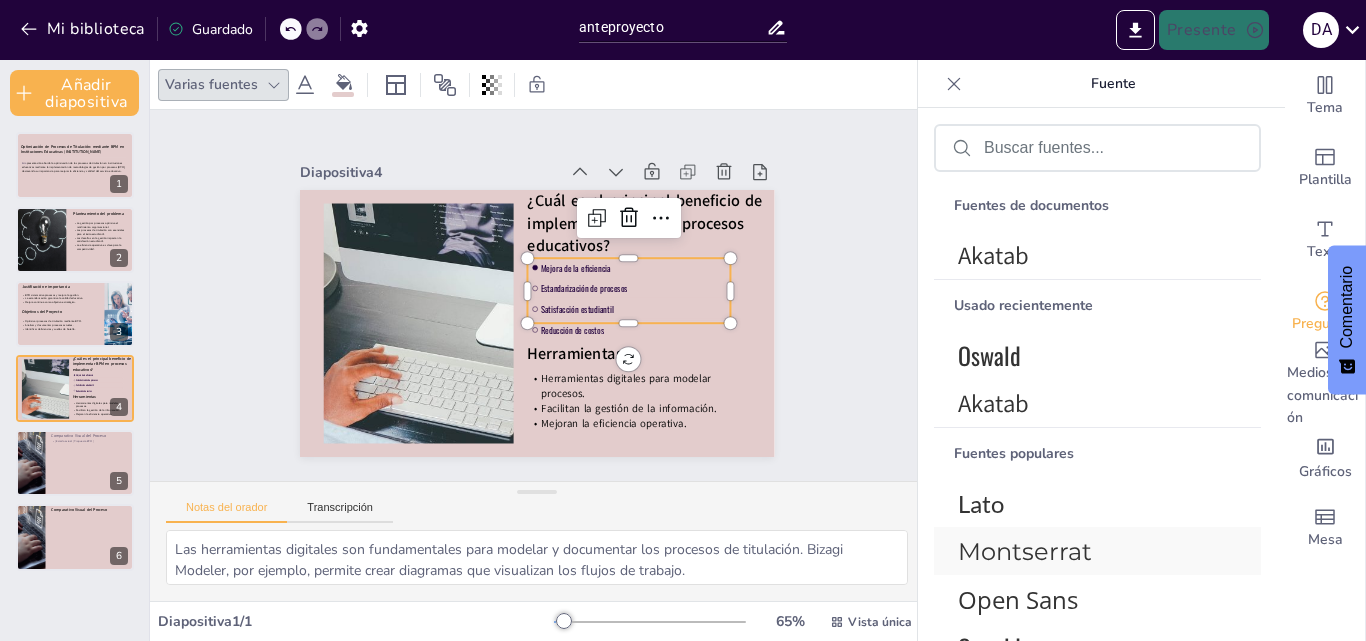 click on "Montserrat" at bounding box center [1025, 551] 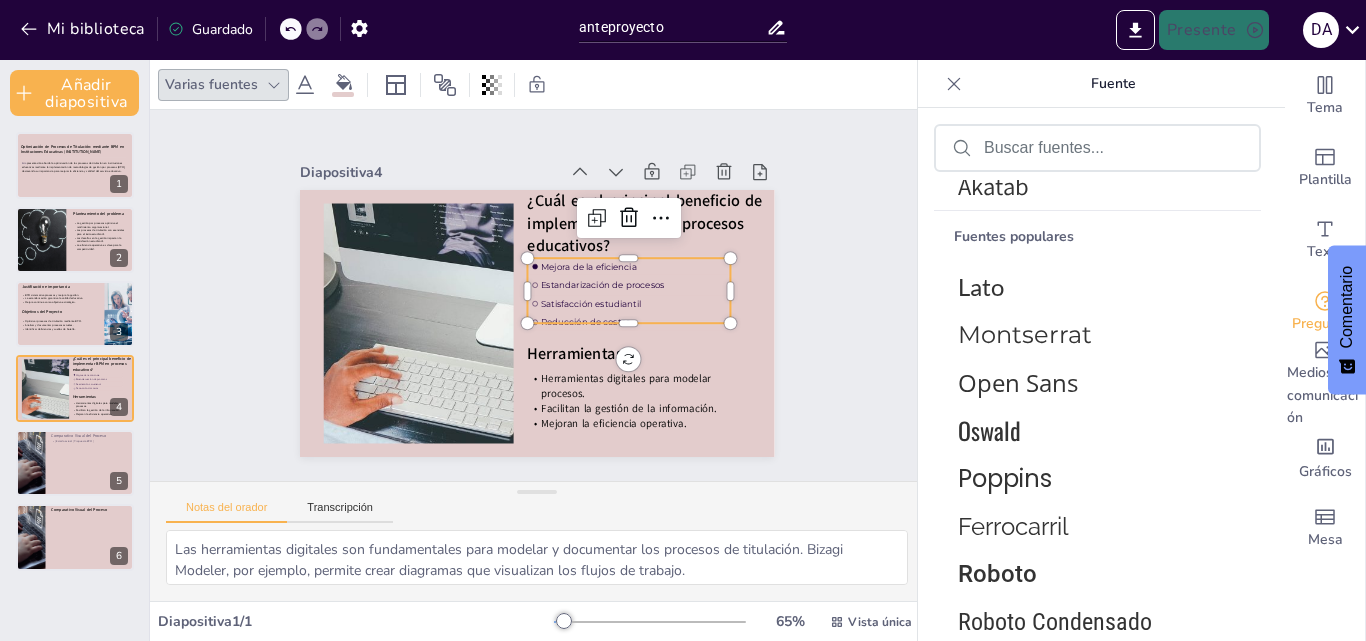 scroll, scrollTop: 320, scrollLeft: 0, axis: vertical 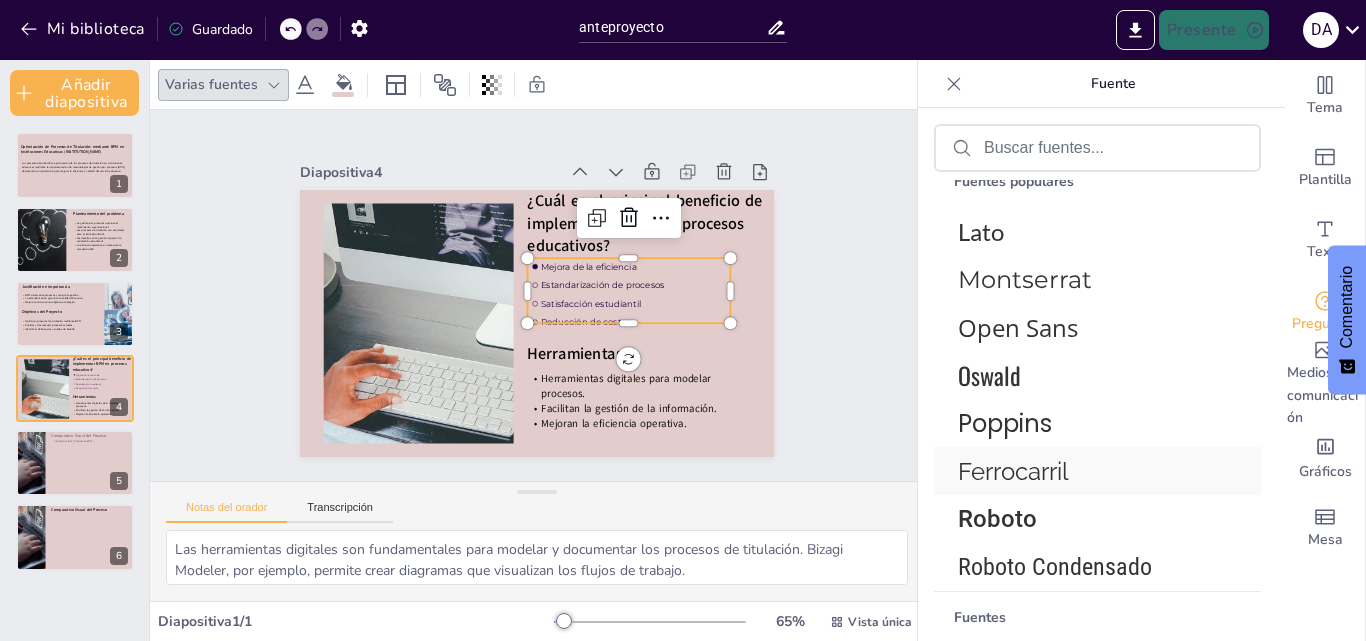 click on "Ferrocarril" at bounding box center [1013, 471] 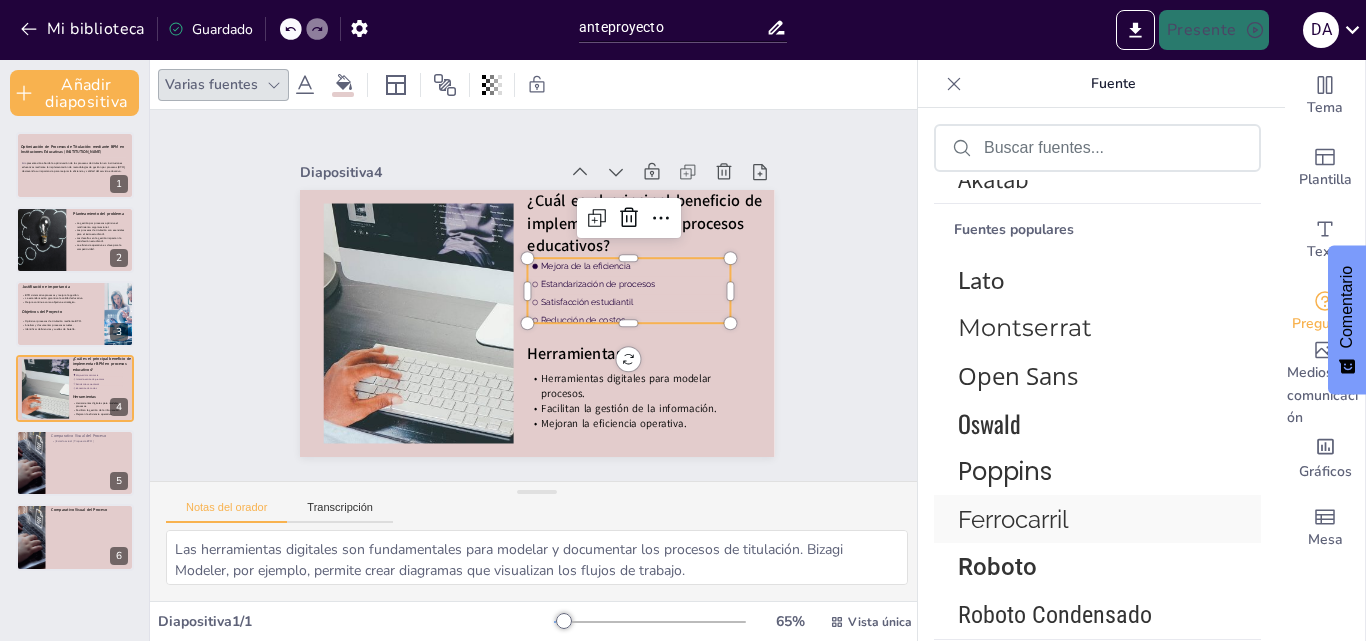 scroll, scrollTop: 368, scrollLeft: 0, axis: vertical 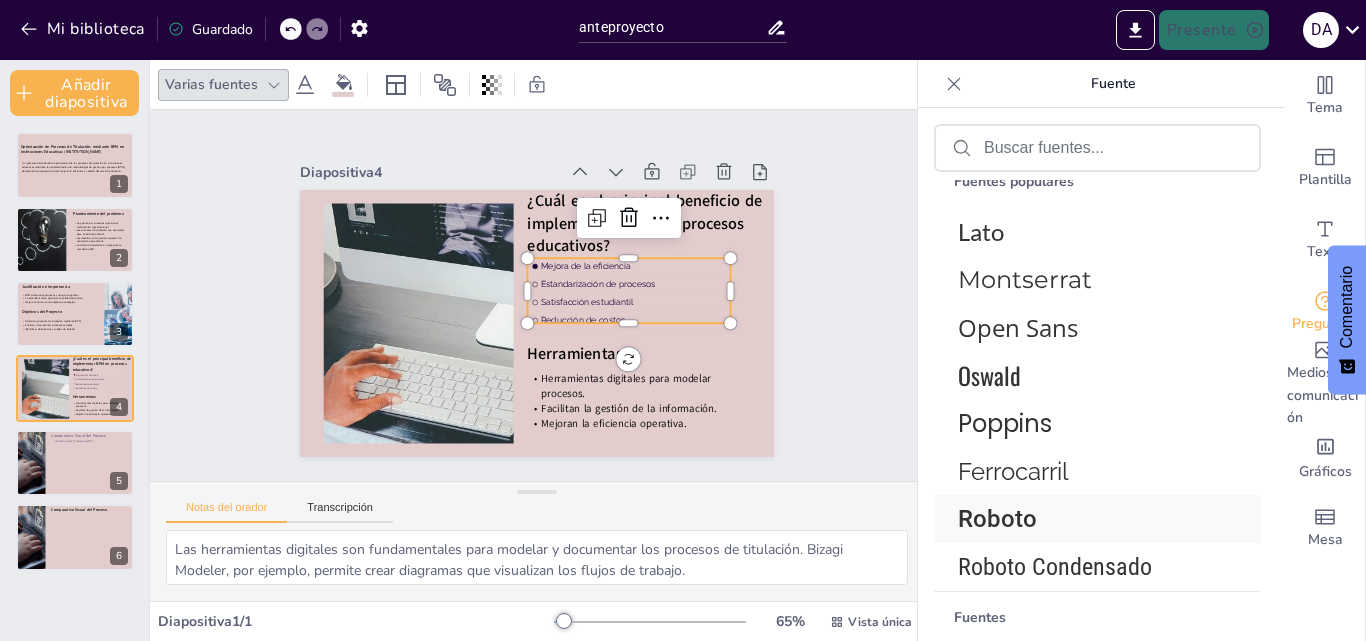click on "Roboto" at bounding box center (997, 519) 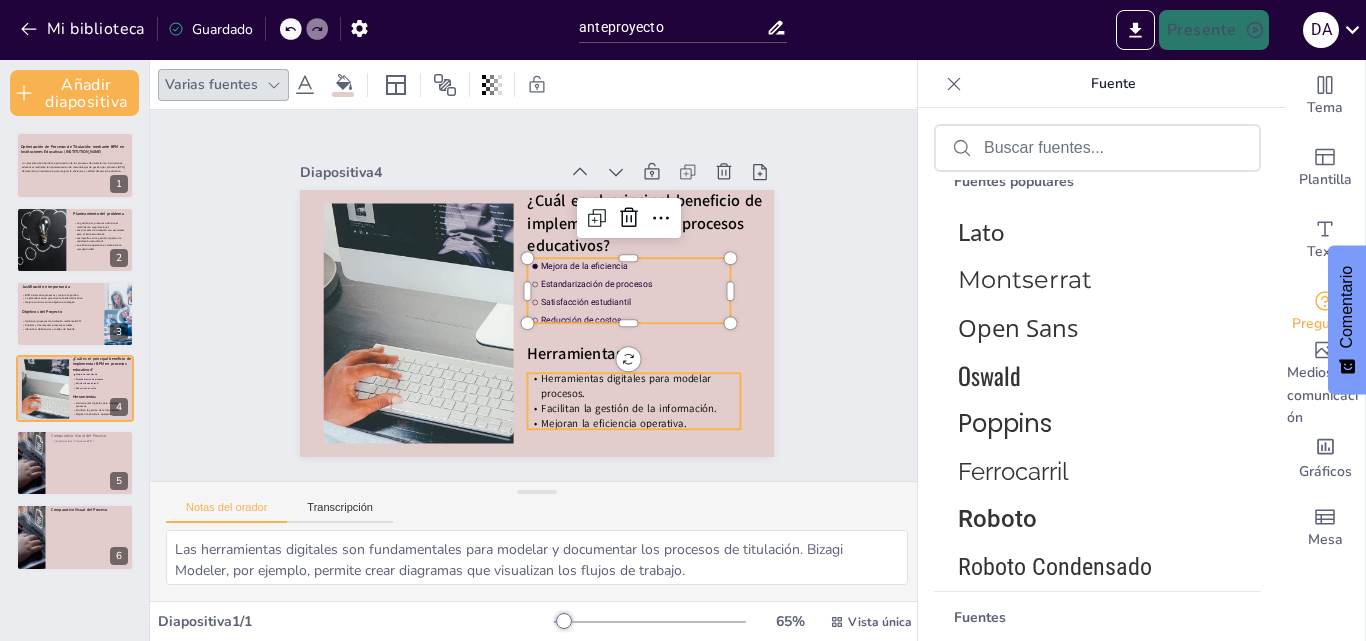 click on "Facilitan la gestión de la información." at bounding box center [616, 417] 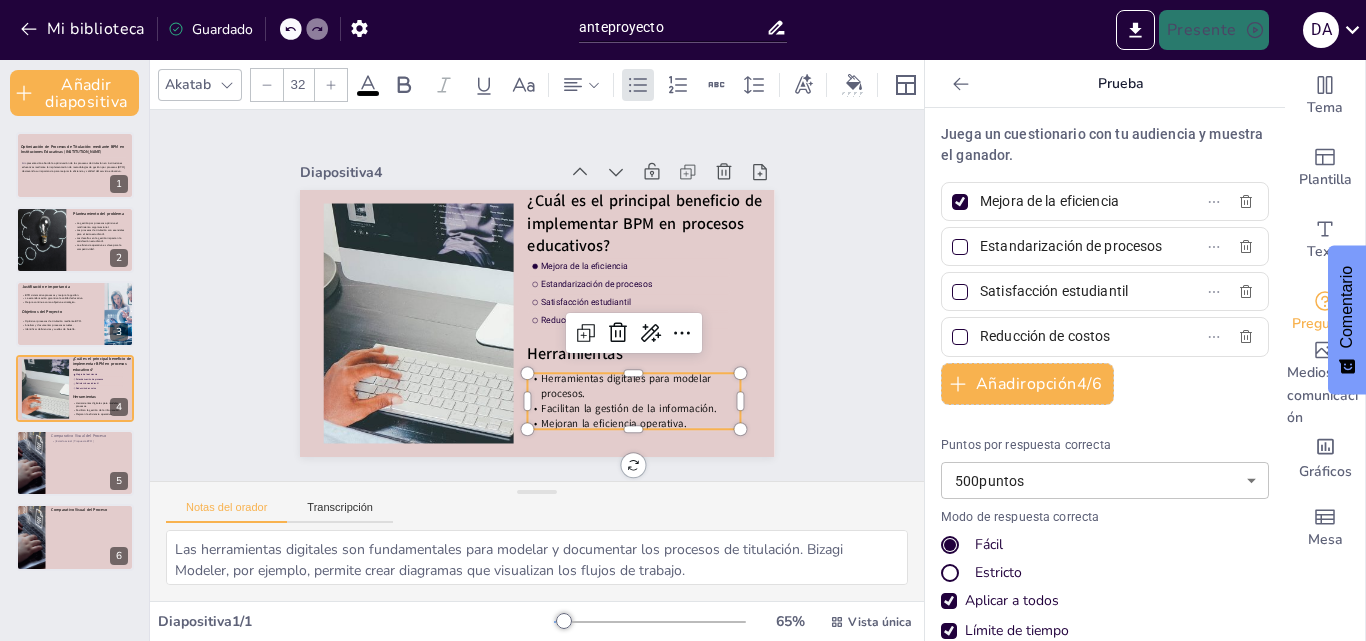 click at bounding box center [227, 85] 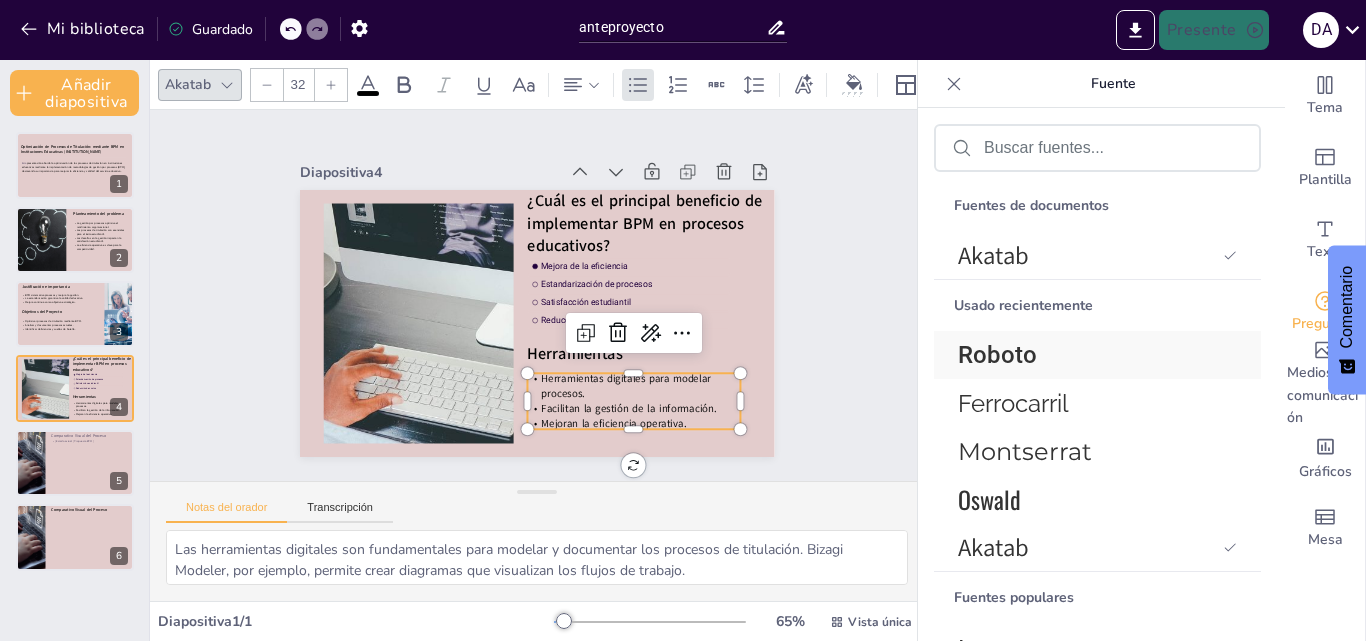 click on "Roboto" at bounding box center [997, 355] 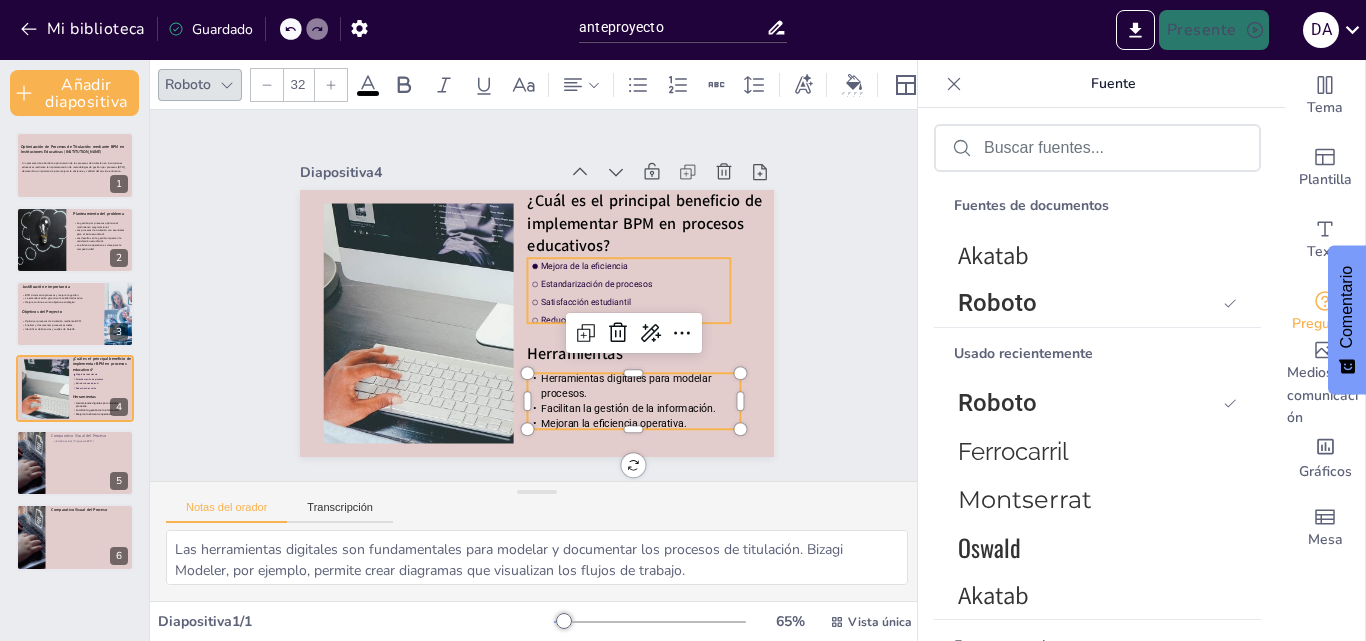 click on "Estandarización de procesos" at bounding box center [591, 321] 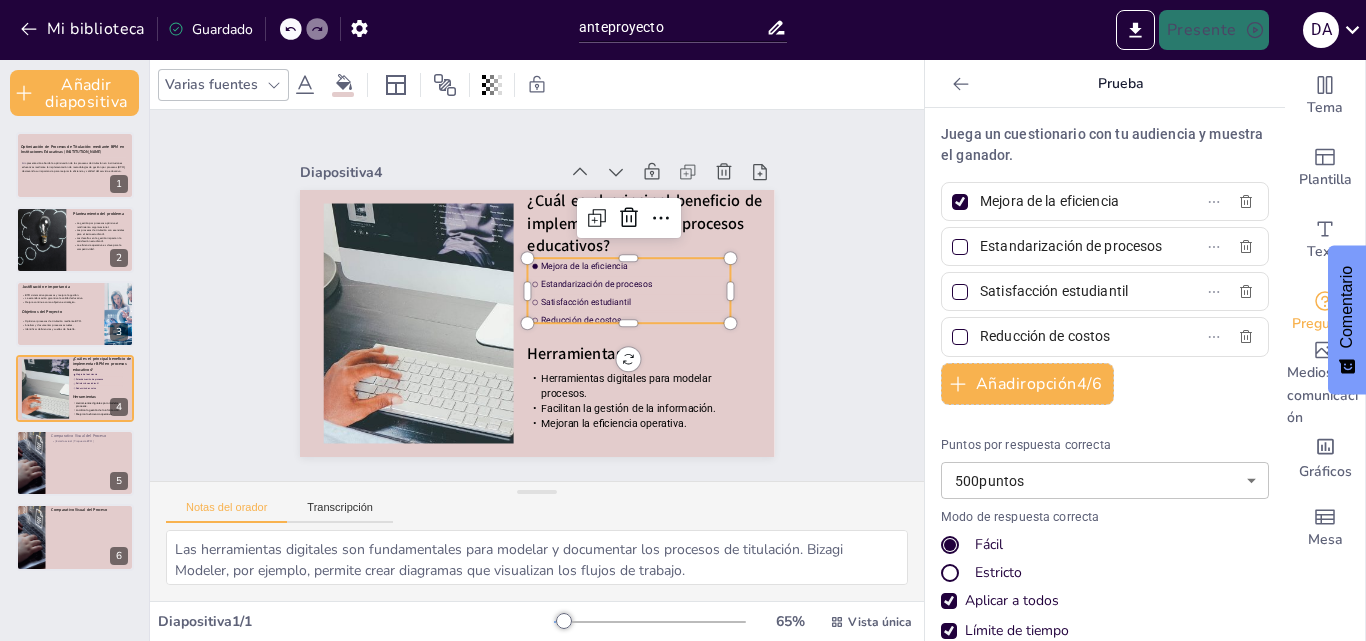 click 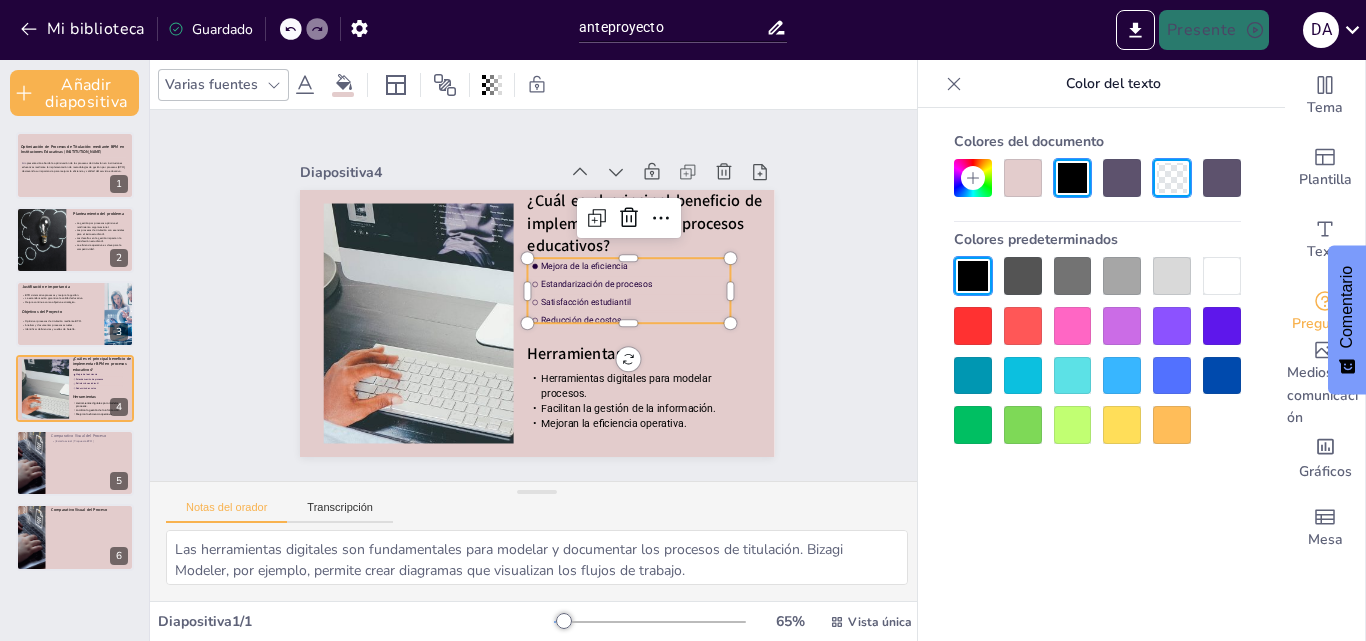 click at bounding box center (973, 276) 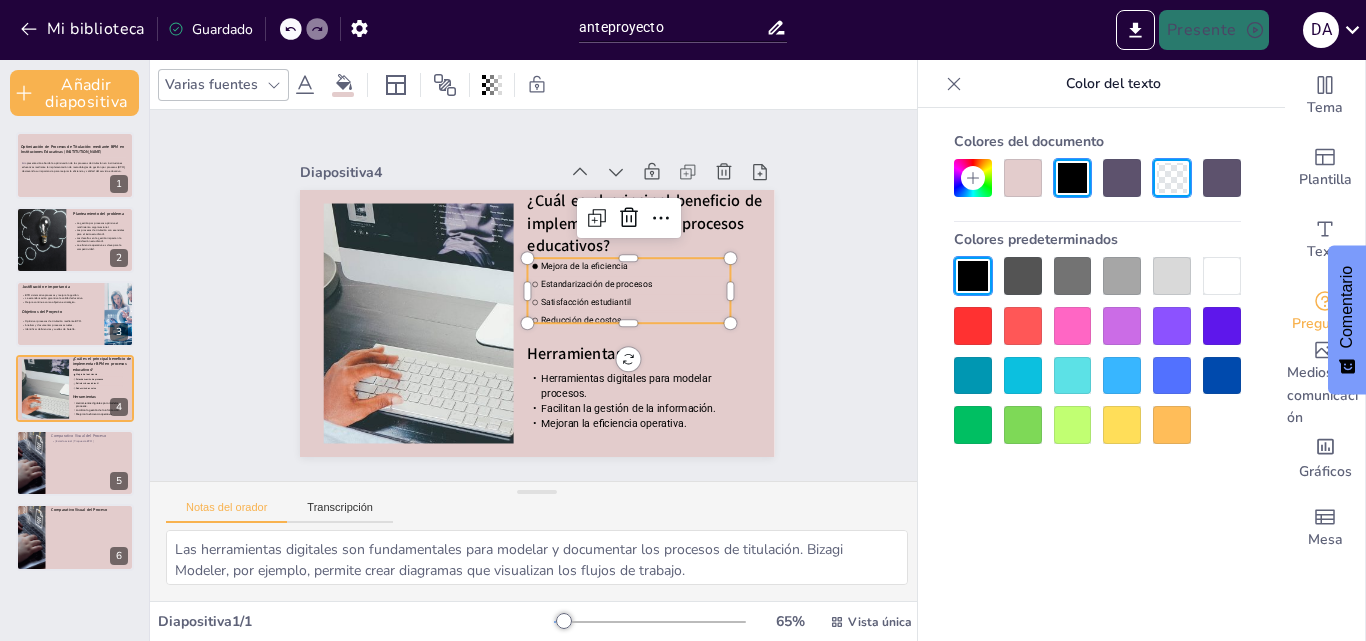 click on "Satisfacción estudiantil" at bounding box center [596, 371] 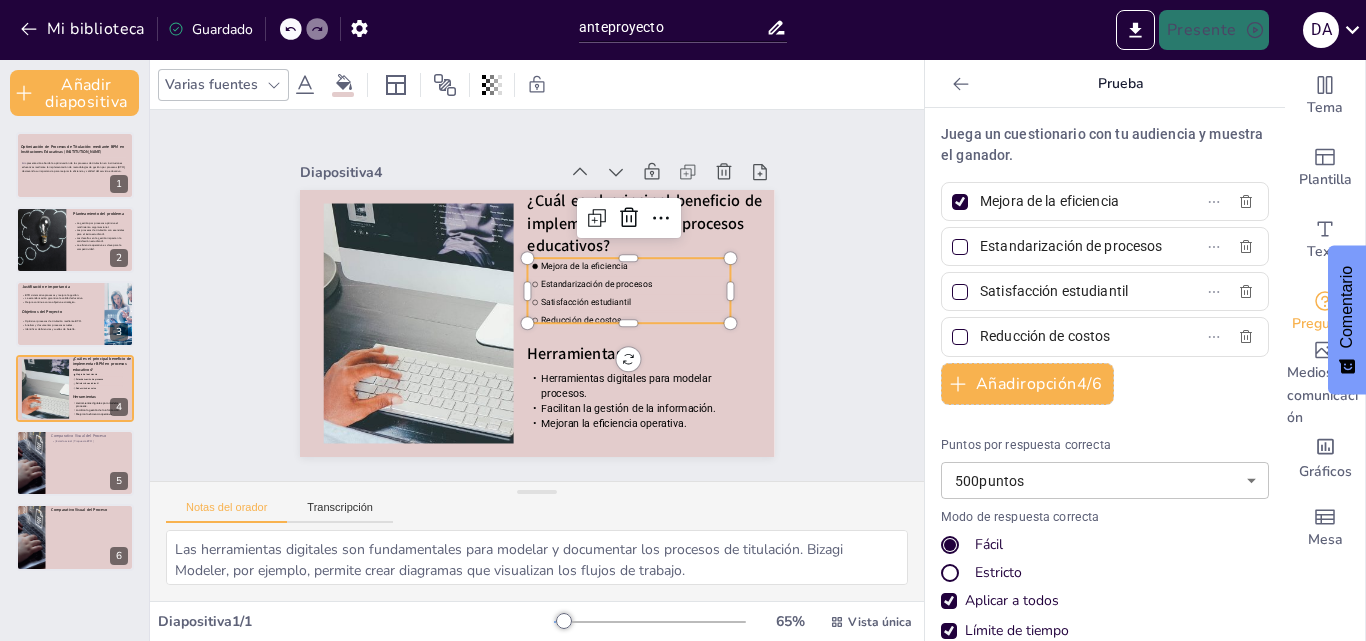 click on "Satisfacción estudiantil" at bounding box center [627, 331] 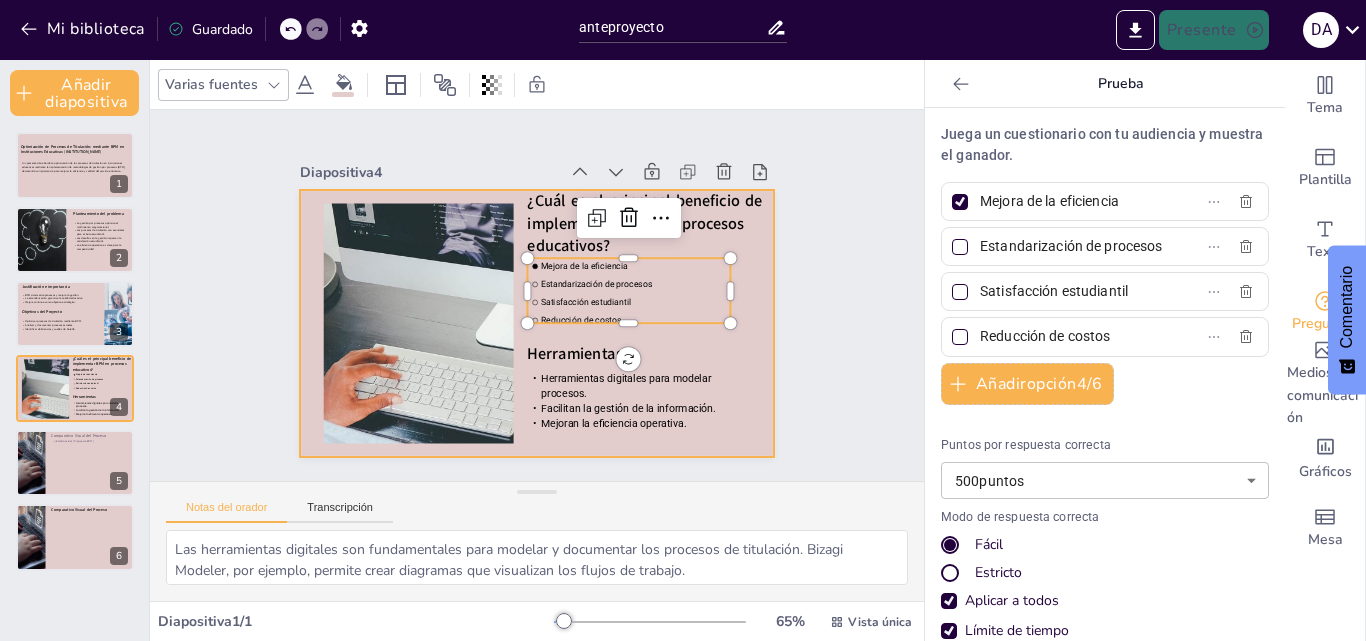 click at bounding box center [526, 321] 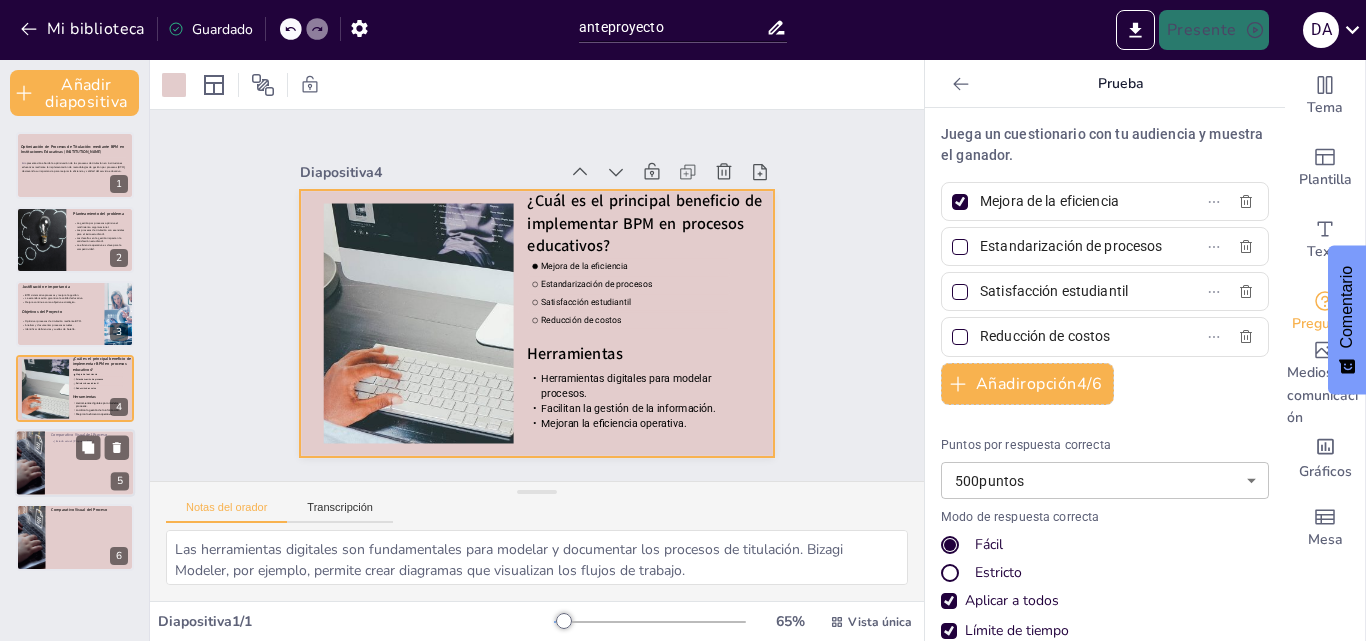 click at bounding box center [75, 463] 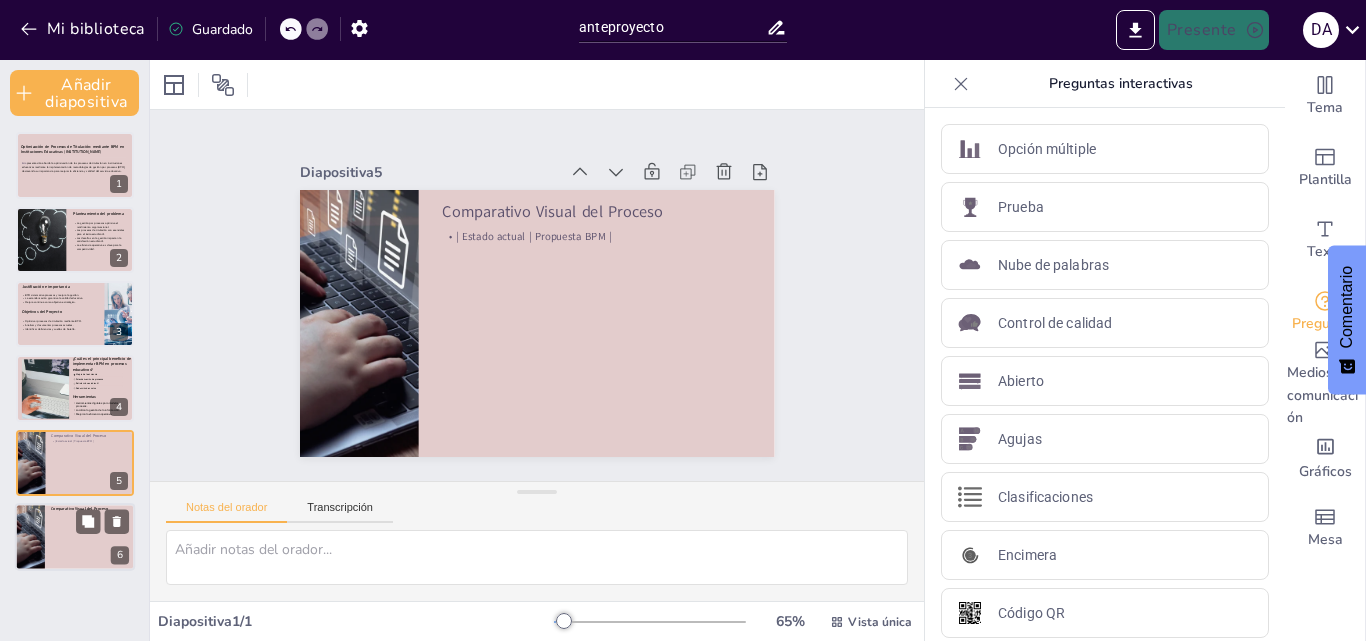 click at bounding box center (75, 537) 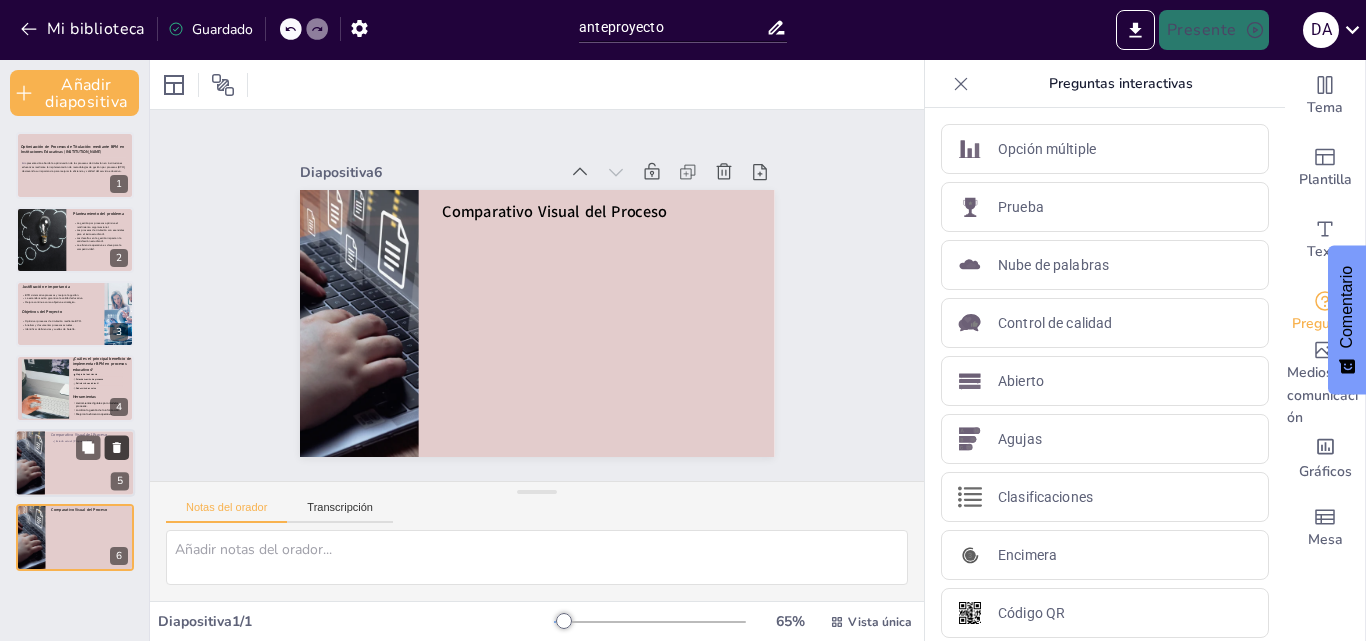 click 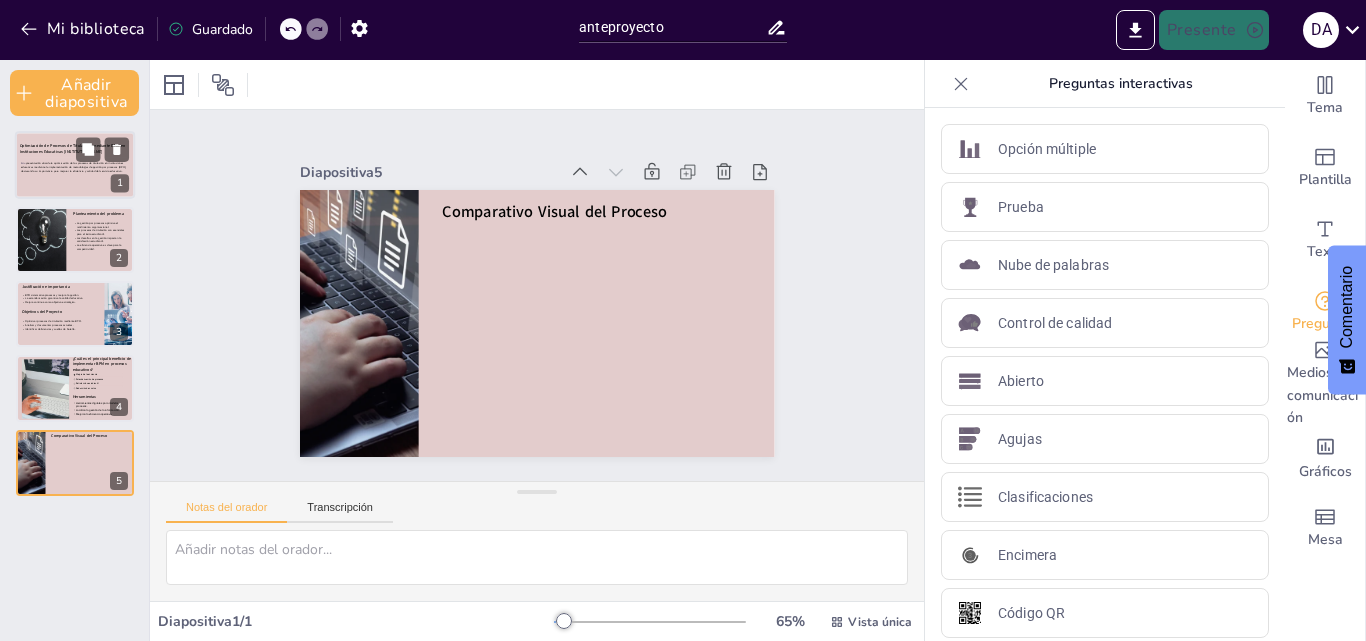 click on "presentación aborda la optimización de los procesos de titulación en instituciones educativas mediante la implementación de metodologías de gestión por procesos (BPM), destacando su importancia para mejorar la eficiencia y calidad del servicio educativo." at bounding box center [73, 167] 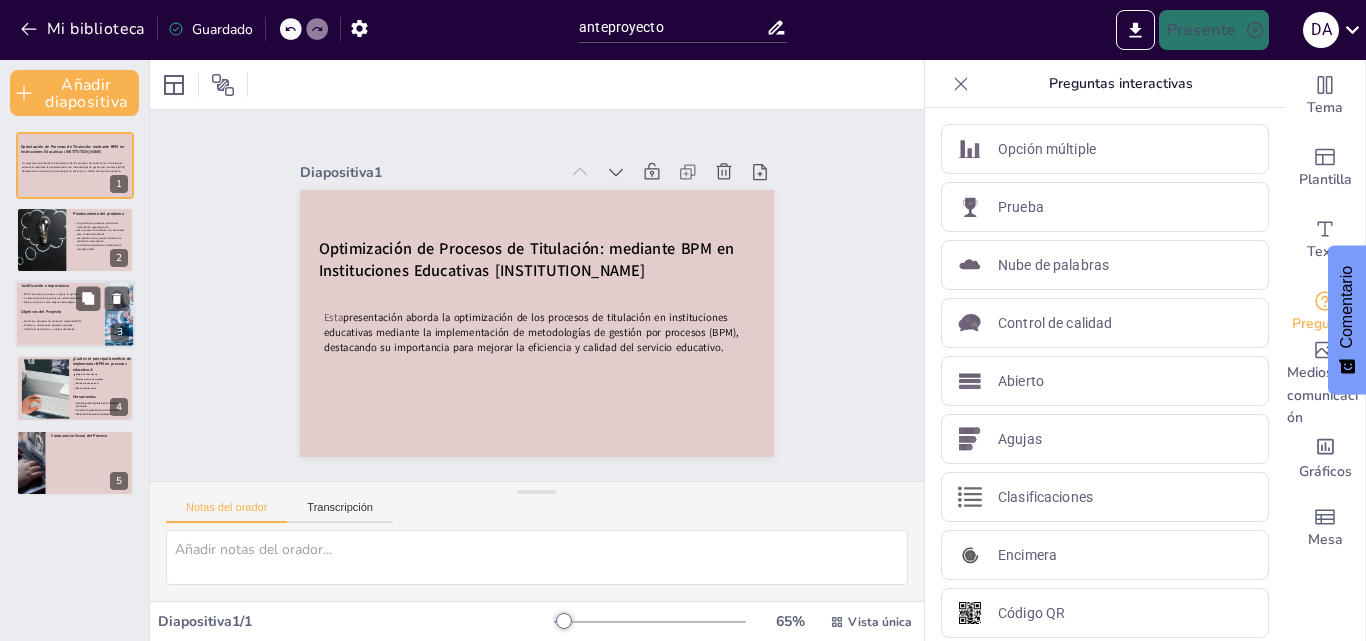 click on "Optimizar procesos de titulación mediante BPM. Analizar y documentar procesos actuales. Identificar deficiencias y cuellos de botella." at bounding box center [60, 325] 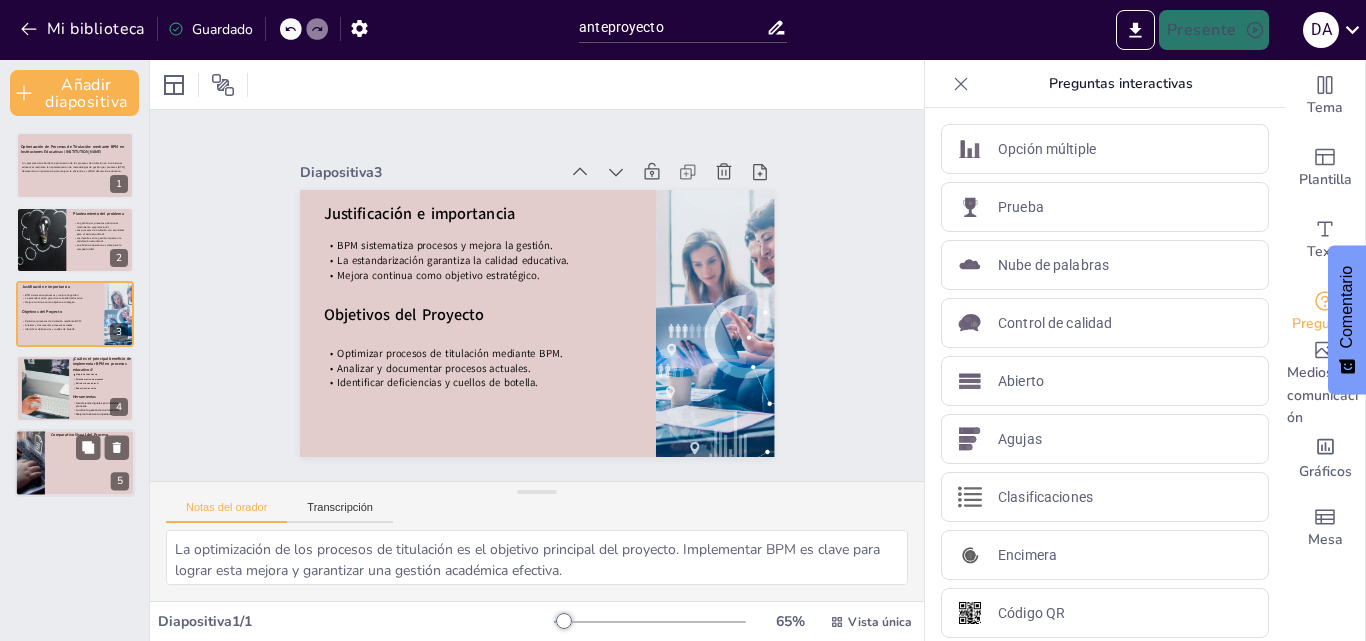 click at bounding box center (75, 463) 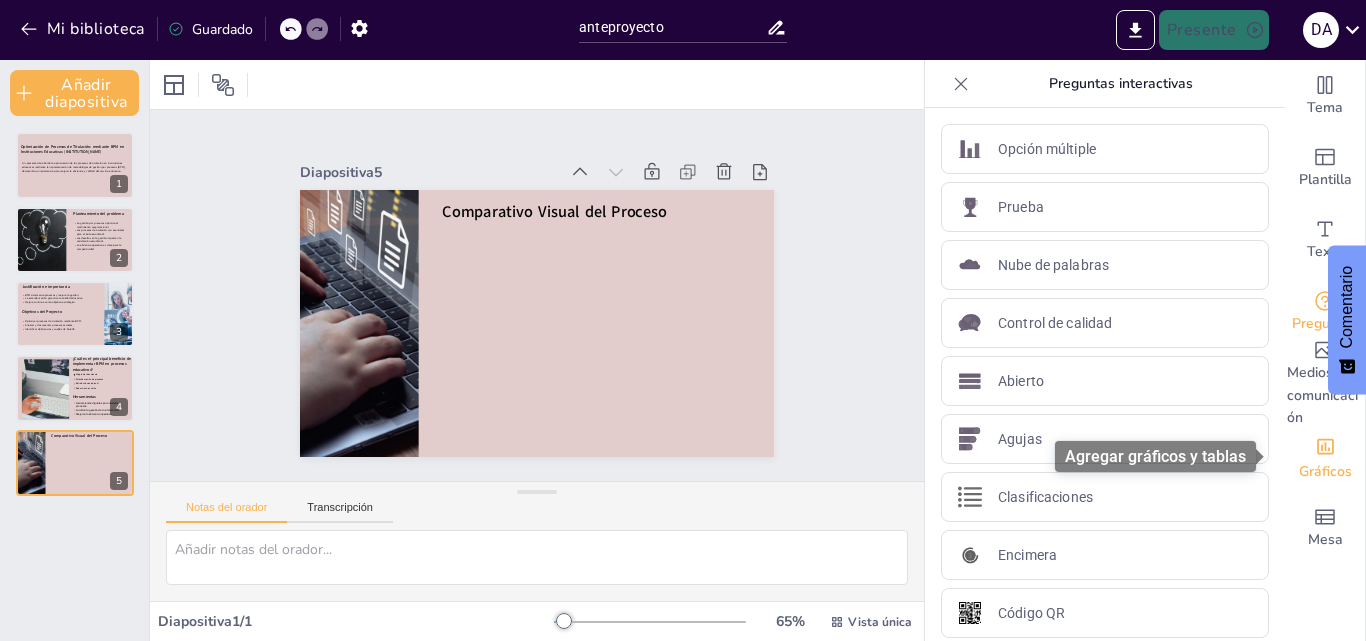 click on "Gráficos" at bounding box center (1325, 471) 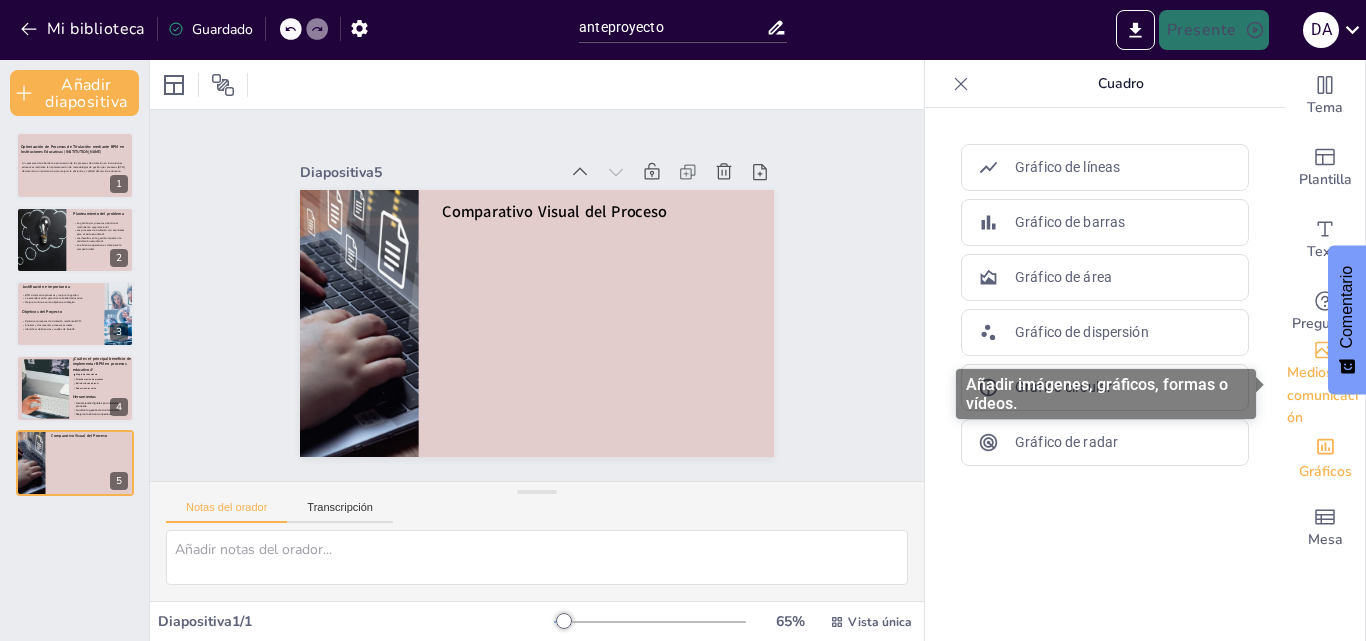 click on "Medios de comunicación" at bounding box center [1322, 395] 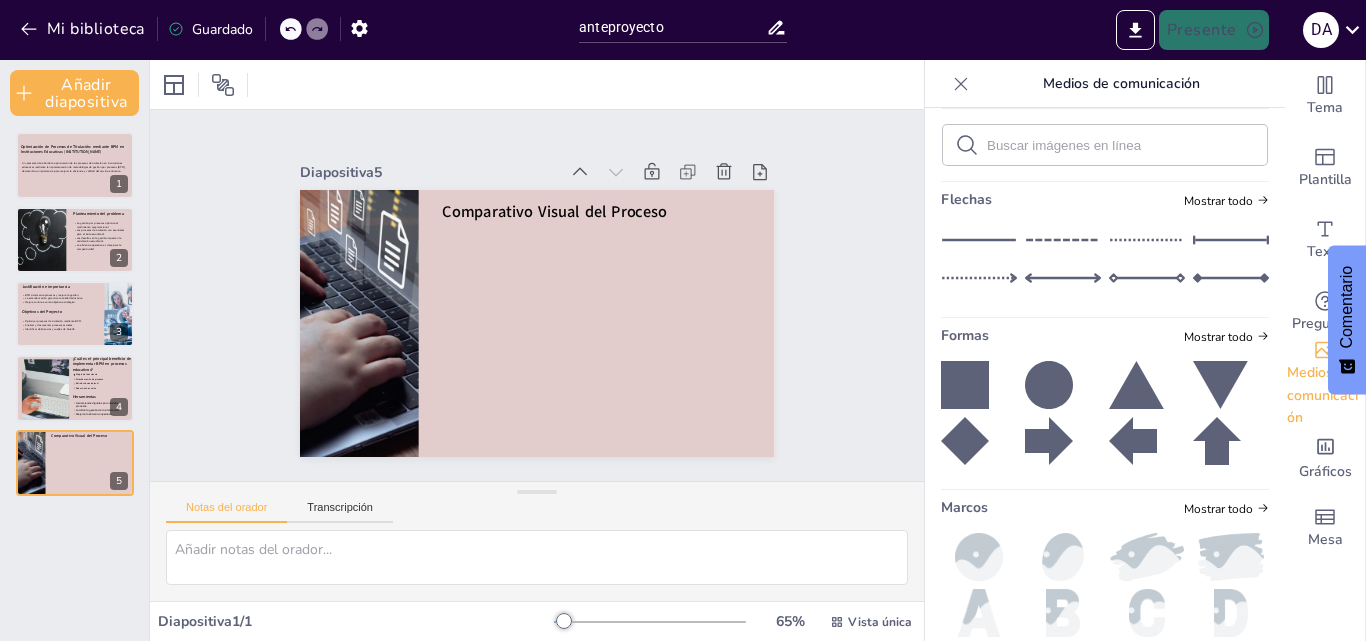 scroll, scrollTop: 184, scrollLeft: 0, axis: vertical 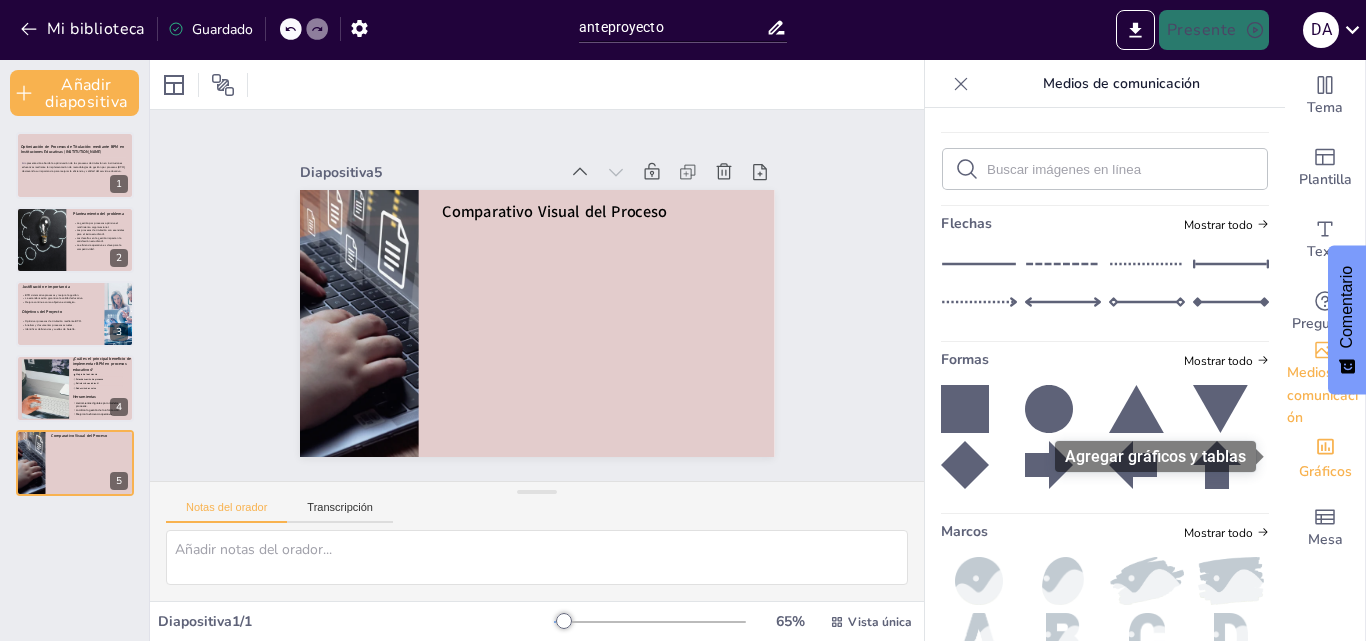 click on "Gráficos" at bounding box center (1325, 471) 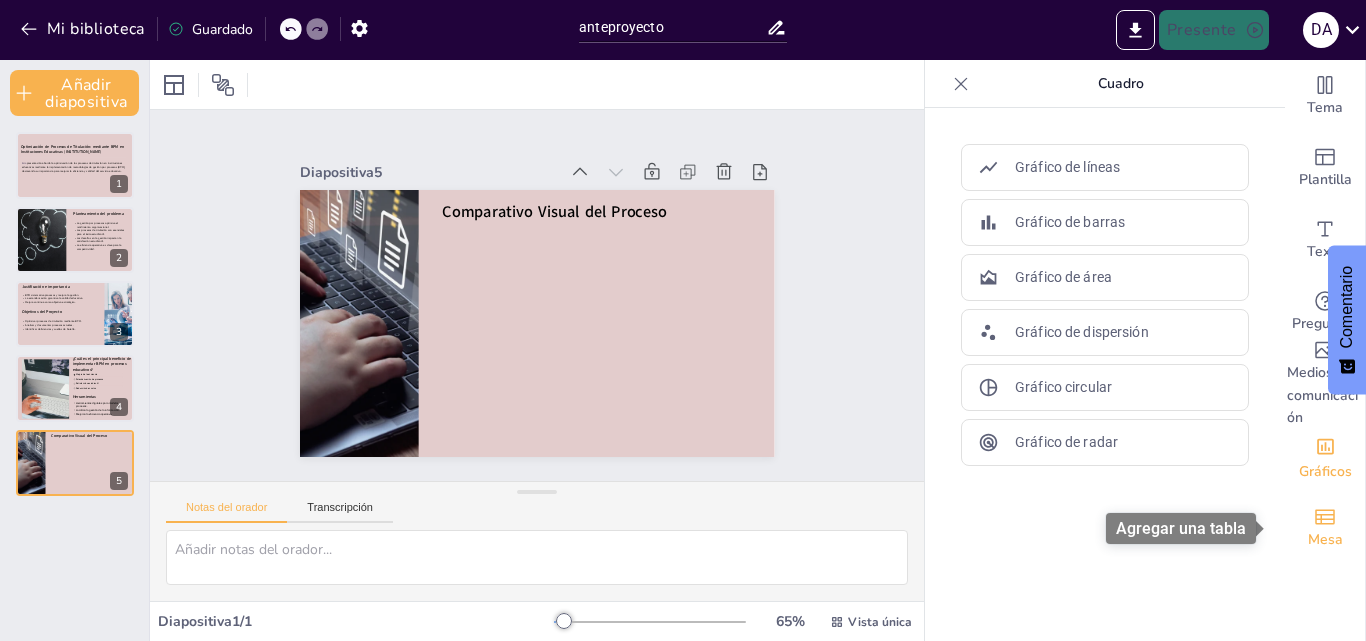 click on "Mesa" at bounding box center [1325, 539] 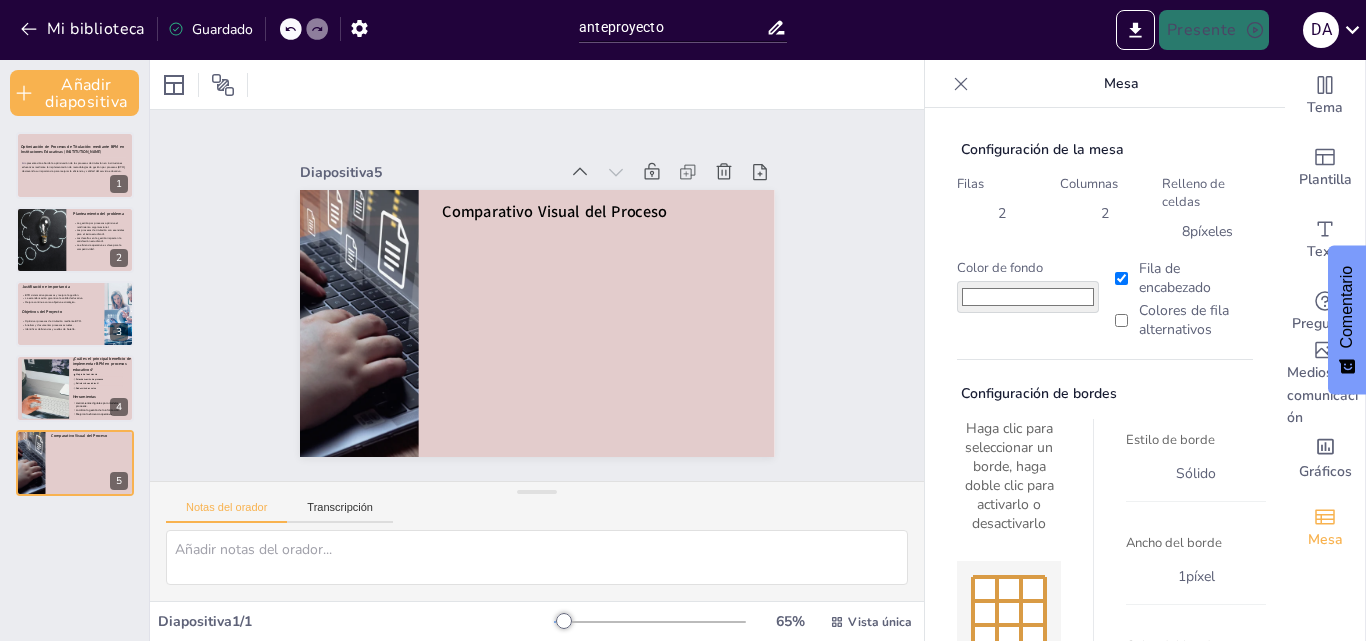 drag, startPoint x: 1266, startPoint y: 376, endPoint x: 1264, endPoint y: 443, distance: 67.02985 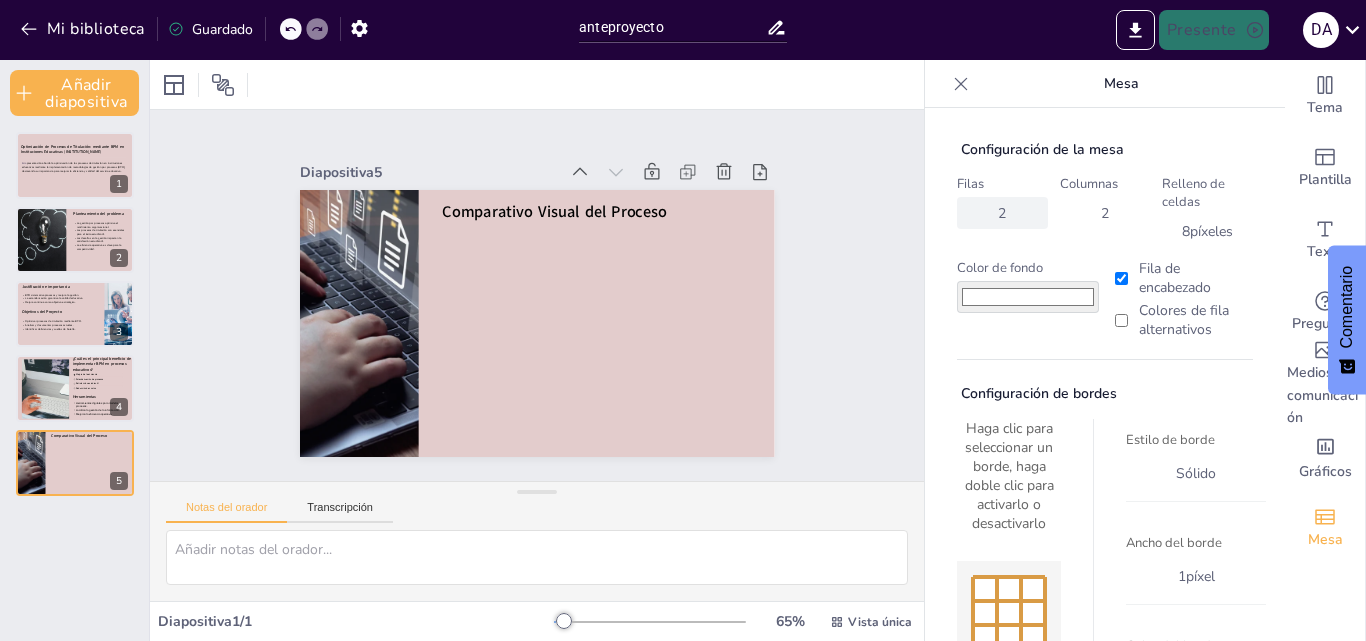 click on "2" at bounding box center (1002, 213) 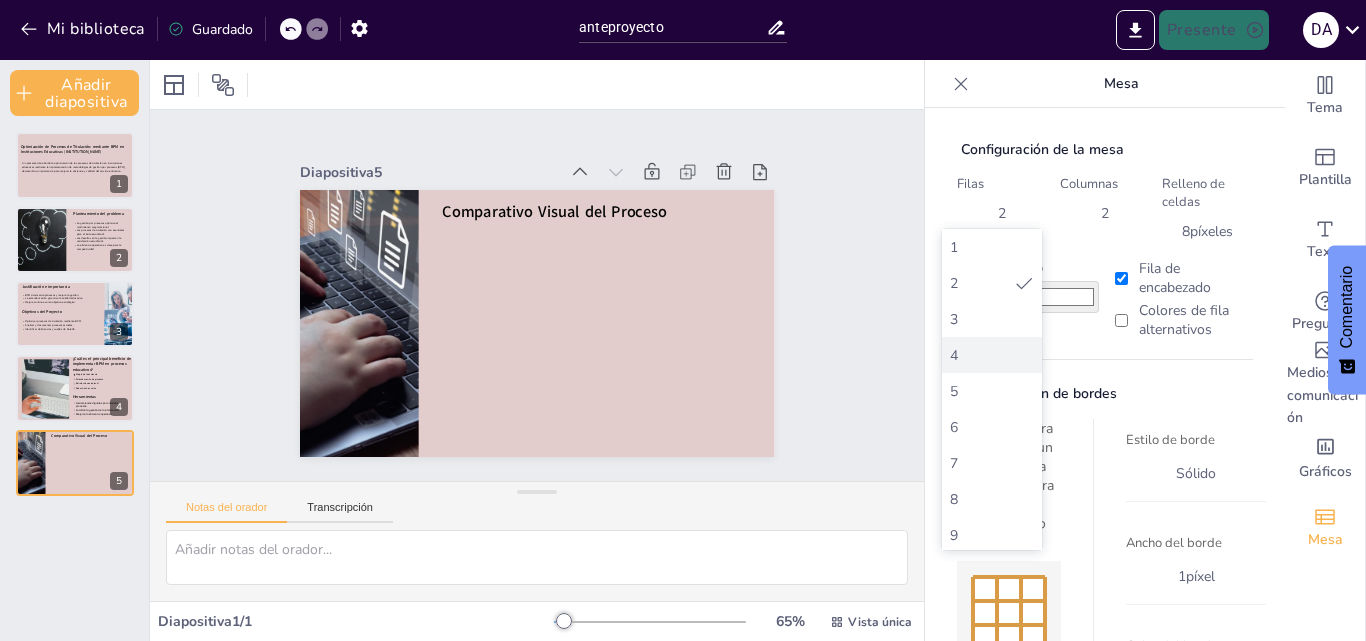 click on "4" at bounding box center (992, 355) 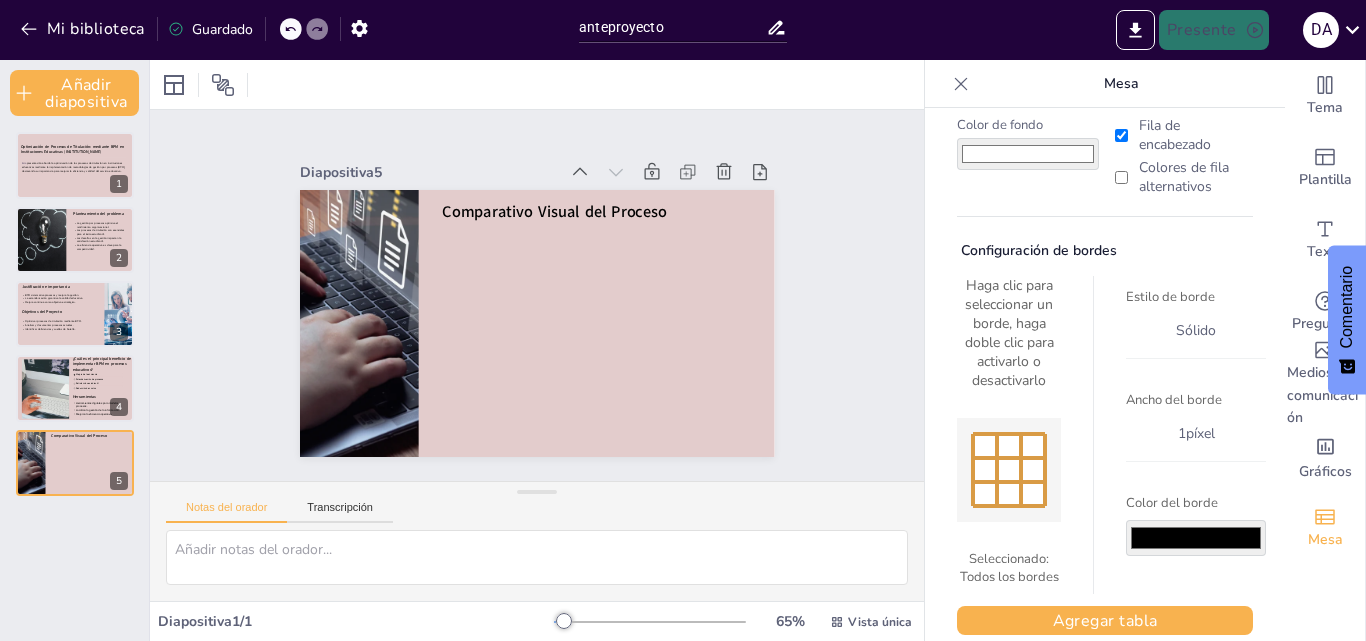 scroll, scrollTop: 169, scrollLeft: 0, axis: vertical 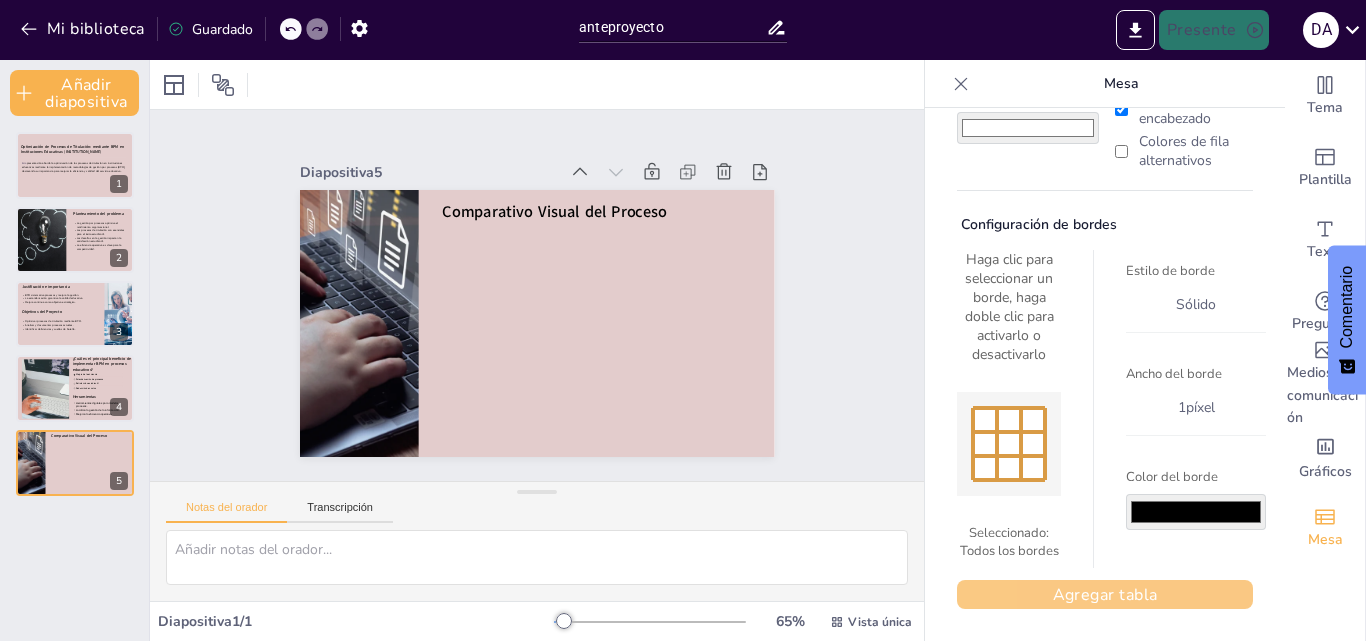 click on "Agregar tabla" at bounding box center [1105, 595] 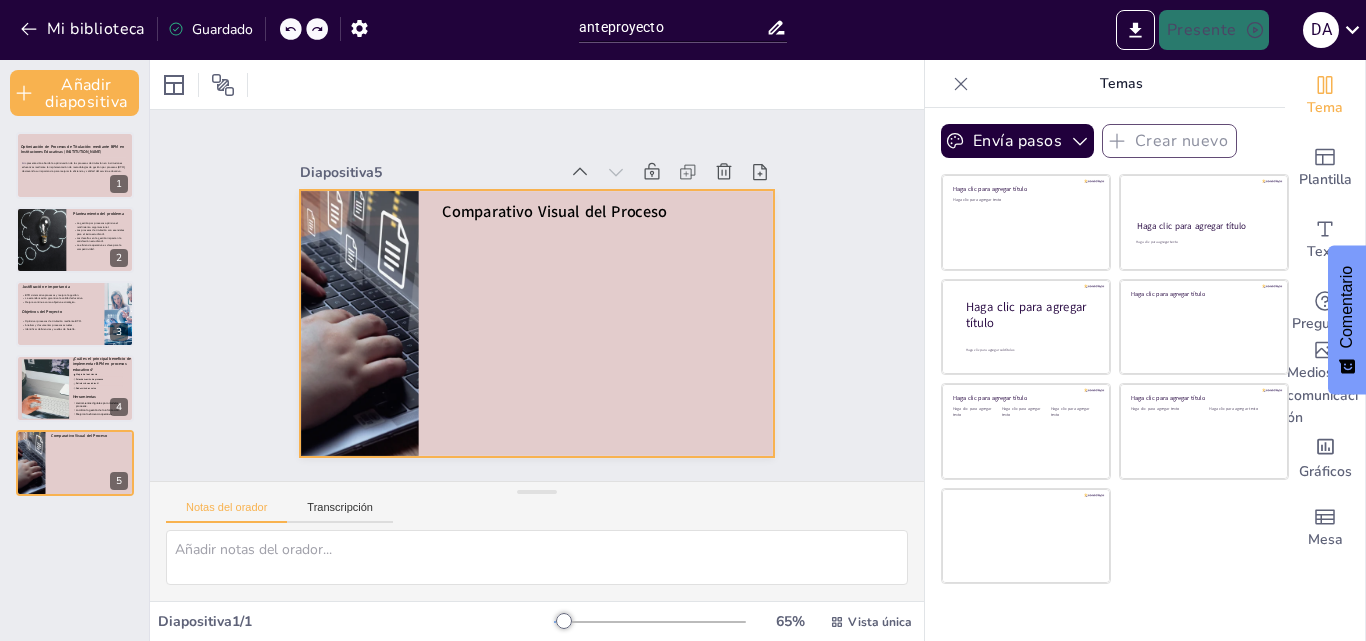 click at bounding box center (548, 269) 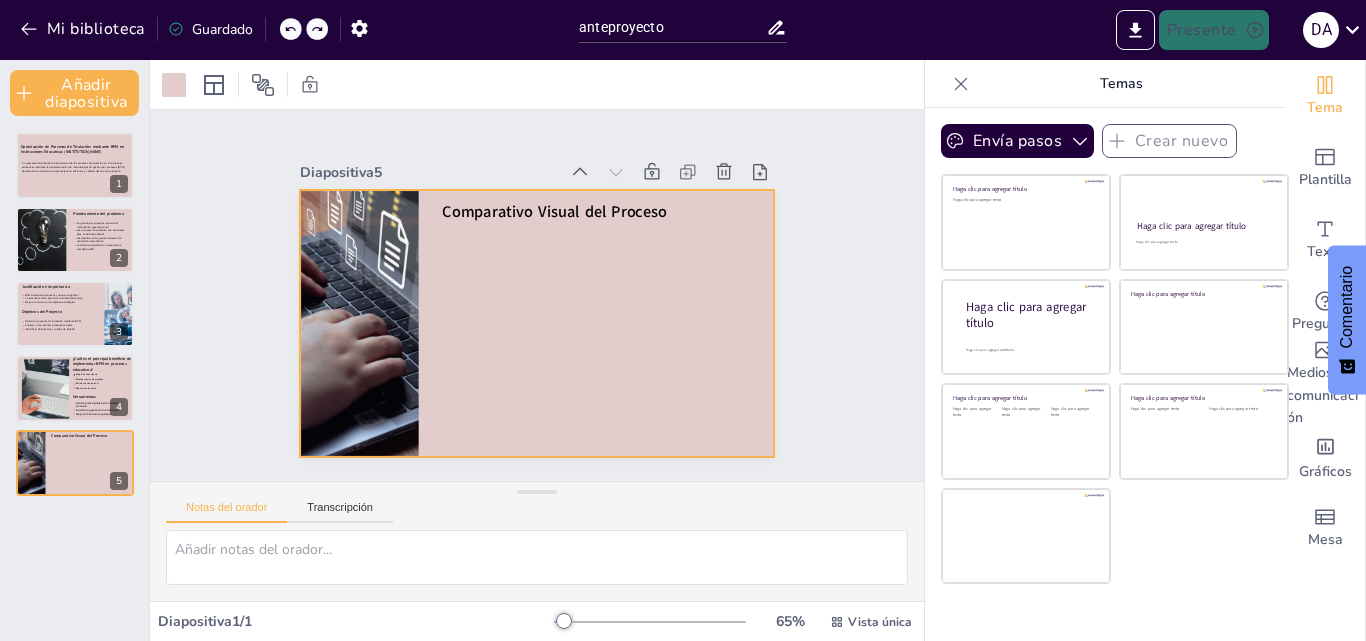 click at bounding box center (509, 298) 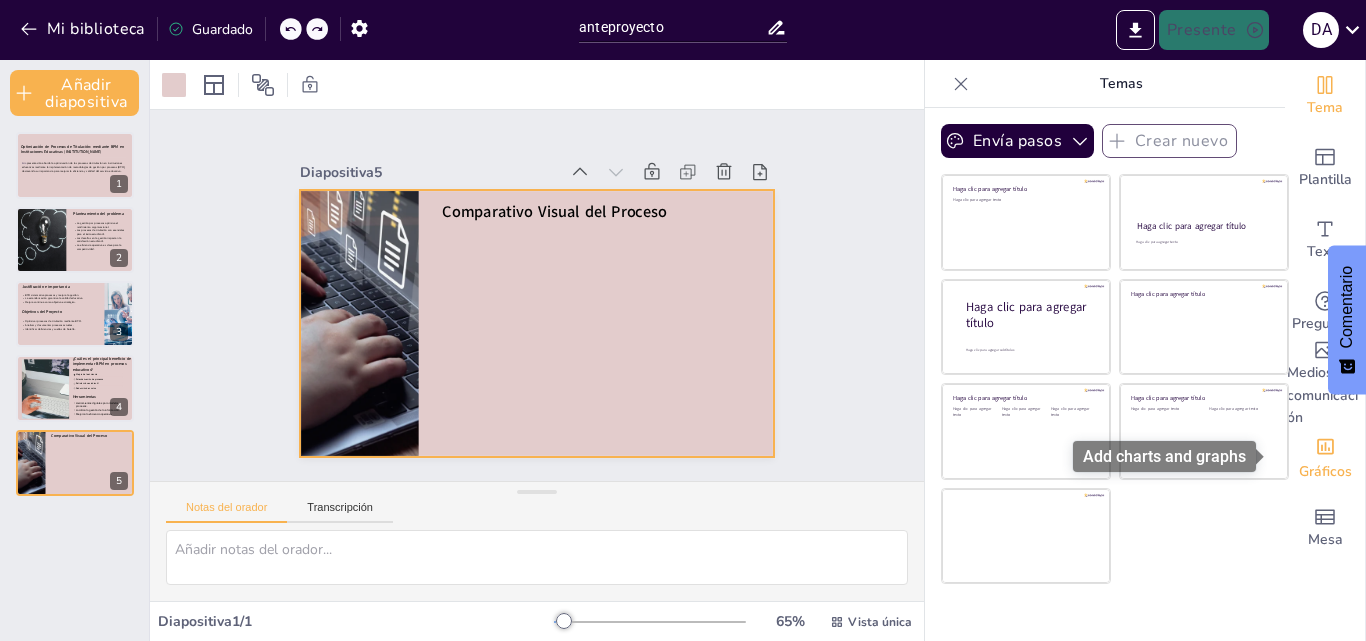 click at bounding box center (1325, 445) 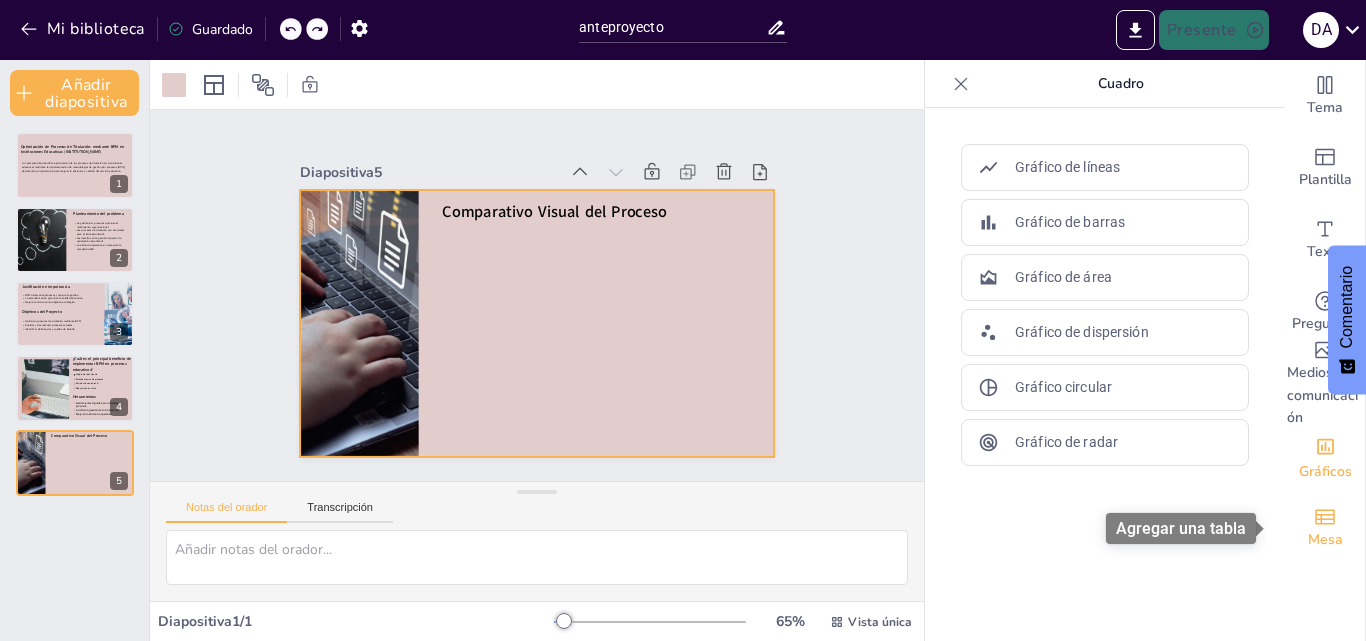 click on "Mesa" at bounding box center [1325, 539] 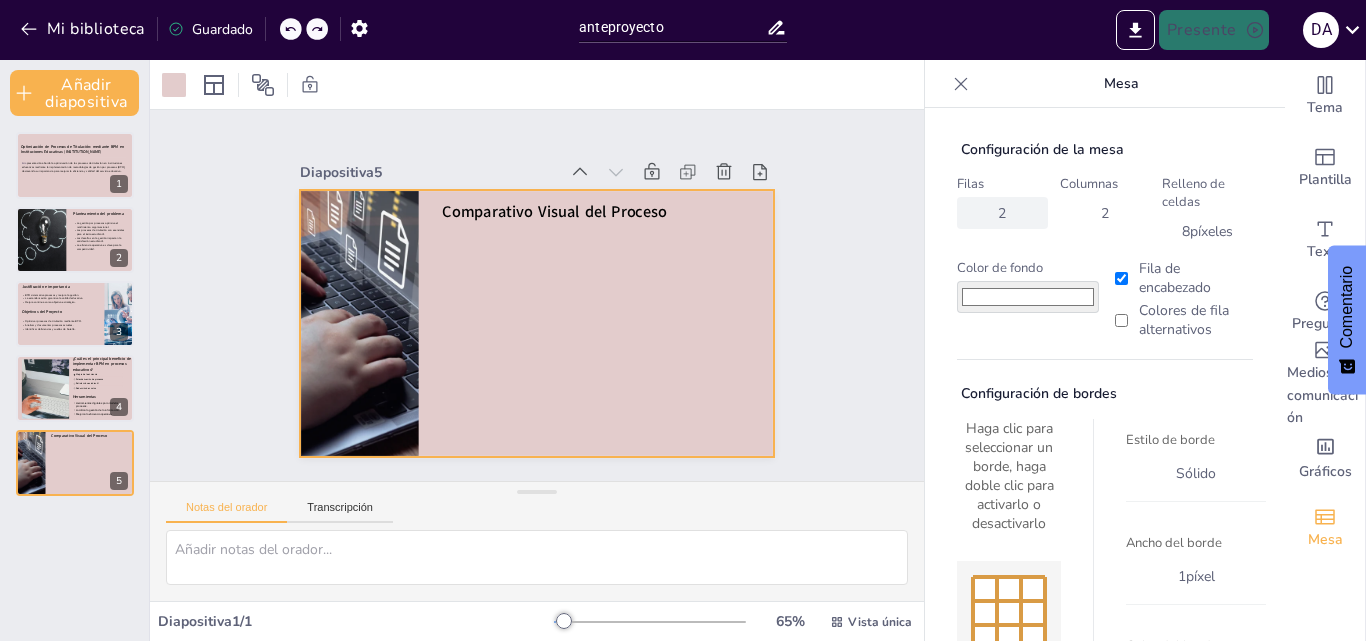 click on "2" at bounding box center (1002, 213) 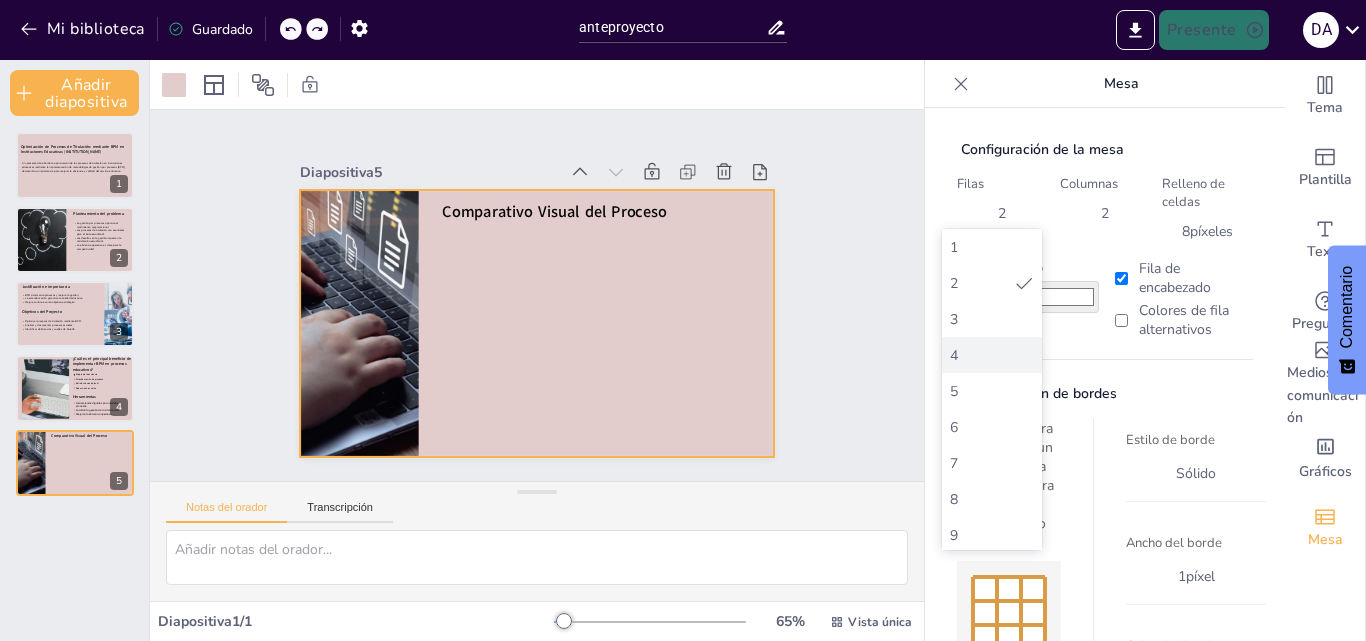 click on "4" at bounding box center [992, 355] 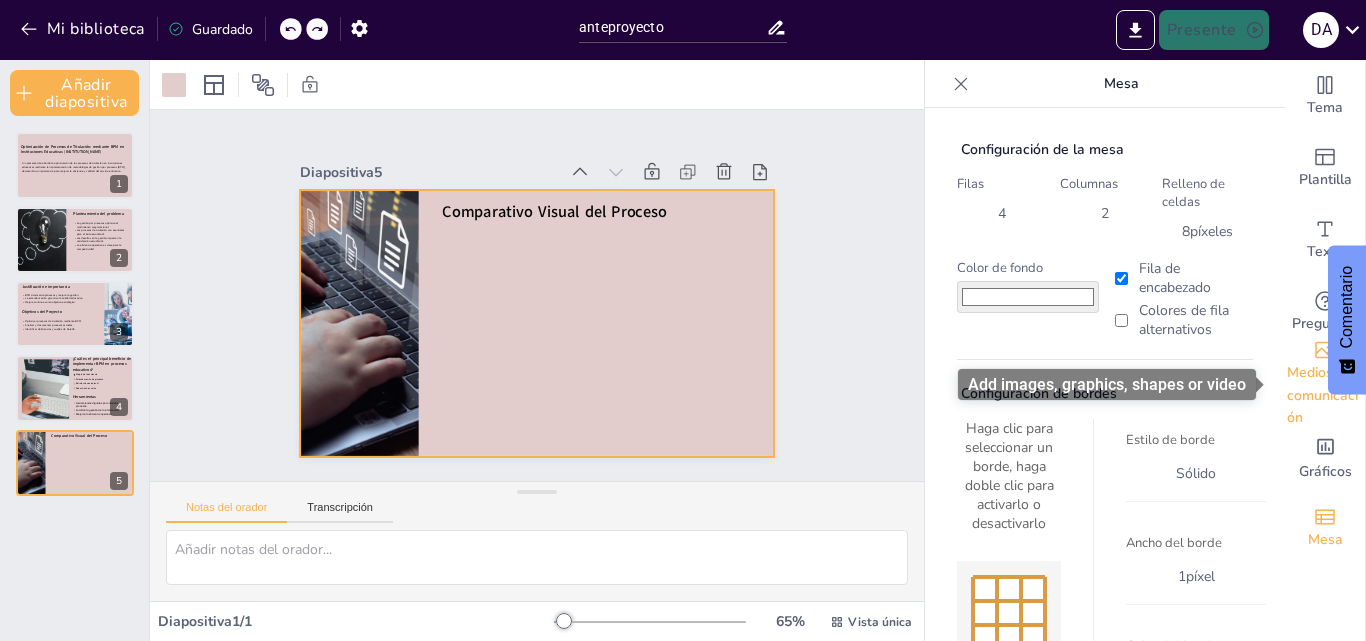 drag, startPoint x: 1265, startPoint y: 232, endPoint x: 1275, endPoint y: 357, distance: 125.39936 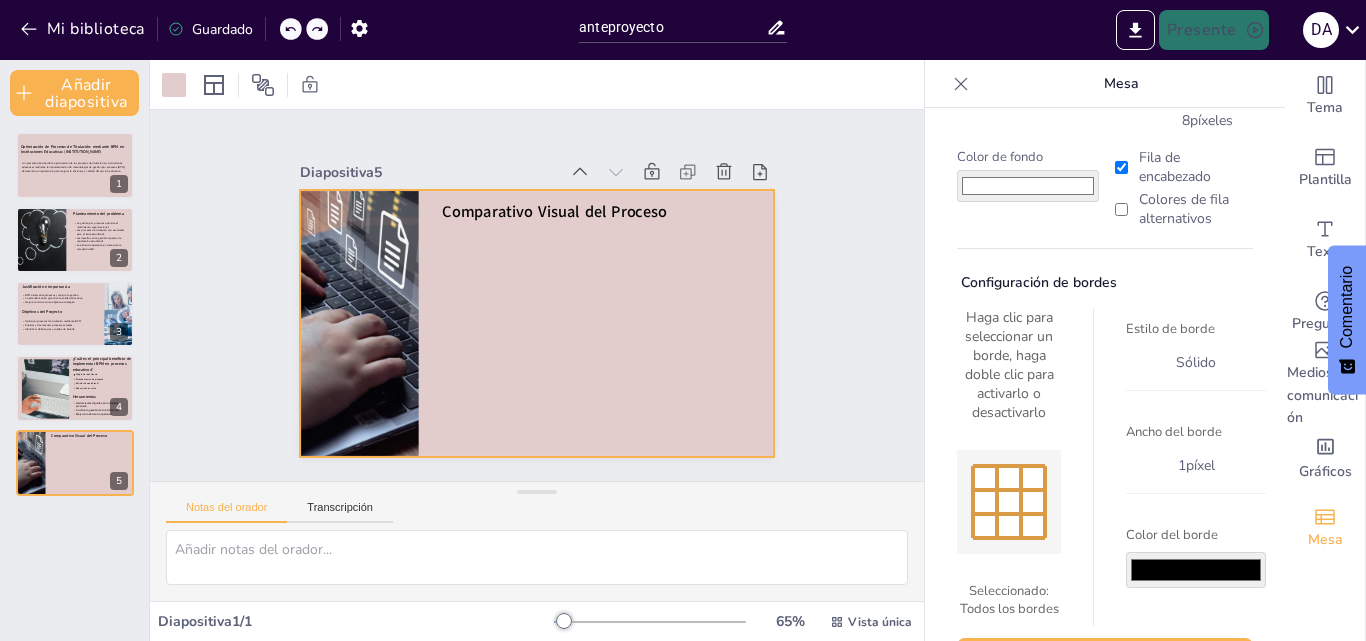 scroll, scrollTop: 169, scrollLeft: 0, axis: vertical 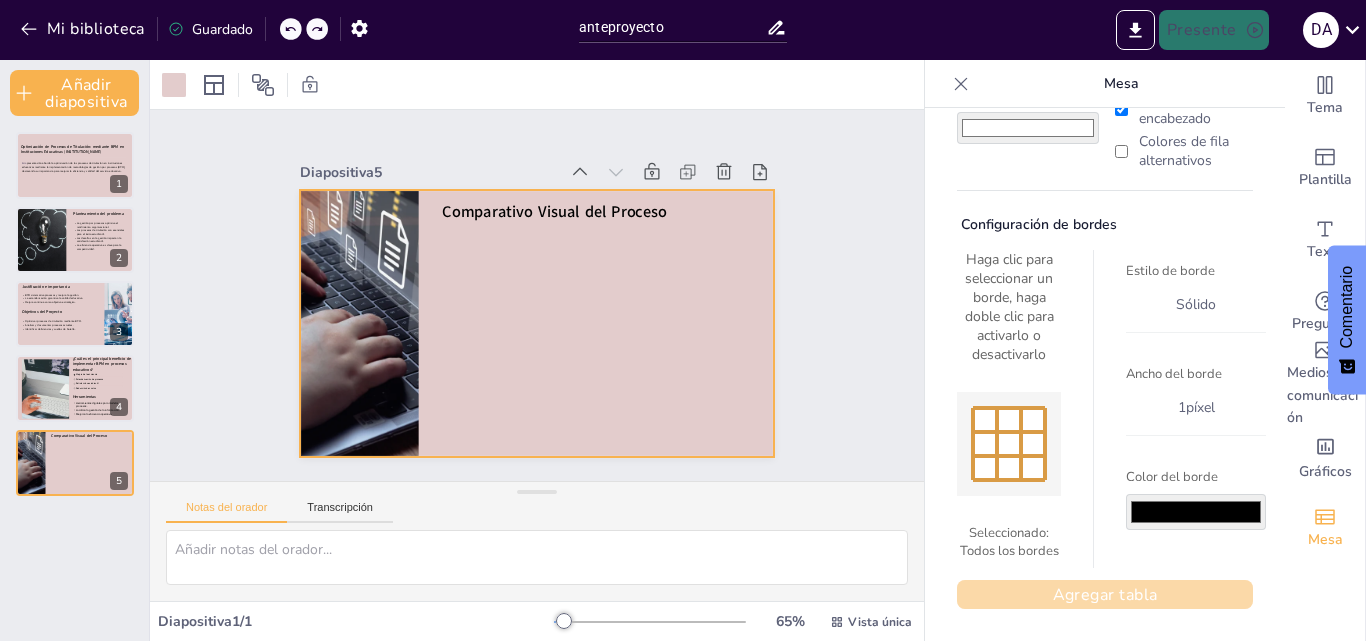 click on "Agregar tabla" at bounding box center (1105, 595) 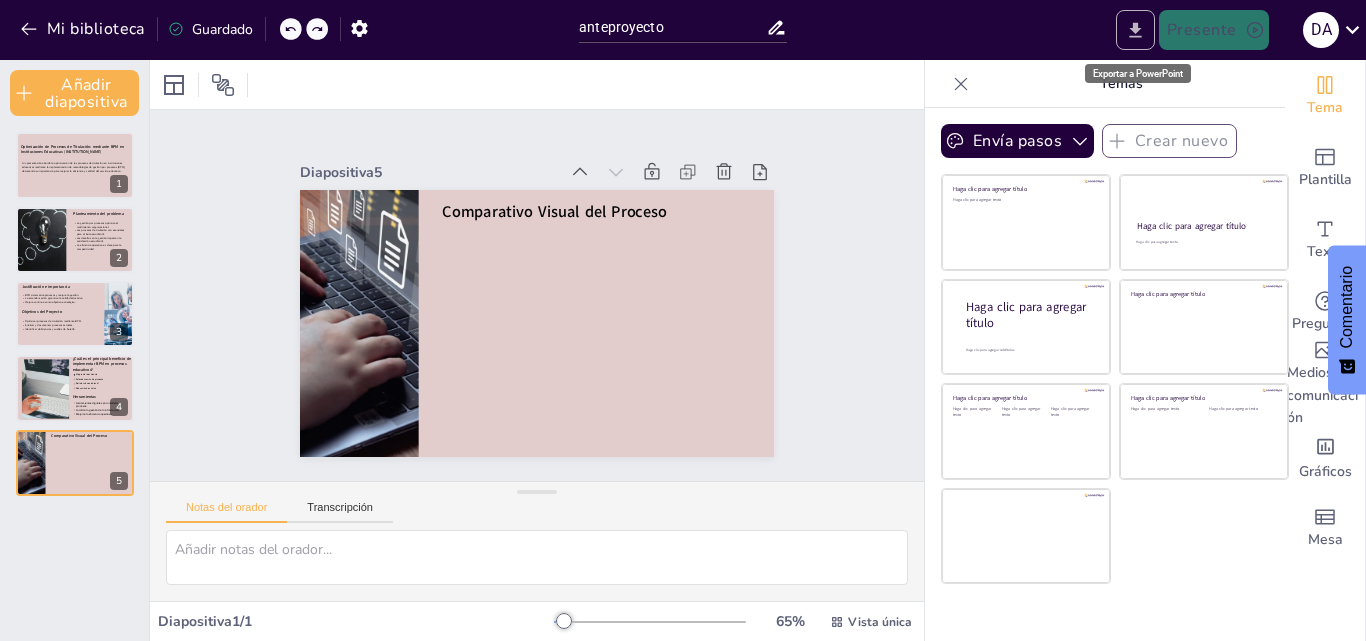 click 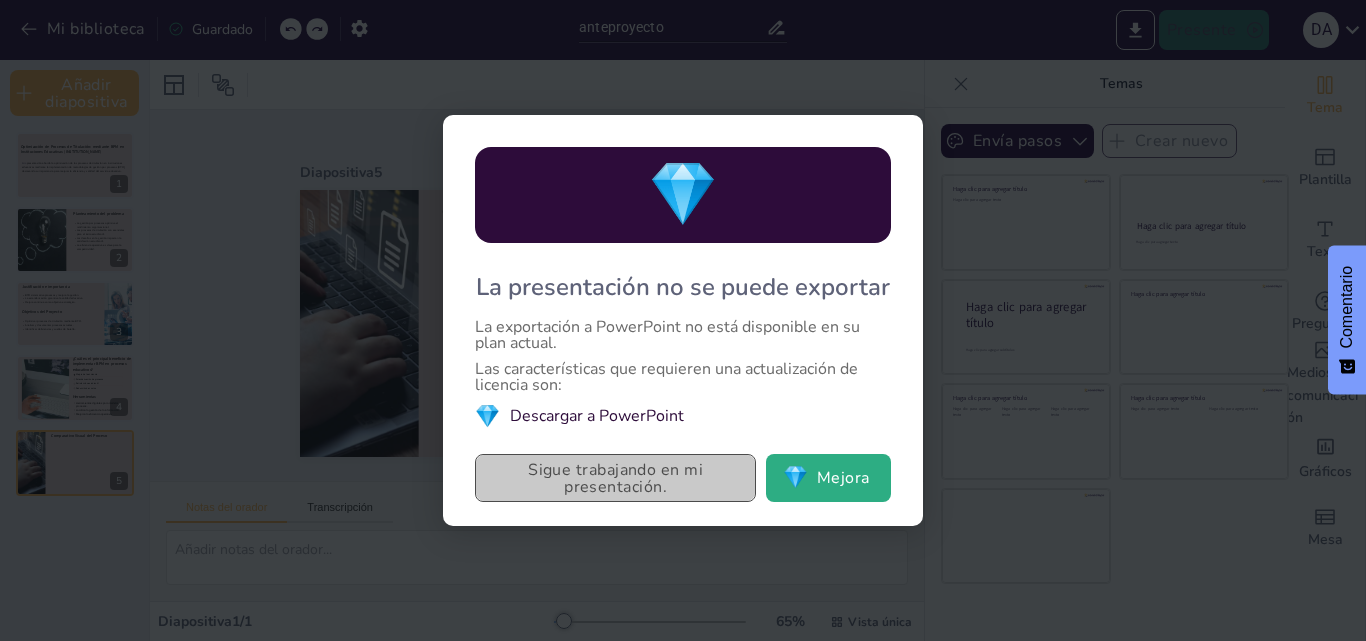 click on "Sigue trabajando en mi presentación." at bounding box center [615, 478] 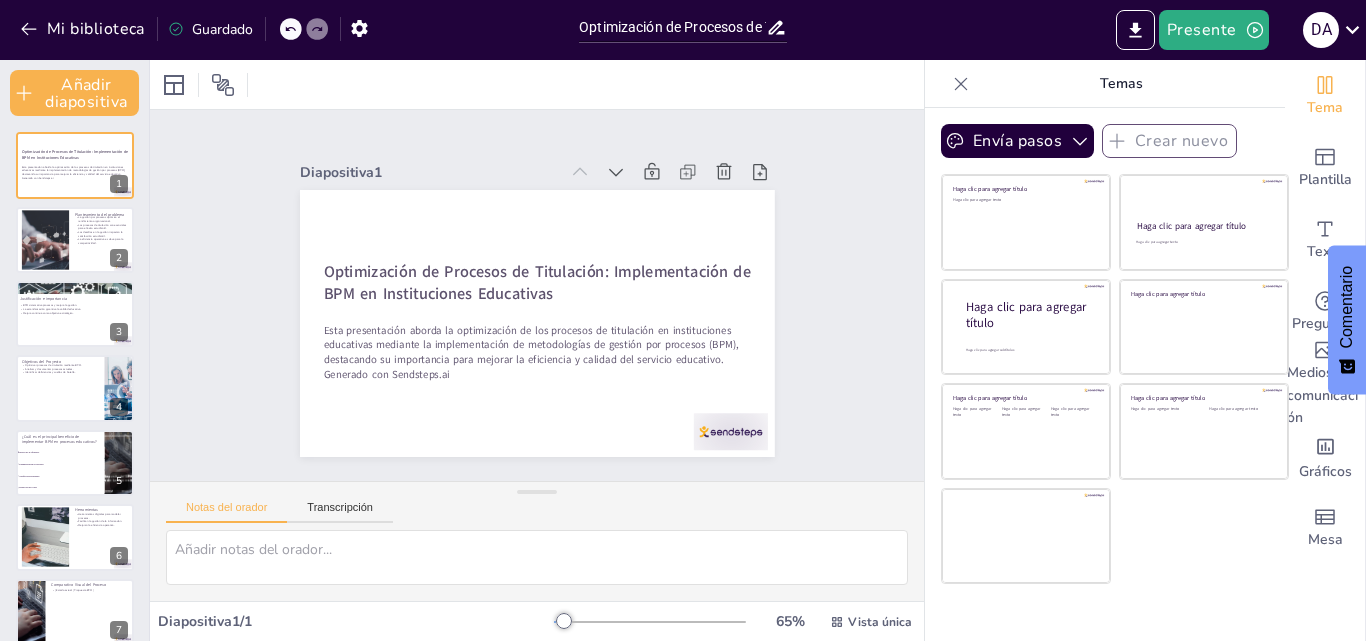 click 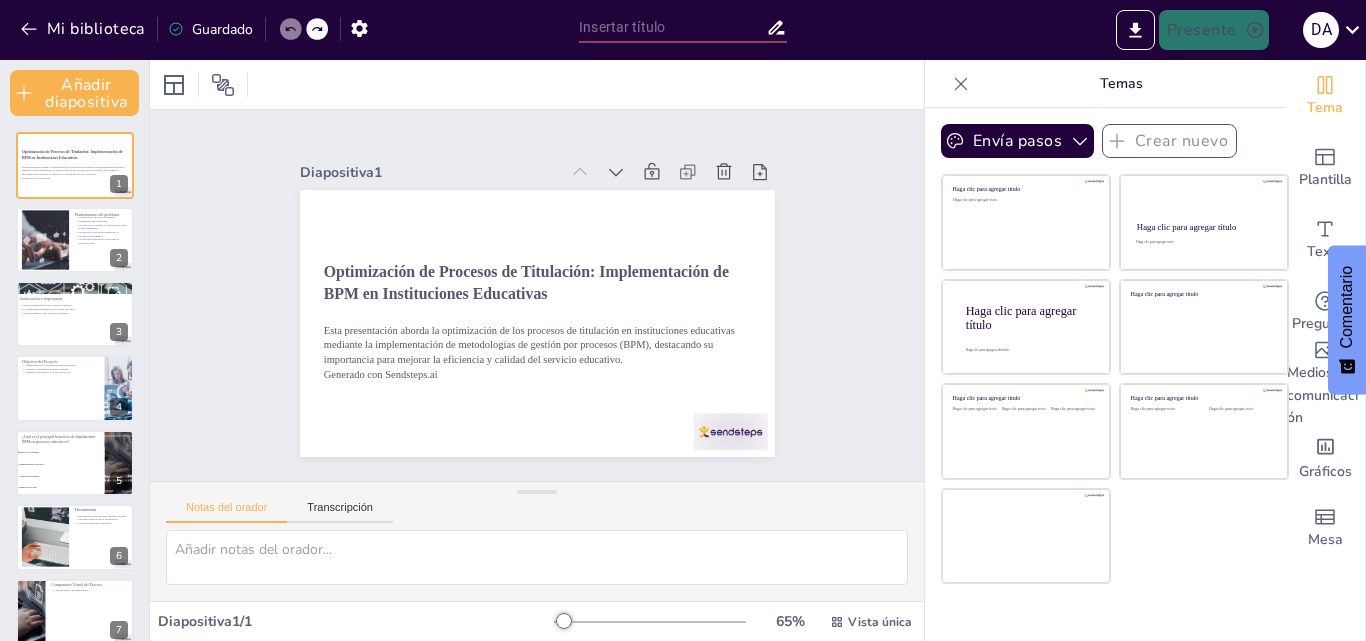 click at bounding box center [317, 29] 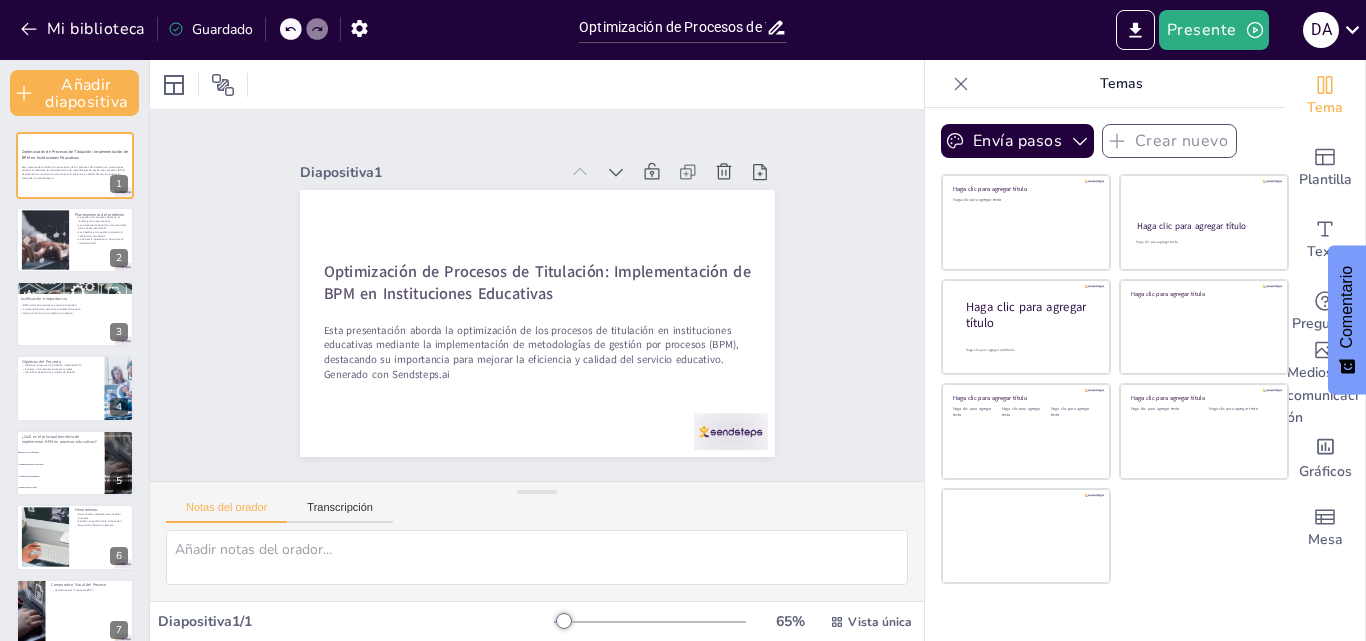 scroll, scrollTop: 20, scrollLeft: 0, axis: vertical 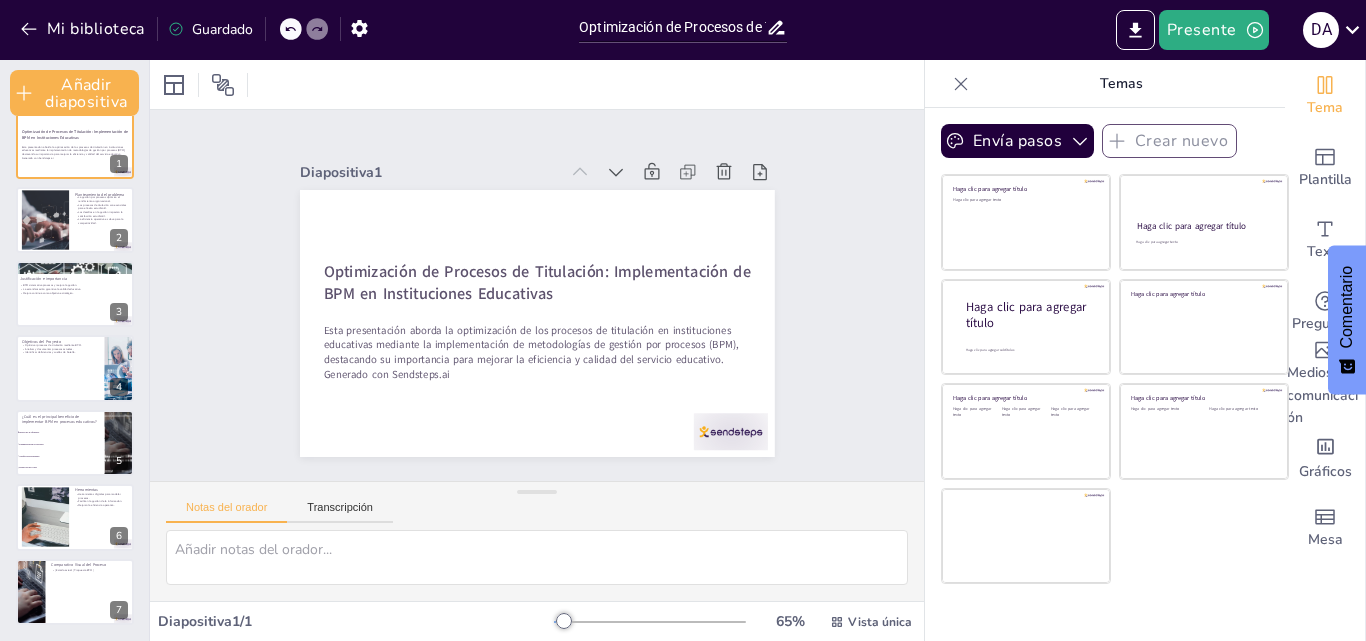 click 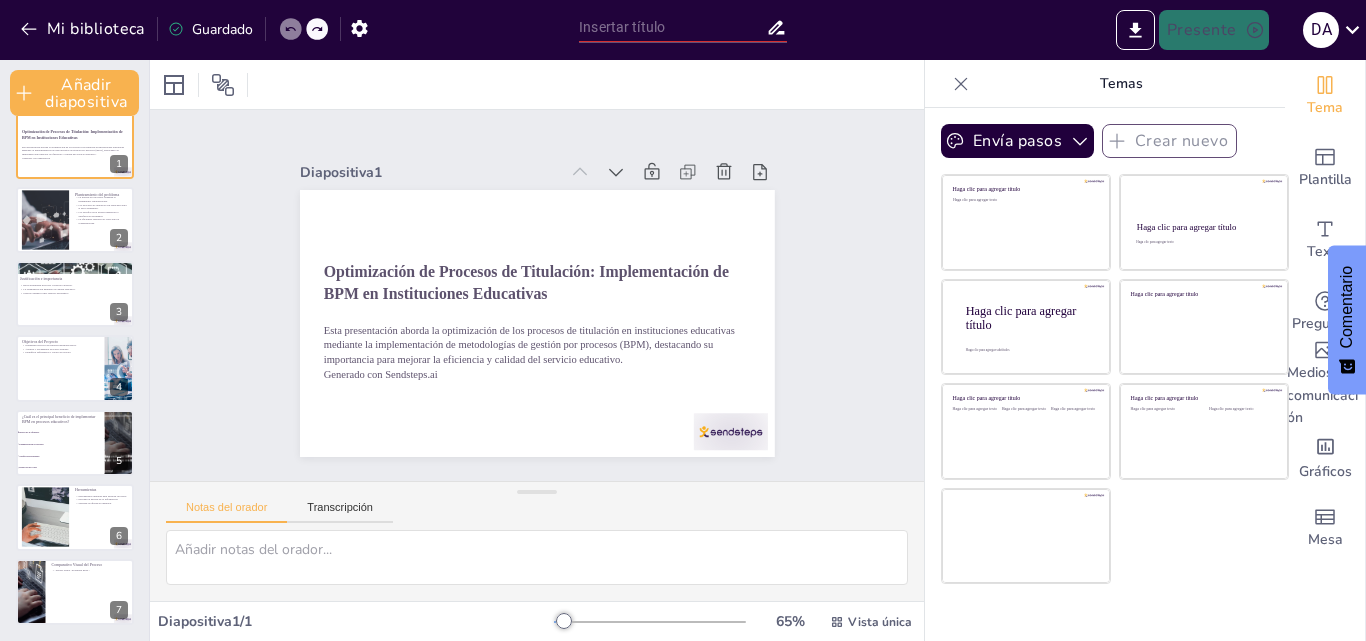 click 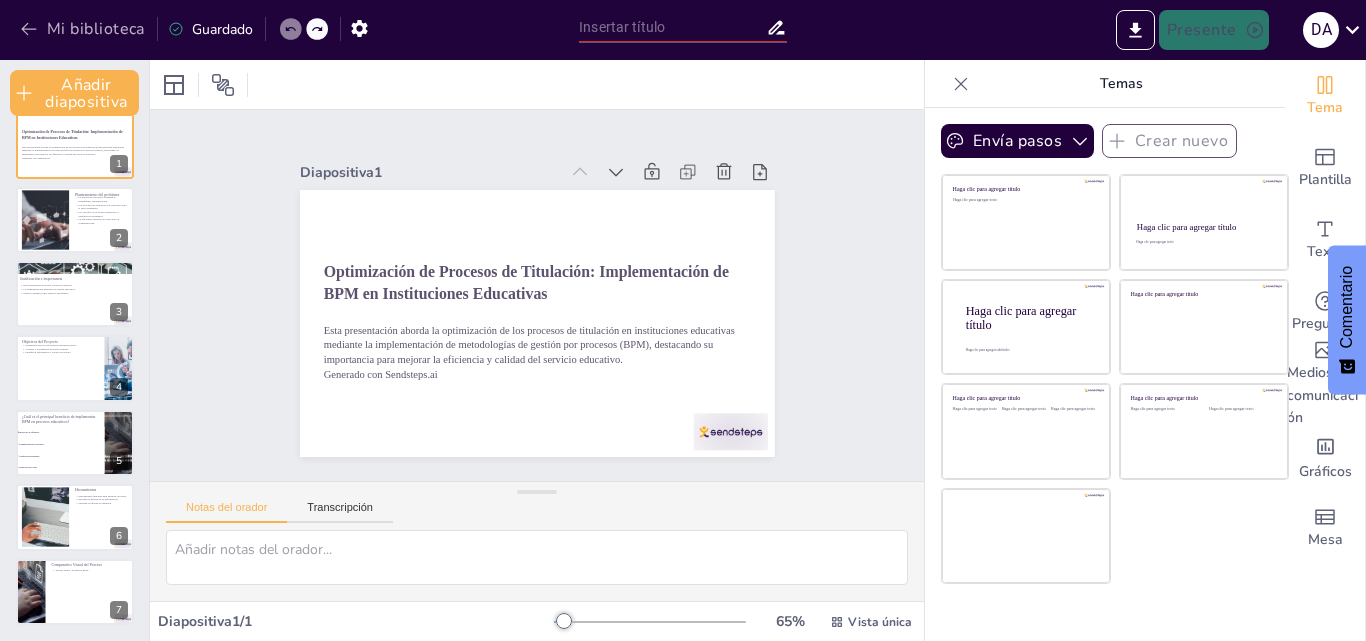 click 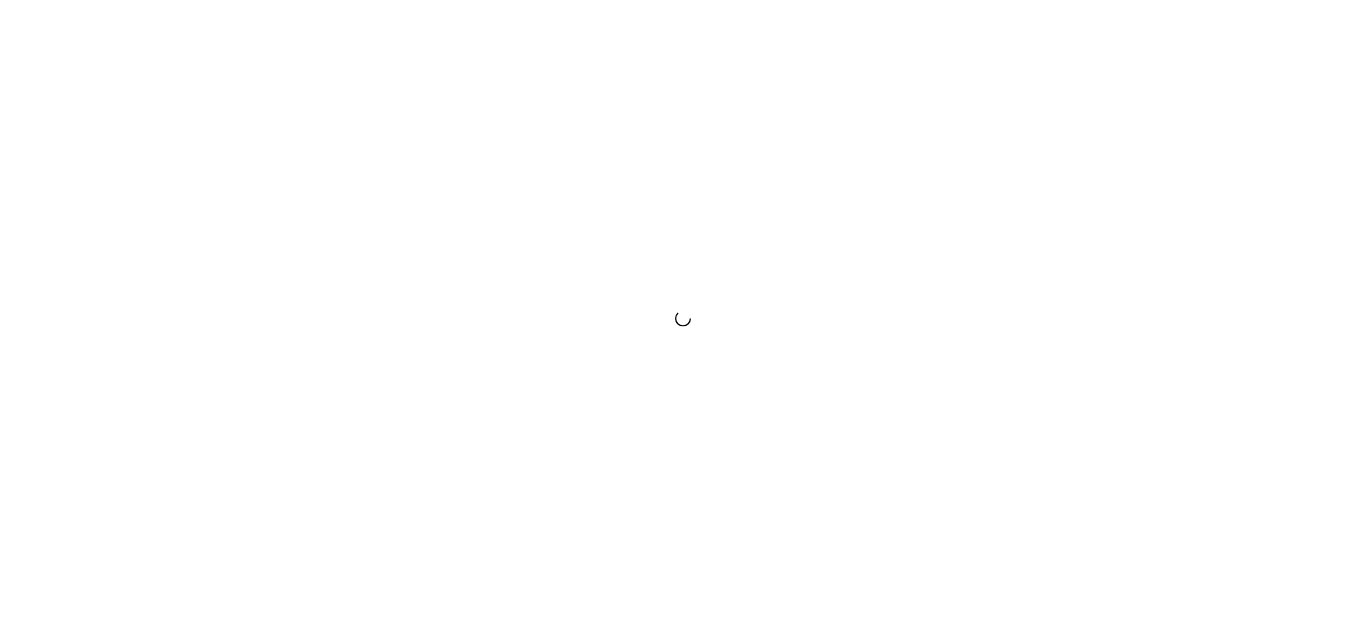 scroll, scrollTop: 0, scrollLeft: 0, axis: both 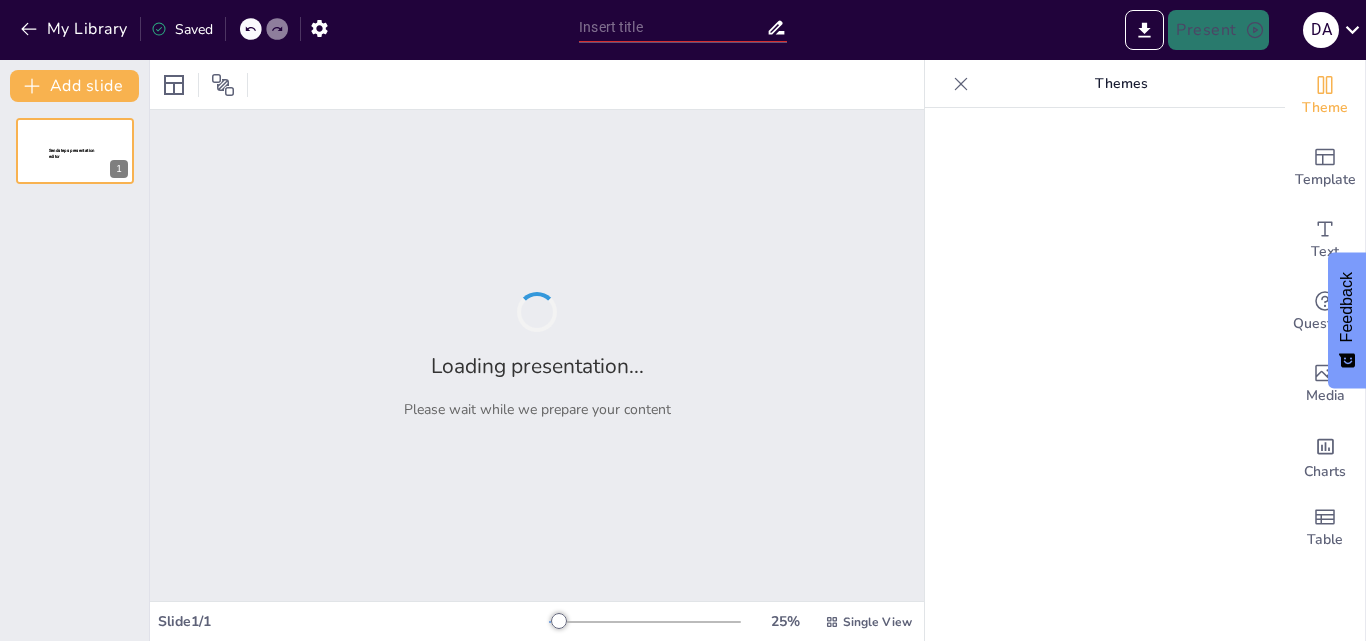 type on "Optimización de Procesos de Titulación: Implementación de BPM en Instituciones Educativas" 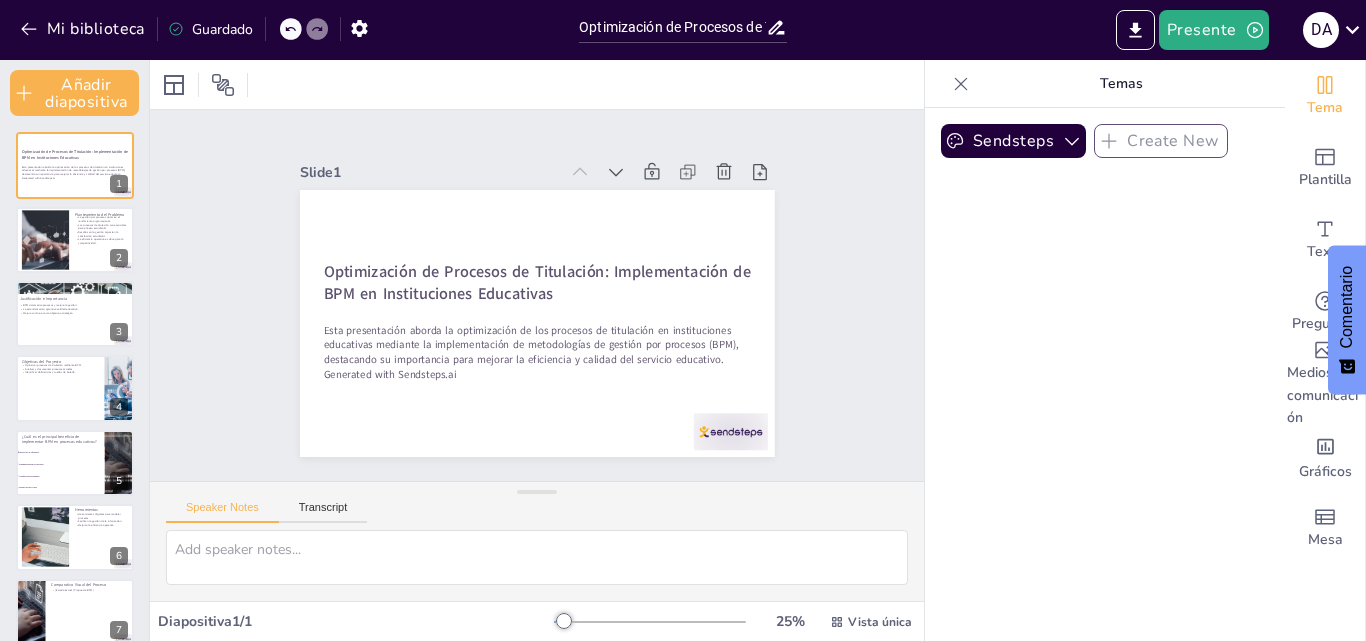 checkbox on "true" 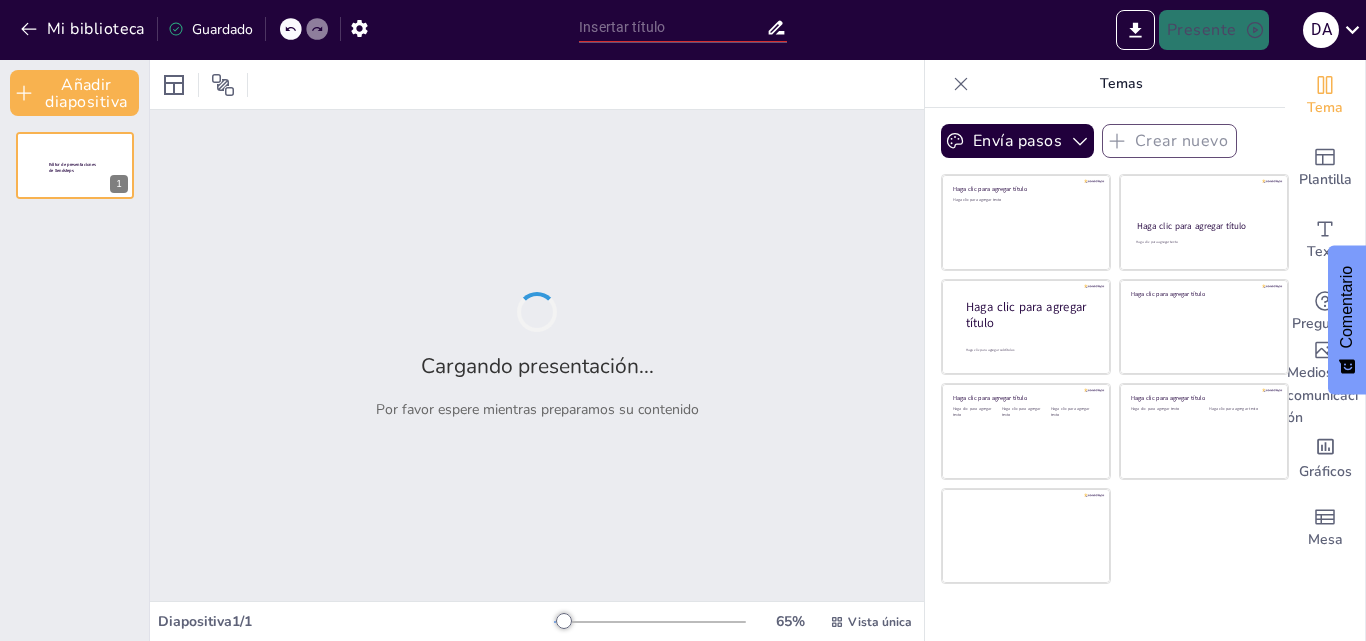 type on "Optimización de Procesos de Titulación: Implementación de BPM en Instituciones Educativas" 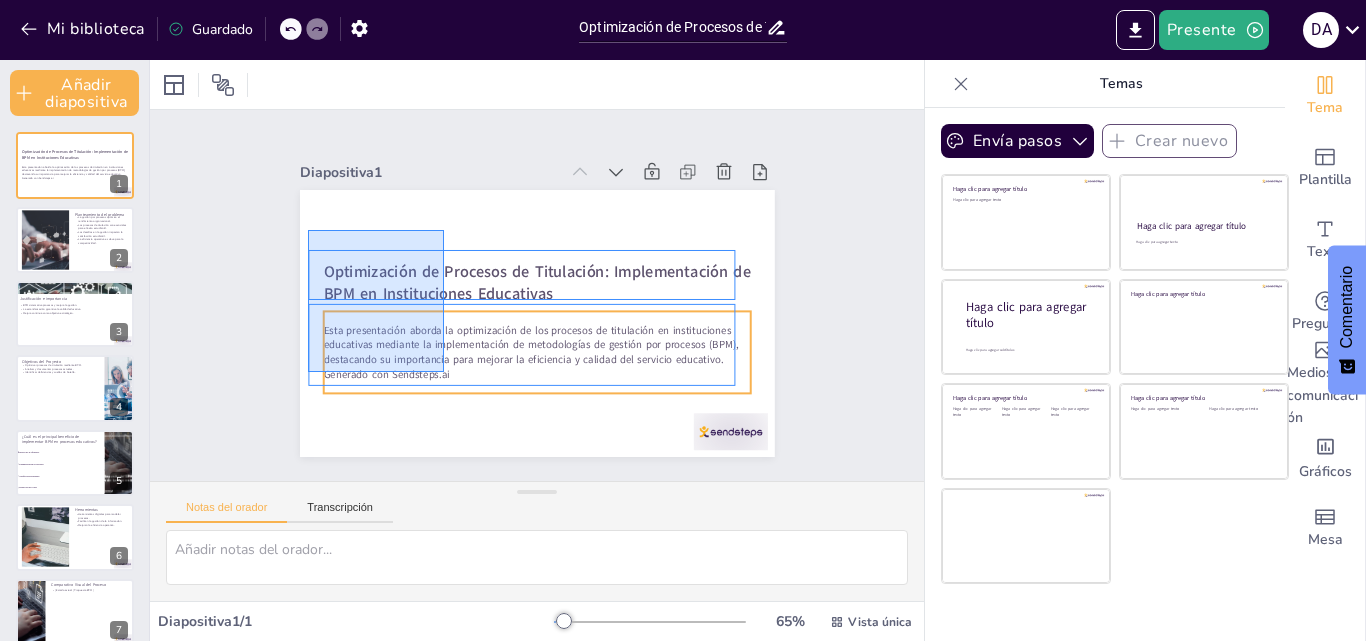 drag, startPoint x: 308, startPoint y: 230, endPoint x: 444, endPoint y: 372, distance: 196.62146 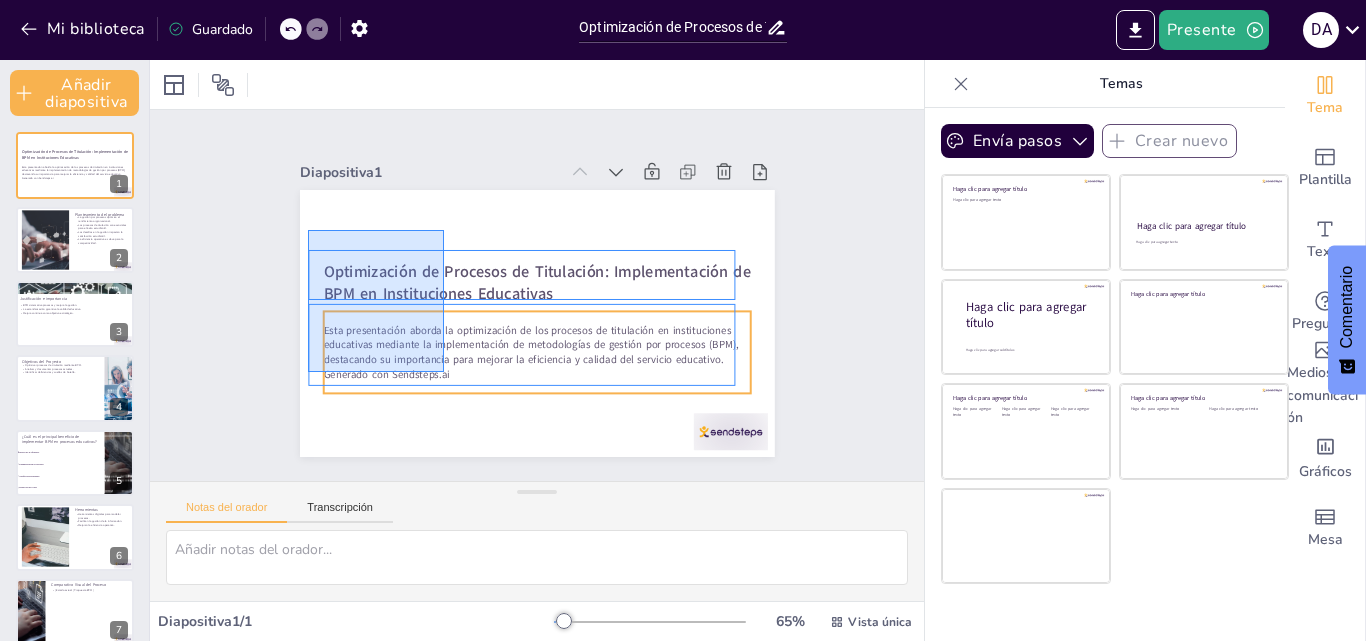 click on "Optimización de Procesos de Titulación: Implementación de BPM en Instituciones Educativas Esta presentación aborda la optimización de los procesos de titulación en instituciones educativas mediante la implementación de metodologías de gestión por procesos (BPM), destacando su importancia para mejorar la eficiencia y calidad del servicio educativo. Generado con Sendsteps.ai" at bounding box center [548, 191] 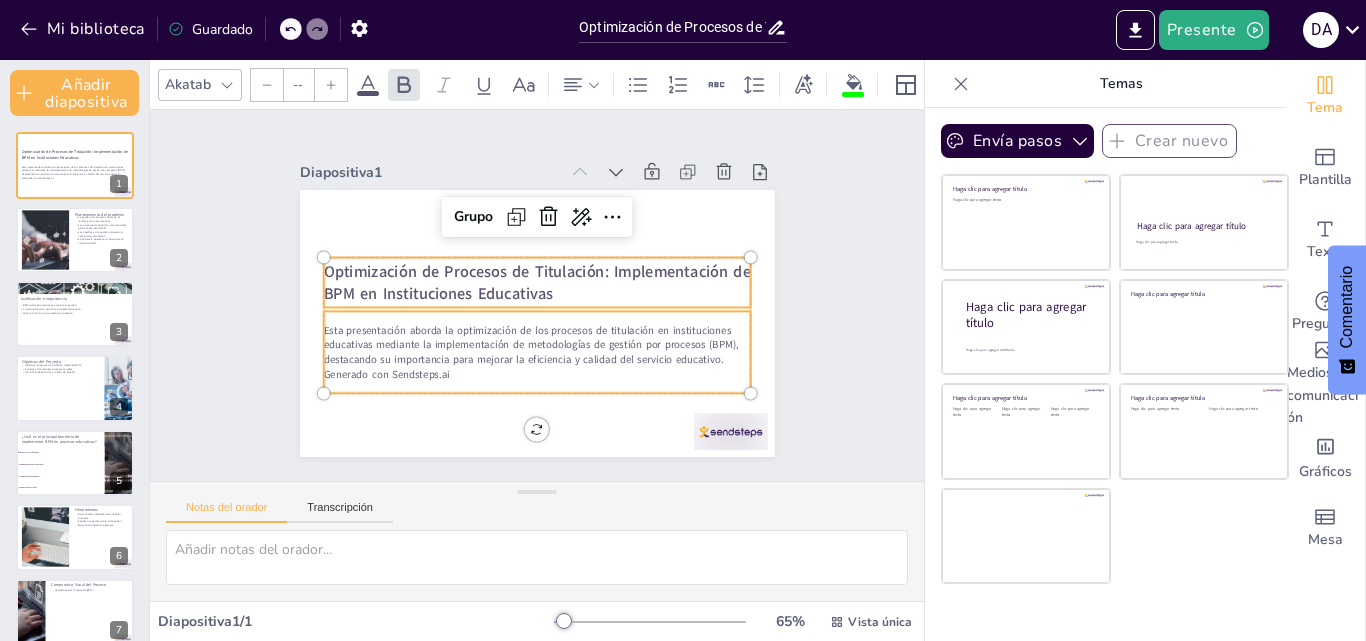 click on "Optimización de Procesos de Titulación: Implementación de BPM en Instituciones Educativas" at bounding box center (542, 273) 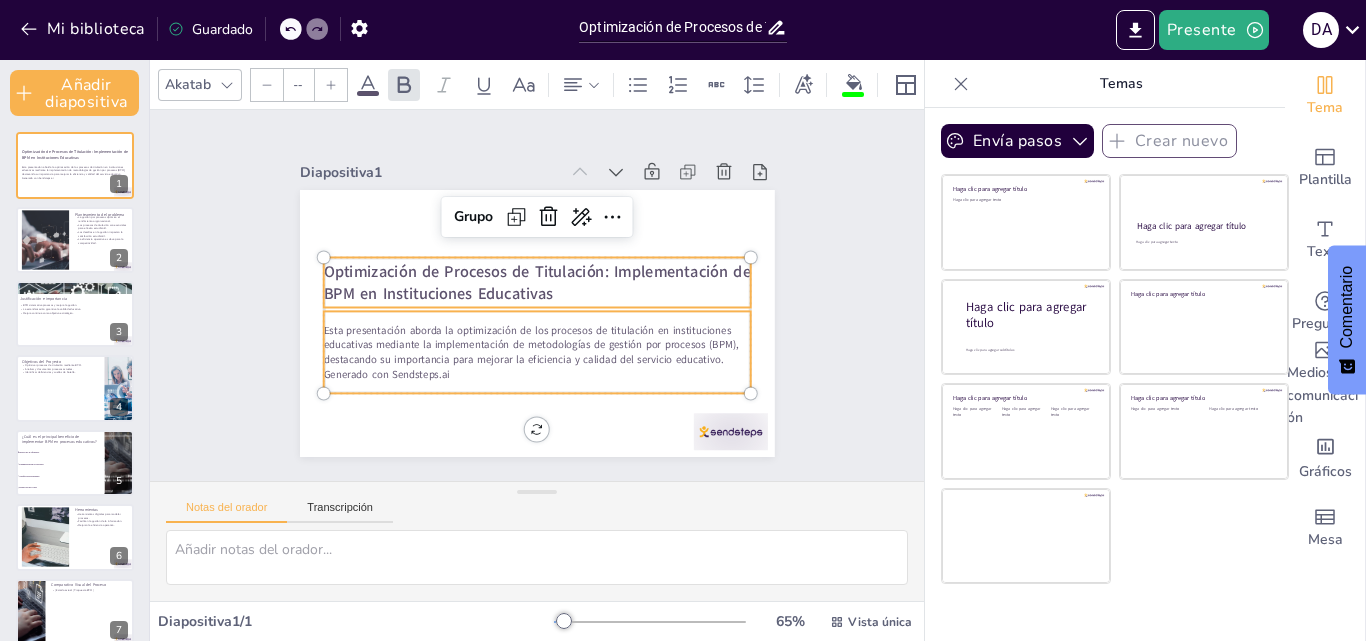 checkbox on "true" 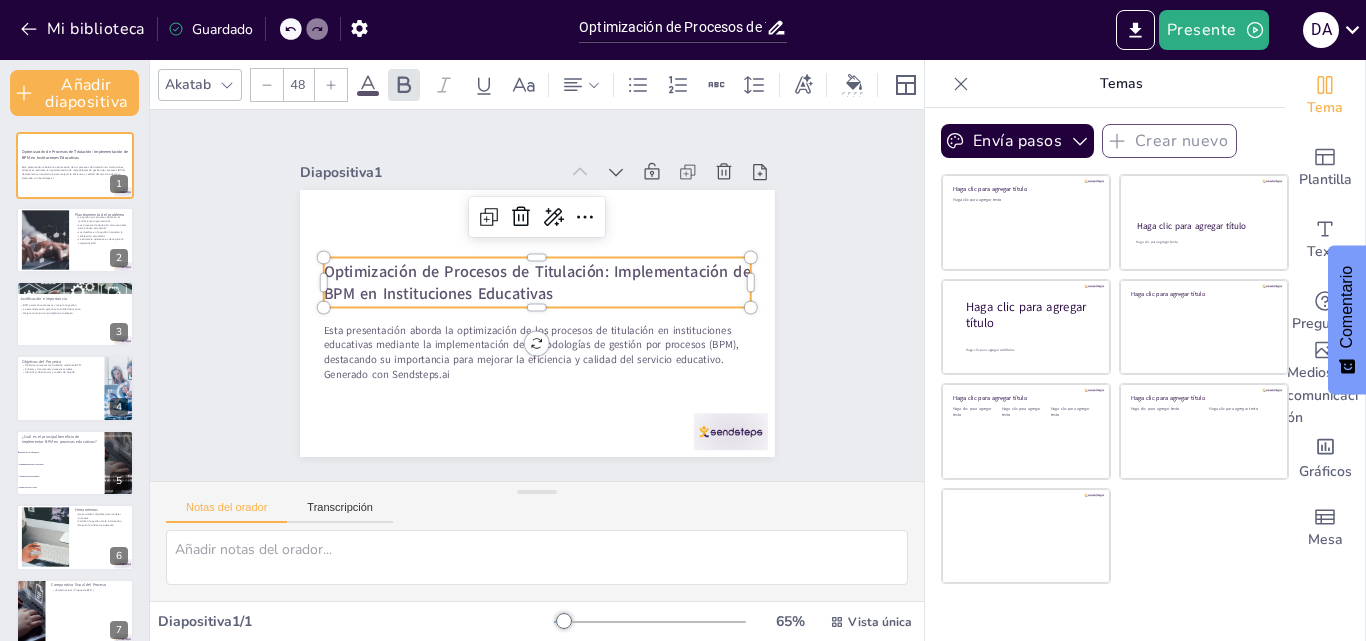 click on "Optimización de Procesos de Titulación: Implementación de BPM en Instituciones Educativas" at bounding box center (529, 283) 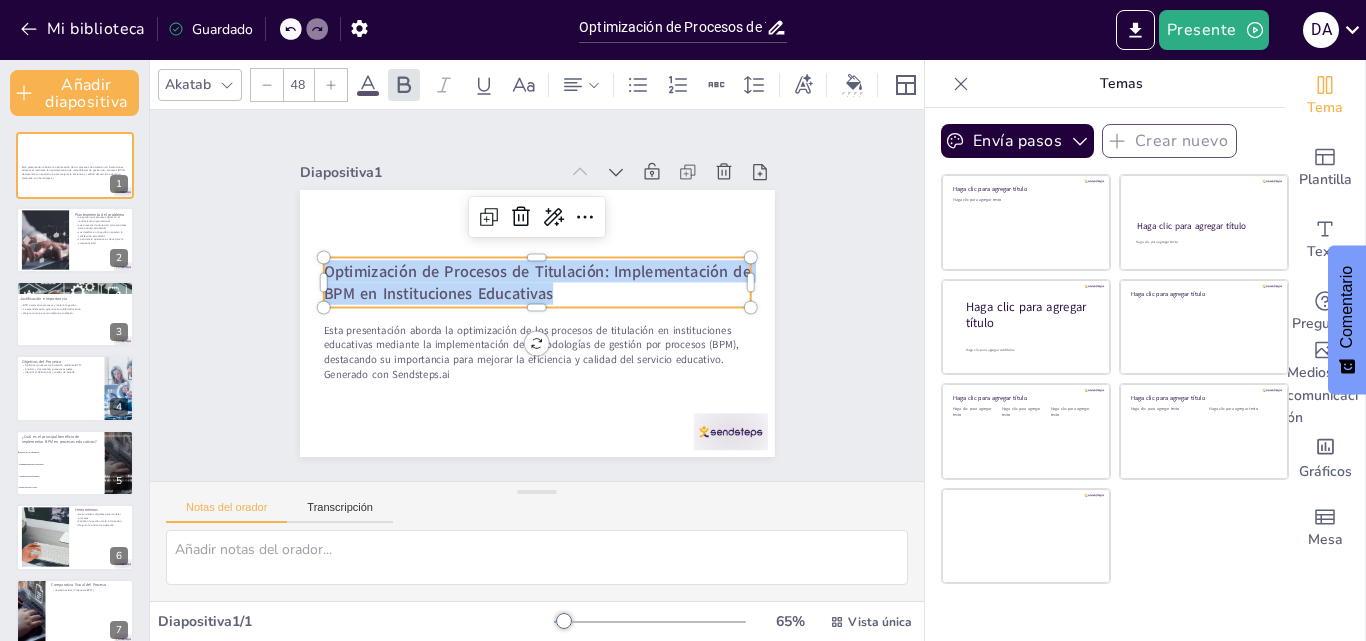 checkbox on "true" 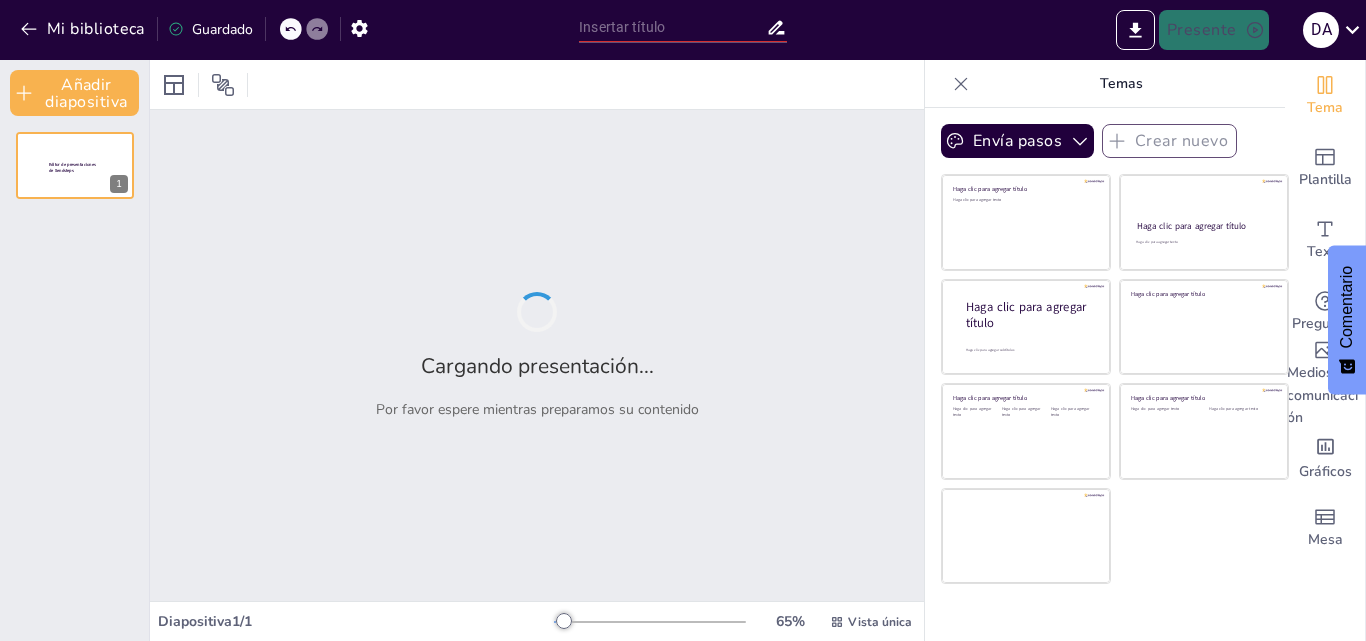 type on "Optimización de Procesos de Titulación: Implementación de BPM en Instituciones Educativas" 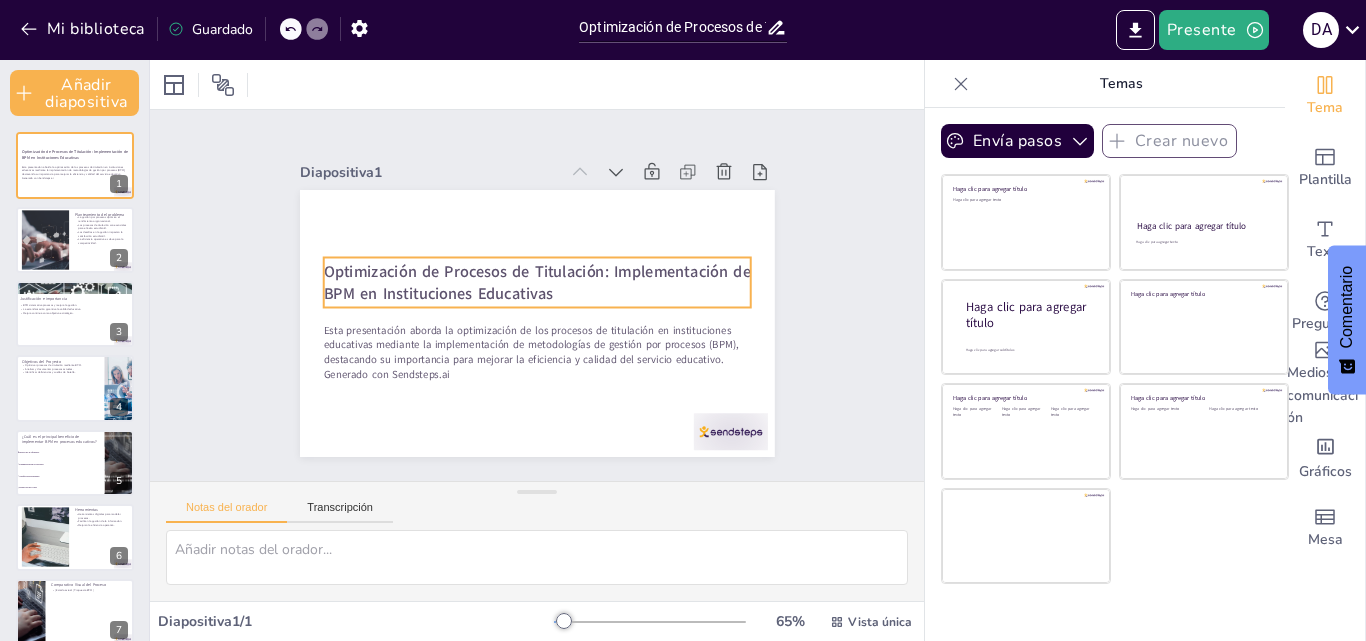 checkbox on "true" 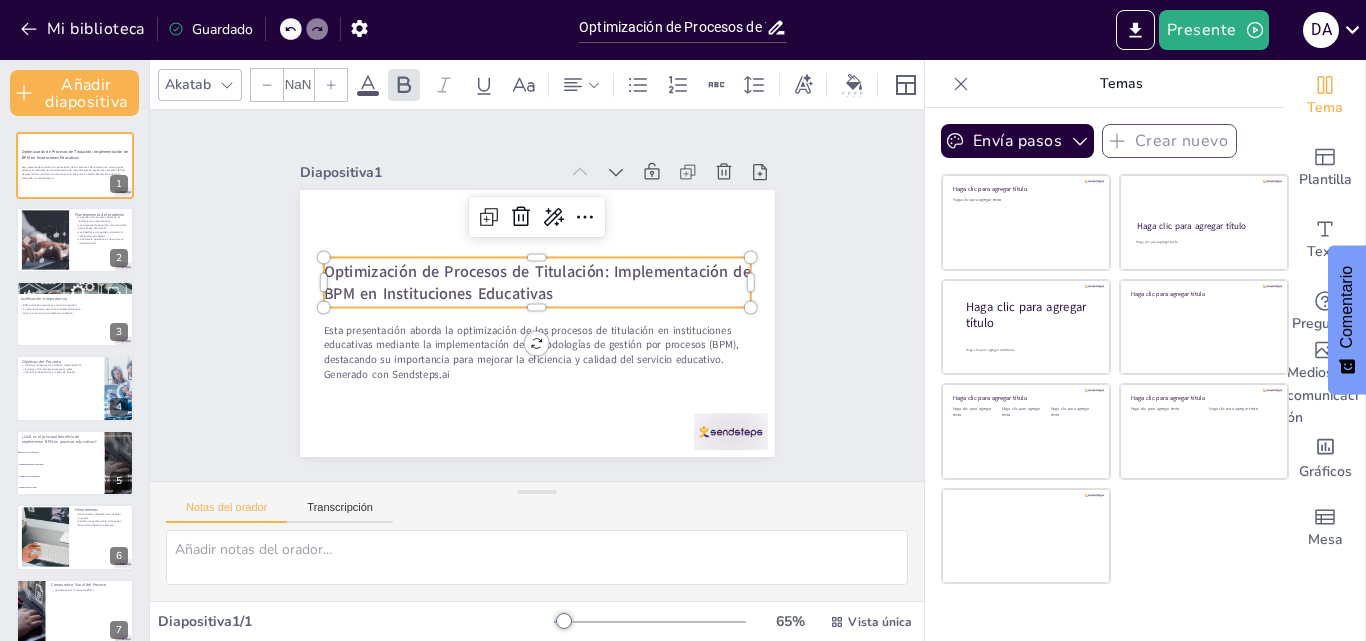 type on "48" 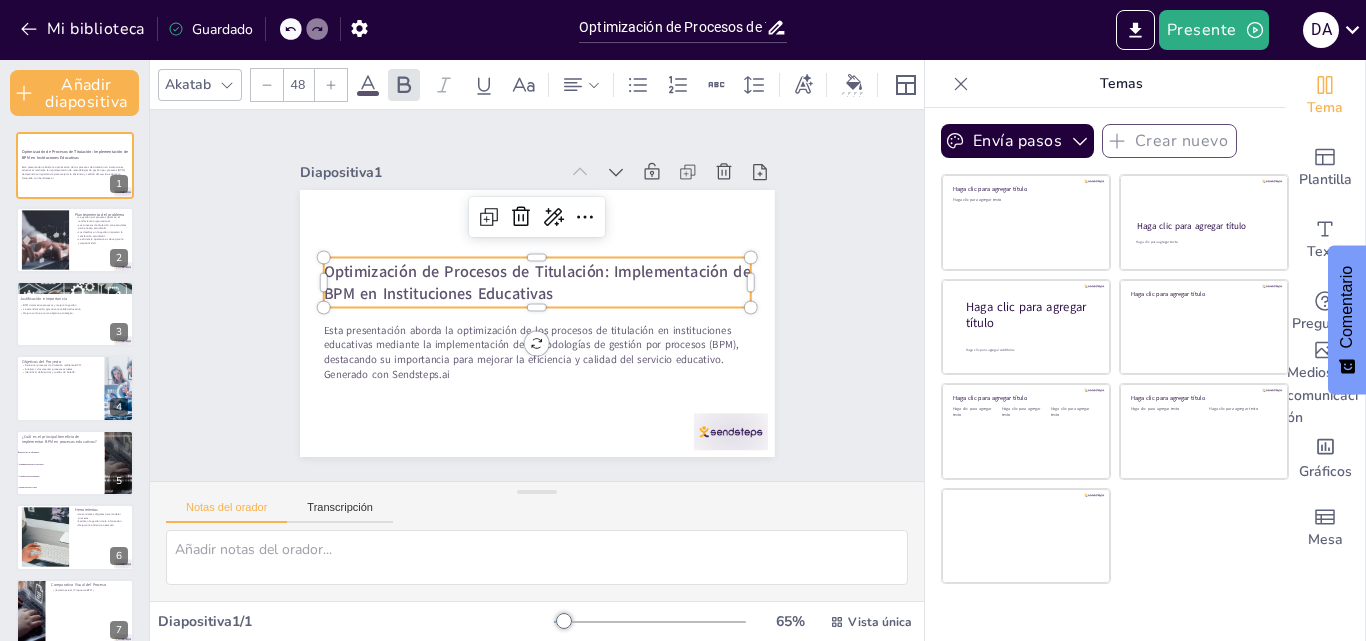 click on "Optimización de Procesos de Titulación: Implementación de BPM en Instituciones Educativas" at bounding box center (536, 283) 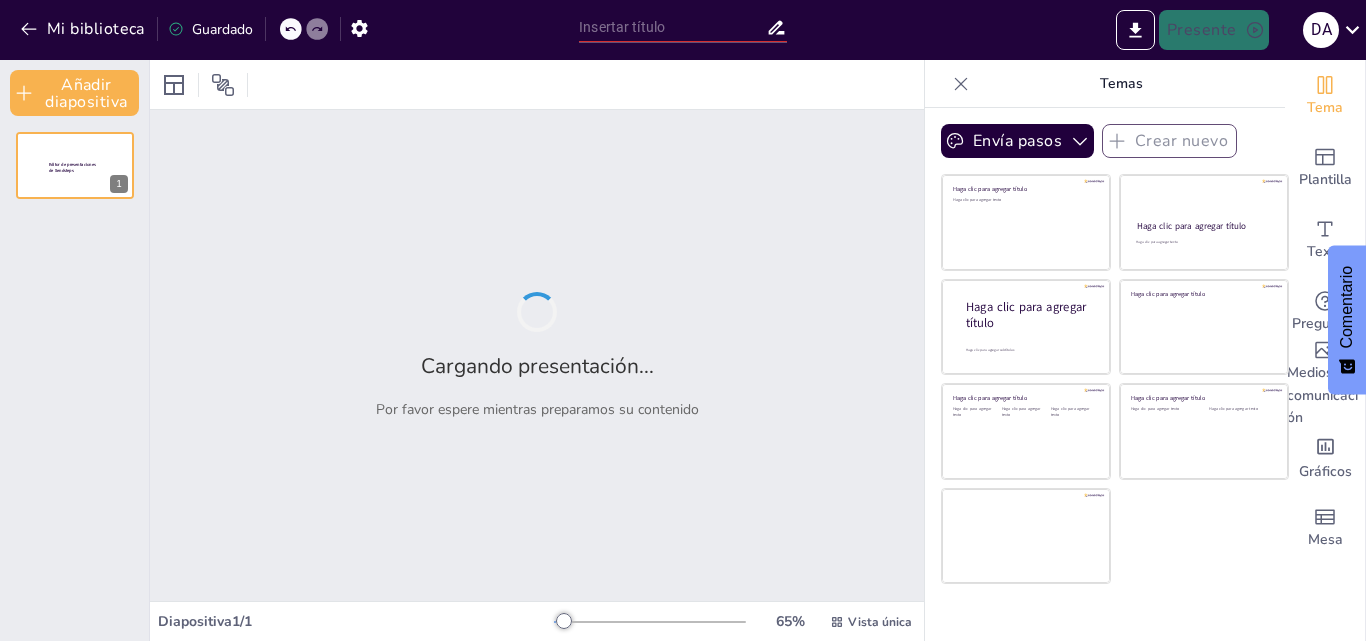 type on "Optimización de Procesos de Titulación: Implementación de BPM en Instituciones Educativas" 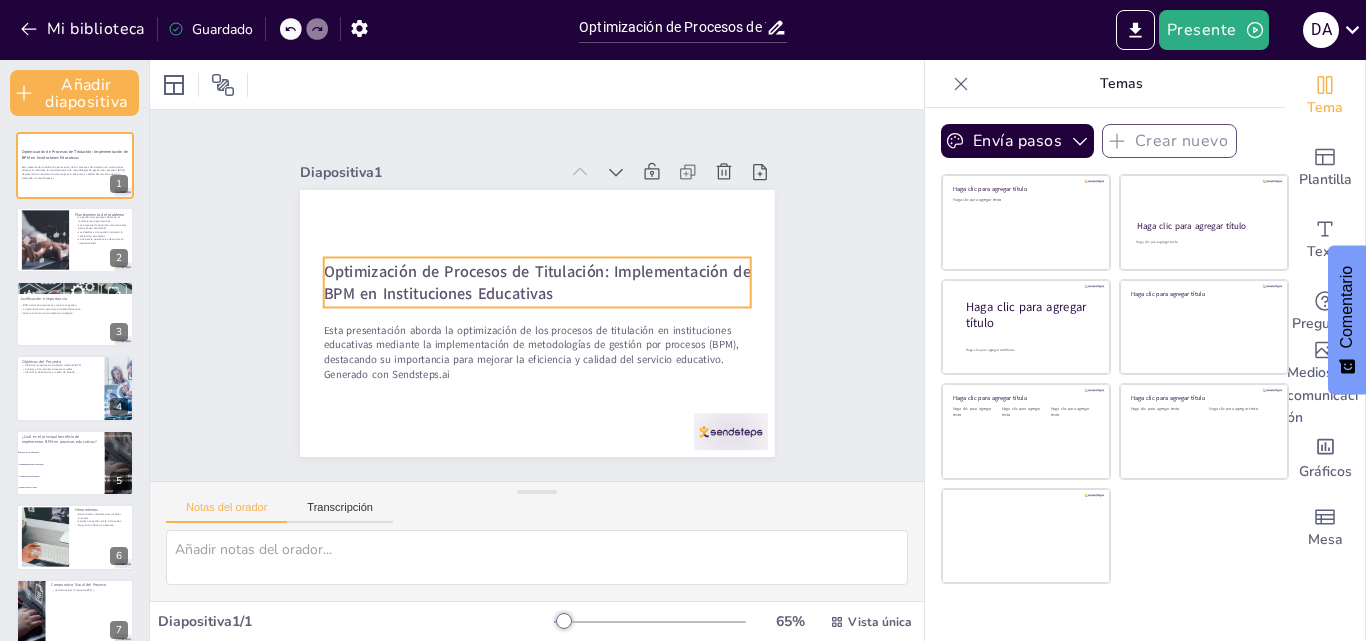 click on "Optimización de Procesos de Titulación: Implementación de BPM en Instituciones Educativas" at bounding box center (536, 283) 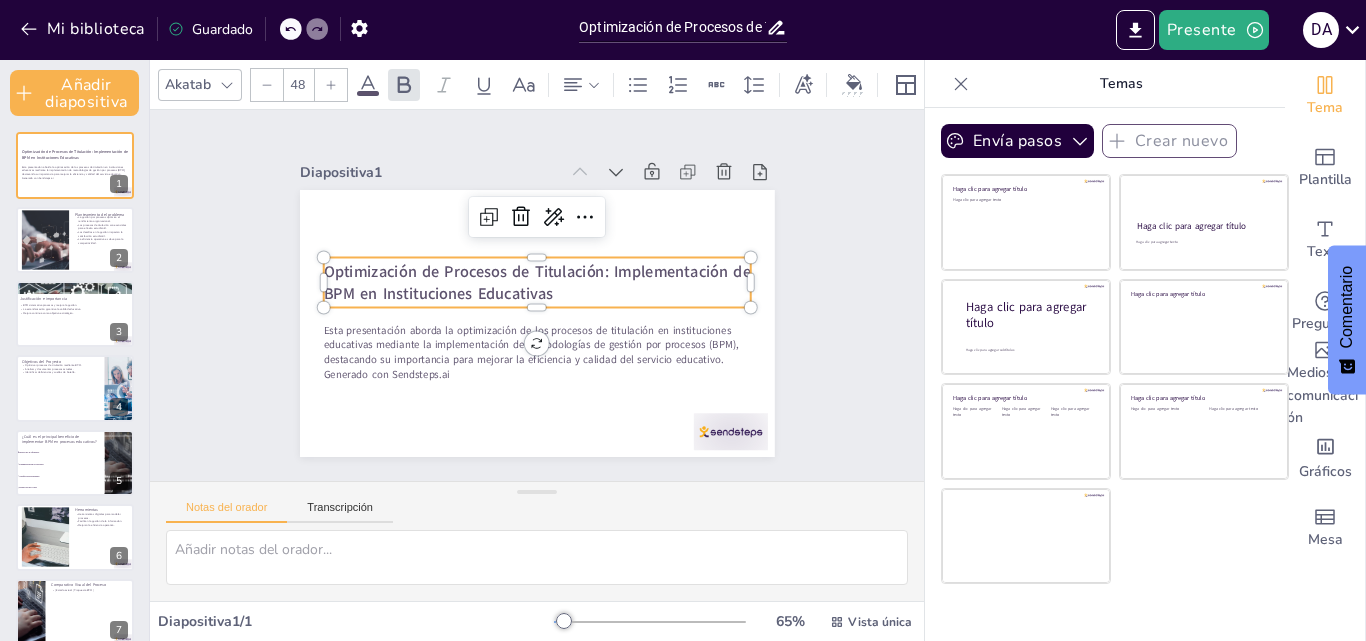 click on "Optimización de Procesos de Titulación: Implementación de BPM en Instituciones Educativas" at bounding box center (538, 272) 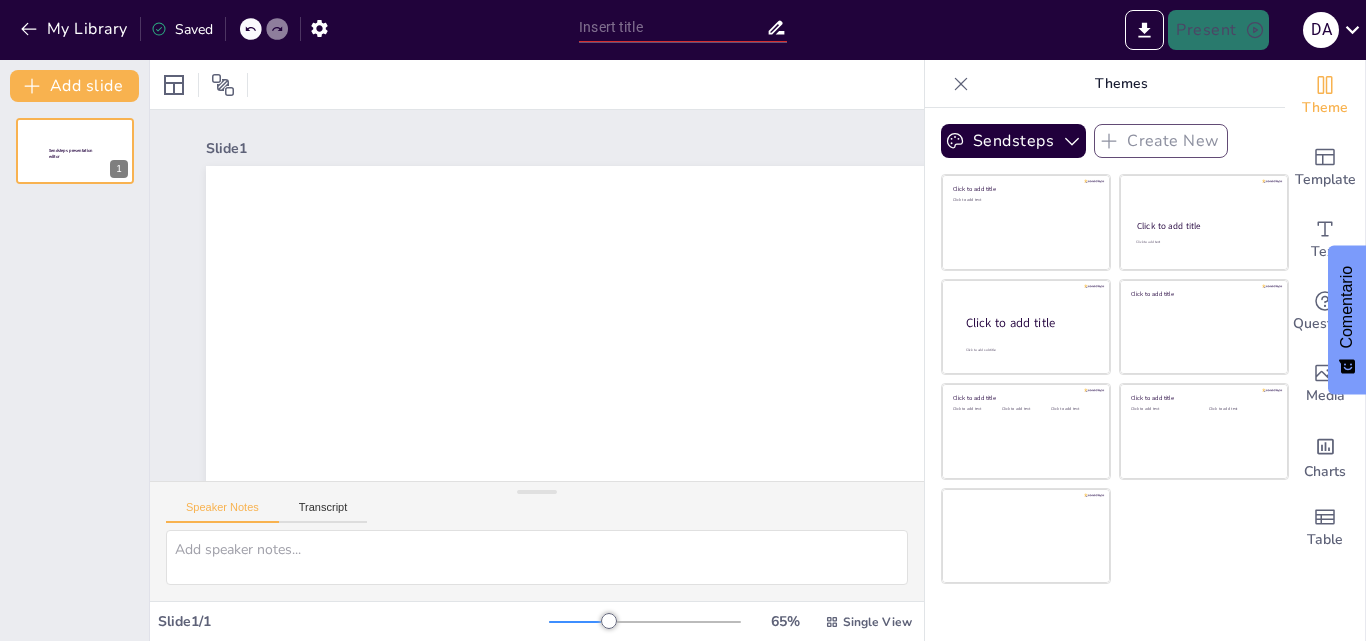 scroll, scrollTop: 0, scrollLeft: 0, axis: both 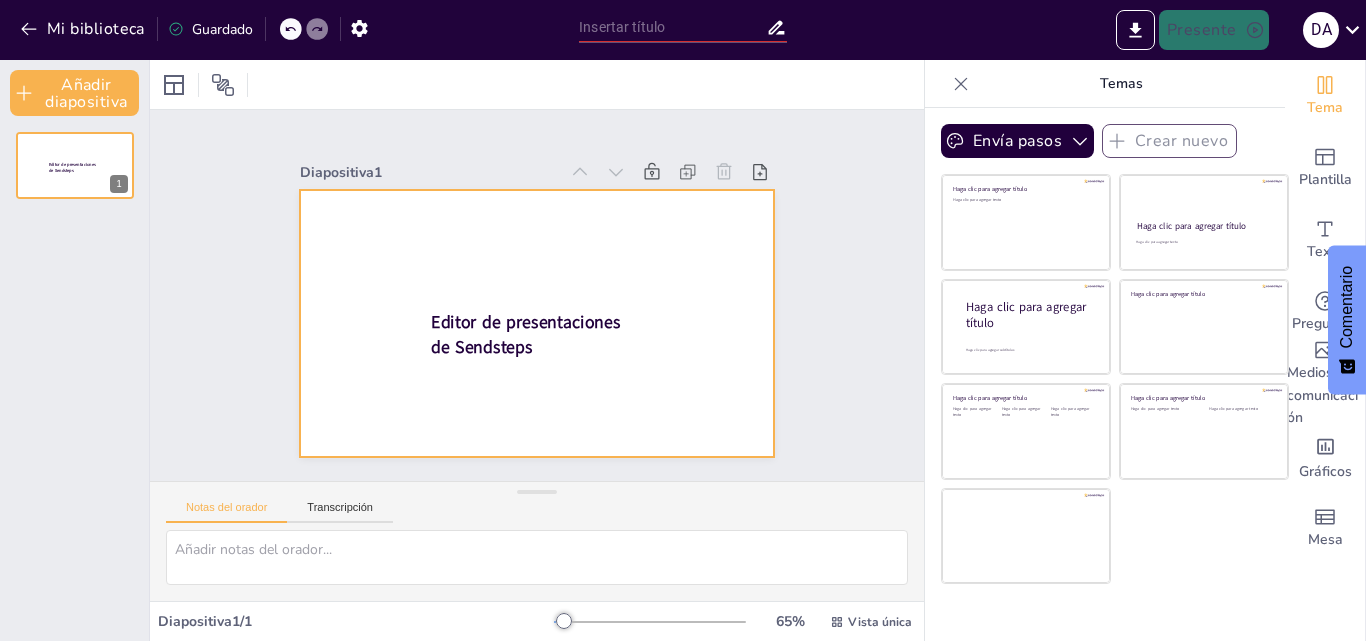 drag, startPoint x: 542, startPoint y: 285, endPoint x: 350, endPoint y: 276, distance: 192.21082 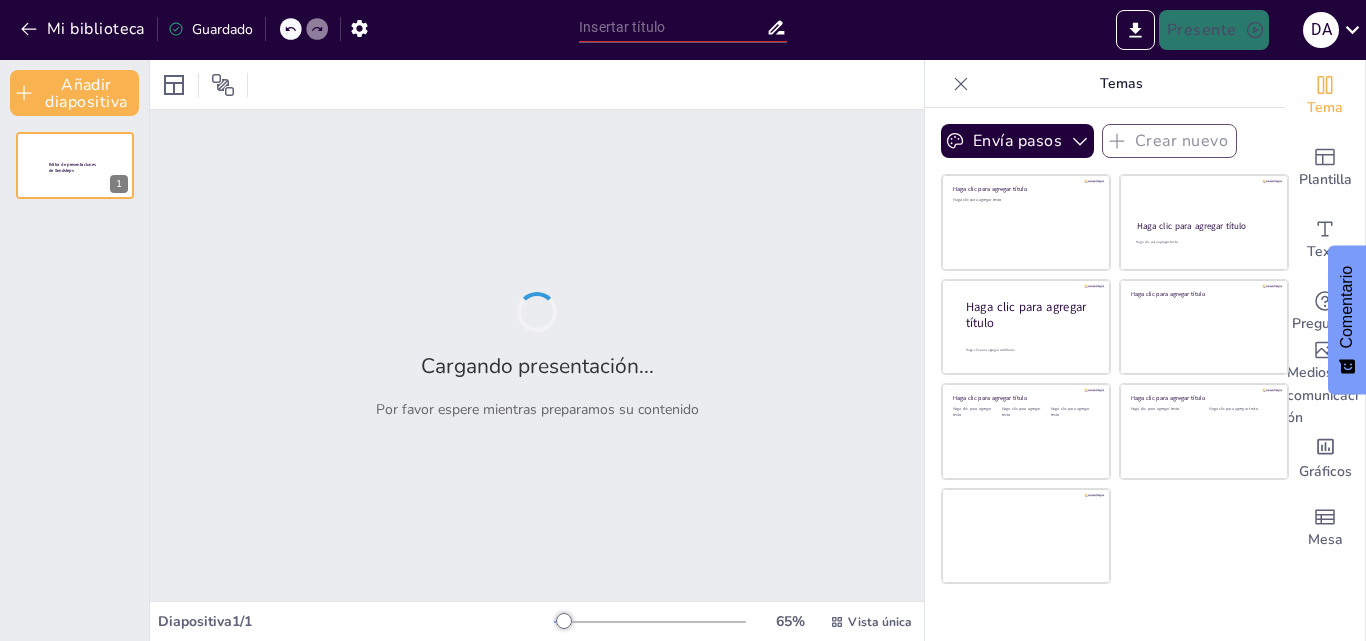 type on "Optimización de Procesos de Titulación: Implementación de BPM en Instituciones Educativas" 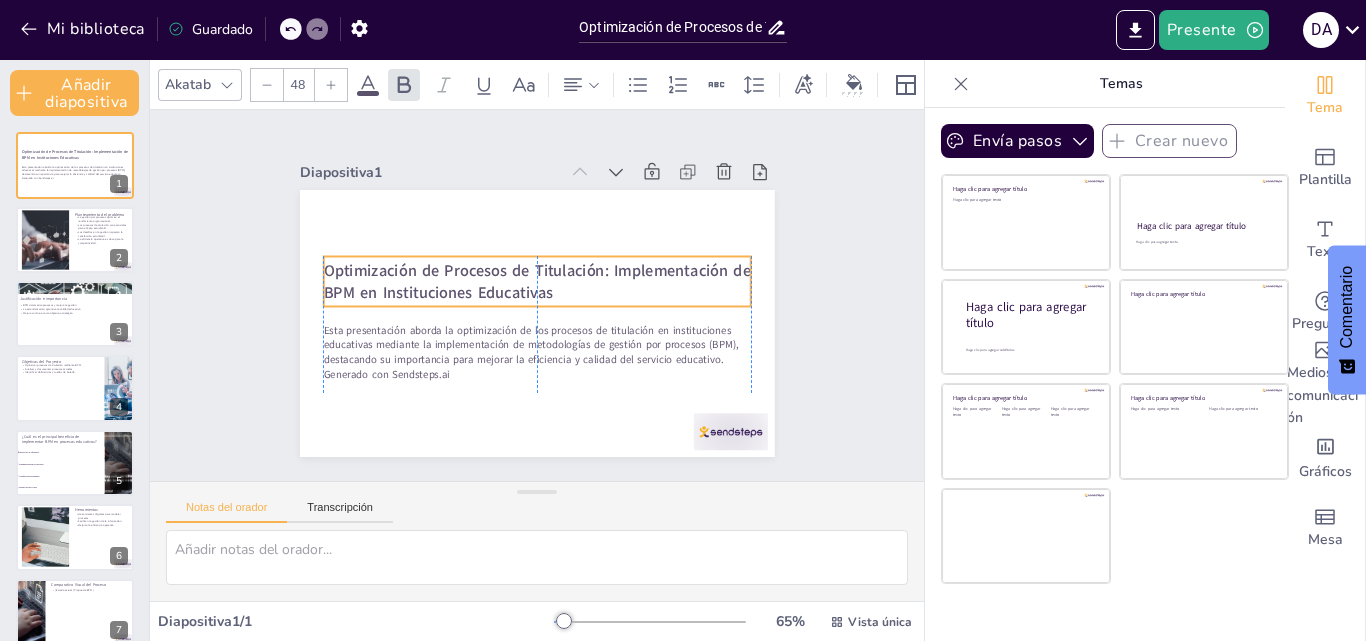 click on "Optimización de Procesos de Titulación: Implementación de BPM en Instituciones Educativas" at bounding box center (536, 282) 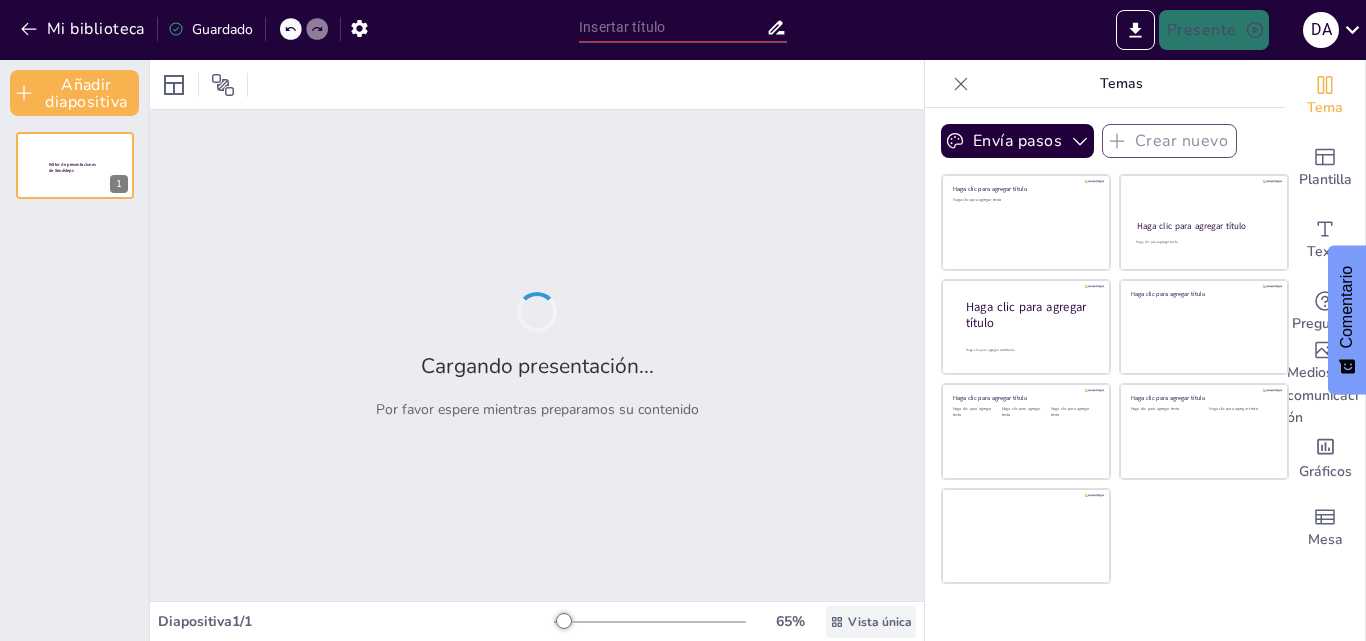 type on "Optimización de Procesos de Titulación: Implementación de BPM en Instituciones Educativas" 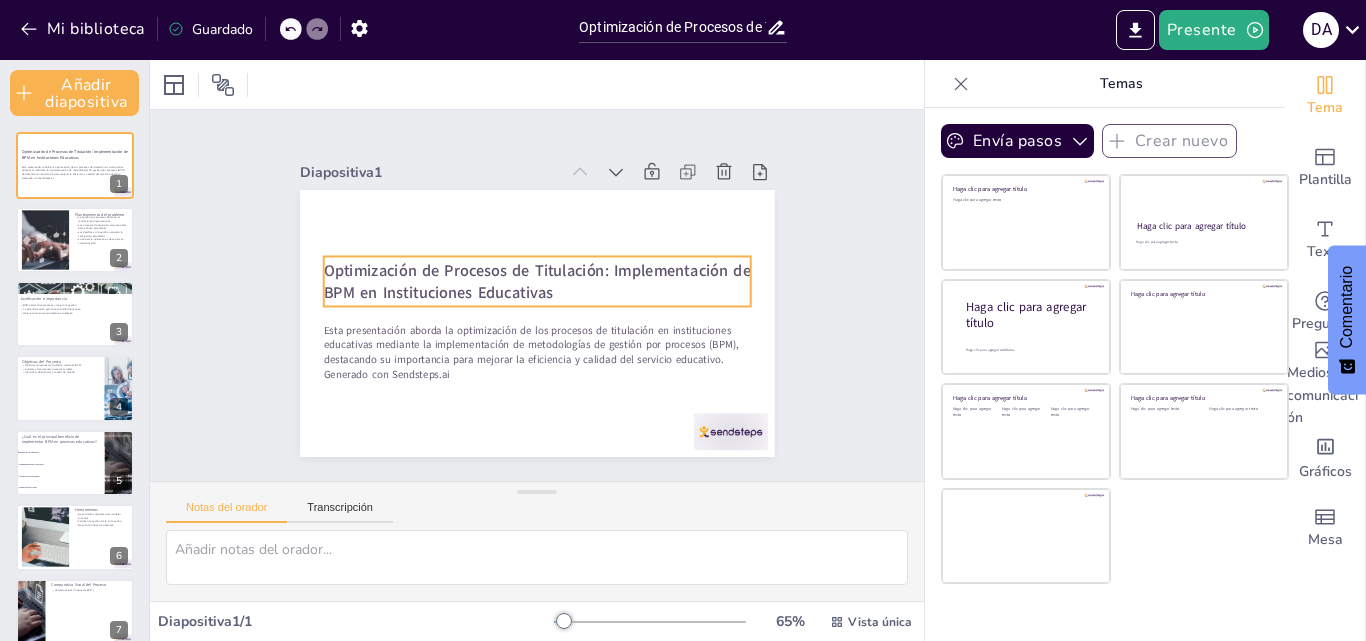 click on "Optimización de Procesos de Titulación: Implementación de BPM en Instituciones Educativas" at bounding box center (545, 275) 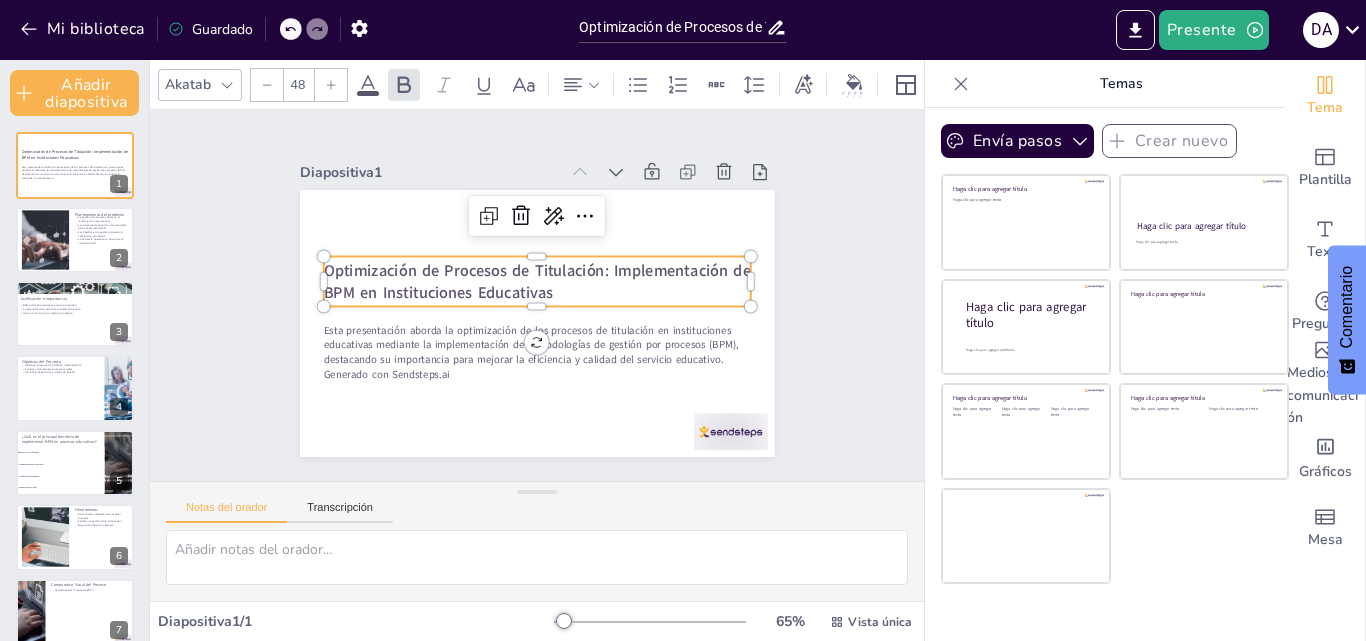 click on "Optimización de Procesos de Titulación: Implementación de BPM en Instituciones Educativas" at bounding box center [536, 282] 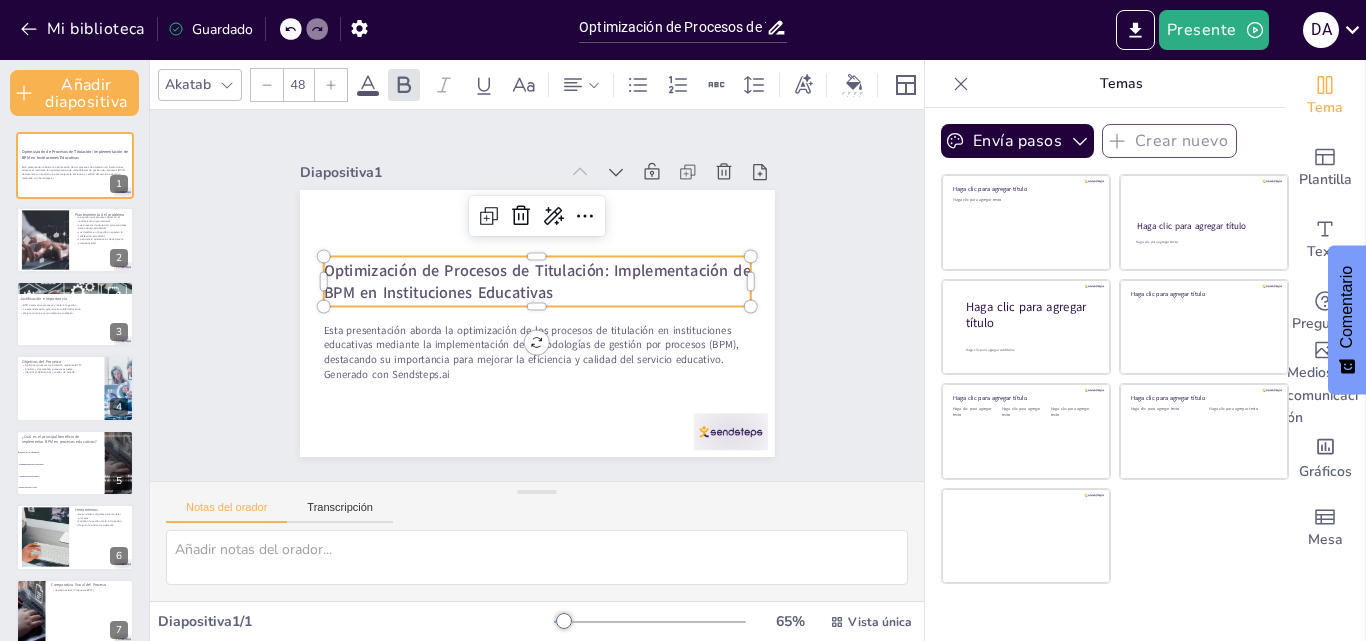 checkbox on "true" 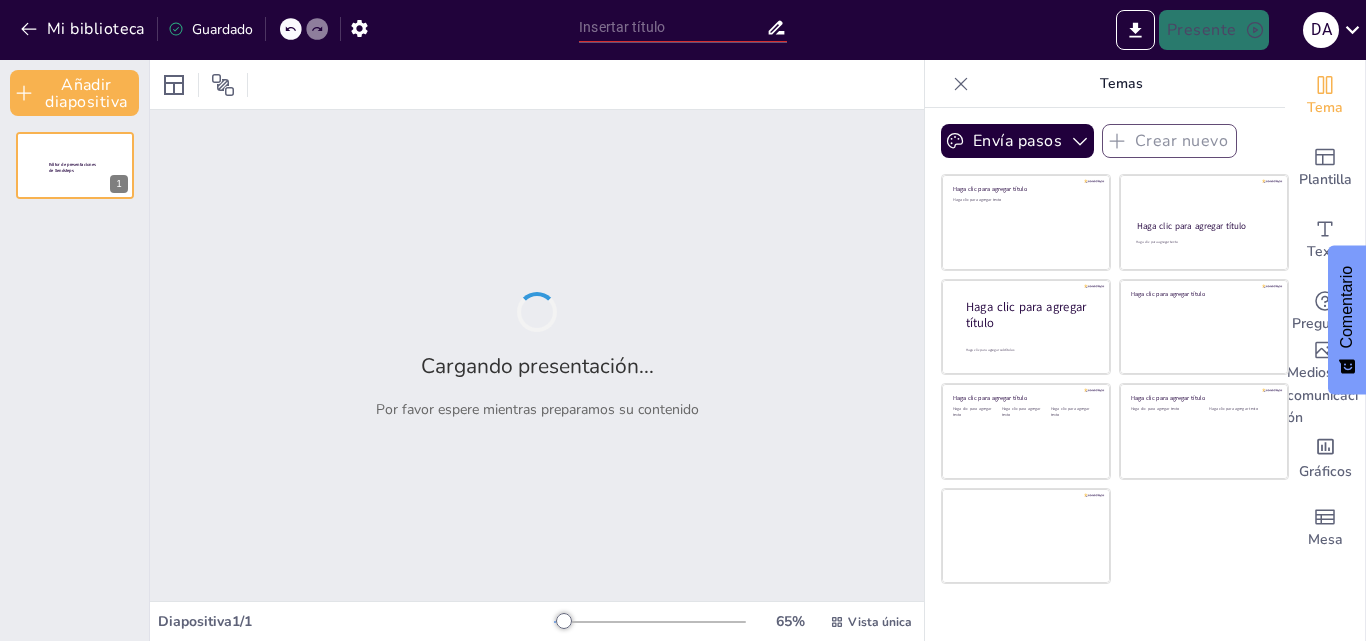 type on "Optimización de Procesos de Titulación: Implementación de BPM en Instituciones Educativas" 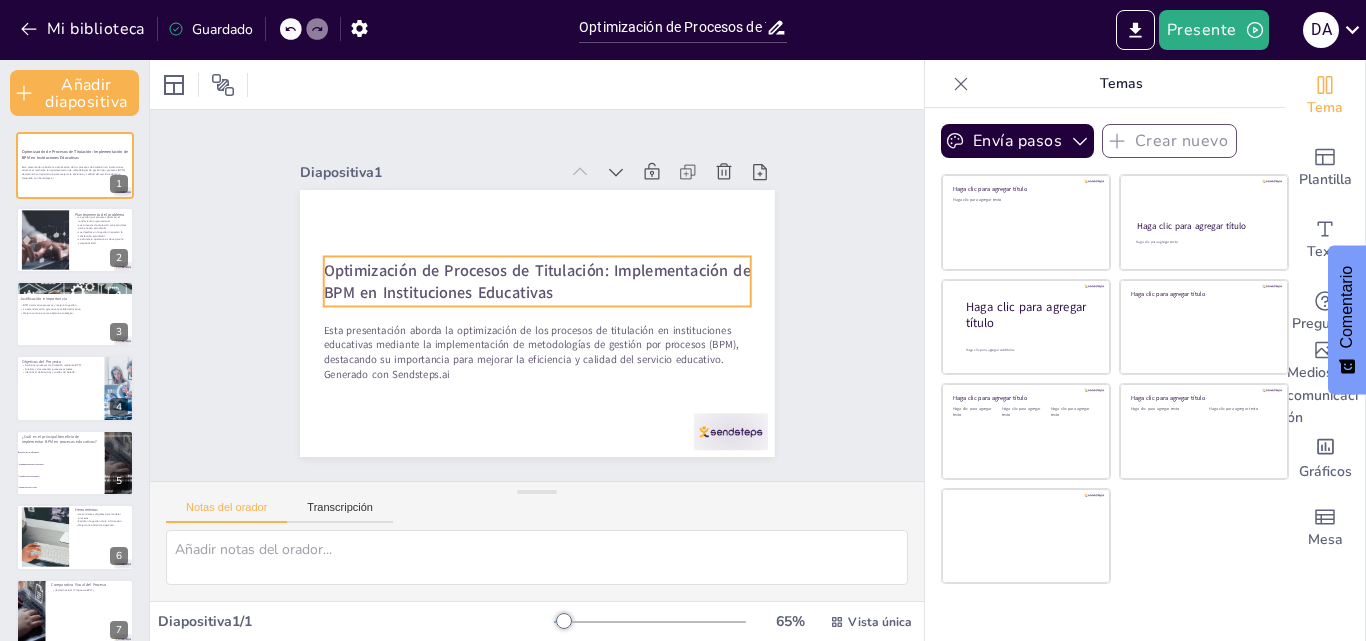 checkbox on "true" 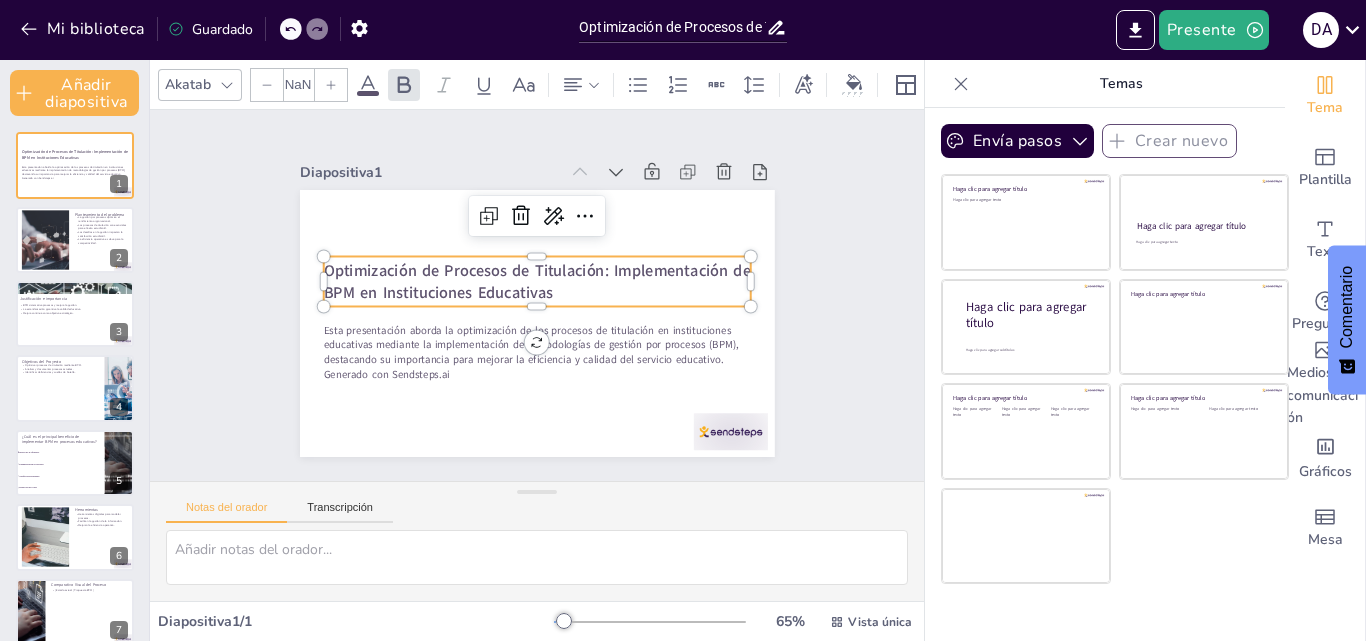 type on "48" 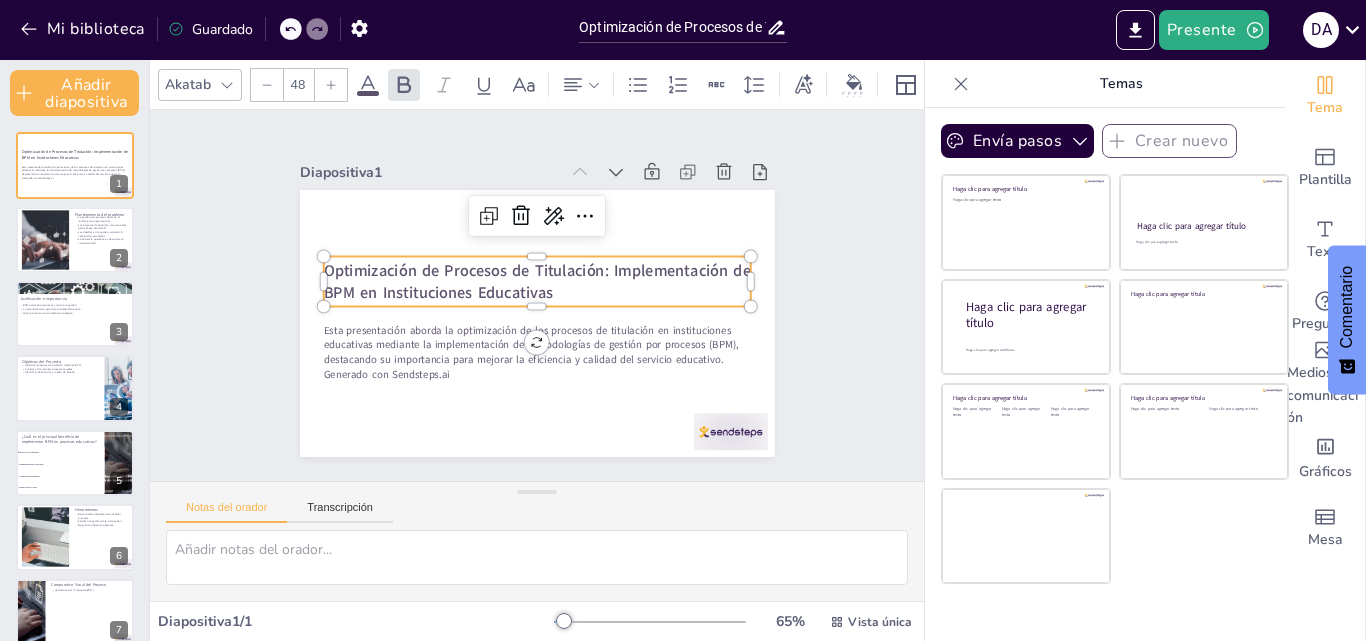 click on "Optimización de Procesos de Titulación: Implementación de BPM en Instituciones Educativas" at bounding box center [547, 279] 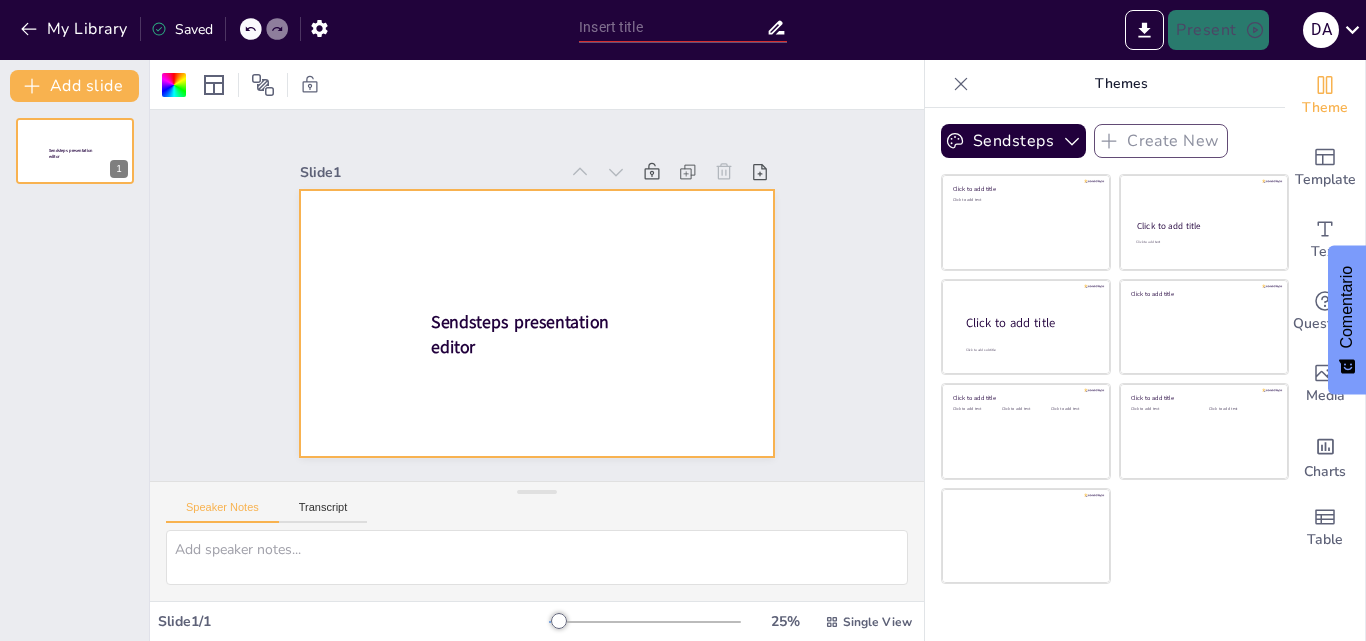 scroll, scrollTop: 0, scrollLeft: 0, axis: both 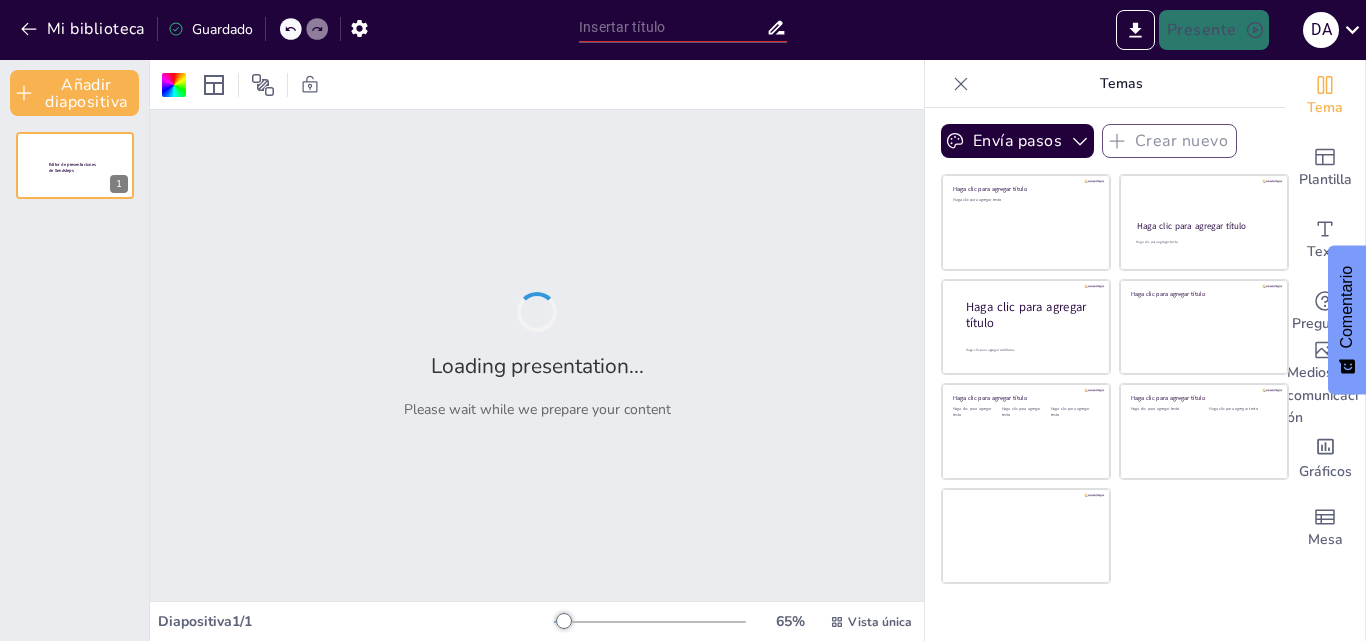 type on "Optimización de Procesos de Titulación: Implementación de BPM en Instituciones Educativas" 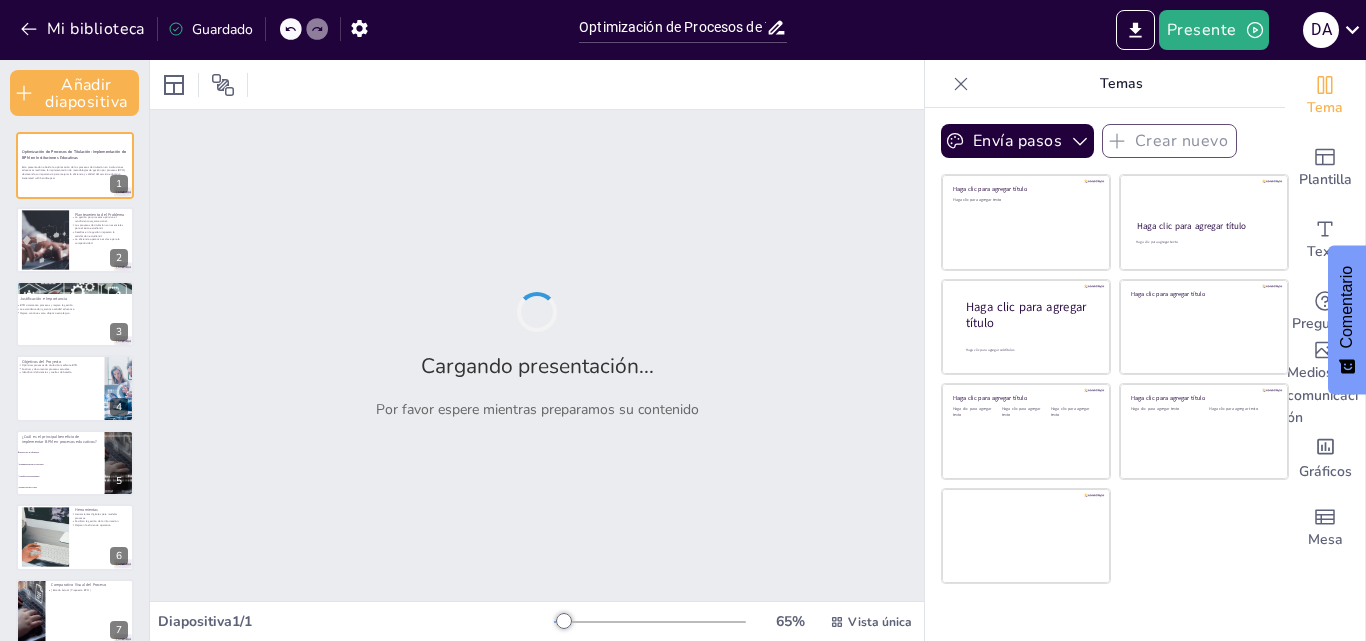 checkbox on "true" 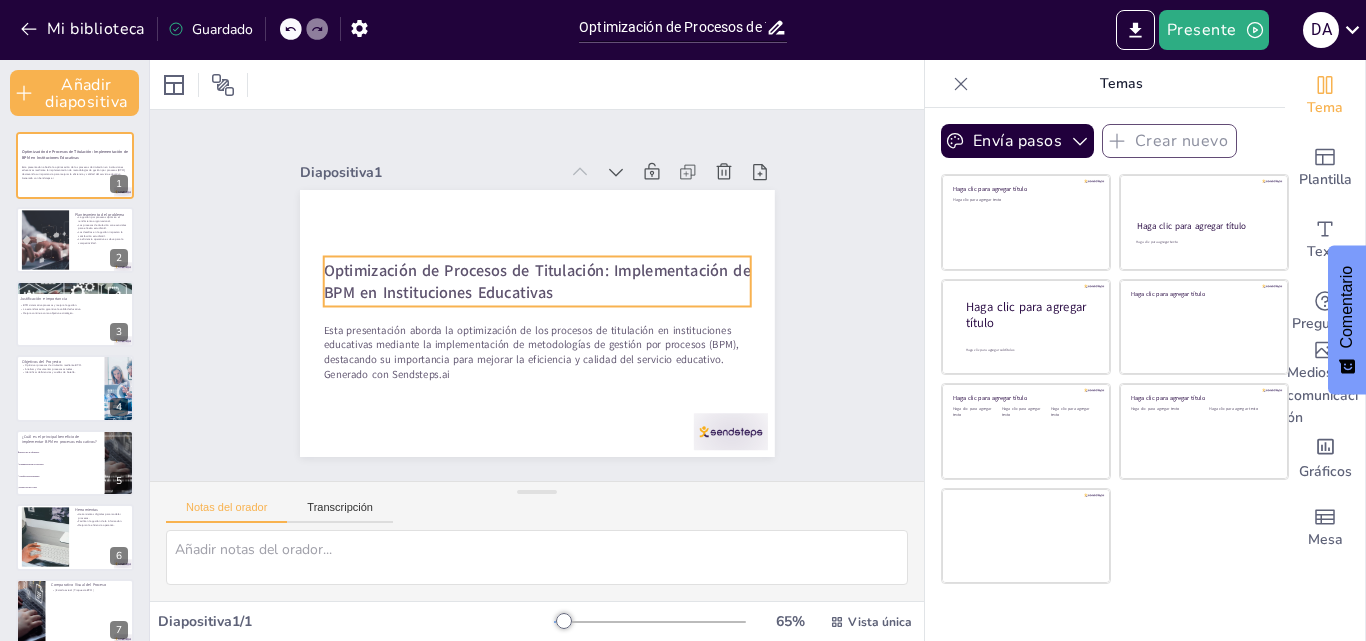 click on "Optimización de Procesos de Titulación: Implementación de BPM en Instituciones Educativas" at bounding box center (536, 282) 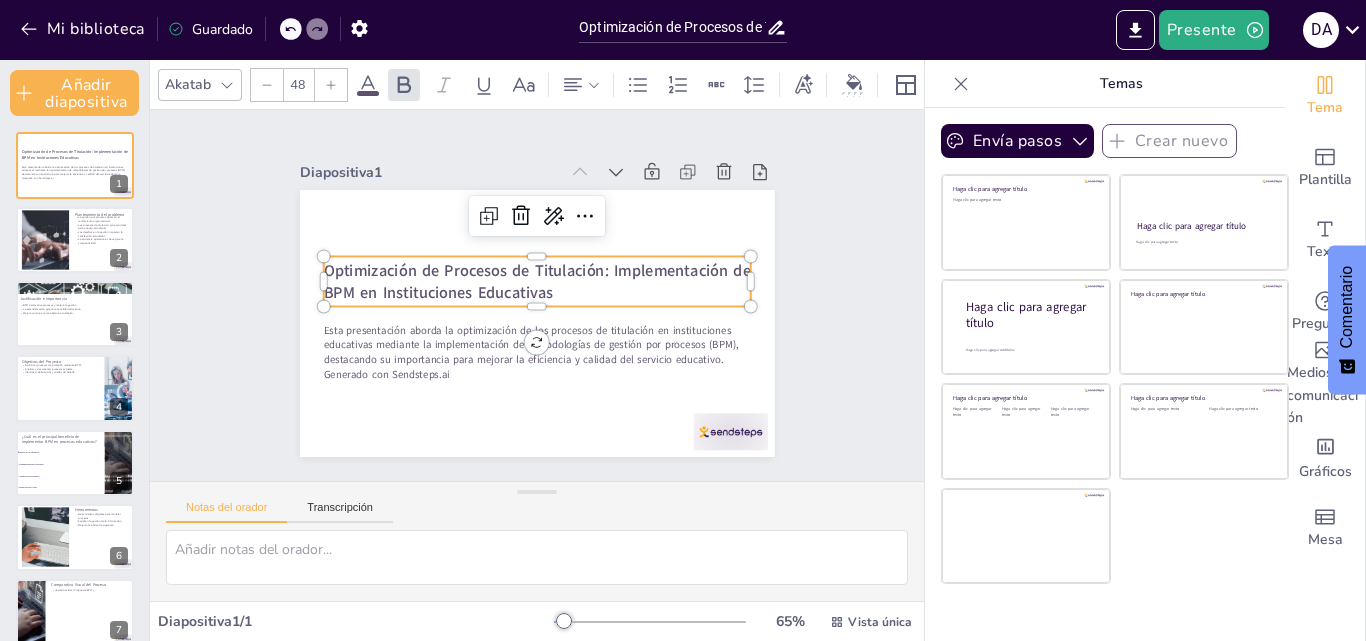 click on "Optimización de Procesos de Titulación: Implementación de BPM en Instituciones Educativas" at bounding box center [536, 282] 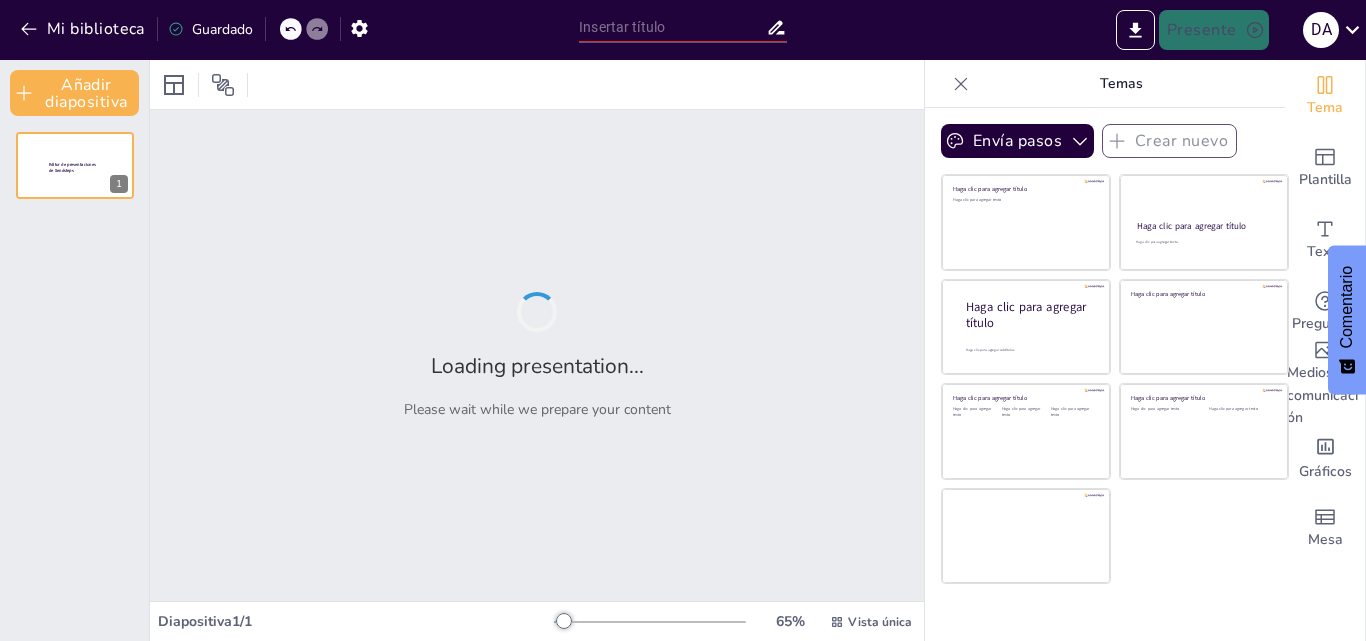 type on "Optimización de Procesos de Titulación: Implementación de BPM en Instituciones Educativas" 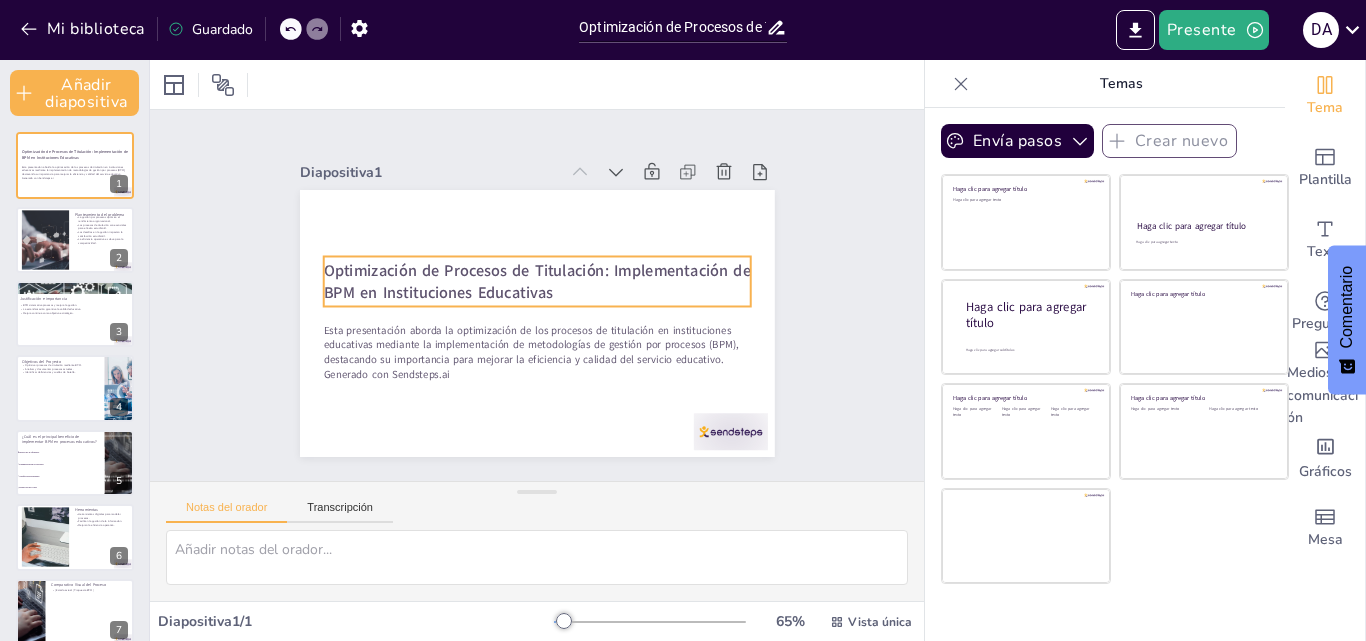 click on "Optimización de Procesos de Titulación: Implementación de BPM en Instituciones Educativas" at bounding box center (536, 282) 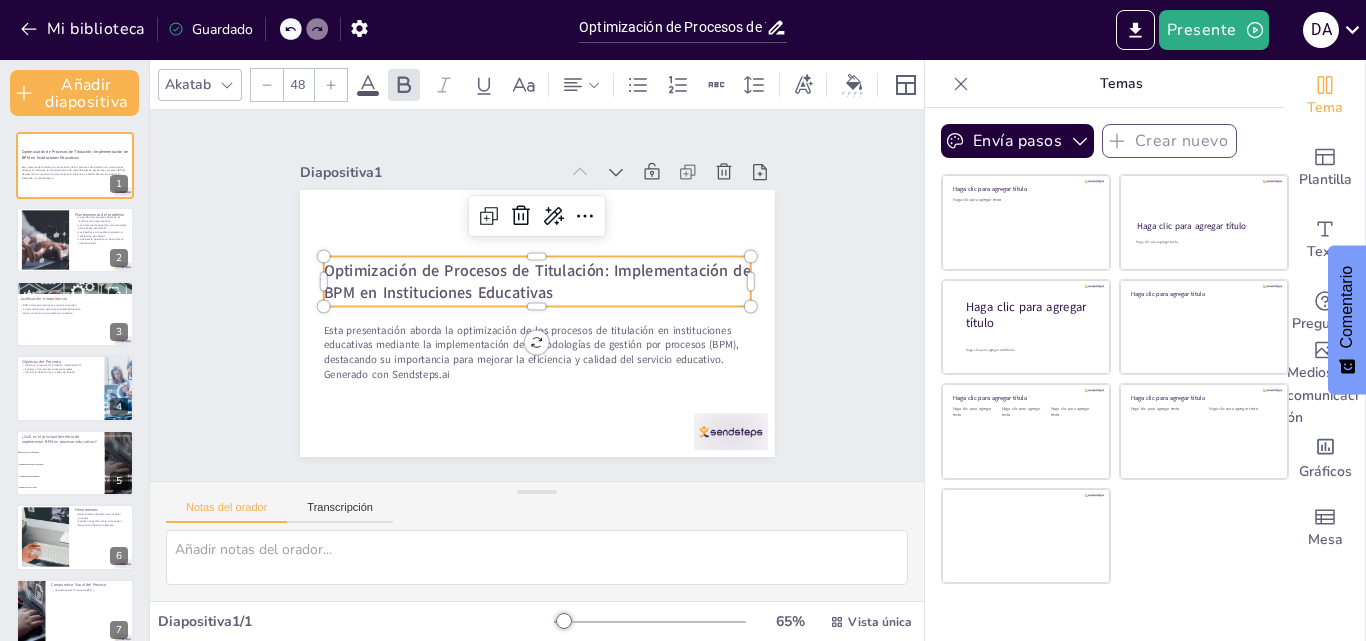checkbox on "true" 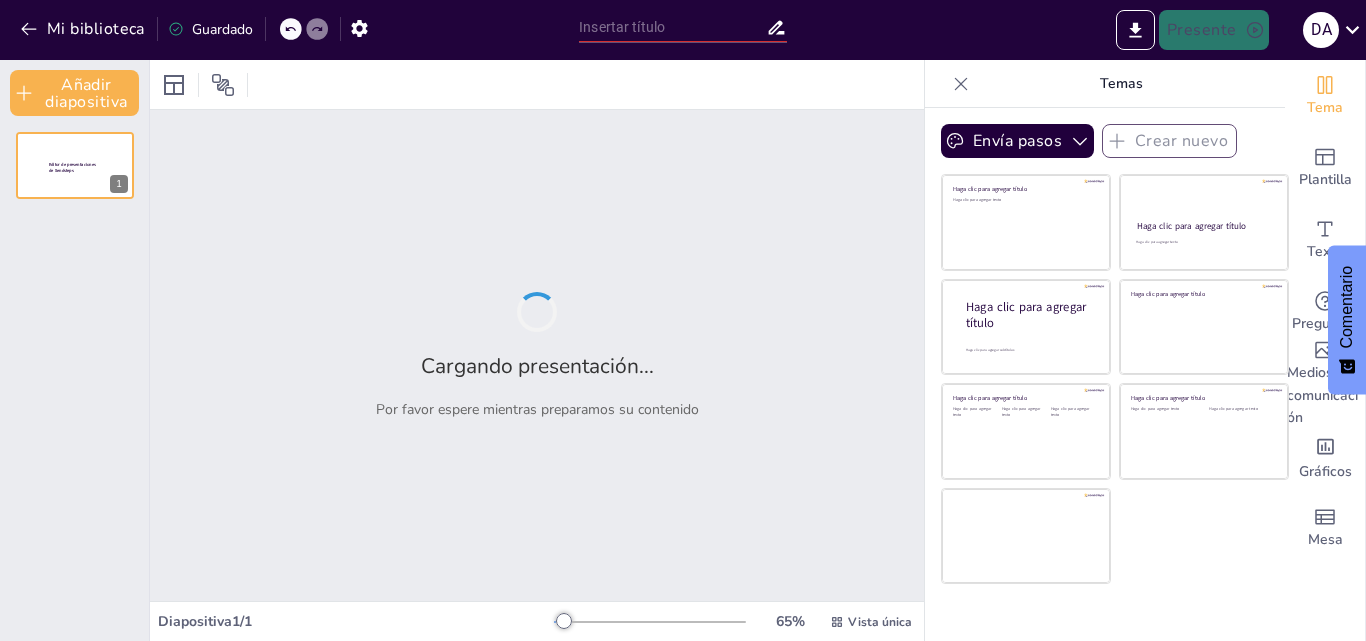 type on "Optimización de Procesos de Titulación: Implementación de BPM en Instituciones Educativas" 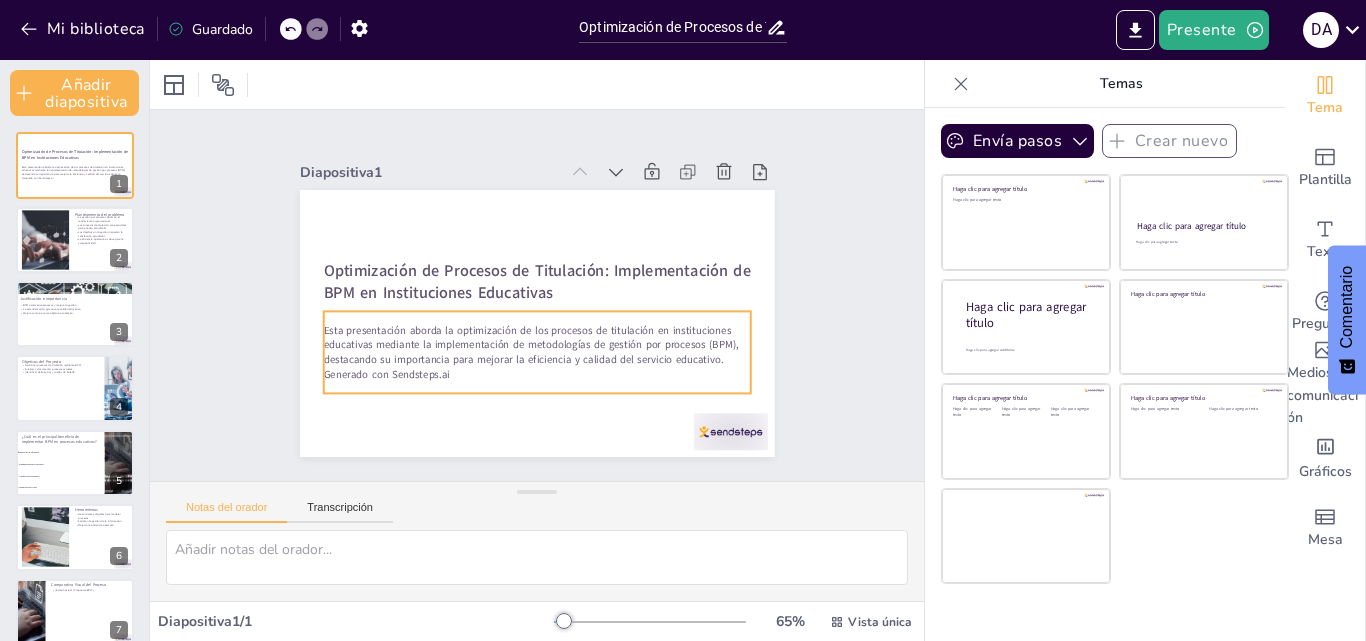 click on "Esta presentación aborda la optimización de los procesos de titulación en instituciones educativas mediante la implementación de metodologías de gestión por procesos (BPM), destacando su importancia para mejorar la eficiencia y calidad del servicio educativo." at bounding box center (530, 345) 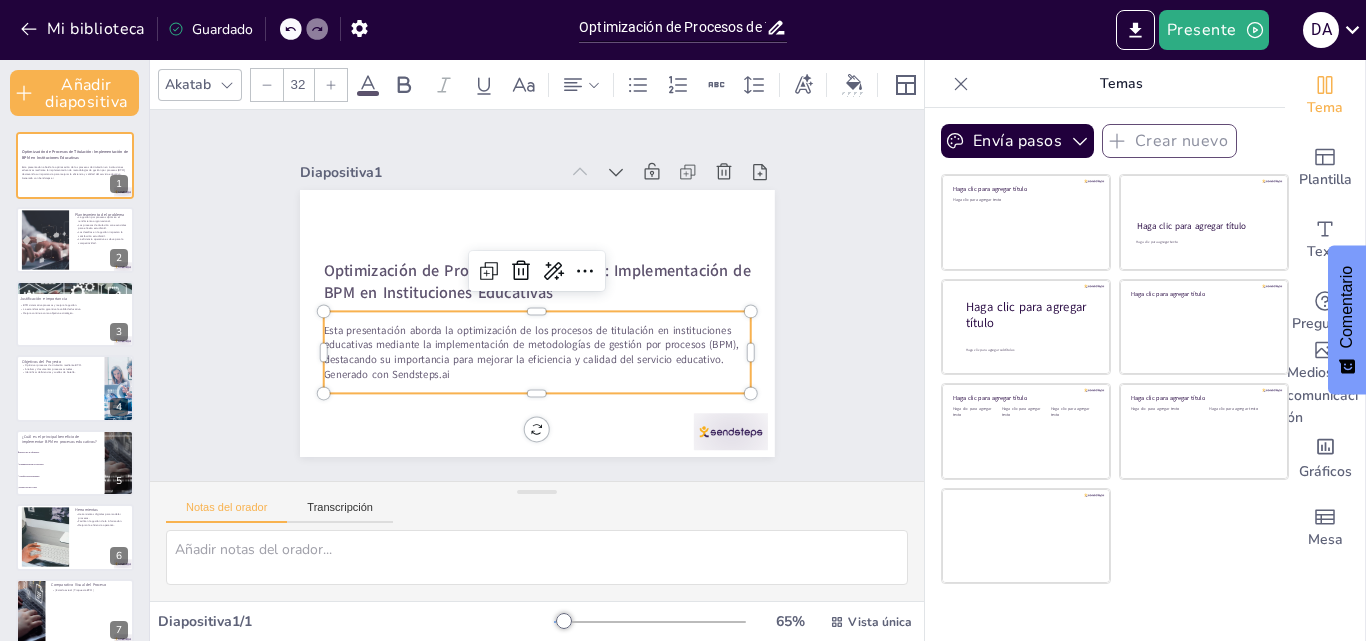 checkbox on "true" 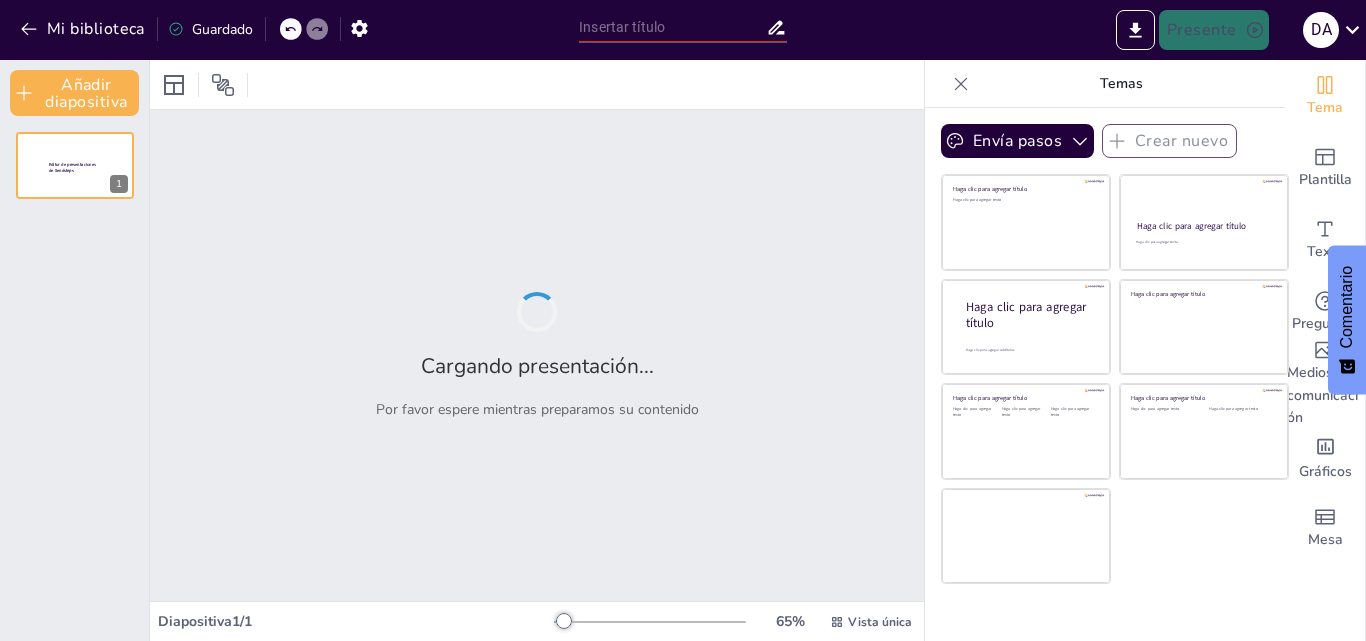 type on "Optimización de Procesos de Titulación: Implementación de BPM en Instituciones Educativas" 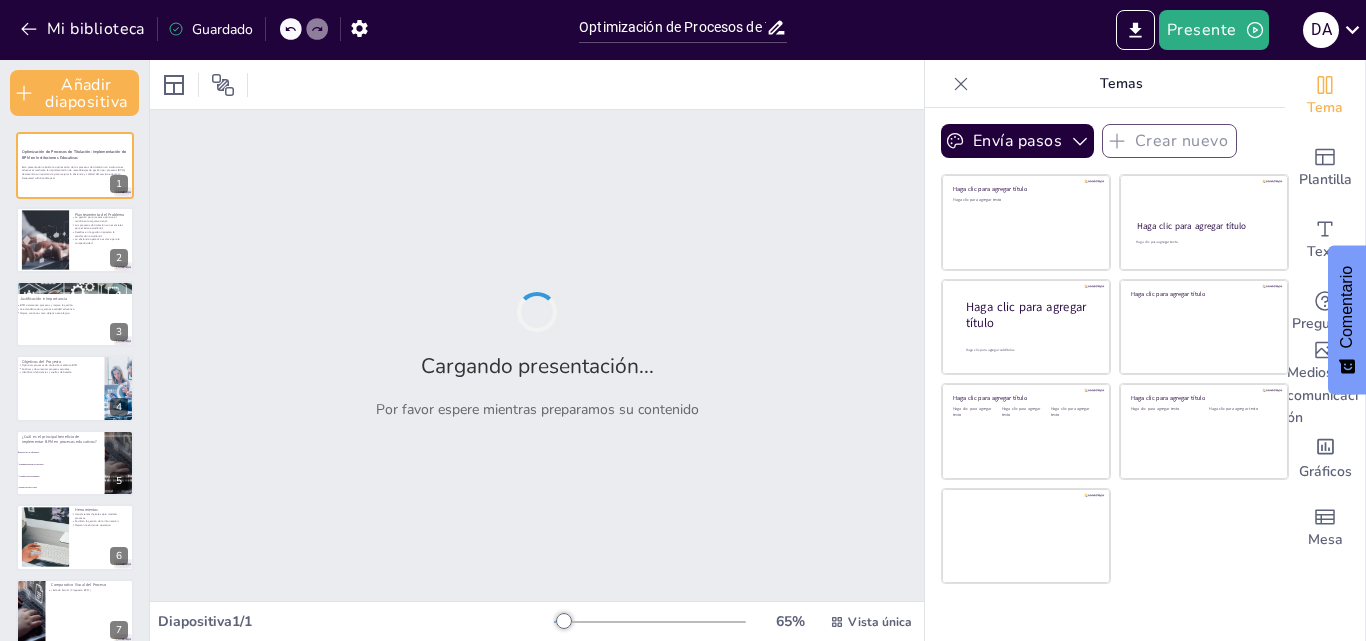 checkbox on "true" 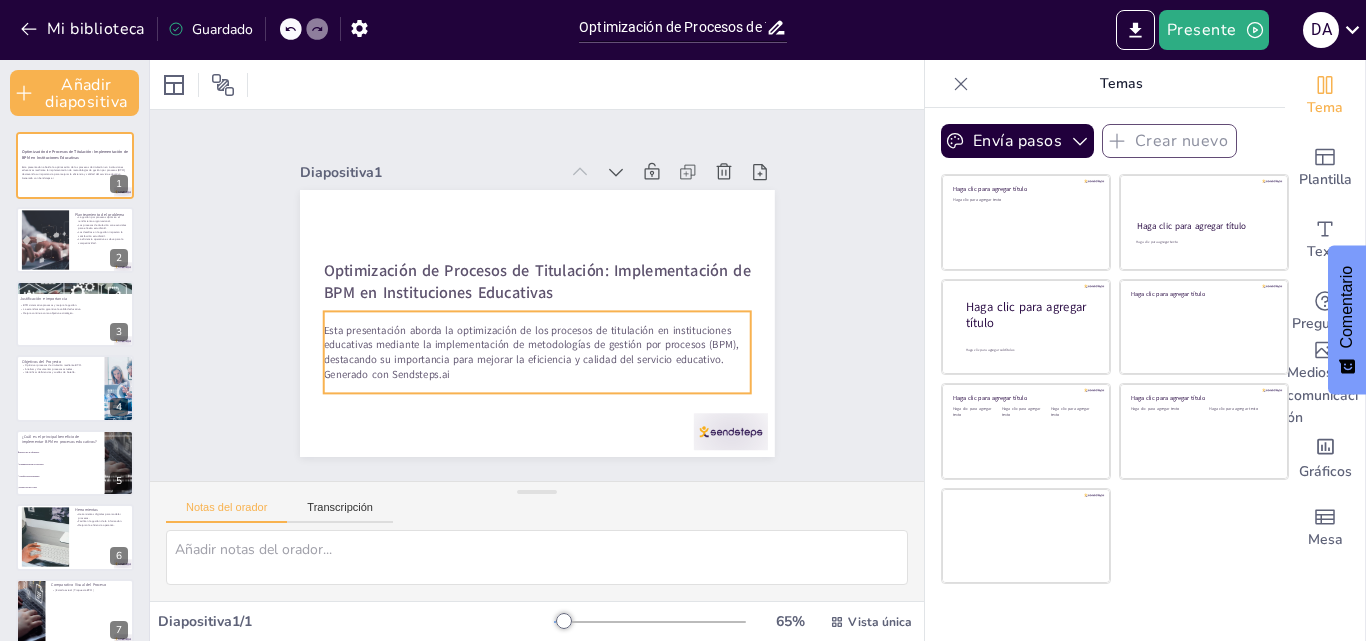 click on "Esta presentación aborda la optimización de los procesos de titulación en instituciones educativas mediante la implementación de metodologías de gestión por procesos (BPM), destacando su importancia para mejorar la eficiencia y calidad del servicio educativo." at bounding box center (530, 345) 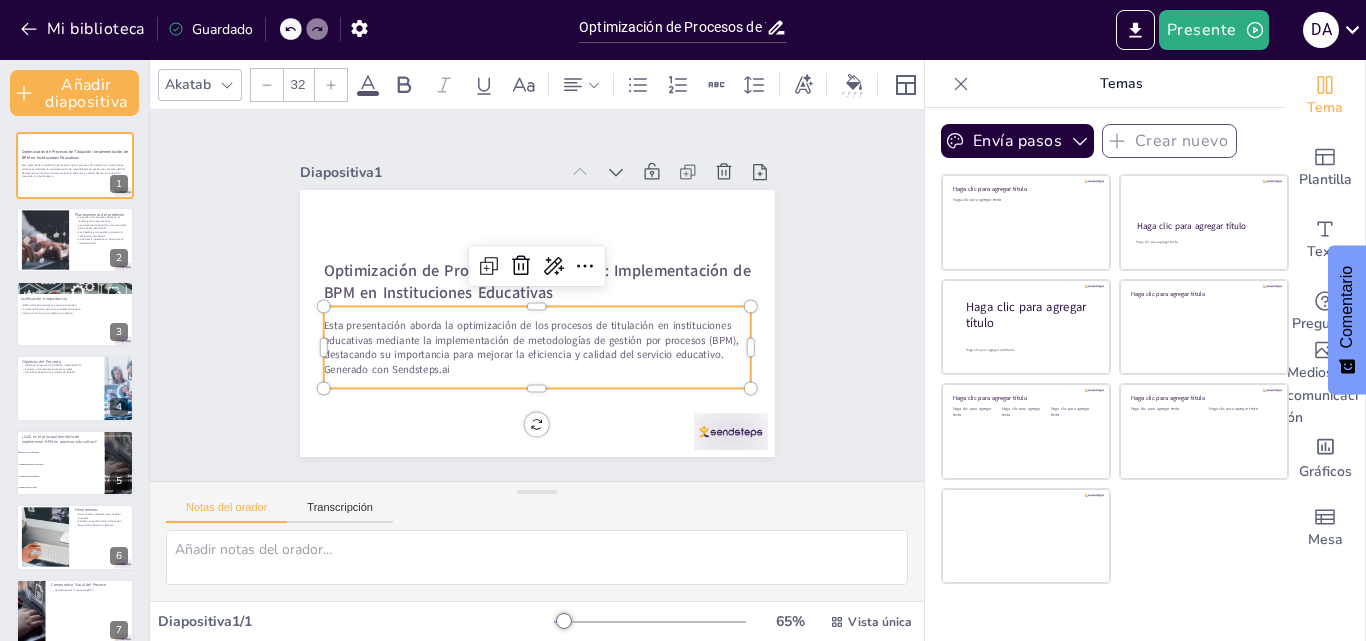 click on "Esta presentación aborda la optimización de los procesos de titulación en instituciones educativas mediante la implementación de metodologías de gestión por procesos (BPM), destacando su importancia para mejorar la eficiencia y calidad del servicio educativo." at bounding box center [530, 340] 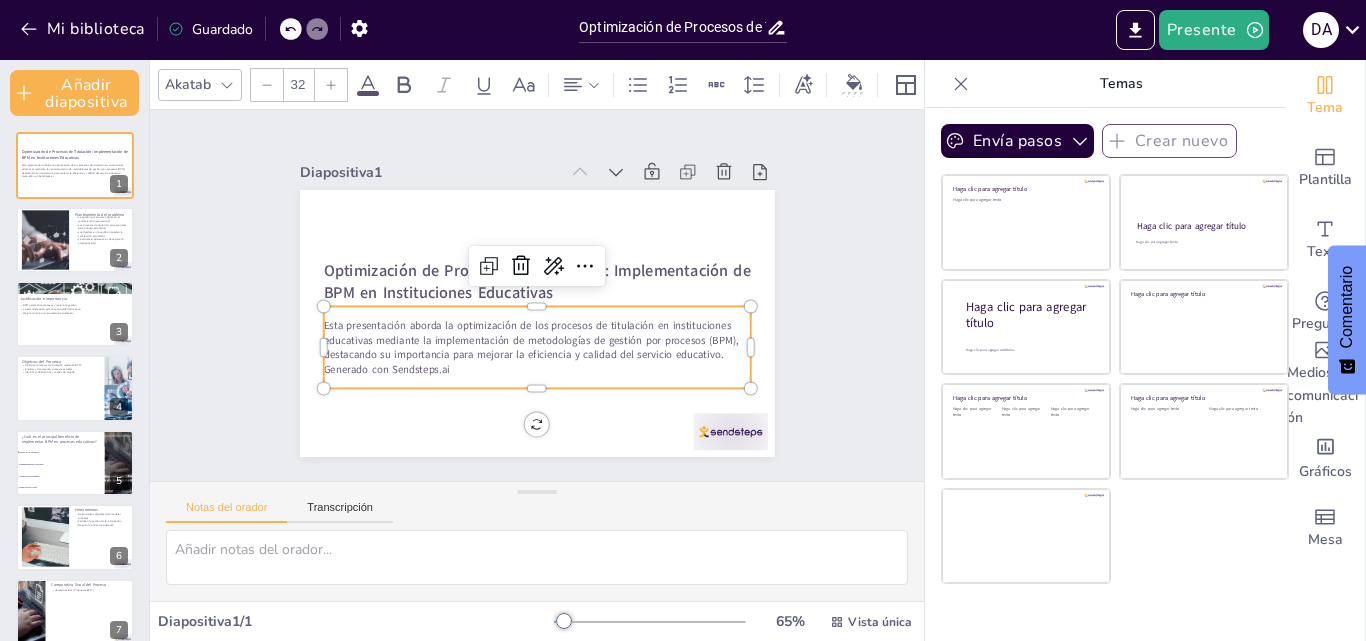 checkbox on "true" 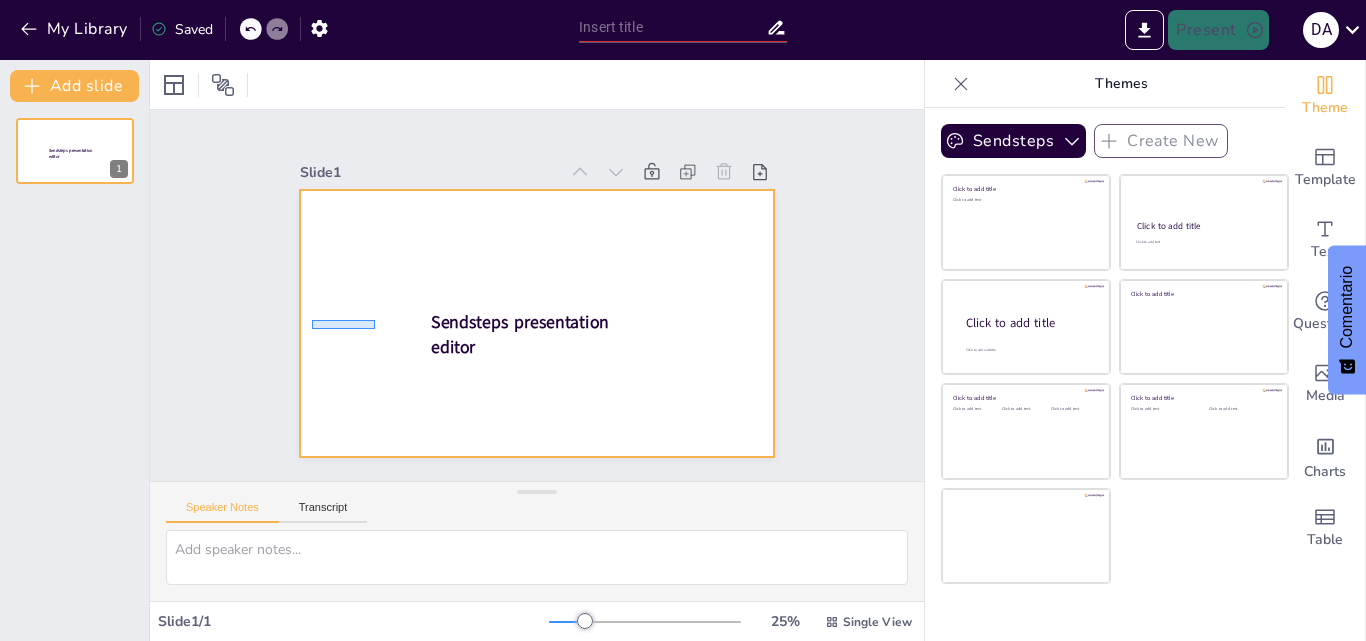 scroll, scrollTop: 0, scrollLeft: 0, axis: both 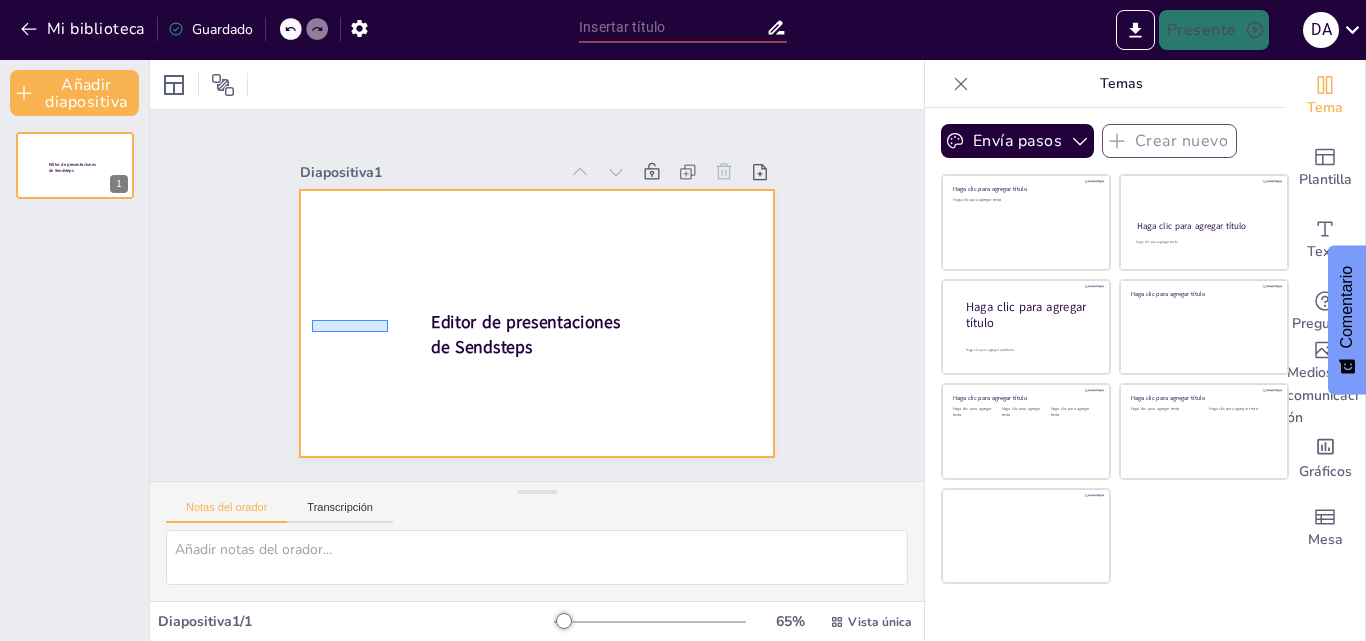 type on "Optimización de Procesos de Titulación: Implementación de BPM en Instituciones Educativas" 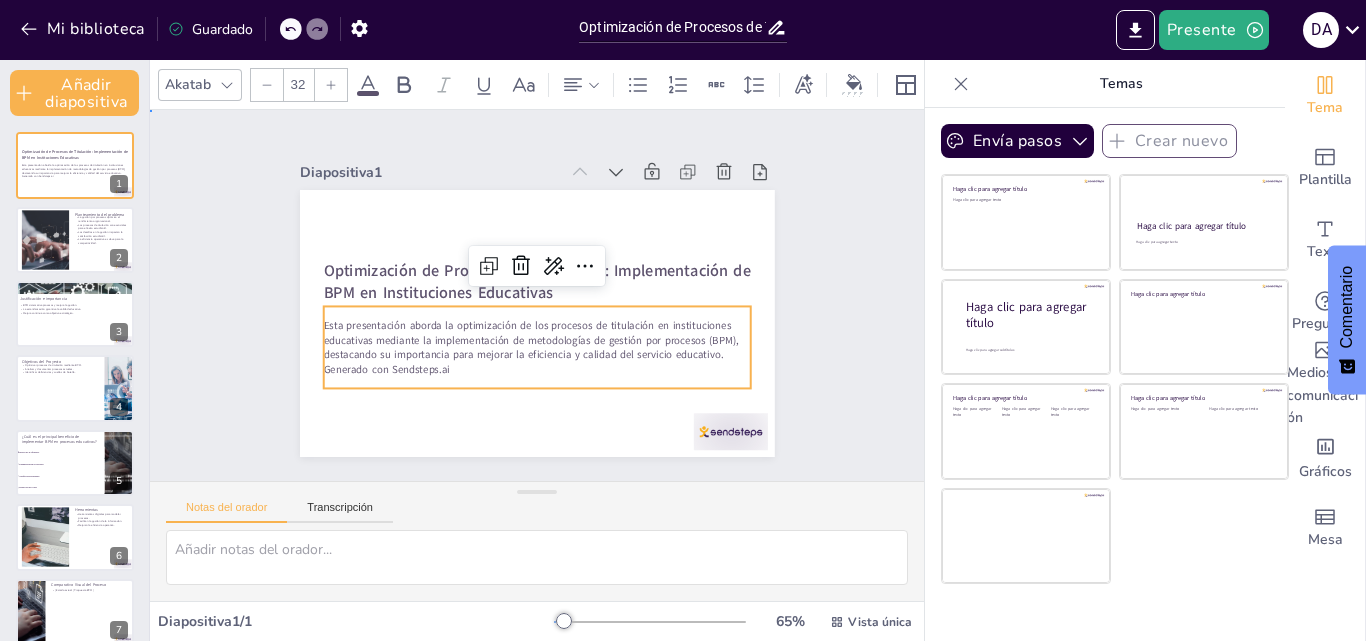 click on "Esta presentación aborda la optimización de los procesos de titulación en instituciones educativas mediante la implementación de metodologías de gestión por procesos (BPM), destacando su importancia para mejorar la eficiencia y calidad del servicio educativo." at bounding box center (530, 340) 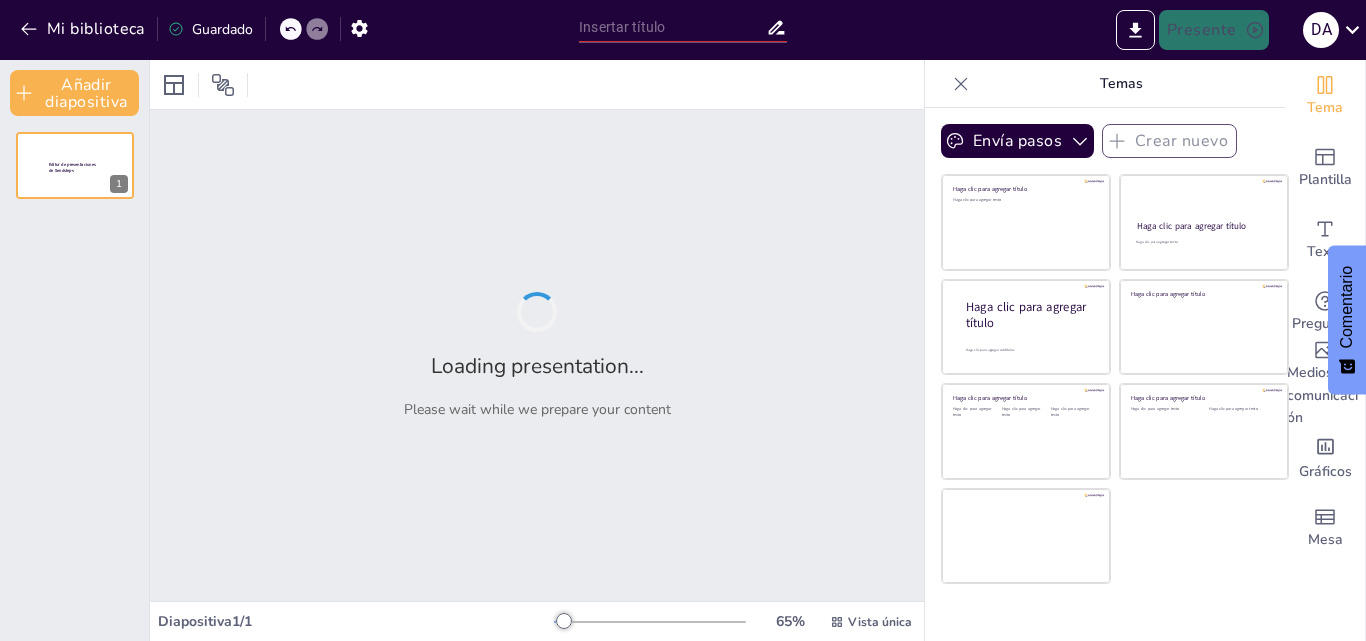 type on "Optimización de Procesos de Titulación: Implementación de BPM en Instituciones Educativas" 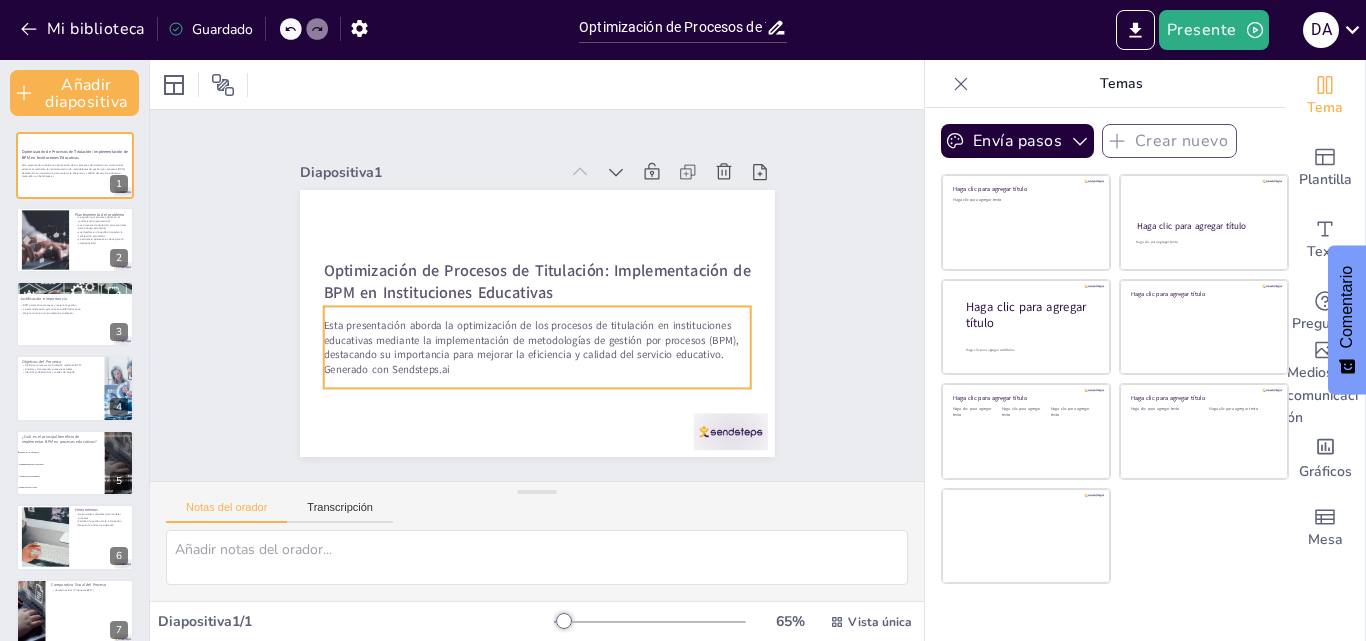 checkbox on "true" 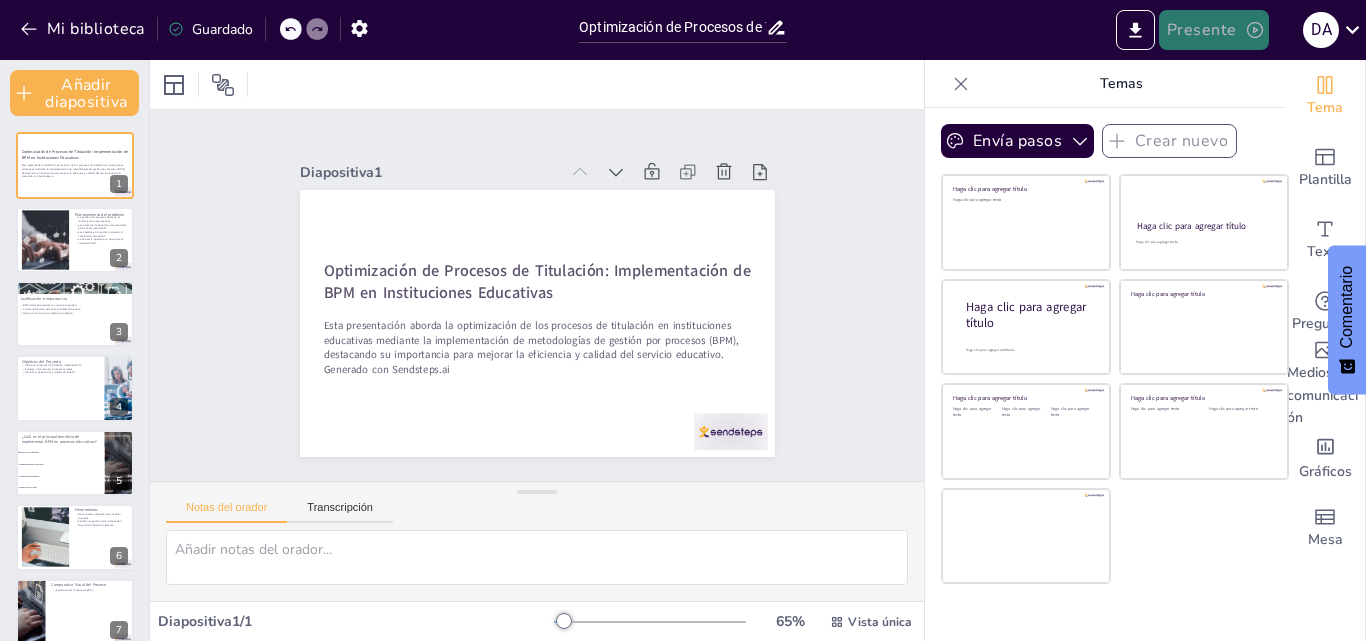click 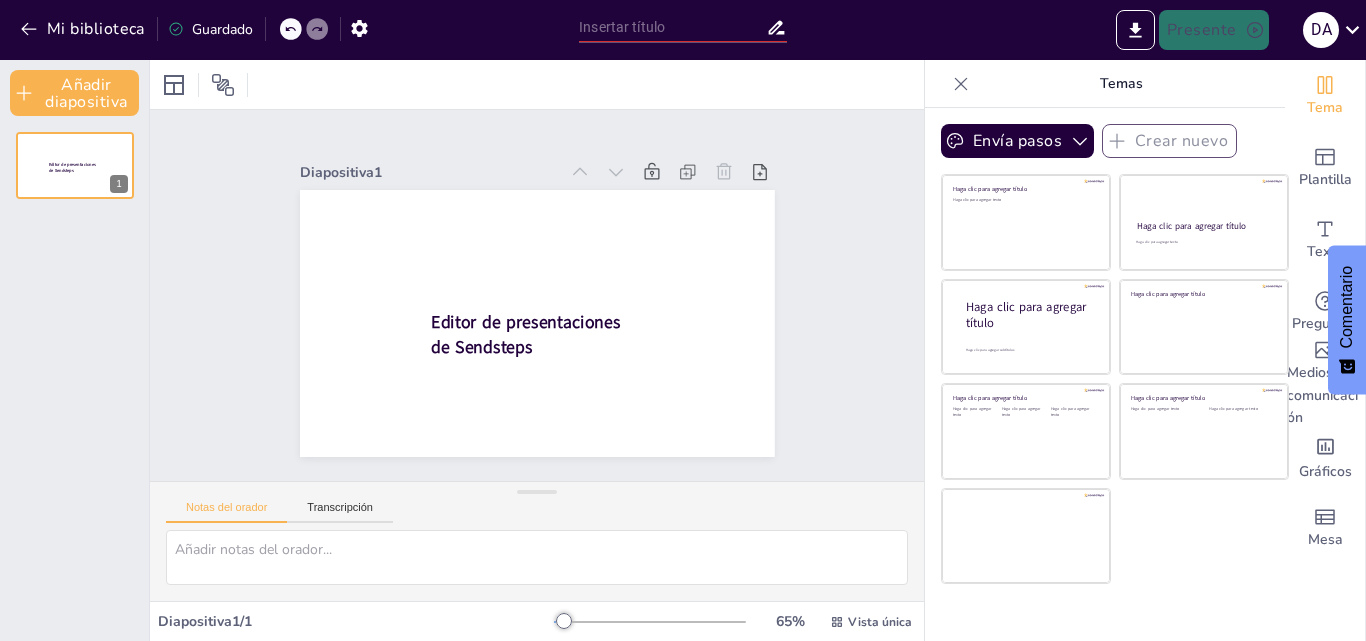 type on "Optimización de Procesos de Titulación: Implementación de BPM en Instituciones Educativas" 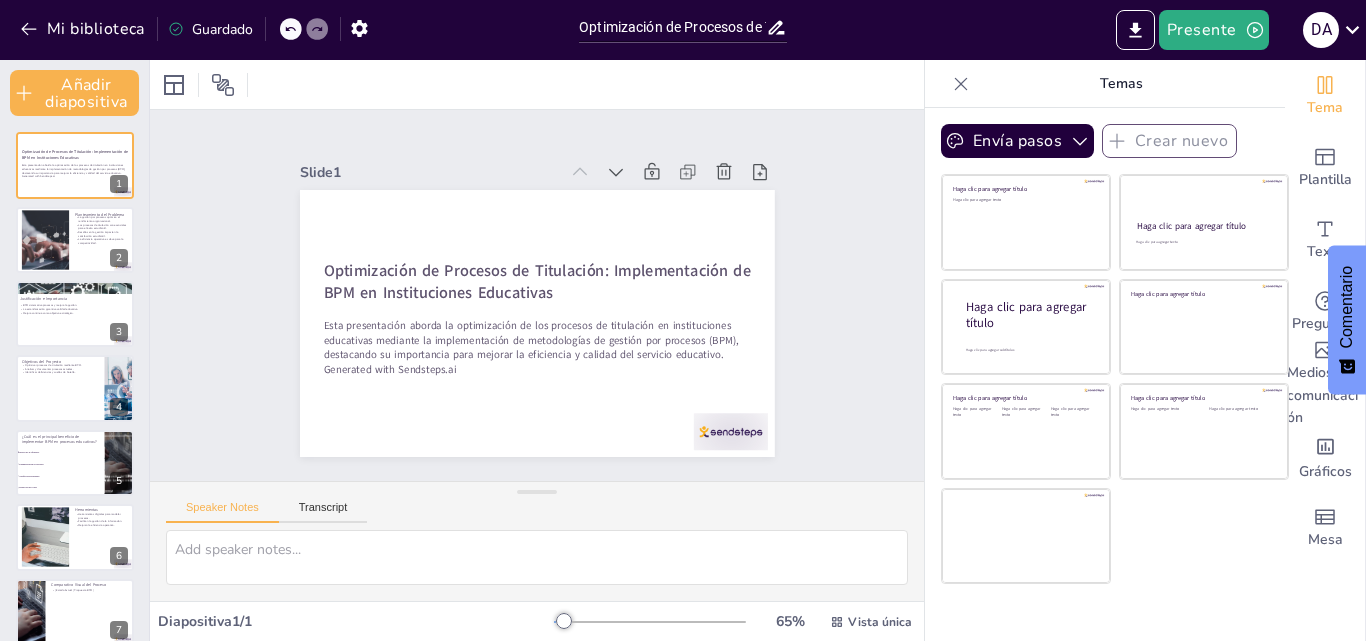checkbox on "true" 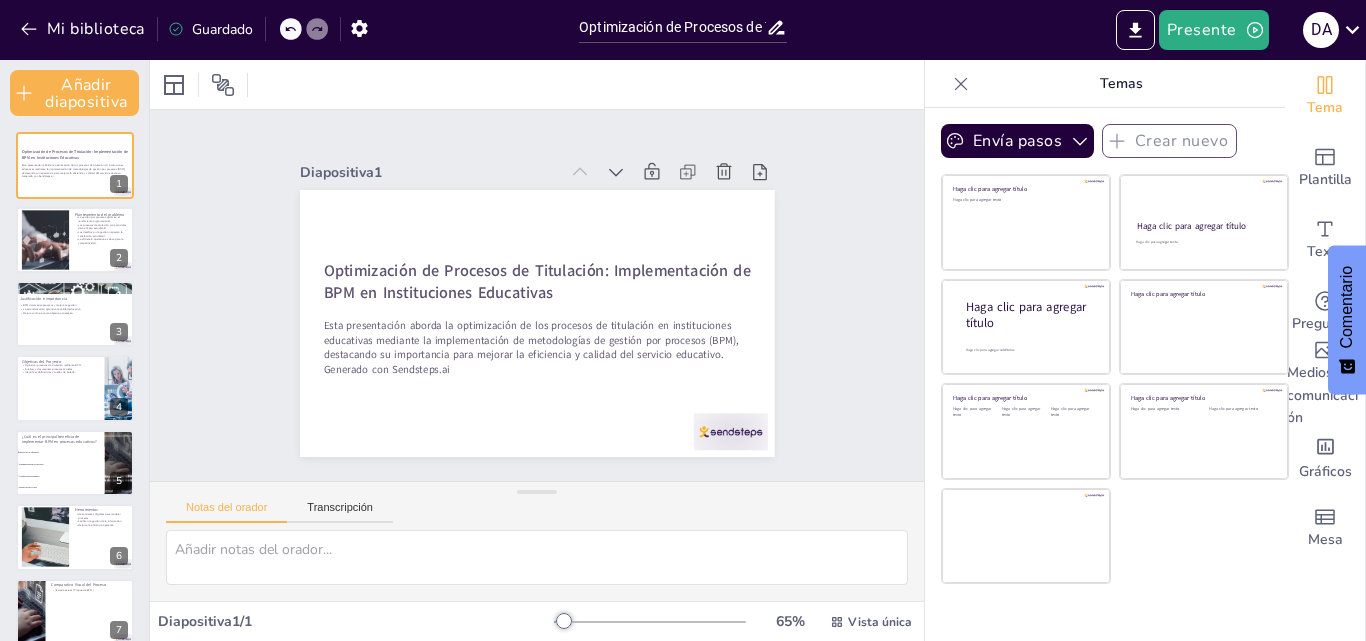 click 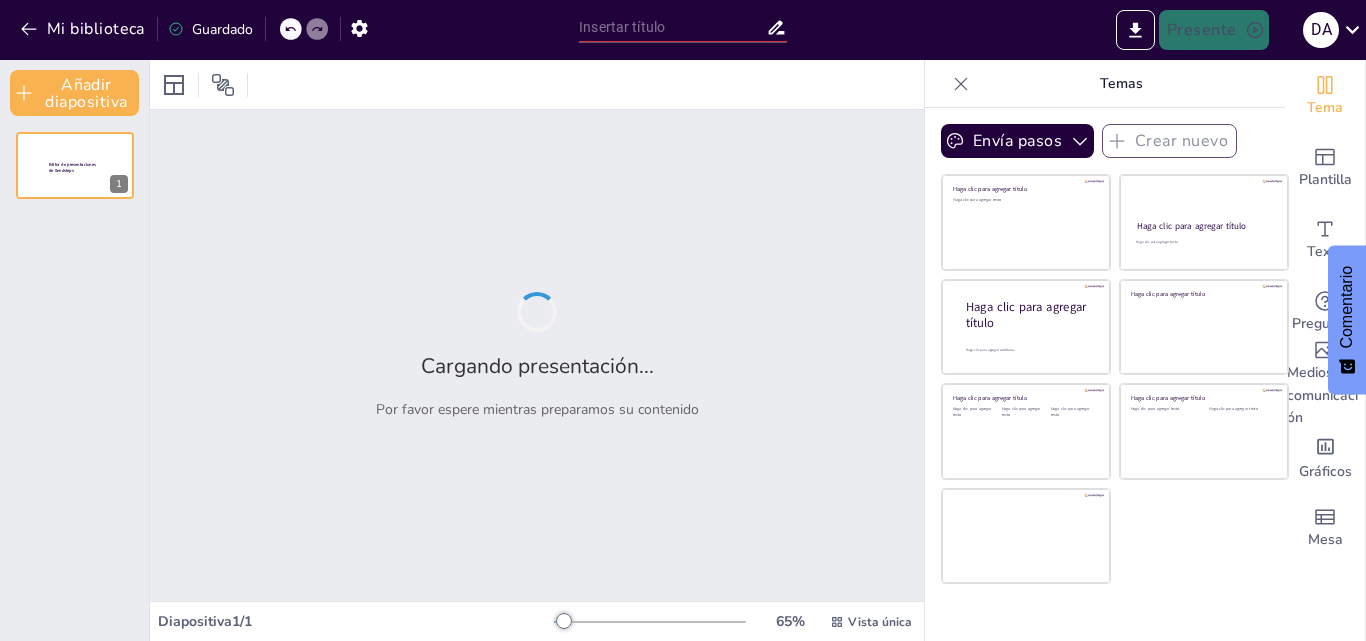 type on "Optimización de Procesos de Titulación: Implementación de BPM en Instituciones Educativas" 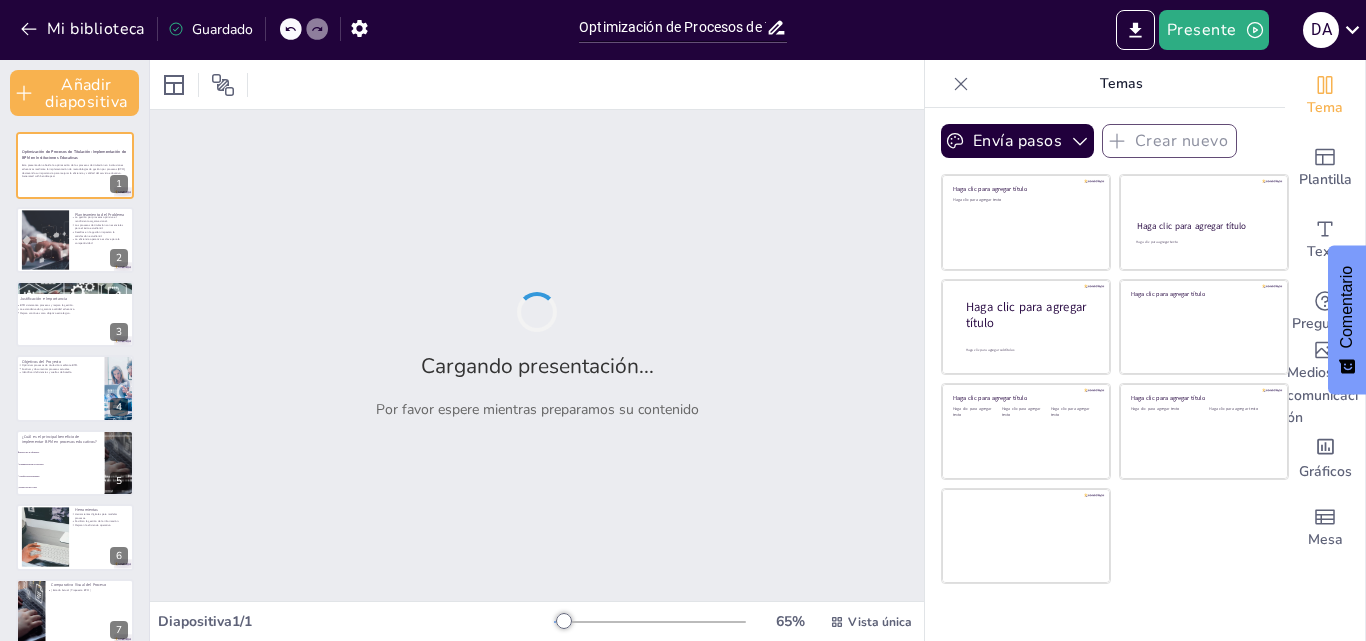checkbox on "true" 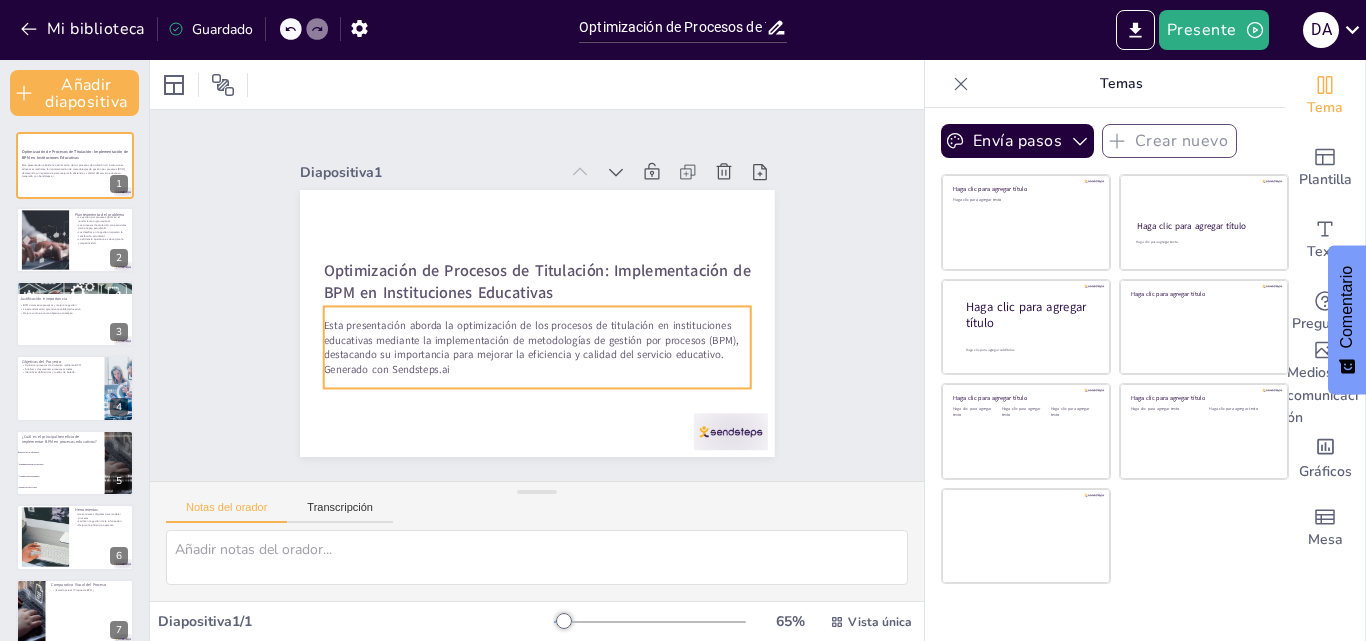 checkbox on "true" 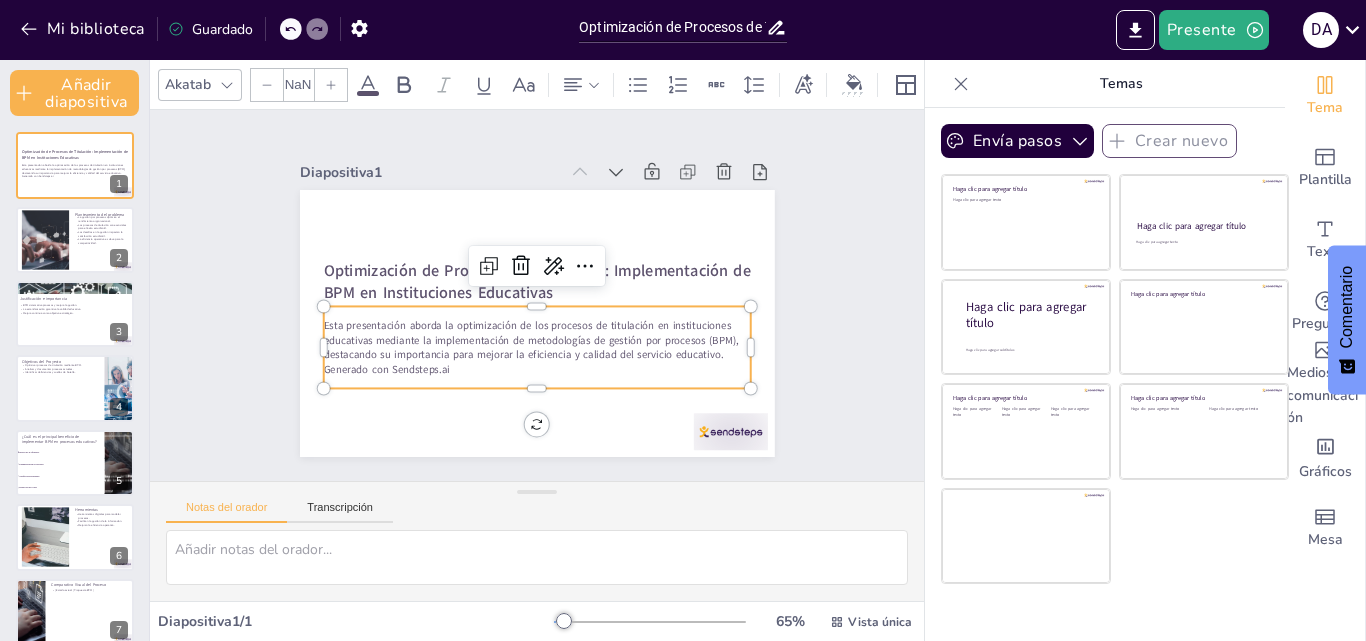 type on "32" 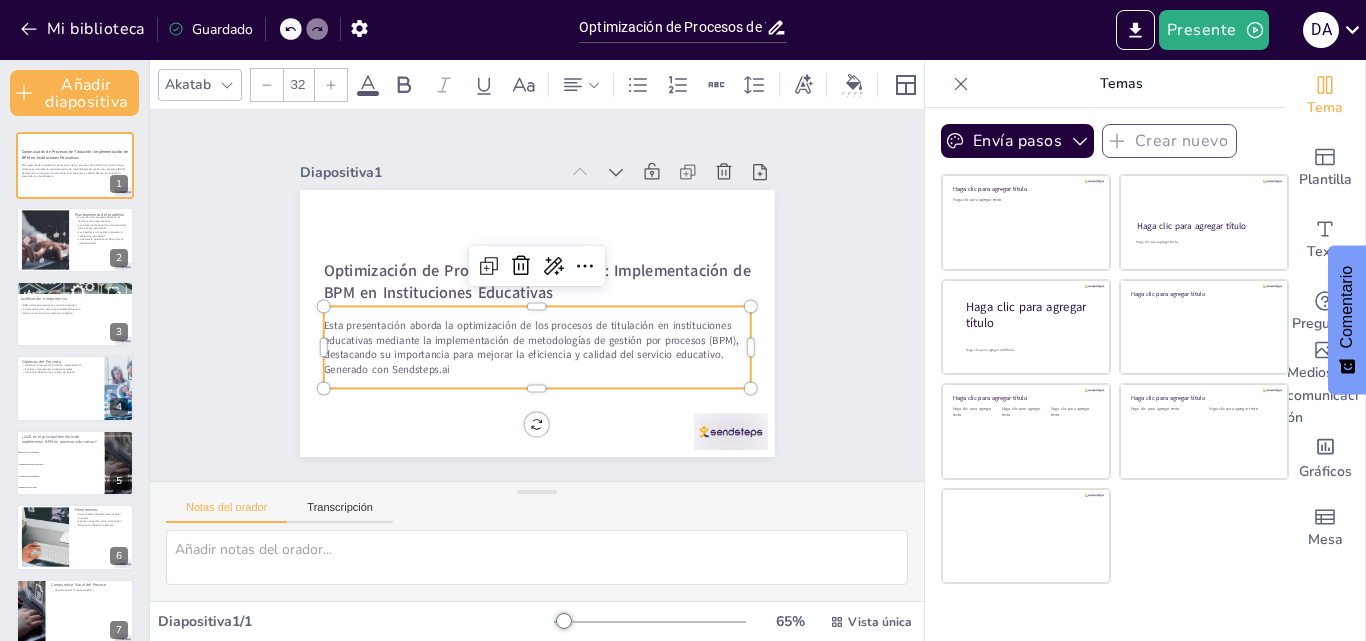 click on "Esta presentación aborda la optimización de los procesos de titulación en instituciones educativas mediante la implementación de metodologías de gestión por procesos (BPM), destacando su importancia para mejorar la eficiencia y calidad del servicio educativo." at bounding box center [530, 340] 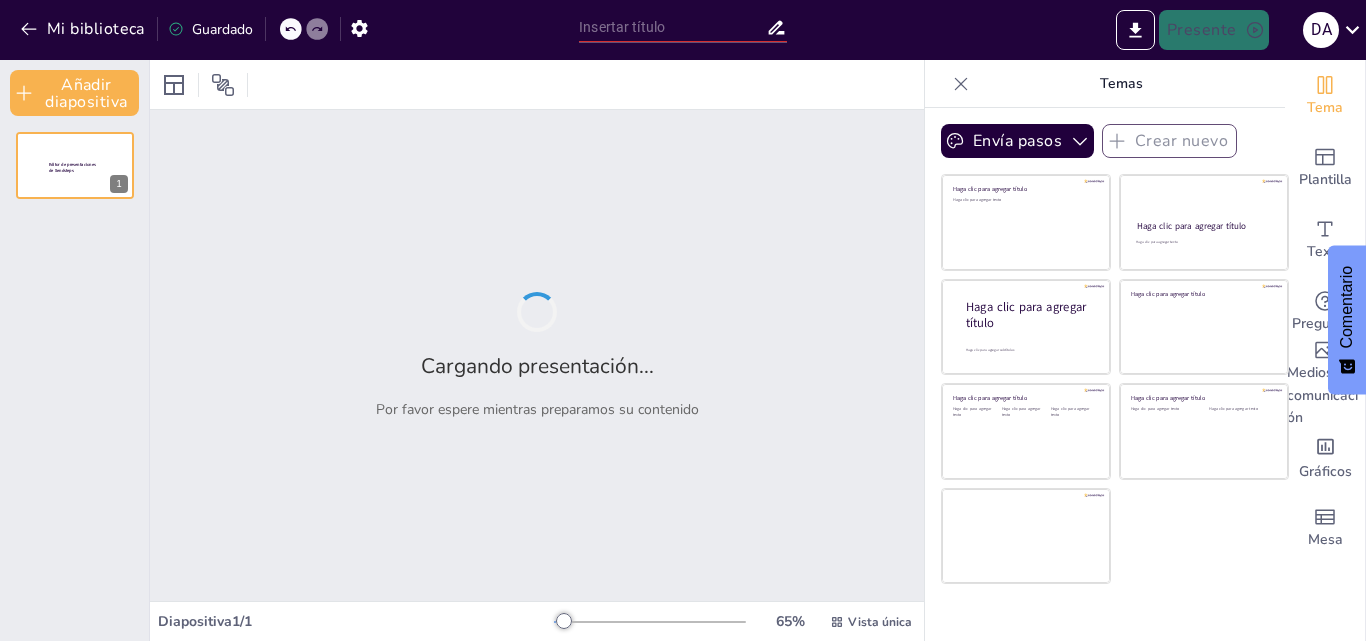 type on "Optimización de Procesos de Titulación: Implementación de BPM en Instituciones Educativas" 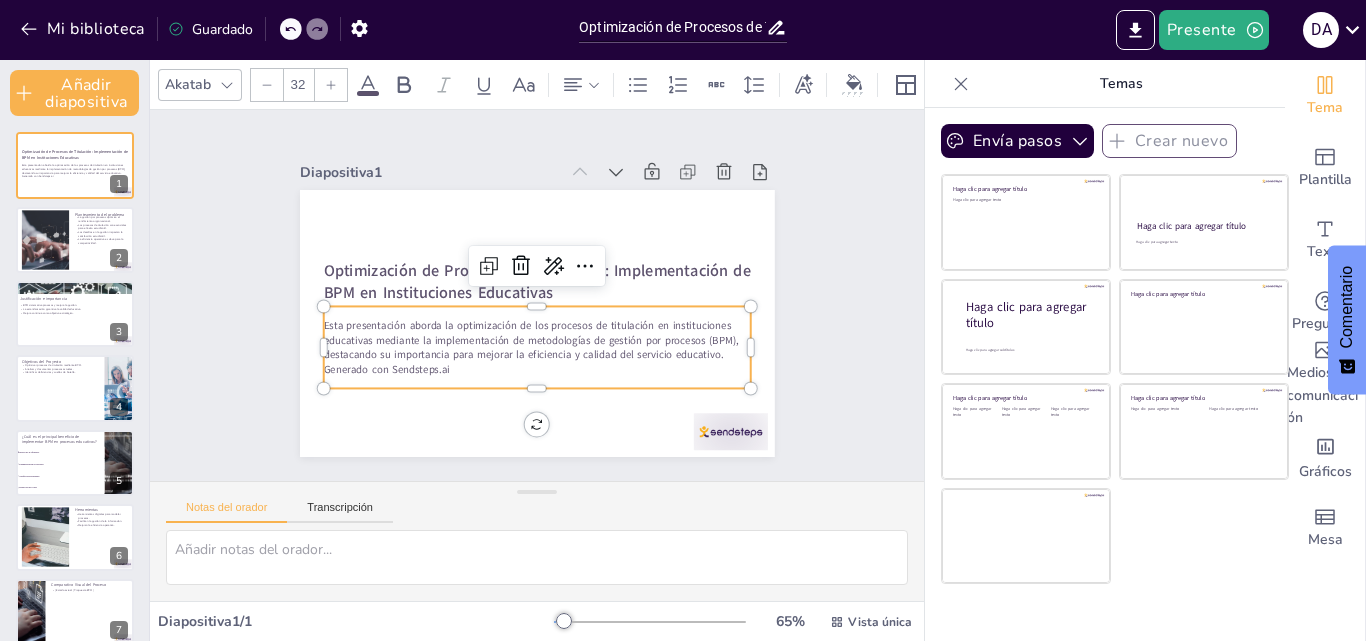click on "Esta presentación aborda la optimización de los procesos de titulación en instituciones educativas mediante la implementación de metodologías de gestión por procesos (BPM), destacando su importancia para mejorar la eficiencia y calidad del servicio educativo." at bounding box center [500, 319] 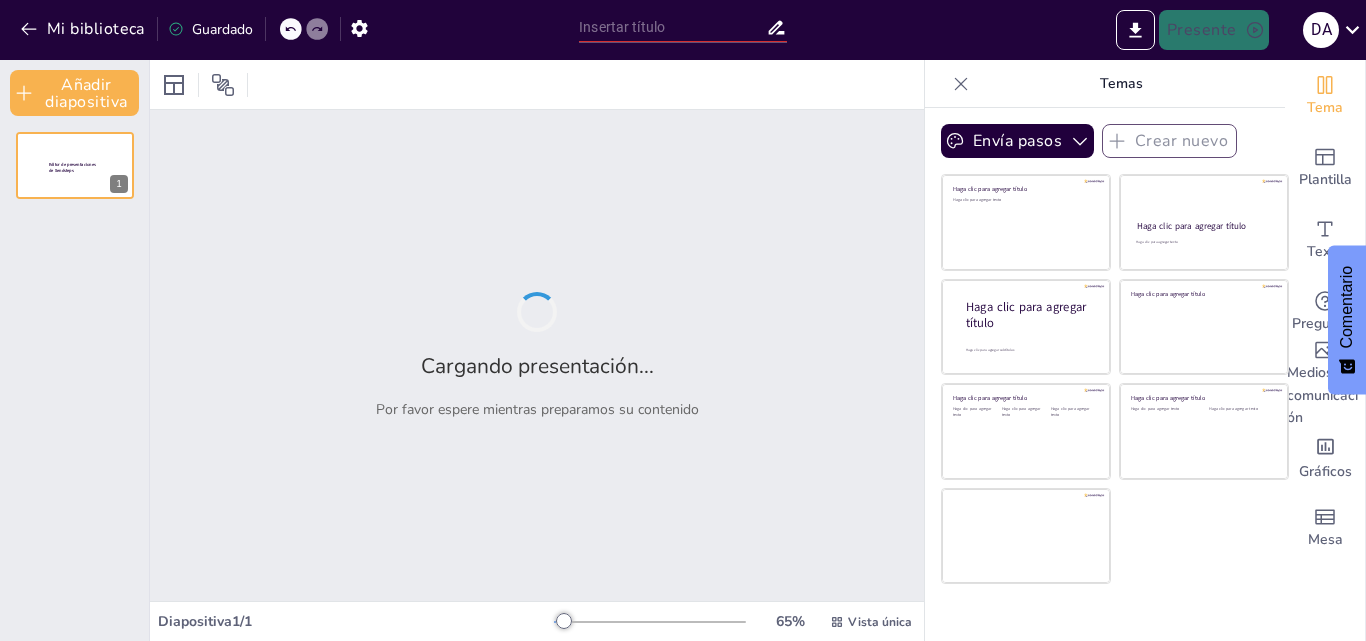 type on "Optimización de Procesos de Titulación: Implementación de BPM en Instituciones Educativas" 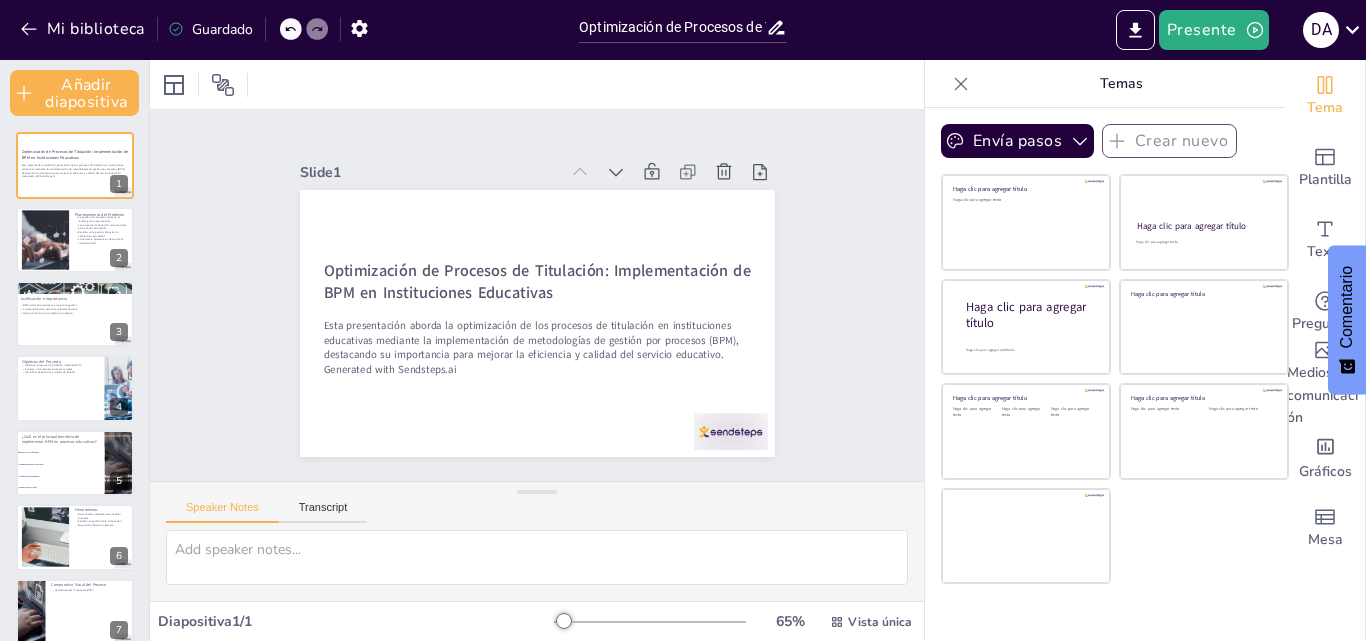 checkbox on "true" 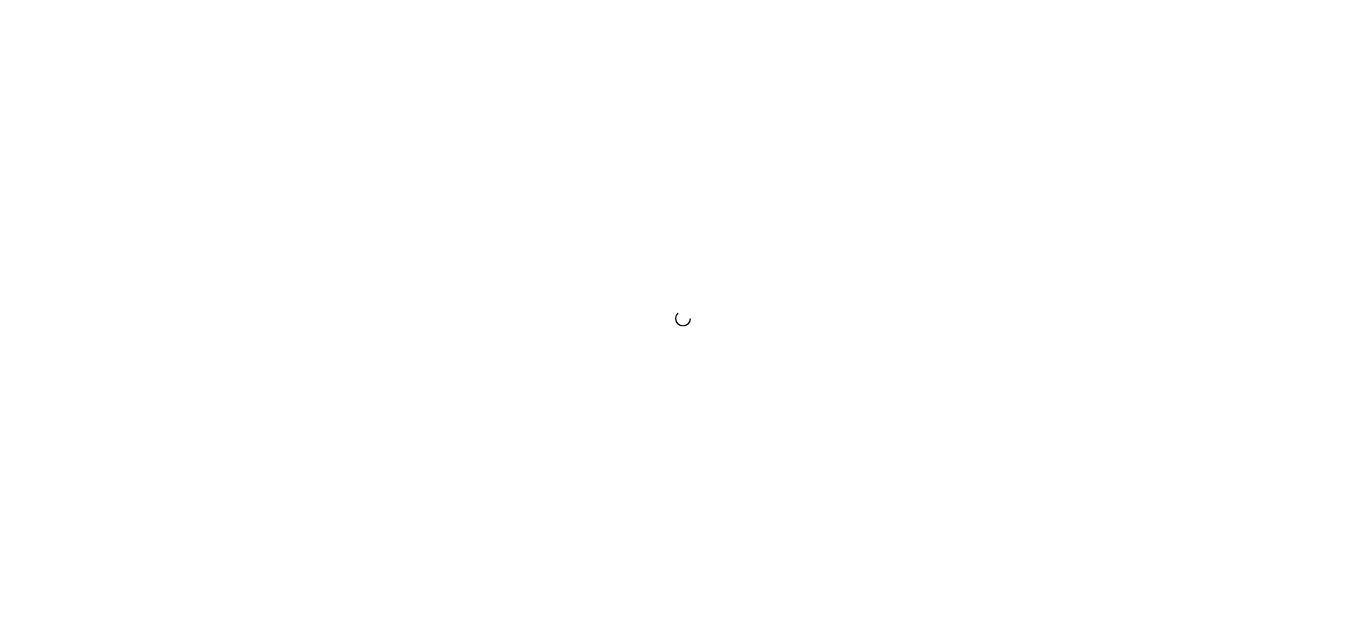 scroll, scrollTop: 0, scrollLeft: 0, axis: both 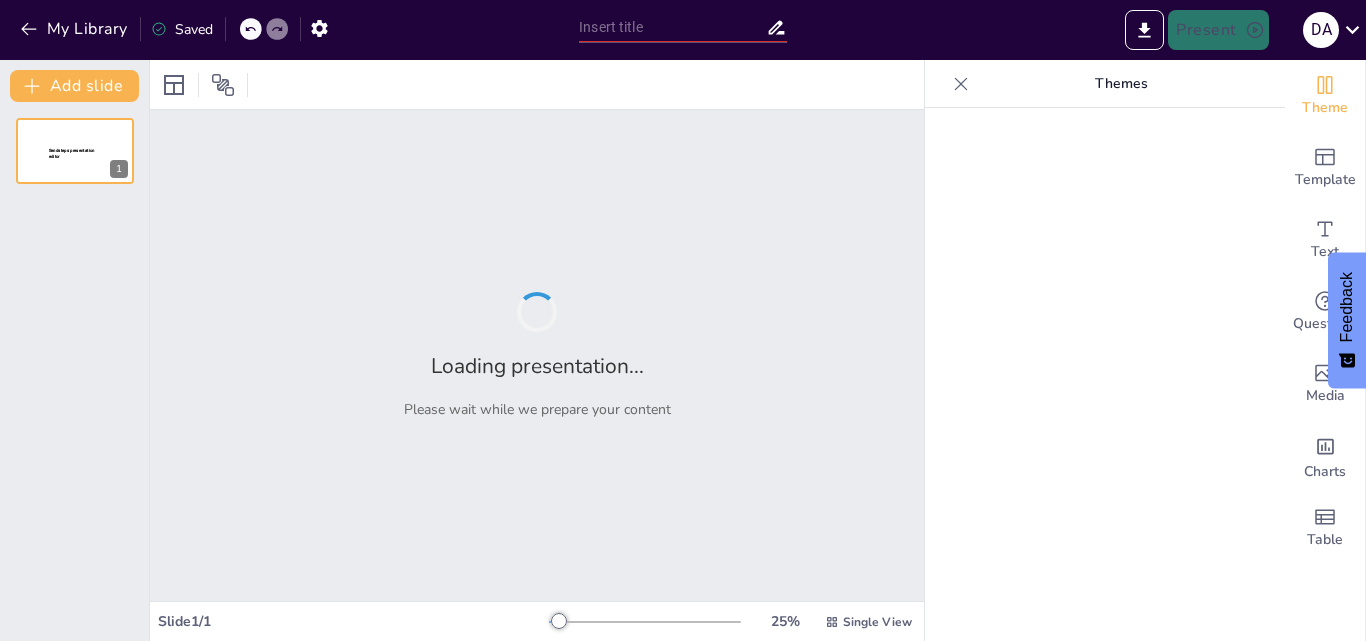 type on "Optimización de Procesos de Titulación: Implementación de BPM en Instituciones Educativas" 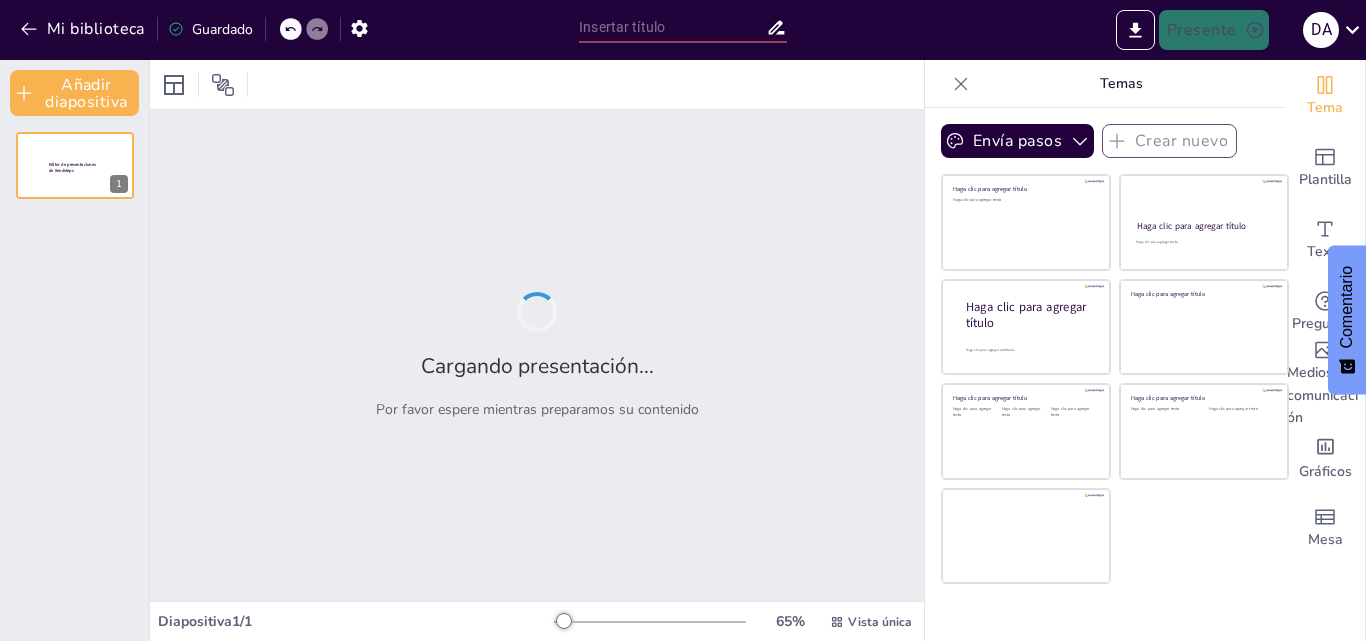 type on "Optimización de Procesos de Titulación: Implementación de BPM en Instituciones Educativas" 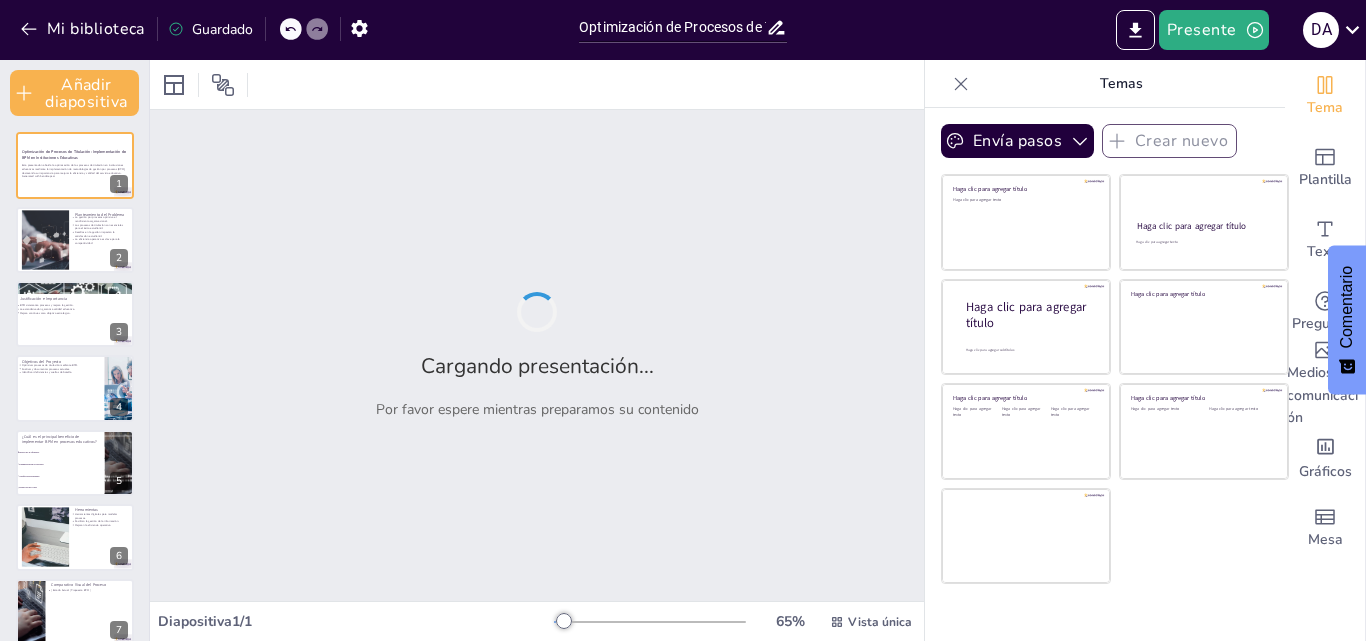 checkbox on "true" 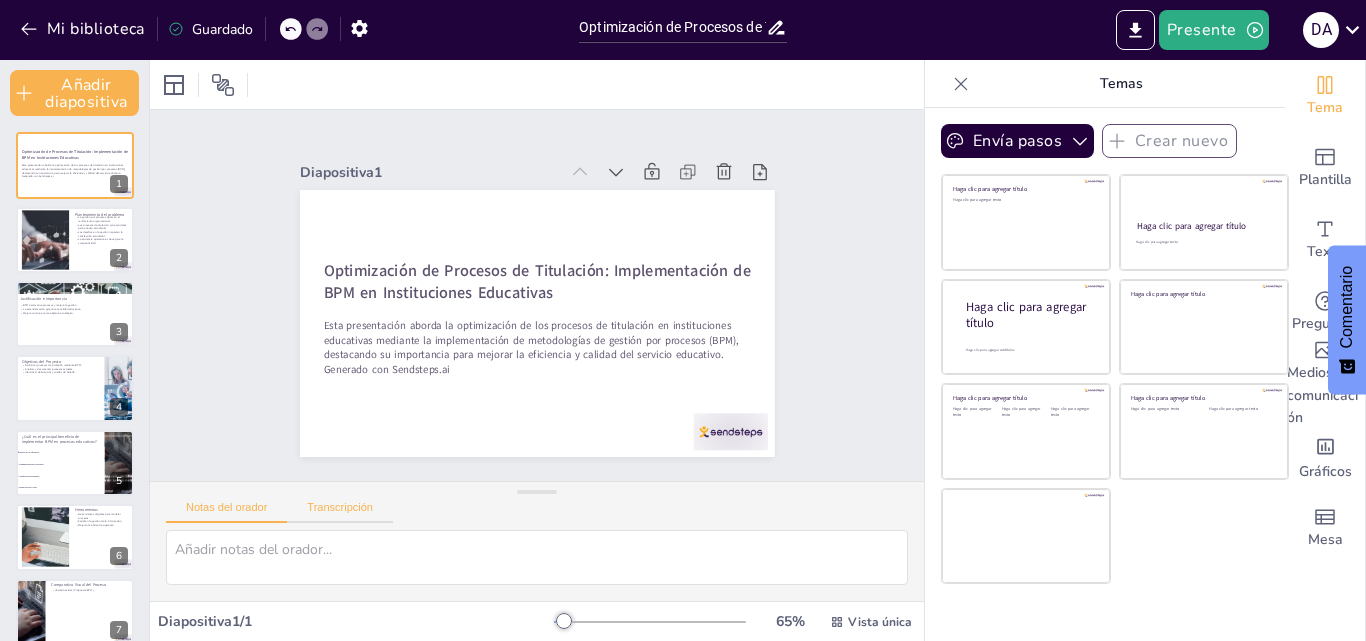 click on "Transcripción" at bounding box center (340, 507) 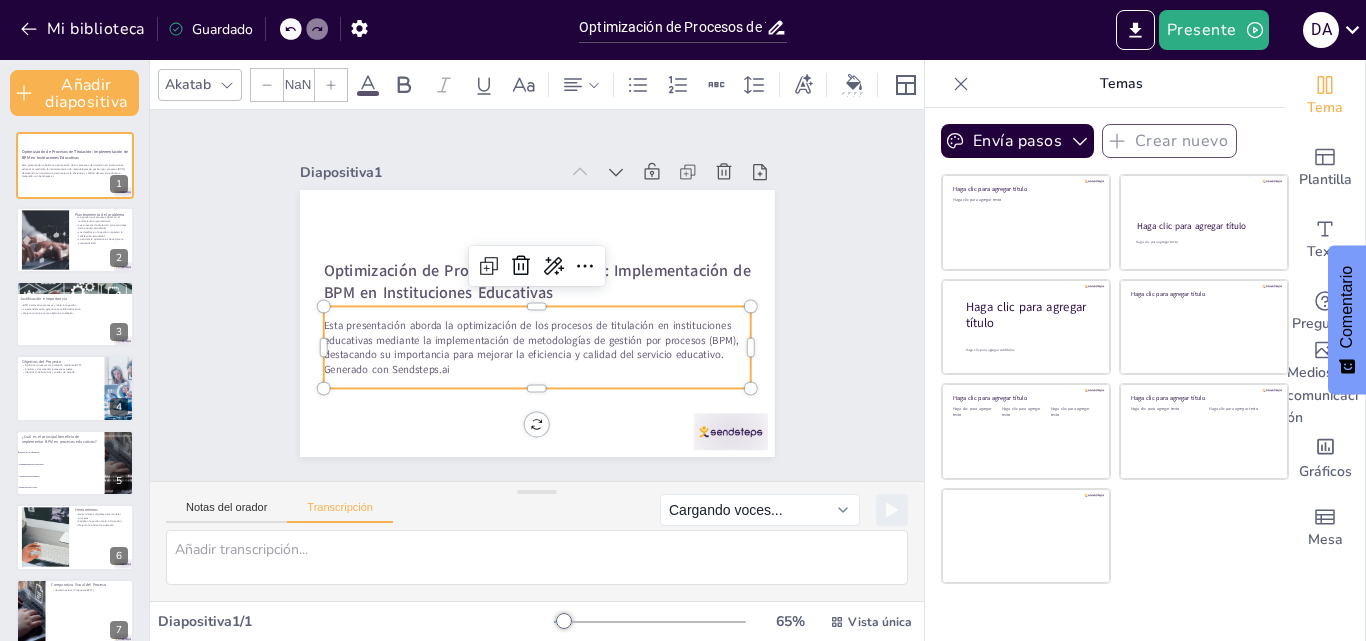 click on "Esta presentación aborda la optimización de los procesos de titulación en instituciones educativas mediante la implementación de metodologías de gestión por procesos (BPM), destacando su importancia para mejorar la eficiencia y calidad del servicio educativo." at bounding box center (515, 334) 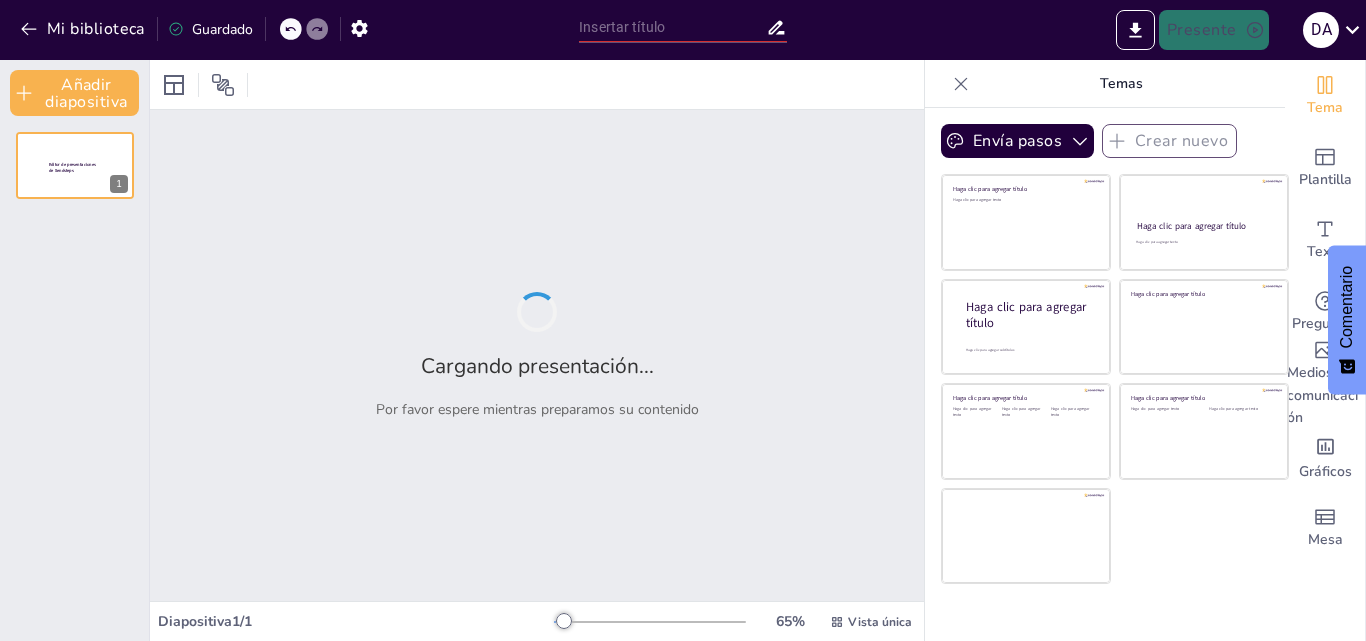 type on "Optimización de Procesos de Titulación: Implementación de BPM en Instituciones Educativas" 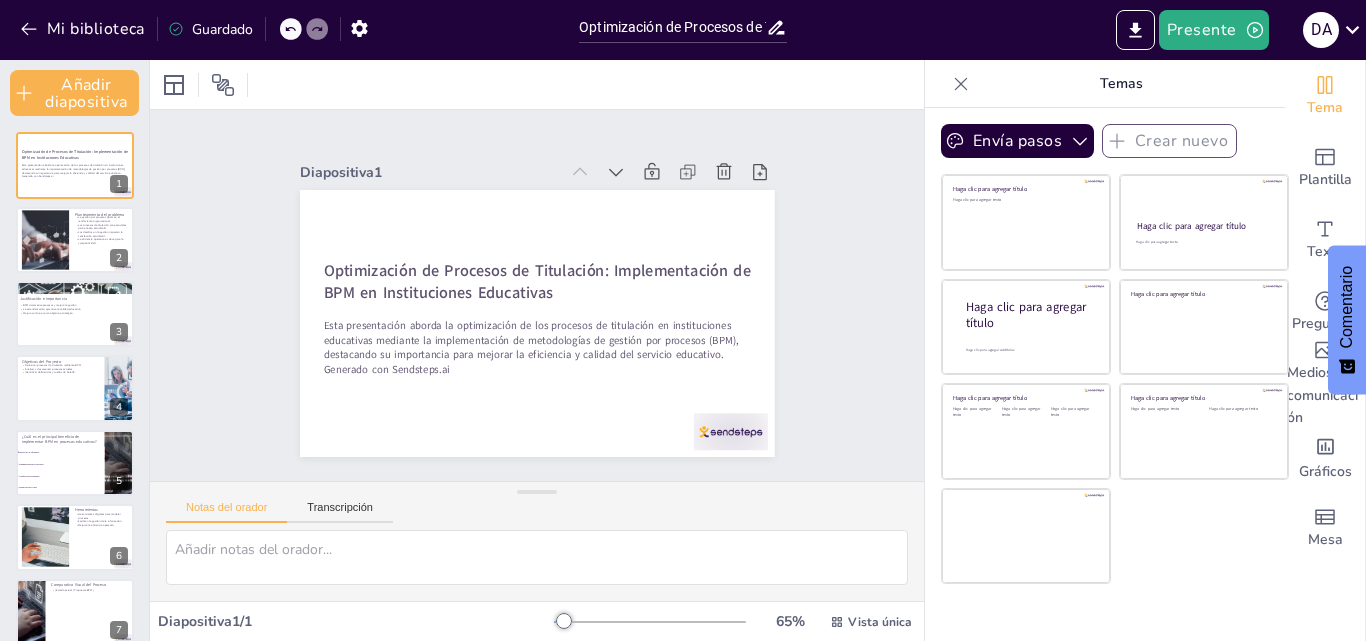 click 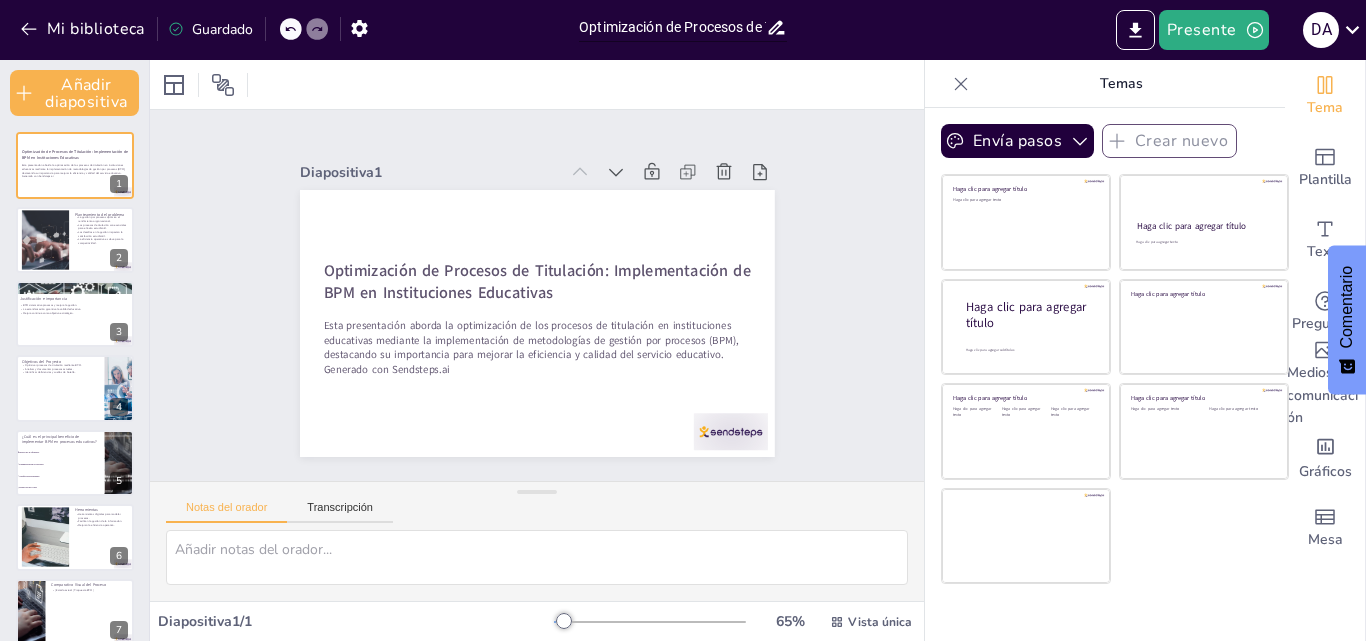 click on "Optimización de Procesos de Titulación: Implementación de BPM en Instituciones Educativas" at bounding box center (672, 27) 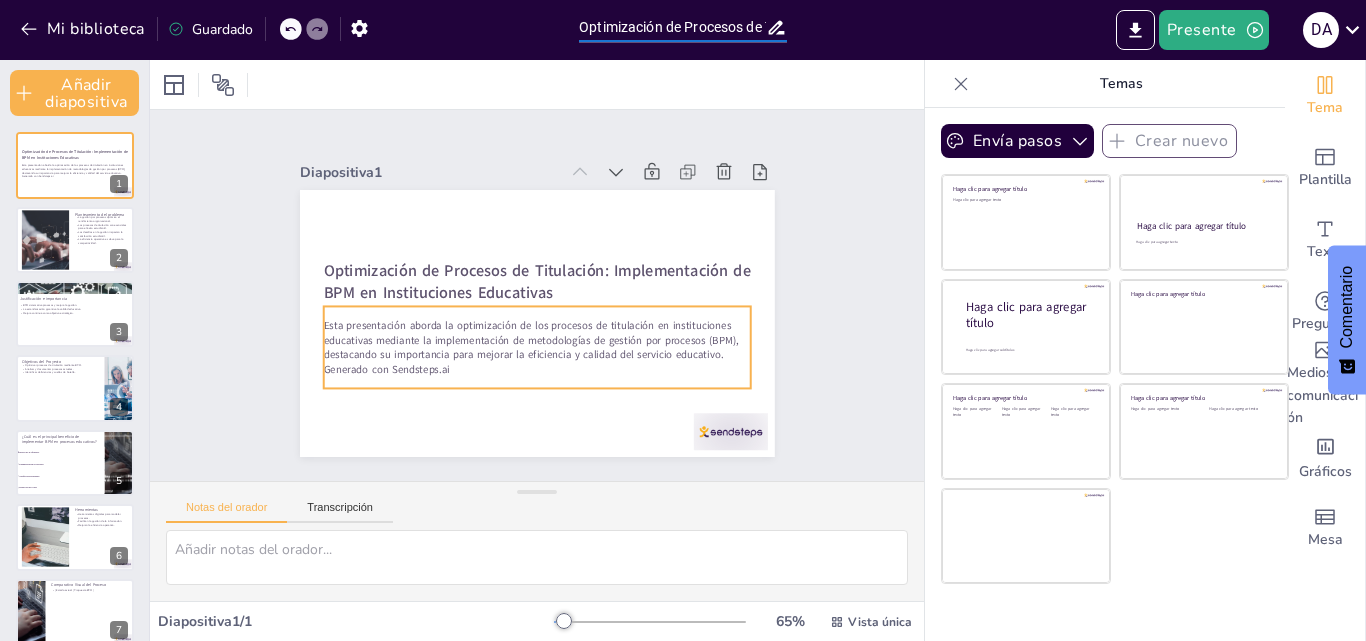 checkbox on "true" 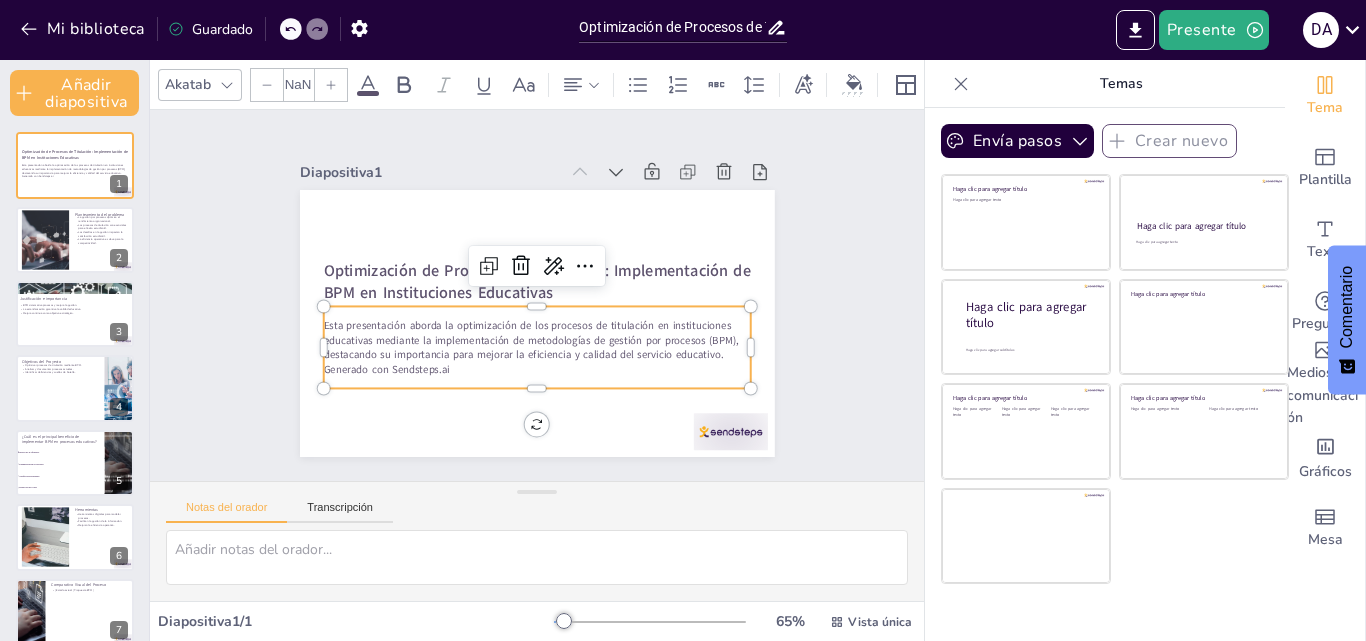 type on "32" 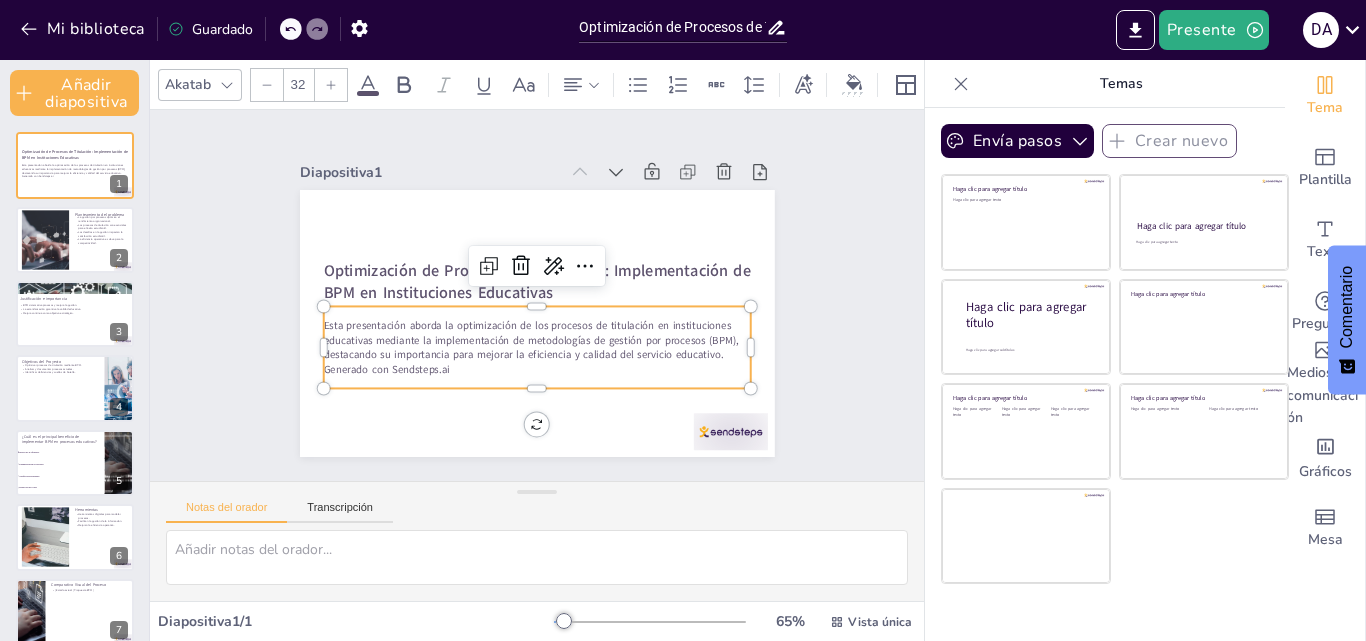 click on "Esta presentación aborda la optimización de los procesos de titulación en instituciones educativas mediante la implementación de metodologías de gestión por procesos (BPM), destacando su importancia para mejorar la eficiencia y calidad del servicio educativo." at bounding box center (530, 340) 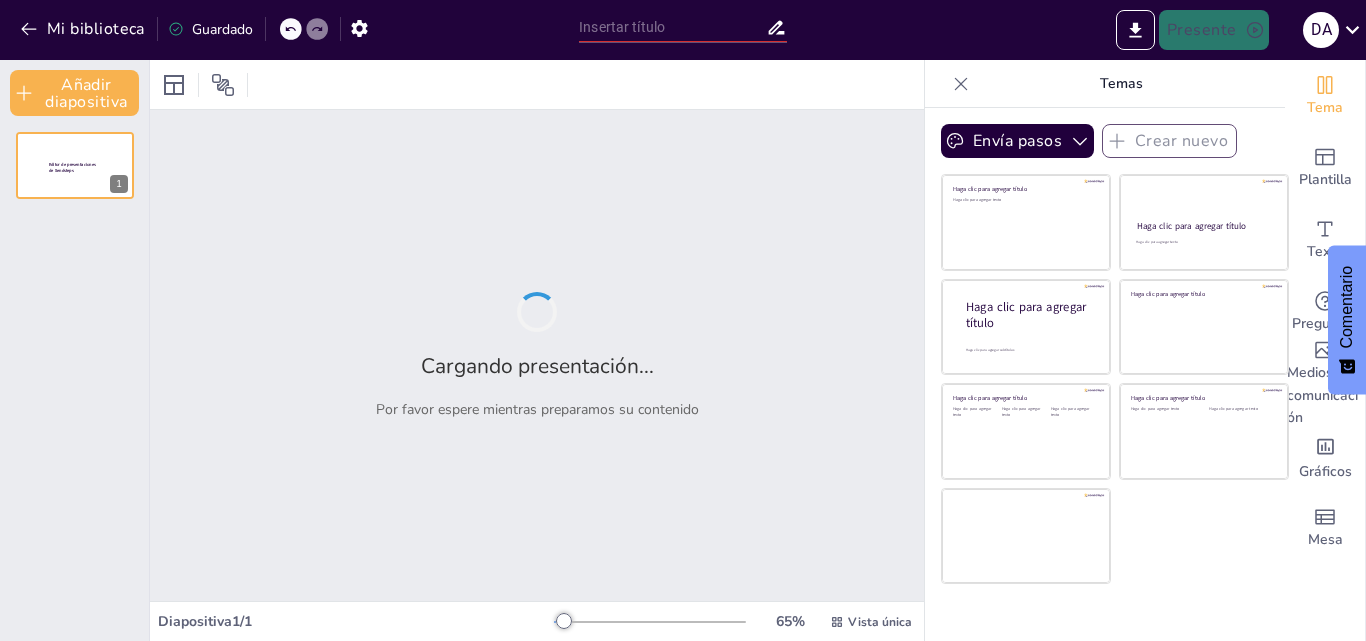 type on "Optimización de Procesos de Titulación: Implementación de BPM en Instituciones Educativas" 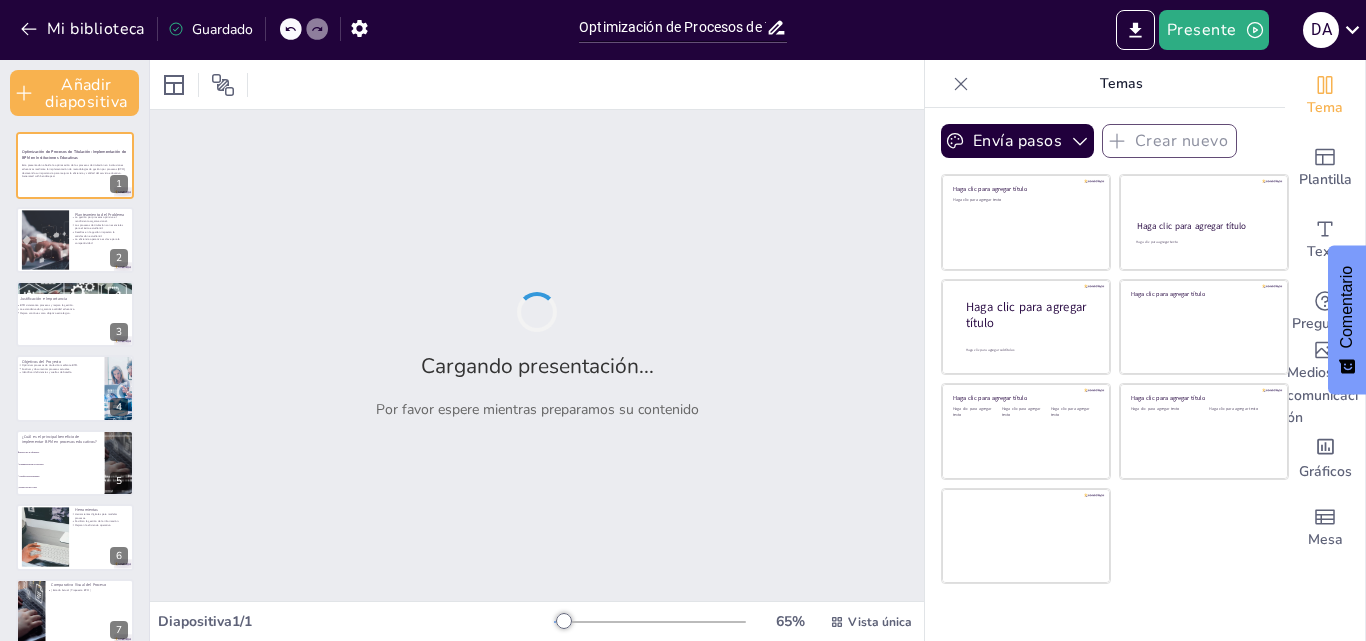 checkbox on "true" 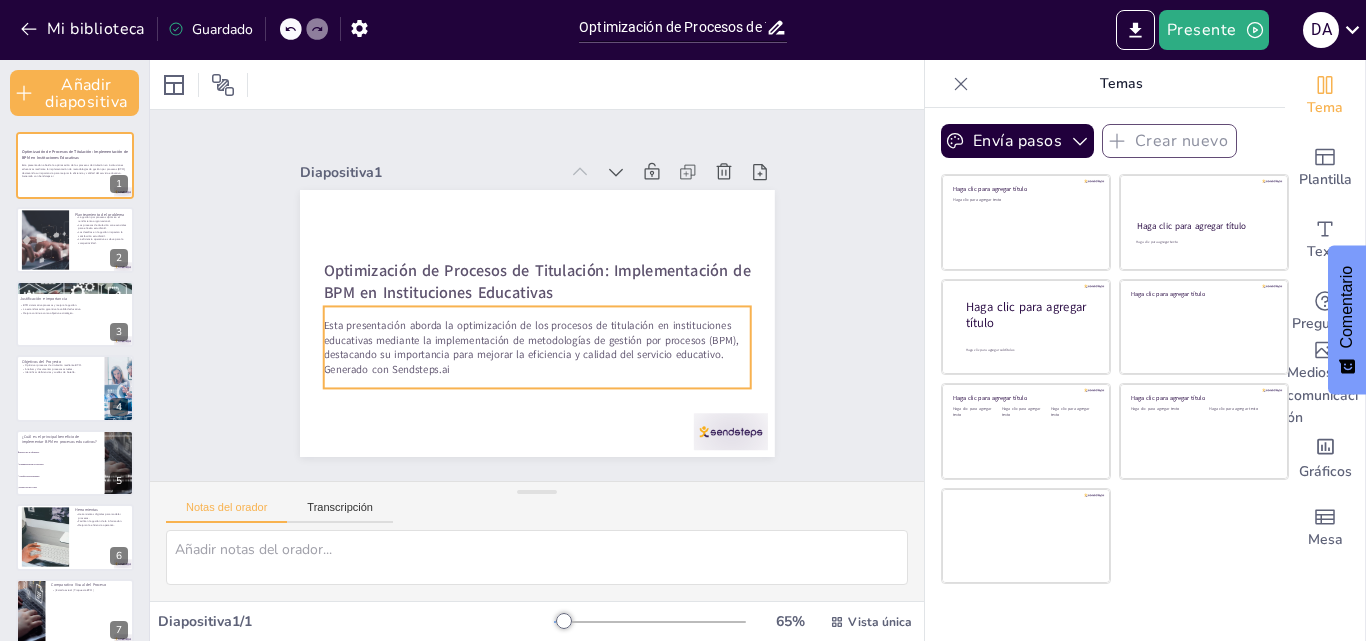 checkbox on "true" 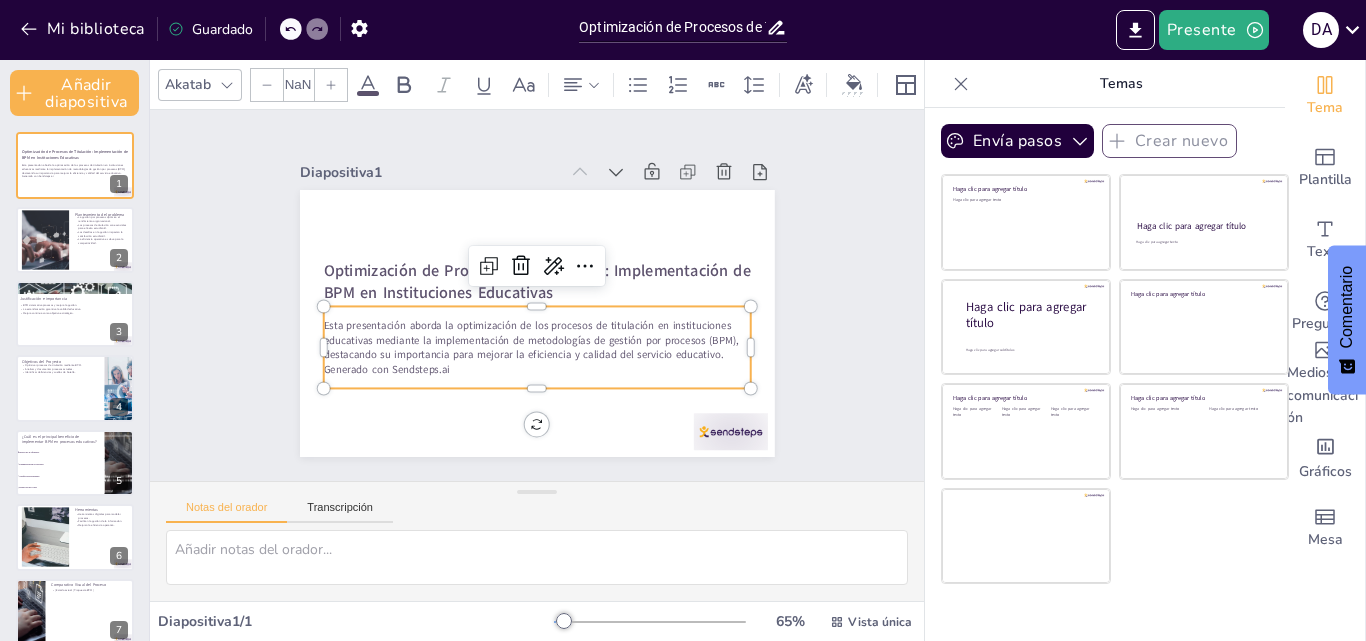 type on "32" 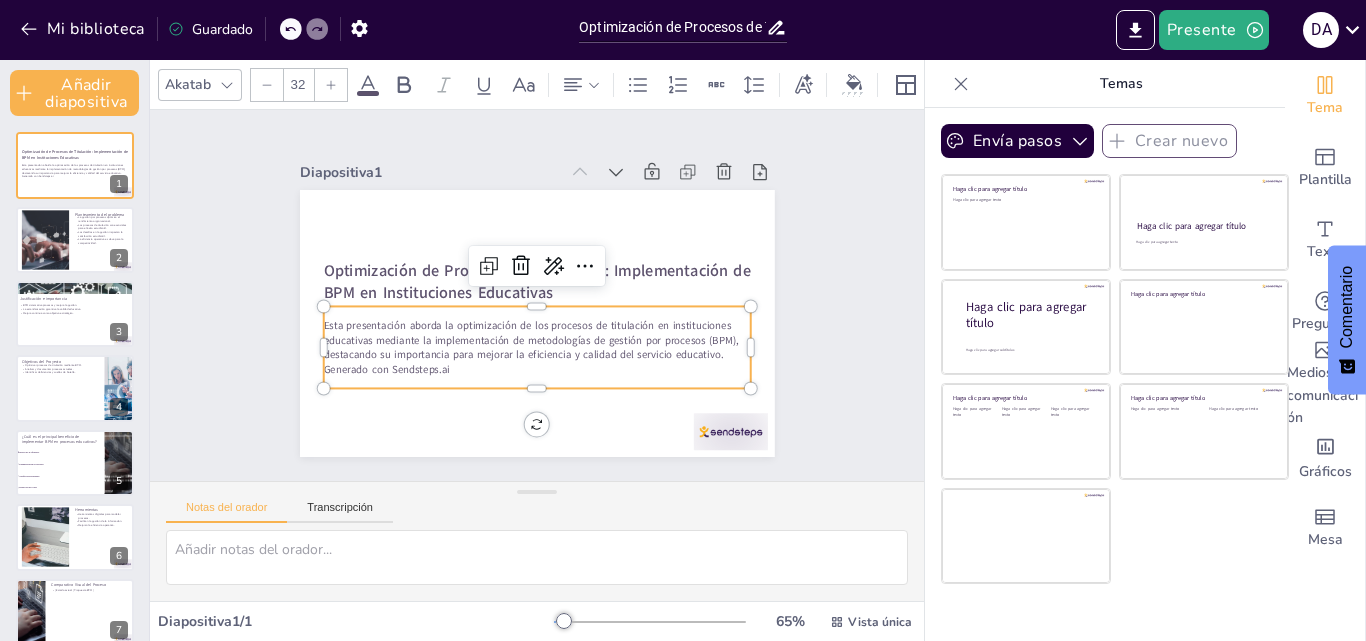 click on "Esta presentación aborda la optimización de los procesos de titulación en instituciones educativas mediante la implementación de metodologías de gestión por procesos (BPM), destacando su importancia para mejorar la eficiencia y calidad del servicio educativo." at bounding box center (526, 338) 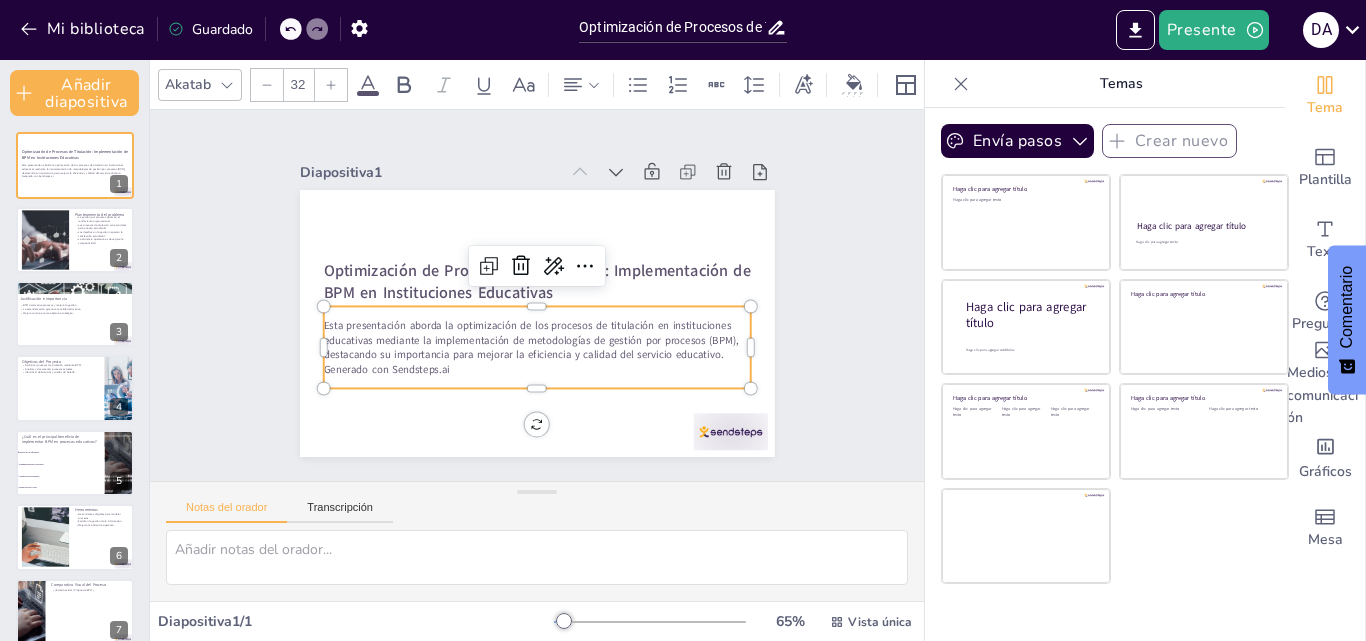 checkbox on "true" 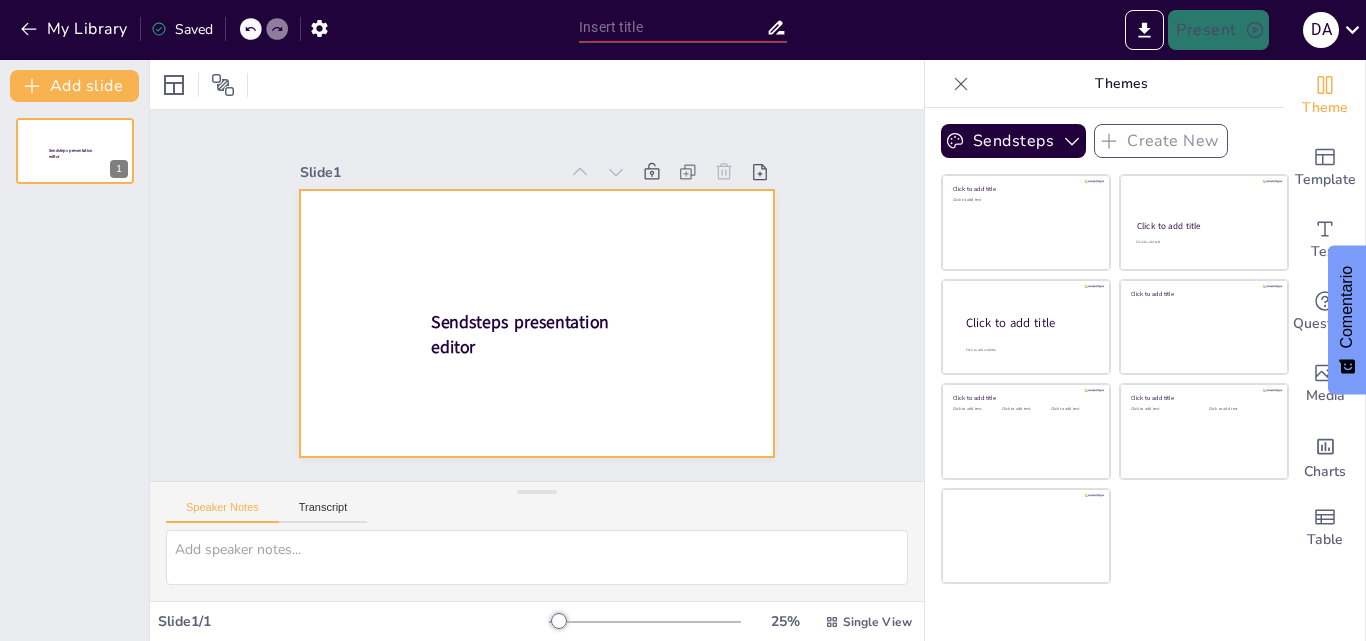 scroll, scrollTop: 0, scrollLeft: 0, axis: both 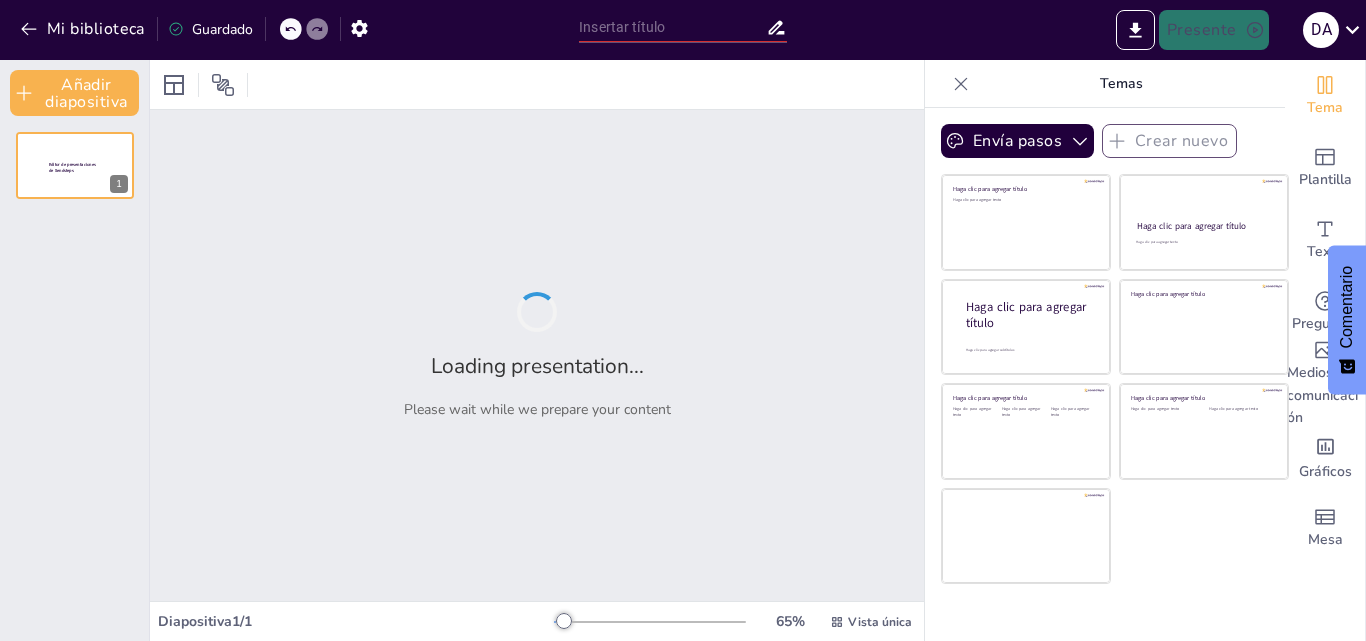 type on "Optimización de Procesos de Titulación: Implementación de BPM en Instituciones Educativas" 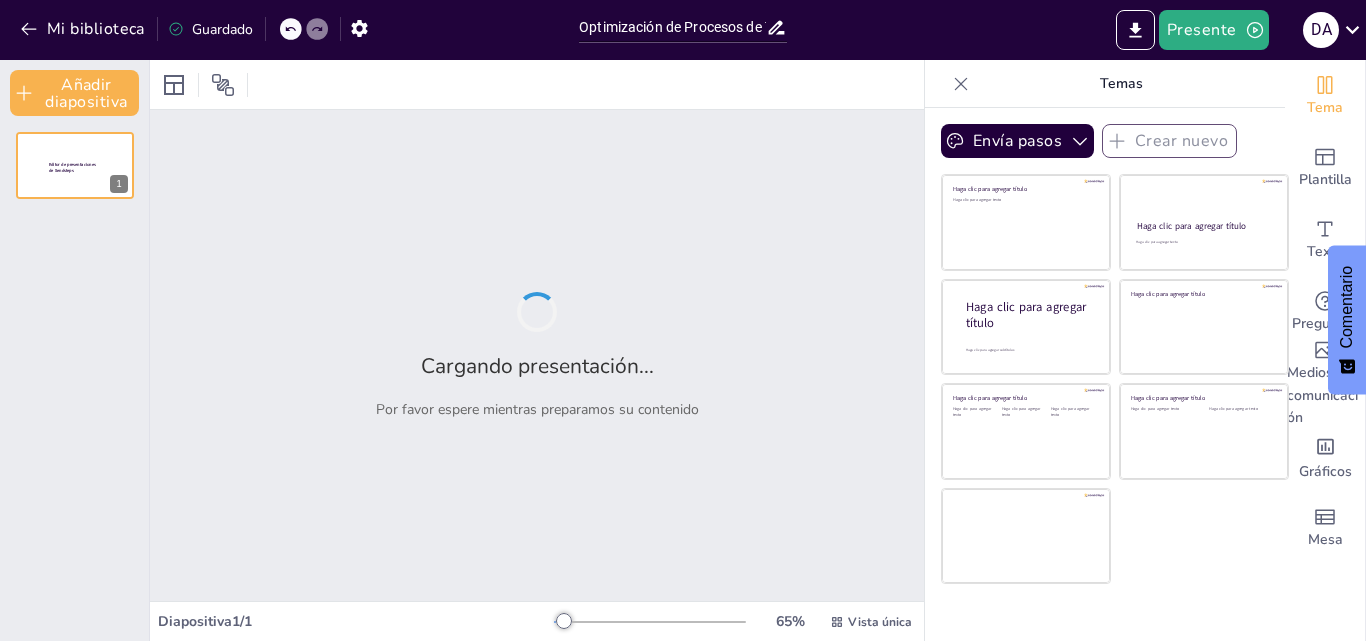 drag, startPoint x: 672, startPoint y: 344, endPoint x: 317, endPoint y: 319, distance: 355.87918 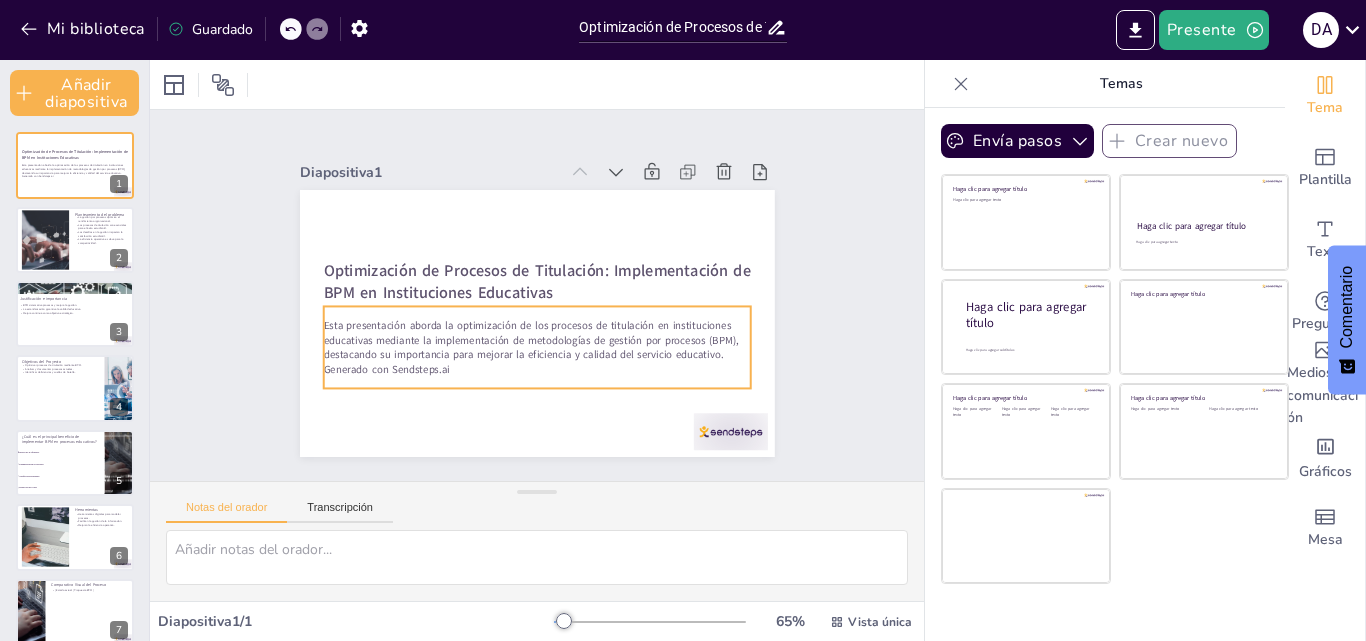click on "Esta presentación aborda la optimización de los procesos de titulación en instituciones educativas mediante la implementación de metodologías de gestión por procesos (BPM), destacando su importancia para mejorar la eficiencia y calidad del servicio educativo." at bounding box center (530, 340) 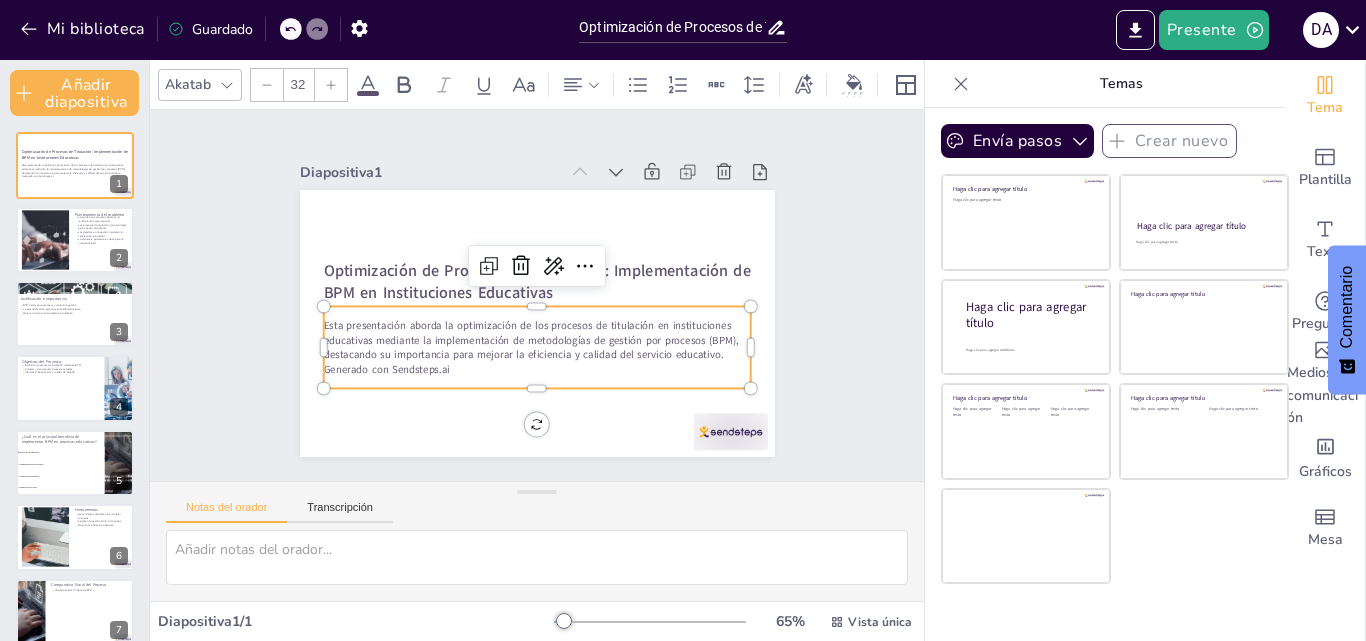 click on "Esta presentación aborda la optimización de los procesos de titulación en instituciones educativas mediante la implementación de metodologías de gestión por procesos (BPM), destacando su importancia para mejorar la eficiencia y calidad del servicio educativo." at bounding box center [530, 340] 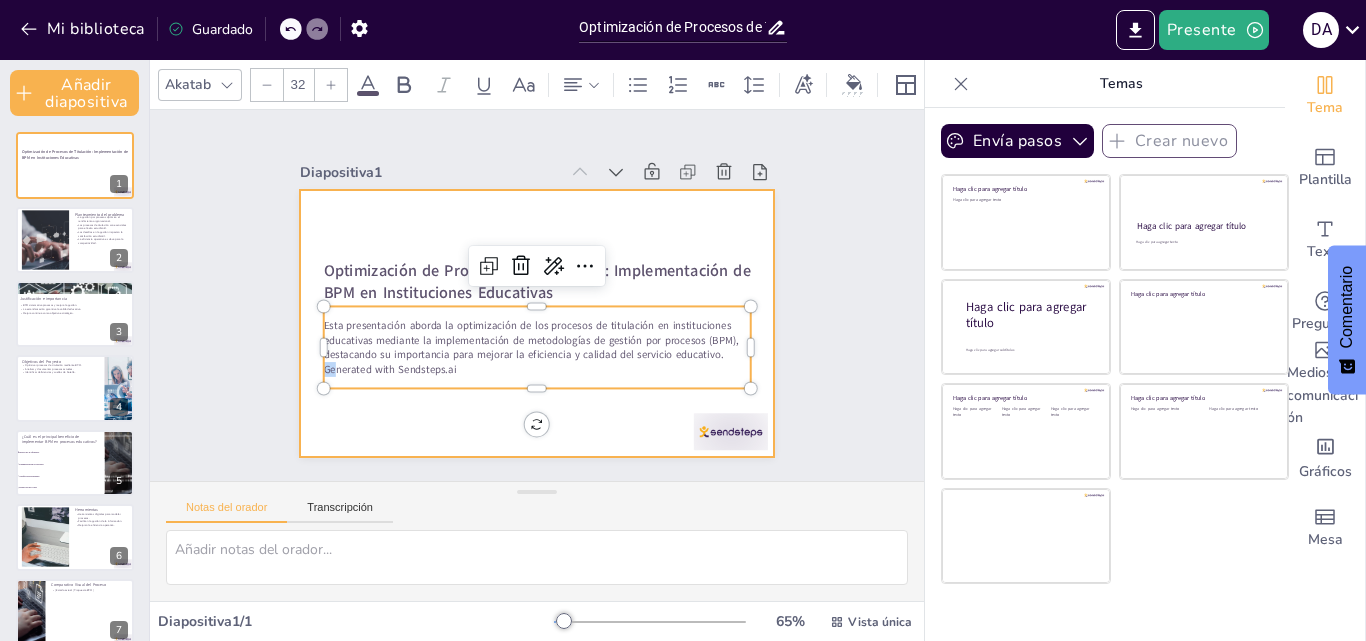 checkbox on "true" 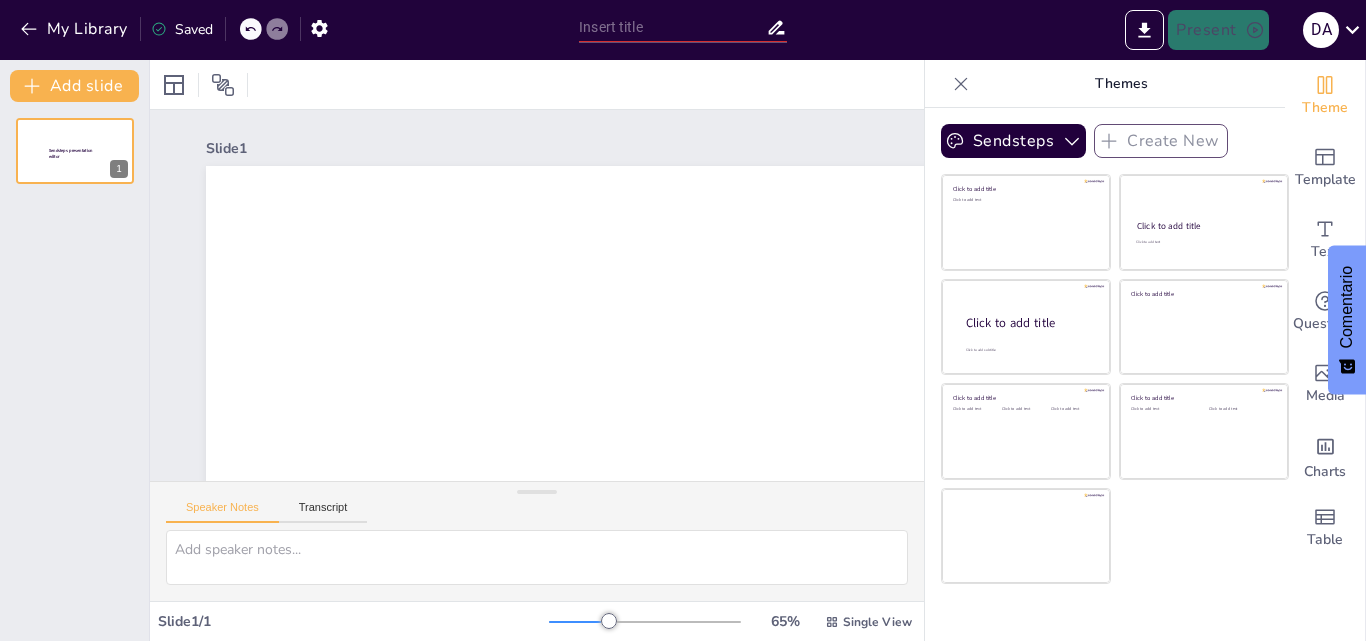 scroll, scrollTop: 0, scrollLeft: 0, axis: both 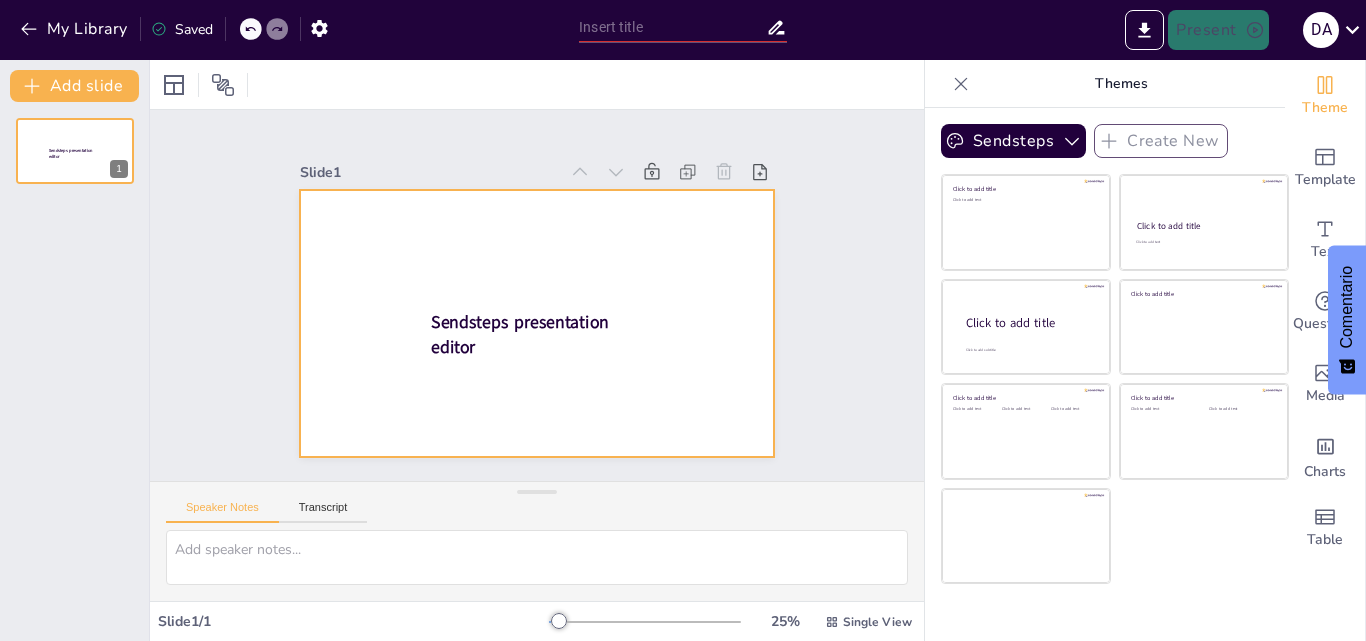 copy on "sta presentación aborda la optimización de los procesos de titulación en instituciones educativas mediante la implementación de metodologías de gestión por procesos (BPM), destacando su importancia para mejorar la eficiencia y calidad del servicio educativo." 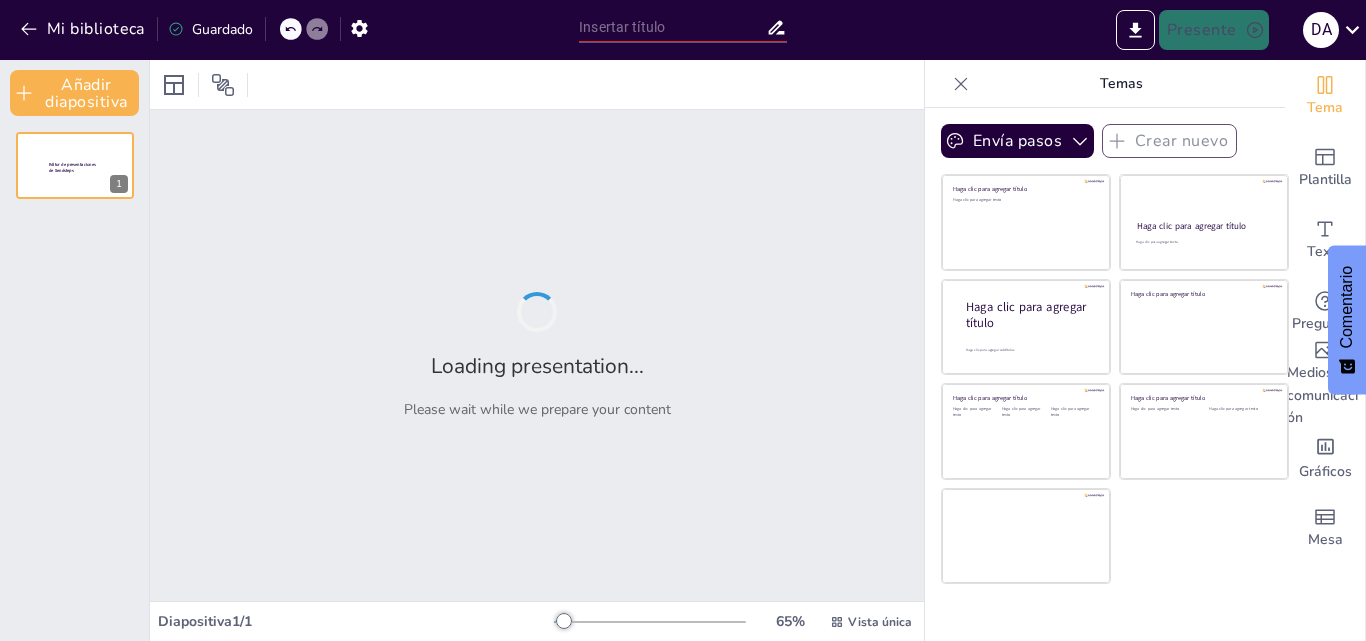 type on "Optimización de Procesos de Titulación: Implementación de BPM en Instituciones Educativas" 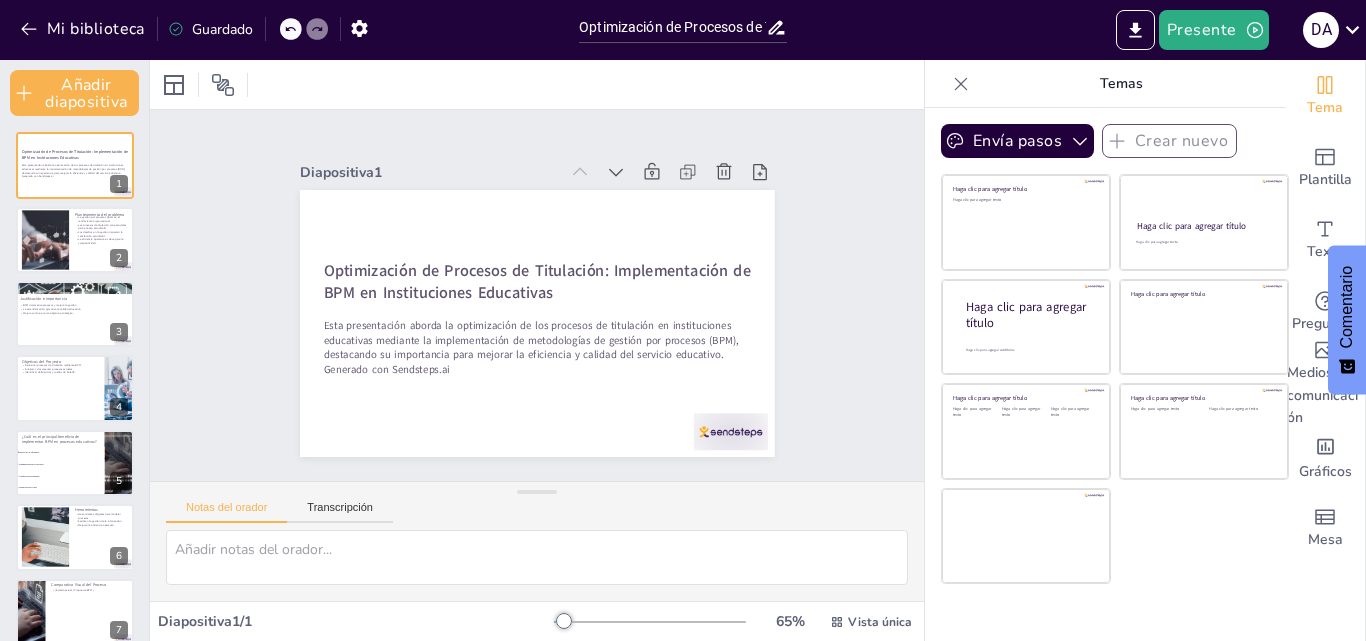 click 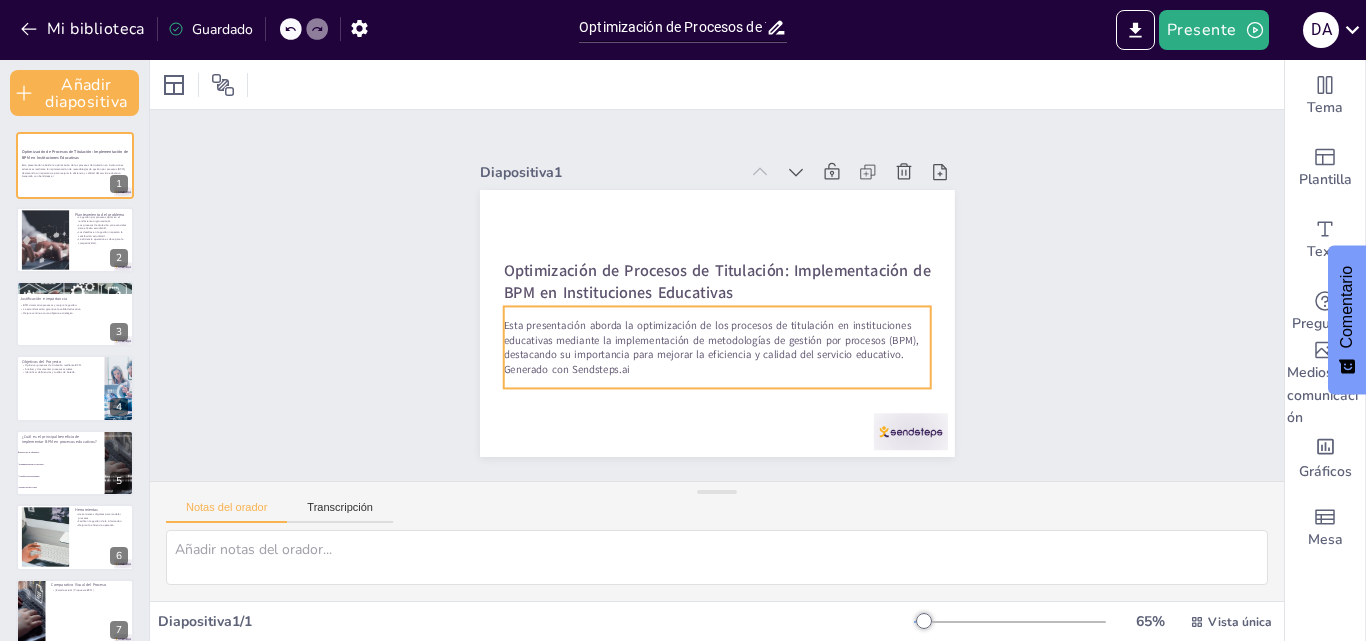 click on "Esta presentación aborda la optimización de los procesos de titulación en instituciones educativas mediante la implementación de metodologías de gestión por procesos (BPM), destacando su importancia para mejorar la eficiencia y calidad del servicio educativo." at bounding box center (710, 340) 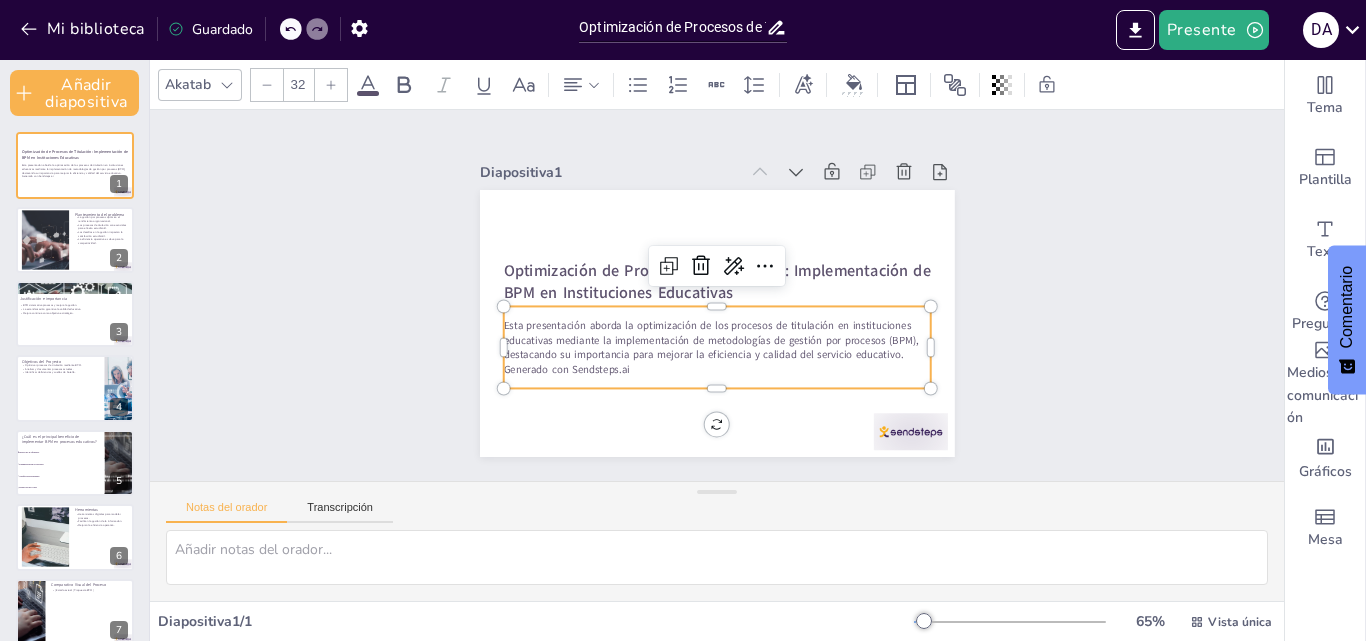 click on "Esta presentación aborda la optimización de los procesos de titulación en instituciones educativas mediante la implementación de metodologías de gestión por procesos (BPM), destacando su importancia para mejorar la eficiencia y calidad del servicio educativo." at bounding box center [710, 340] 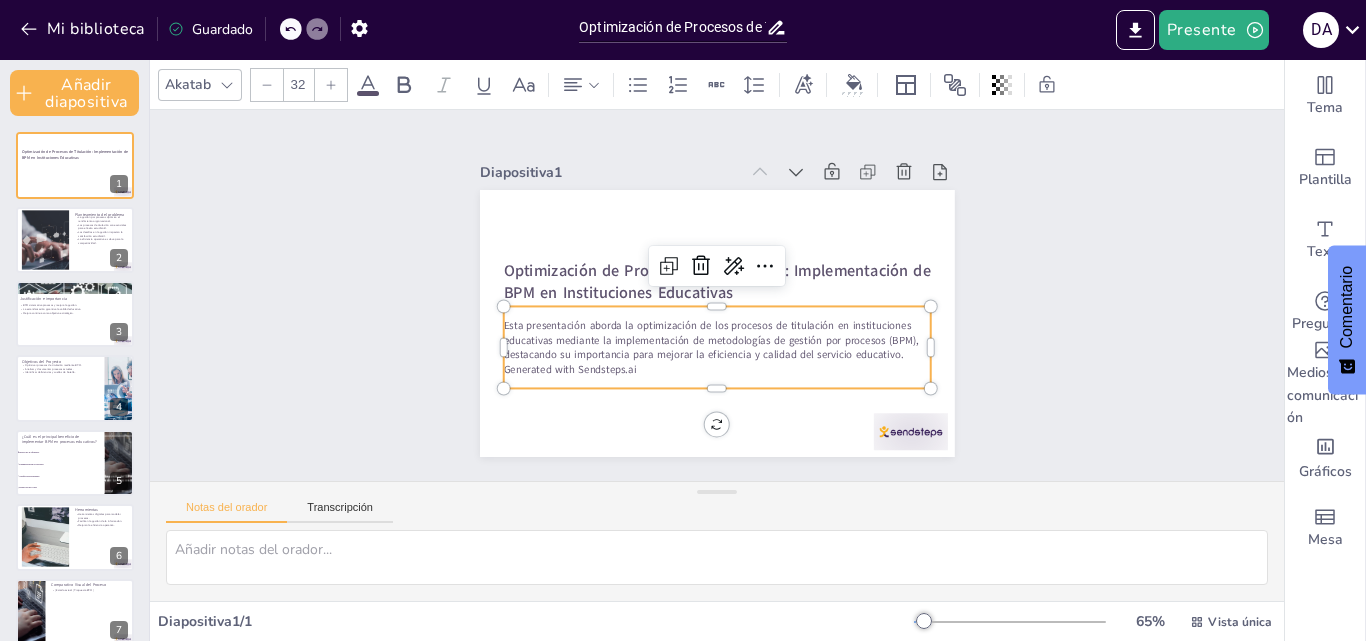 checkbox on "true" 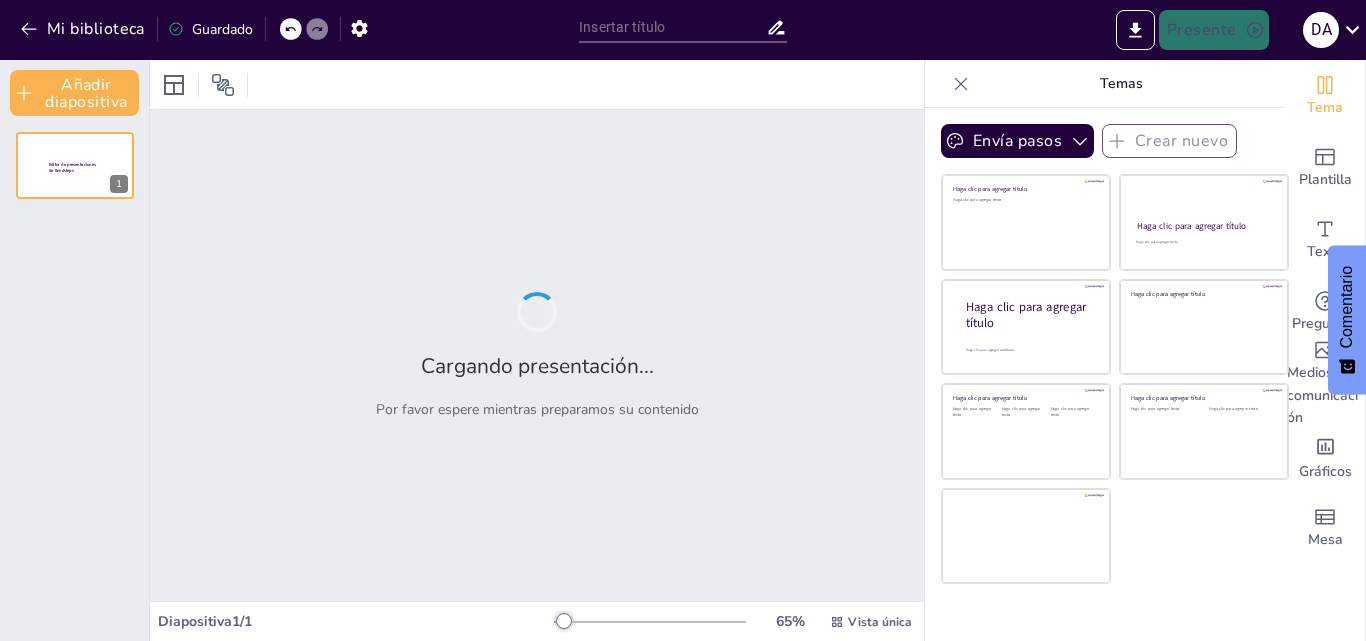type on "Optimización de Procesos de Titulación: Implementación de BPM en Instituciones Educativas" 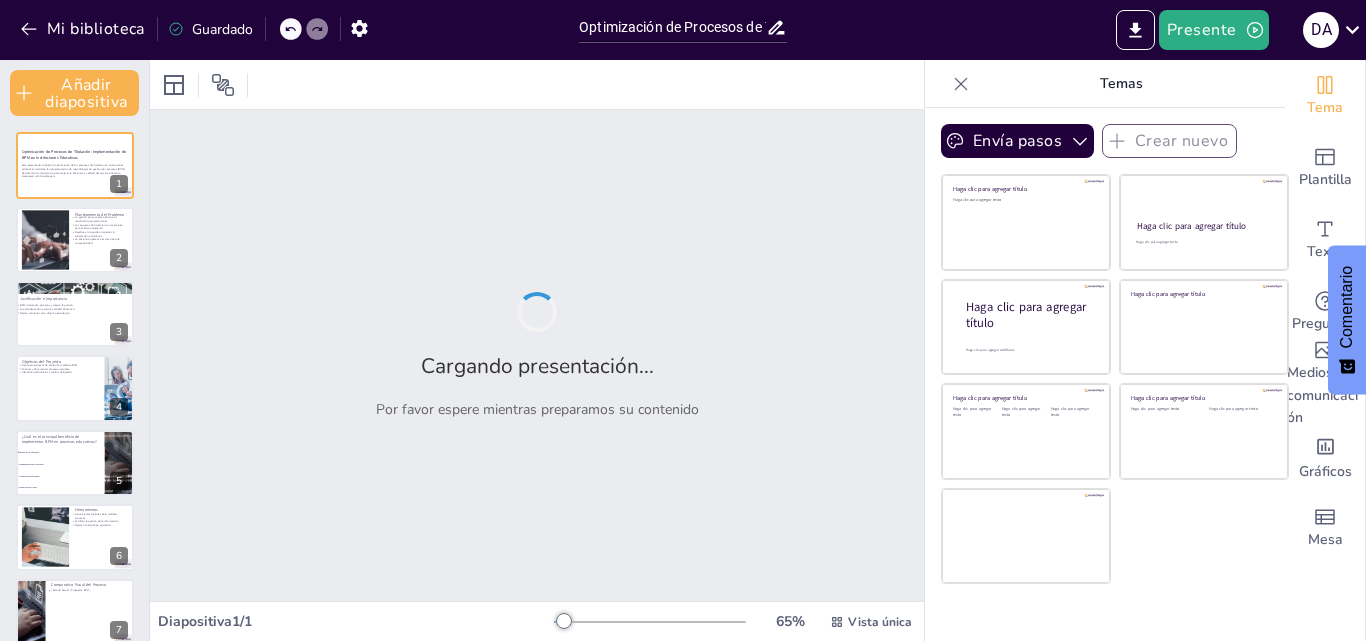 checkbox on "true" 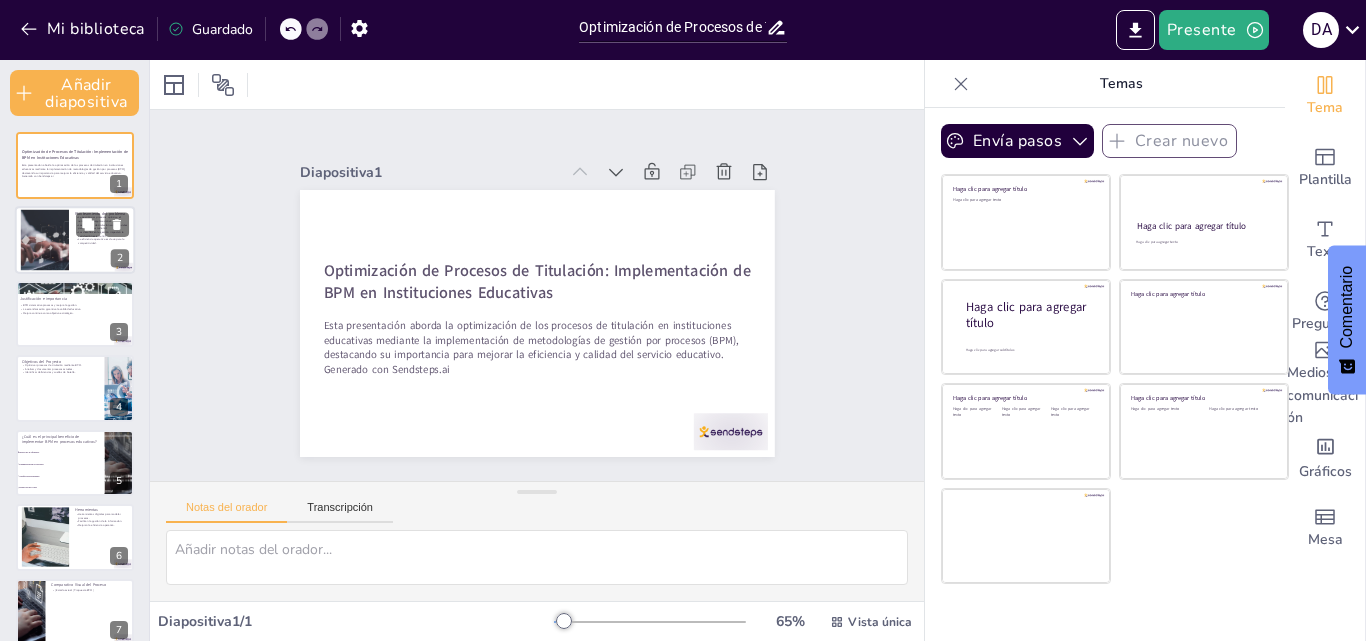 checkbox on "true" 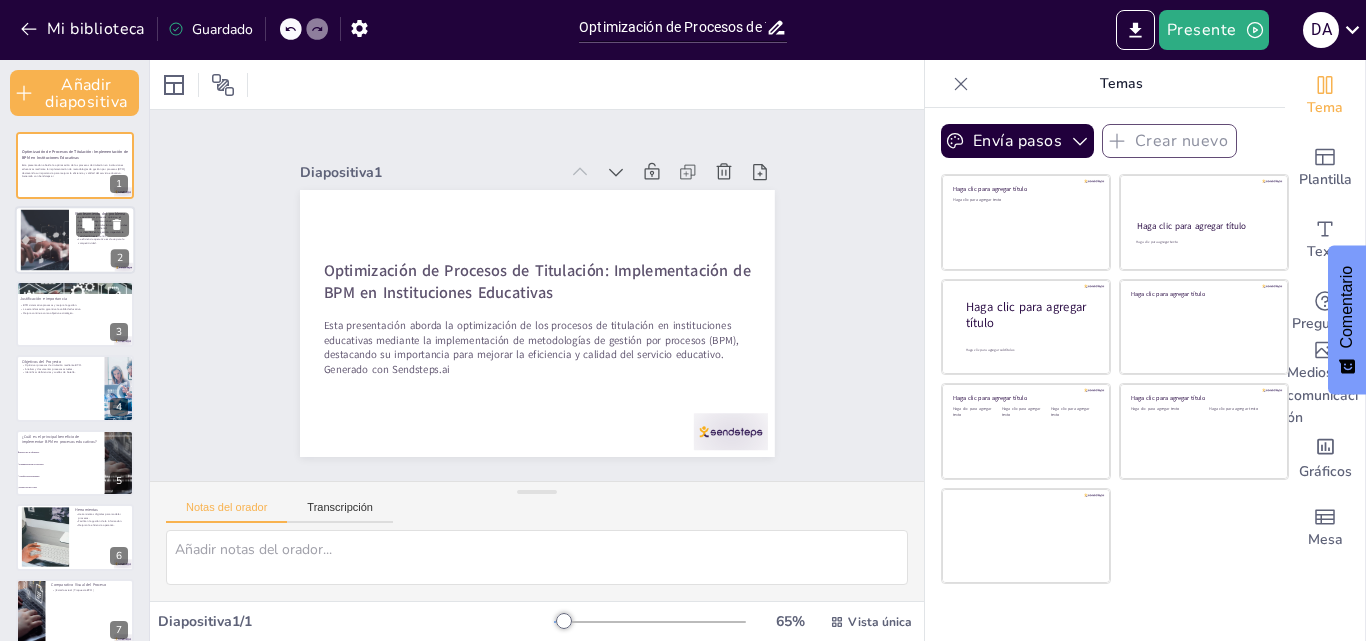 click at bounding box center [75, 240] 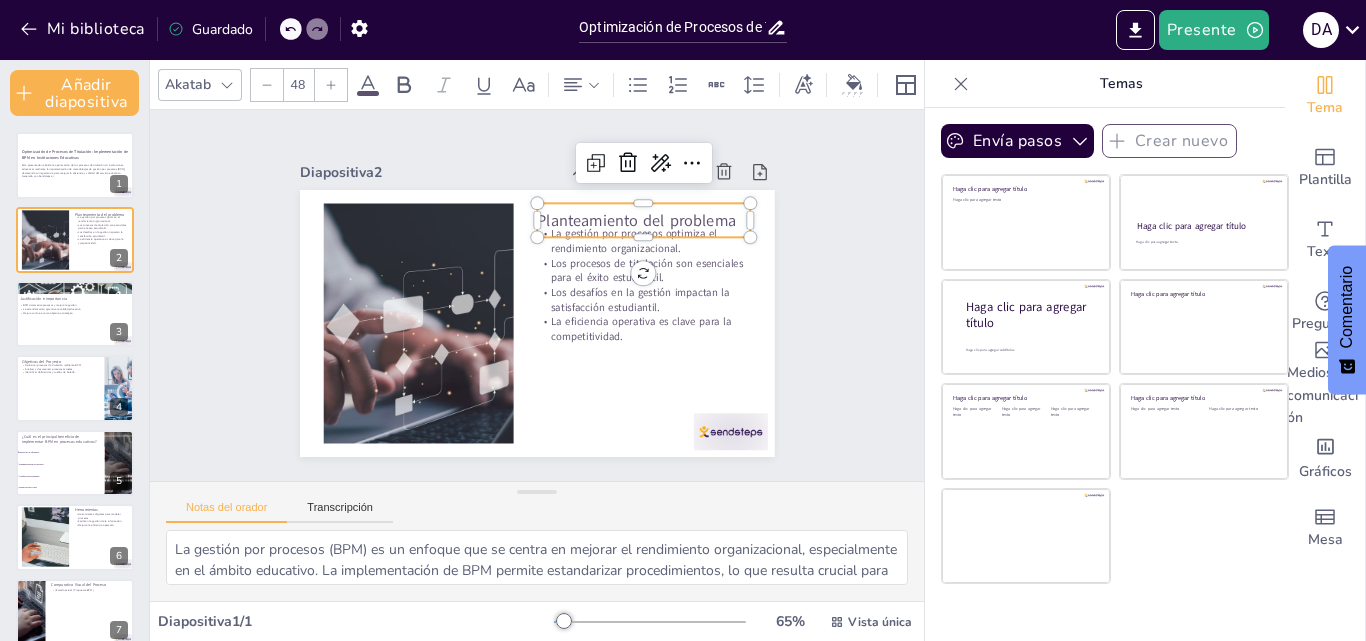 click on "Planteamiento del problema" at bounding box center (636, 220) 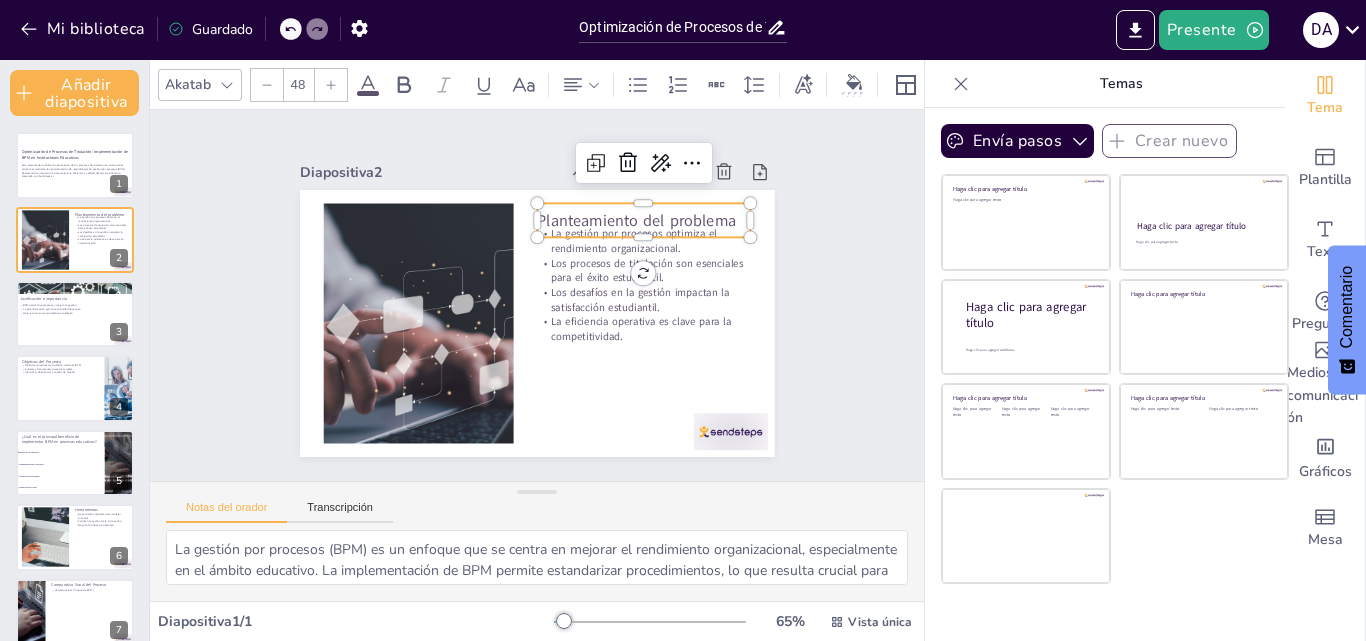 checkbox on "true" 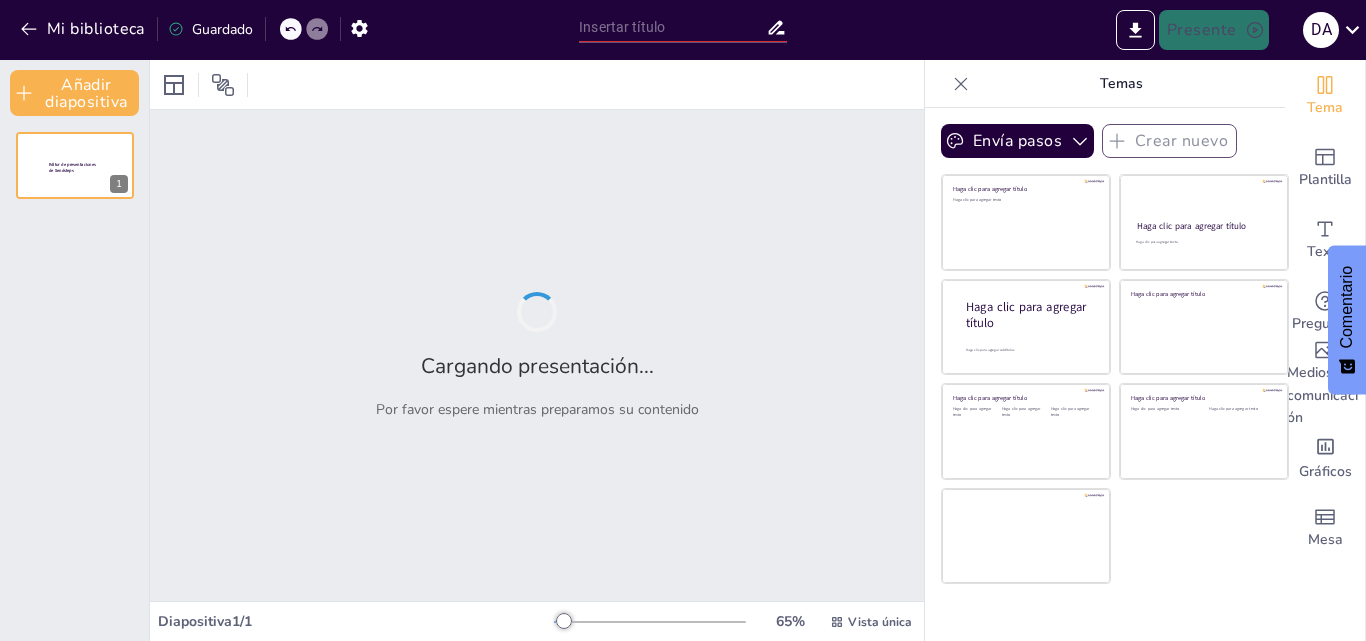type on "Optimización de Procesos de Titulación: Implementación de BPM en Instituciones Educativas" 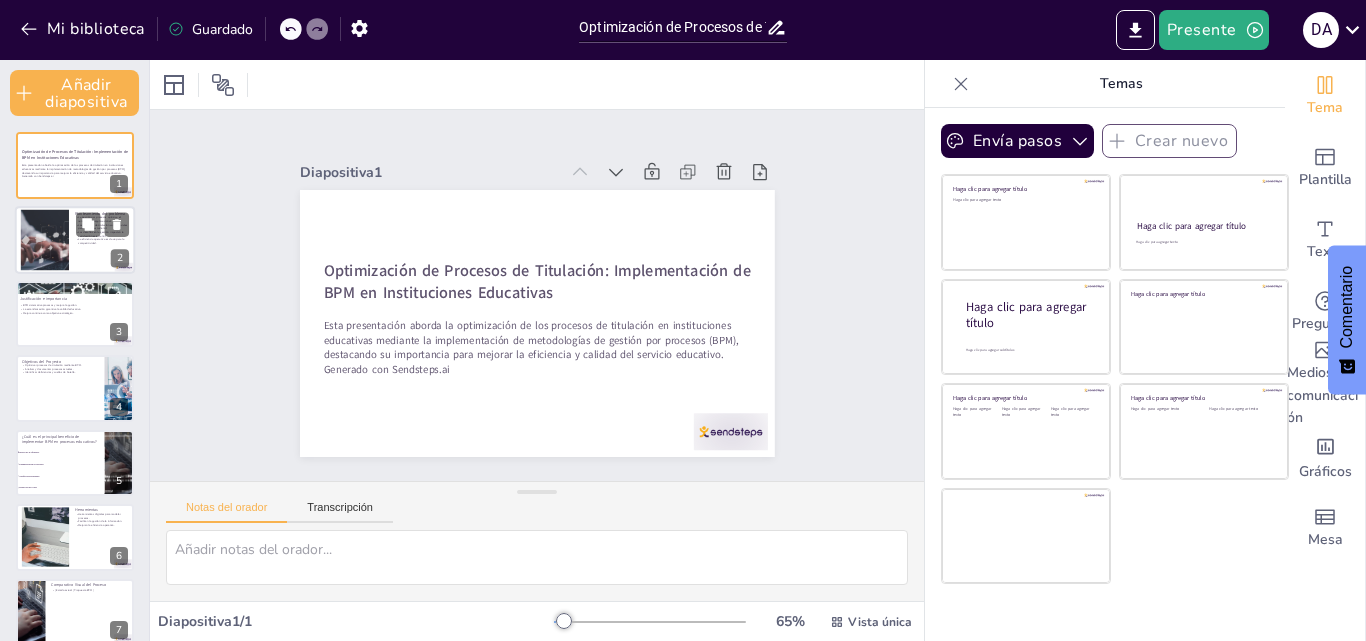 checkbox on "true" 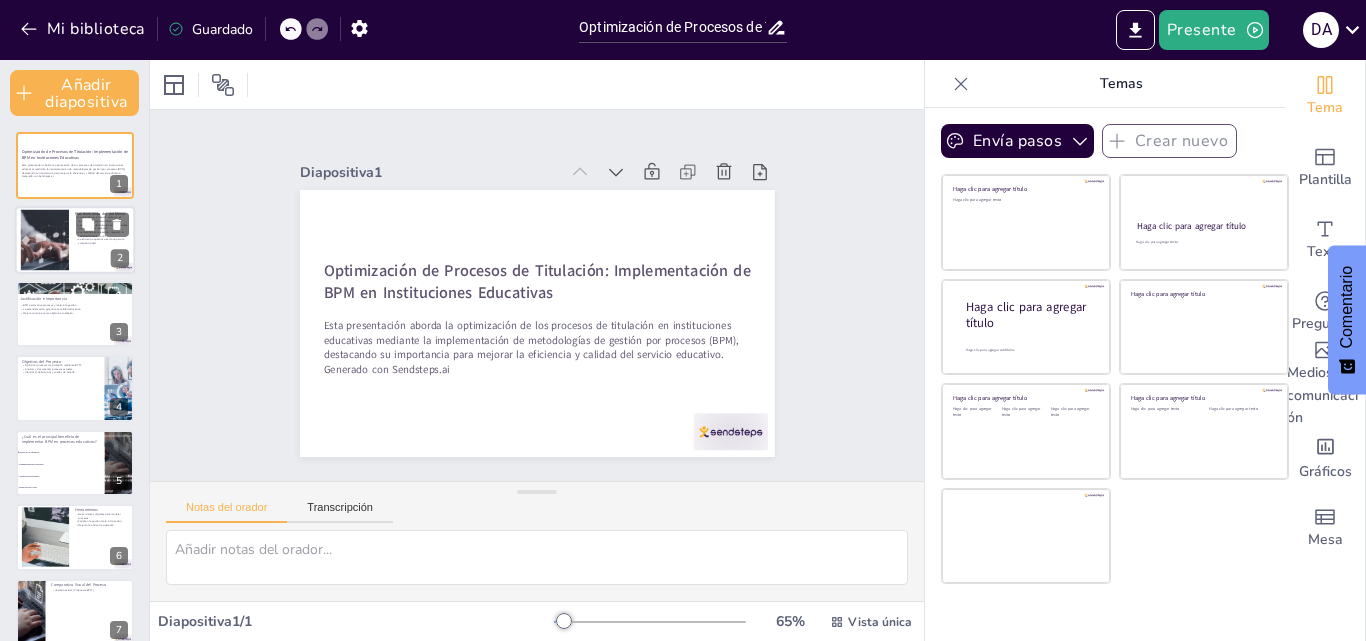 click at bounding box center [75, 240] 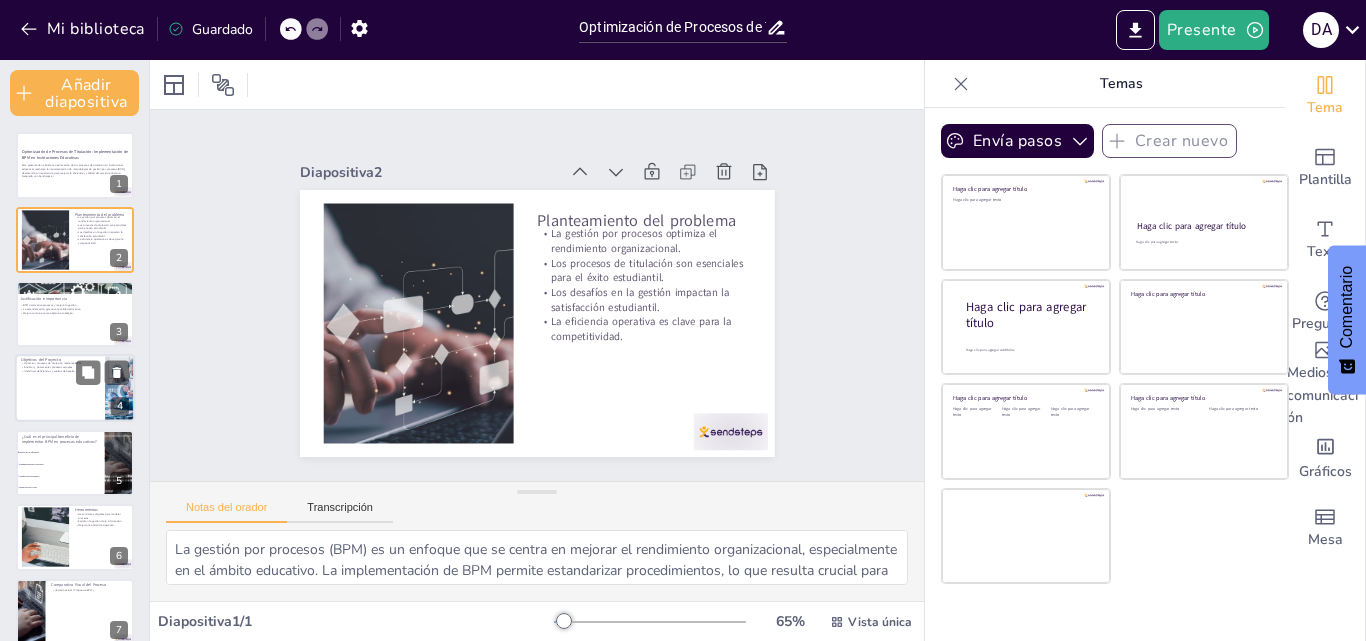 checkbox on "true" 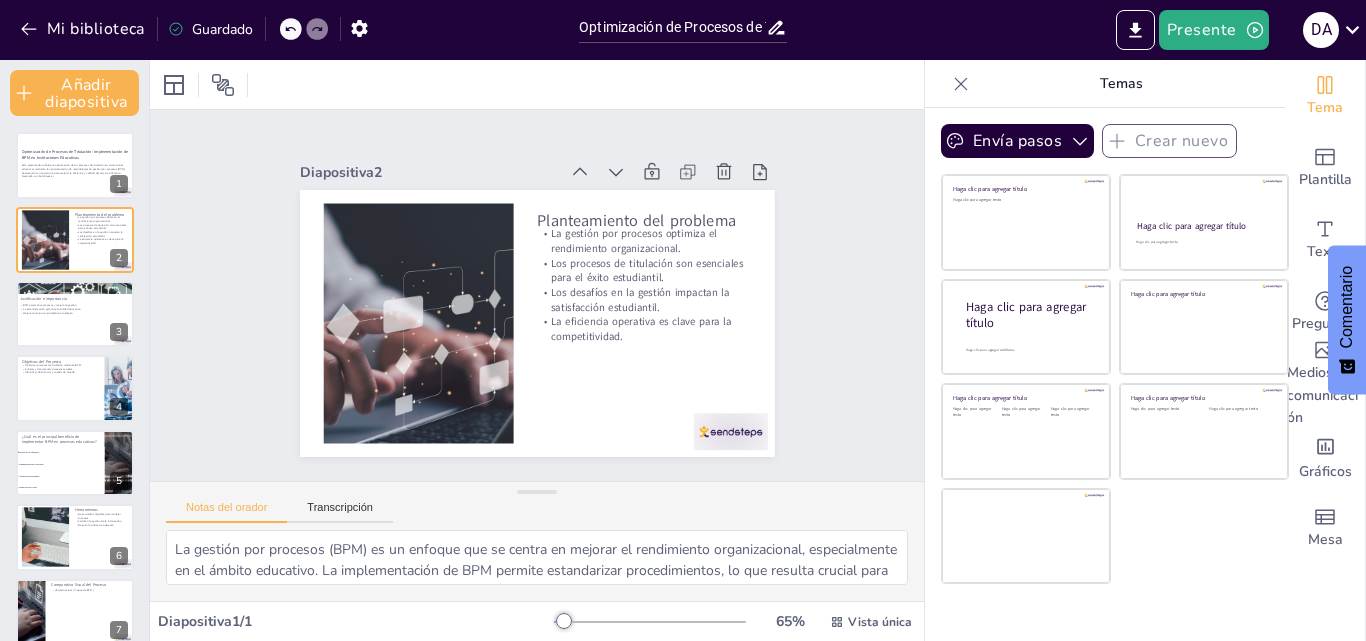 drag, startPoint x: 66, startPoint y: 362, endPoint x: 63, endPoint y: 347, distance: 15.297058 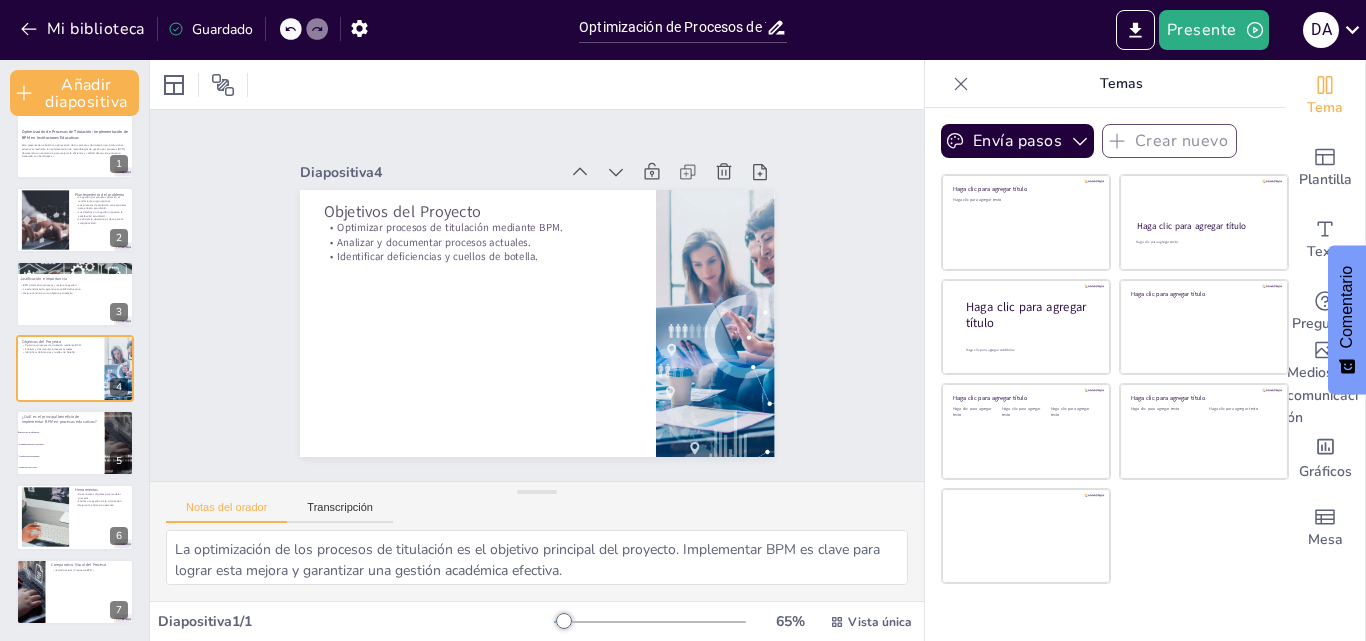 scroll, scrollTop: 0, scrollLeft: 0, axis: both 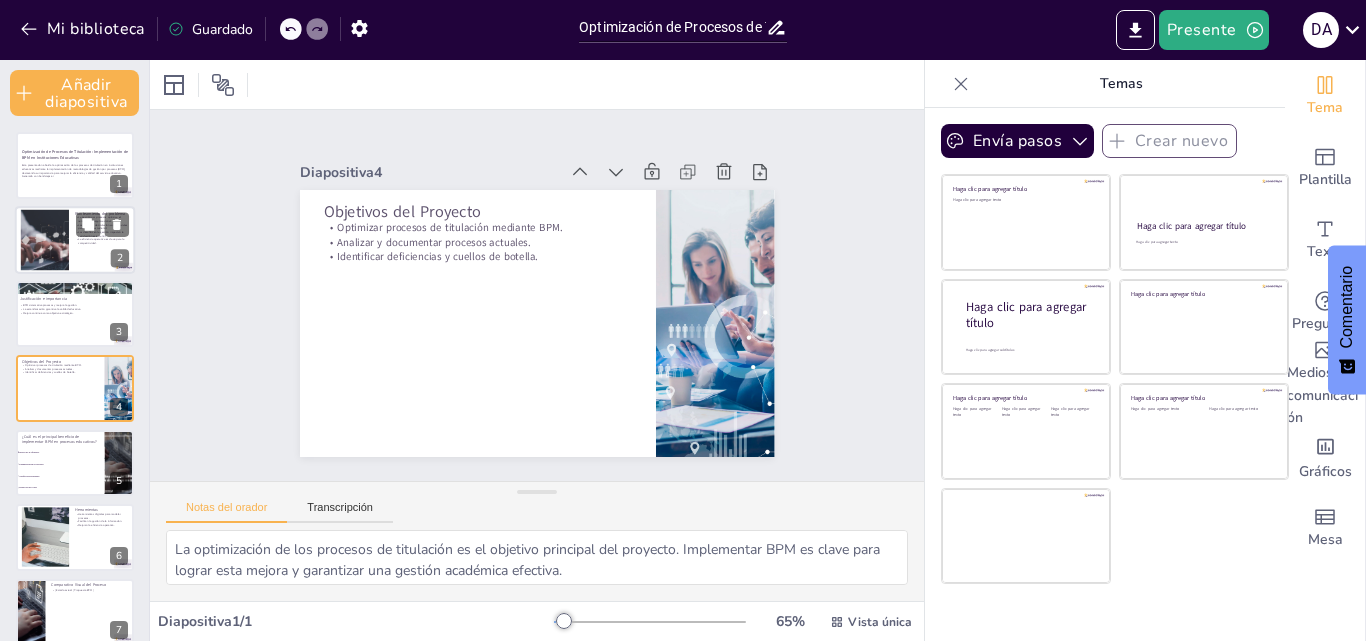 checkbox on "true" 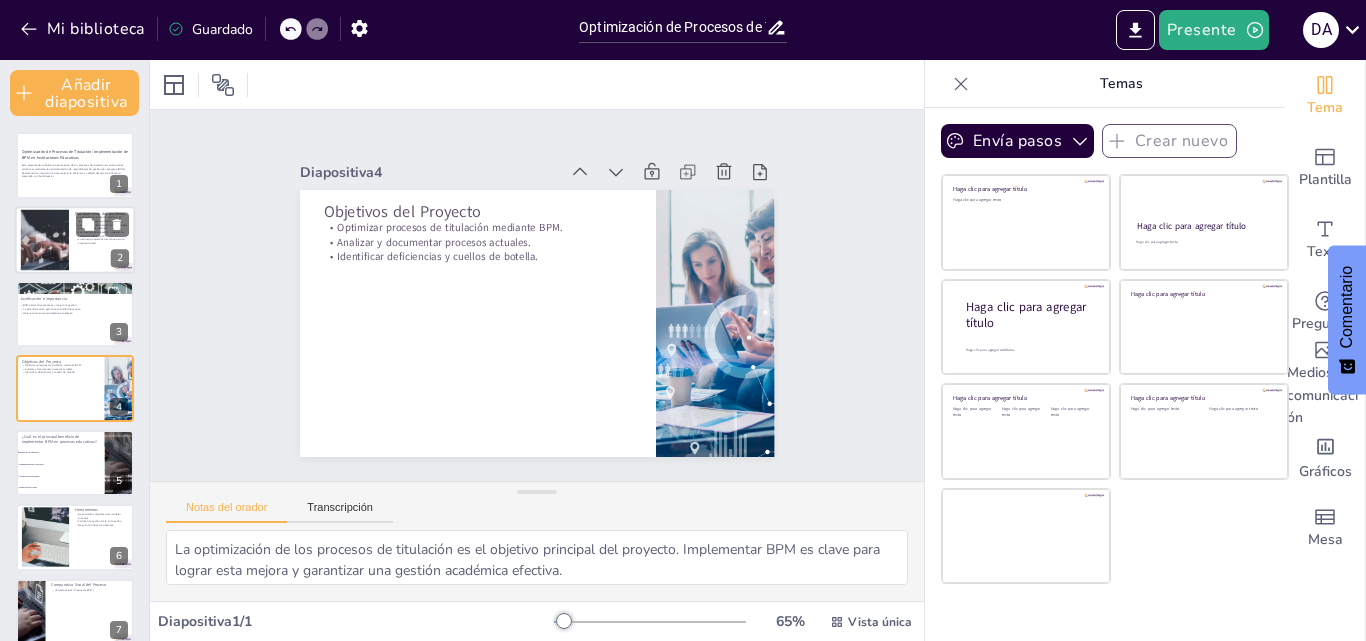 click at bounding box center [45, 239] 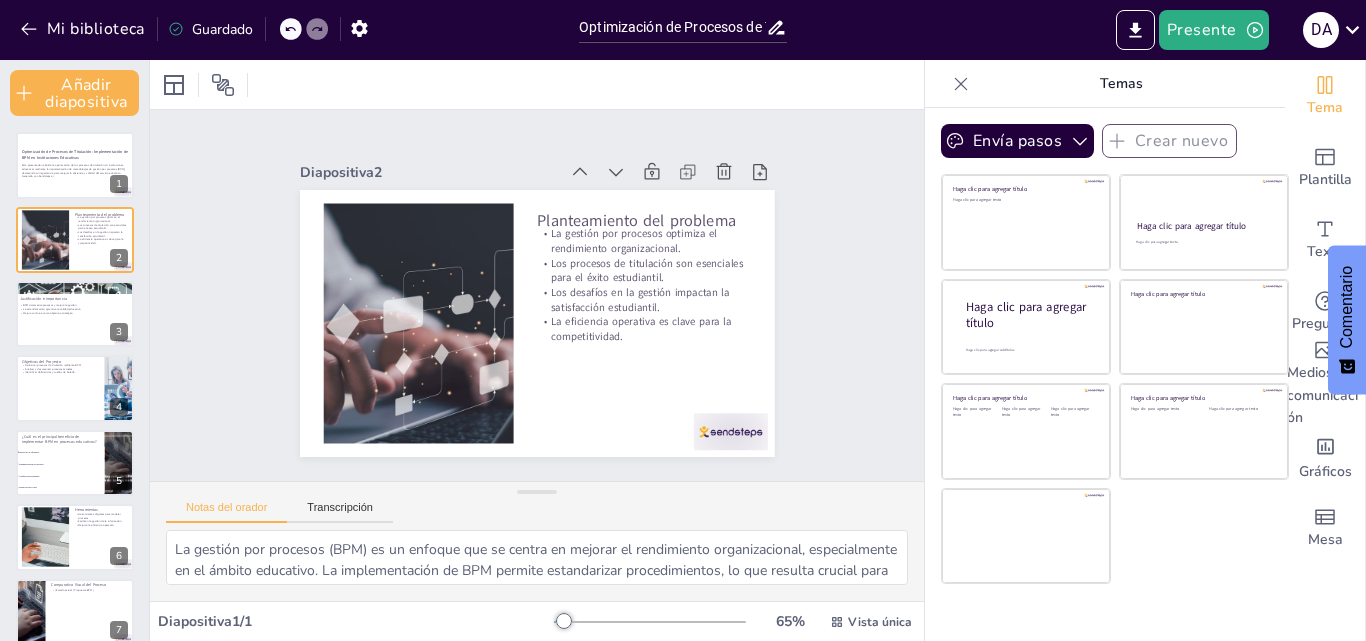 checkbox on "true" 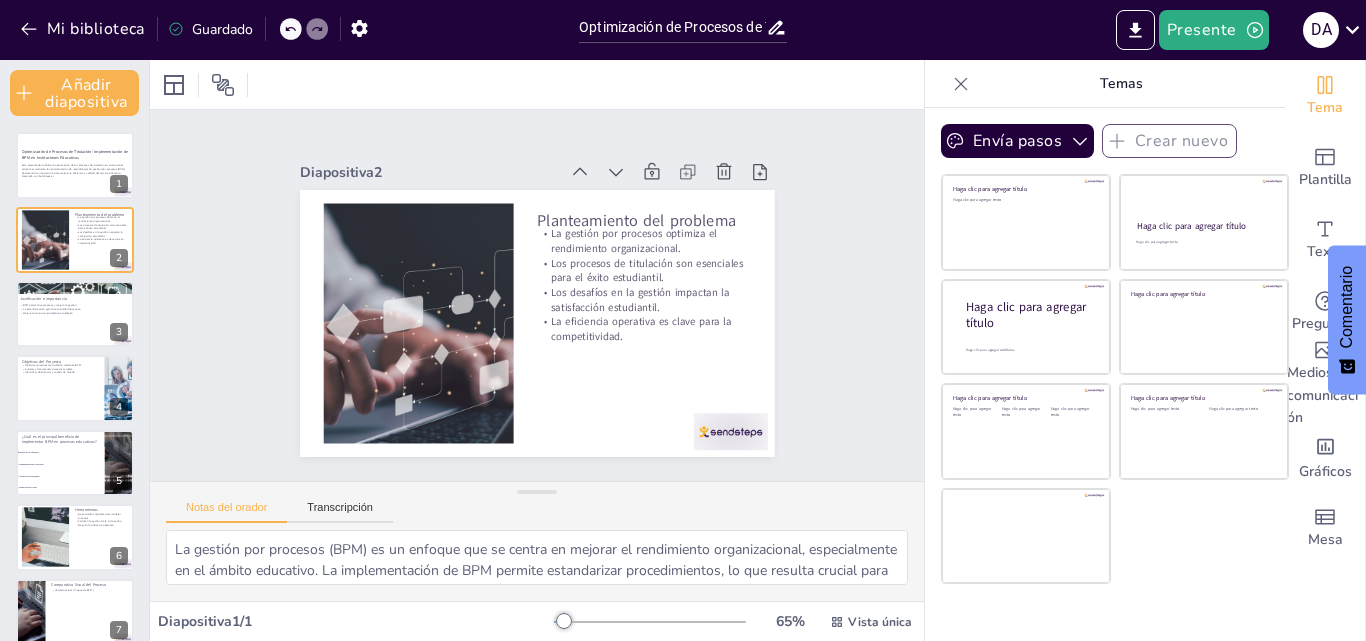 click 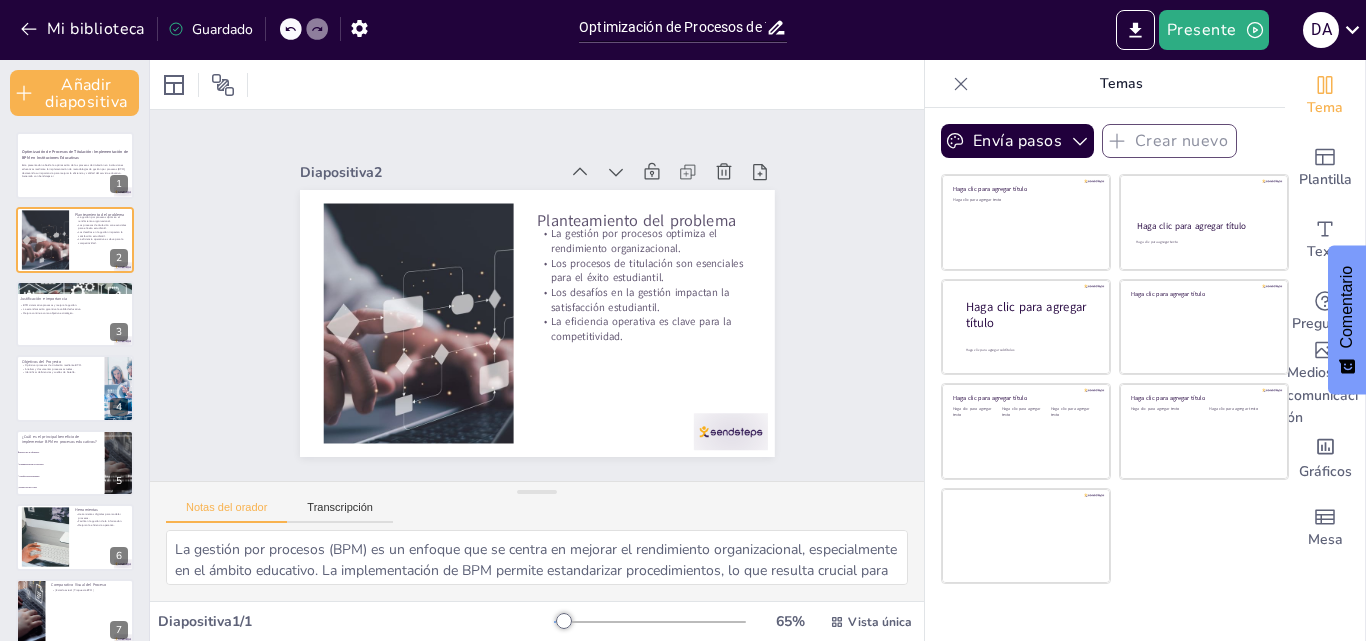 type 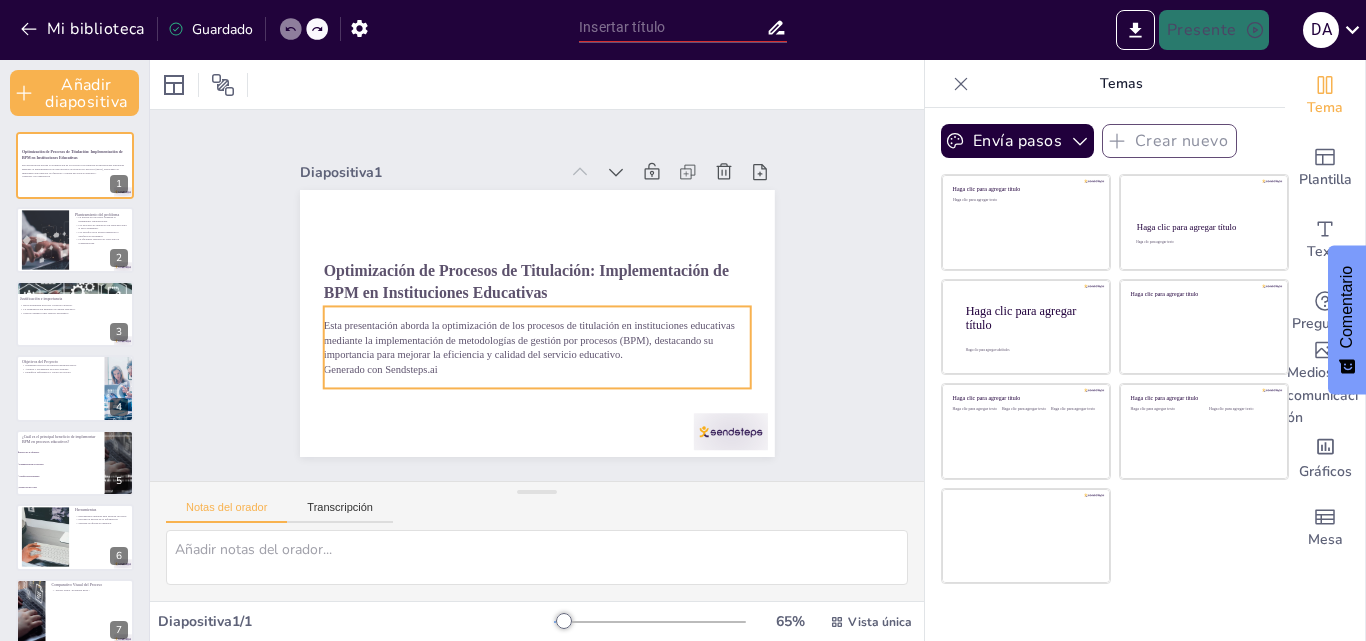 checkbox on "true" 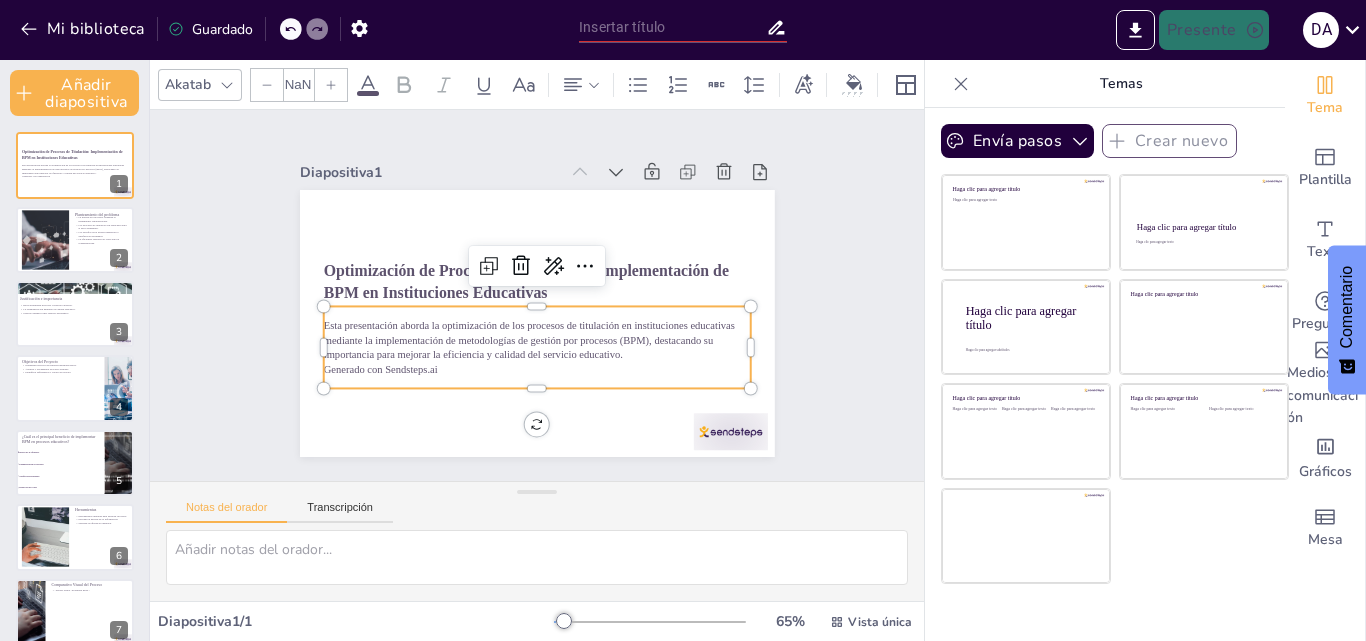 type on "32" 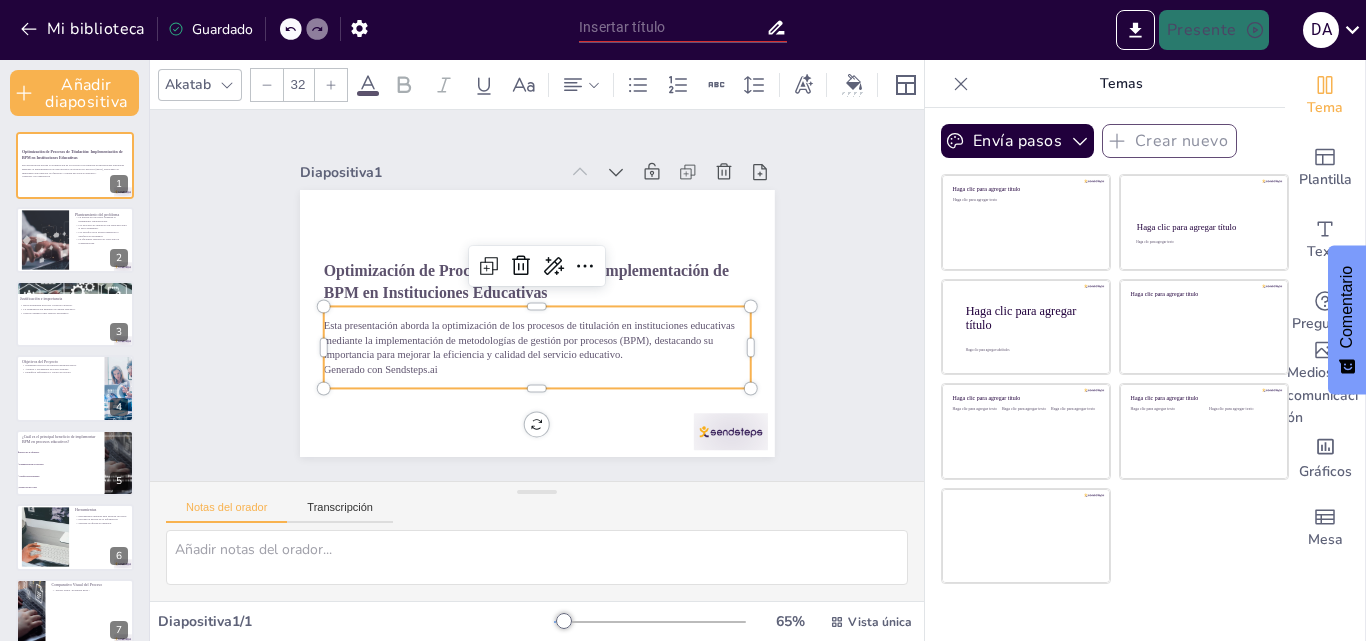 click on "Esta presentación aborda la optimización de los procesos de titulación en instituciones educativas mediante la implementación de metodologías de gestión por procesos (BPM), destacando su importancia para mejorar la eficiencia y calidad del servicio educativo." at bounding box center [528, 339] 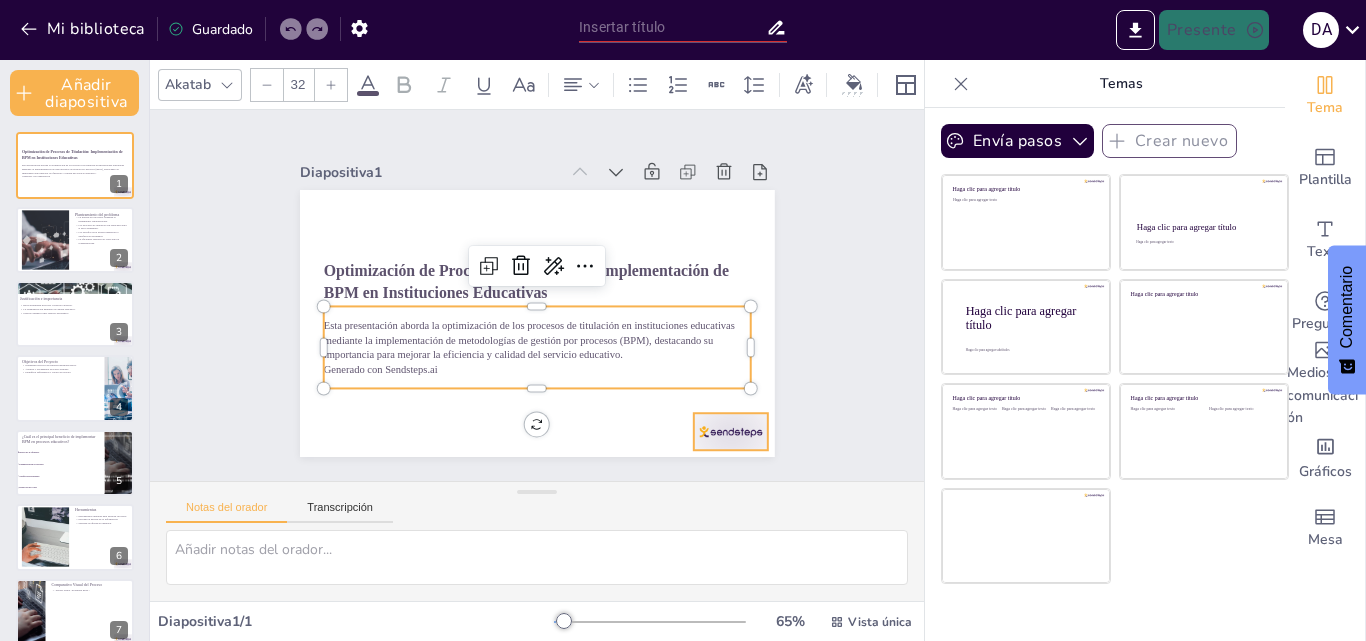 click at bounding box center (565, 531) 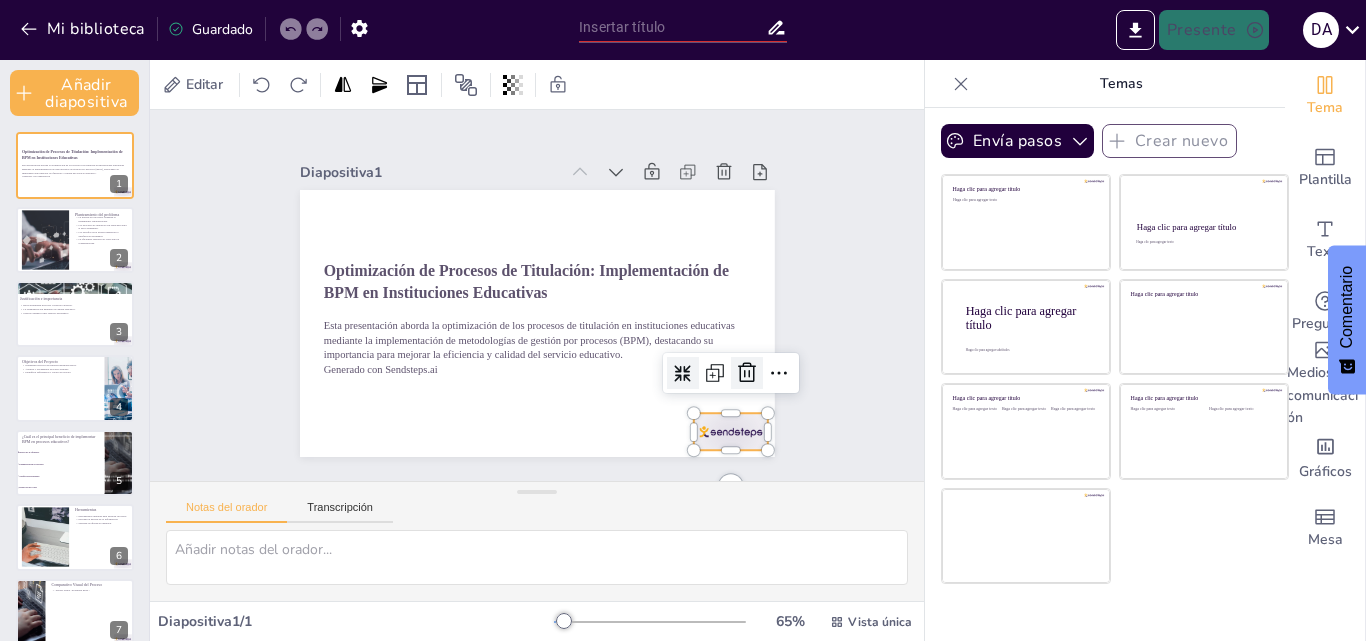 click 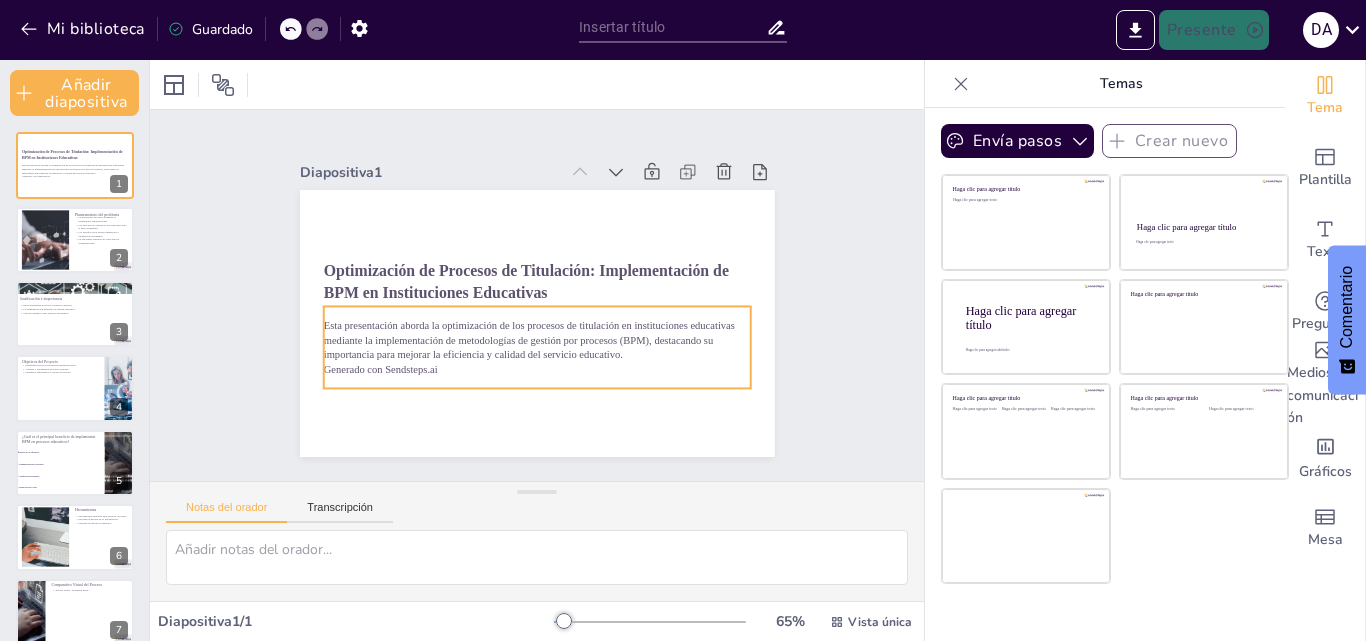 click on "Esta presentación aborda la optimización de los procesos de titulación en instituciones educativas mediante la implementación de metodologías de gestión por procesos (BPM), destacando su importancia para mejorar la eficiencia y calidad del servicio educativo." at bounding box center (536, 340) 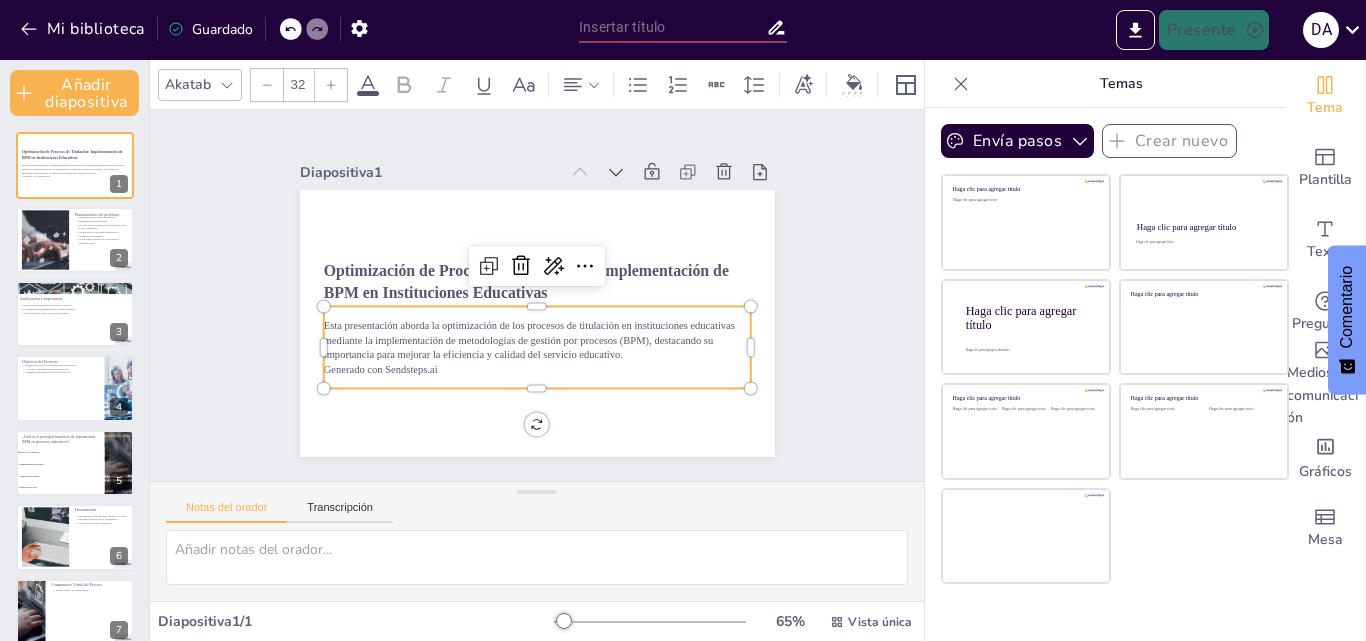click on "Esta presentación aborda la optimización de los procesos de titulación en instituciones educativas mediante la implementación de metodologías de gestión por procesos (BPM), destacando su importancia para mejorar la eficiencia y calidad del servicio educativo." at bounding box center [536, 340] 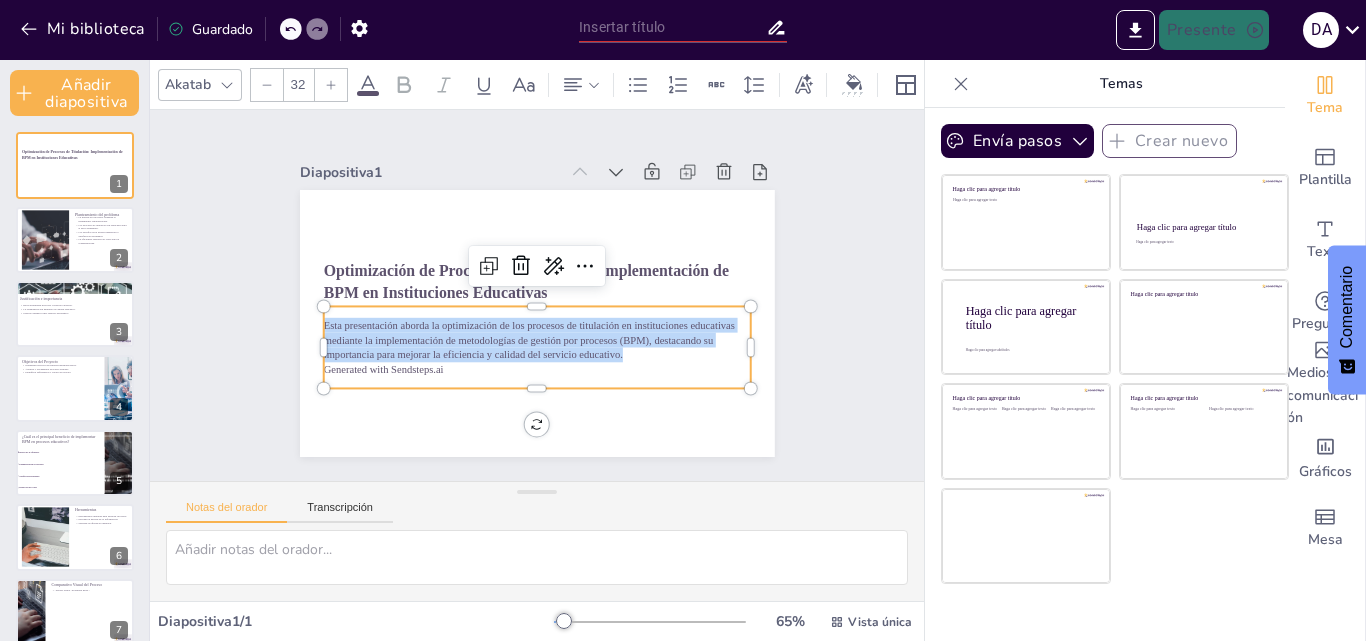 drag, startPoint x: 607, startPoint y: 350, endPoint x: 306, endPoint y: 319, distance: 302.59213 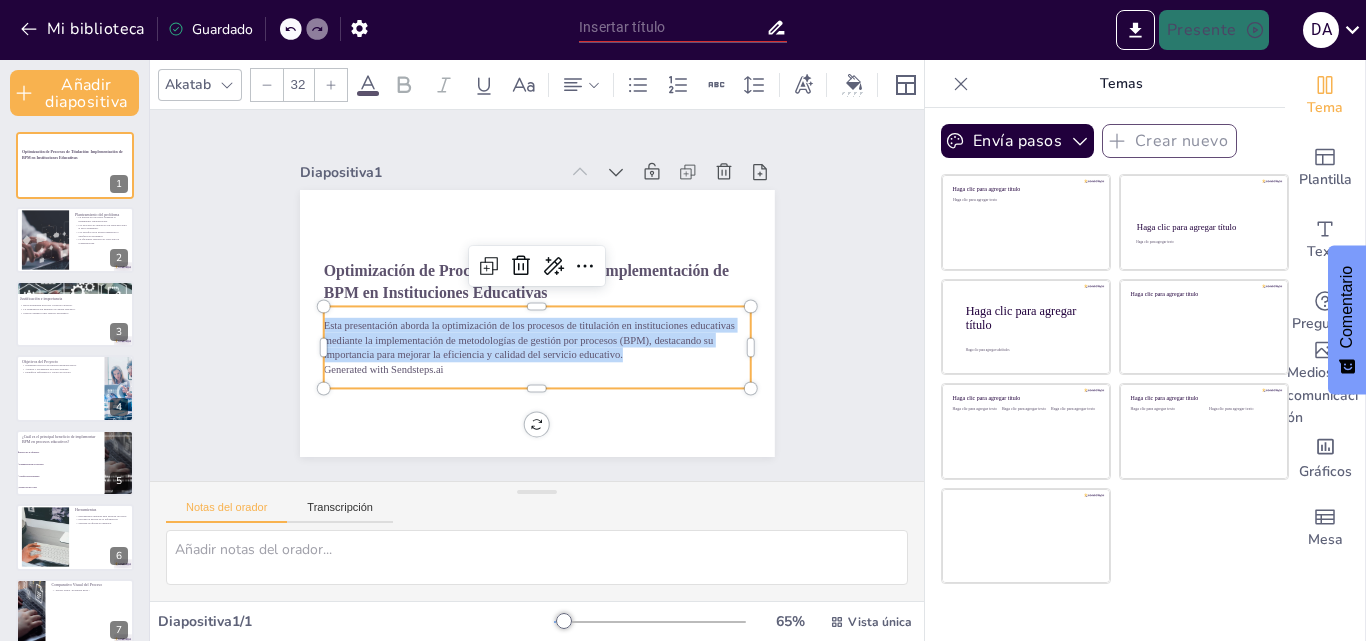 click on "Optimización de Procesos de Titulación: Implementación de BPM en Instituciones Educativas Esta presentación aborda la optimización de los procesos de titulación en instituciones educativas mediante la implementación de metodologías de gestión por procesos (BPM), destacando su importancia para mejorar la eficiencia y calidad del servicio educativo. Generated with Sendsteps.ai" at bounding box center [537, 323] 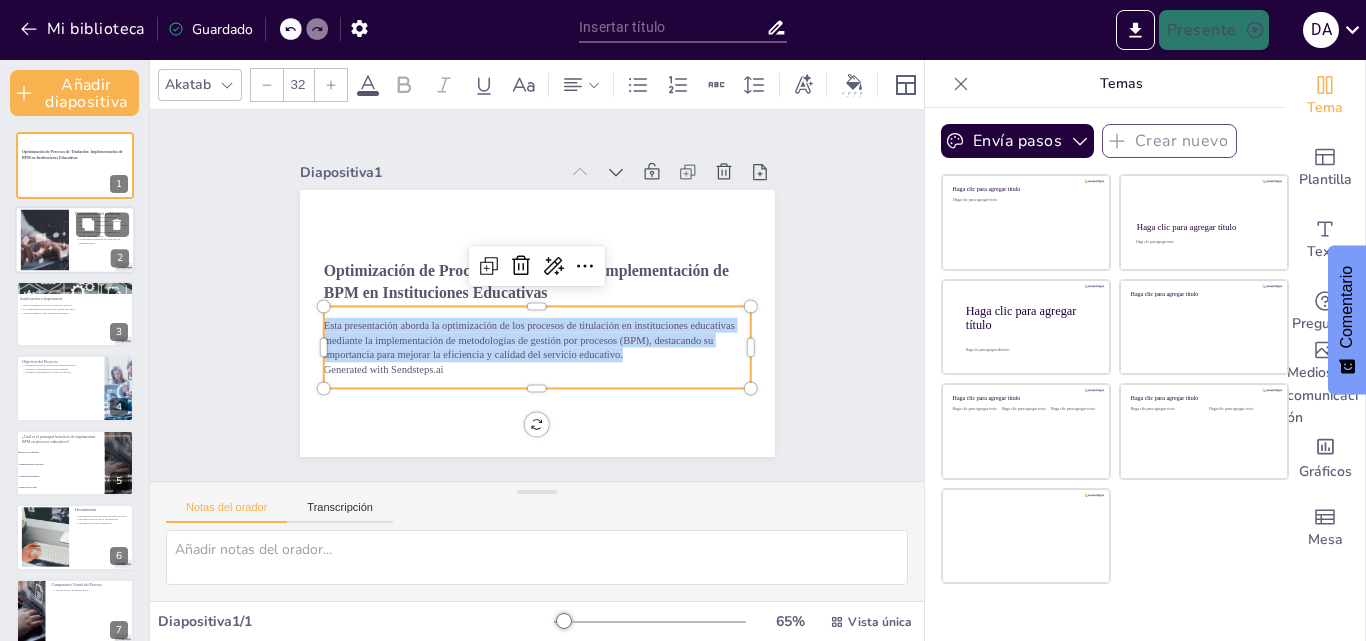 checkbox on "true" 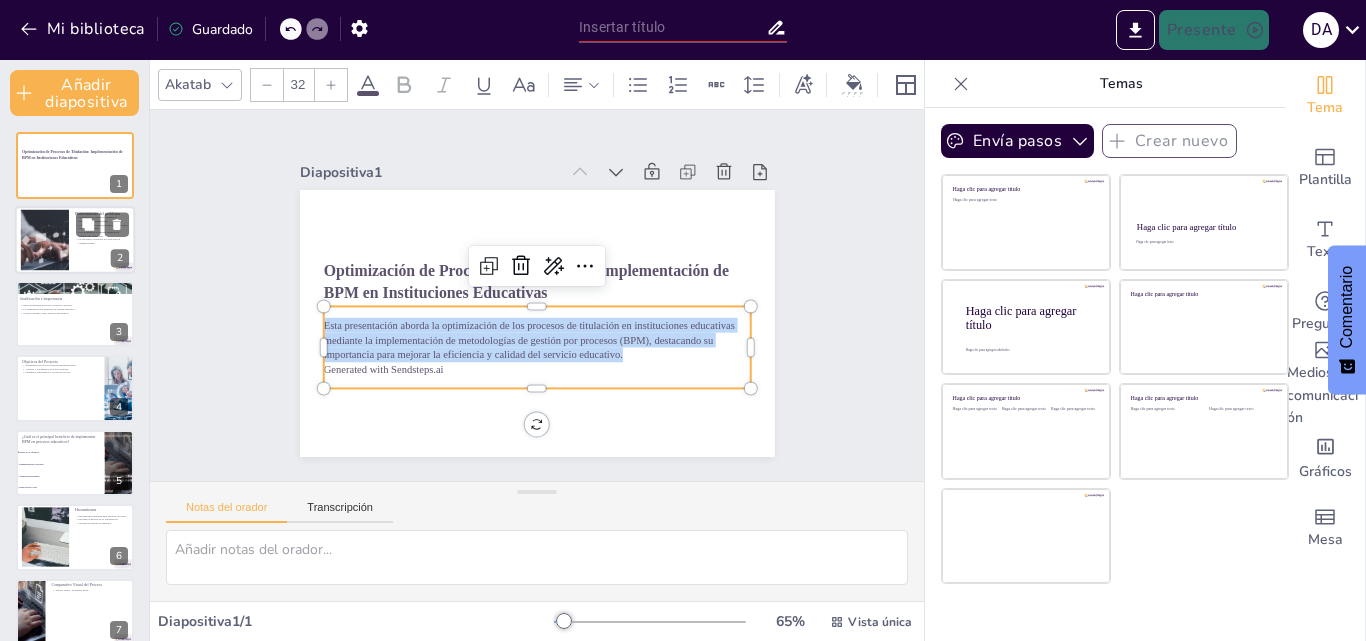 click at bounding box center (75, 240) 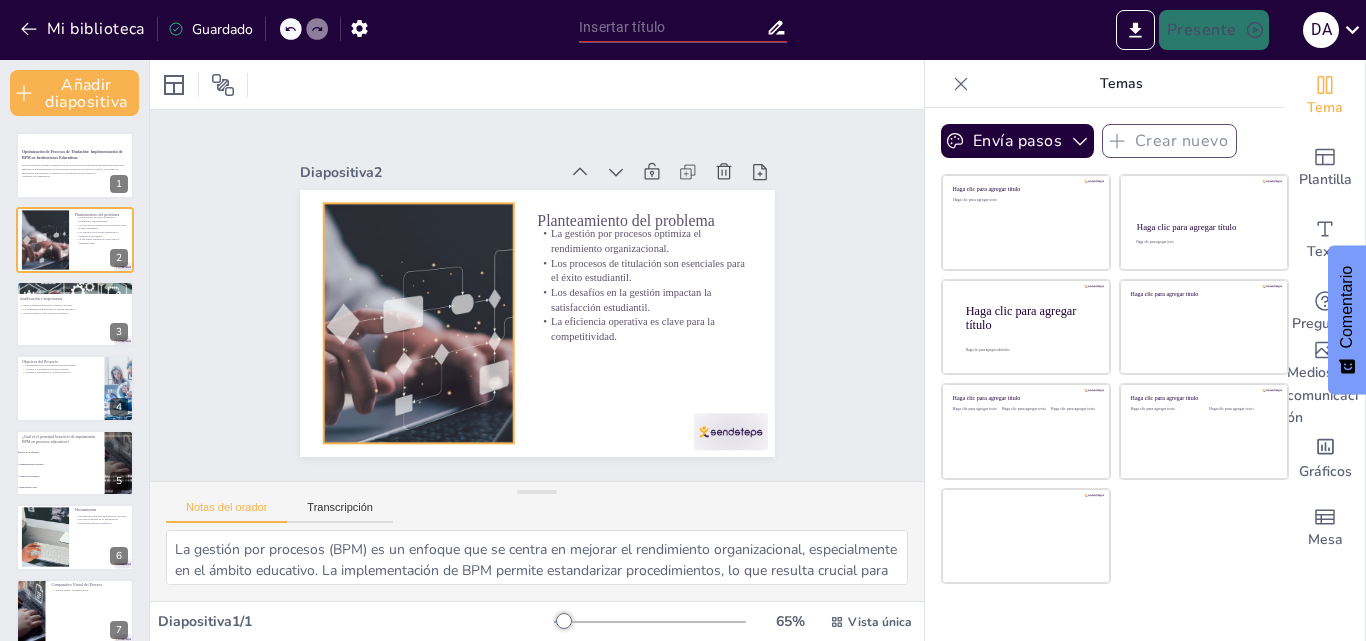 click at bounding box center [418, 323] 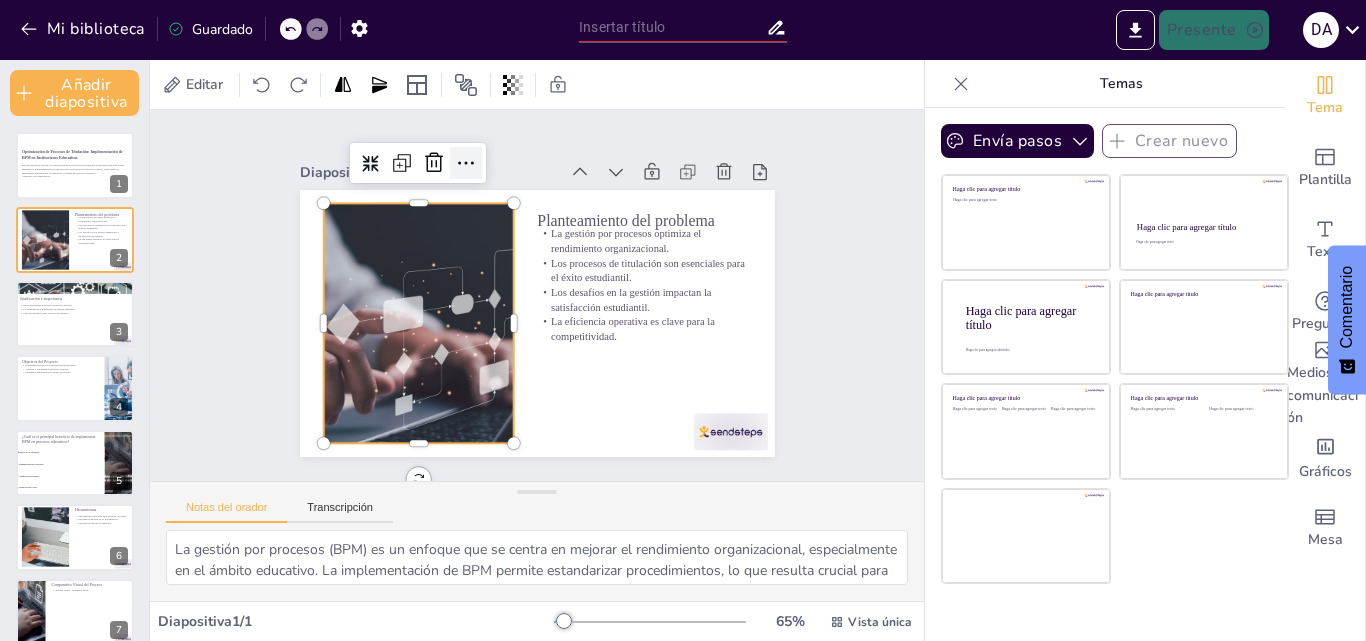 click 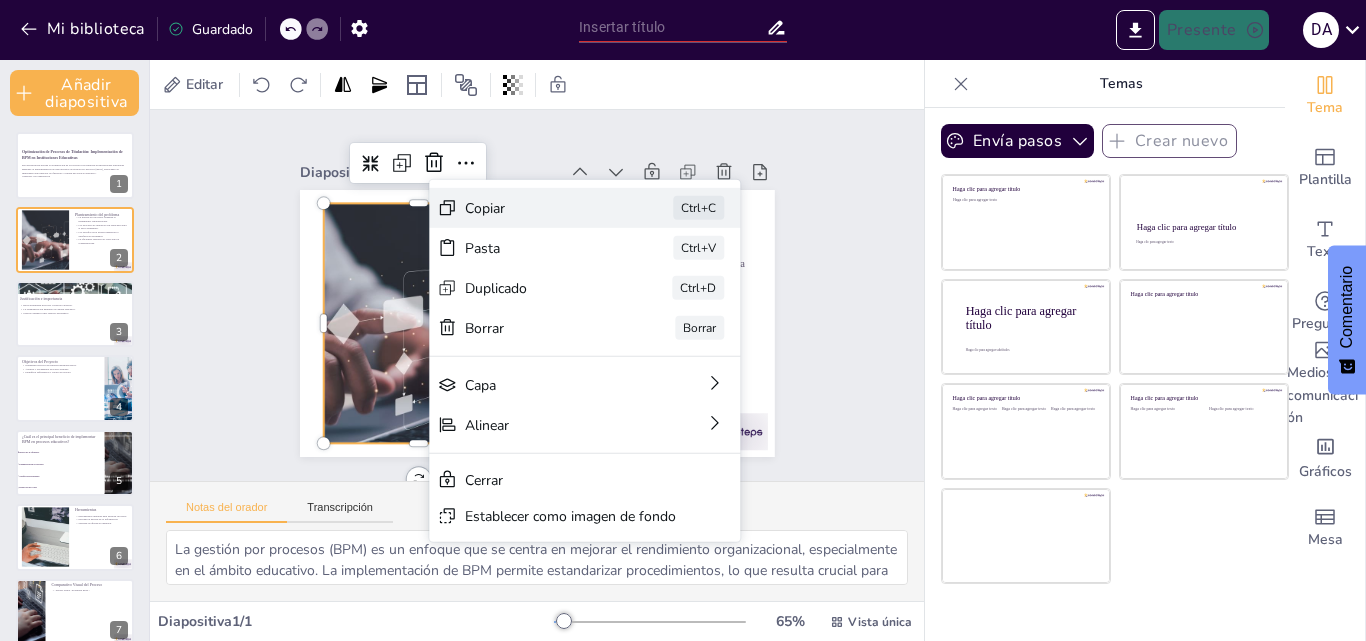 click on "Copiar Ctrl+C" at bounding box center (734, 318) 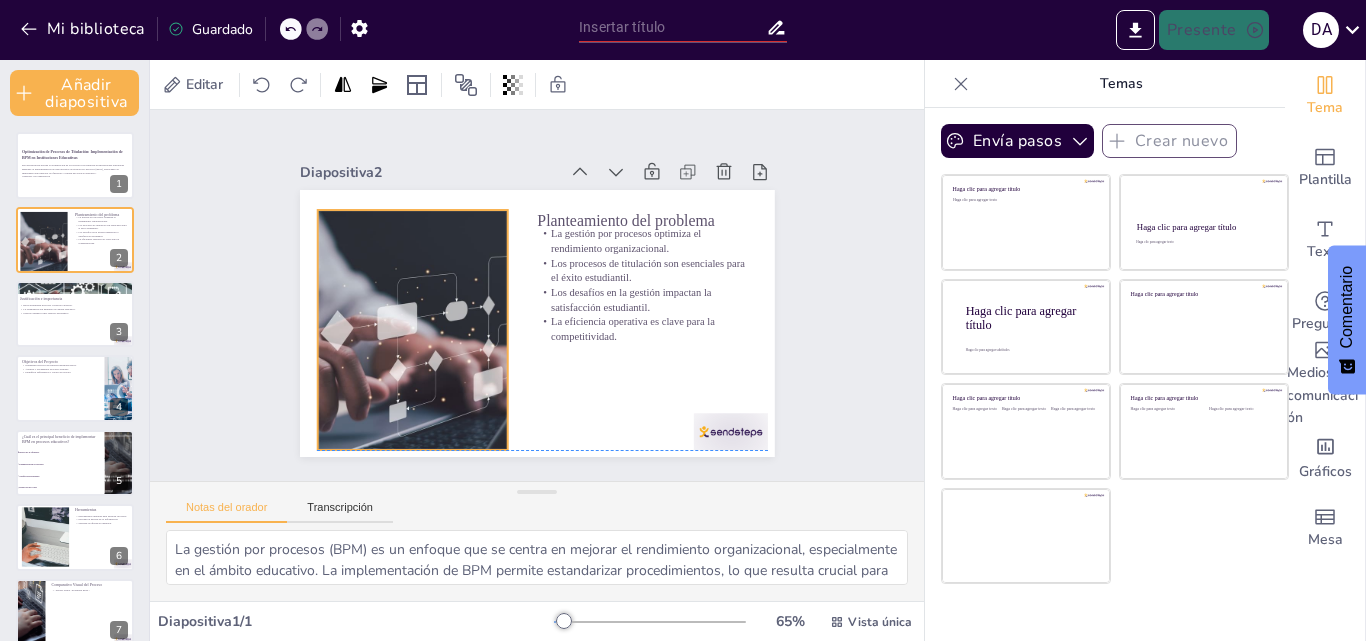 click at bounding box center [409, 316] 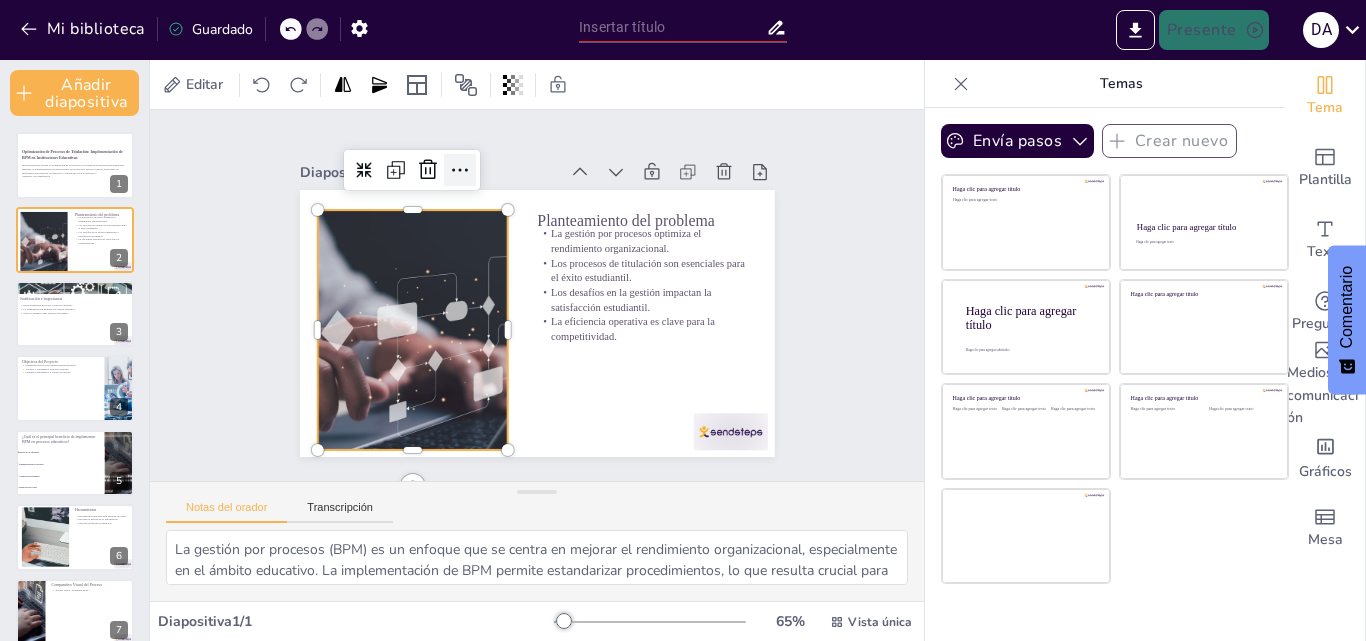click 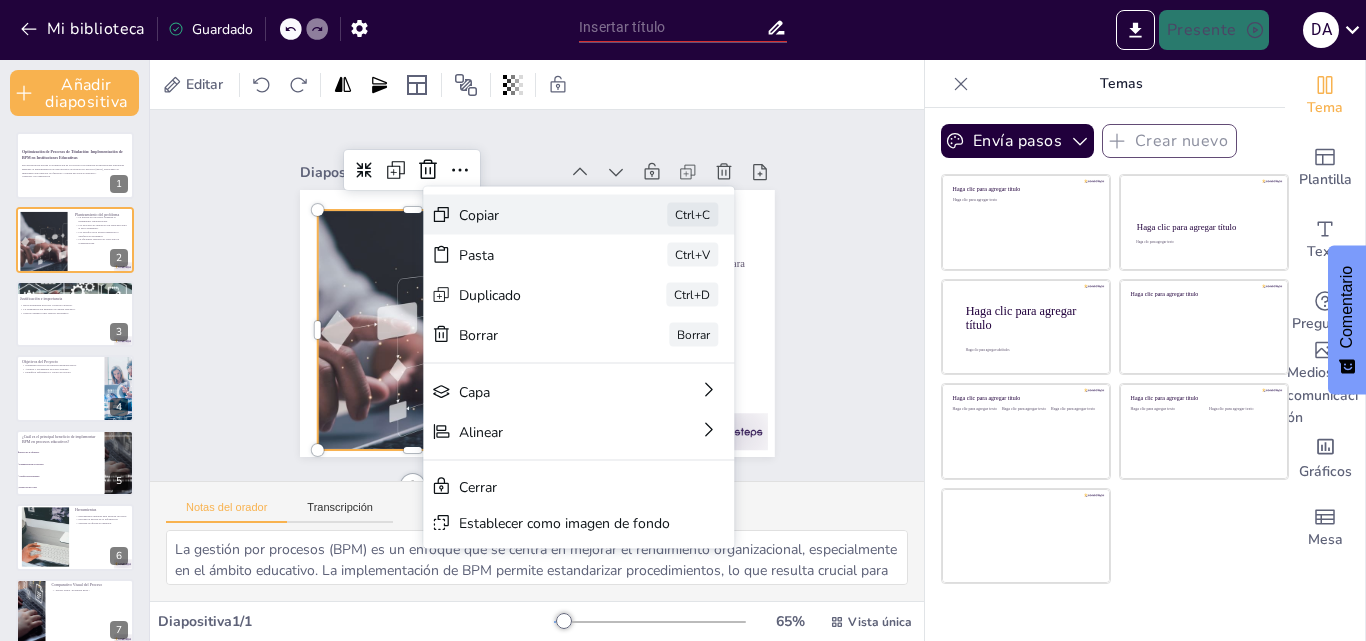click on "Copiar" at bounding box center [681, 339] 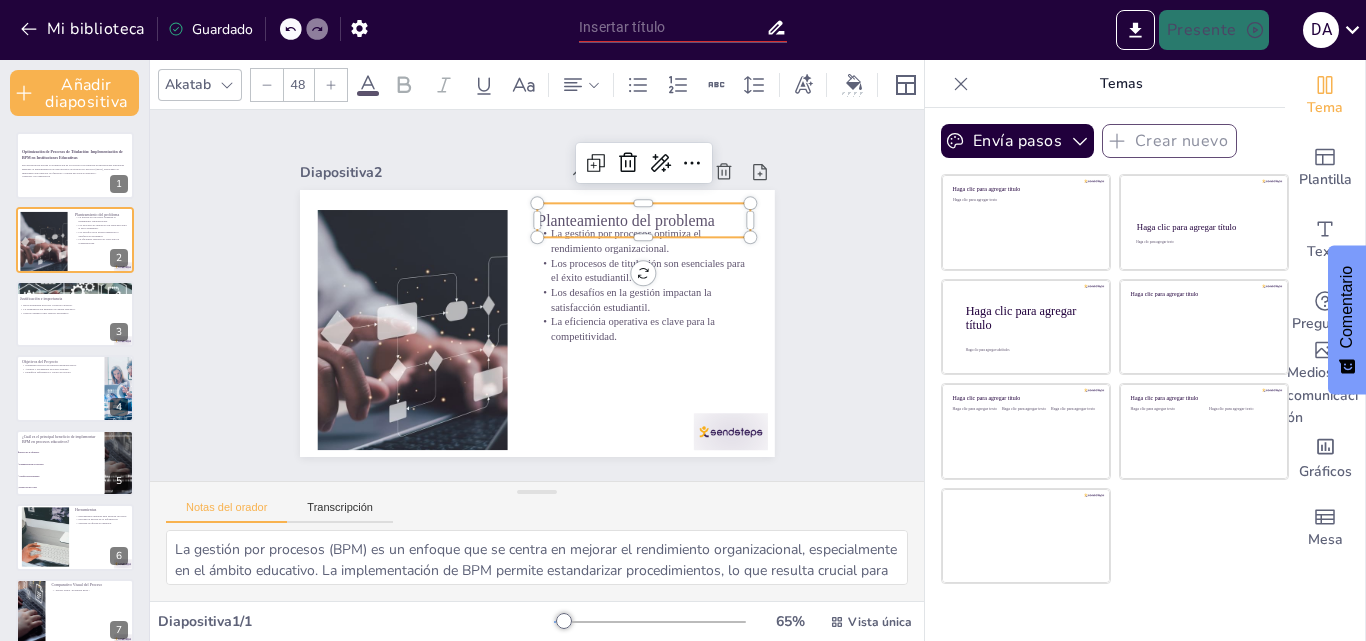 click on "Planteamiento del problema" at bounding box center [626, 220] 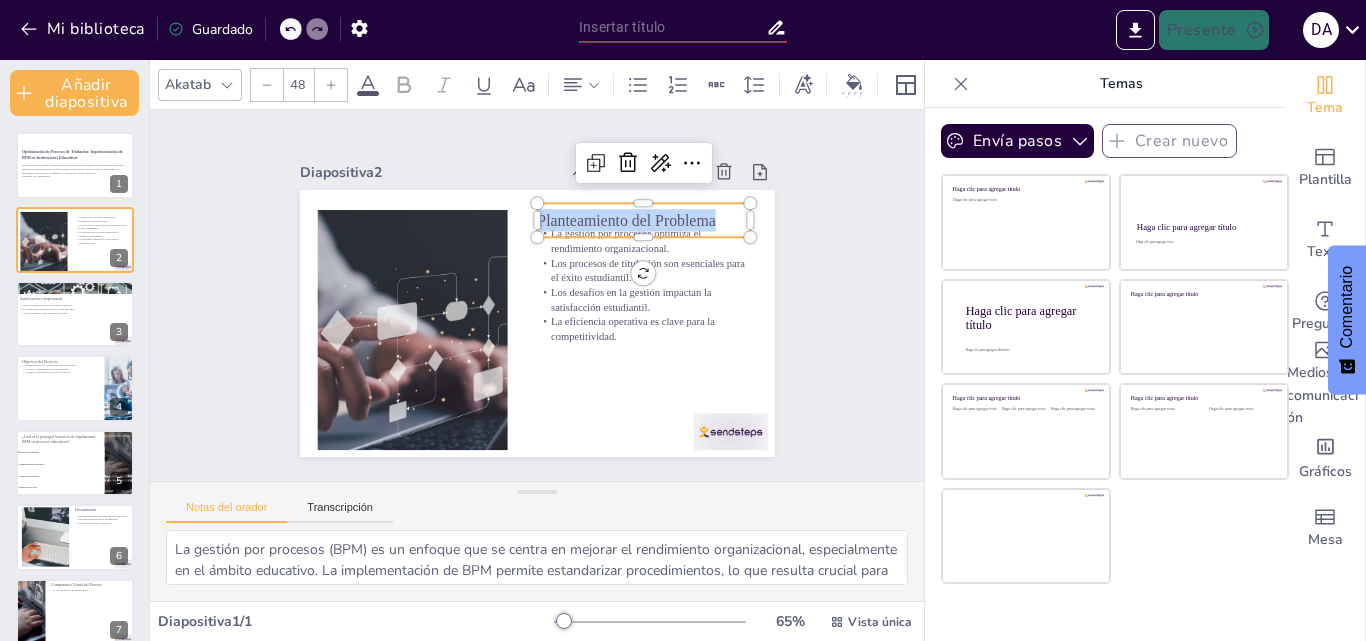 drag, startPoint x: 707, startPoint y: 216, endPoint x: 524, endPoint y: 215, distance: 183.00273 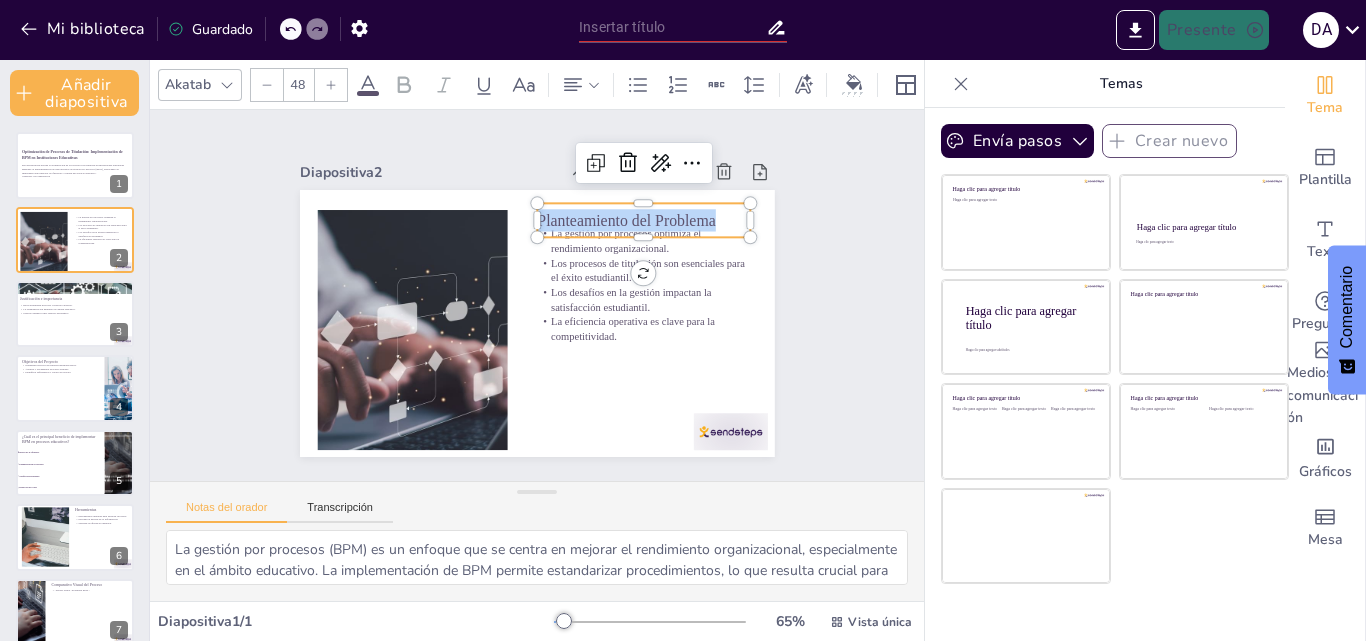 click on "Planteamiento del Problema" at bounding box center (644, 220) 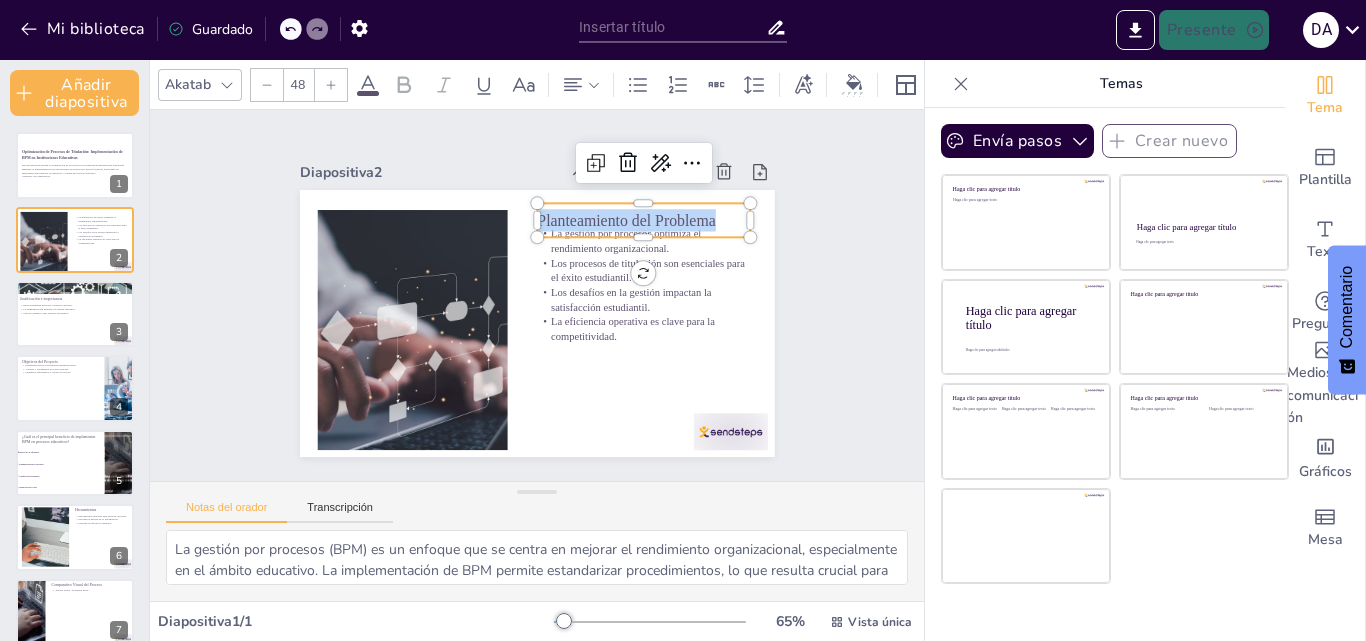copy on "Planteamiento del Problema" 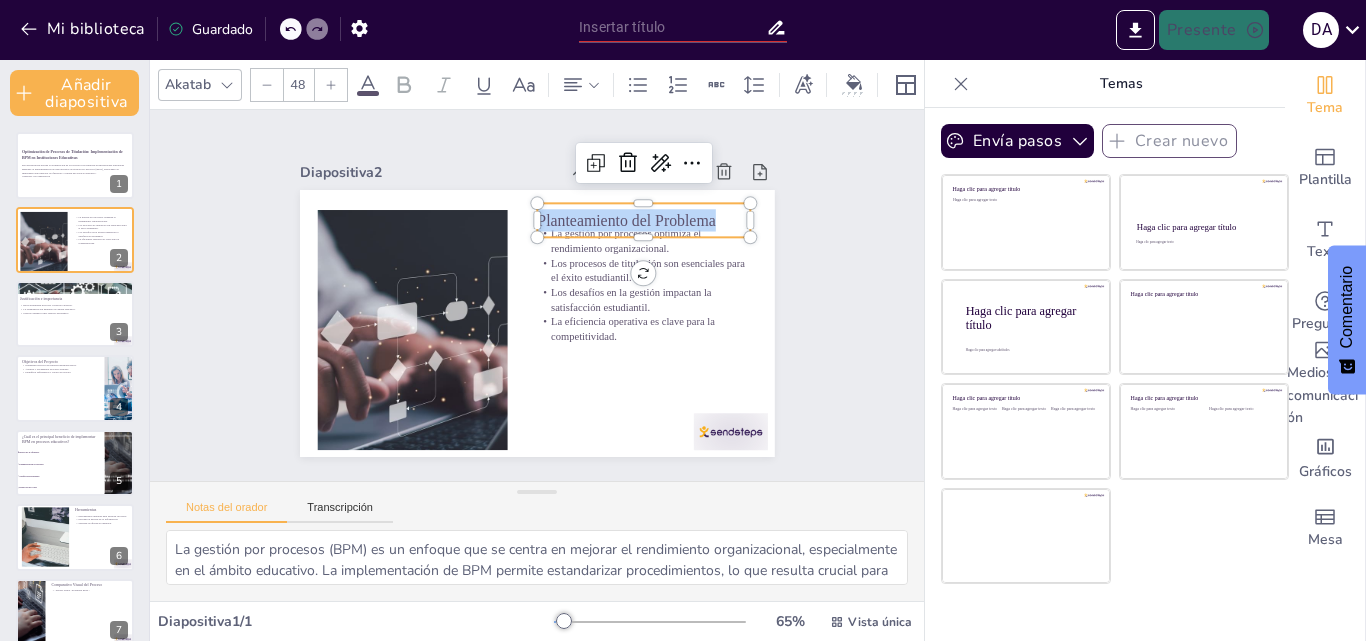 click on "Planteamiento del Problema" at bounding box center (626, 220) 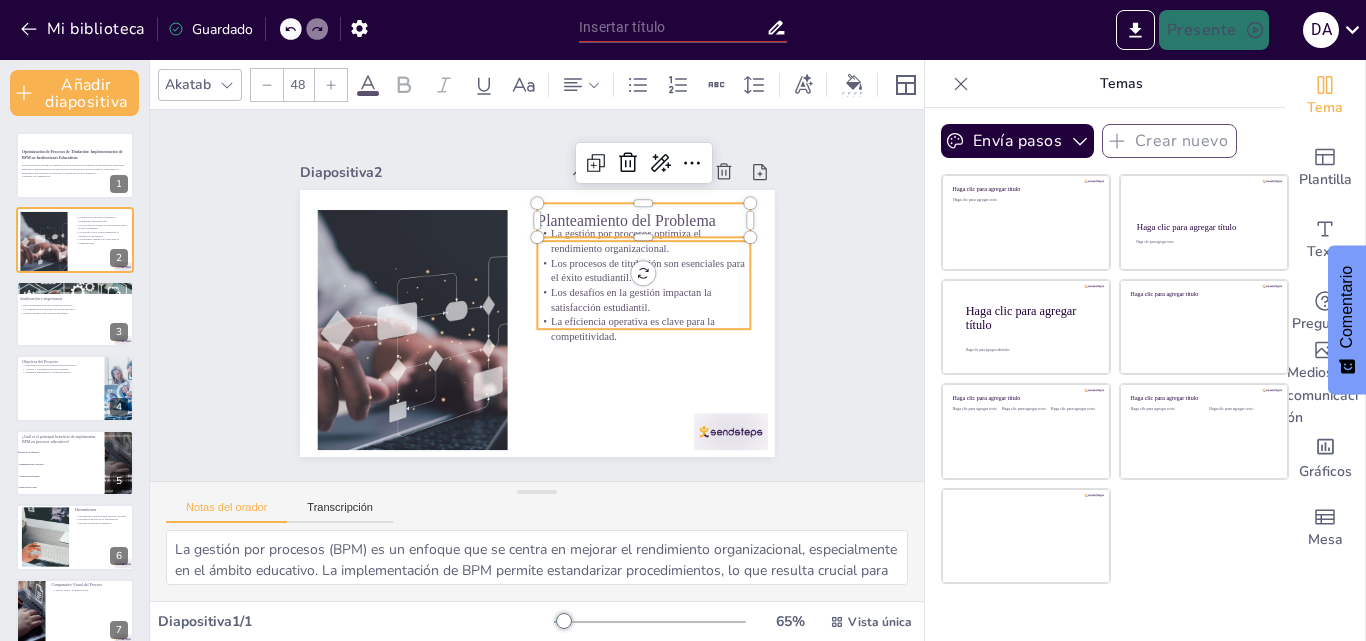checkbox on "true" 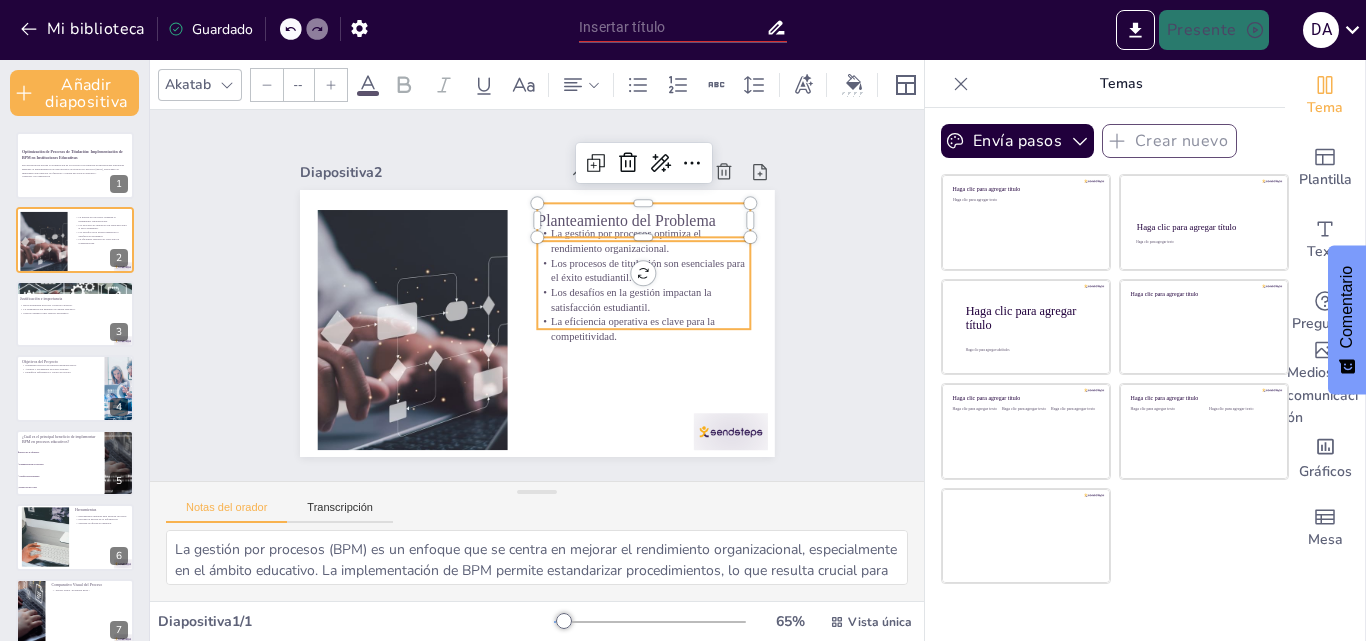 type on "32" 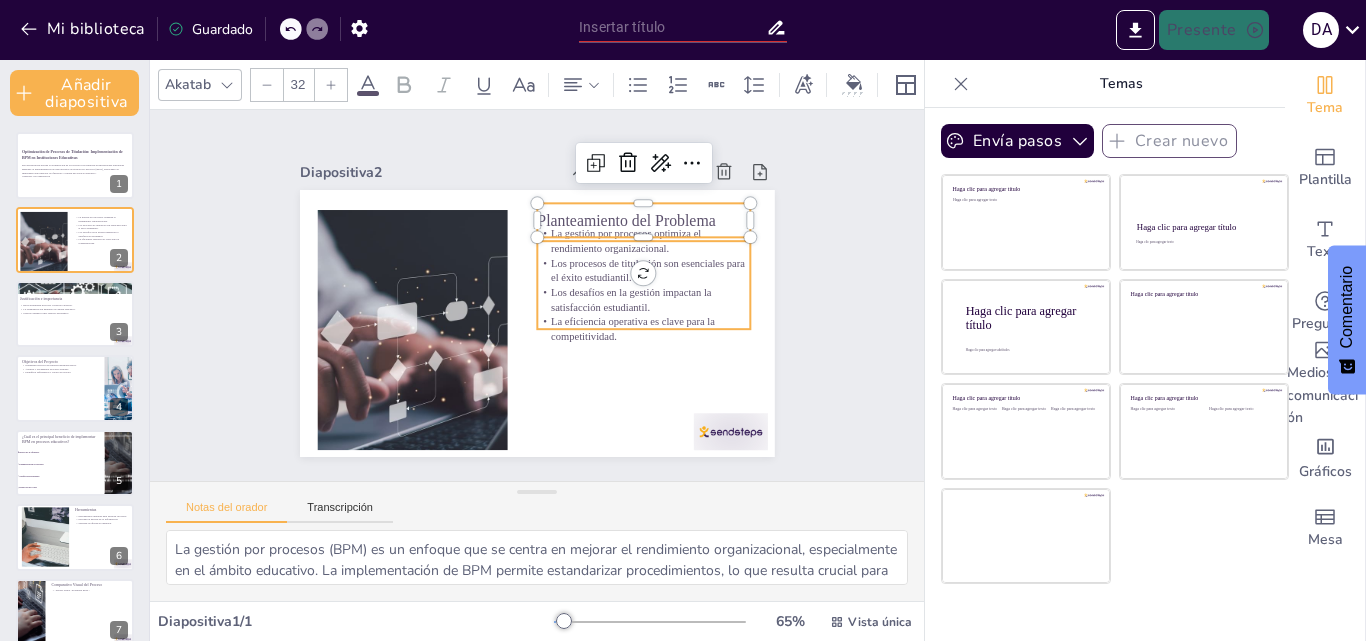 click on "Los desafíos en la gestión impactan la satisfacción estudiantil." at bounding box center (631, 300) 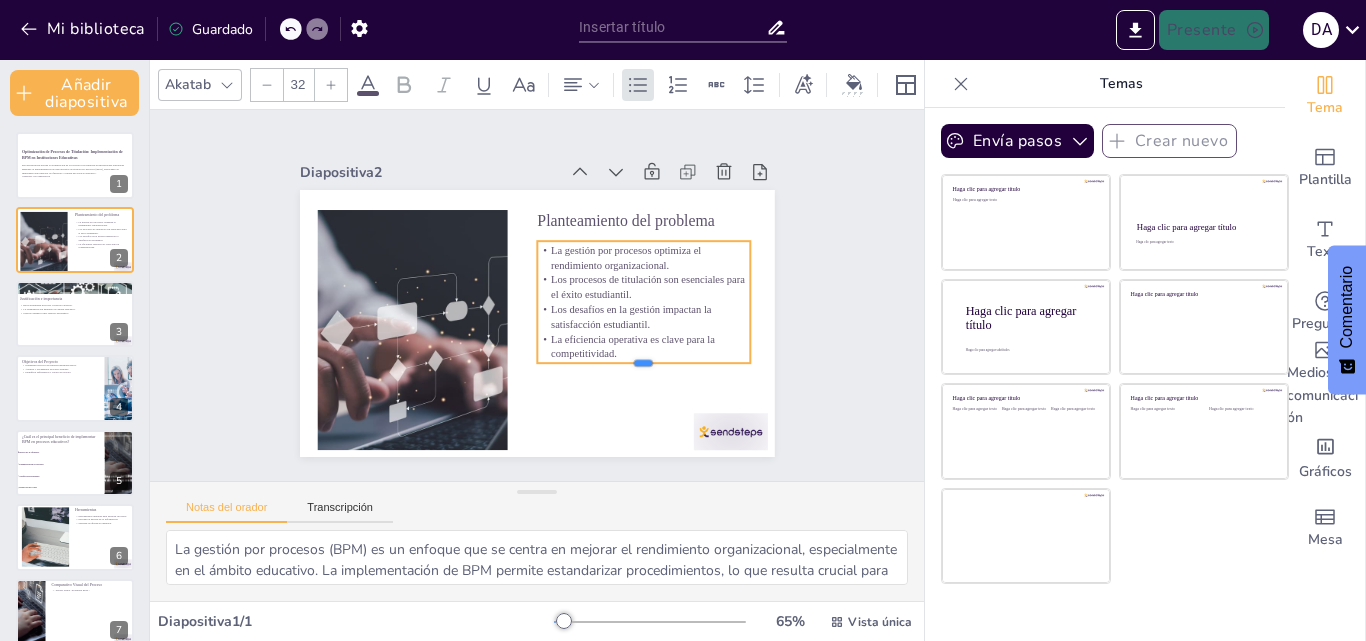 drag, startPoint x: 630, startPoint y: 321, endPoint x: 627, endPoint y: 355, distance: 34.132095 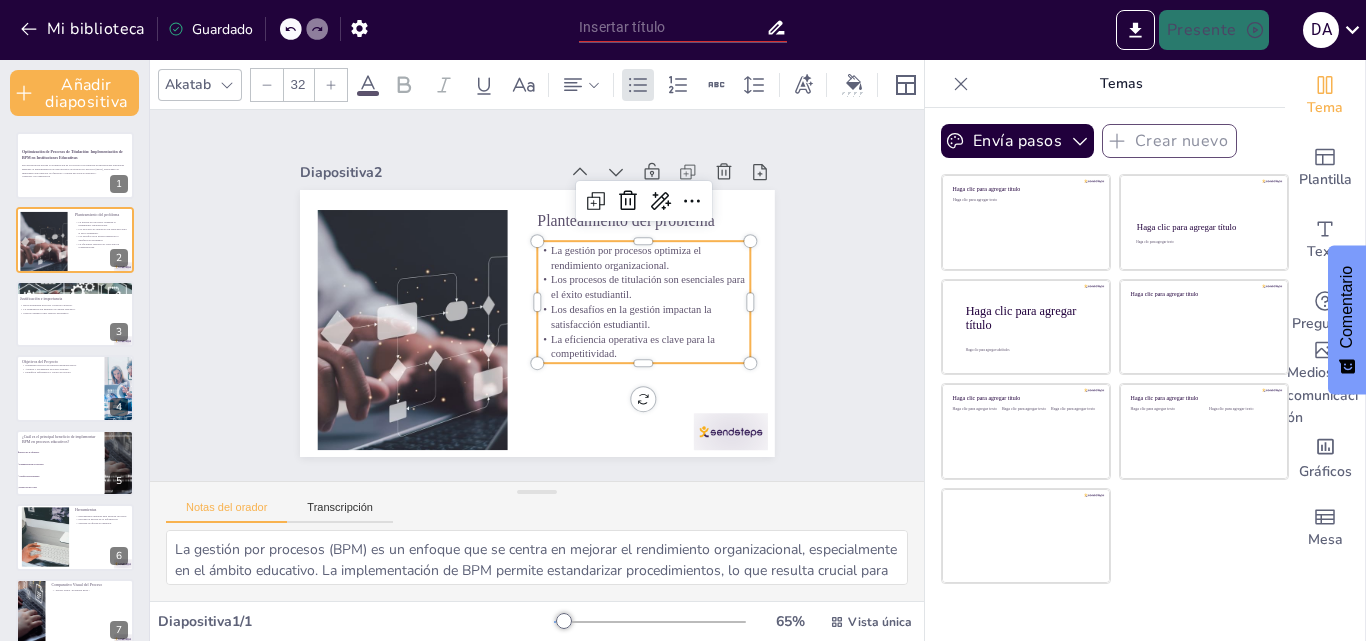 click on "La eficiencia operativa es clave para la competitividad." at bounding box center (633, 346) 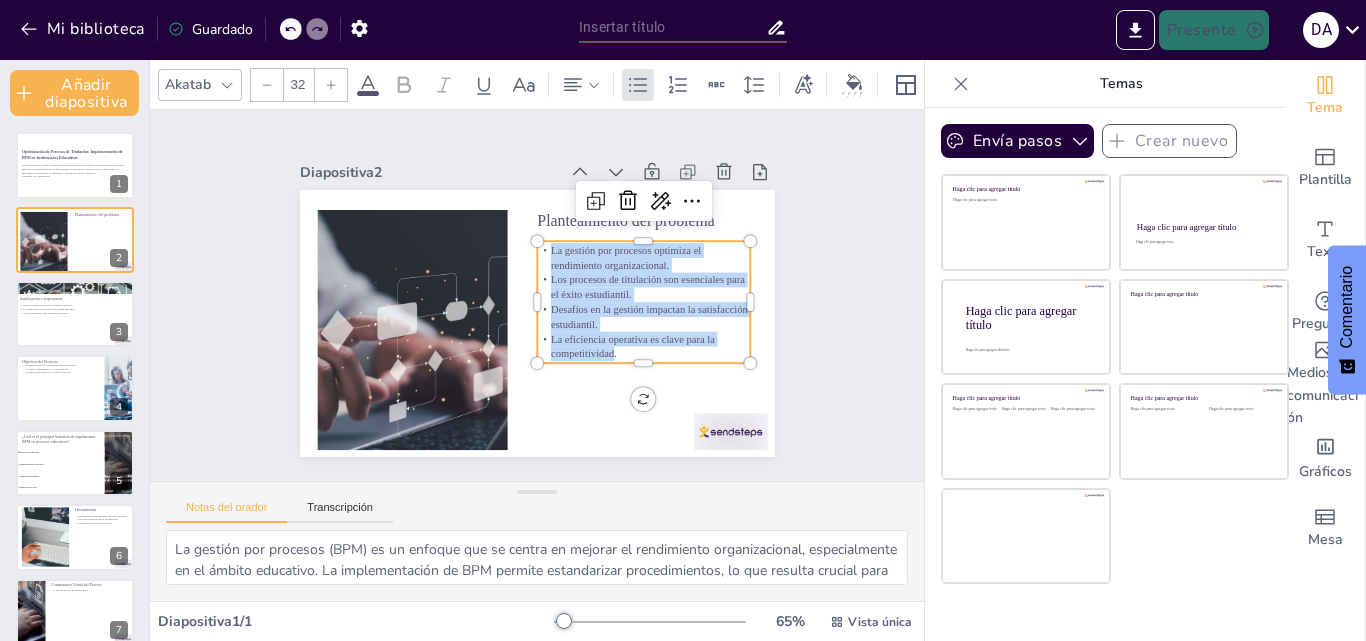 drag, startPoint x: 600, startPoint y: 343, endPoint x: 527, endPoint y: 244, distance: 123.00407 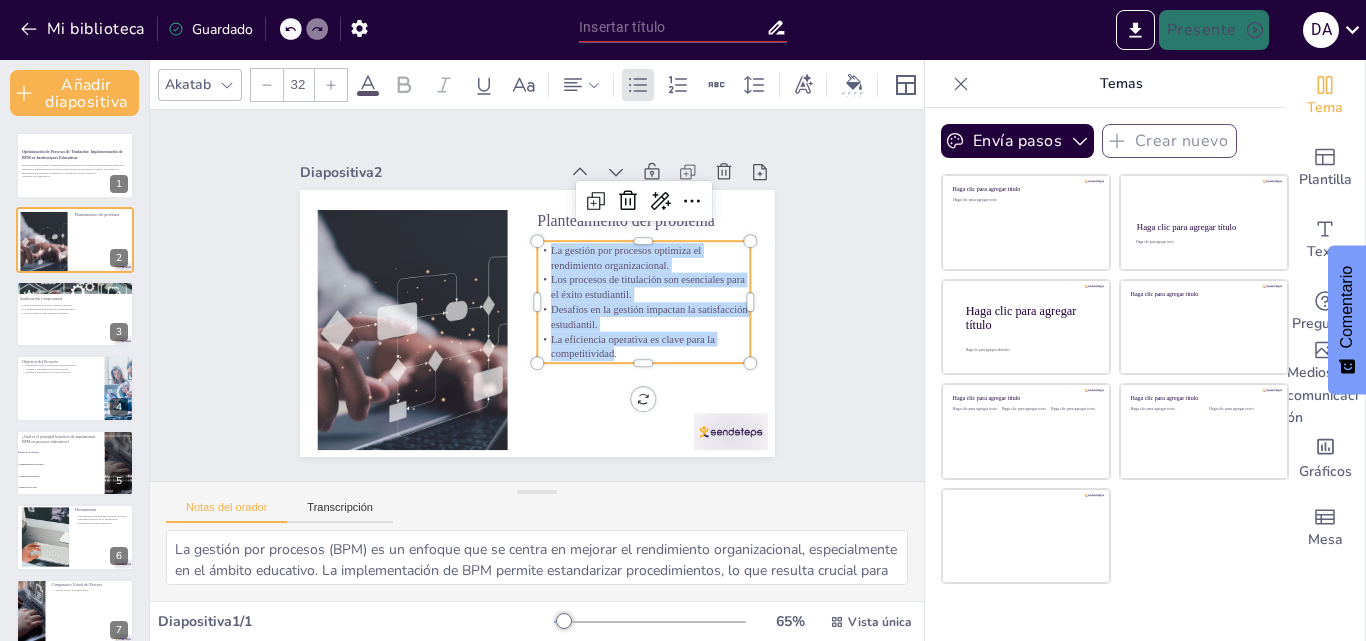 click on "La gestión por procesos optimiza el rendimiento organizacional. Los procesos de titulación son esenciales para el éxito estudiantil. Desafíos en la gestión impactan la satisfacción estudiantil. La eficiencia operativa es clave para la competitividad." at bounding box center [644, 302] 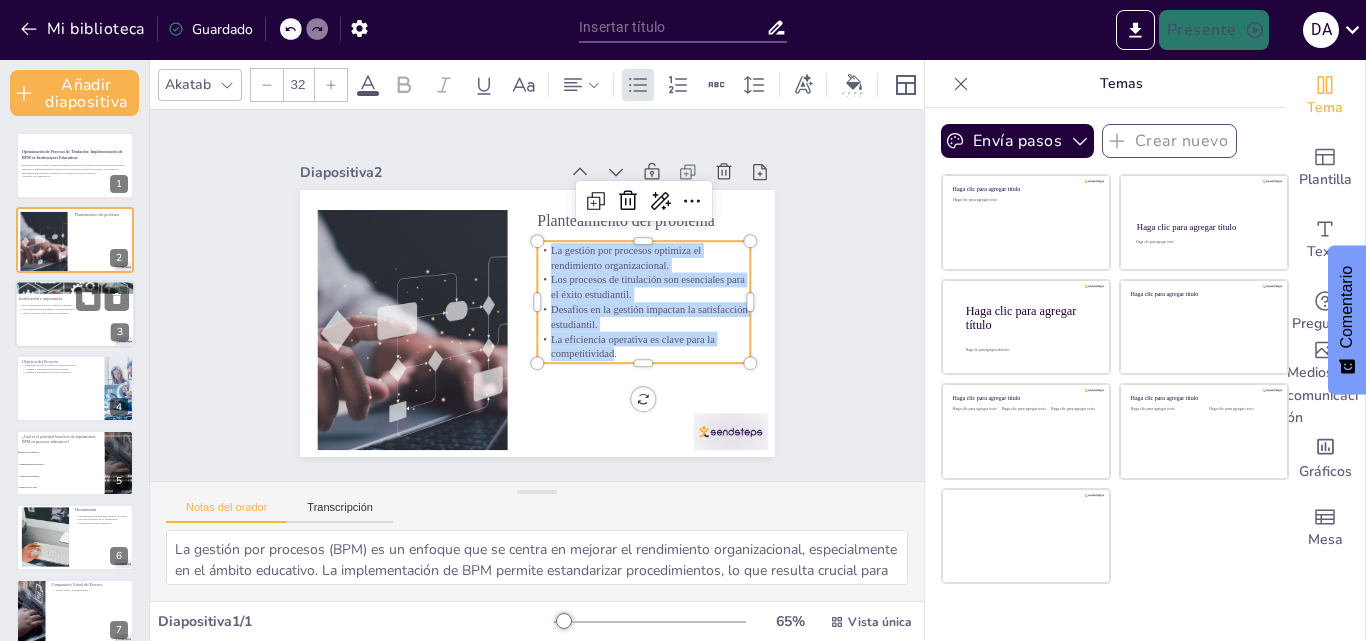 checkbox on "true" 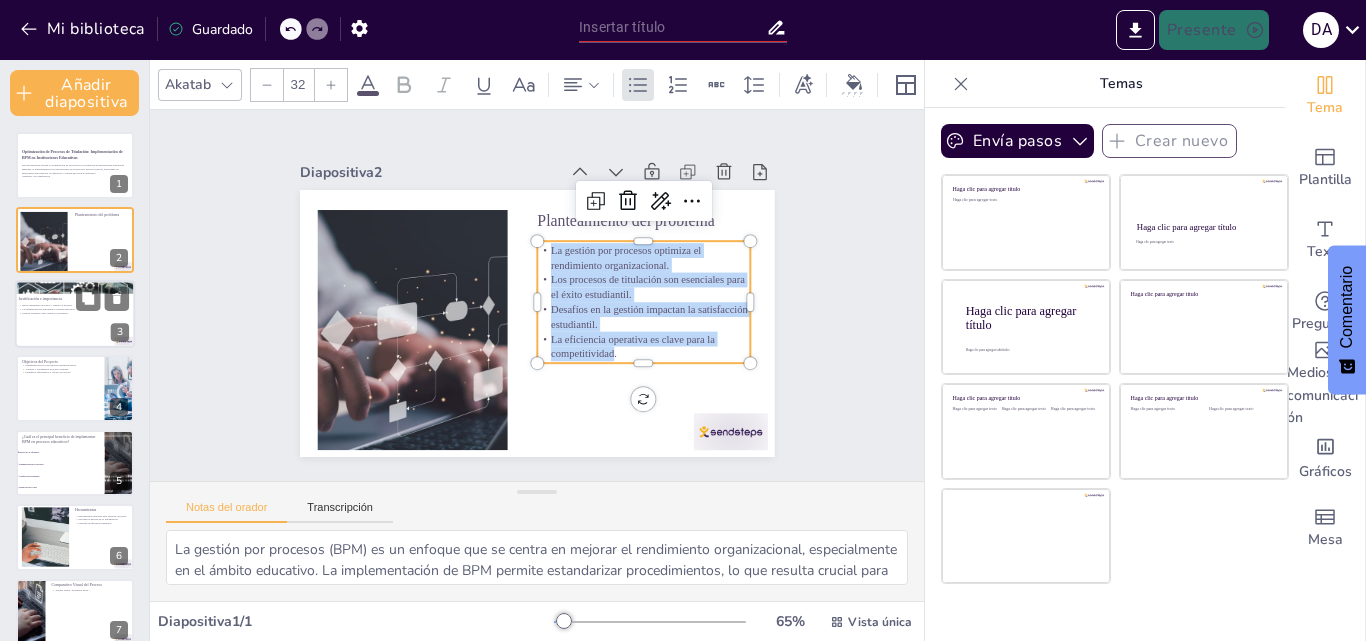 click on "Mejora continua como objetivo estratégico." at bounding box center (45, 313) 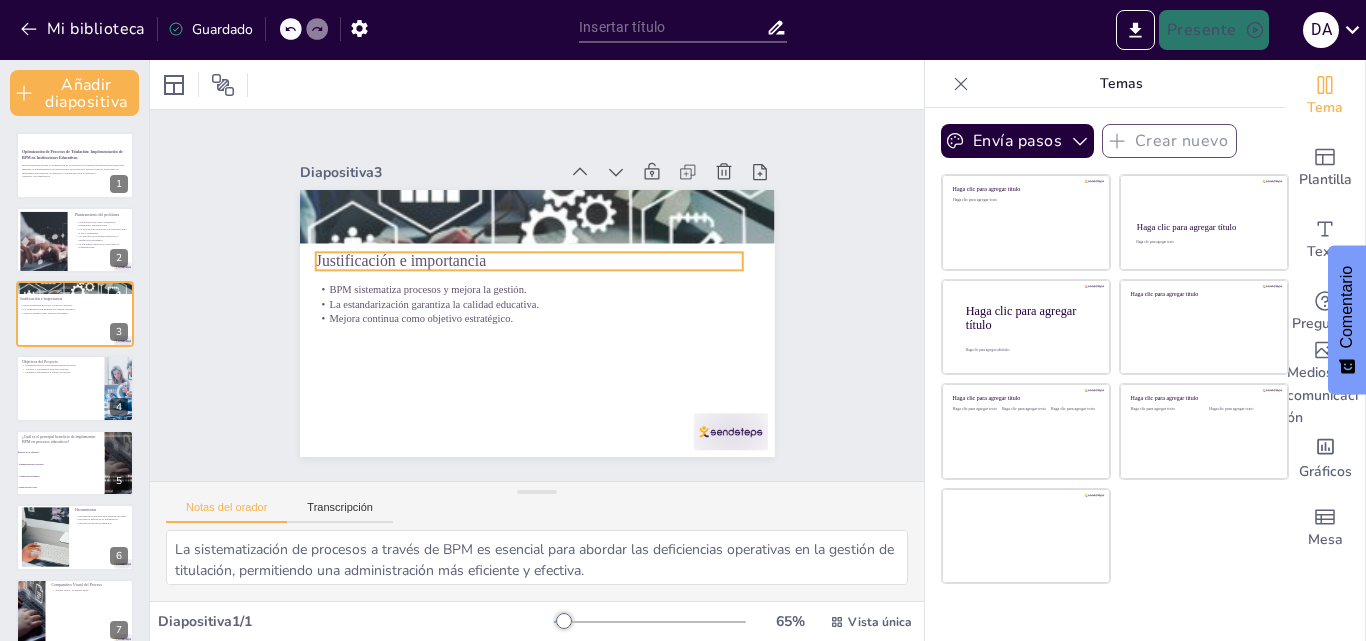 click on "Justificación e importancia" at bounding box center (400, 261) 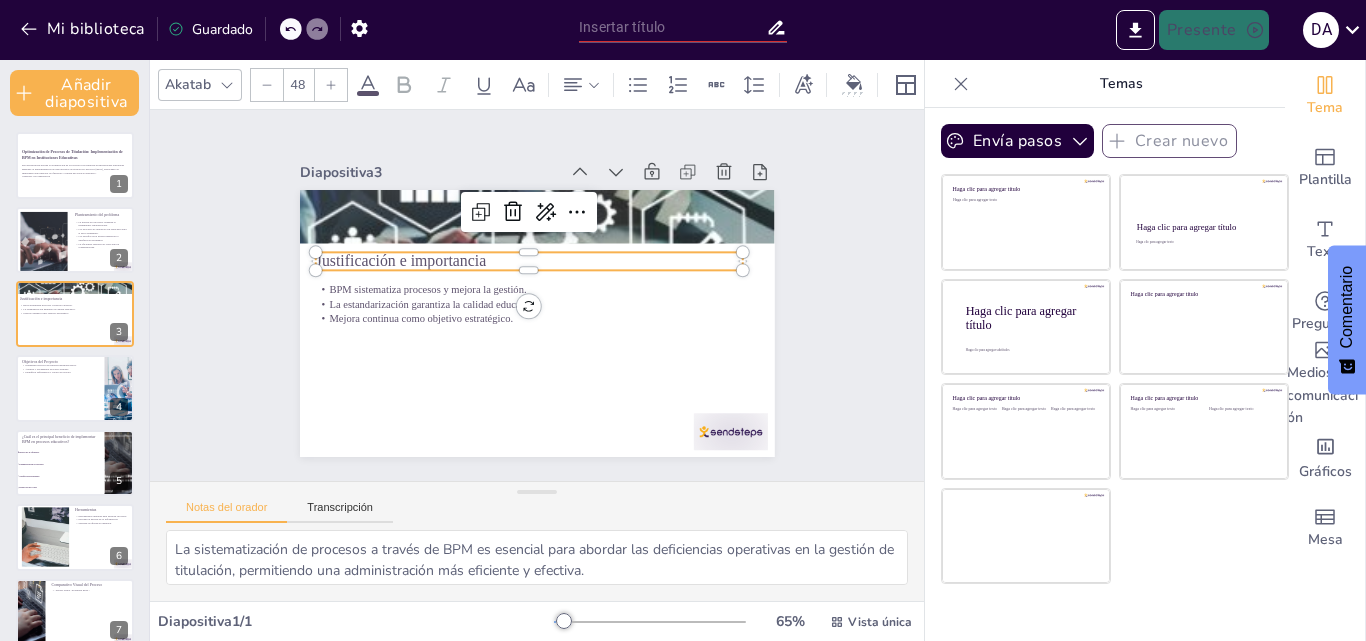 click on "Justificación e importancia" at bounding box center [400, 261] 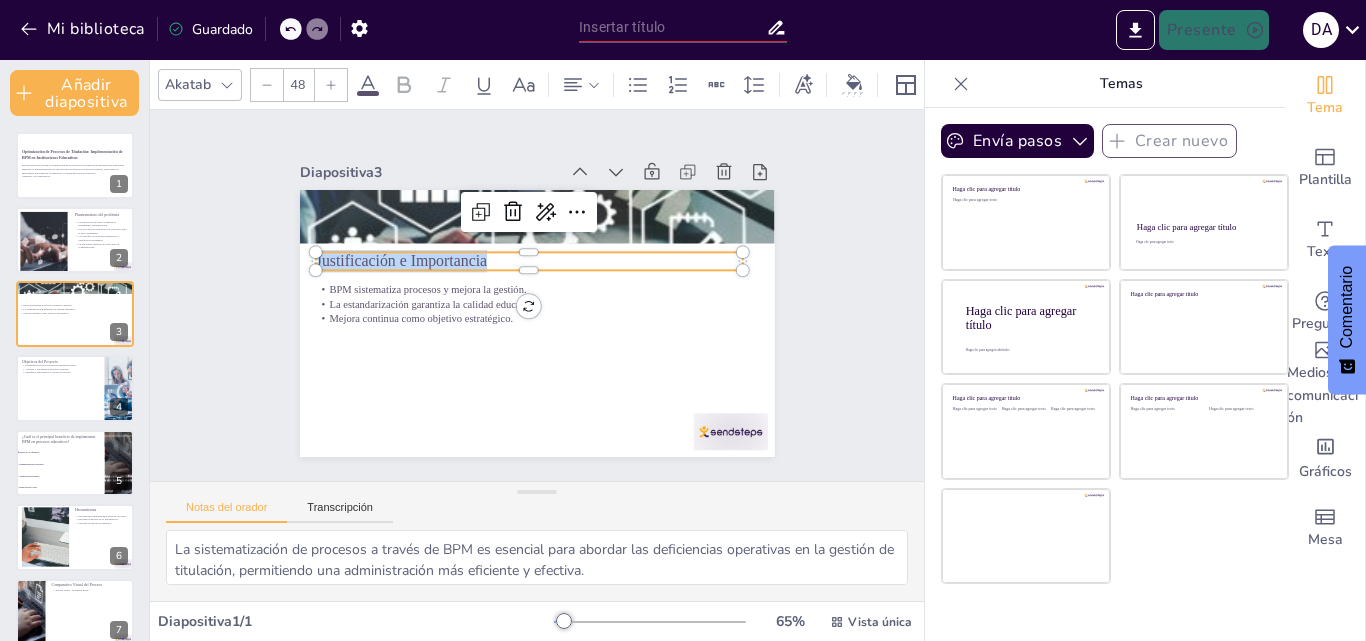 drag, startPoint x: 480, startPoint y: 253, endPoint x: 294, endPoint y: 252, distance: 186.00269 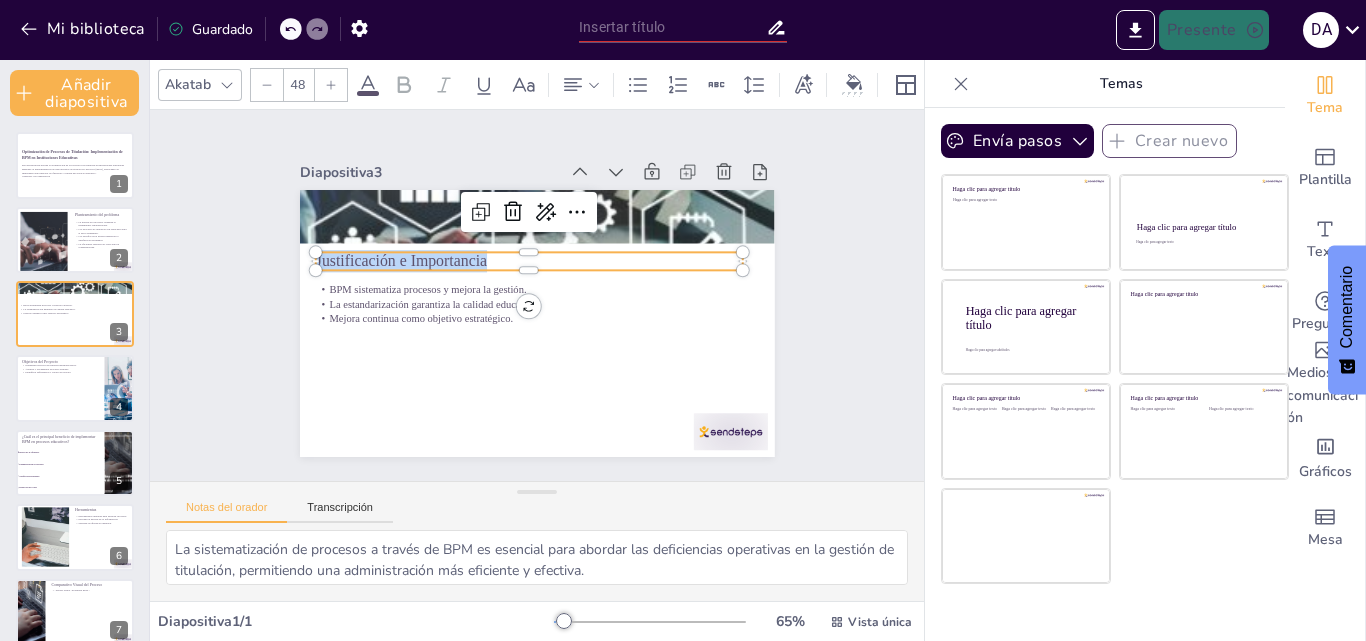click on "BPM sistematiza procesos y mejora la gestión. La estandarización garantiza la calidad educativa. Mejora continua como objetivo estratégico. Justificación e Importancia" at bounding box center (537, 323) 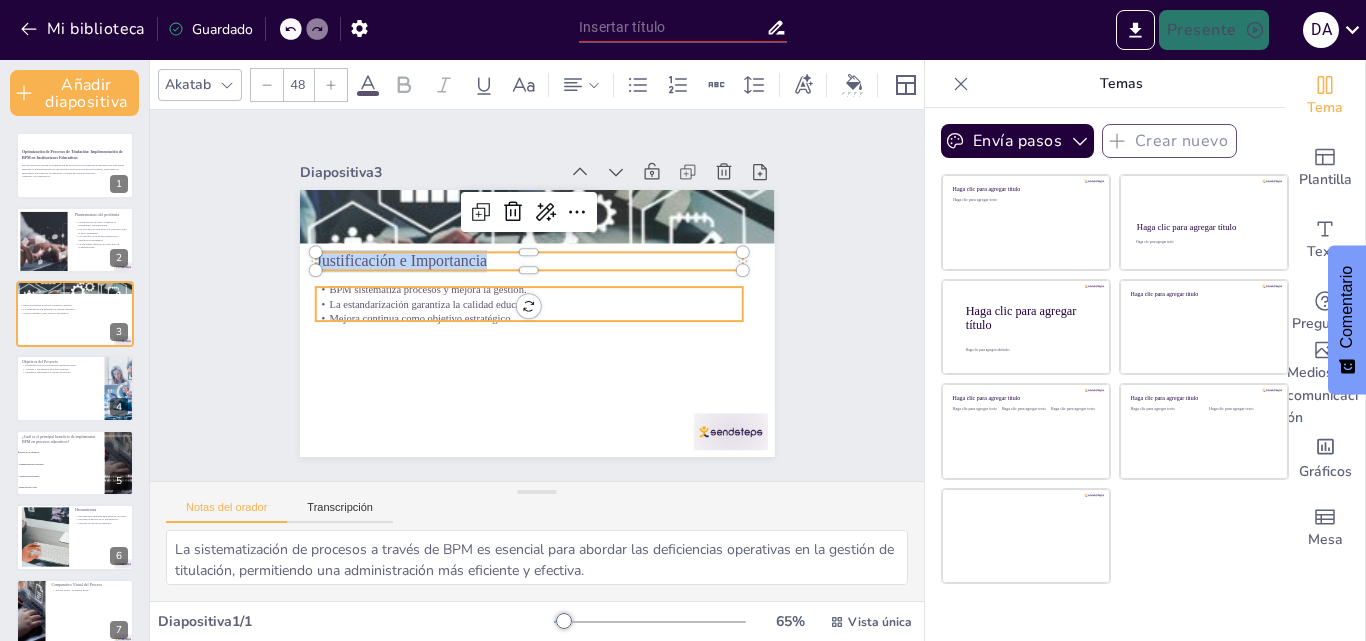 checkbox on "true" 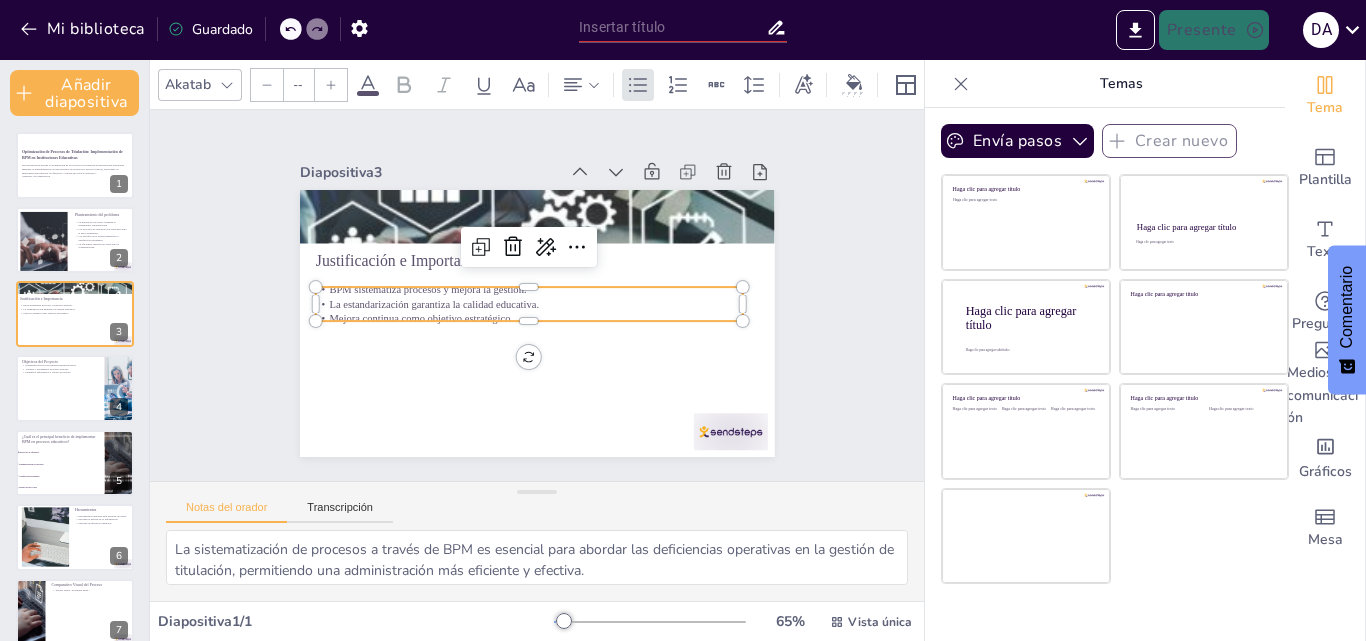 type on "32" 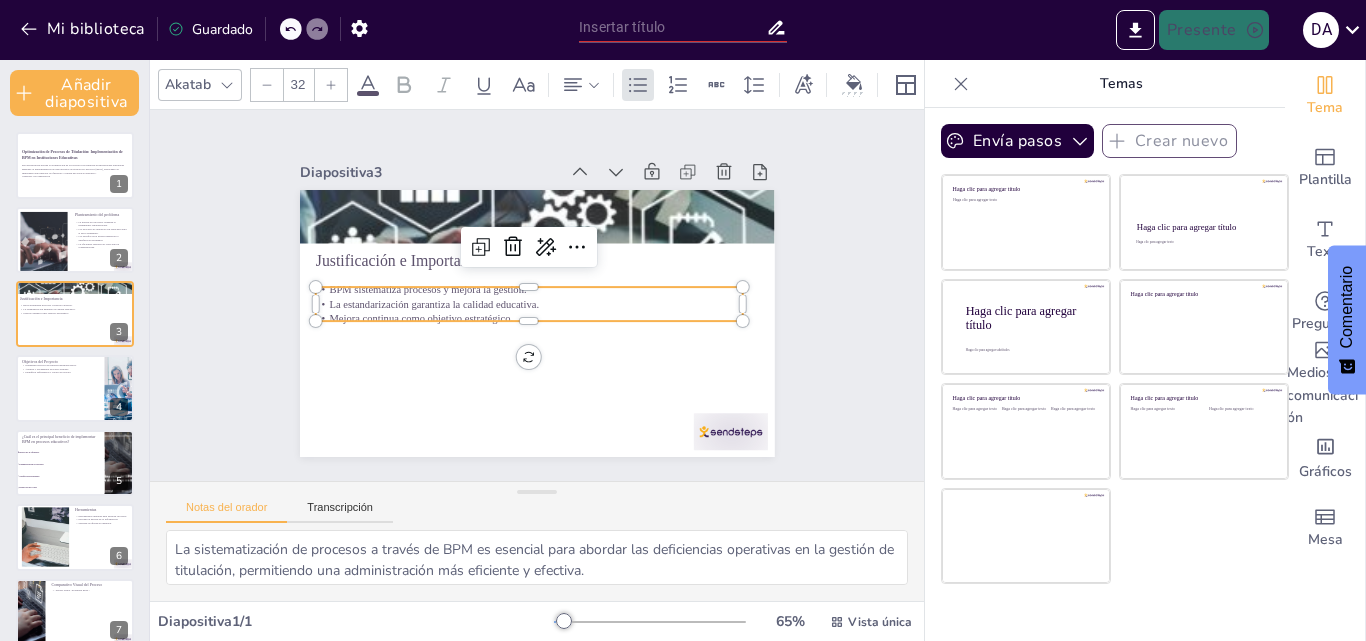 click on "La estandarización garantiza la calidad educativa." at bounding box center [434, 304] 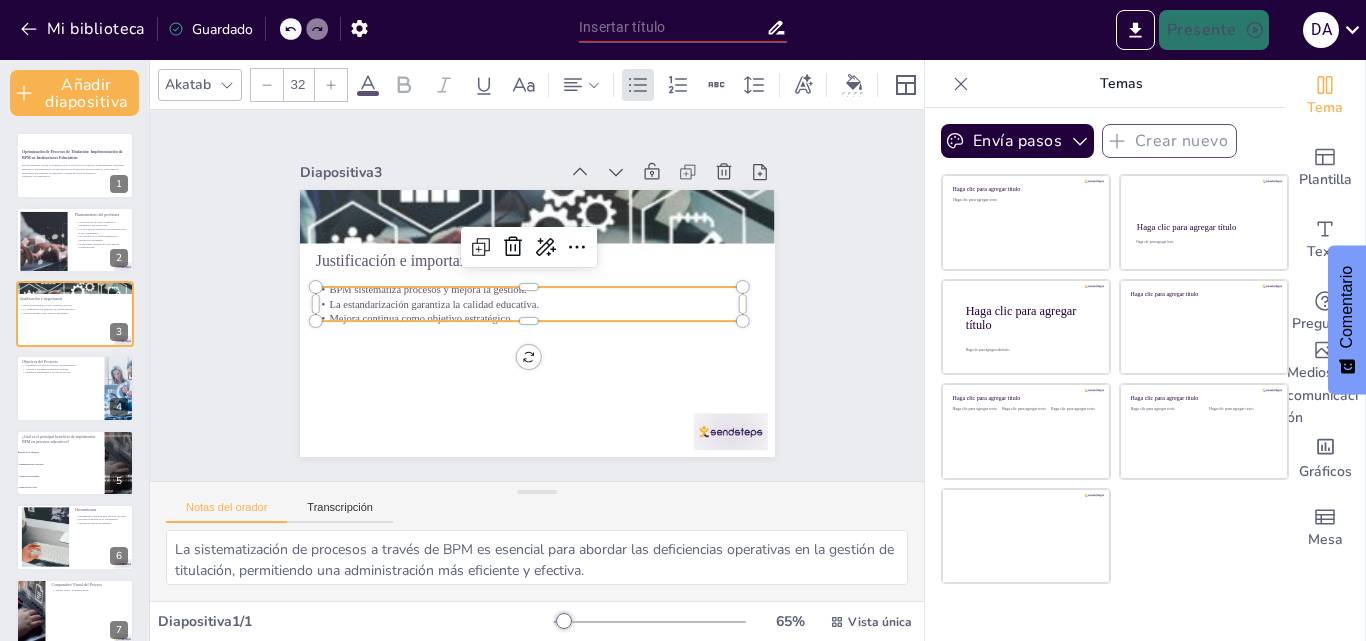 click on "La estandarización garantiza la calidad educativa." at bounding box center [434, 282] 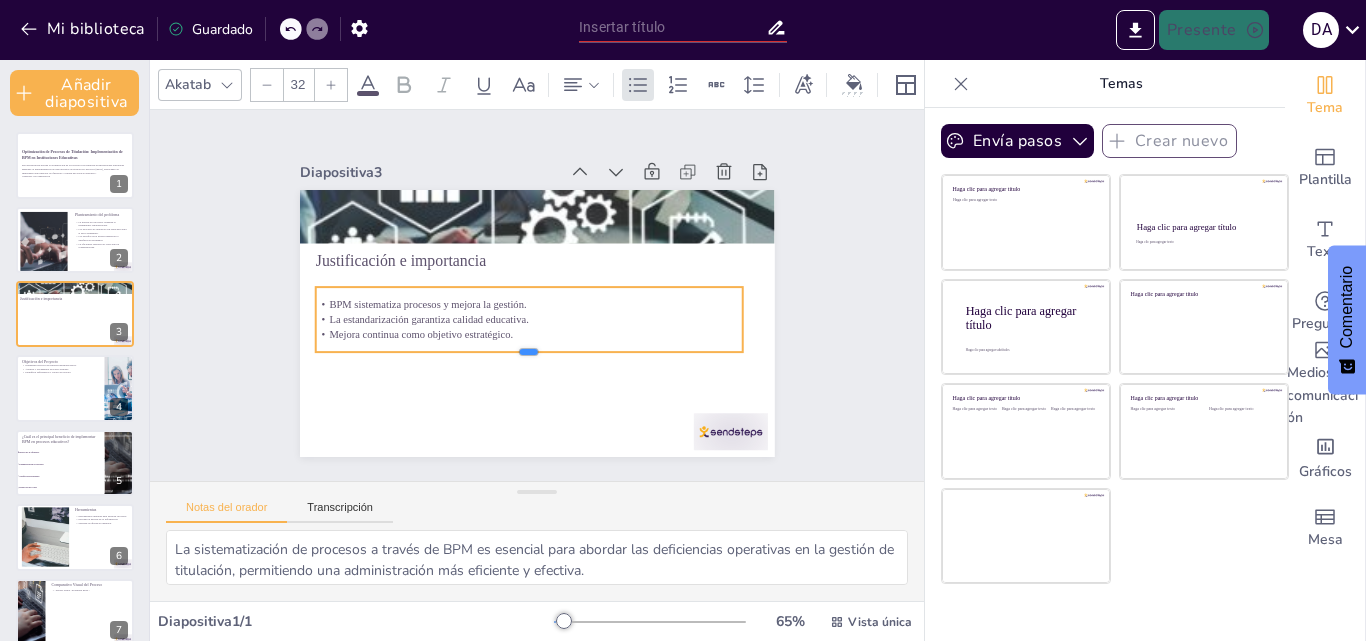 drag, startPoint x: 513, startPoint y: 317, endPoint x: 510, endPoint y: 352, distance: 35.128338 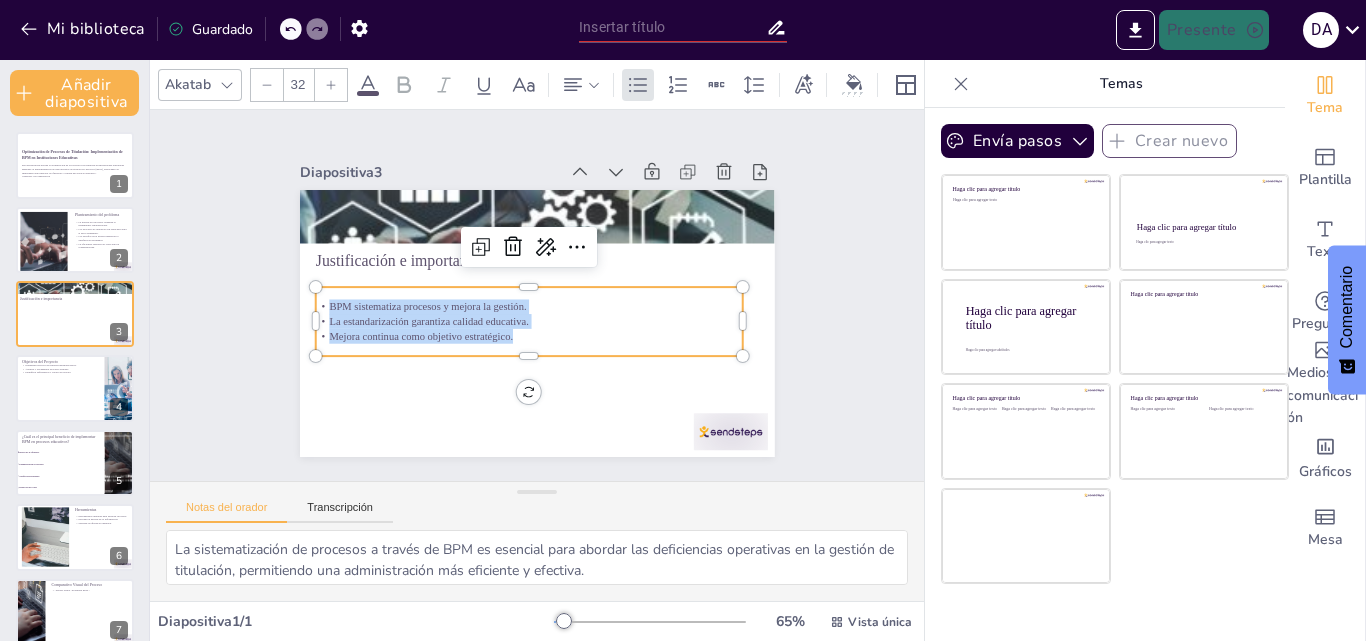 drag, startPoint x: 497, startPoint y: 331, endPoint x: 261, endPoint y: 287, distance: 240.06665 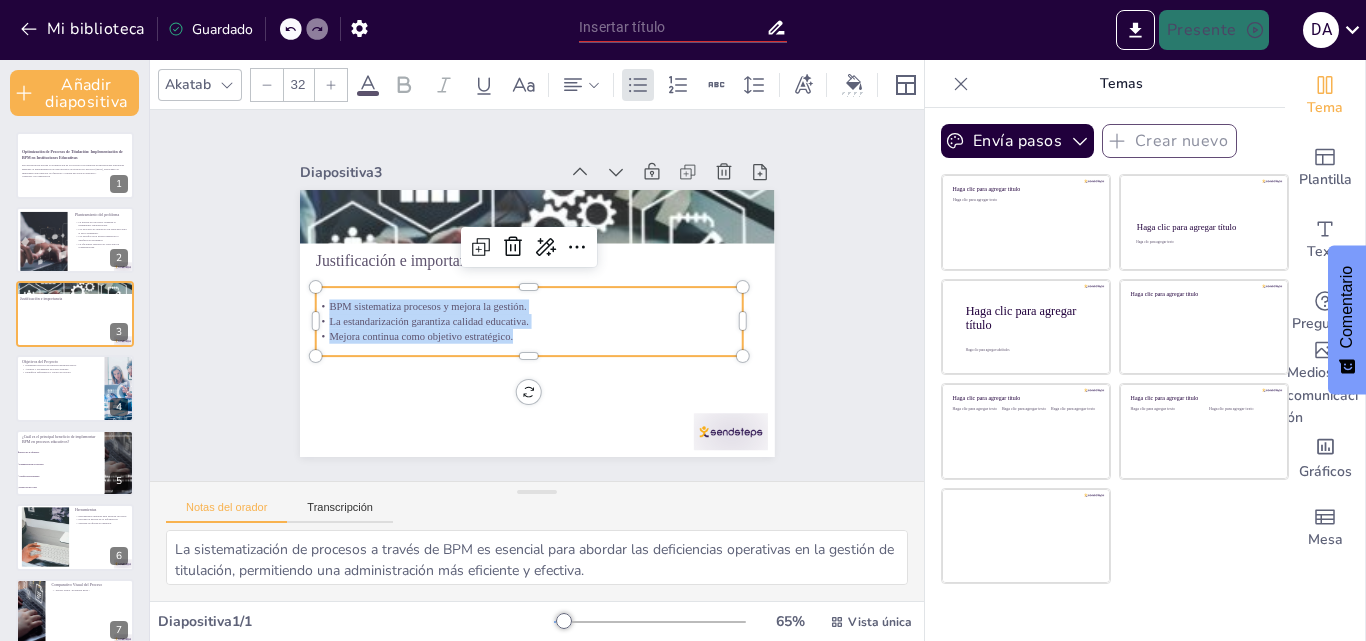 click on "Diapositiva  1 Optimización de Procesos de Titulación: Implementación de BPM en Instituciones Educativas Esta presentación aborda la optimización de los procesos de titulación en instituciones educativas mediante la implementación de metodologías de gestión por procesos (BPM), destacando su importancia para mejorar la eficiencia y calidad del servicio educativo. Generado con Sendsteps.ai Diapositiva  2 Planteamiento del problema La gestión por procesos optimiza el rendimiento organizacional. Los procesos de titulación son esenciales para el éxito estudiantil. Los desafíos en la gestión impactan la satisfacción estudiantil. La eficiencia operativa es clave para la competitividad. Diapositiva  3 Justificación e importancia BPM sistematiza procesos y mejora la gestión. La estandarización garantiza calidad educativa. Mejora continua como objetivo estratégico. Diapositiva  4 Objetivos del Proyecto Optimizar procesos de titulación mediante BPM. Analizar y documentar procesos actuales. 5 6 7" at bounding box center (537, 295) 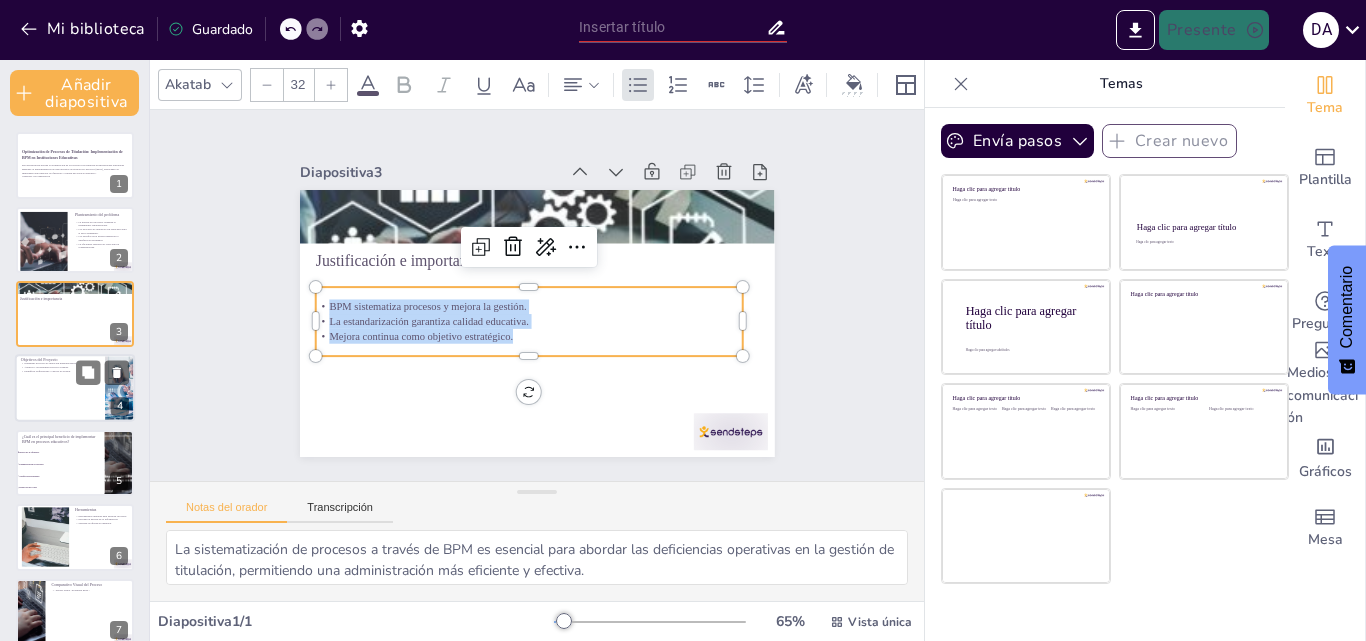 checkbox on "true" 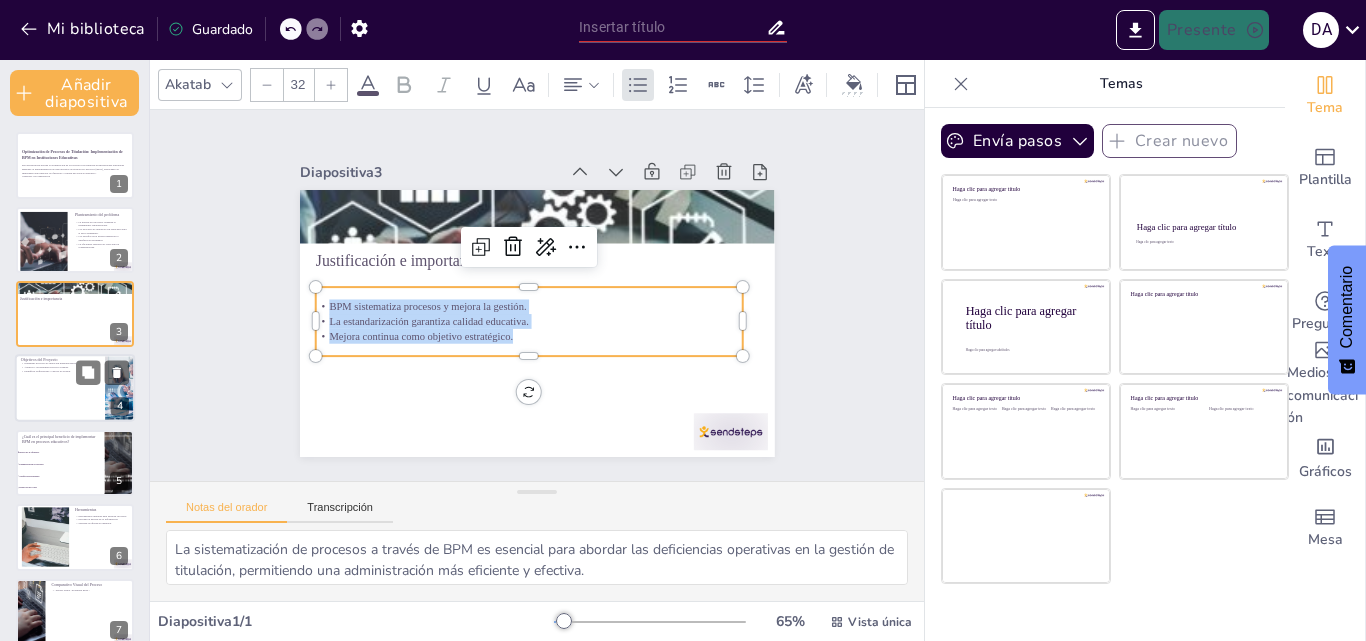 click at bounding box center [75, 389] 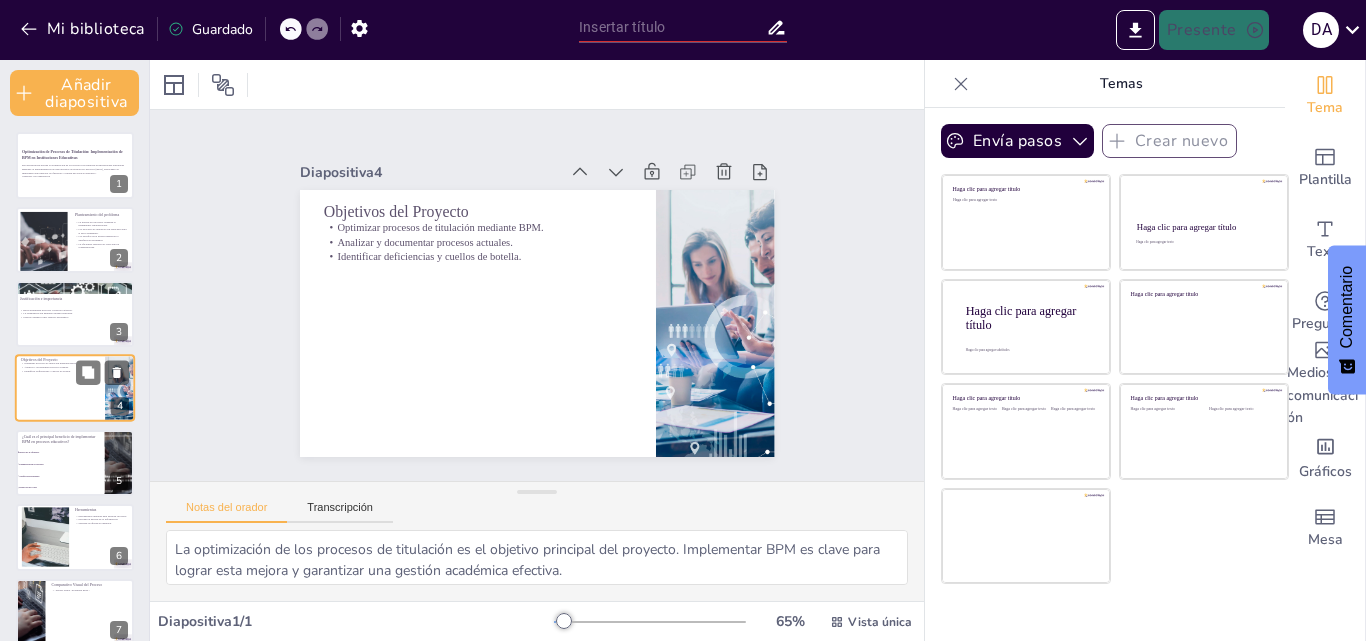 scroll, scrollTop: 10, scrollLeft: 0, axis: vertical 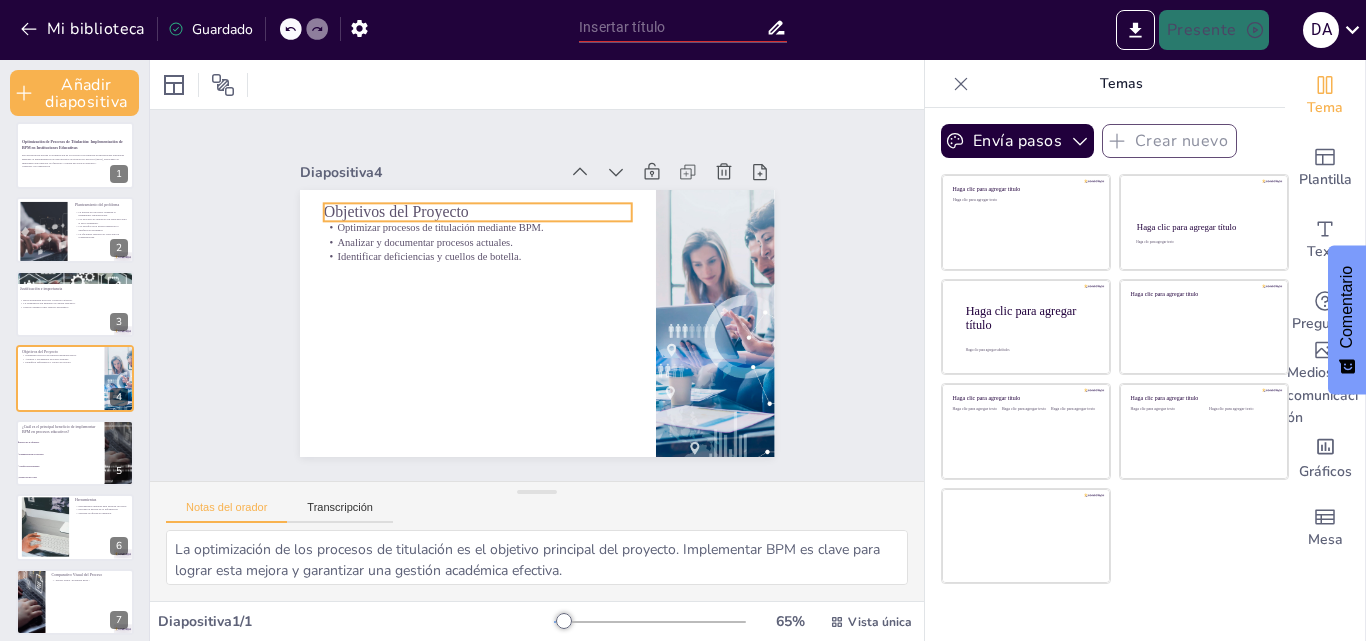 click on "Objetivos del Proyecto" at bounding box center [395, 212] 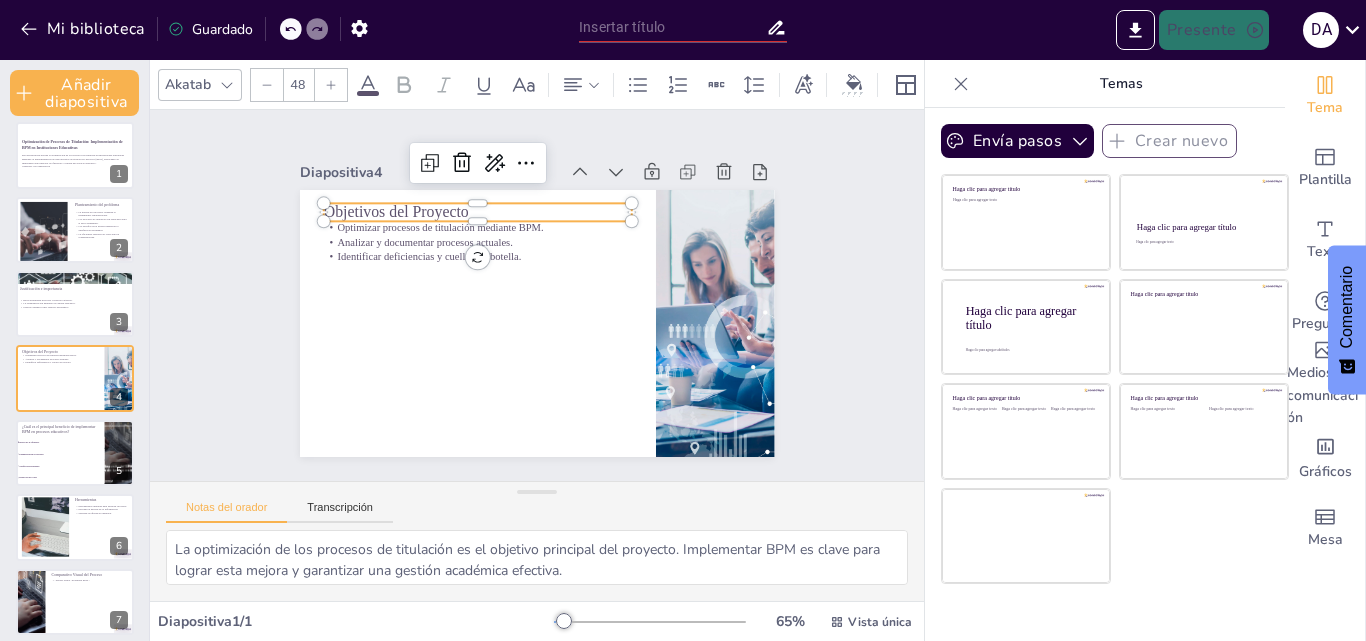 click on "Objetivos del Proyecto" at bounding box center [405, 198] 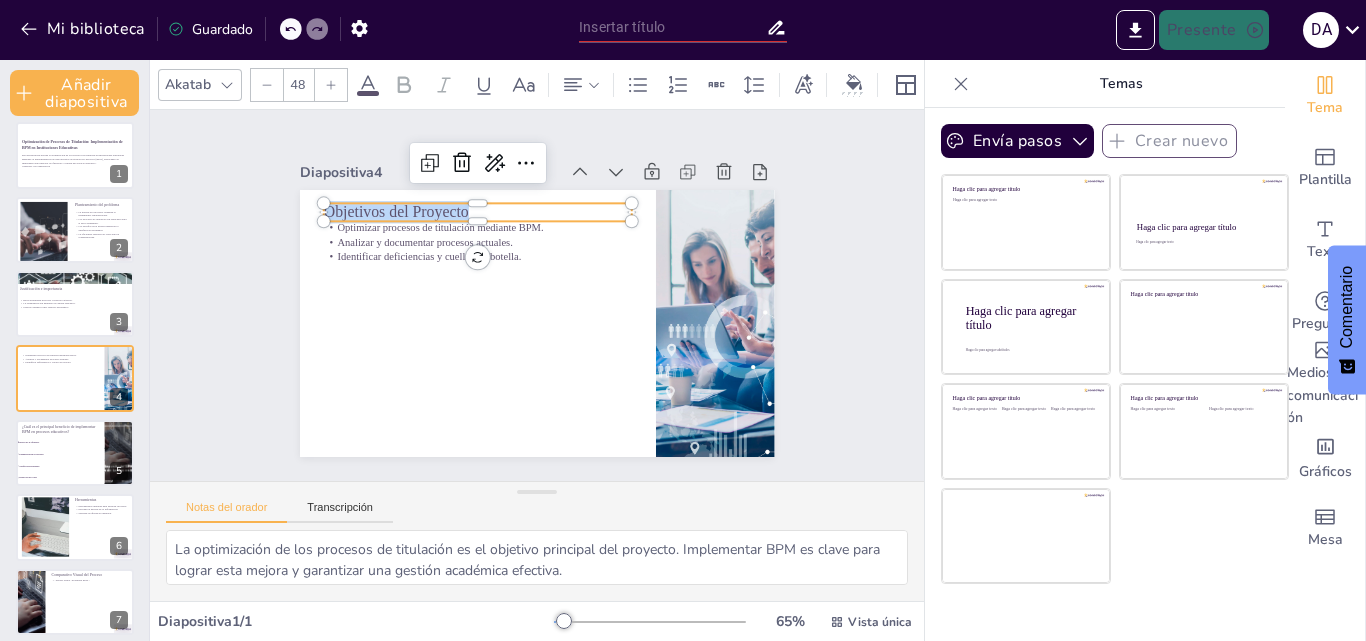 drag, startPoint x: 460, startPoint y: 203, endPoint x: 283, endPoint y: 213, distance: 177.28226 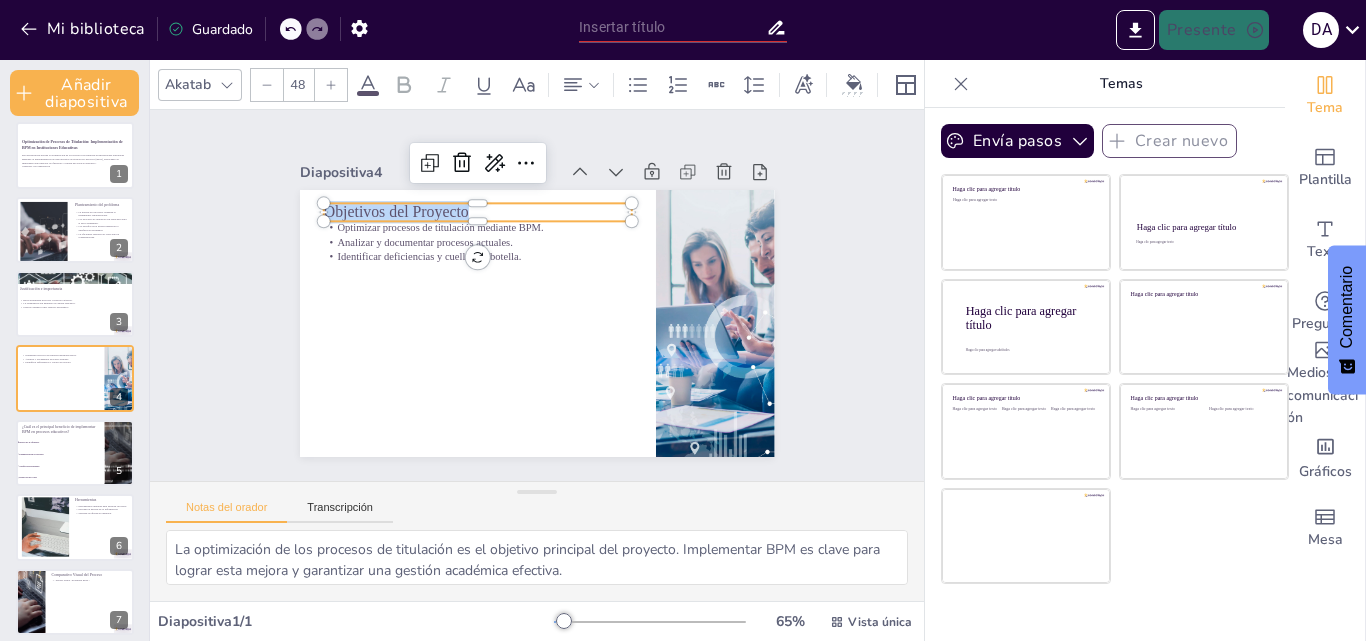 click on "Diapositiva  1 Optimización de Procesos de Titulación: Implementación de BPM en Instituciones Educativas Esta presentación aborda la optimización de los procesos de titulación en instituciones educativas mediante la implementación de metodologías de gestión por procesos (BPM), destacando su importancia para mejorar la eficiencia y calidad del servicio educativo. Generado con Sendsteps.ai Diapositiva  2 Planteamiento del problema La gestión por procesos optimiza el rendimiento organizacional. Los procesos de titulación son esenciales para el éxito estudiantil. Los desafíos en la gestión impactan la satisfacción estudiantil. La eficiencia operativa es clave para la competitividad. Diapositiva  3 Justificación e importancia BPM sistematiza procesos y mejora la gestión. La estandarización garantiza la calidad educativa. Mejora continua como objetivo estratégico. Diapositiva  4 Optimizar procesos de titulación mediante BPM. Analizar y documentar procesos actuales. Objetivos del Proyecto 5 6 7" at bounding box center (537, 295) 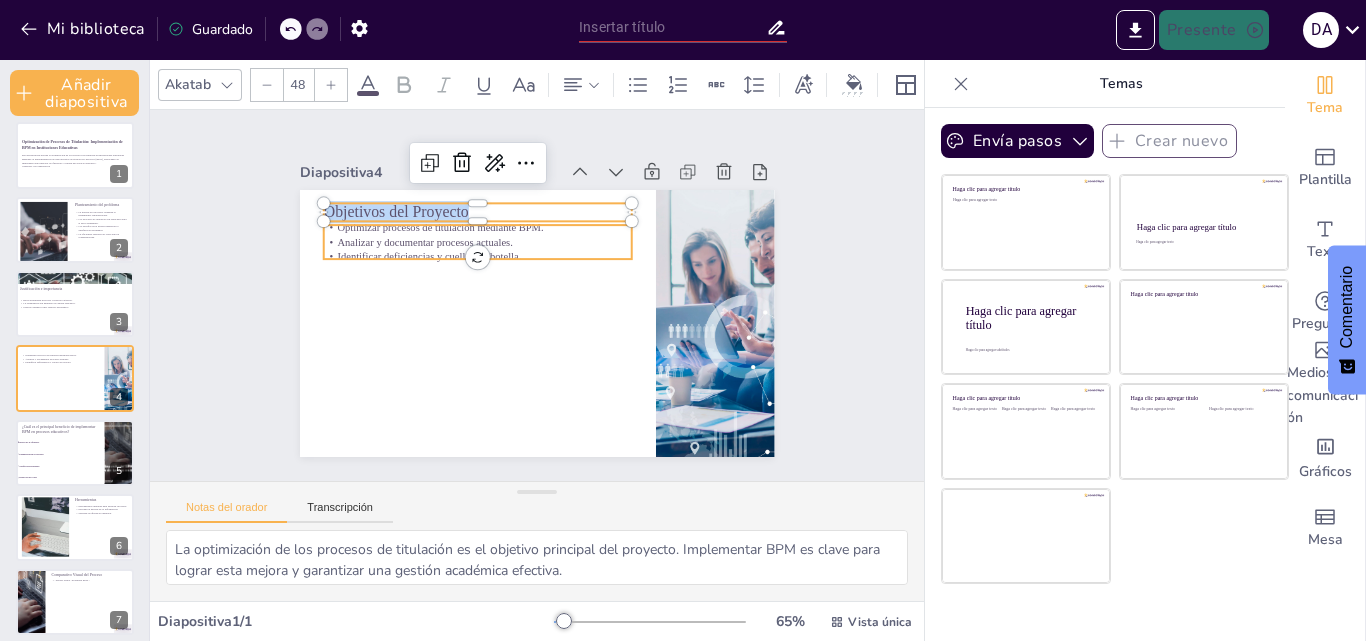 click on "Analizar y documentar procesos actuales." at bounding box center (431, 231) 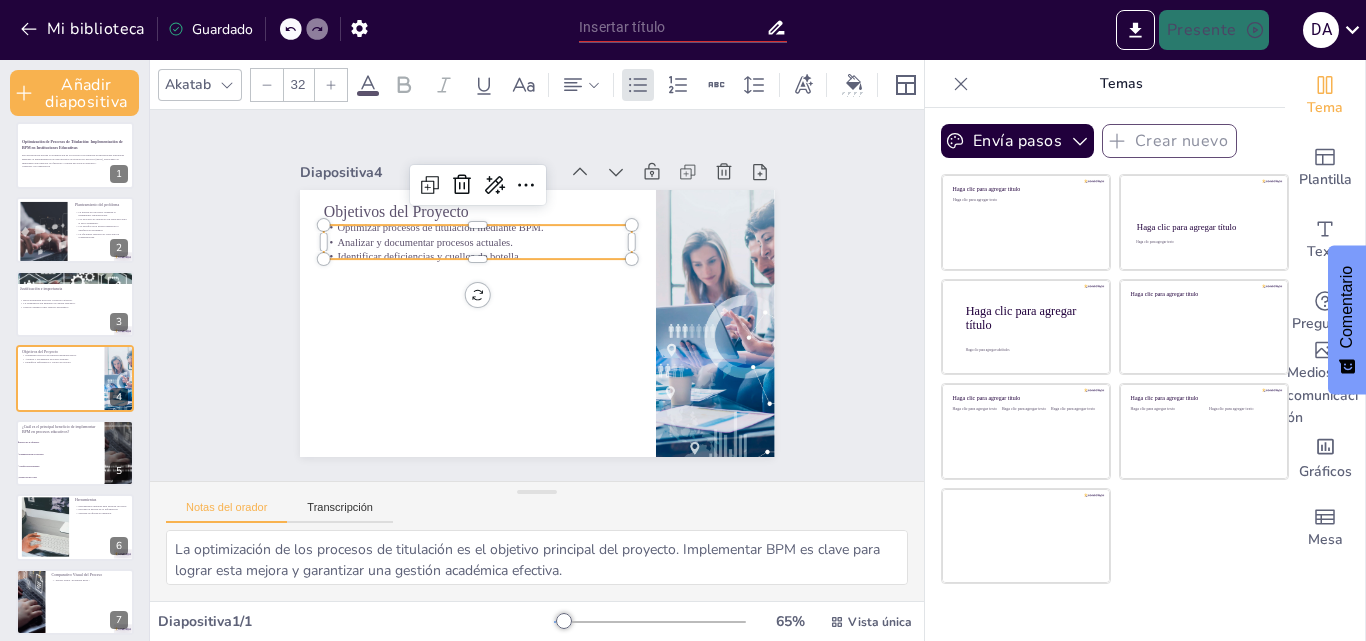 click on "Analizar y documentar procesos actuales." at bounding box center (431, 231) 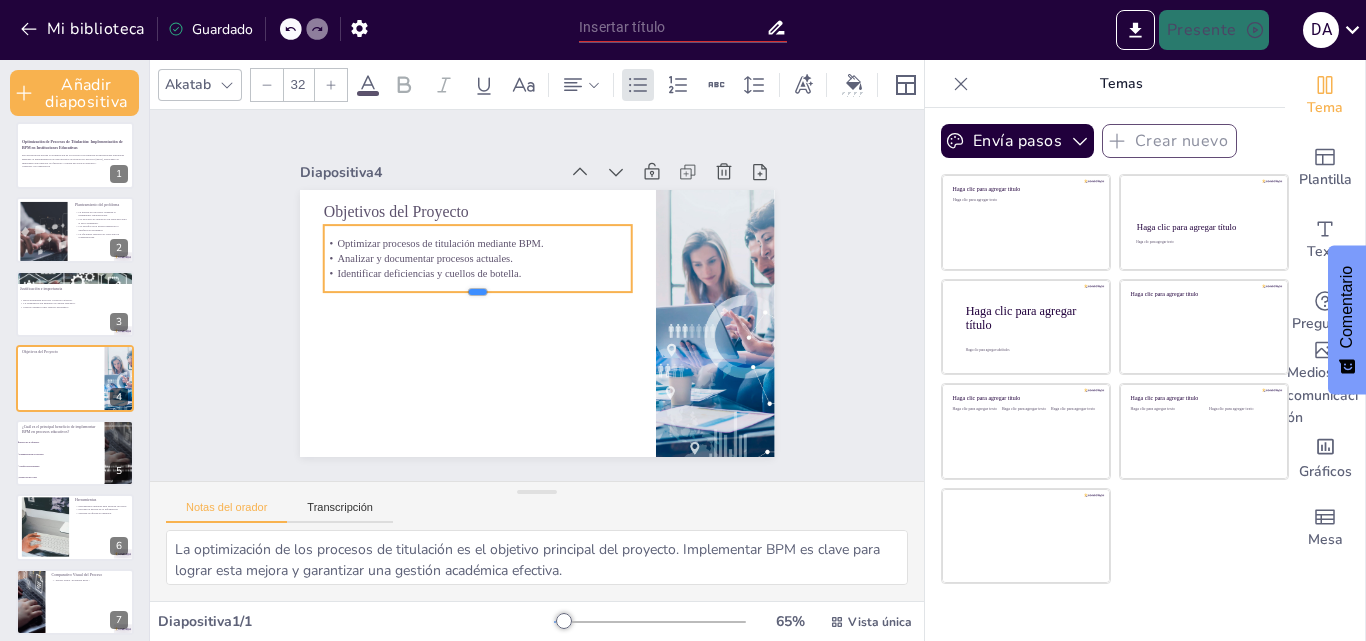 drag, startPoint x: 467, startPoint y: 253, endPoint x: 463, endPoint y: 286, distance: 33.24154 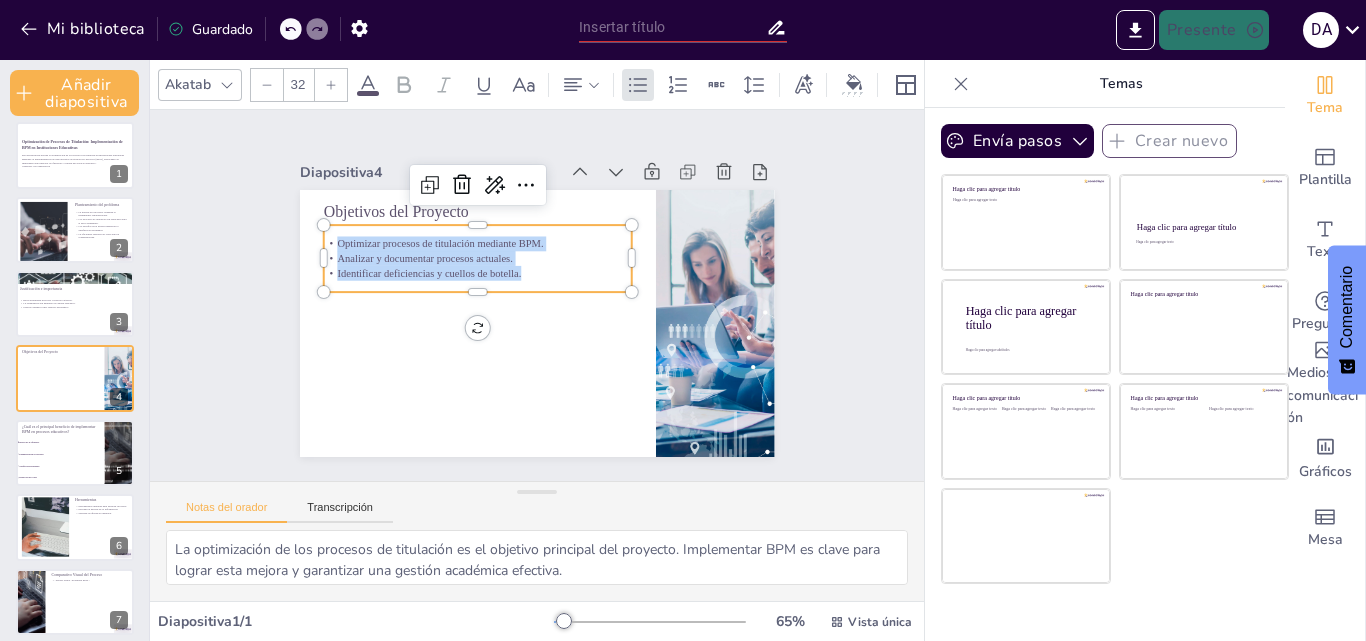 drag, startPoint x: 508, startPoint y: 268, endPoint x: 312, endPoint y: 239, distance: 198.13379 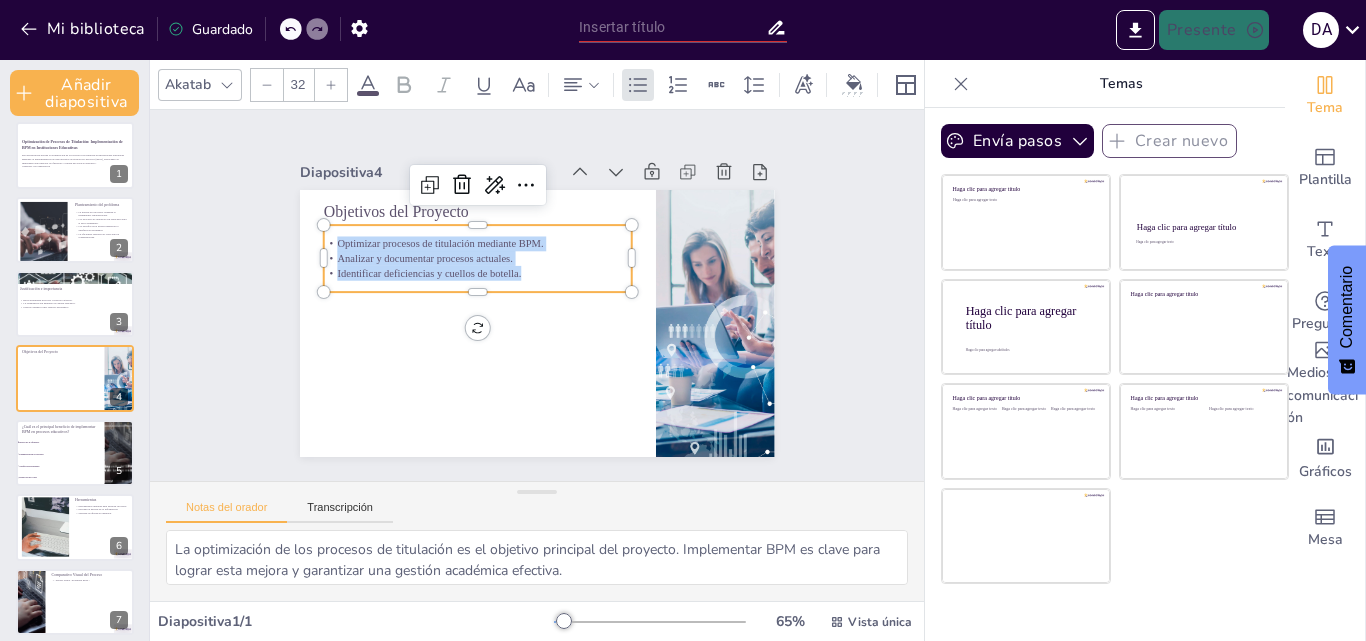 click on "Optimizar procesos de titulación mediante BPM. Analizar y documentar procesos actuales. Identificar deficiencias y cuellos de botella." at bounding box center (481, 252) 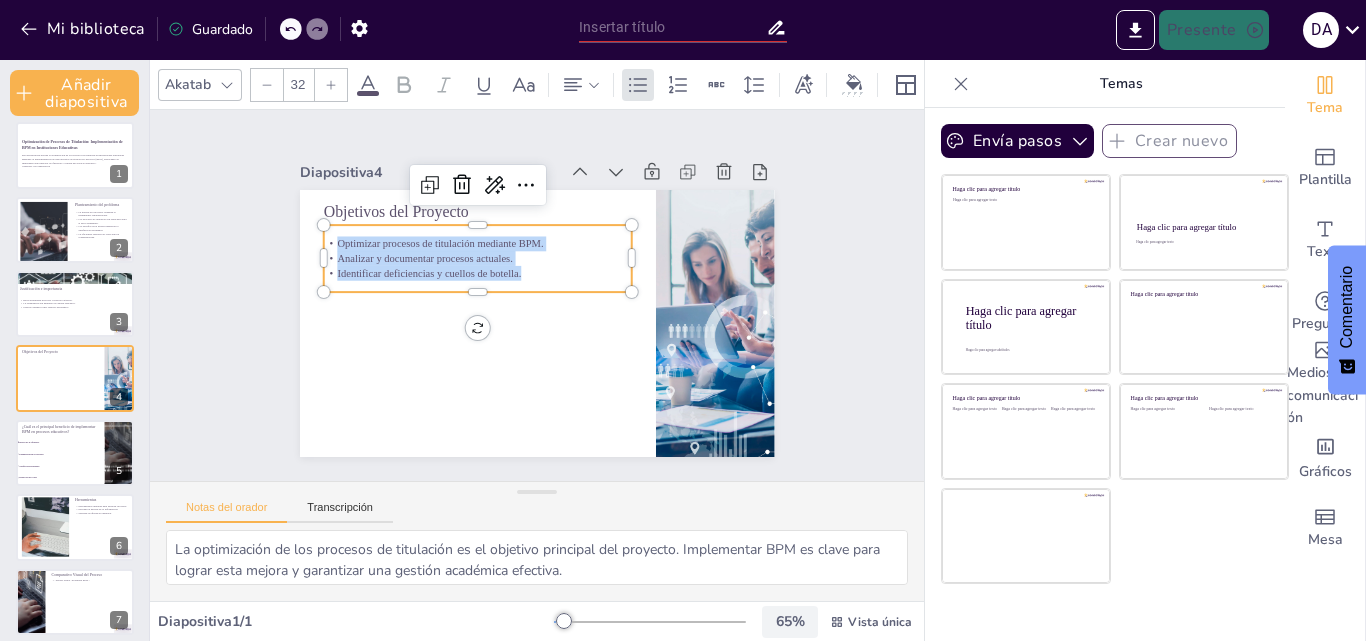 checkbox on "true" 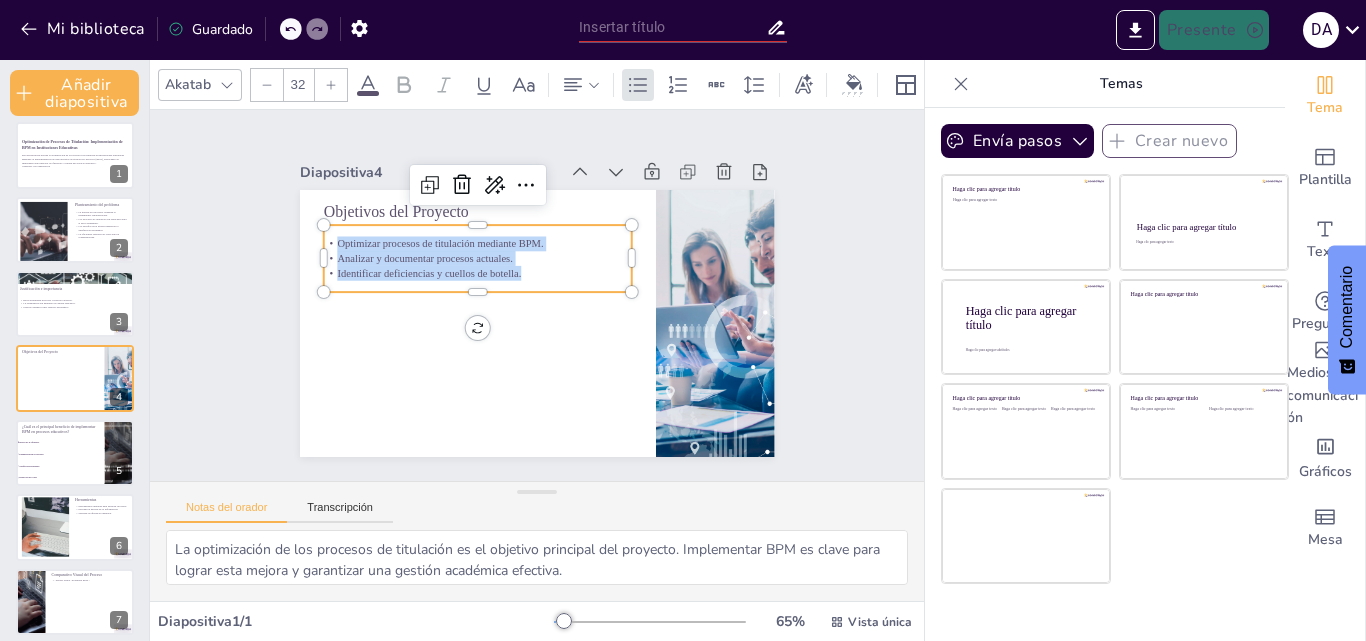 checkbox on "true" 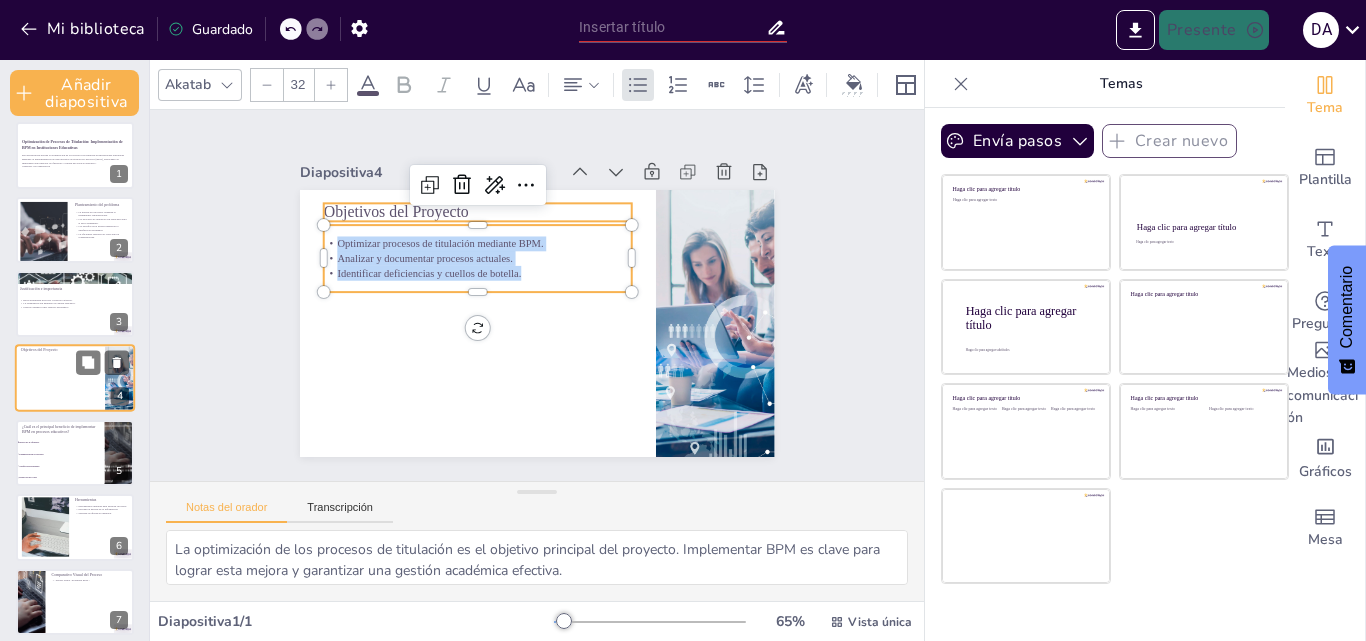 checkbox on "true" 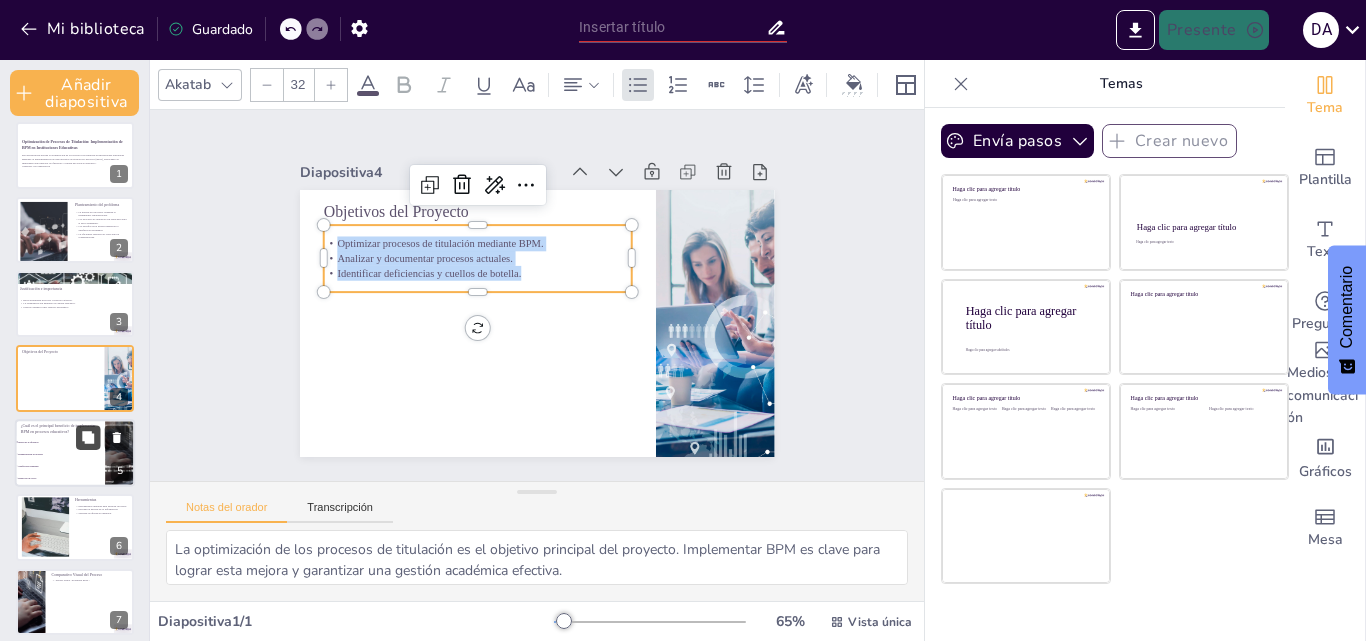 checkbox on "true" 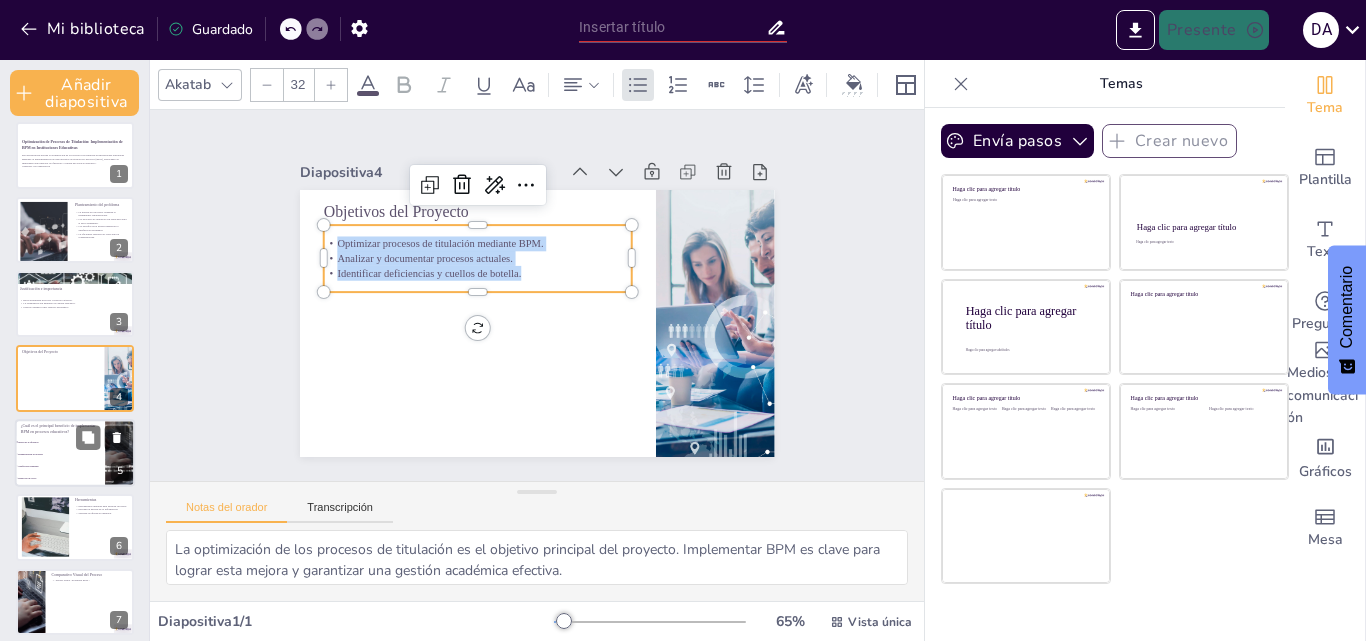 checkbox on "true" 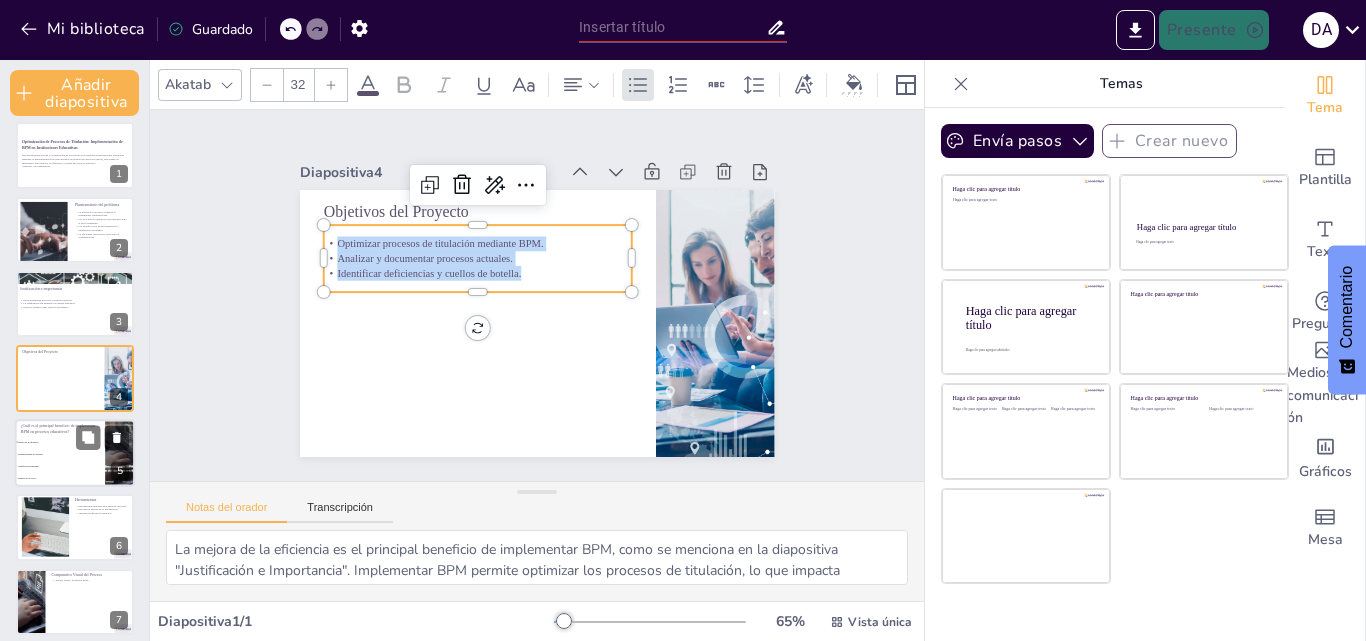 scroll, scrollTop: 20, scrollLeft: 0, axis: vertical 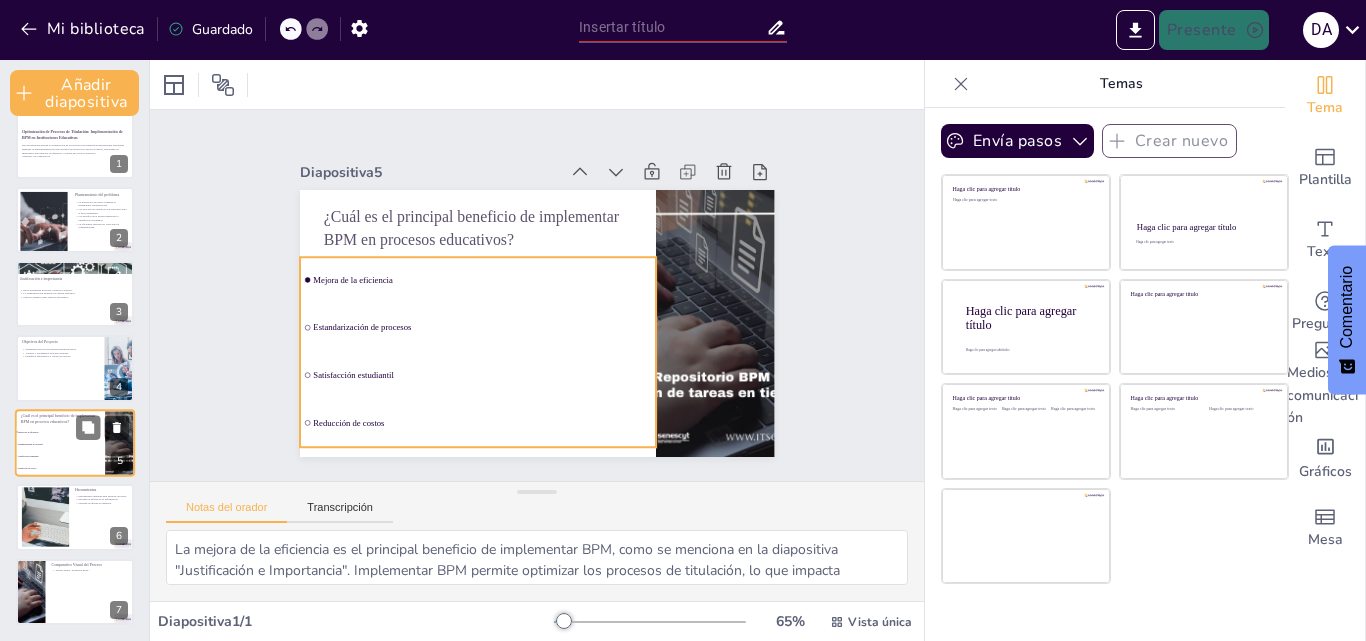 checkbox on "true" 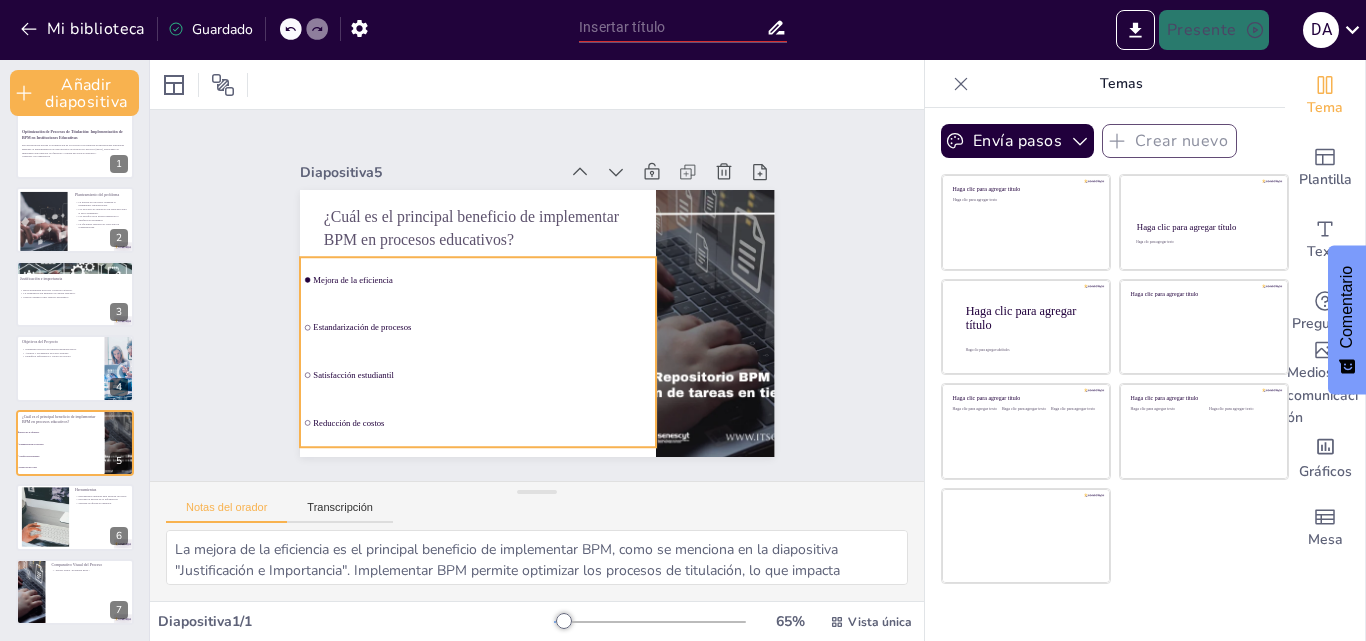 checkbox on "true" 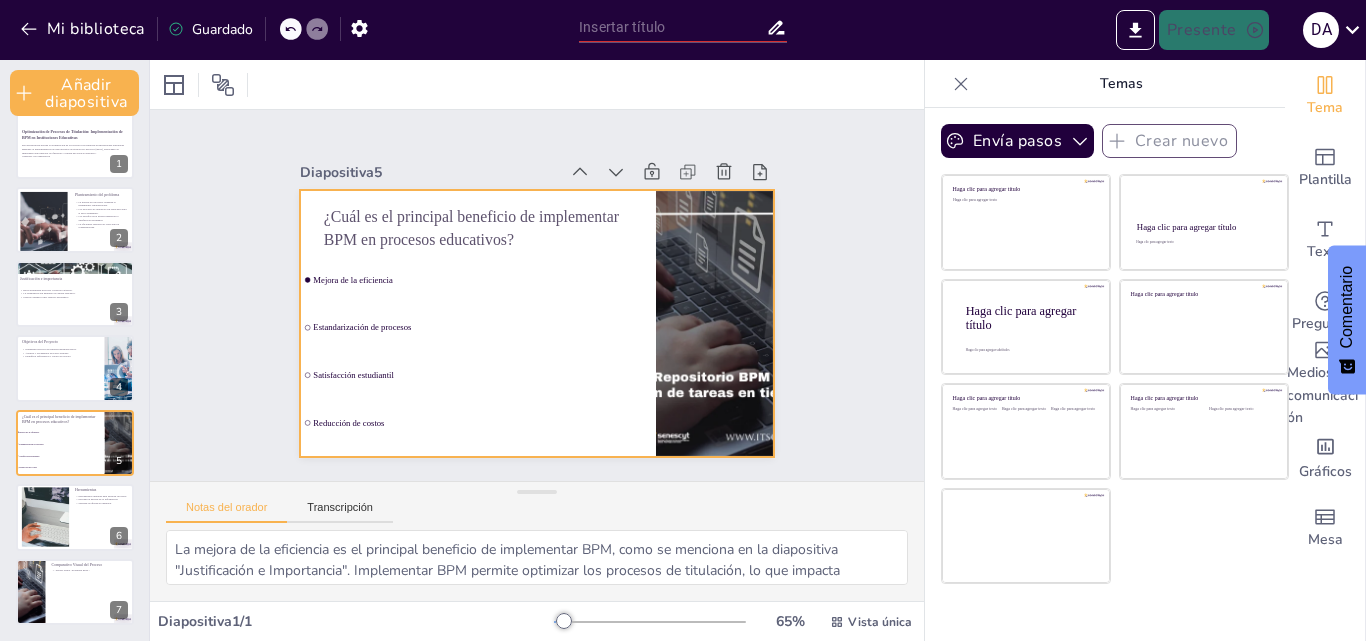 checkbox on "true" 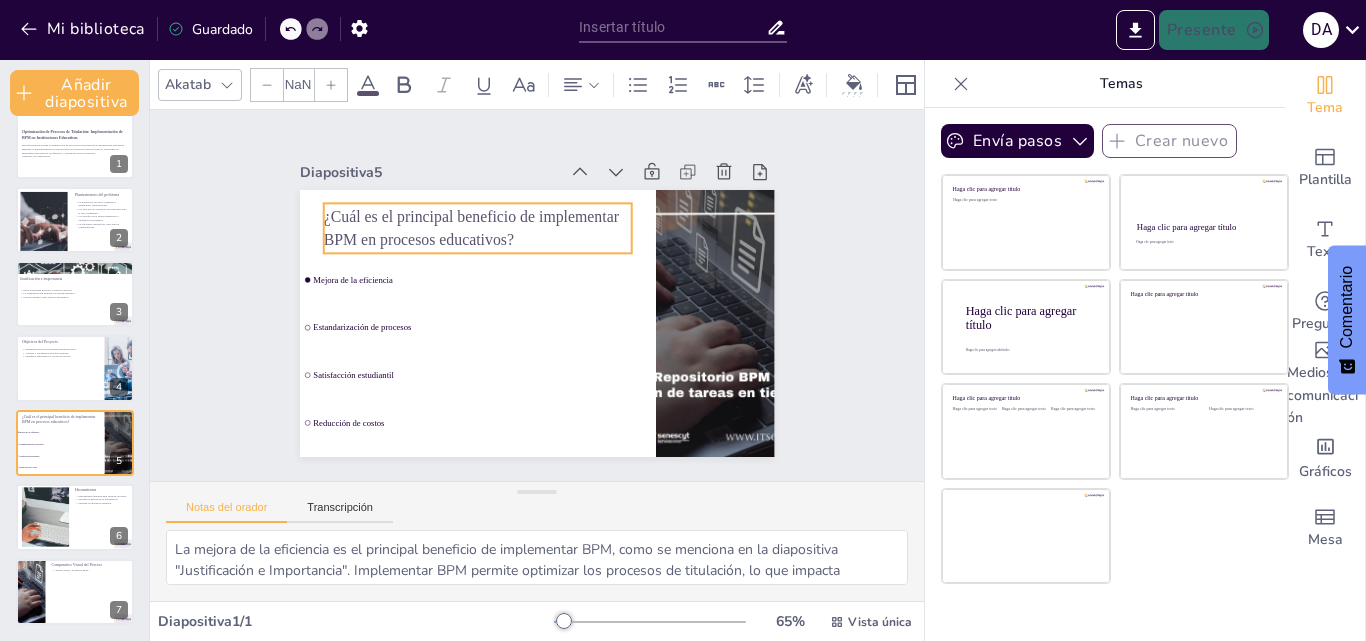 checkbox on "true" 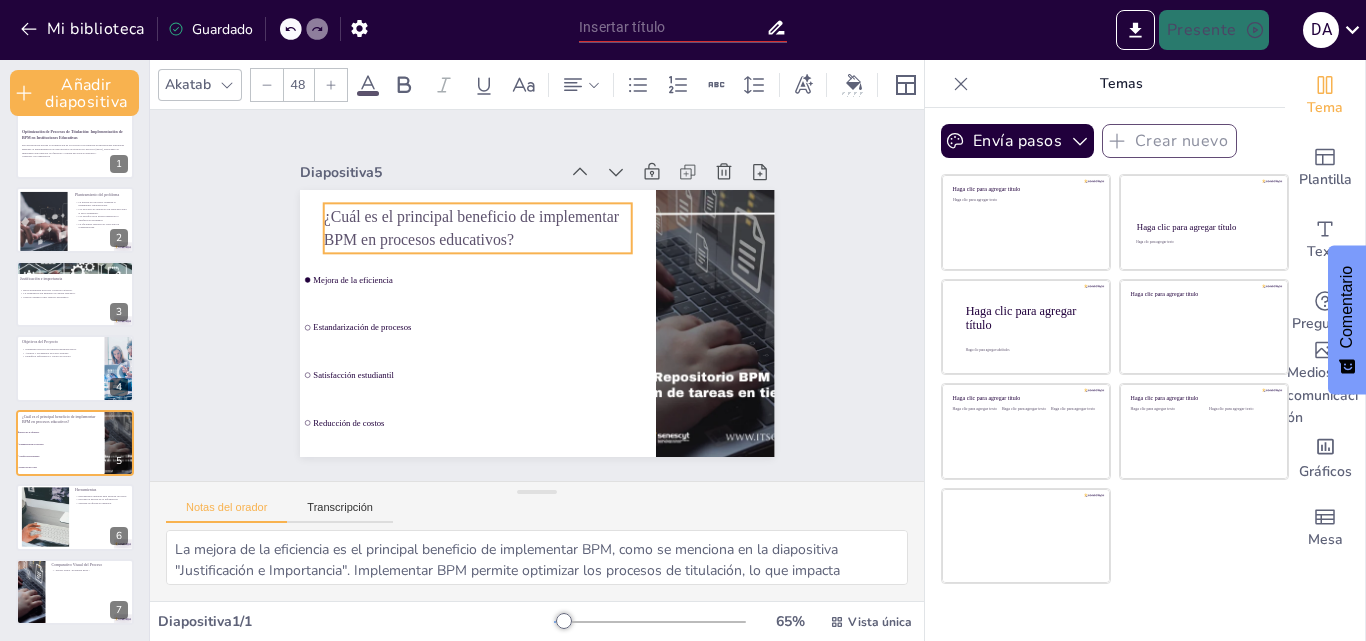 click on "¿Cuál es el principal beneficio de implementar BPM en procesos educativos?" at bounding box center (470, 228) 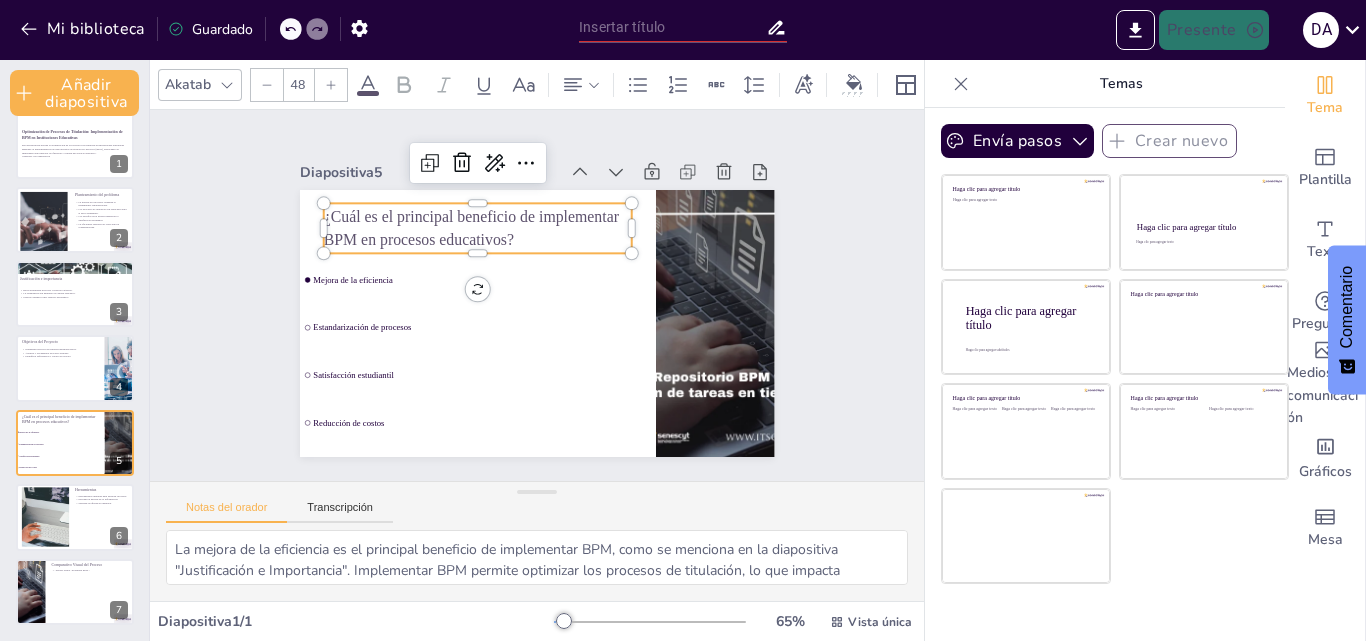 click on "¿Cuál es el principal beneficio de implementar BPM en procesos educativos?" at bounding box center [470, 228] 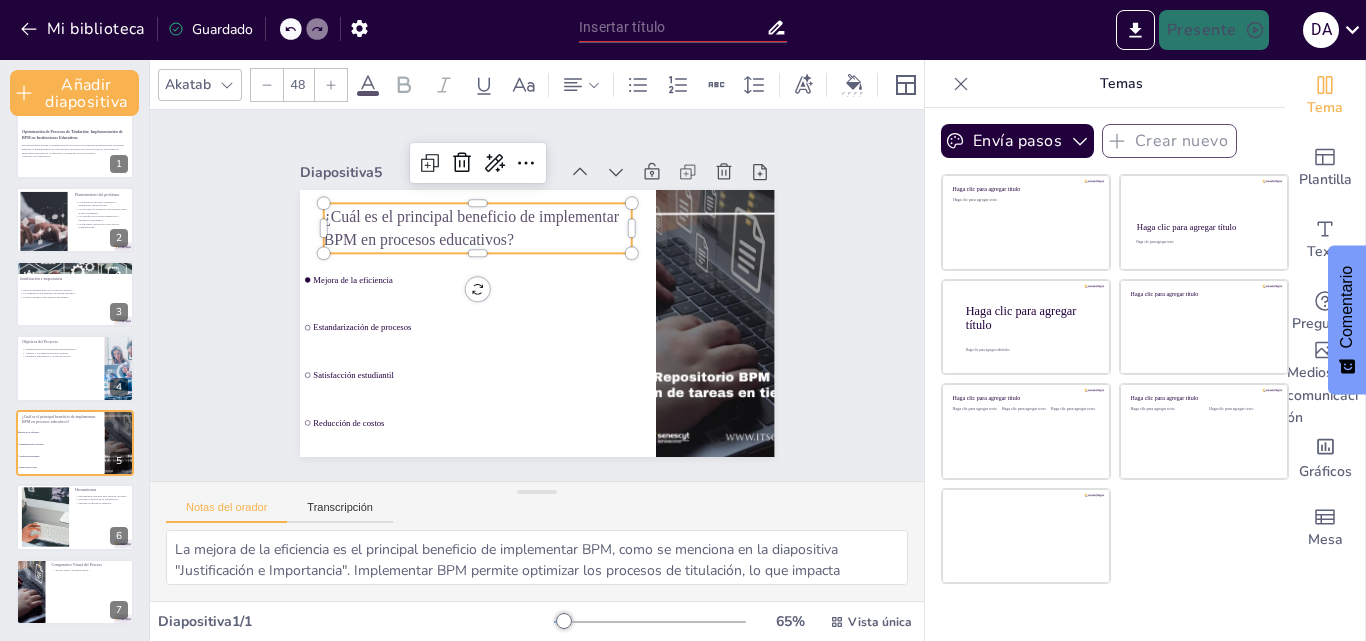 checkbox on "true" 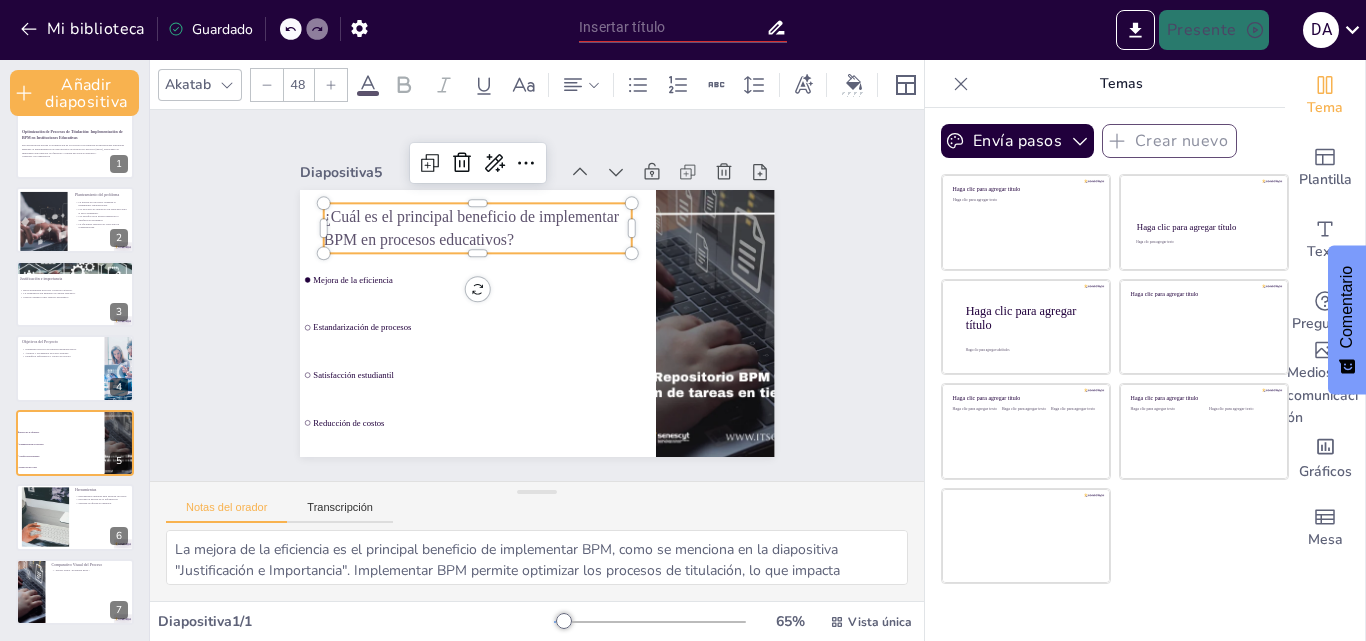 checkbox on "true" 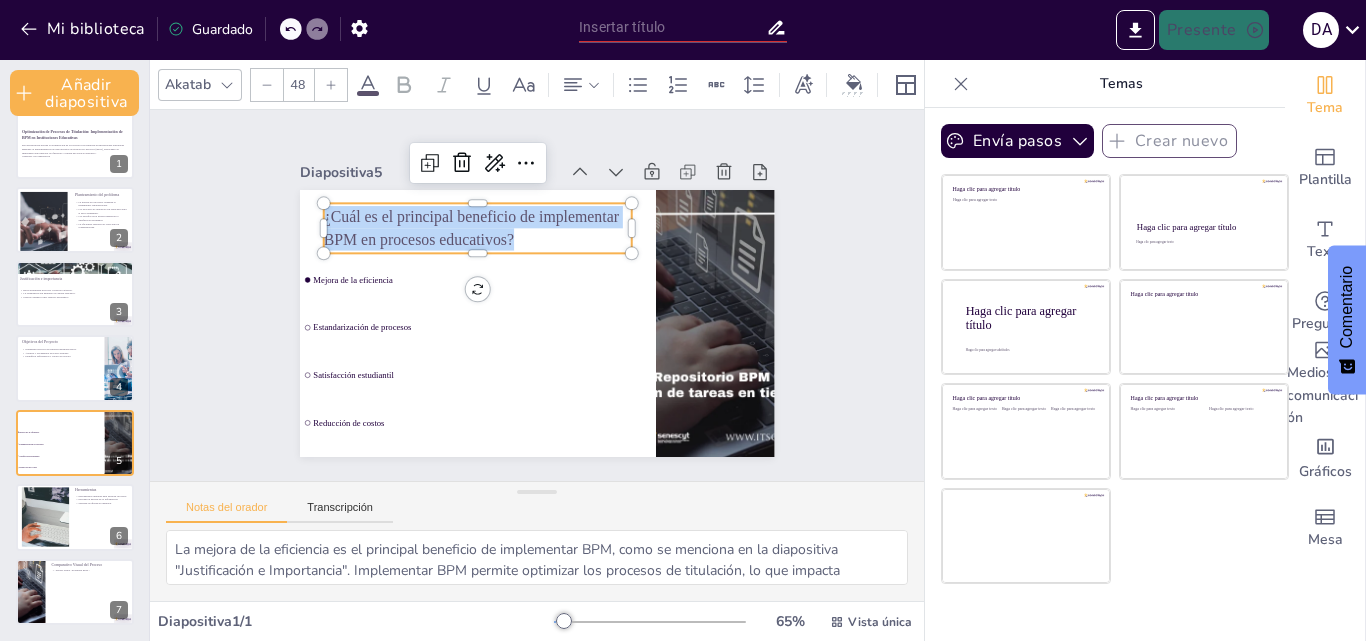 drag, startPoint x: 499, startPoint y: 228, endPoint x: 259, endPoint y: 227, distance: 240.00209 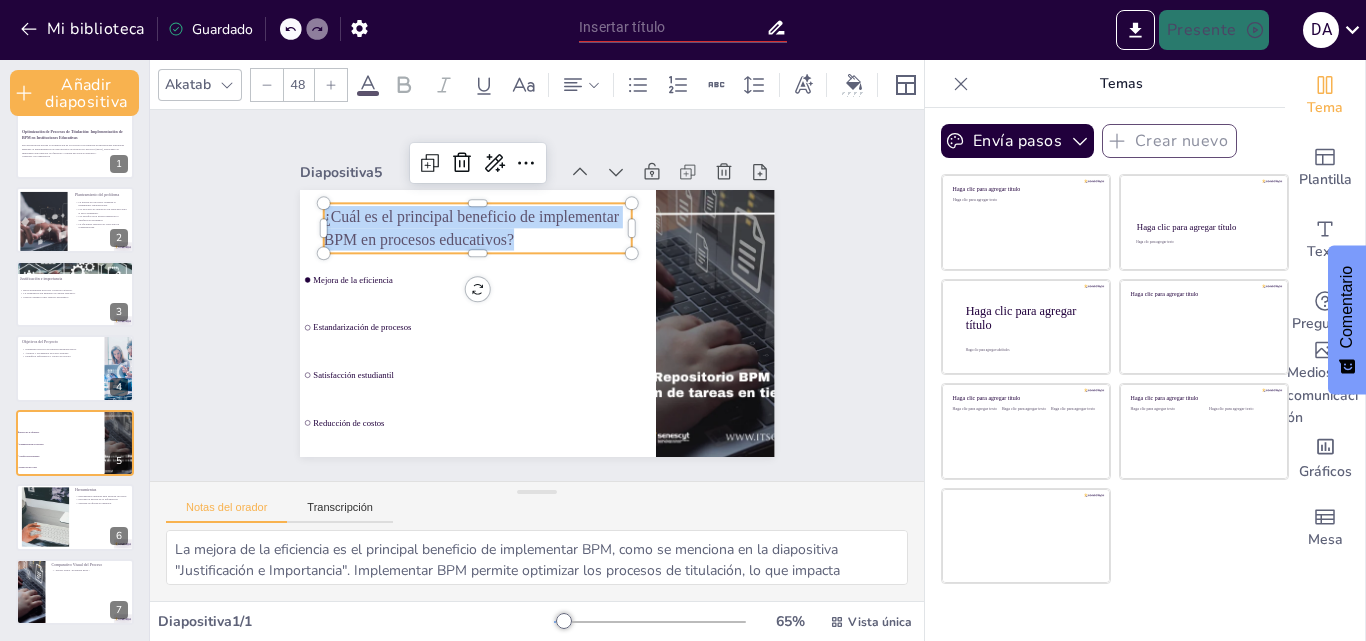 checkbox on "true" 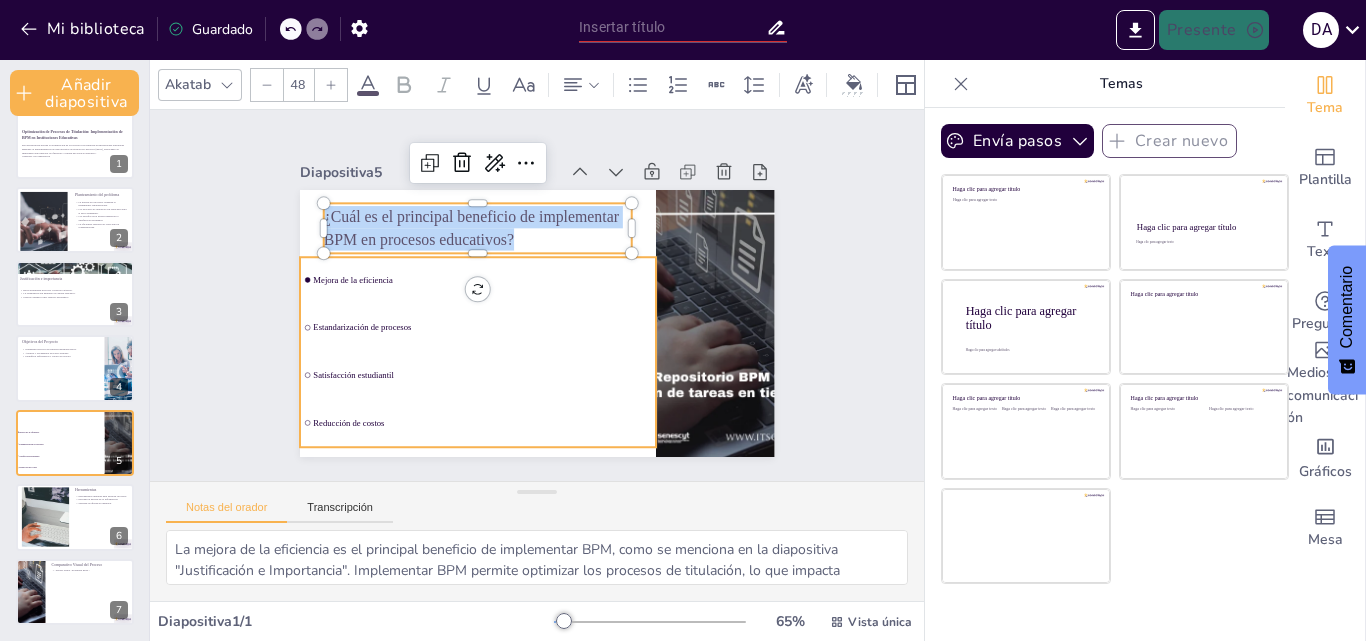 checkbox on "true" 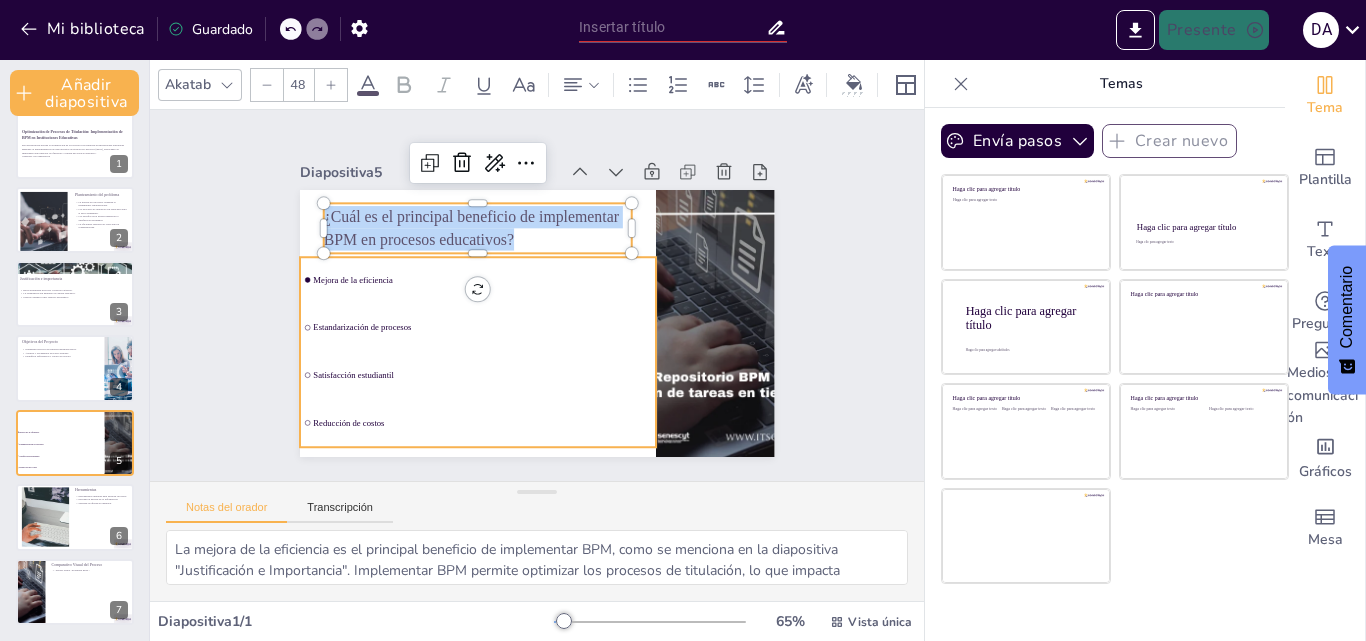 checkbox on "true" 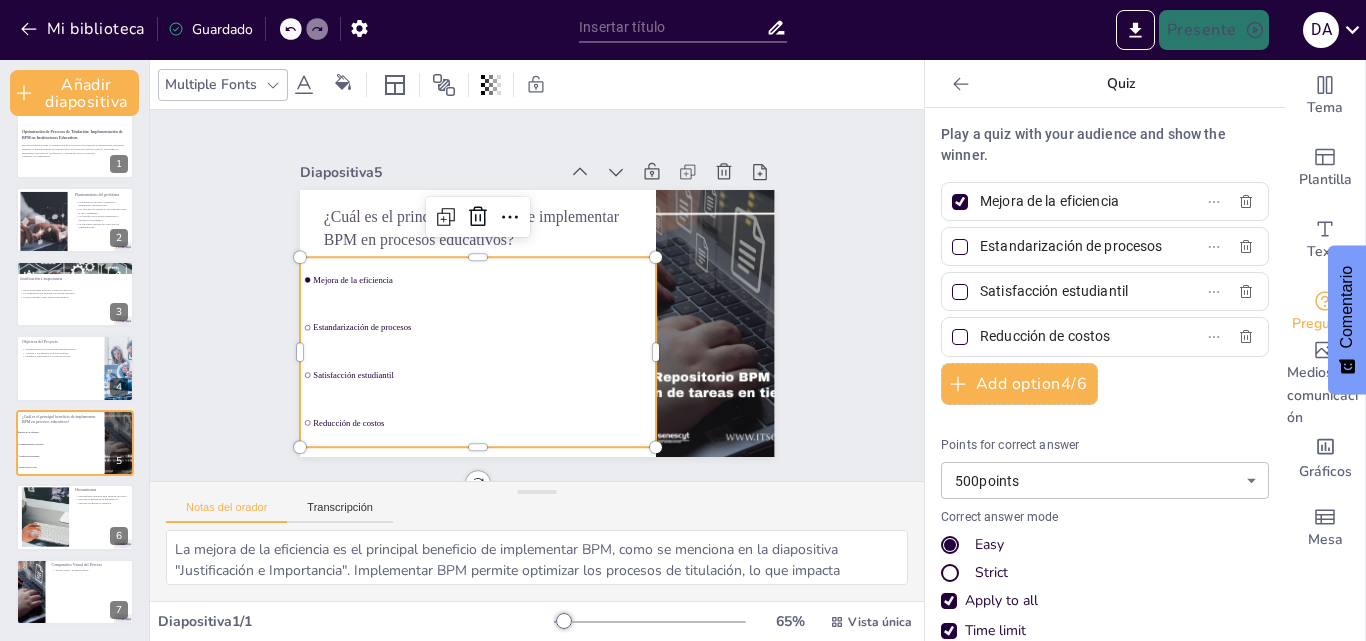 checkbox on "true" 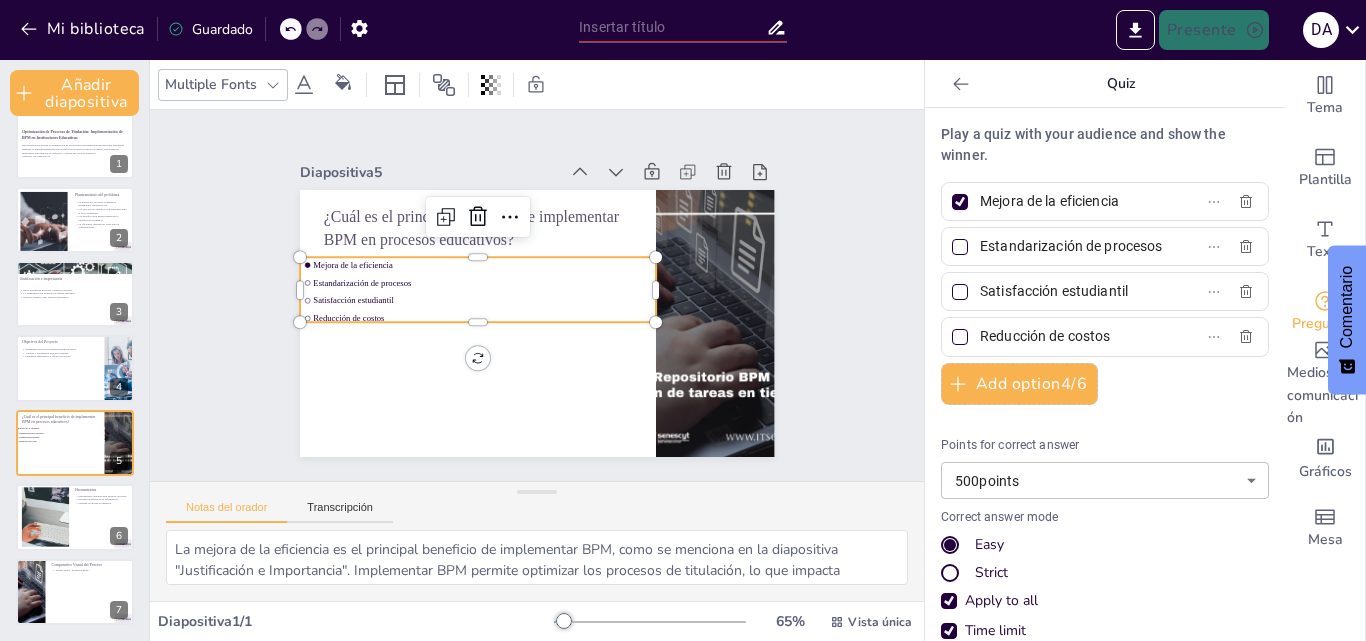 checkbox on "true" 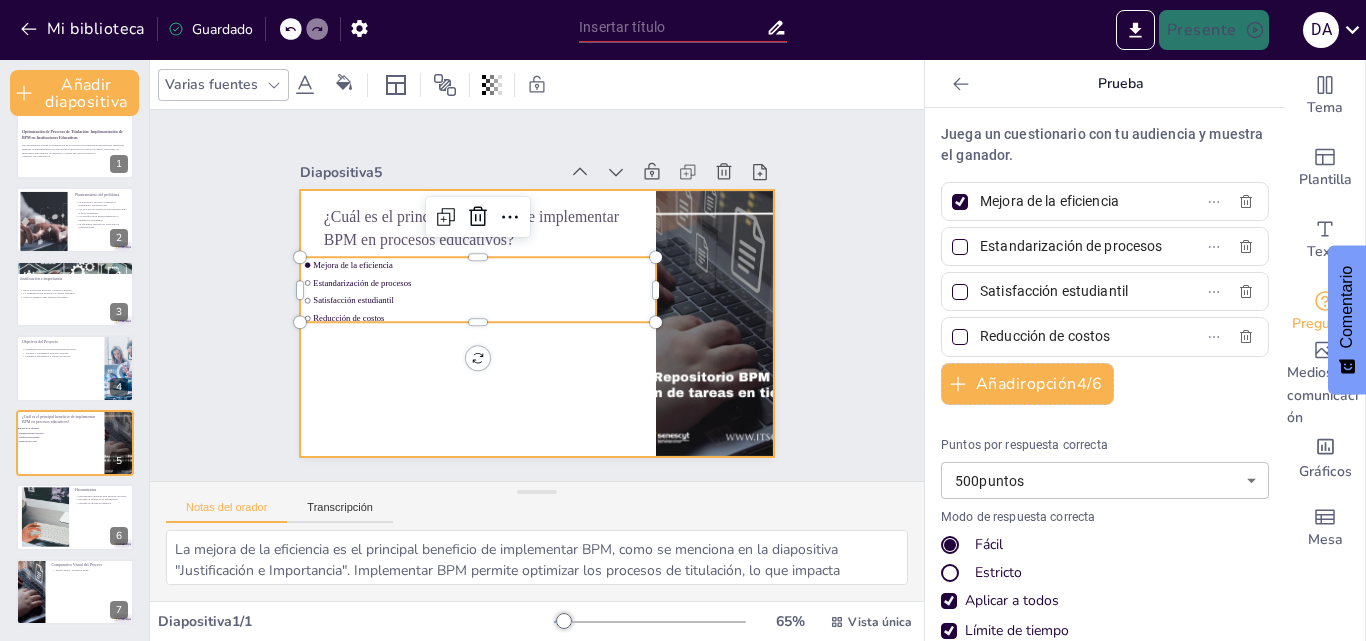 checkbox on "true" 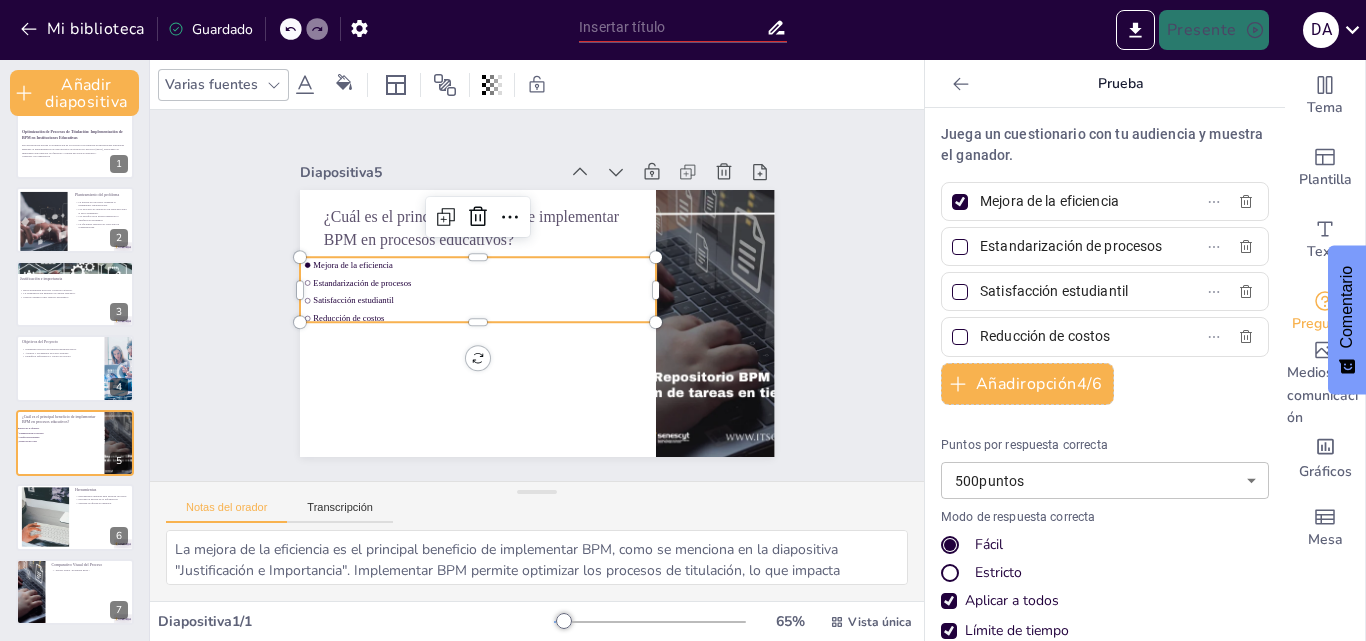 checkbox on "true" 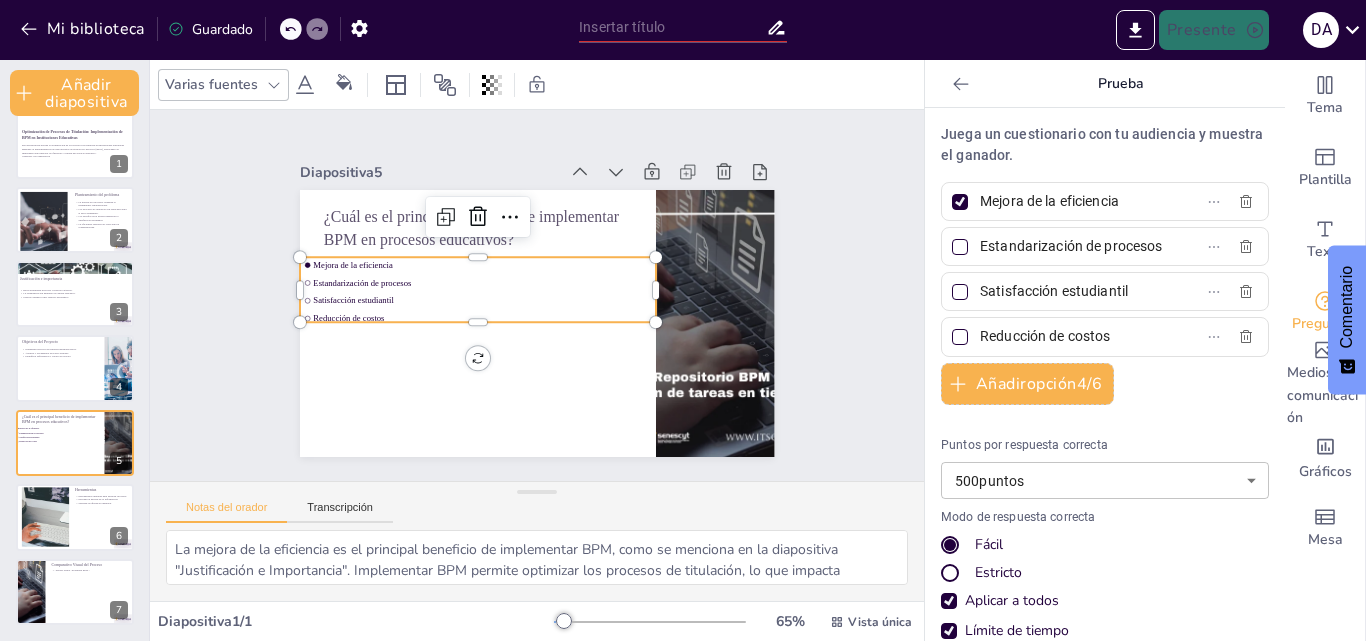 checkbox on "true" 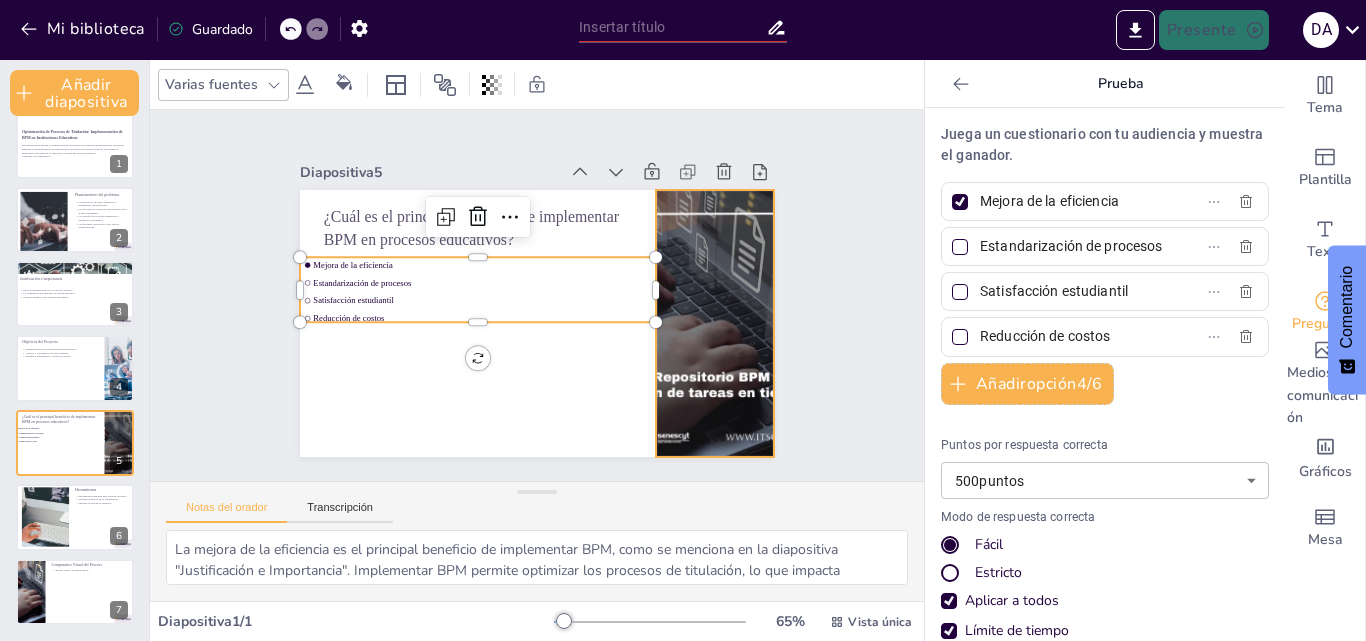 checkbox on "true" 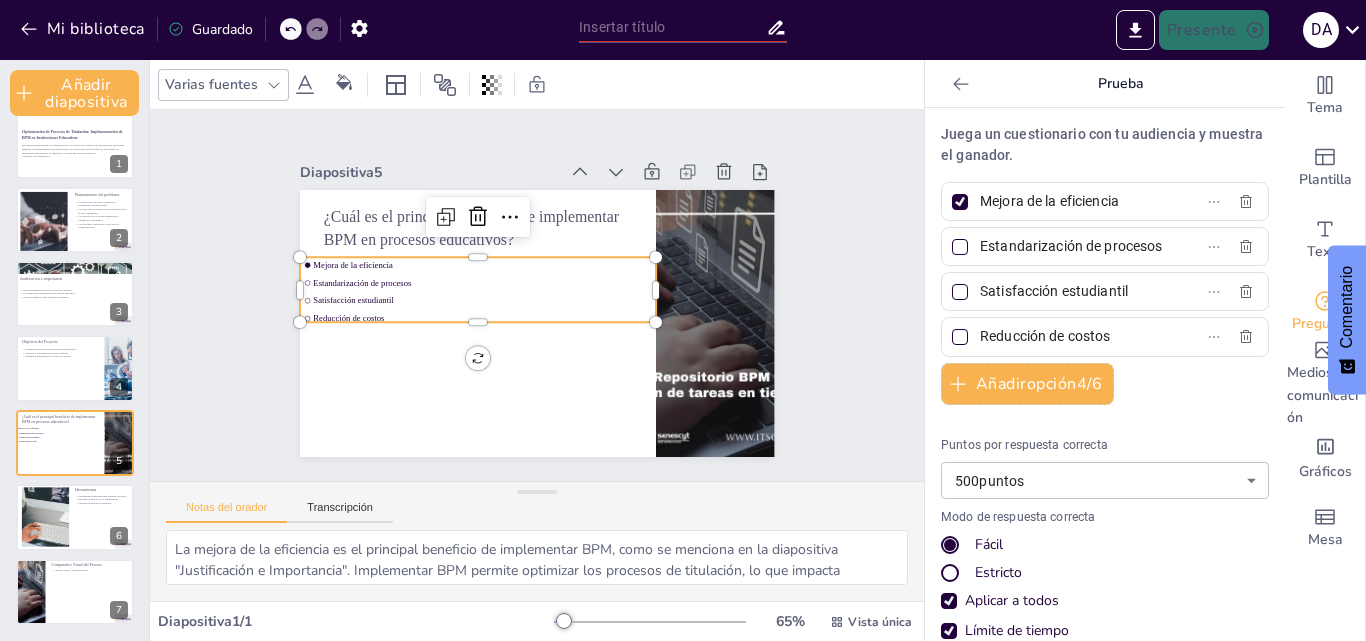 checkbox on "true" 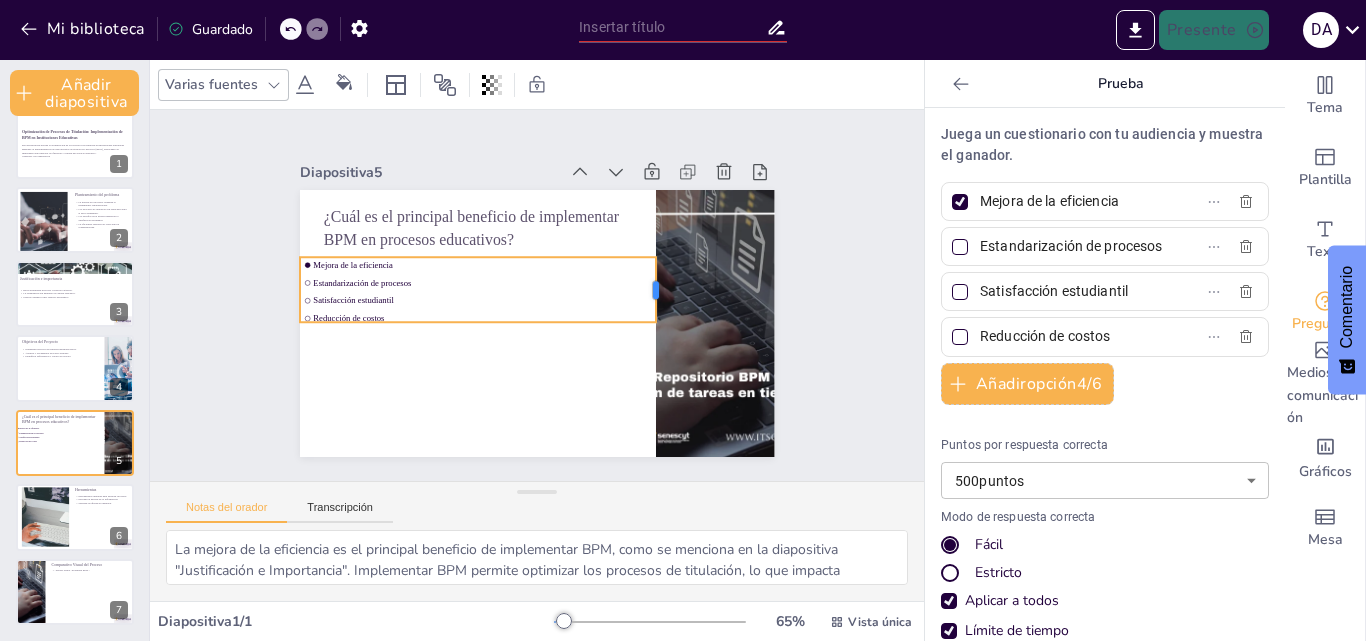 checkbox on "true" 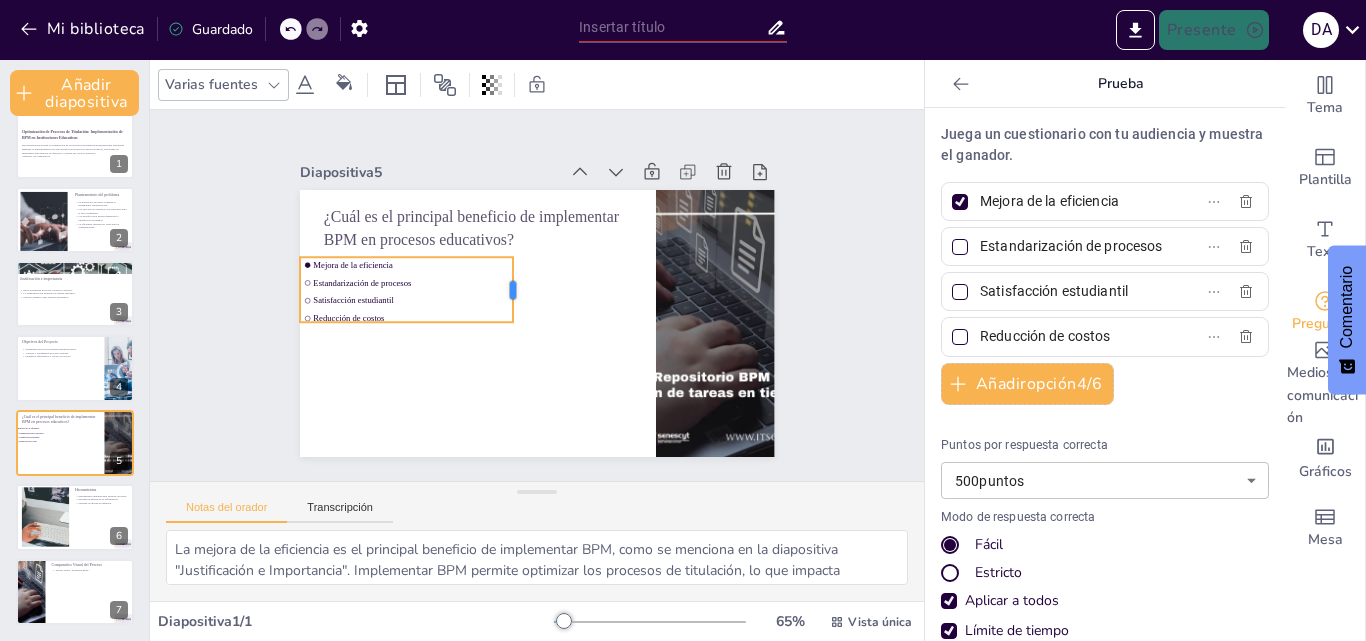 checkbox on "true" 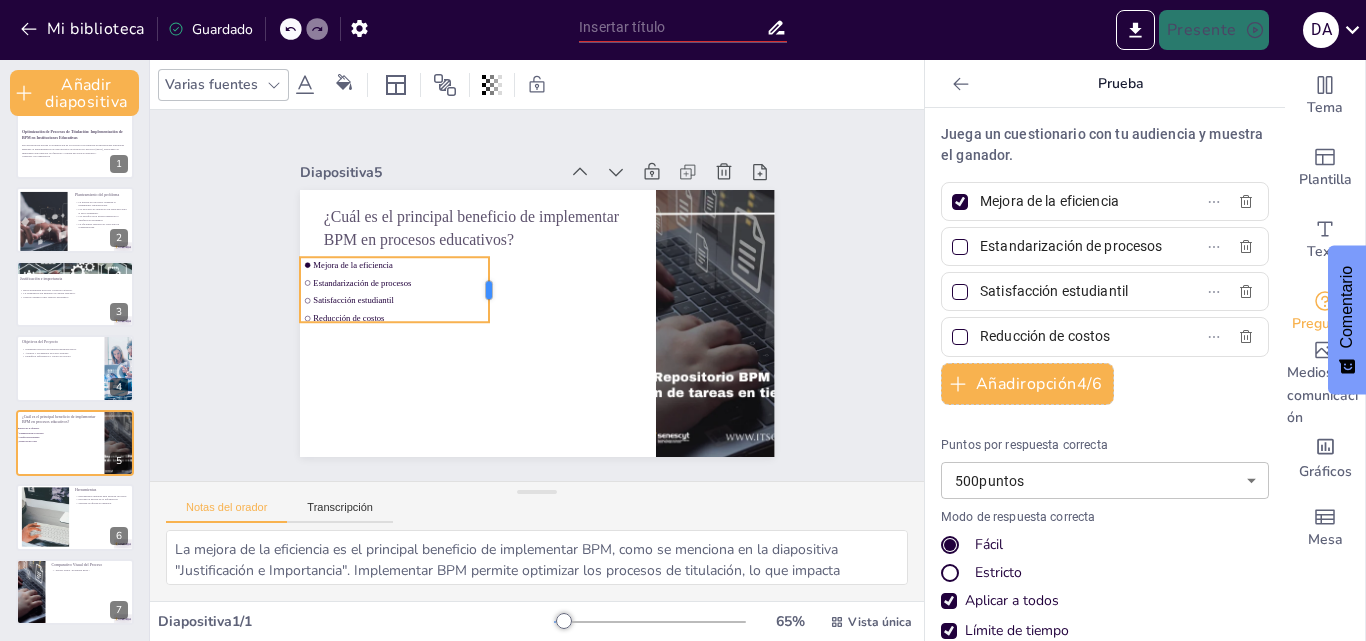 checkbox on "true" 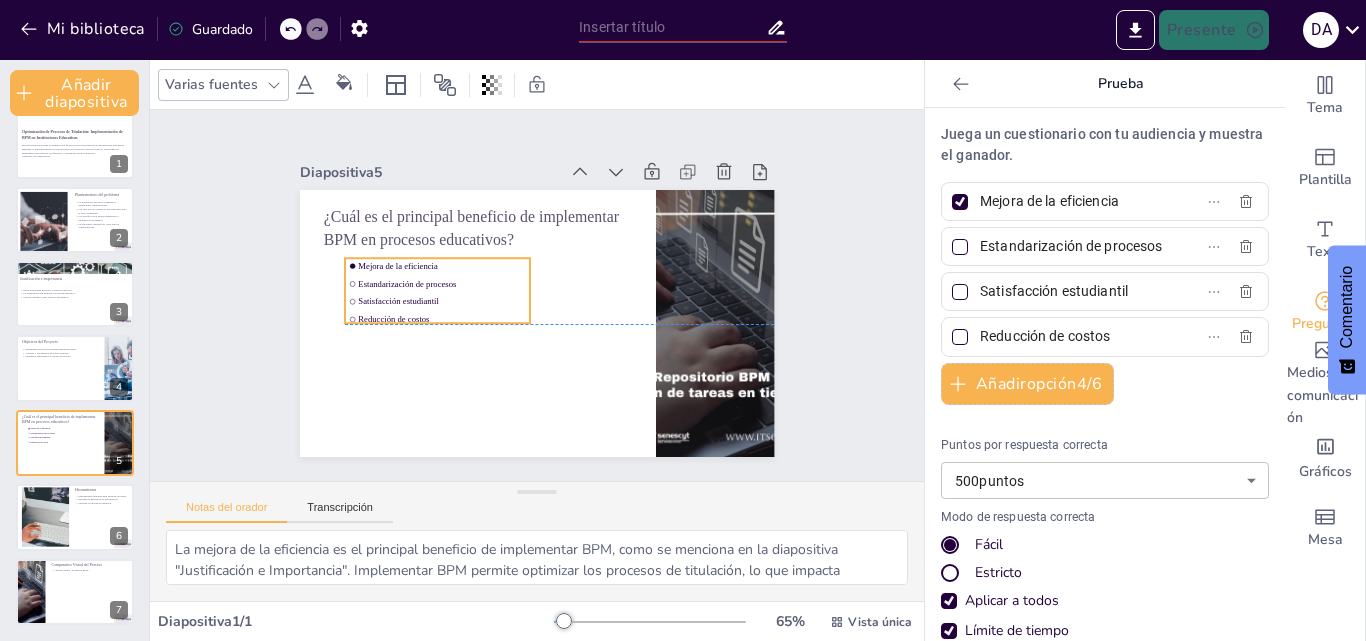 drag, startPoint x: 424, startPoint y: 274, endPoint x: 469, endPoint y: 277, distance: 45.099888 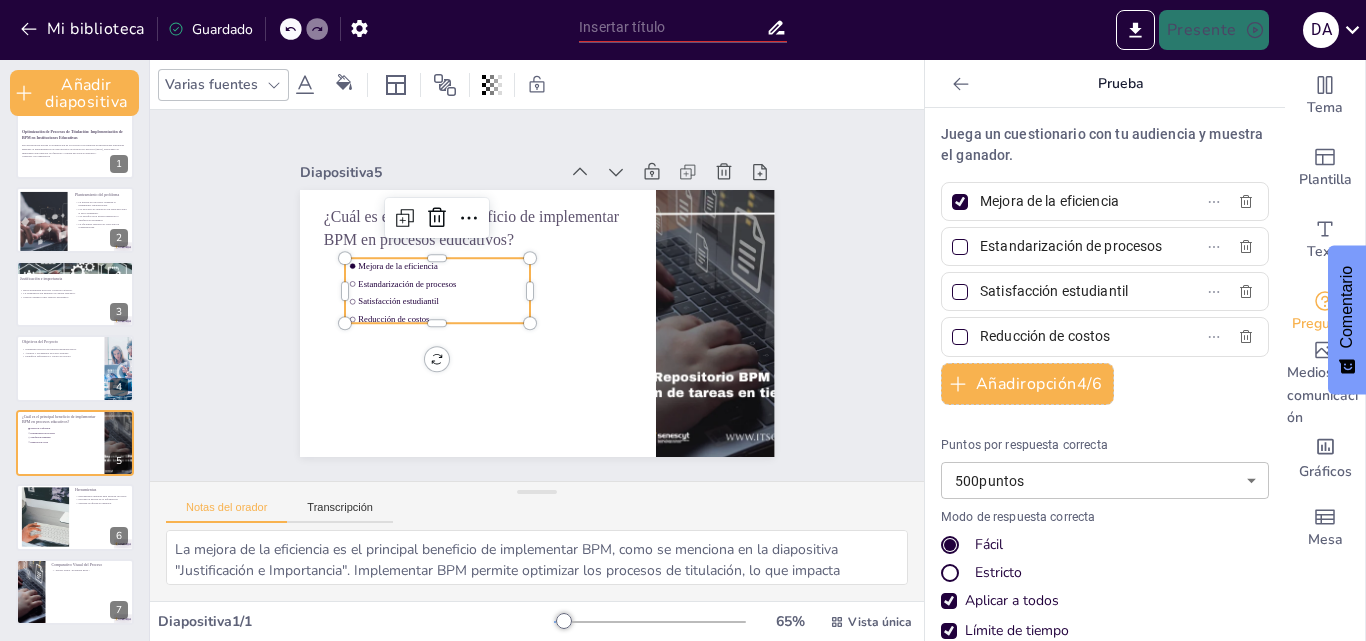 click on "Mejora de la eficiencia" at bounding box center (398, 266) 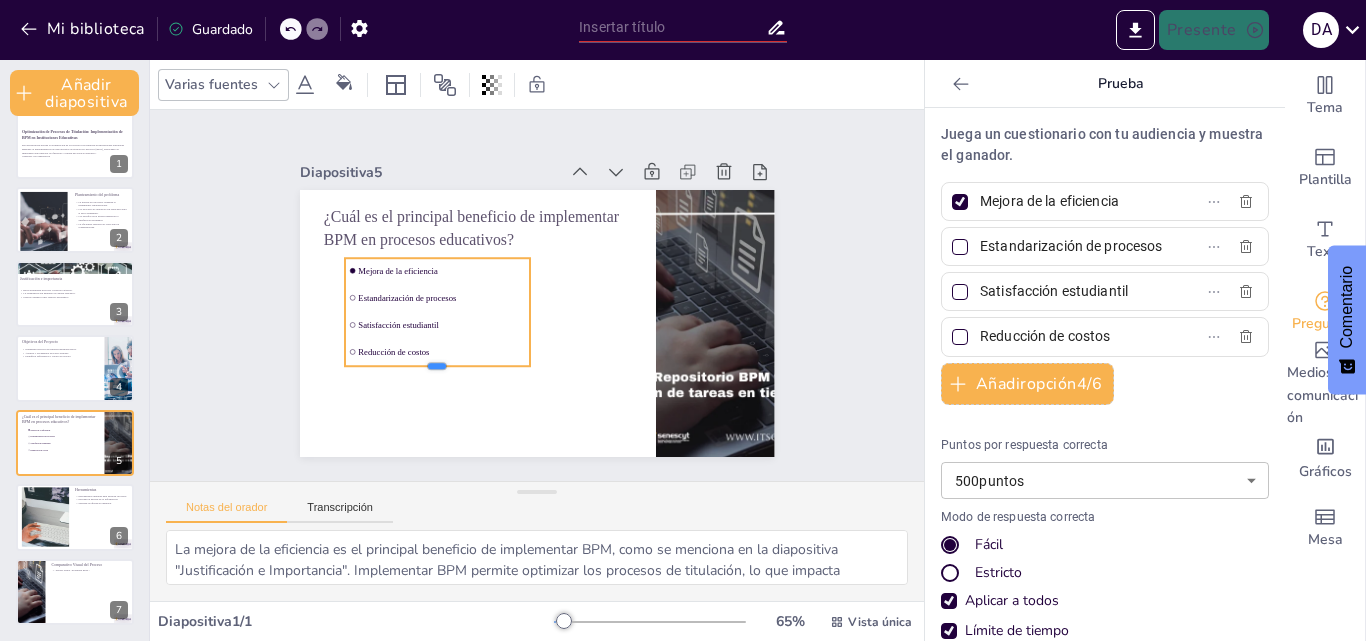 drag, startPoint x: 422, startPoint y: 319, endPoint x: 419, endPoint y: 362, distance: 43.104523 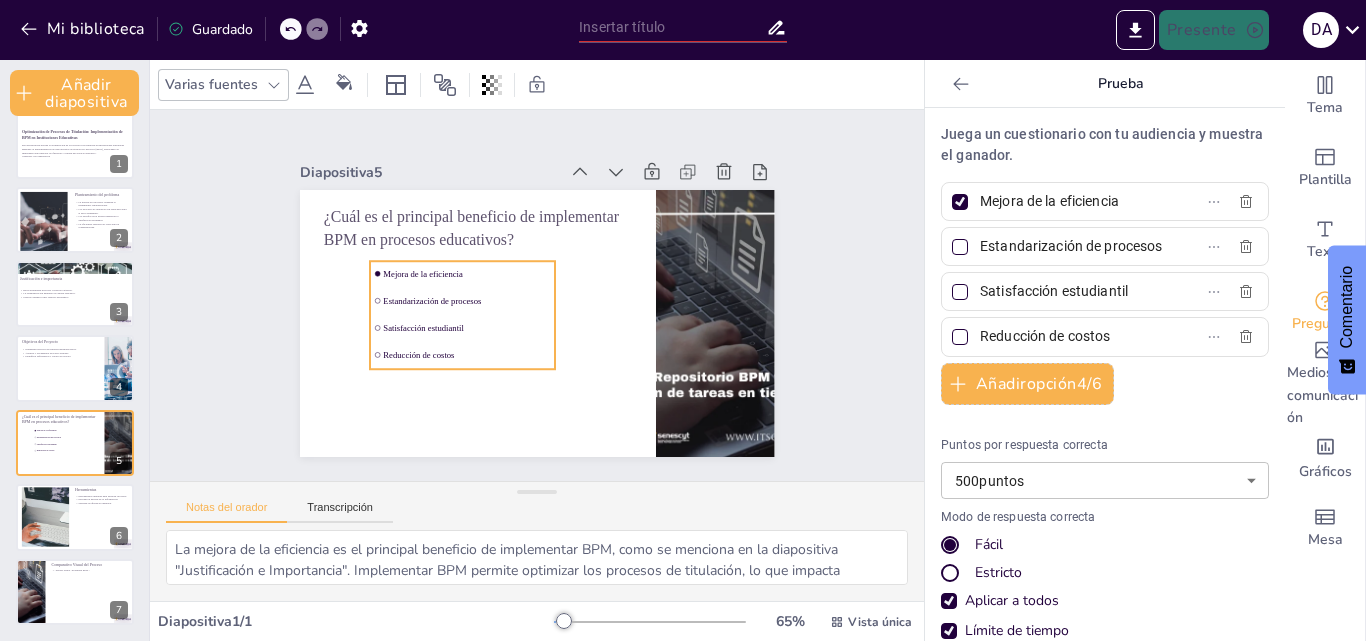 drag, startPoint x: 438, startPoint y: 304, endPoint x: 463, endPoint y: 307, distance: 25.179358 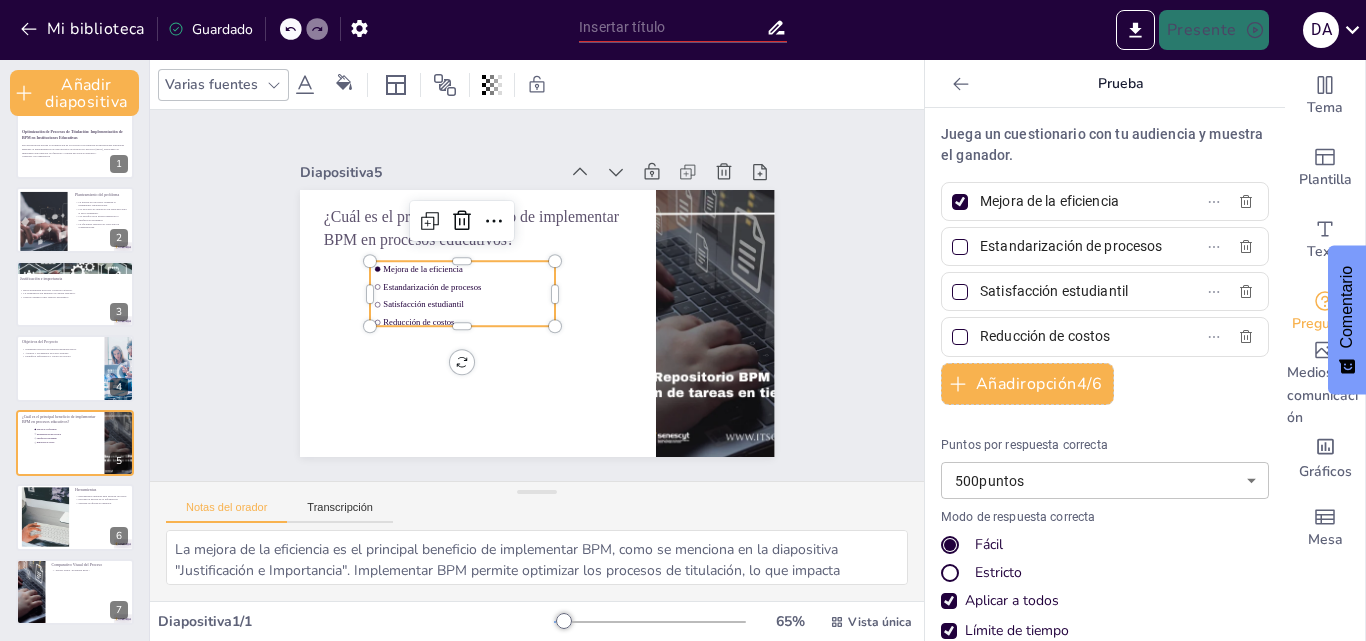 click on "Estandarización de procesos" at bounding box center [432, 287] 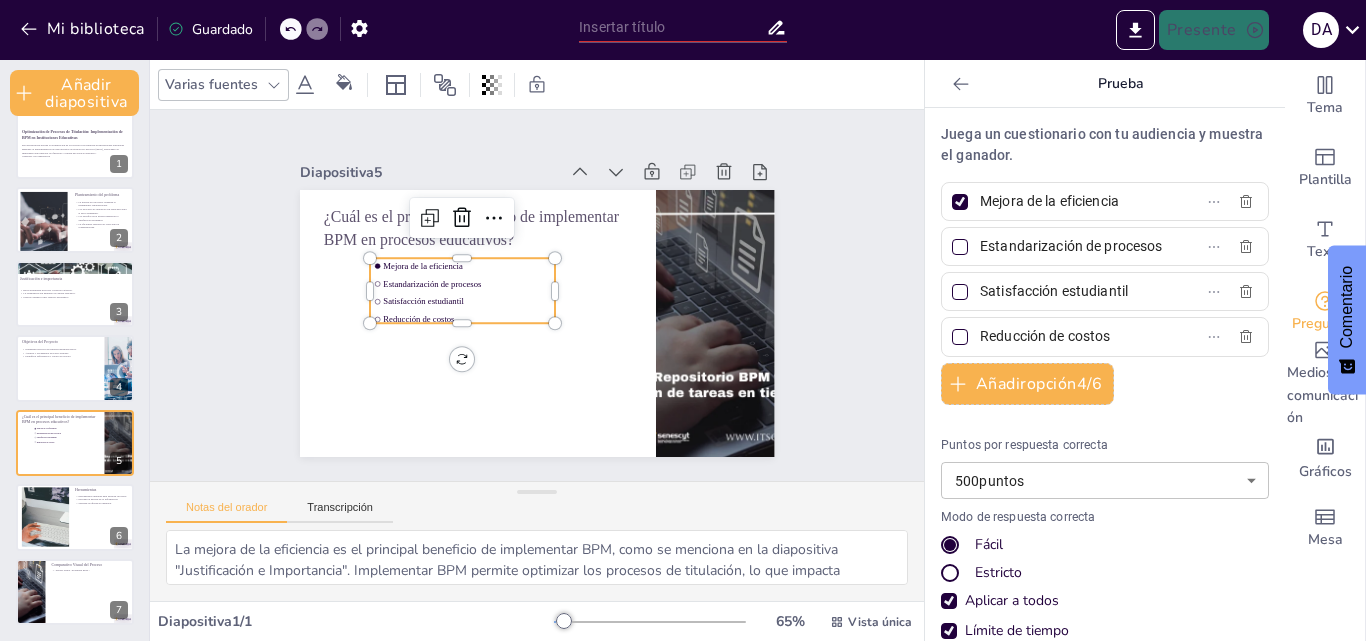 click on "Estandarización de procesos" at bounding box center (432, 284) 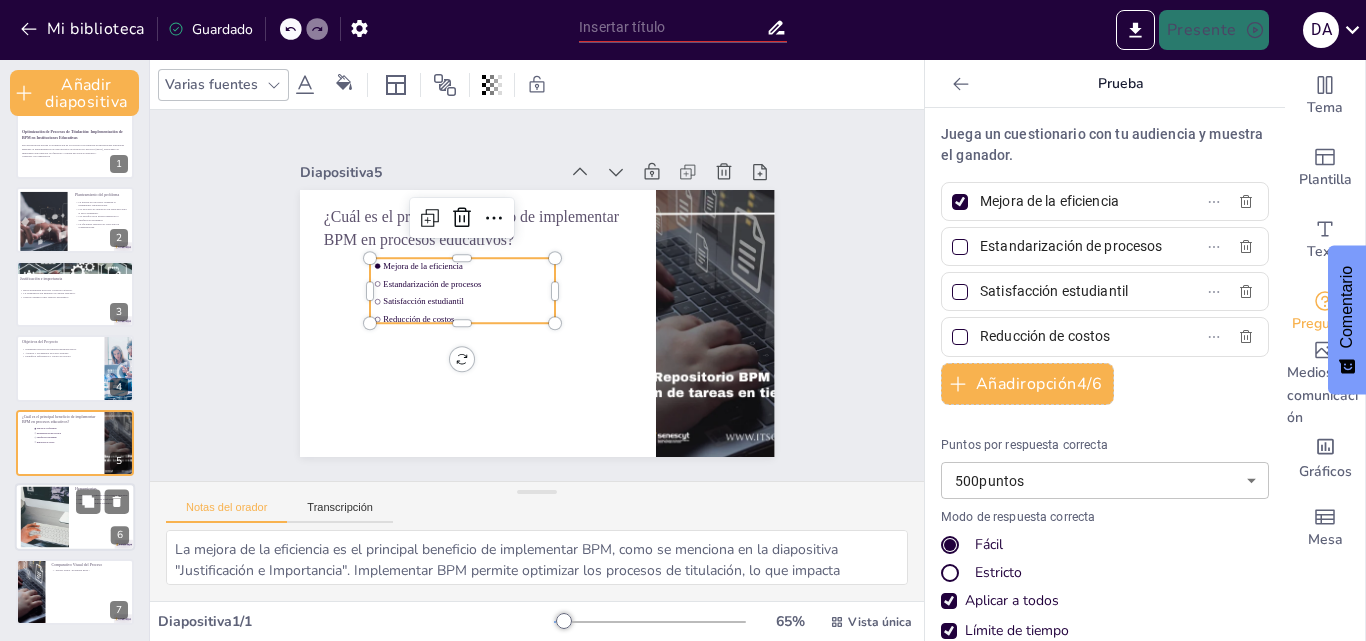 click at bounding box center (44, 517) 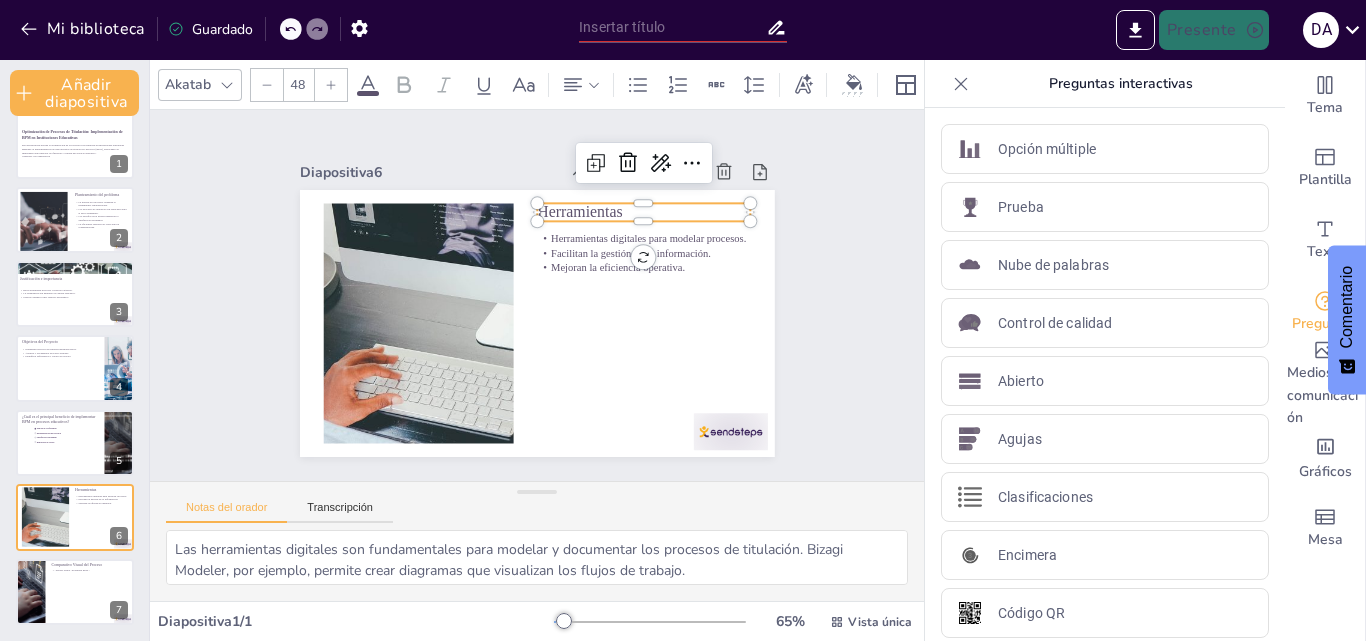 click on "Herramientas" at bounding box center (579, 212) 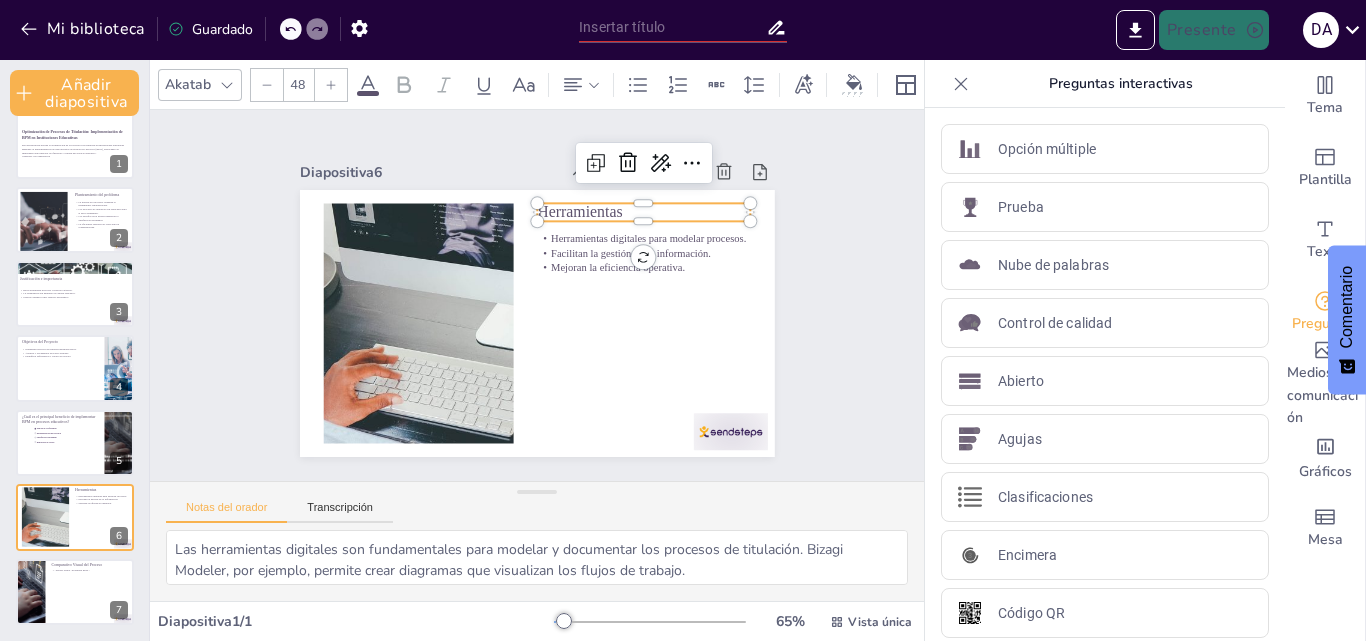 click on "Herramientas" at bounding box center (644, 212) 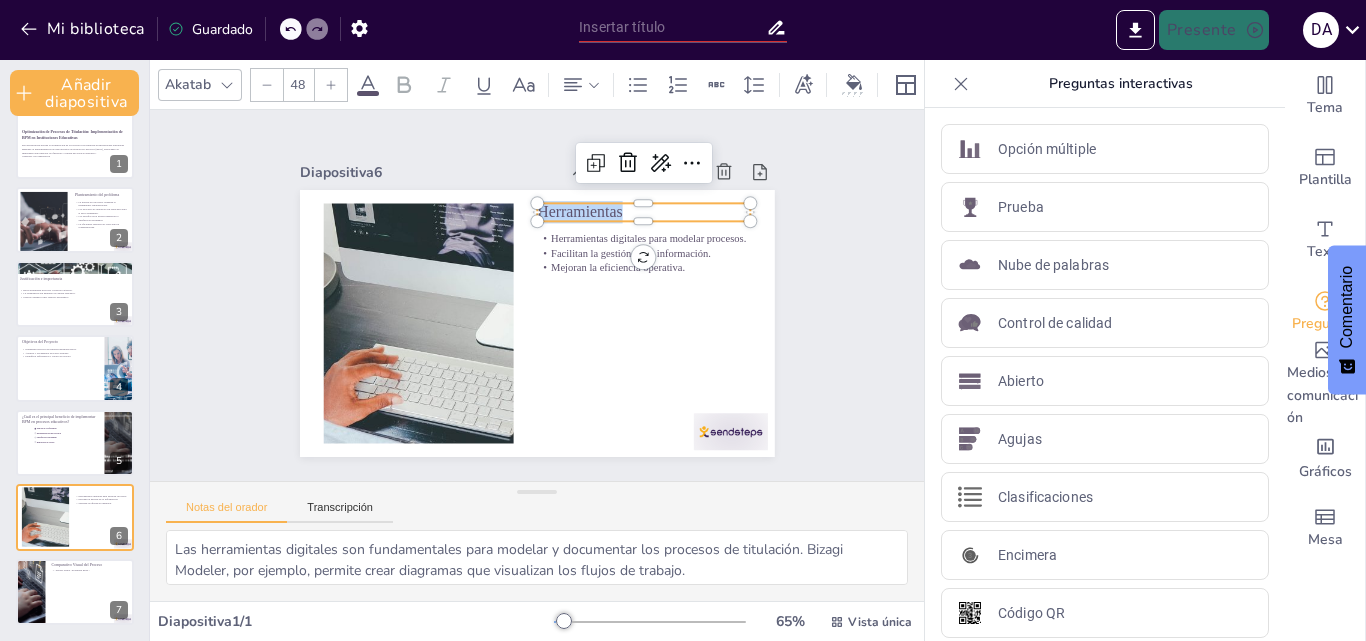 drag, startPoint x: 612, startPoint y: 203, endPoint x: 515, endPoint y: 204, distance: 97.00516 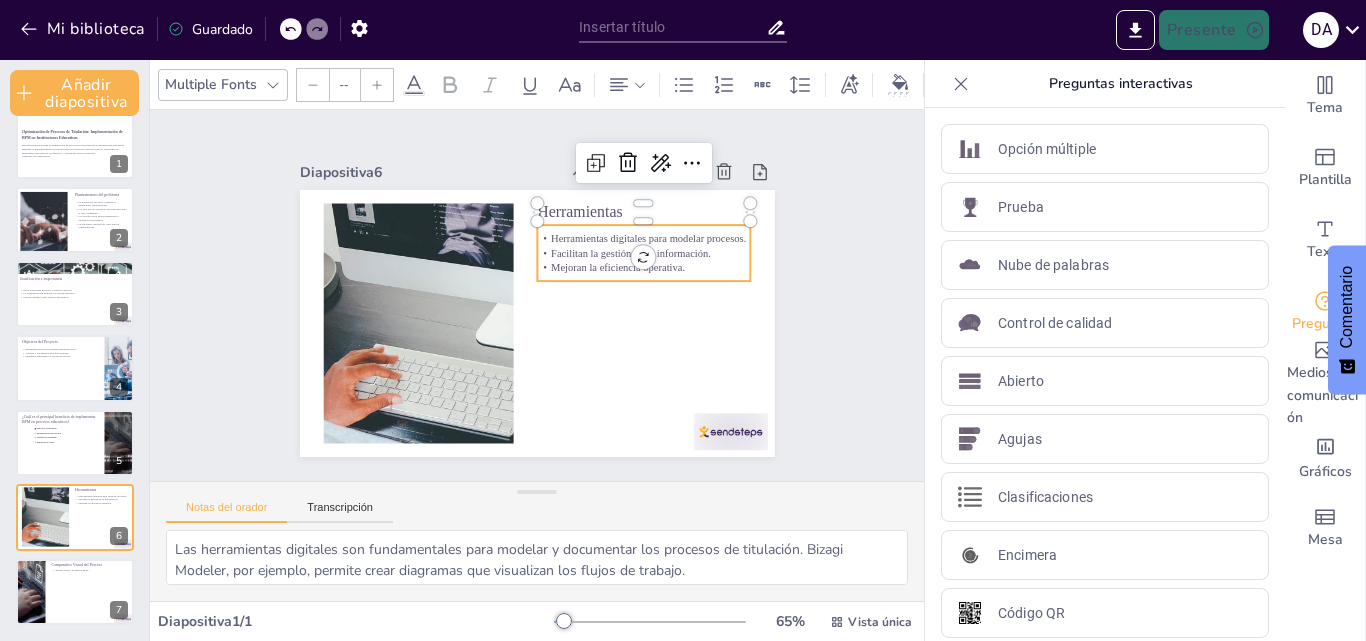 click on "Facilitan la gestión de la información." at bounding box center [631, 253] 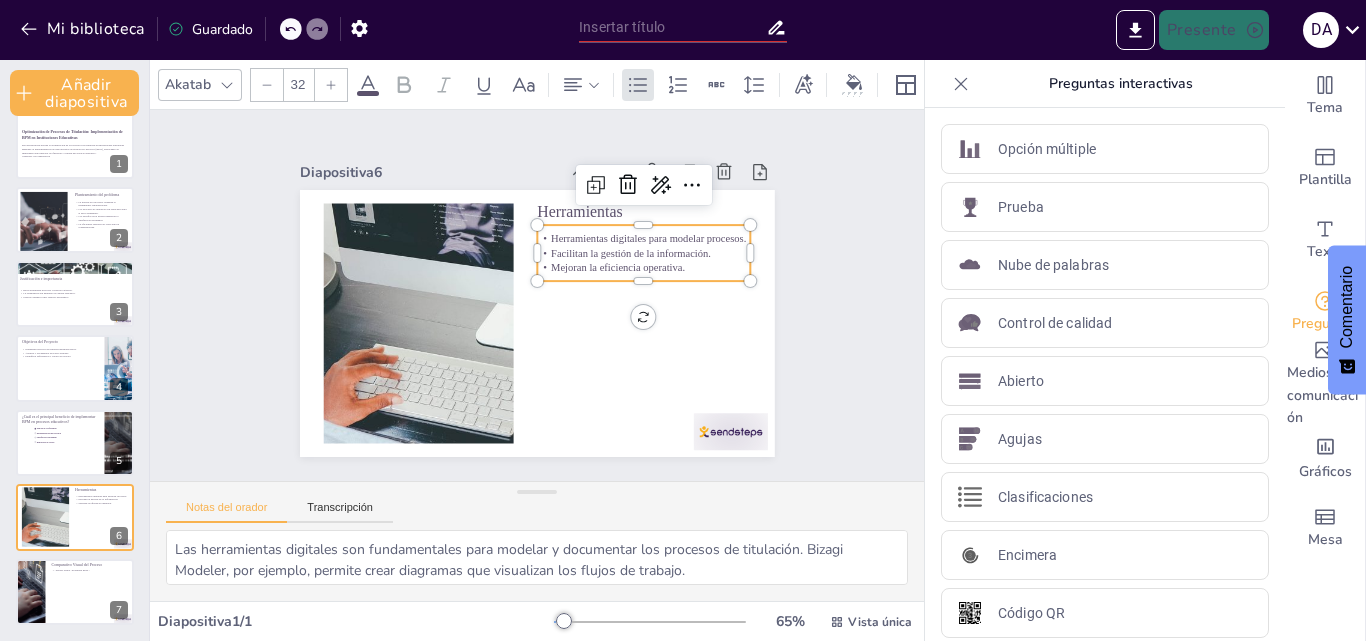 click on "Facilitan la gestión de la información." at bounding box center (634, 263) 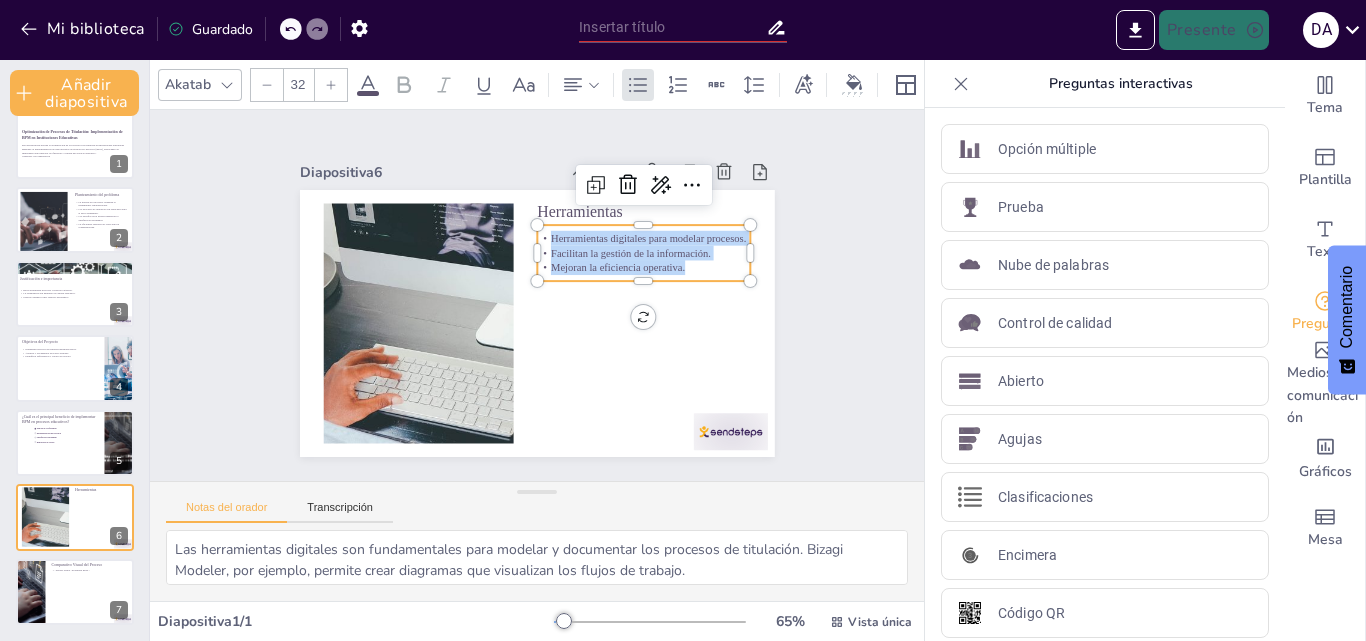 drag, startPoint x: 673, startPoint y: 263, endPoint x: 525, endPoint y: 231, distance: 151.41995 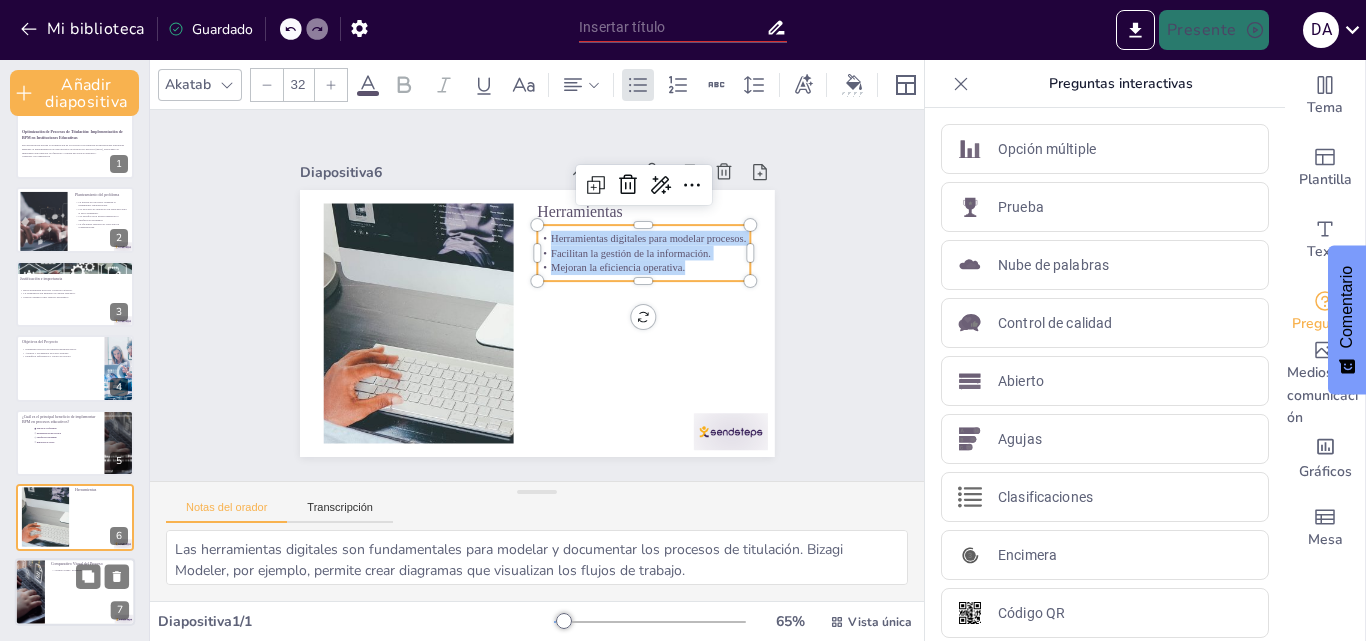 click at bounding box center (75, 592) 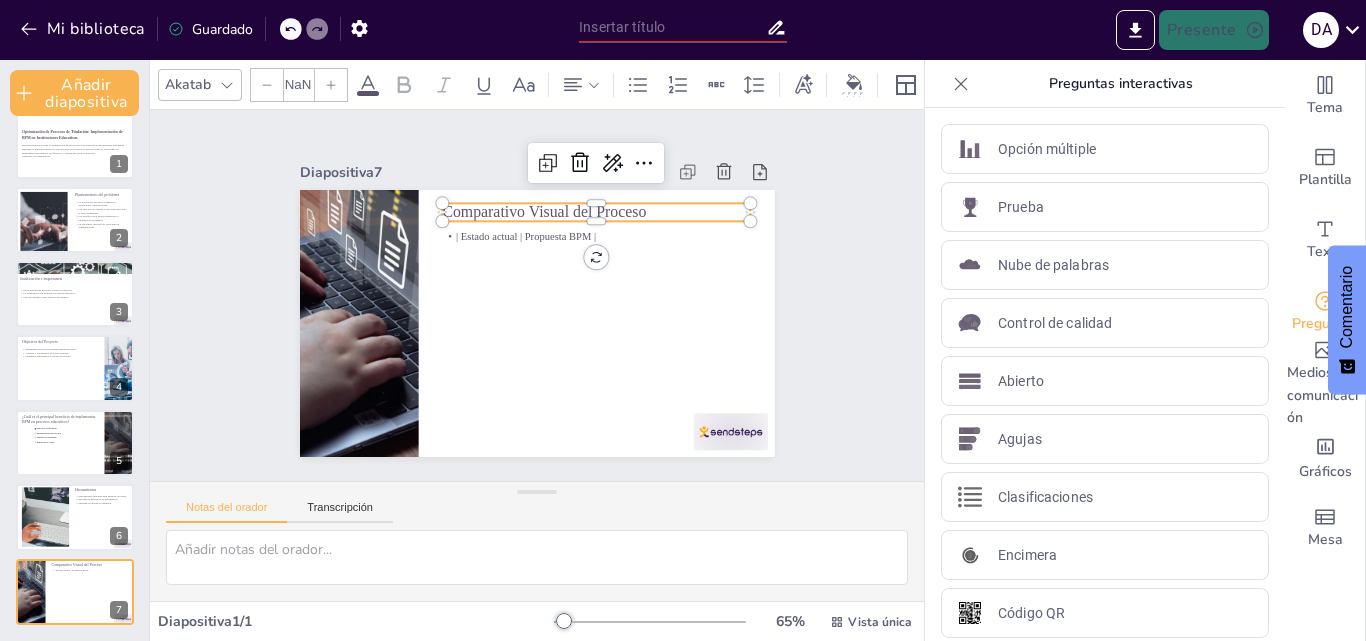 click on "Comparativo Visual del Proceso" at bounding box center [544, 212] 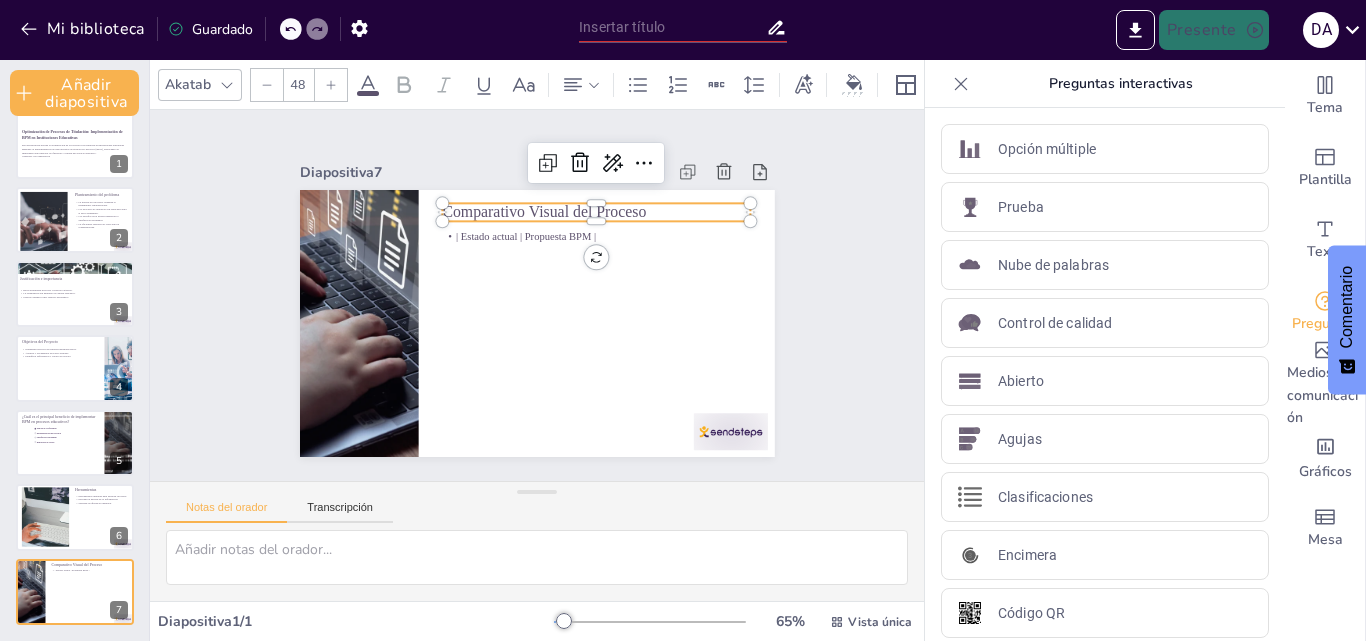 click on "Comparativo Visual del Proceso" at bounding box center (544, 212) 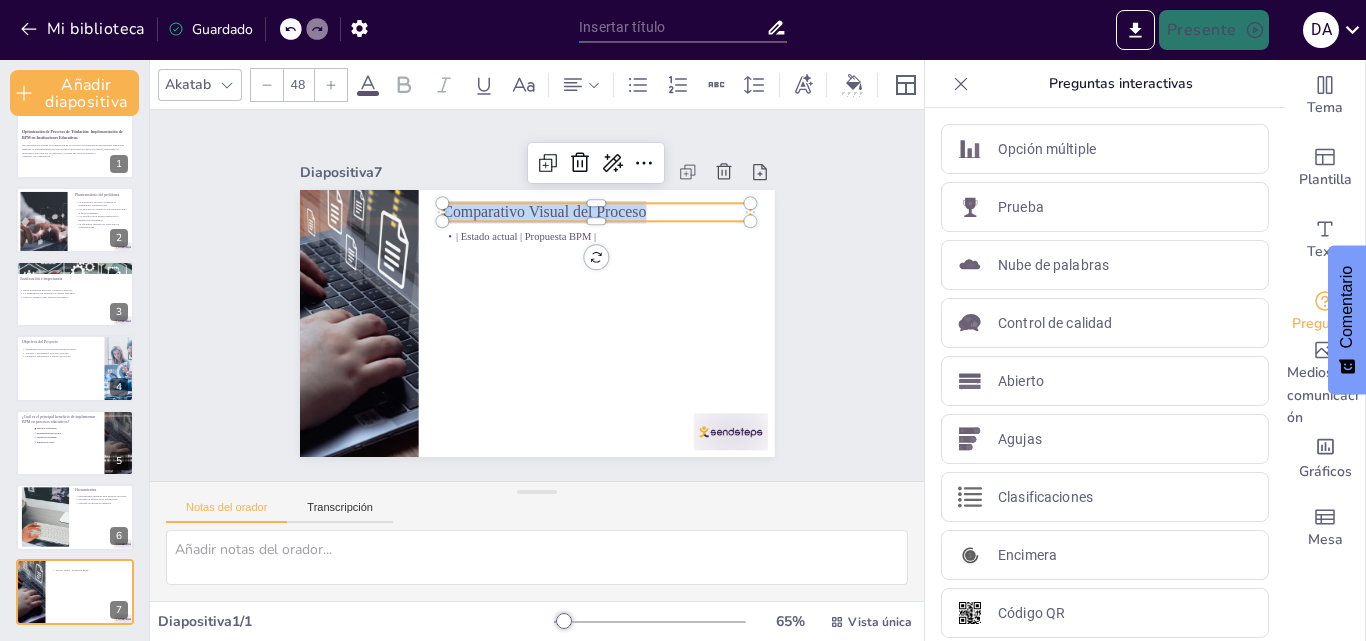 drag, startPoint x: 649, startPoint y: 202, endPoint x: 428, endPoint y: 207, distance: 221.05655 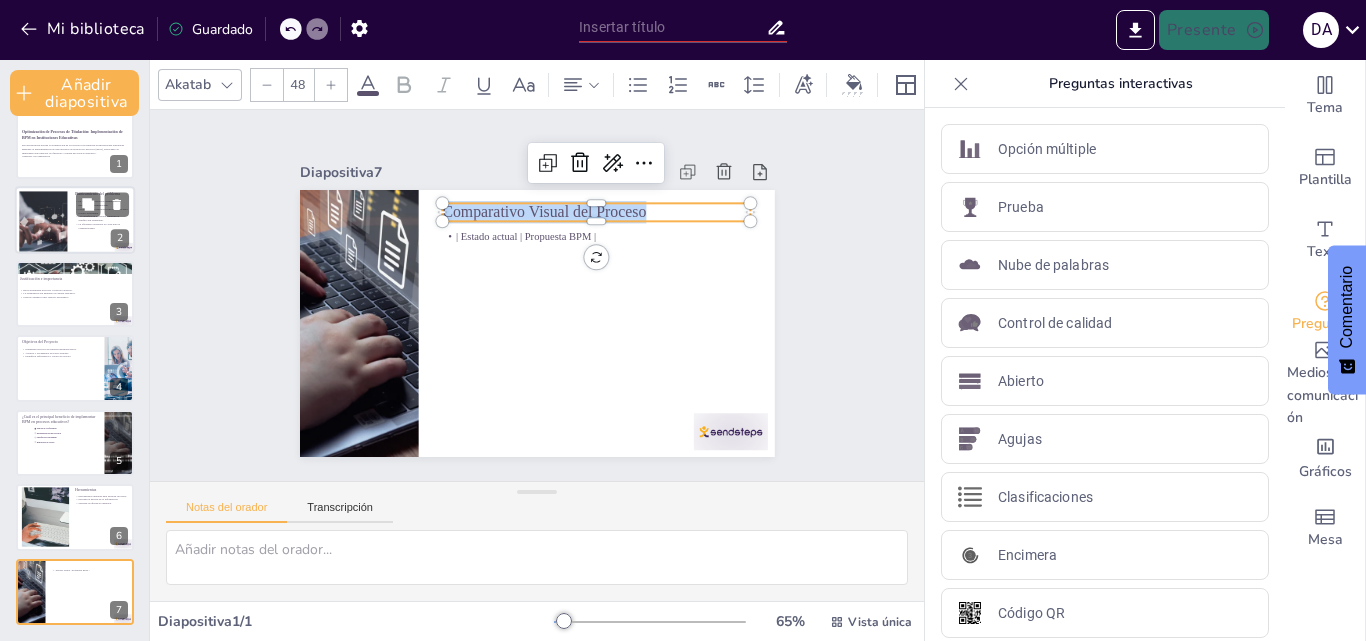 click at bounding box center [43, 221] 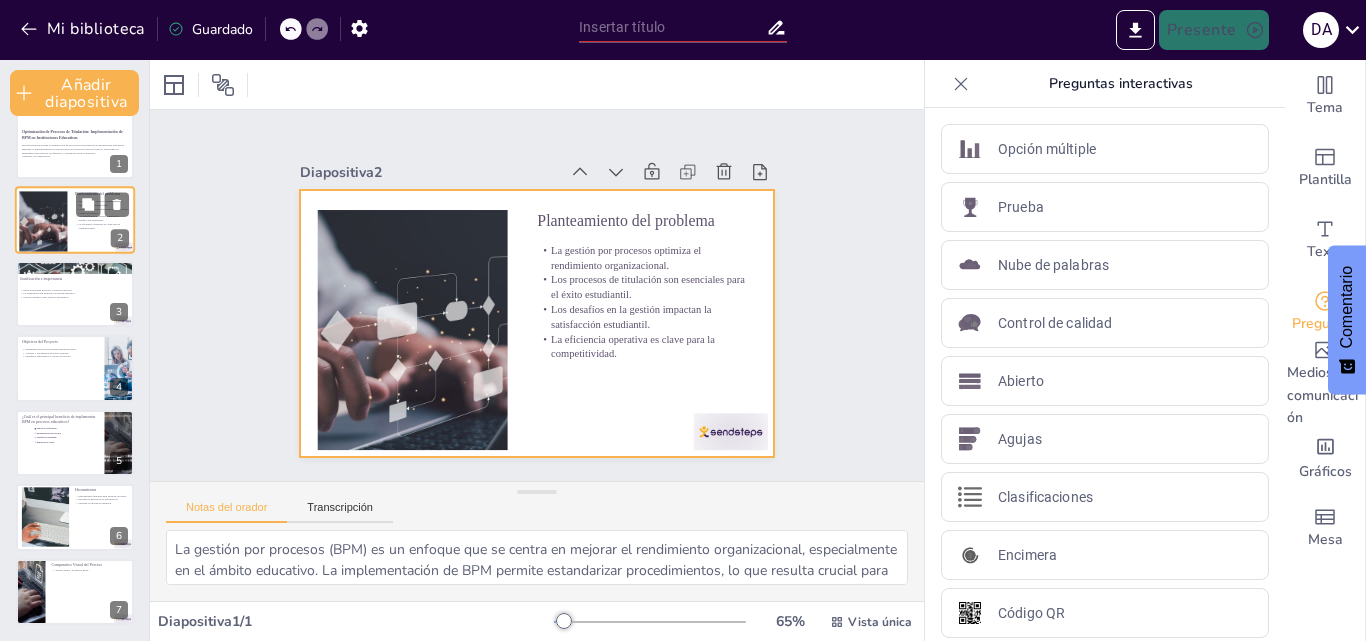 scroll, scrollTop: 0, scrollLeft: 0, axis: both 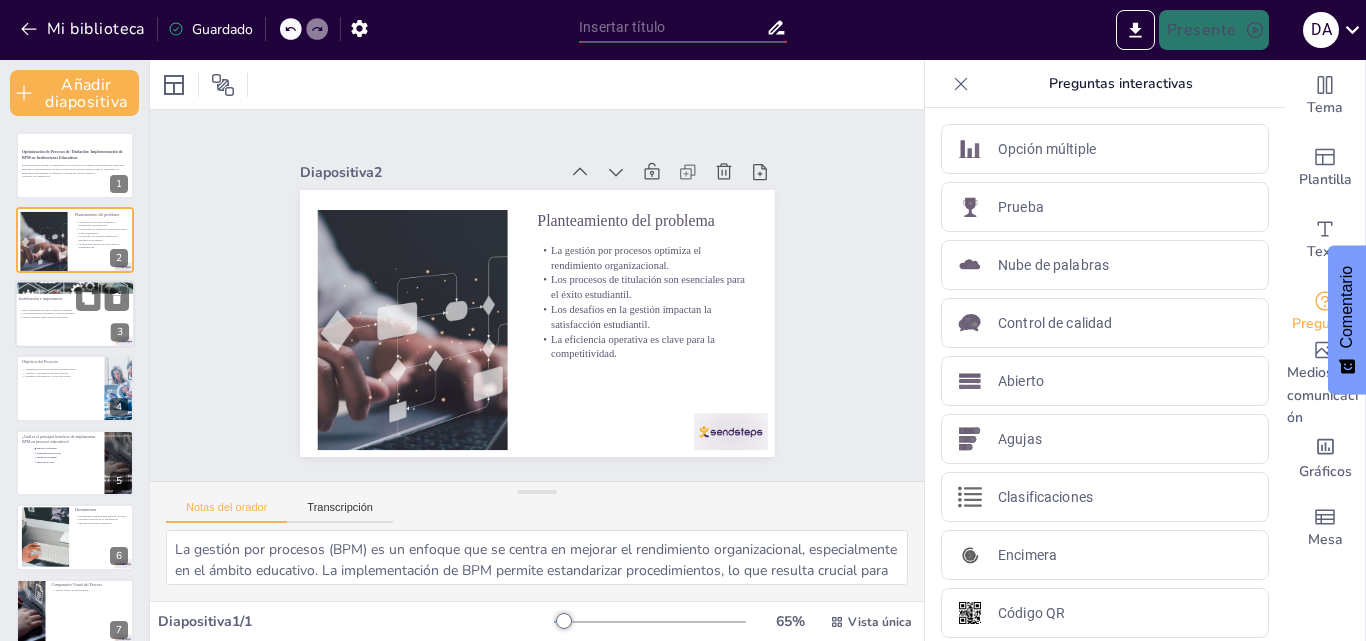 click on "Mejora continua como objetivo estratégico." at bounding box center [45, 317] 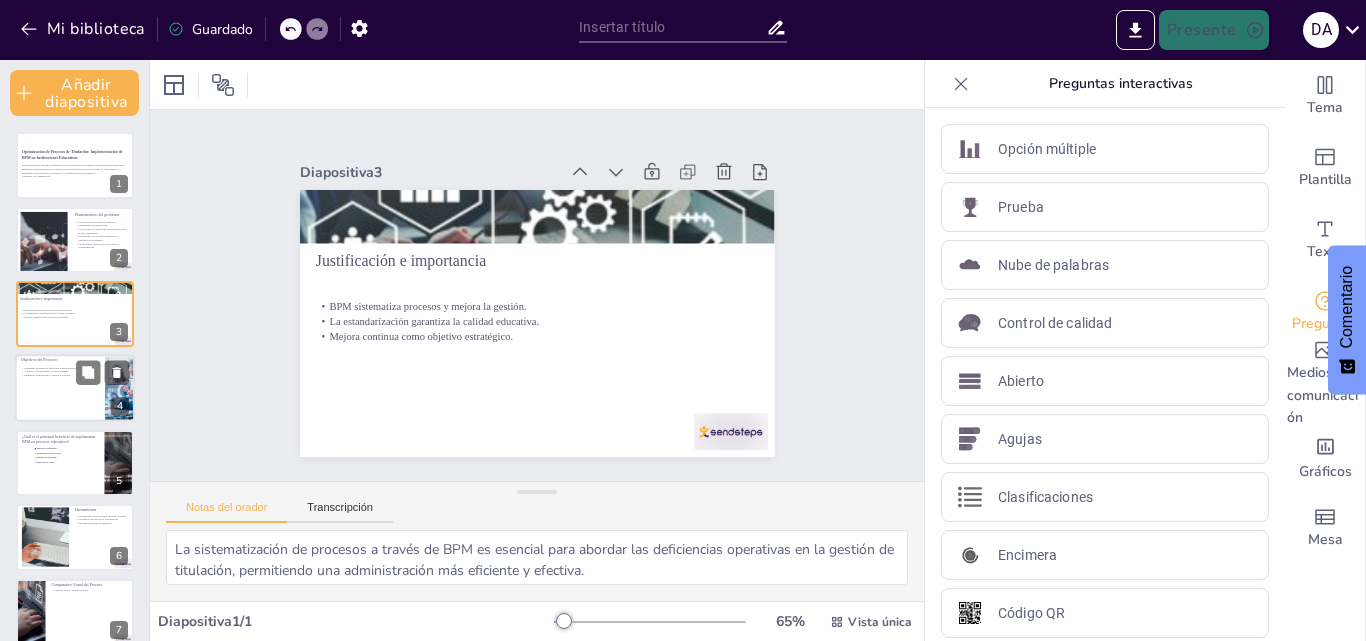 click at bounding box center (75, 389) 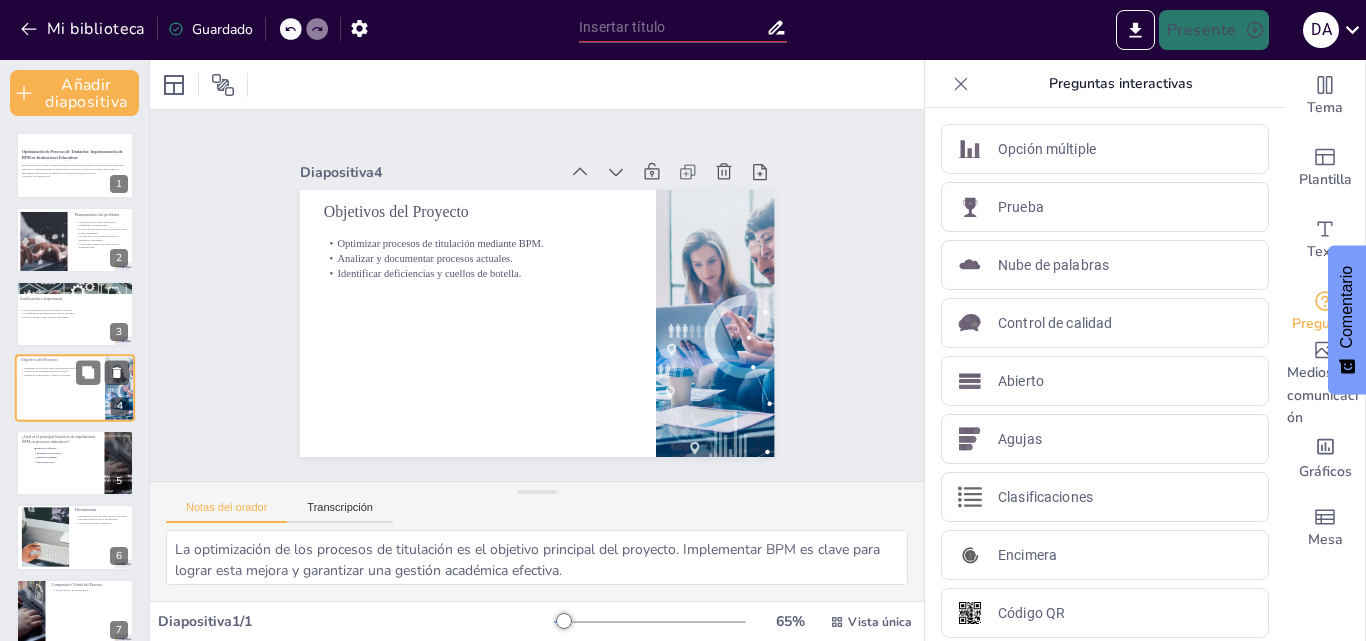 scroll, scrollTop: 10, scrollLeft: 0, axis: vertical 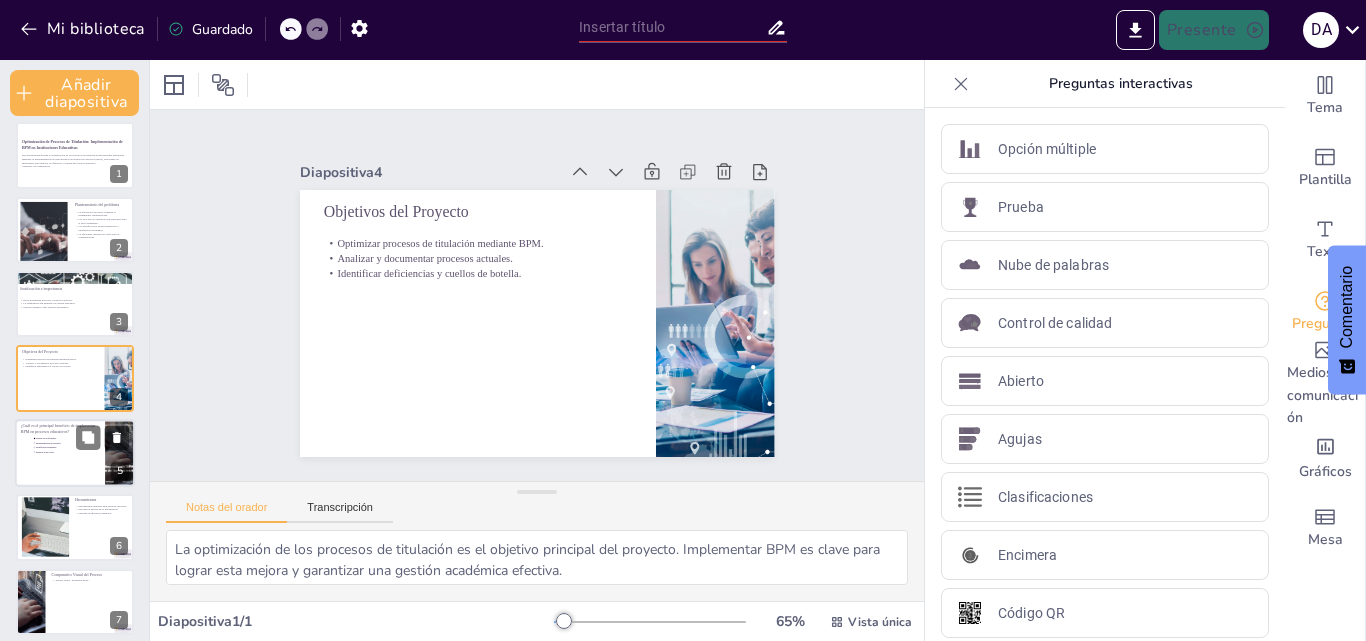 click at bounding box center (75, 453) 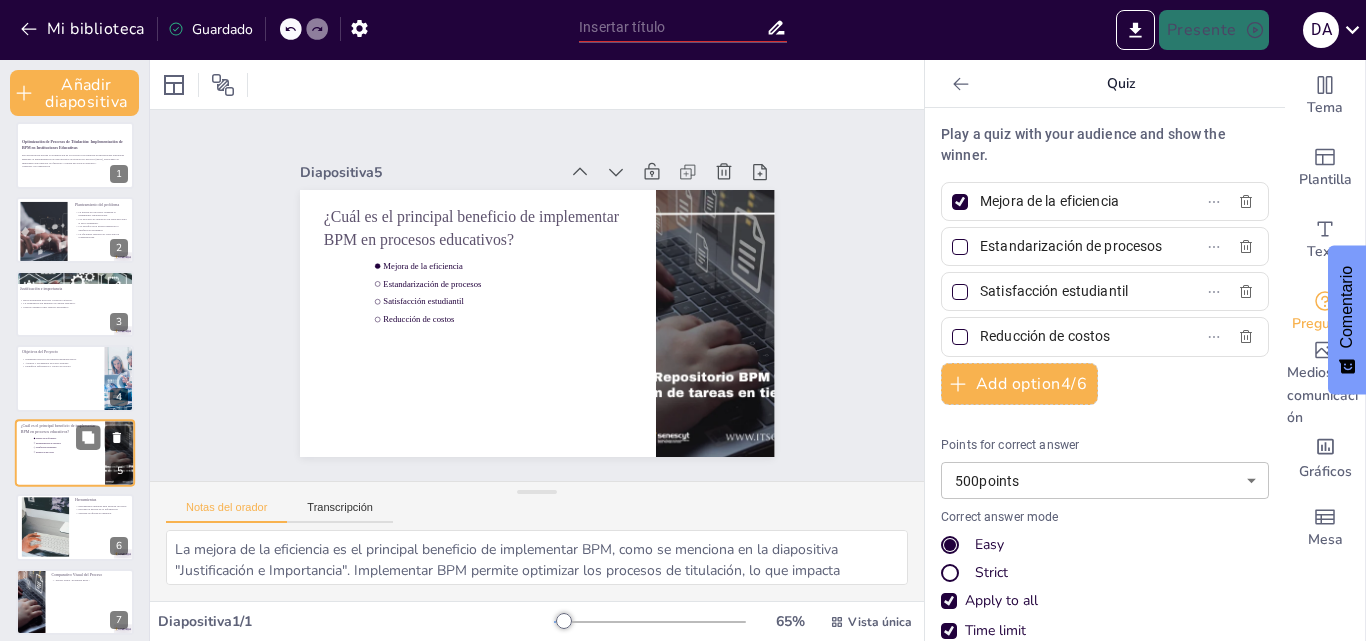 scroll, scrollTop: 20, scrollLeft: 0, axis: vertical 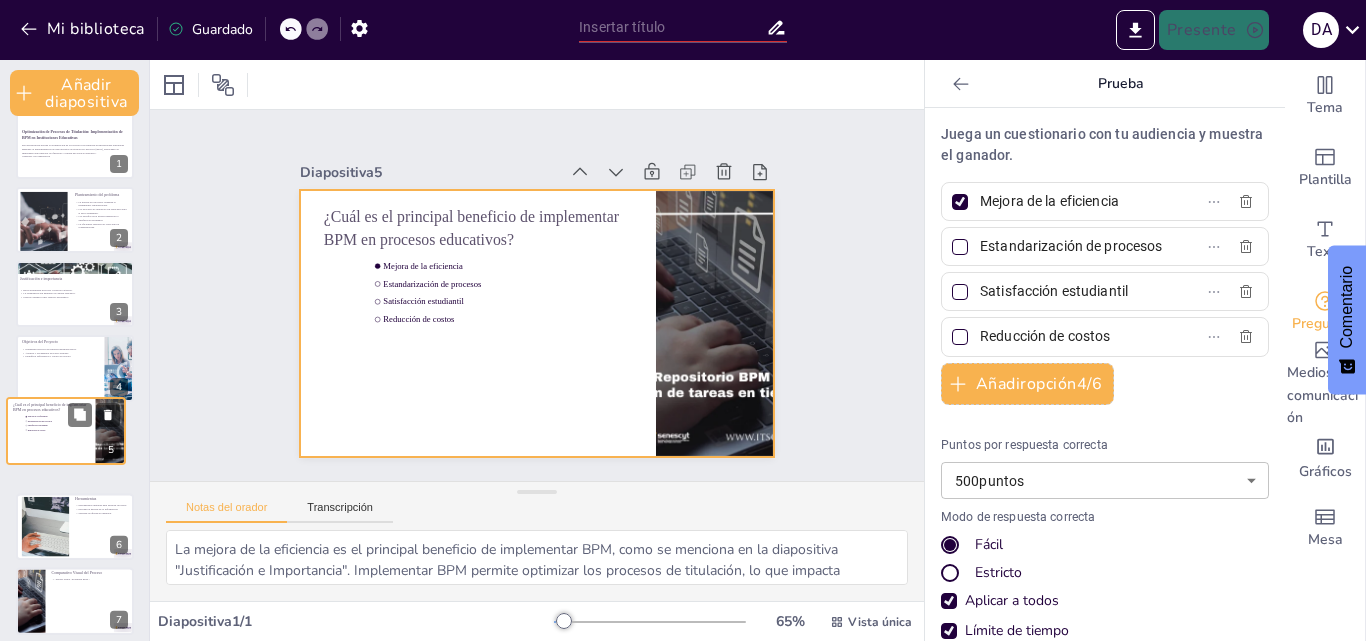 drag, startPoint x: 88, startPoint y: 451, endPoint x: 74, endPoint y: 438, distance: 19.104973 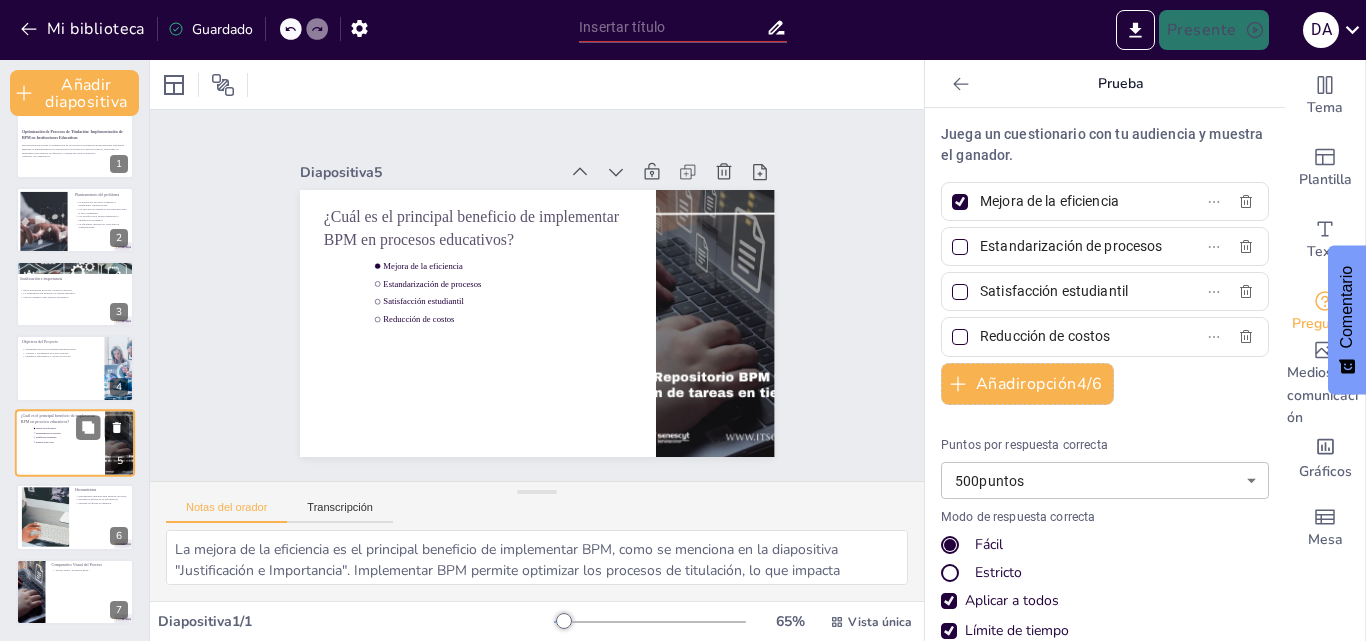click on "¿Cuál es el principal beneficio de implementar BPM en procesos educativos? Mejora de la eficiencia Estandarización de procesos Satisfacción estudiantil Reducción de costos" at bounding box center [75, 409] 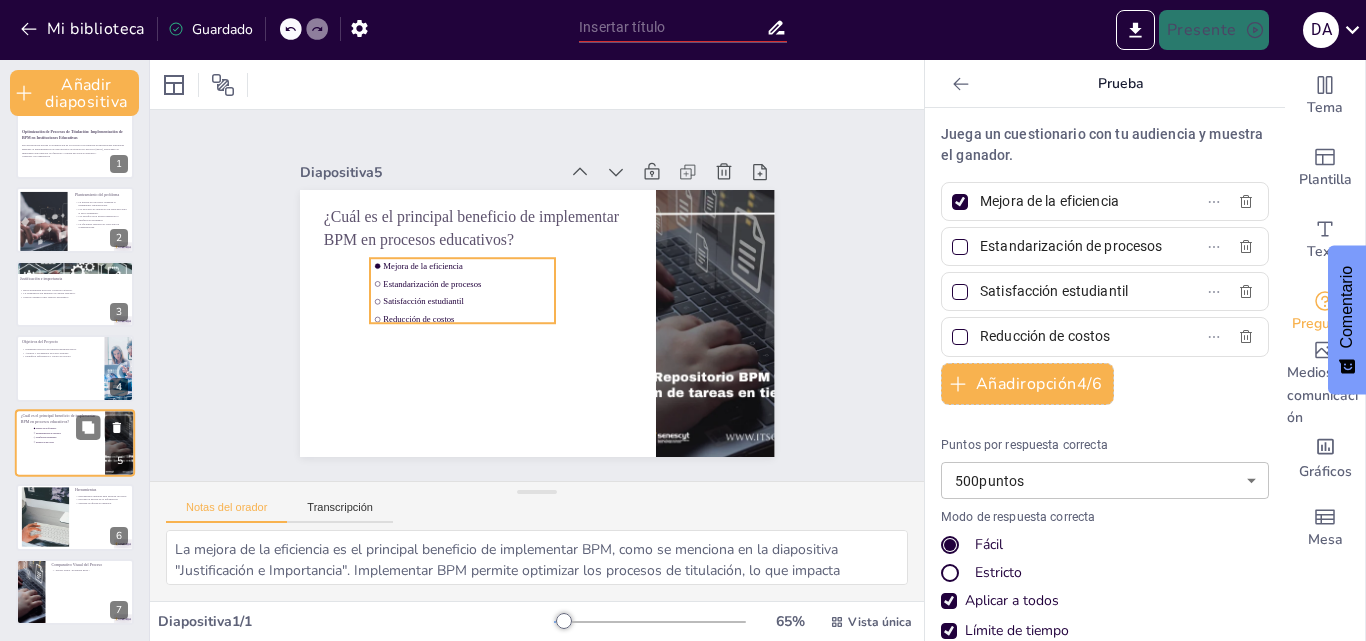scroll, scrollTop: 20, scrollLeft: 0, axis: vertical 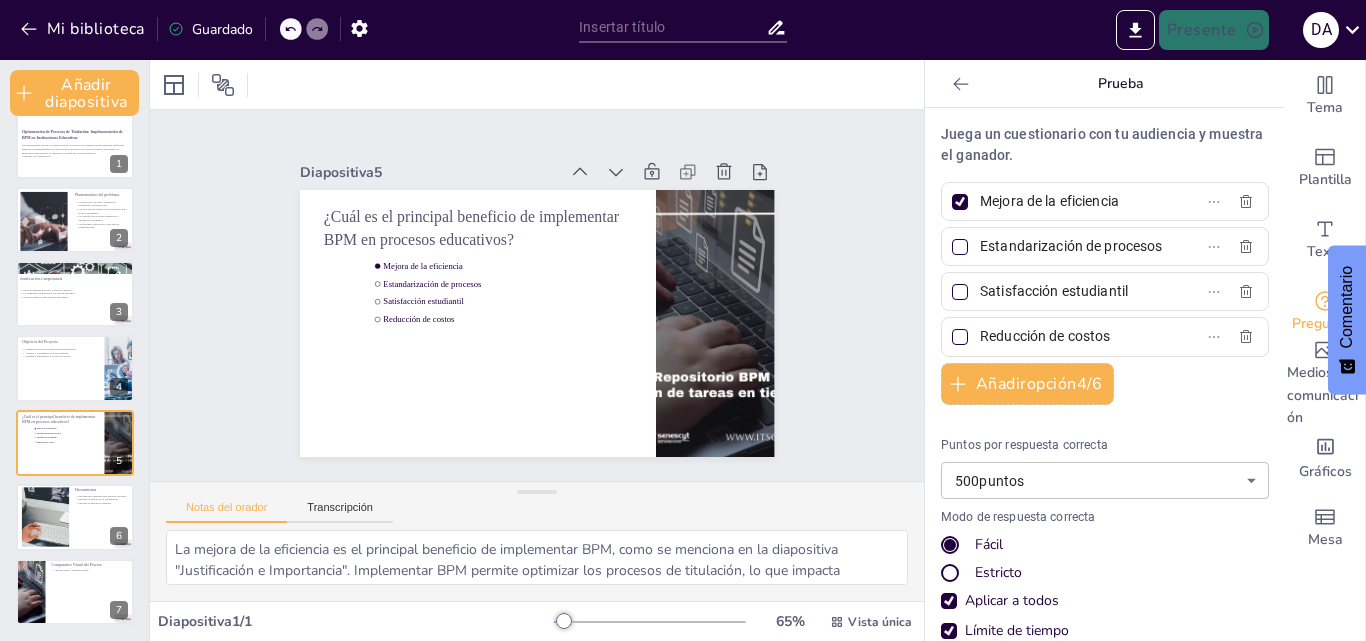 click on "Optimización de Procesos de Titulación: Implementación de BPM en Instituciones Educativas Esta presentación aborda la optimización de los procesos de titulación en instituciones educativas mediante la implementación de metodologías de gestión por procesos (BPM), destacando su importancia para mejorar la eficiencia y calidad del servicio educativo. Generado con Sendsteps.ai 1 Planteamiento del problema La gestión por procesos optimiza el rendimiento organizacional. Los procesos de titulación son esenciales para el éxito estudiantil. Los desafíos en la gestión impactan la satisfacción estudiantil. La eficiencia operativa es clave para la competitividad. 2 Justificación e importancia BPM sistematiza procesos y mejora la gestión. La estandarización garantiza la calidad educativa. Mejora continua como objetivo estratégico. 3 Objetivos del Proyecto Optimizar procesos de titulación mediante BPM. Analizar y documentar procesos actuales. Identificar deficiencias y cuellos de botella. 4 5 6 7" at bounding box center [74, 368] 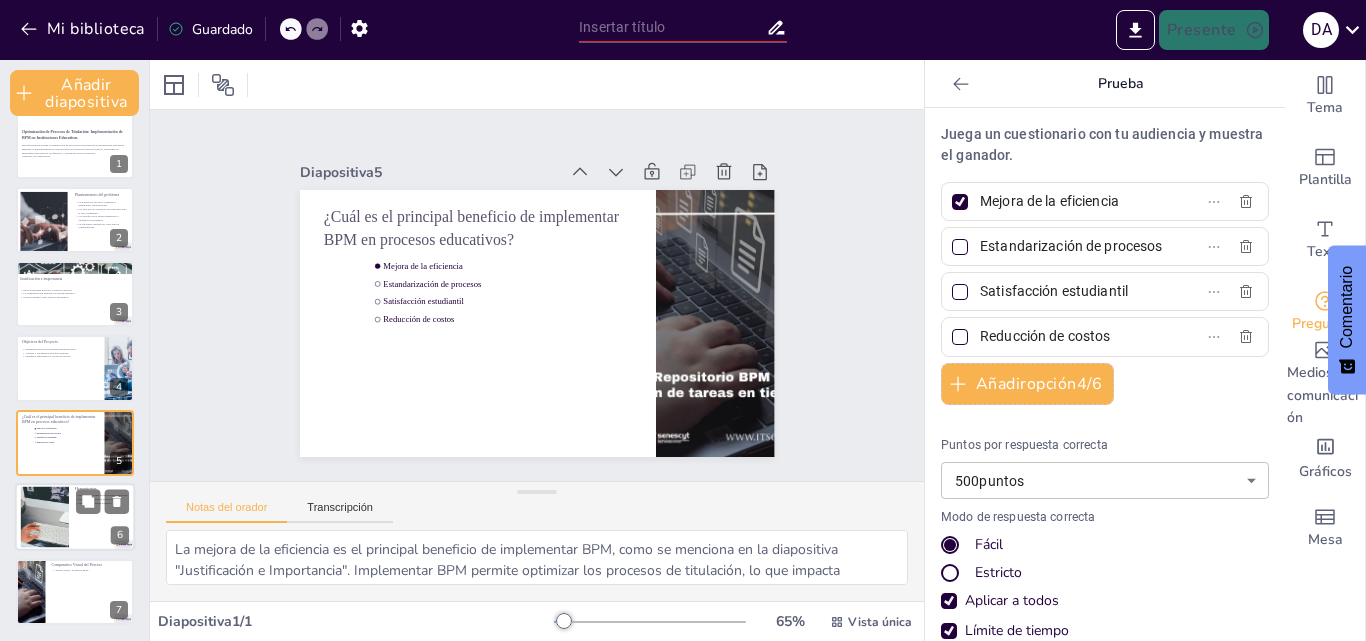 click at bounding box center [44, 517] 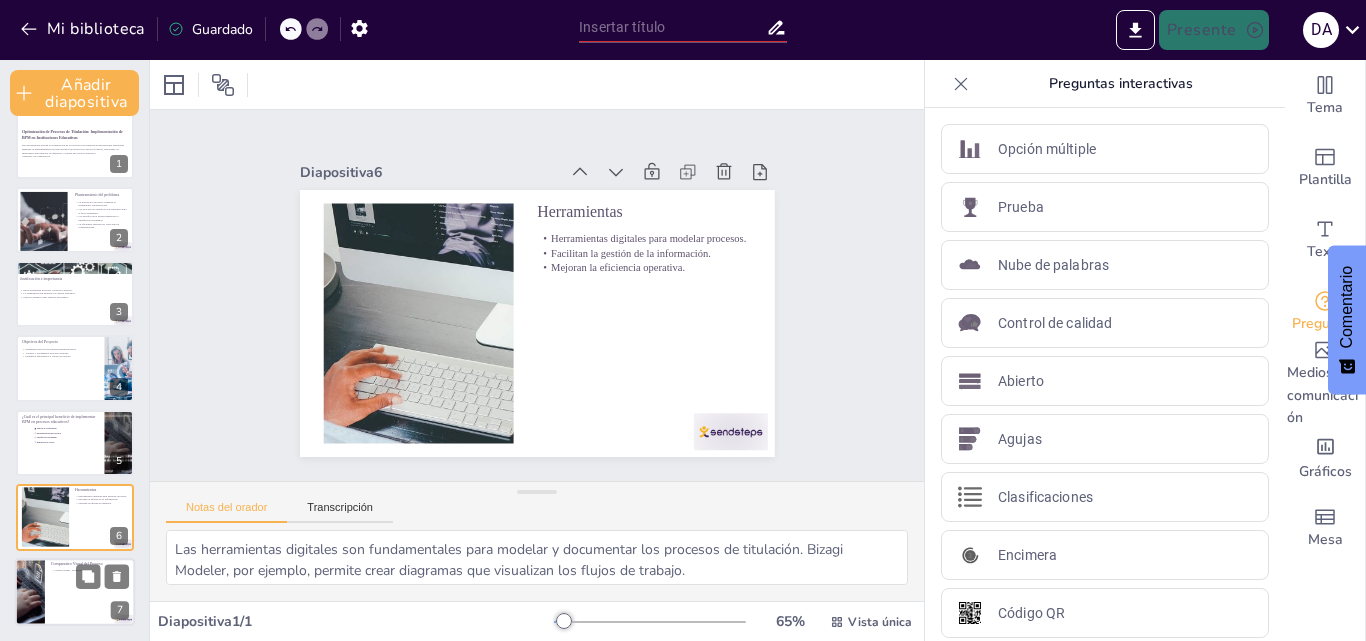 click at bounding box center [30, 592] 